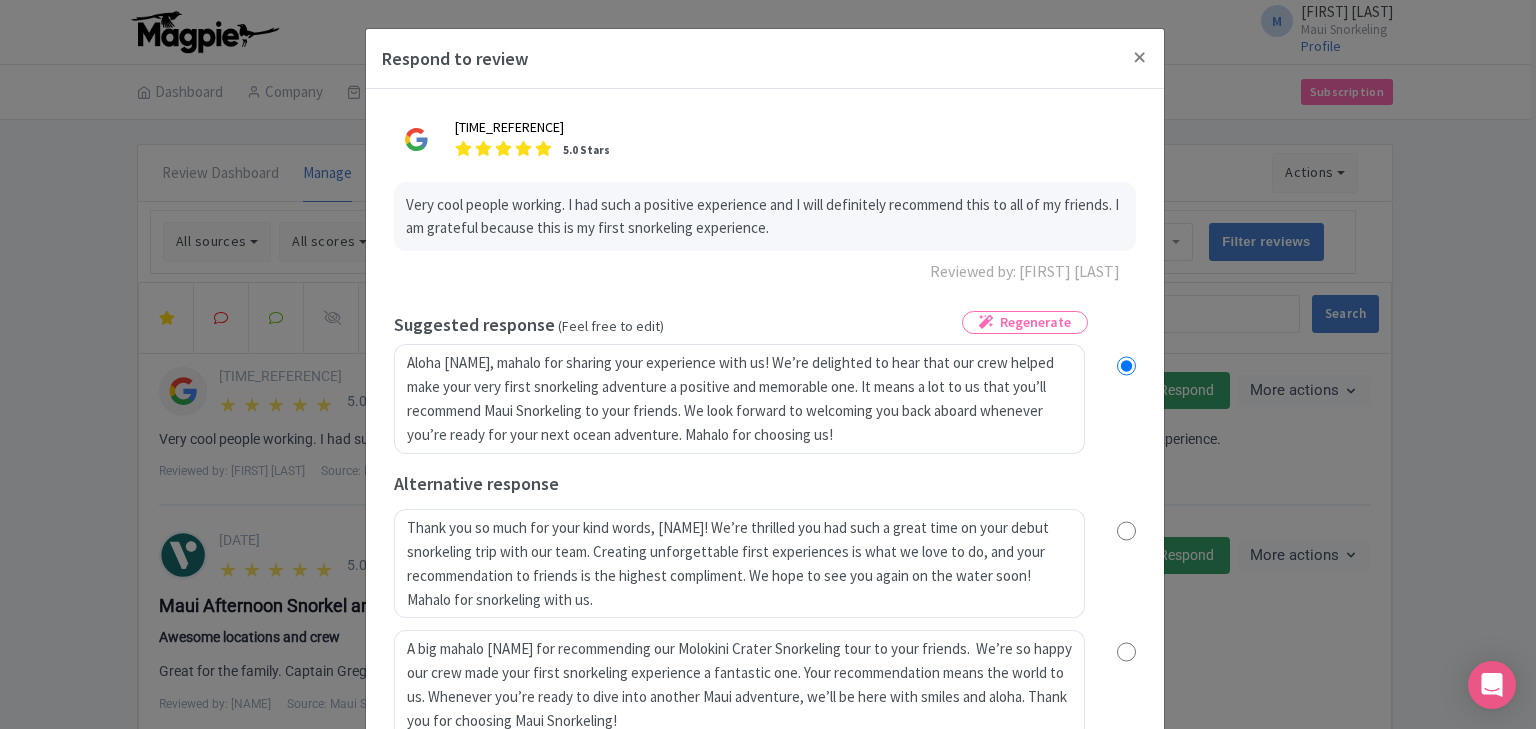 scroll, scrollTop: 107, scrollLeft: 0, axis: vertical 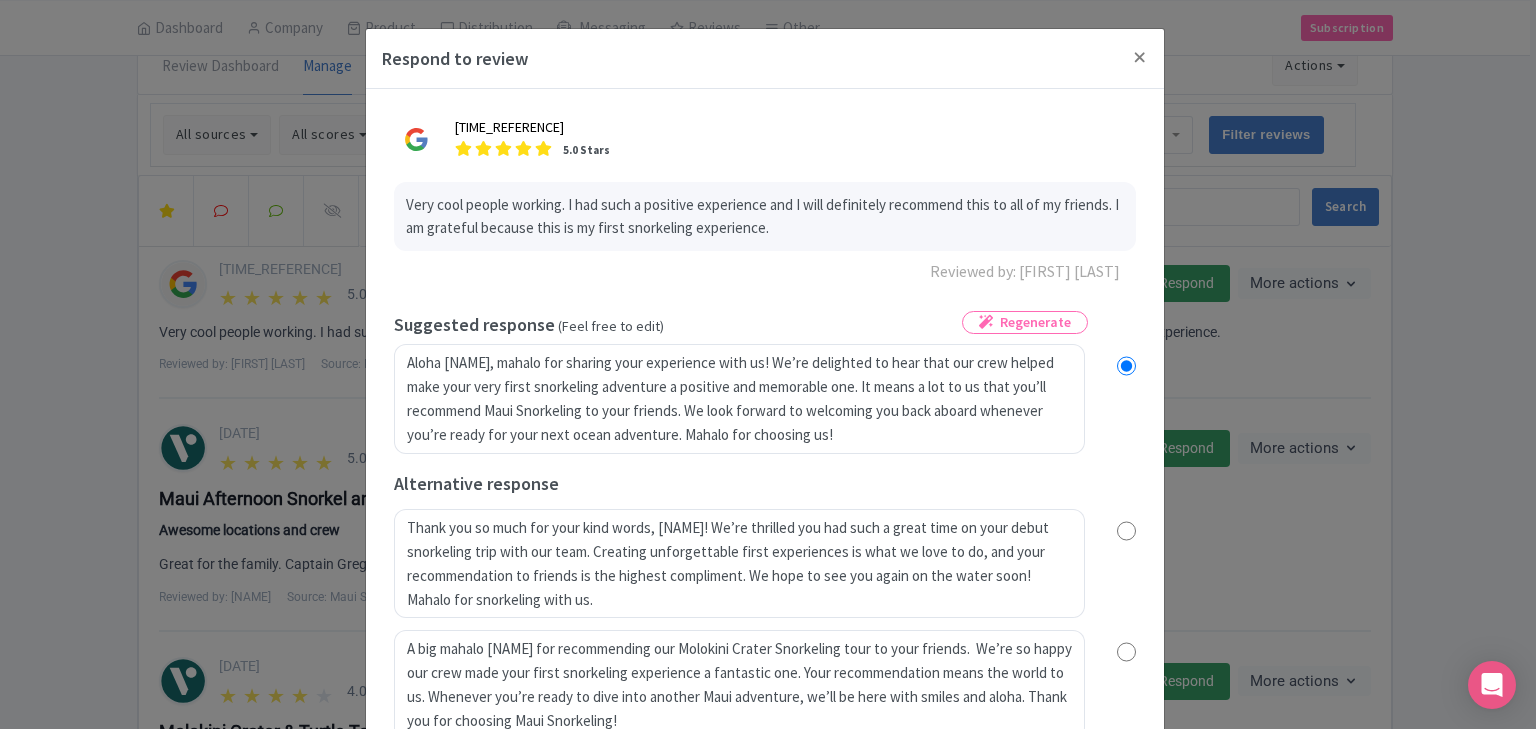 type on "A big mahalo Gem for recommending our Molokini Crater Snorkeling tour to your friends.  We’re so happy our crew made your first snorkeling experience a fantastic one. Your recommendation means the world to us. Whenever you’re ready to dive into another Maui adventure, we’ll be here with smiles and aloha. Thank you for choosing Maui Snorkeling!" 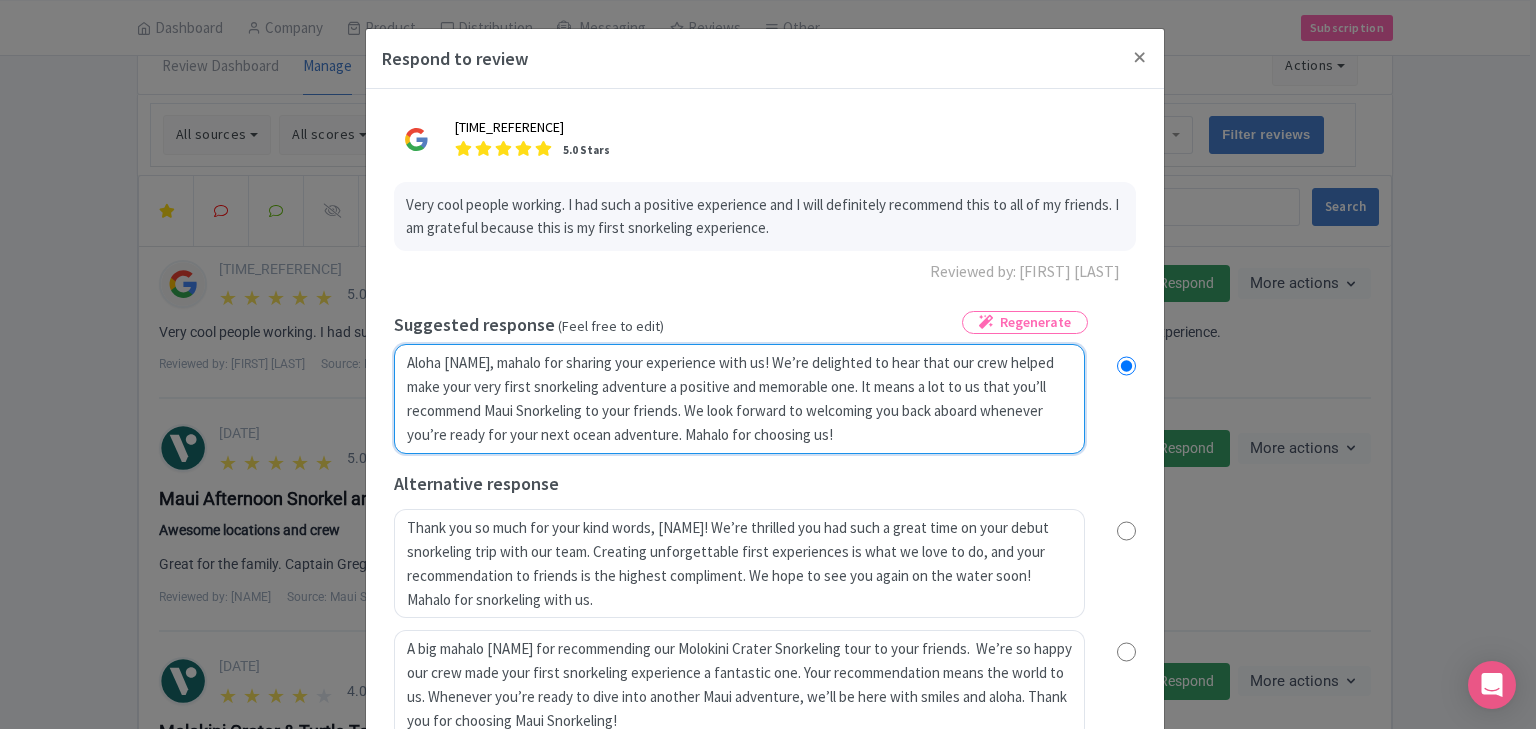 click on "Aloha Gem, mahalo for sharing your experience with us! We’re delighted to hear that our crew helped make your very first snorkeling adventure a positive and memorable one. It means a lot to us that you’ll recommend Maui Snorkeling to your friends. We look forward to welcoming you back aboard whenever you’re ready for your next ocean adventure. Mahalo for choosing us!" at bounding box center (739, 399) 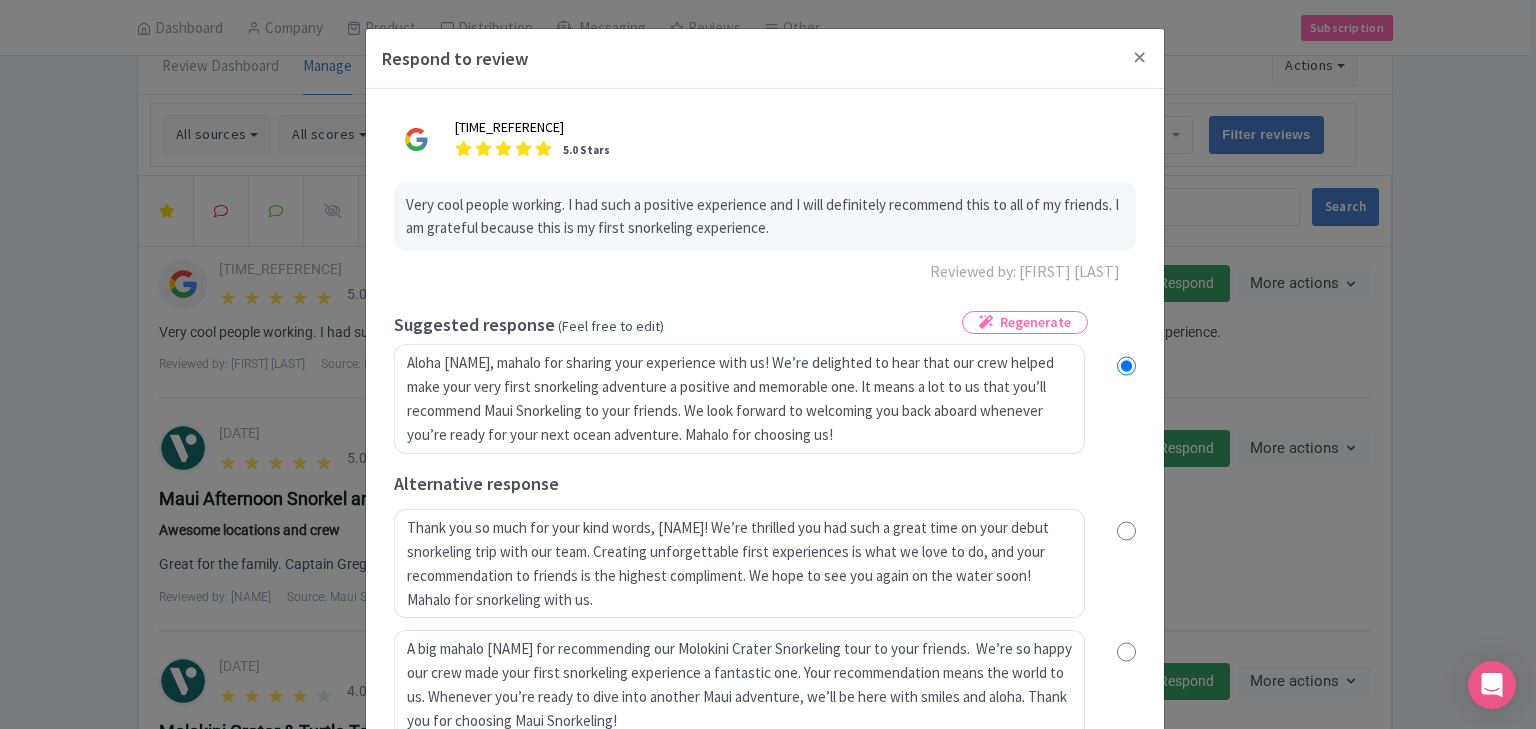 click at bounding box center (1126, 652) 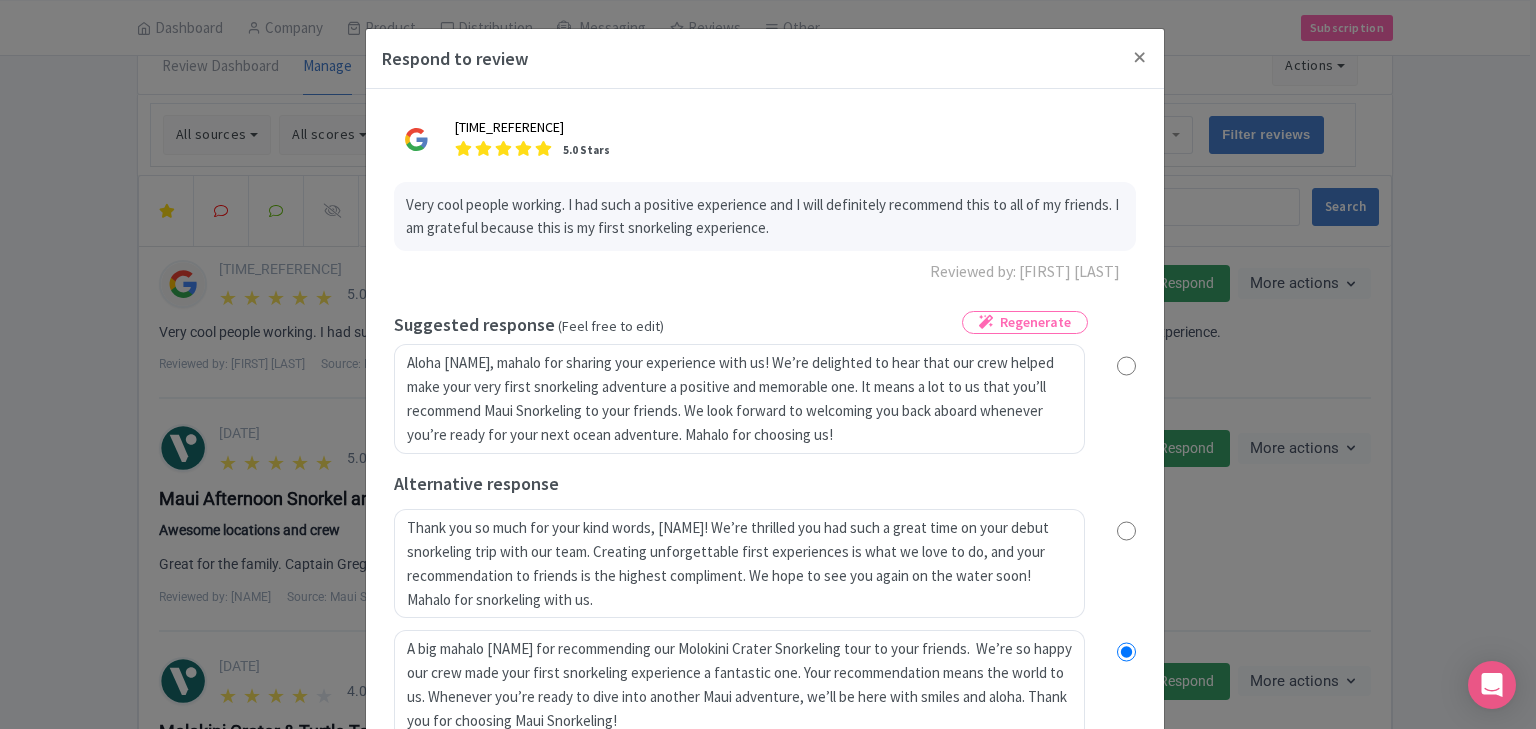 click on "6 days ago
5.0 Stars
Very cool people working. I had such a positive experience and I will definitely recommend this to all of my friends. I am grateful because this is my first snorkeling experience.
Reviewed by: Gem Caranguian
Regenerate
true
Suggested response
(Feel free to edit)
Aloha Gem, mahalo for sharing your experience with us! We’re delighted to hear that our crew helped make your very first snorkeling adventure a positive and memorable one. It means a lot to us that you’ll recommend Maui Snorkeling to your friends. We look forward to welcoming you back aboard whenever you’re ready for your next ocean adventure. Mahalo for choosing us!
Alternative response
Send Response
Send Response
4bf26899-e4df-48e8-8fb4-ebcd61bcd504
Prompt
Result" at bounding box center [765, 455] 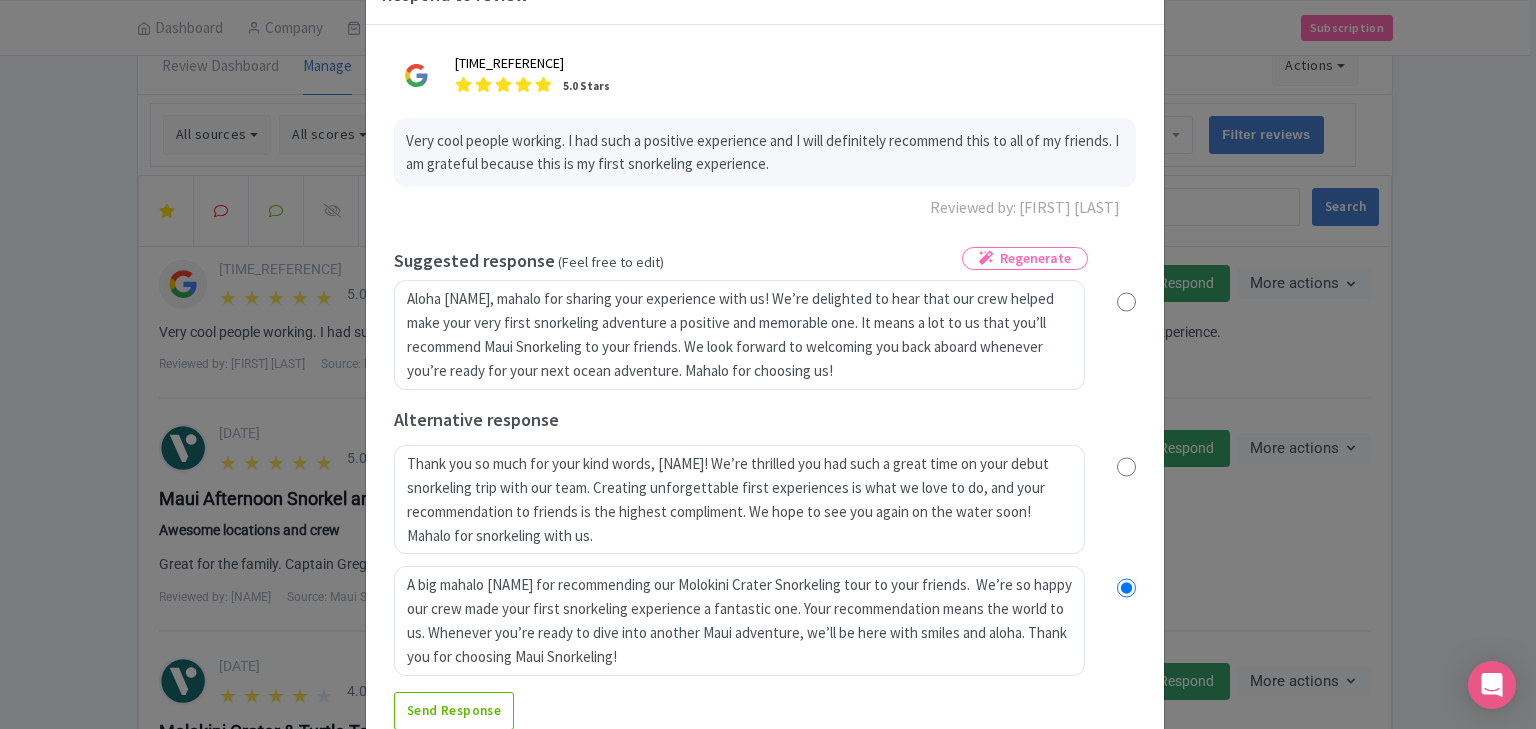 scroll, scrollTop: 96, scrollLeft: 0, axis: vertical 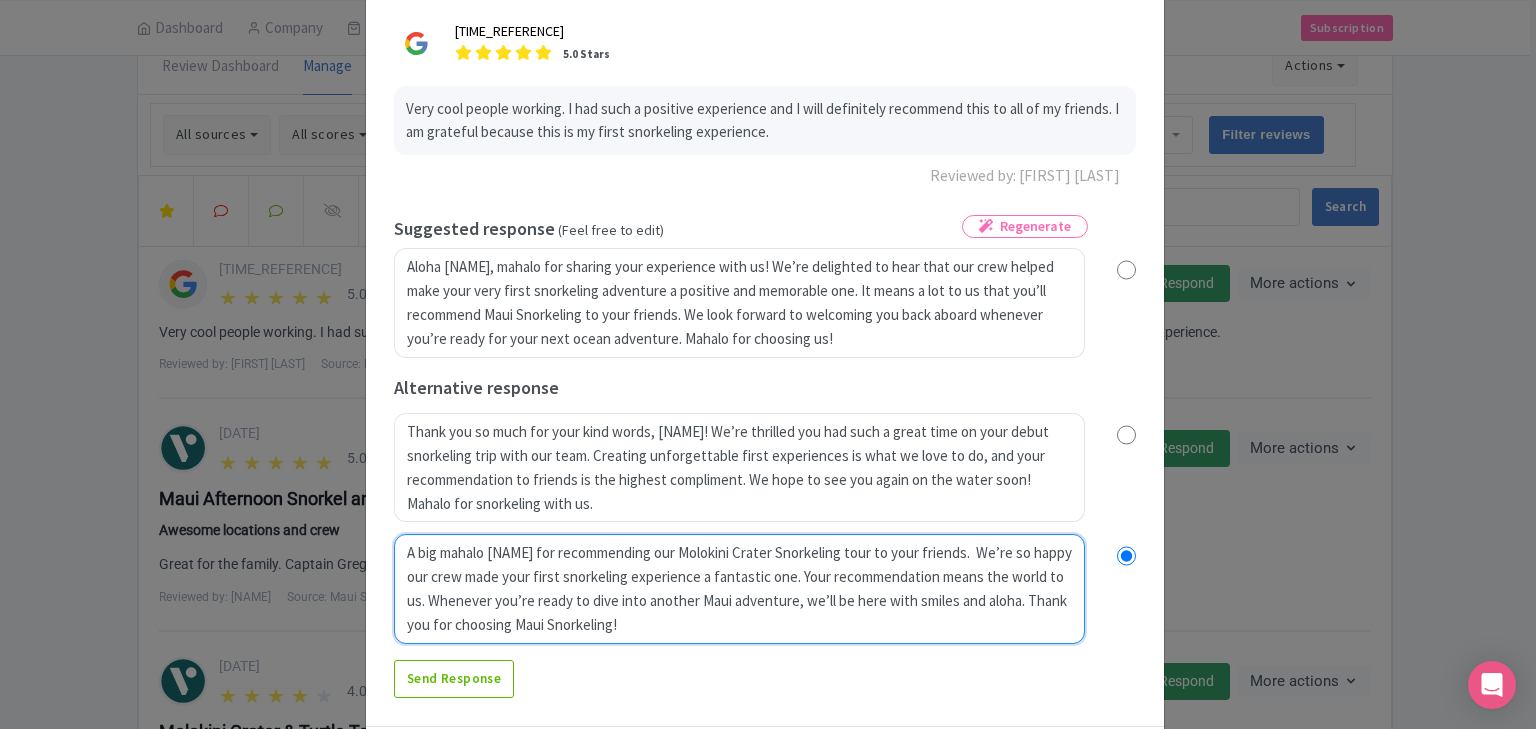 click on "A big mahalo for your wonderful review, Gem! We’re so happy our crew made your first snorkeling experience a fantastic one. Your recommendation means the world to us. Whenever you’re ready to dive into another Maui adventure, we’ll be here with smiles and aloha. Thank you for choosing Maui Snorkeling!" at bounding box center (739, 589) 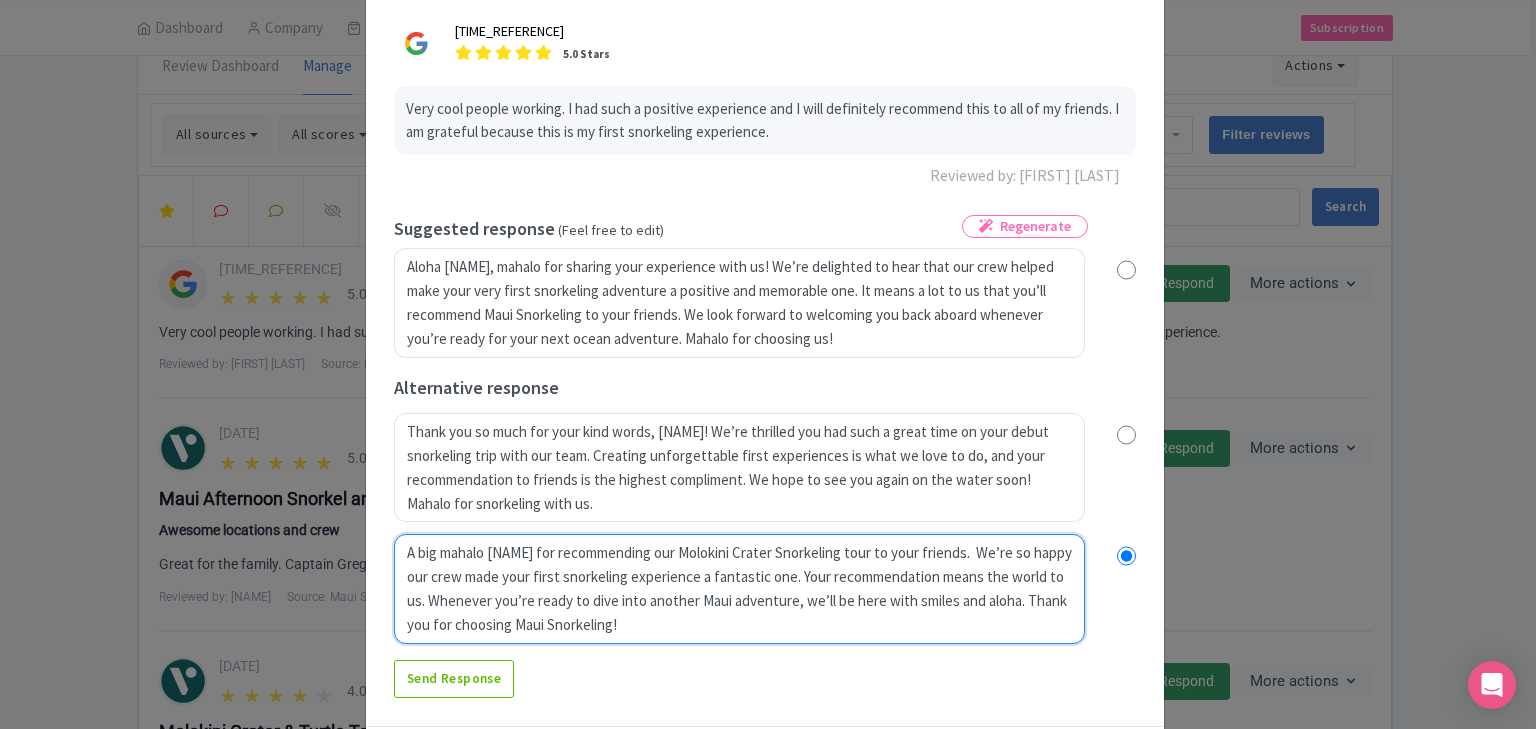 radio on "true" 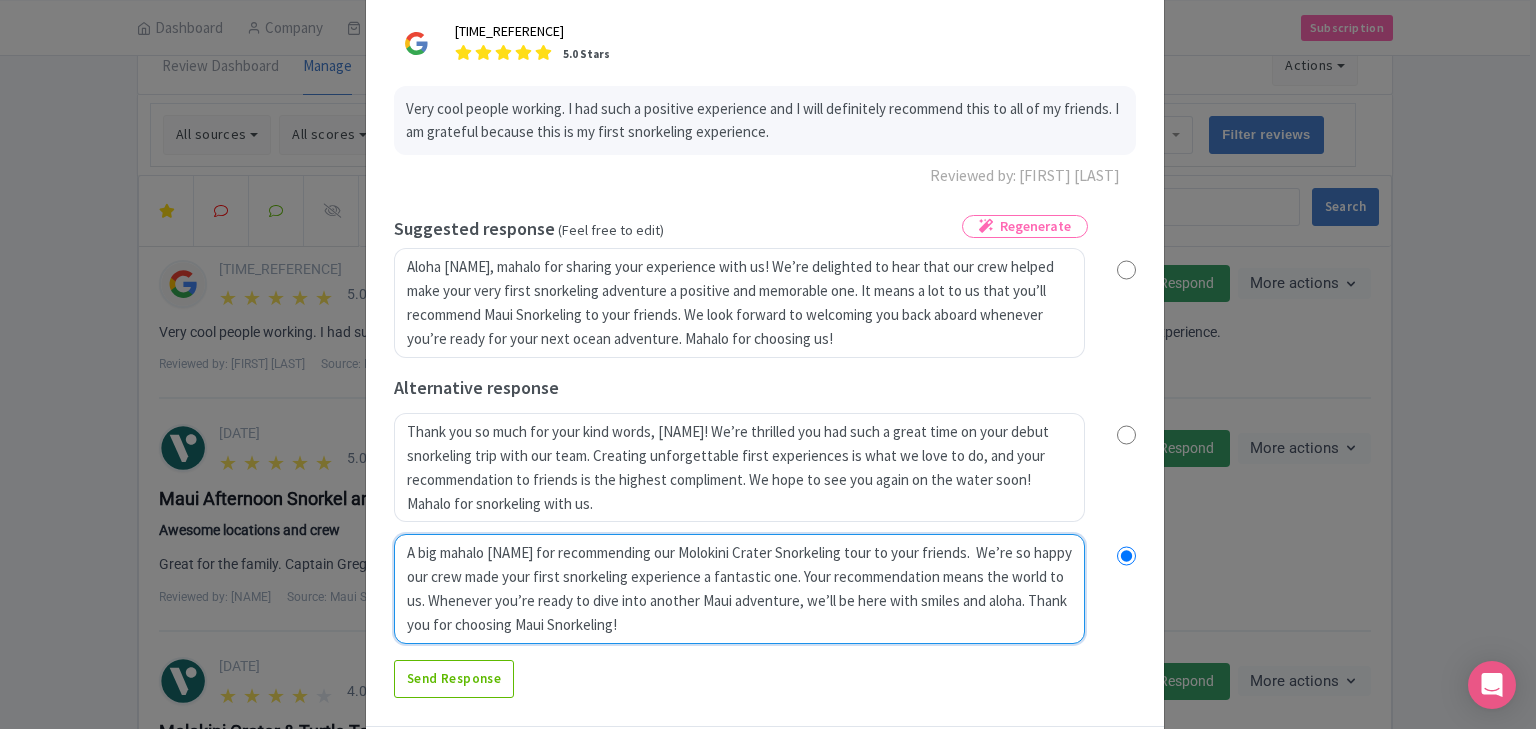 type on "A big mahalo Gem for recommending our Molokini Crater Snorkeling tour to your friends.  We’re so happy our crew made your first snorkeling experience a pone. Your recommendation means the world to us. Whenever you’re ready to dive into another Maui adventure, we’ll be here with smiles and aloha. Thank you for choosing Maui Snorkeling!" 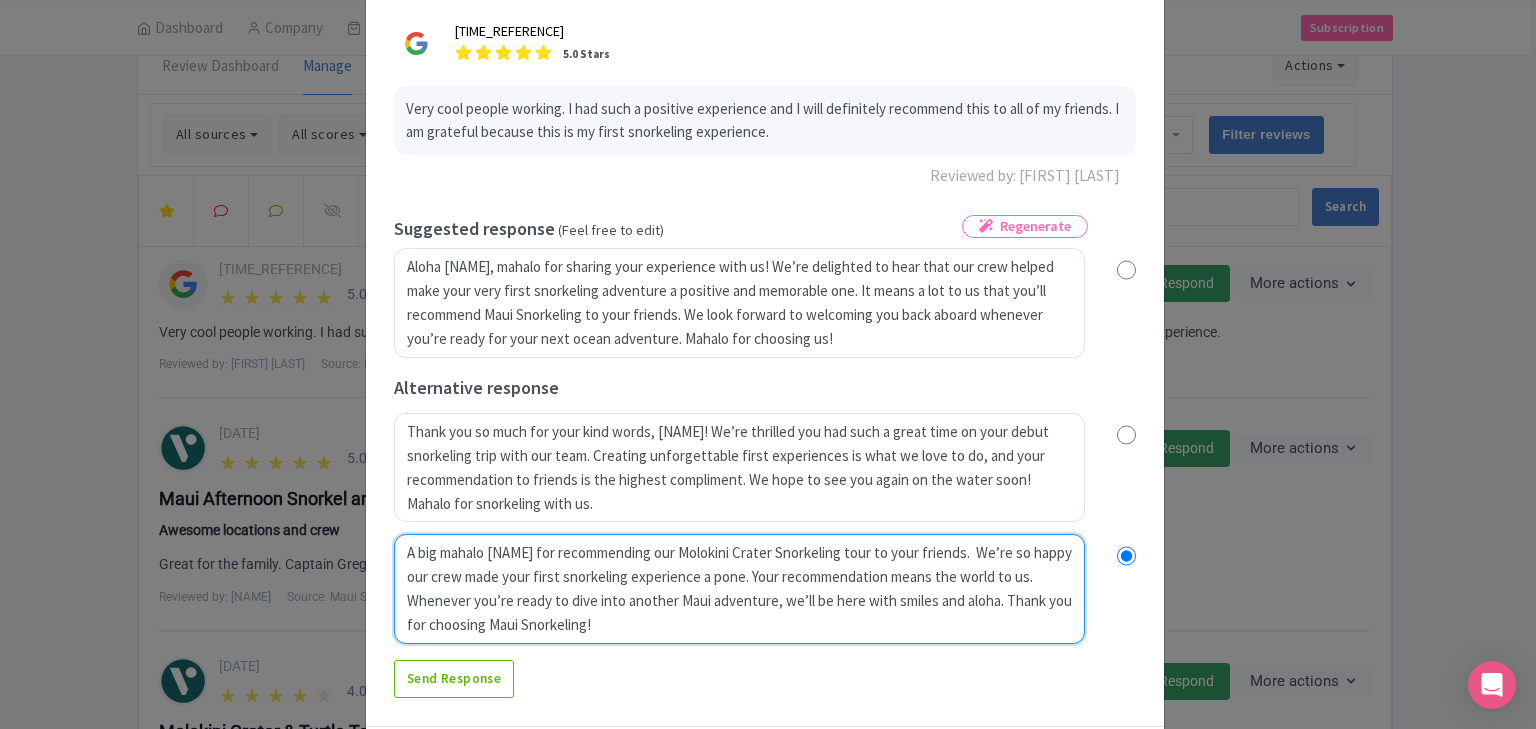 radio on "true" 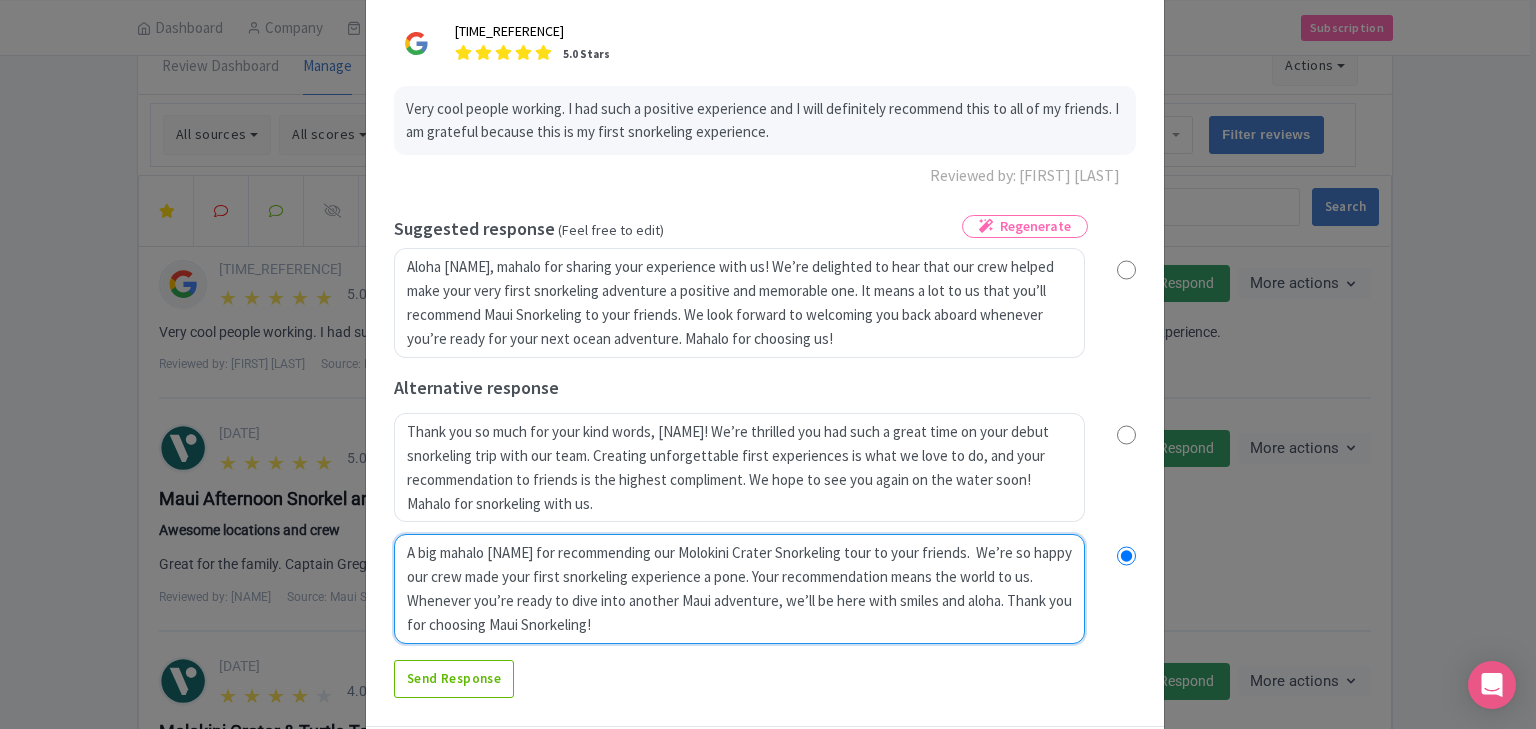 type on "A big mahalo Gem for recommending our Molokini Crater Snorkeling tour to your friends.  We’re so happy our crew made your first snorkeling experience a poone. Your recommendation means the world to us. Whenever you’re ready to dive into another Maui adventure, we’ll be here with smiles and aloha. Thank you for choosing Maui Snorkeling!" 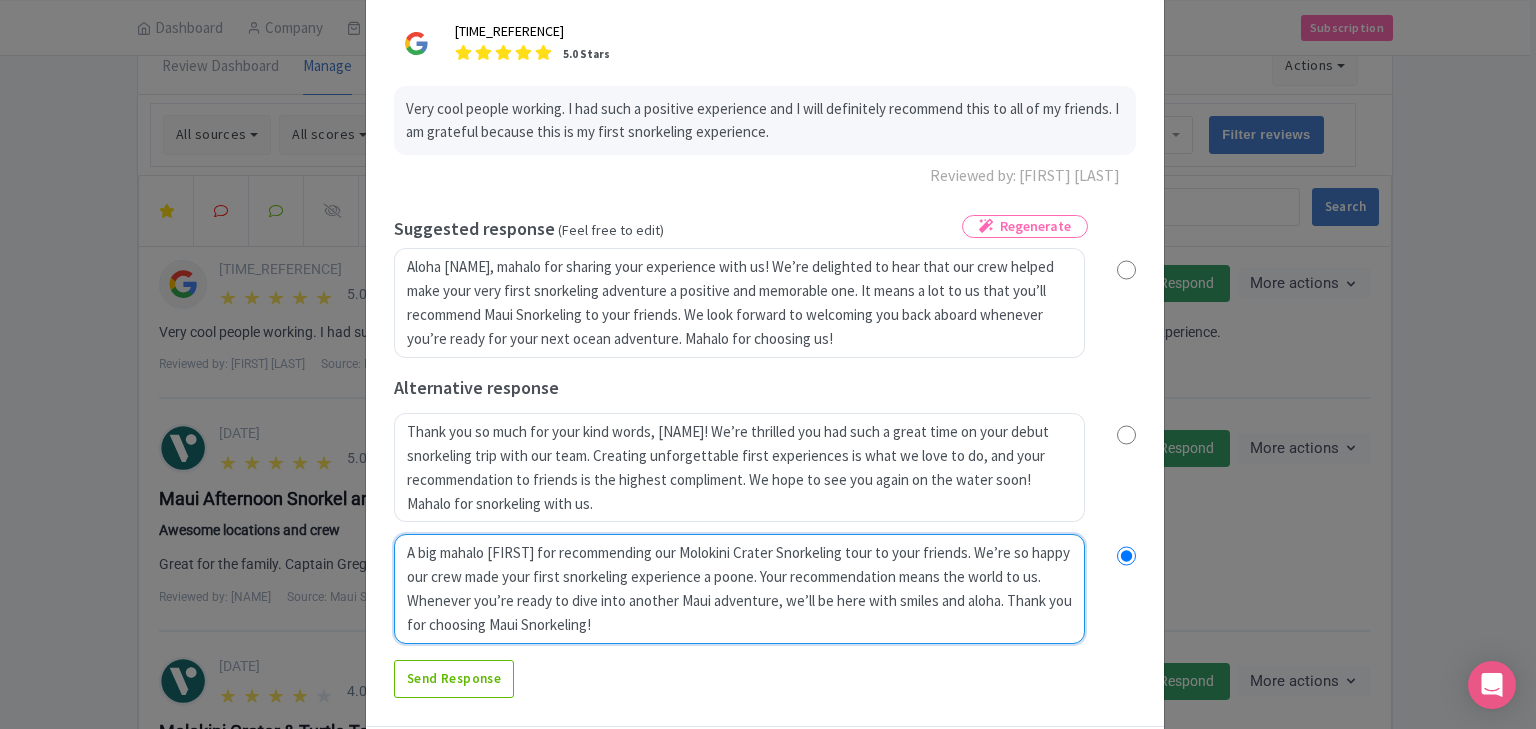radio on "true" 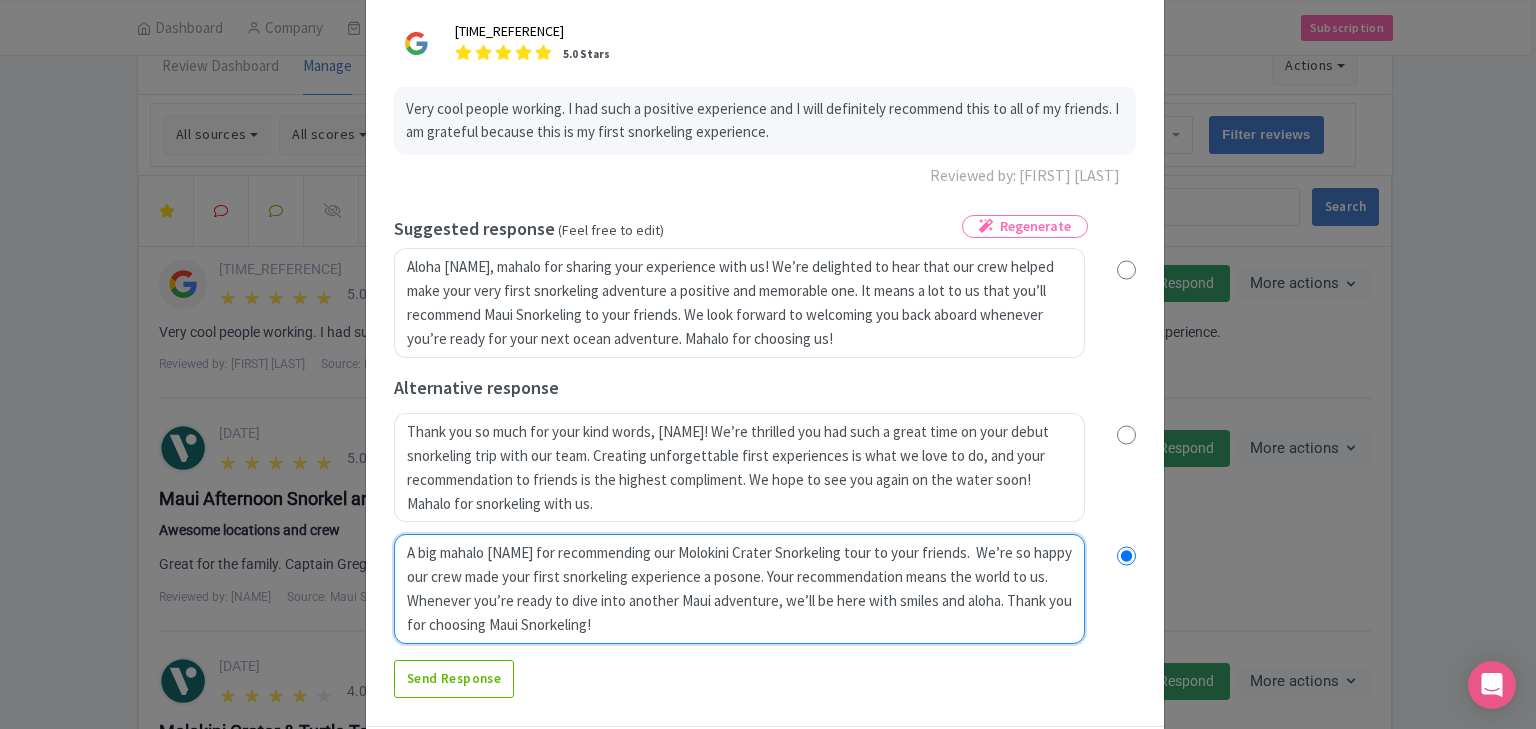 radio on "true" 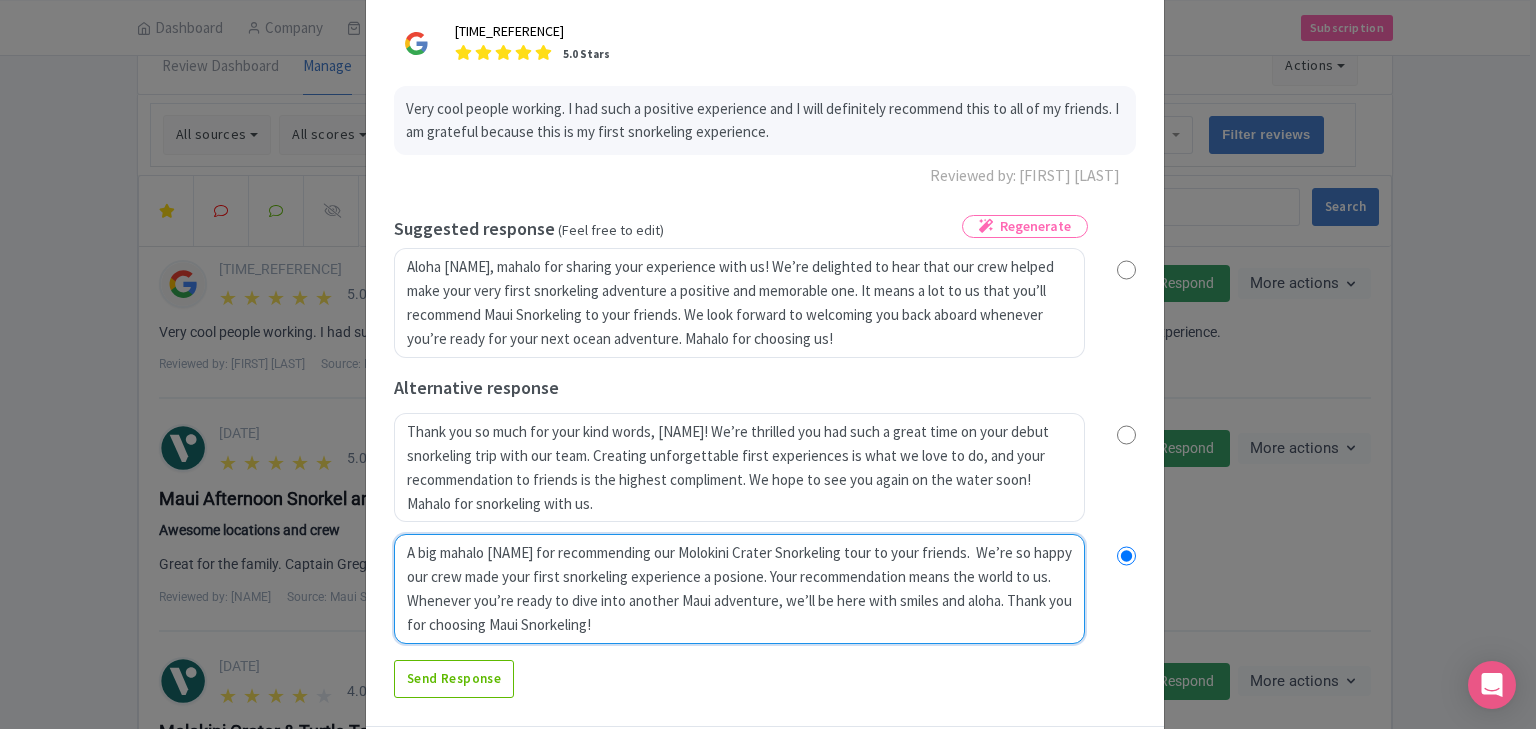type on "A big mahalo Gem for recommending our Molokini Crater Snorkeling tour to your friends.  We’re so happy our crew made your first snorkeling experience a positone. Your recommendation means the world to us. Whenever you’re ready to dive into another Maui adventure, we’ll be here with smiles and aloha. Thank you for choosing Maui Snorkeling!" 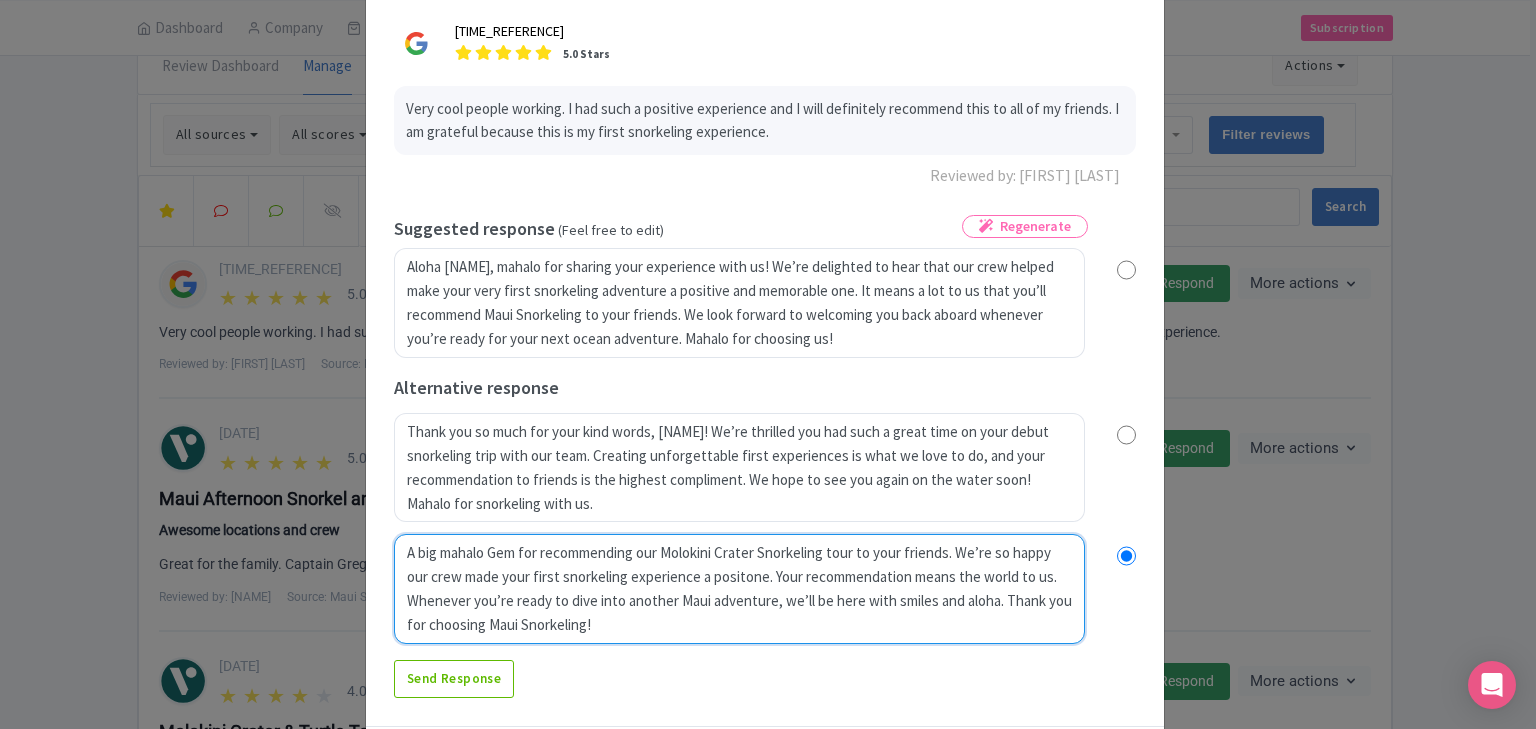 radio on "true" 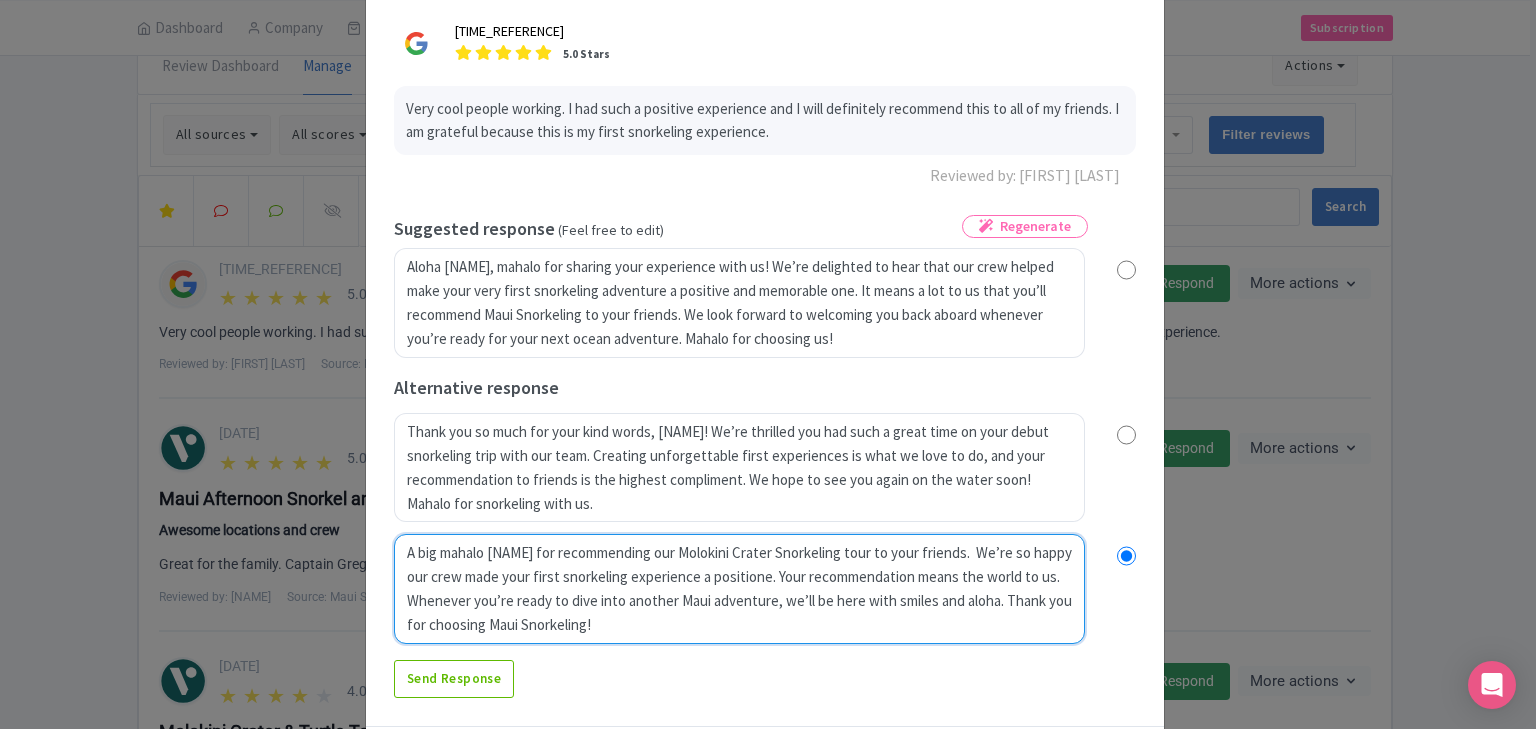 type on "A big mahalo Gem for recommending our Molokini Crater Snorkeling tour to your friends.  We’re so happy our crew made your first snorkeling experience a positivone. Your recommendation means the world to us. Whenever you’re ready to dive into another Maui adventure, we’ll be here with smiles and aloha. Thank you for choosing Maui Snorkeling!" 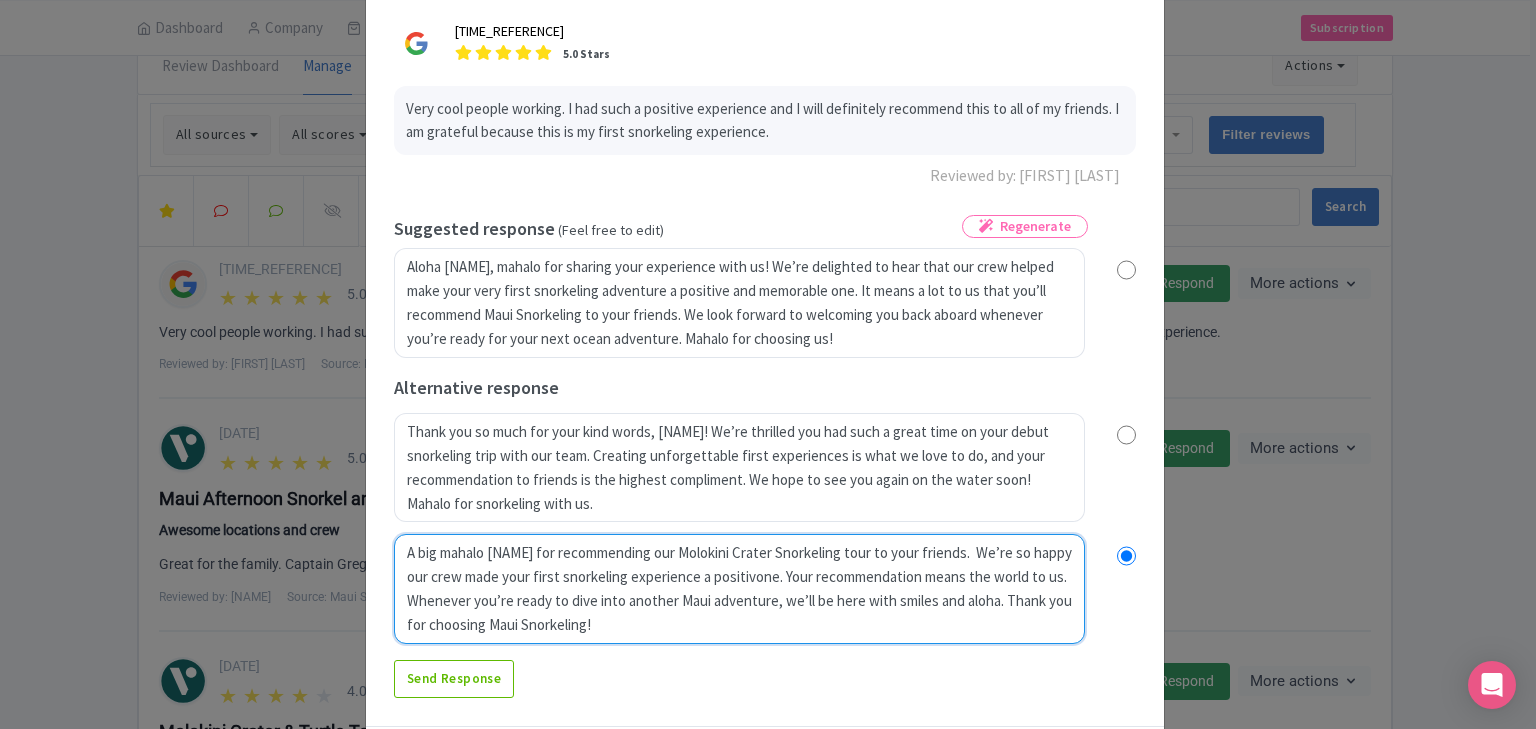 radio on "true" 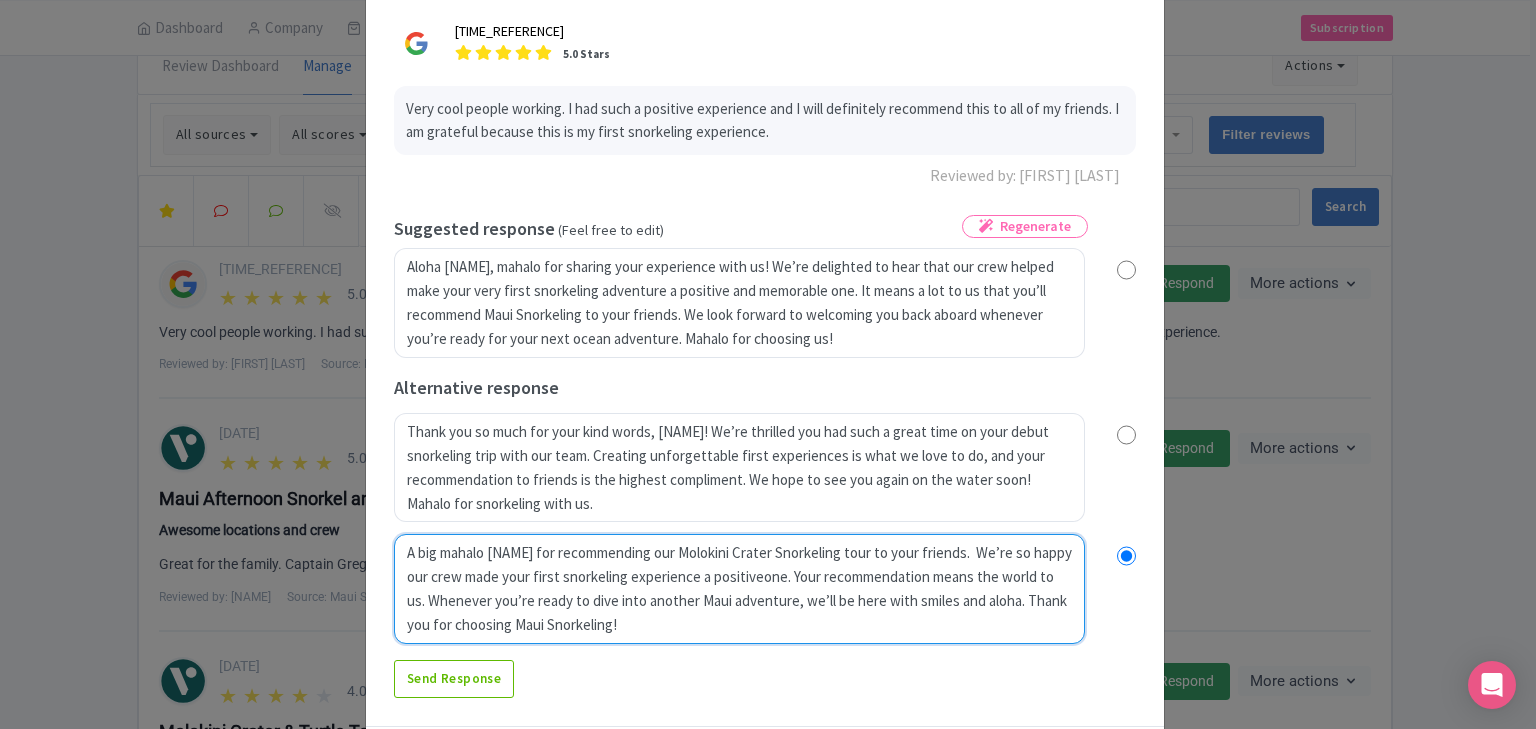 radio on "true" 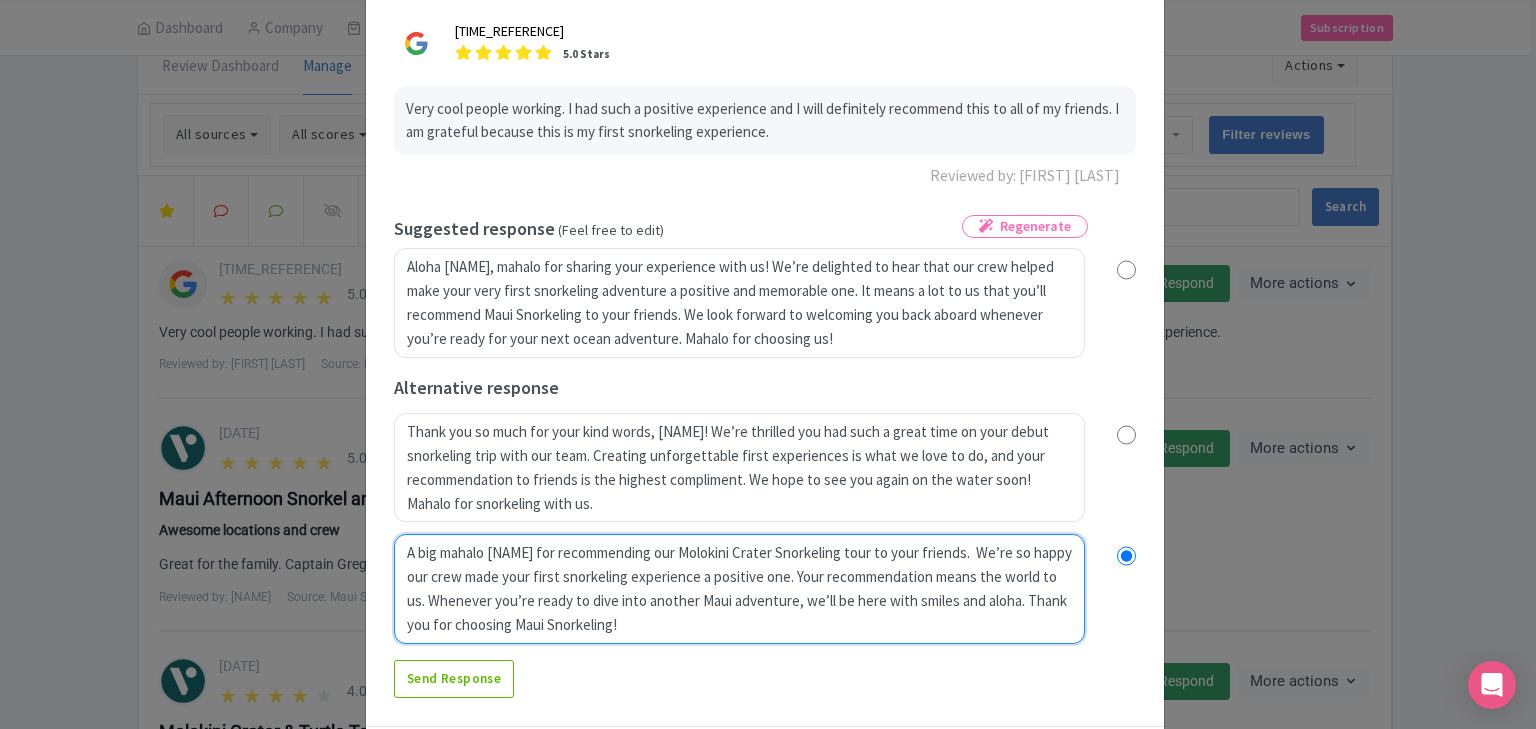 radio on "true" 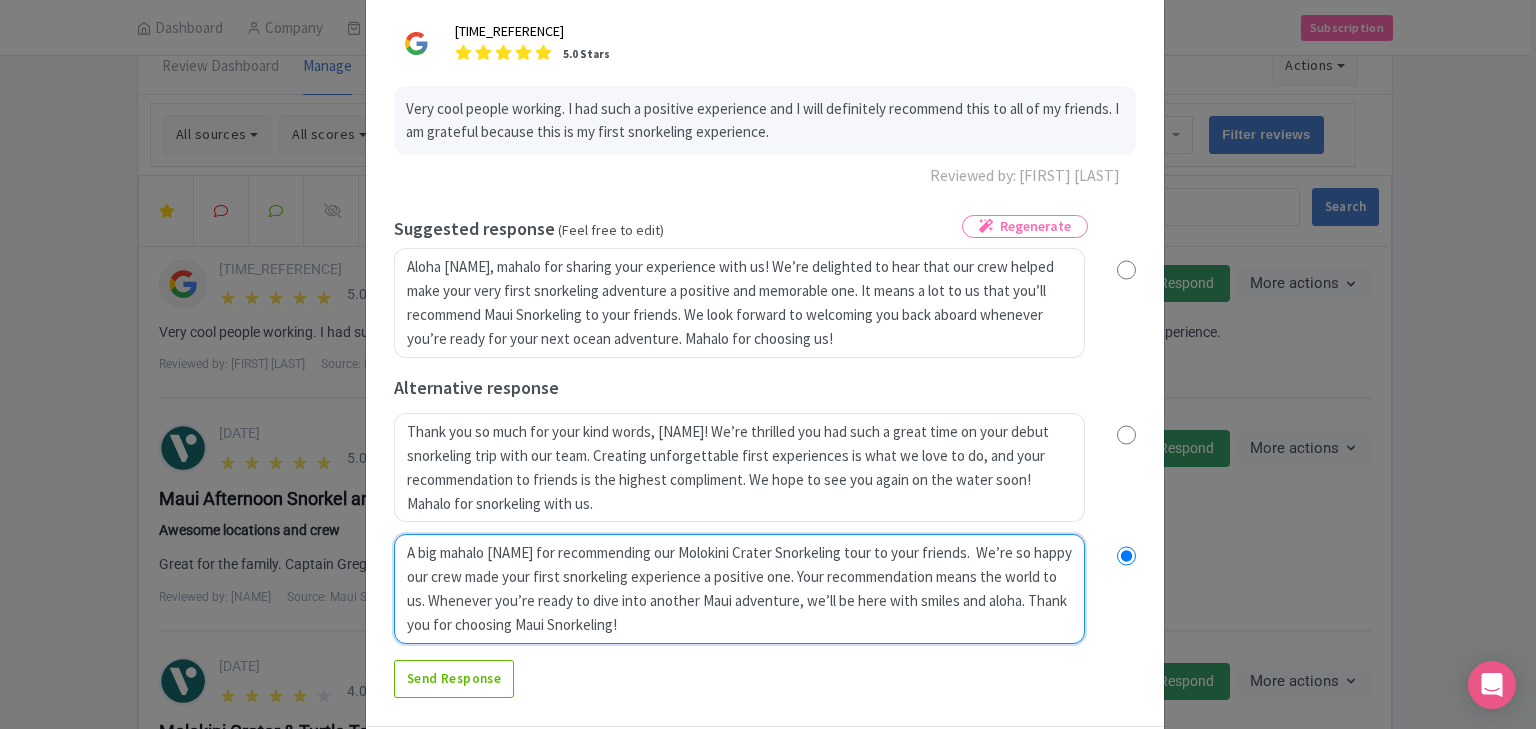 type on "A big mahalo Gem for recommending our Molokini Crater Snorkeling tour to your friends.  We’re so happy our crew made your first snorkeling experience a positive one. Whenever you’re ready to dive into another Maui adventure, we’ll be here with smiles and aloha. Thank you for choosing Maui Snorkeling!" 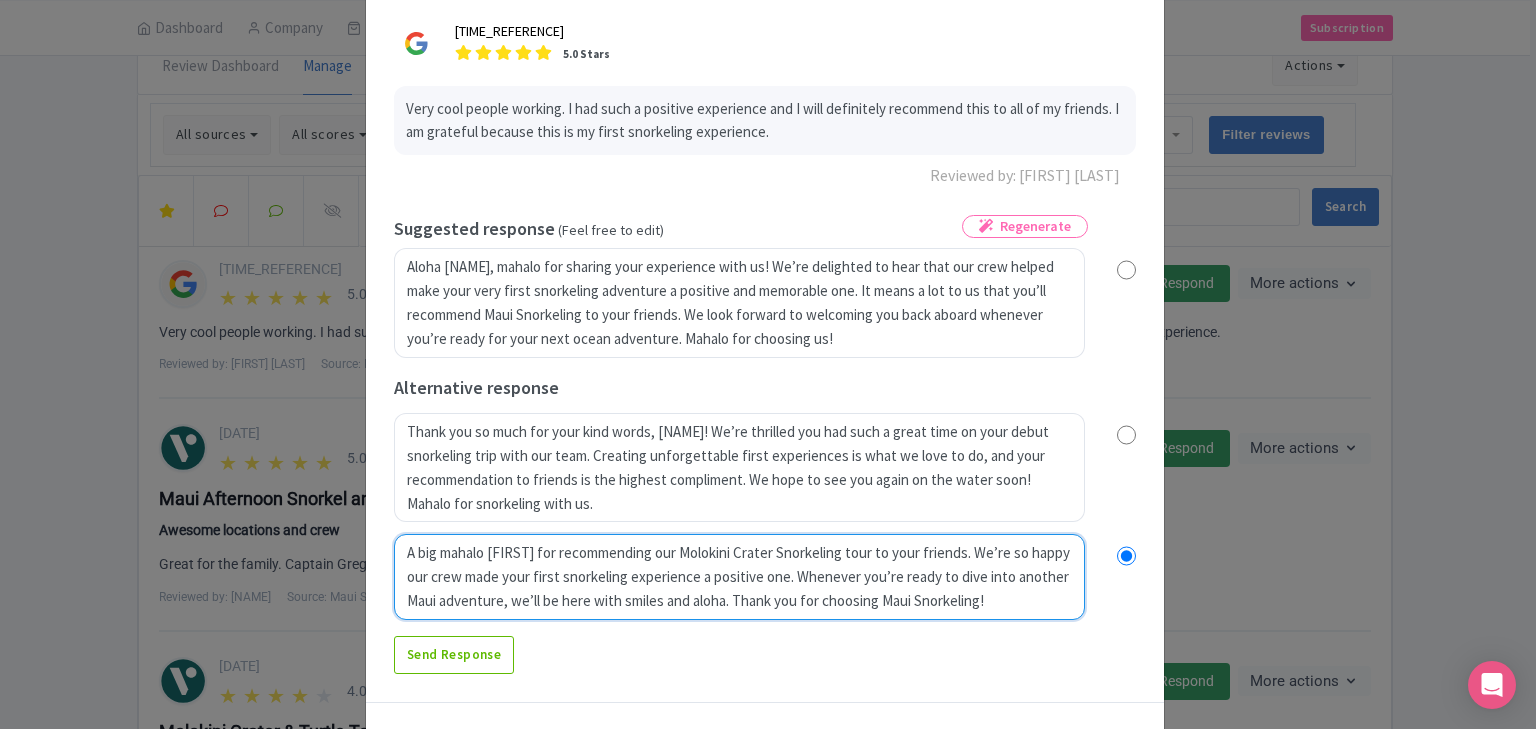 radio on "true" 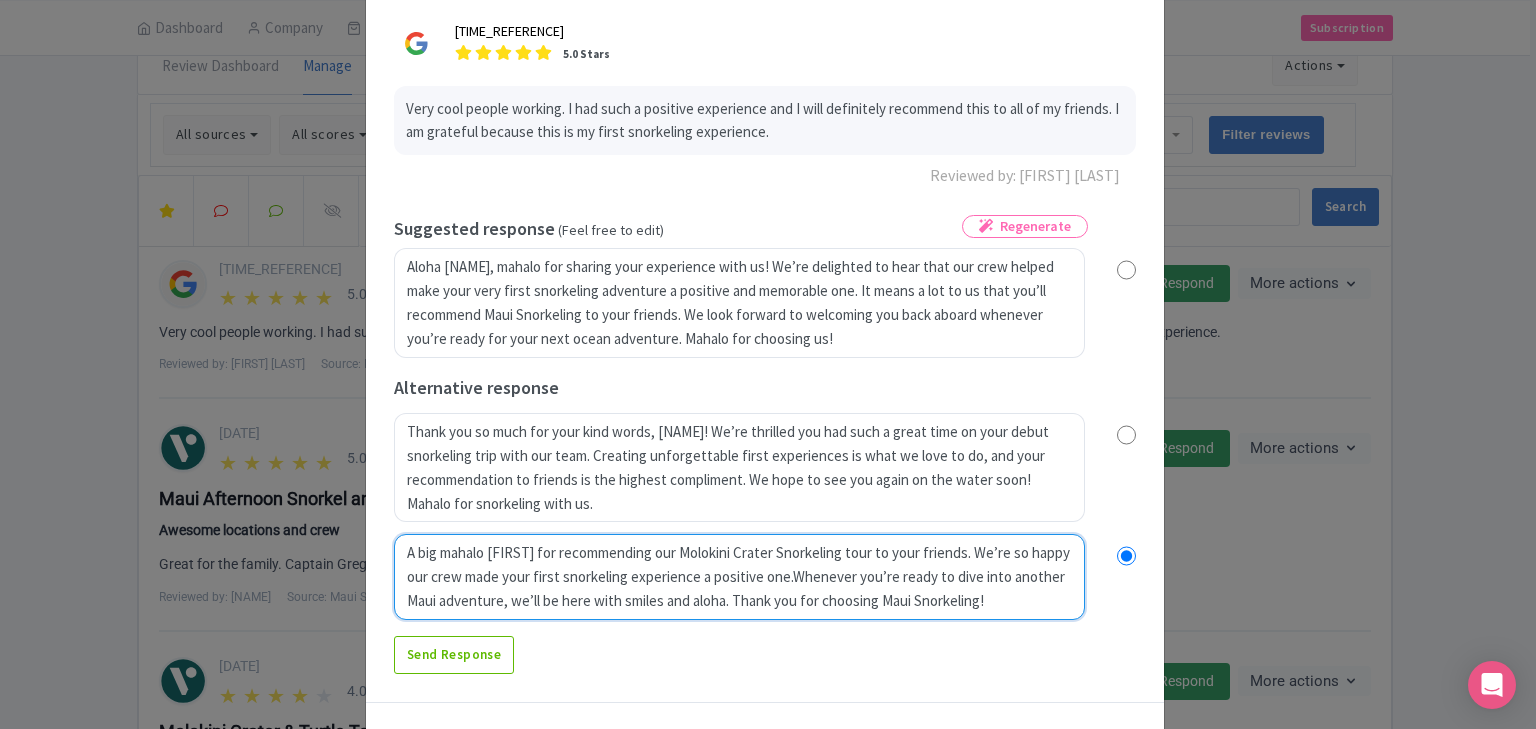 radio on "true" 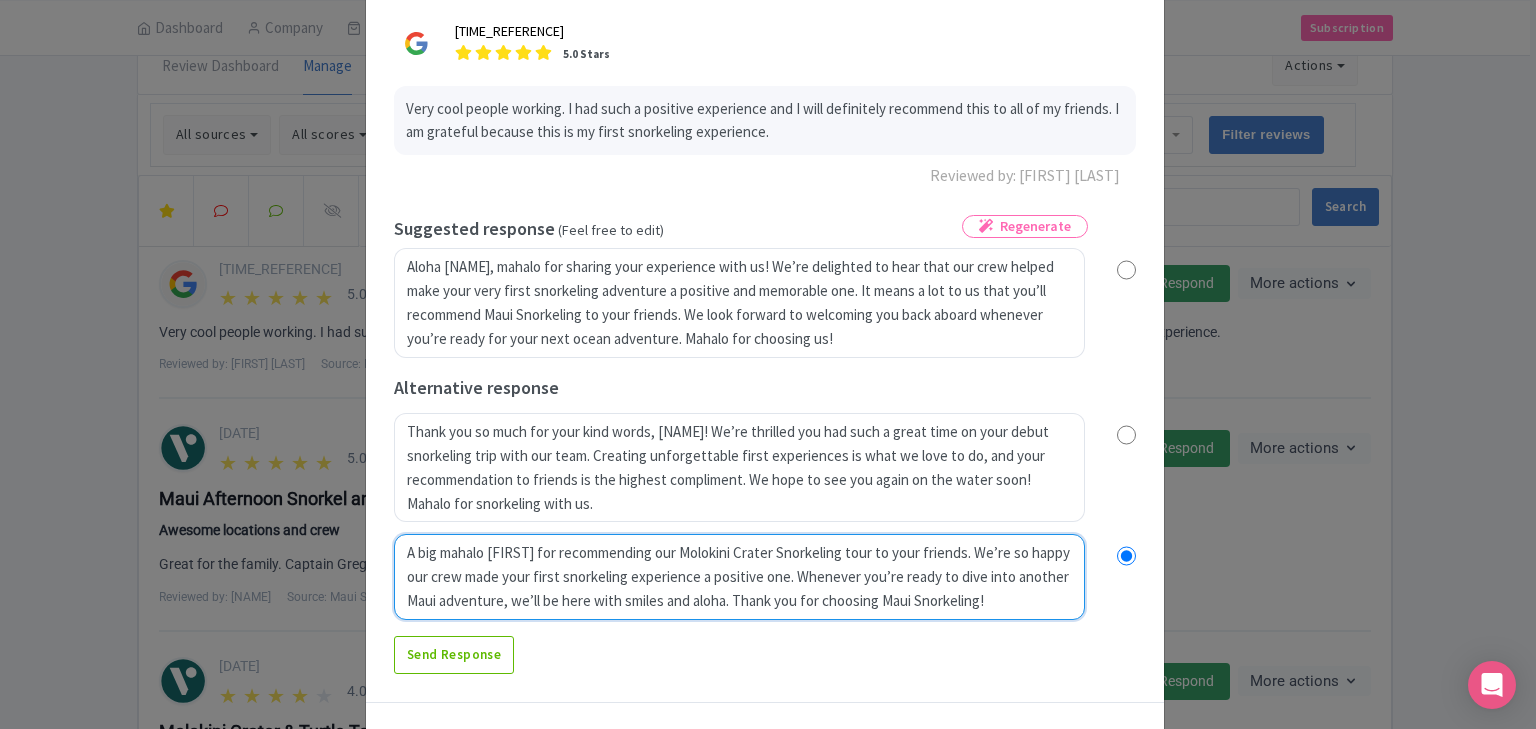 radio on "true" 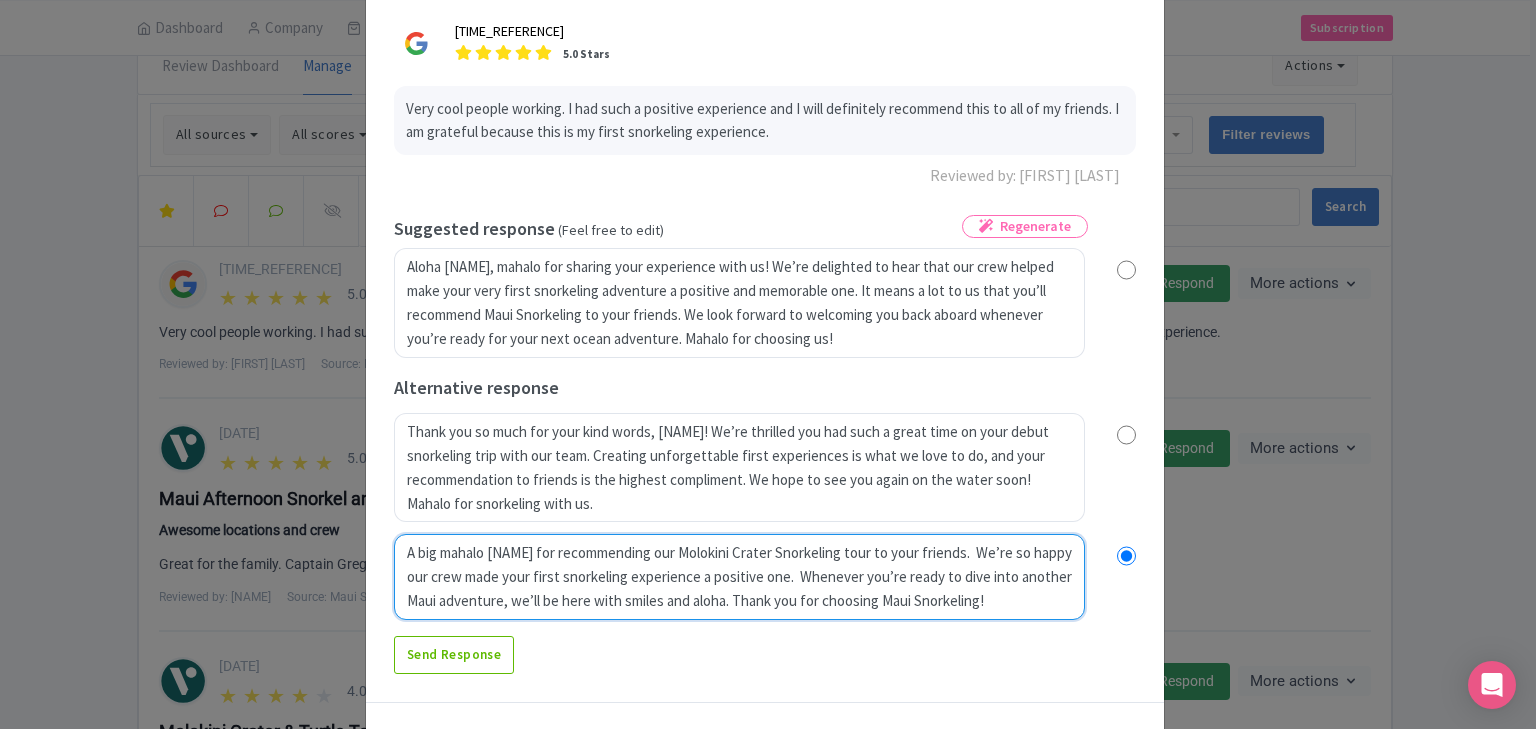 radio on "true" 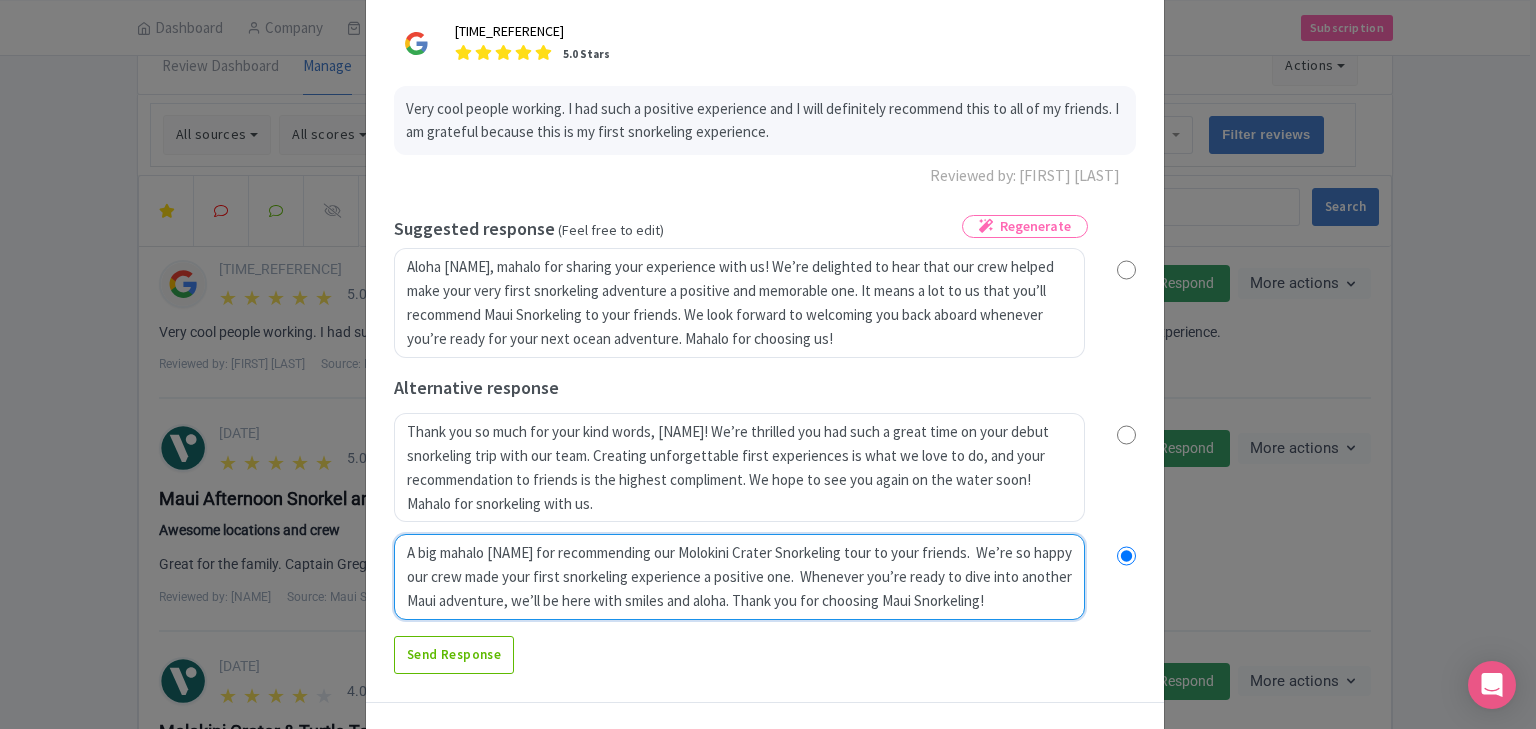 type on "A big mahalo Gem for recommending our Molokini Crater Snorkeling tour to your friends.  We’re so happy our crew made your first snorkeling experience a positive one.  Whenever you’re ready to dive into another Maui adventure, we’ll be here with smiles and aloha. Mfor choosing Maui Snorkeling!" 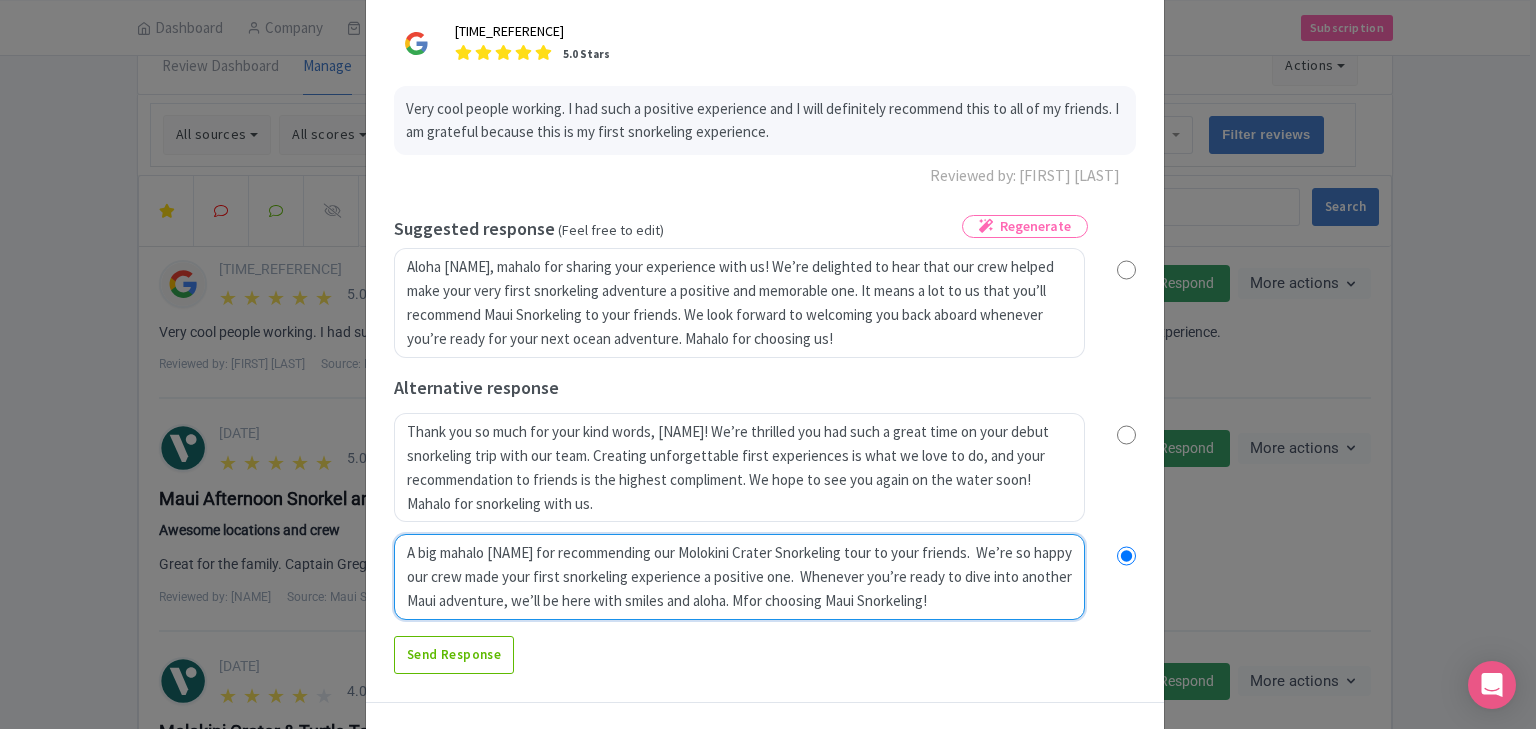 radio on "true" 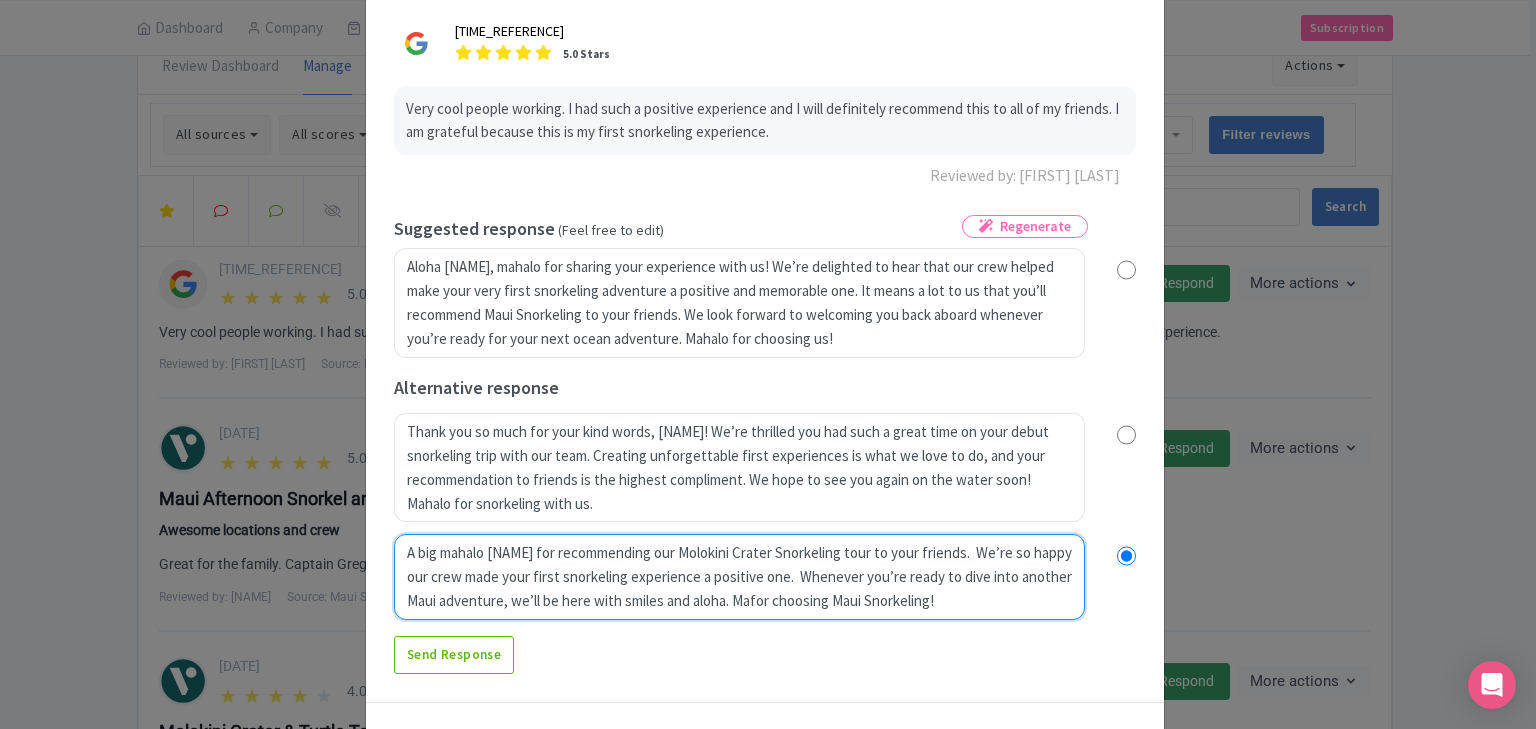 type on "A big mahalo Gem for recommending our Molokini Crater Snorkeling tour to your friends.  We’re so happy our crew made your first snorkeling experience a positive one.  Whenever you’re ready to dive into another Maui adventure, we’ll be here with smiles and aloha. Mahfor choosing Maui Snorkeling!" 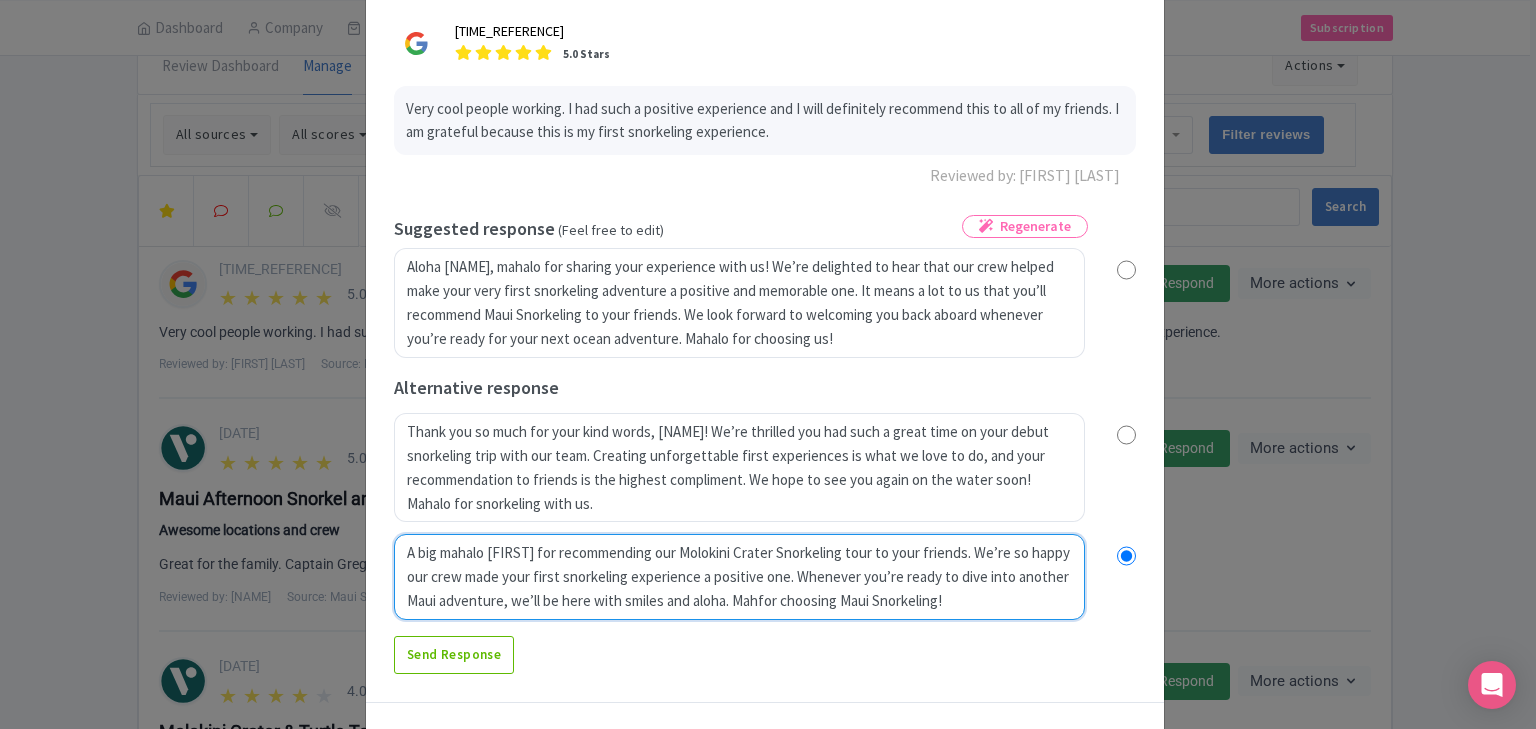 radio on "true" 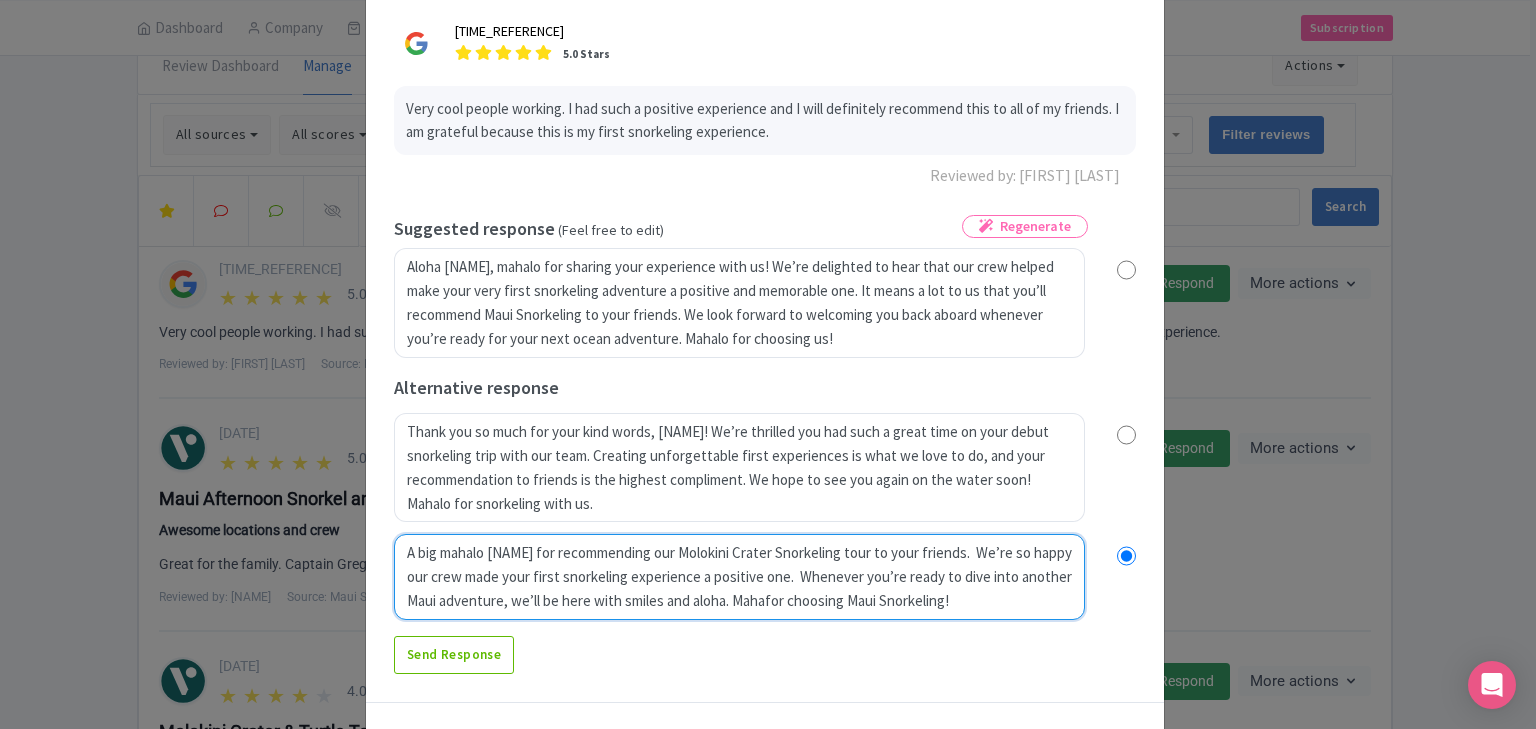 type on "A big mahalo Gem for recommending our Molokini Crater Snorkeling tour to your friends.  We’re so happy our crew made your first snorkeling experience a positive one.  Whenever you’re ready to dive into another Maui adventure, we’ll be here with smiles and aloha. Mahalfor choosing Maui Snorkeling!" 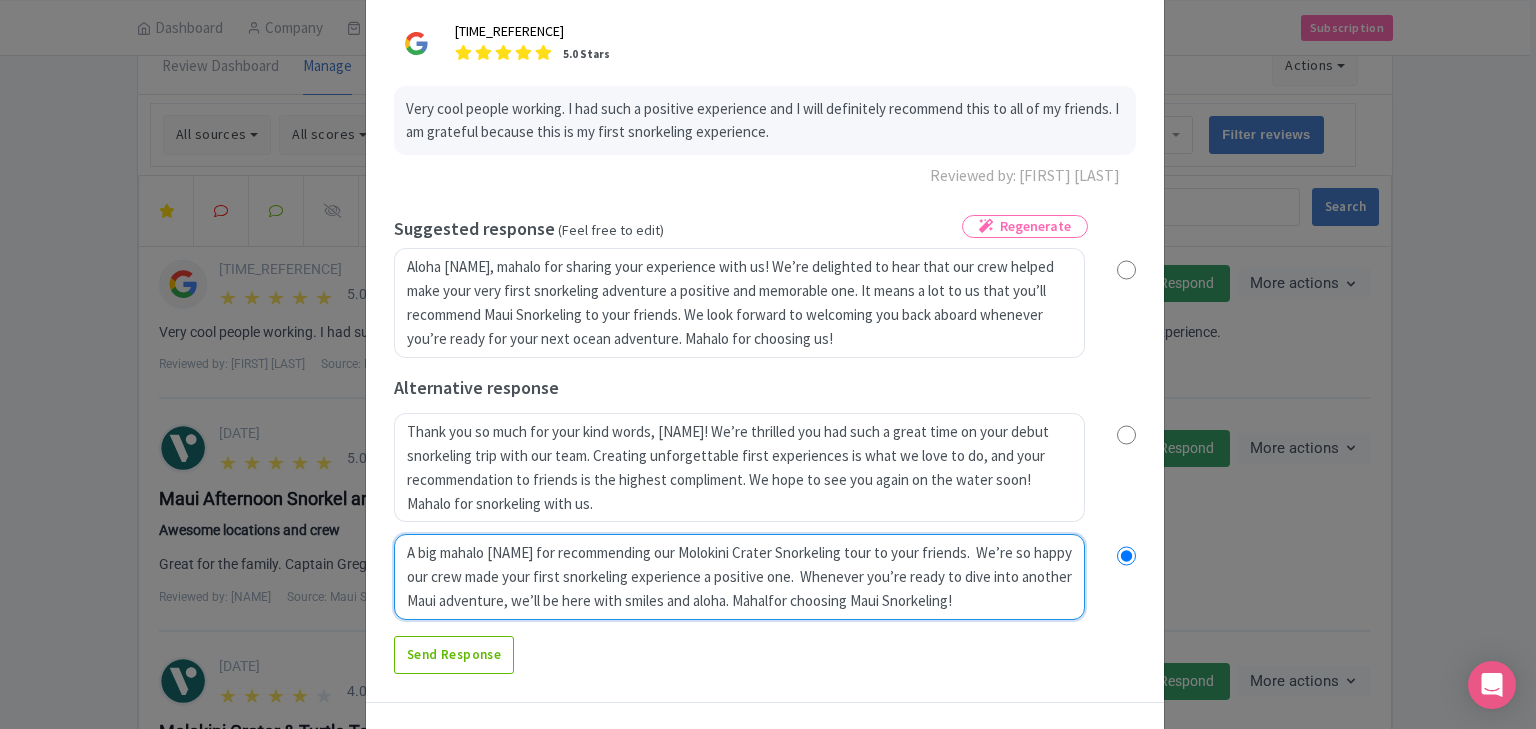 radio on "true" 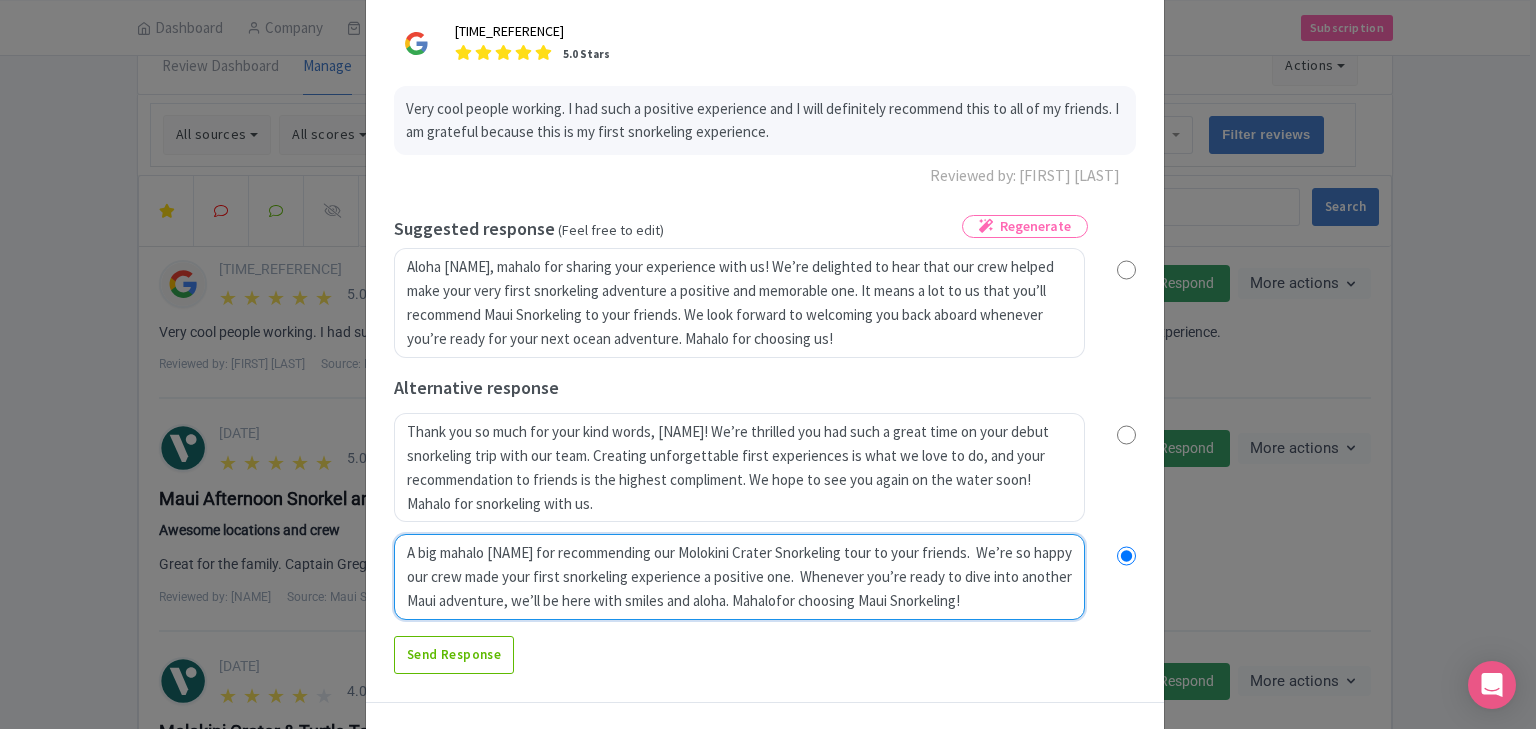 radio on "true" 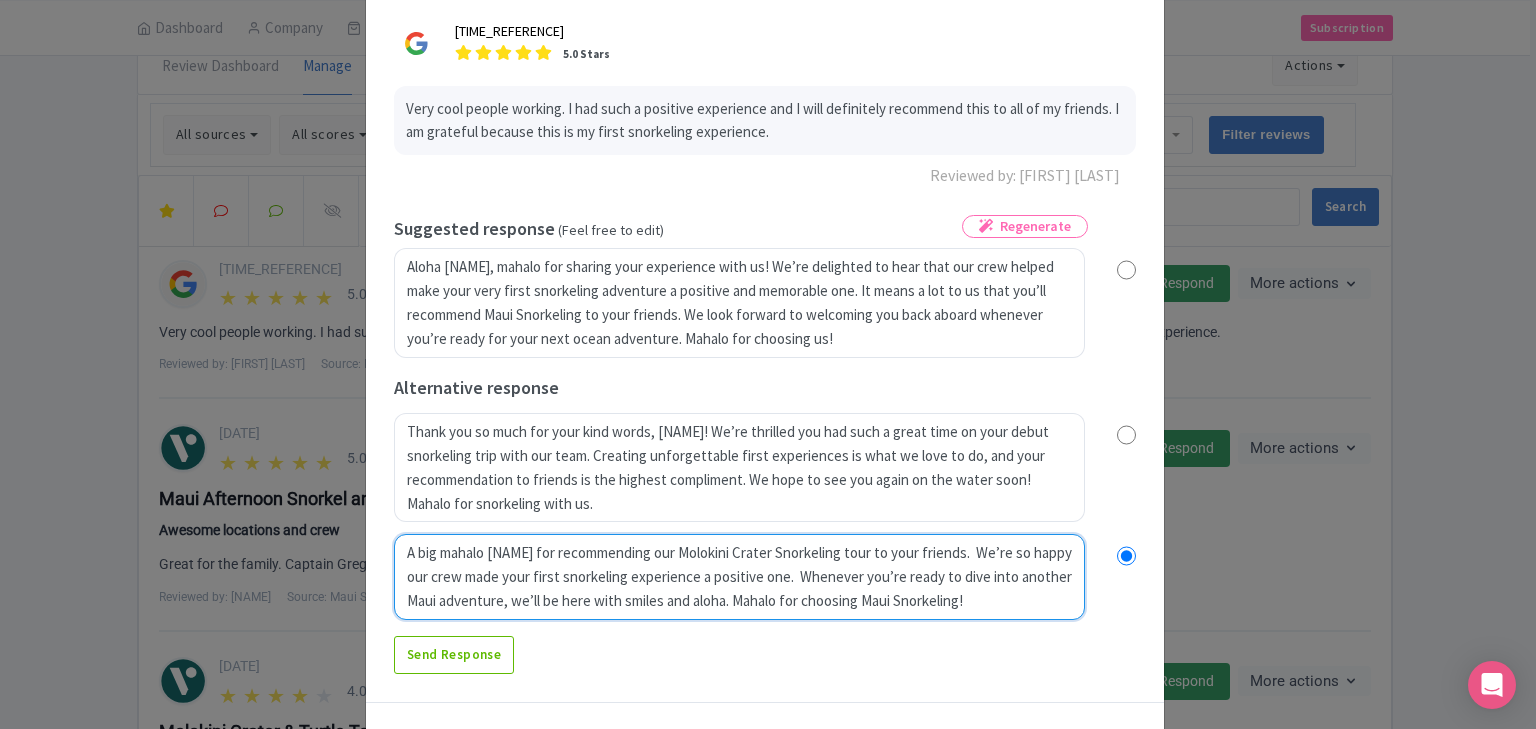 radio on "true" 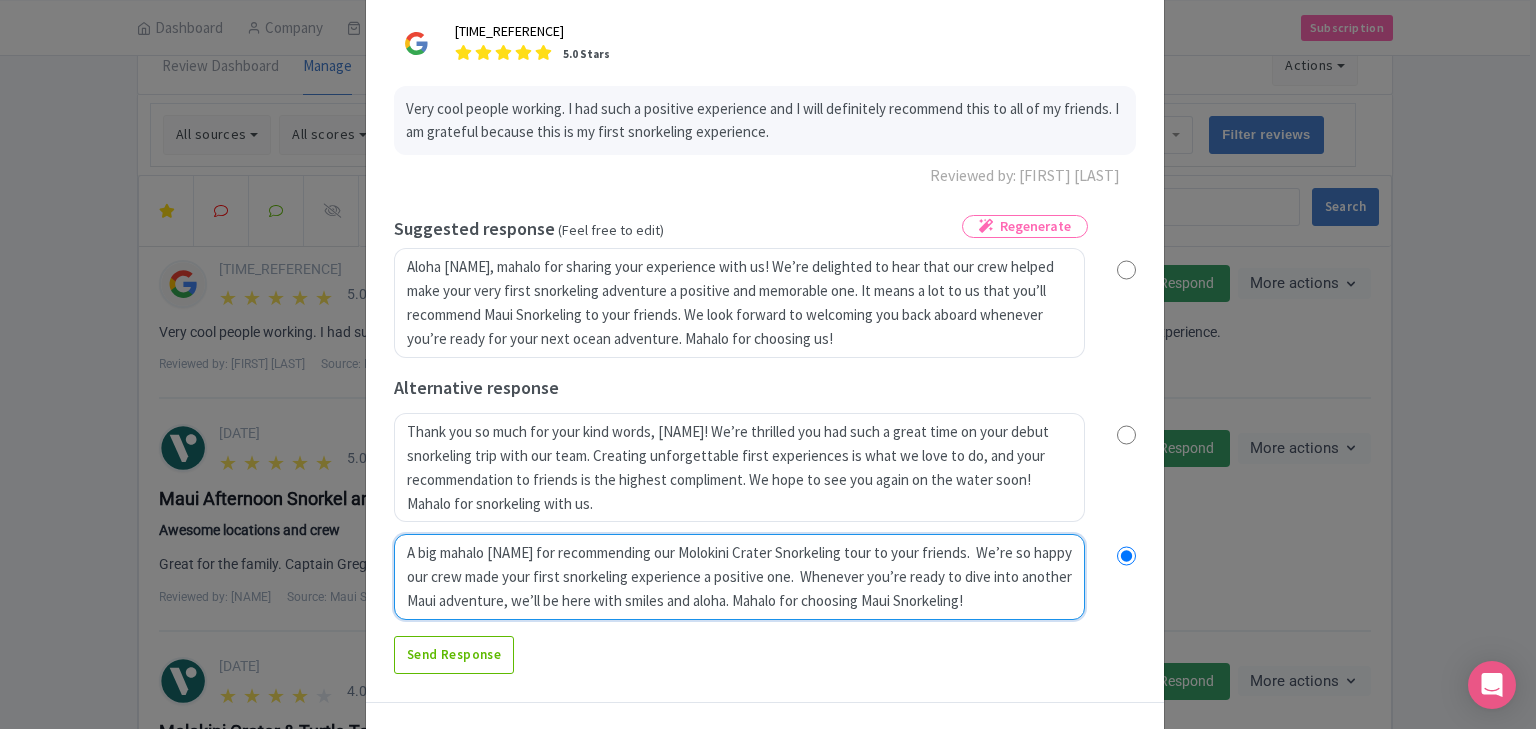 radio on "true" 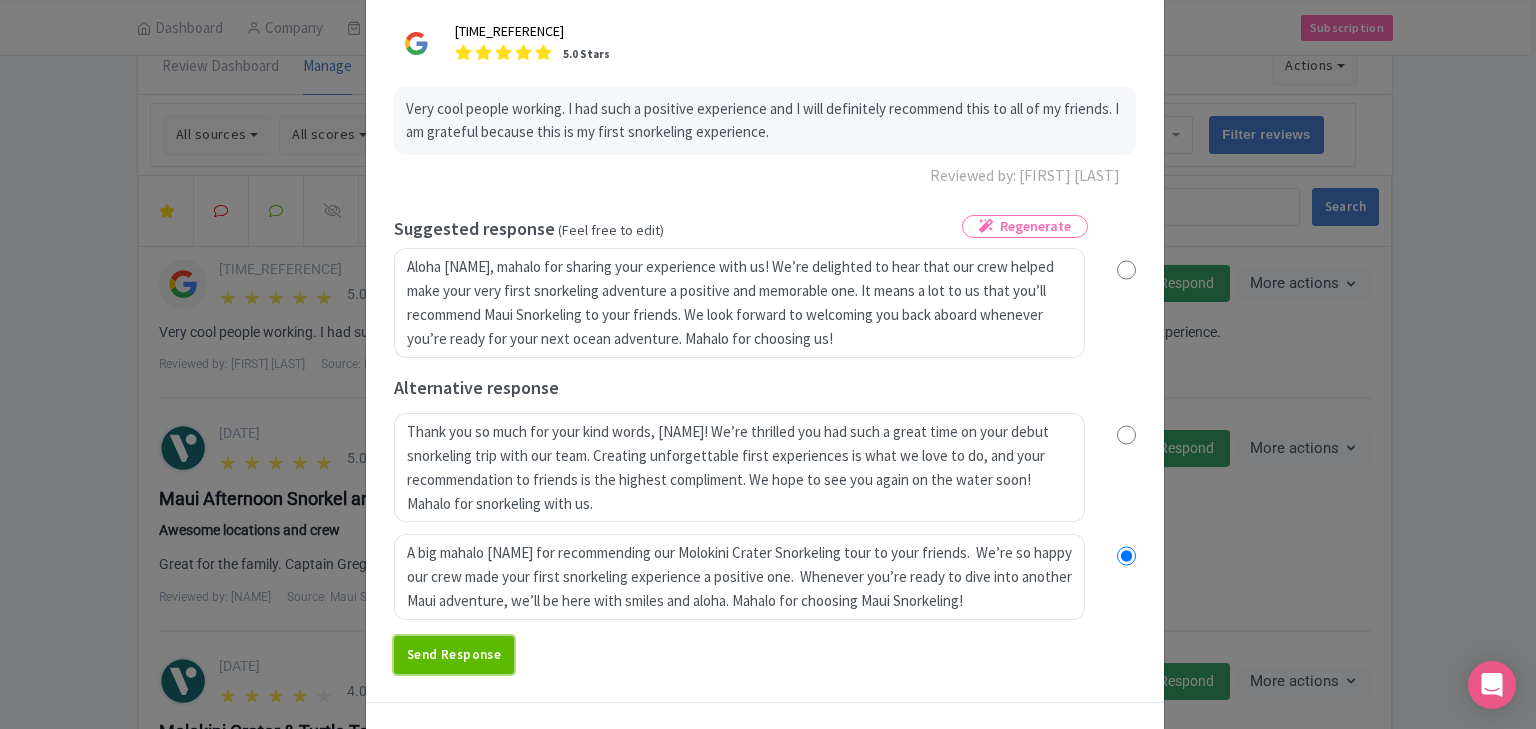 click on "Send Response" at bounding box center [454, 655] 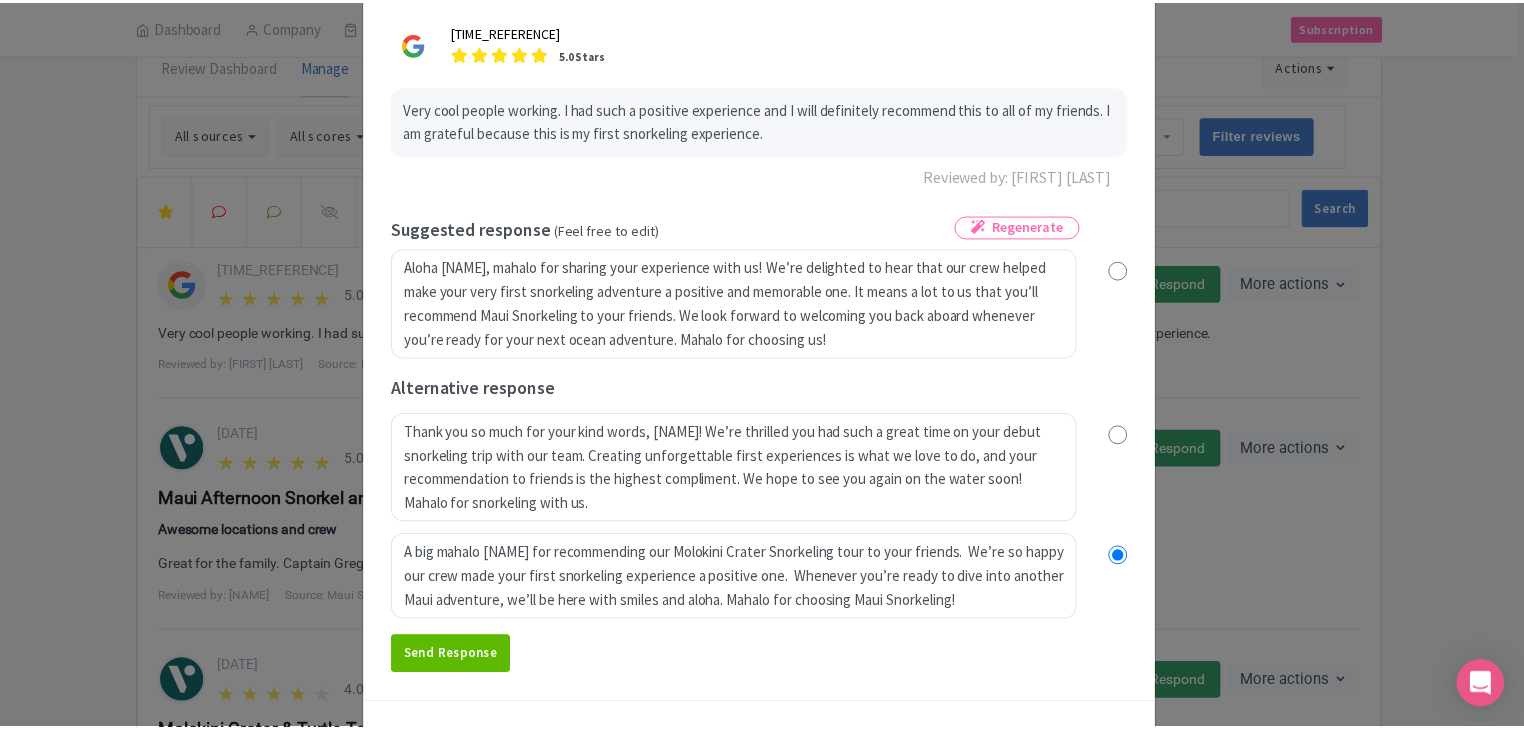 scroll, scrollTop: 0, scrollLeft: 0, axis: both 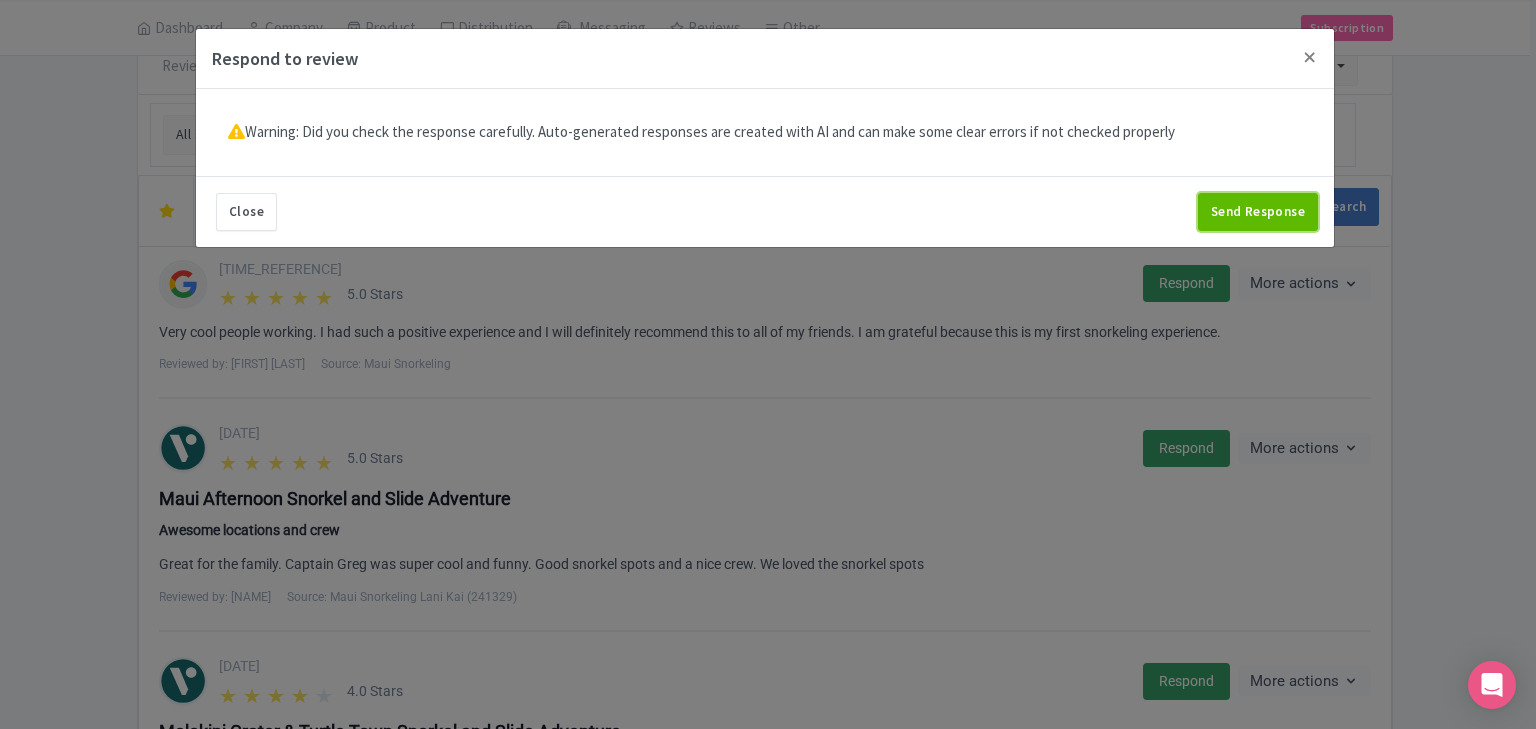 click on "Send Response" at bounding box center [1258, 212] 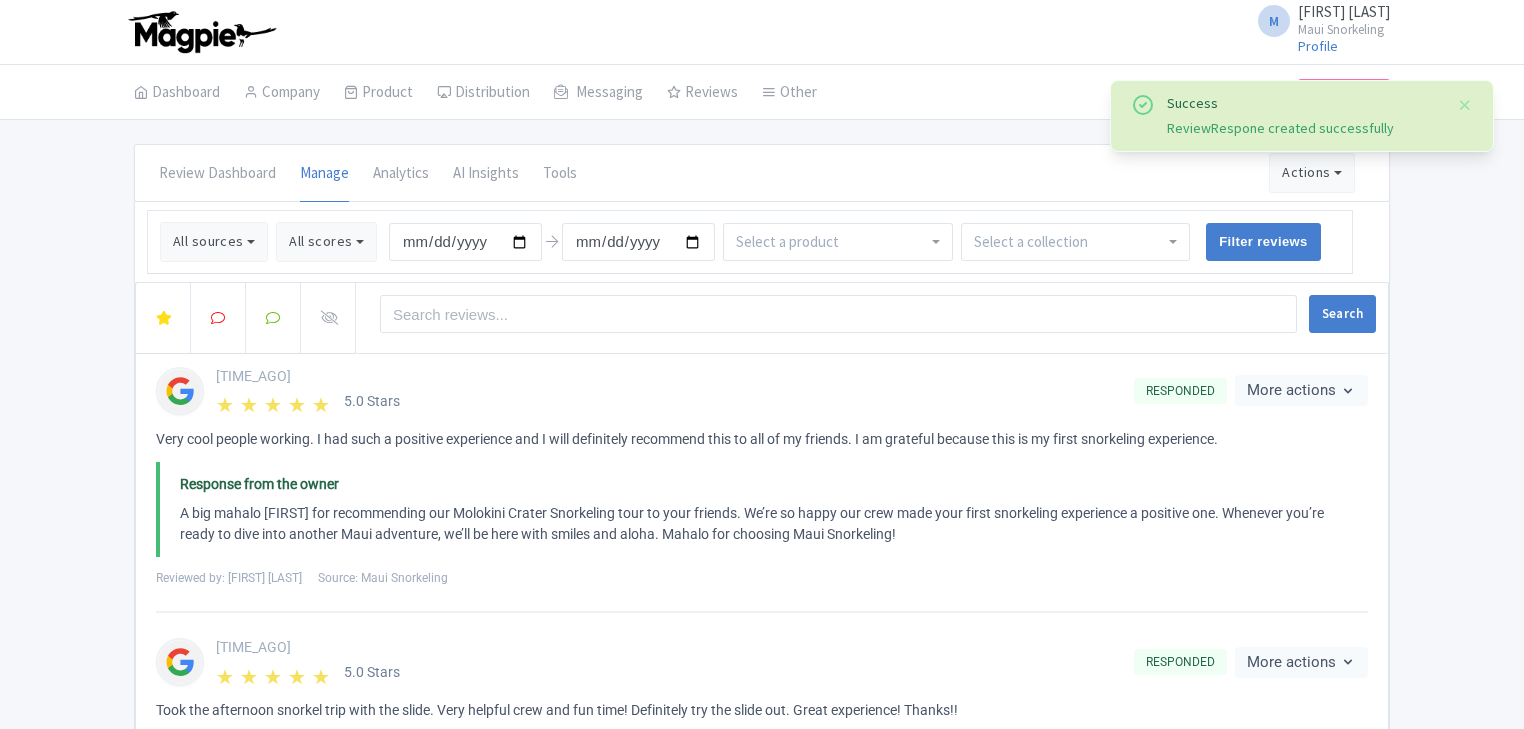scroll, scrollTop: 0, scrollLeft: 0, axis: both 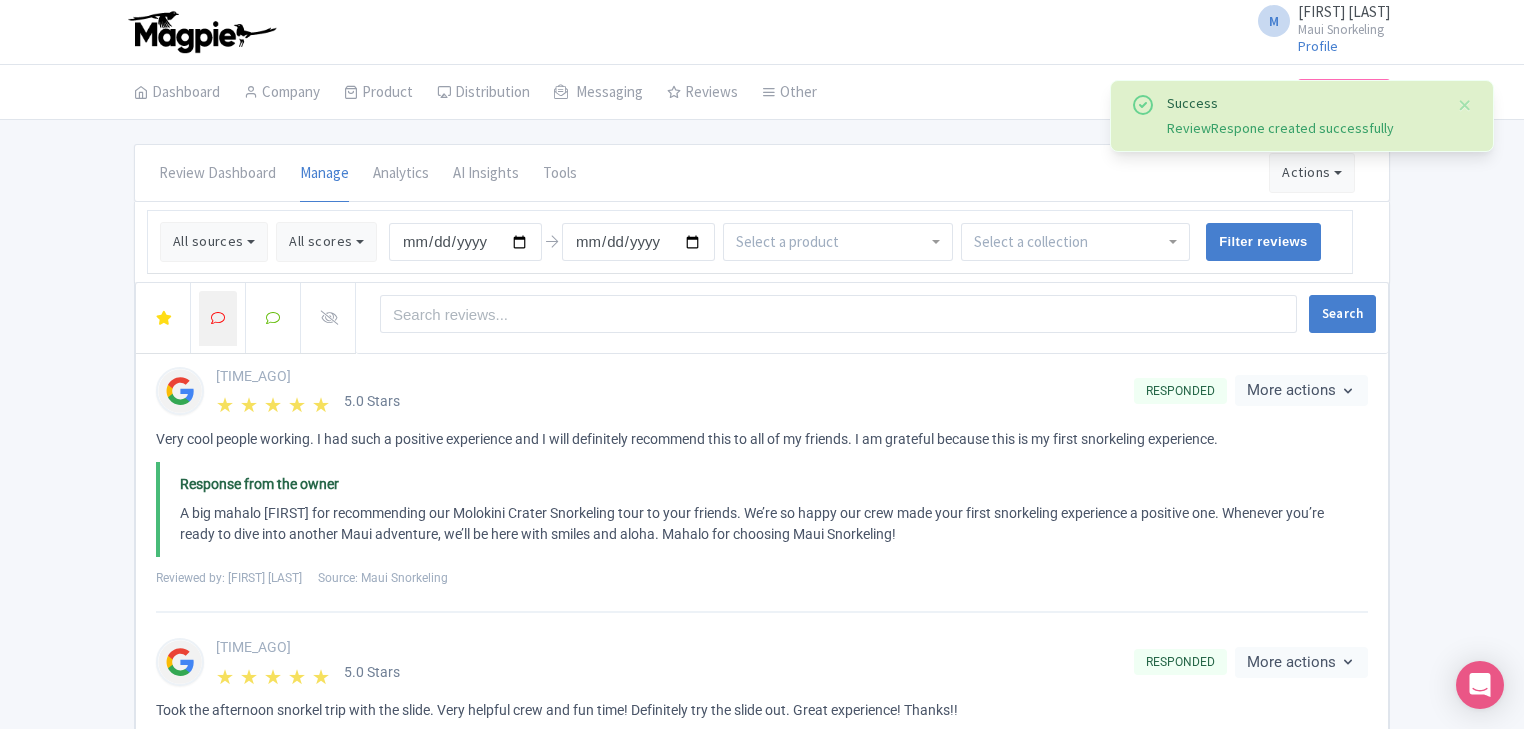 click at bounding box center (218, 318) 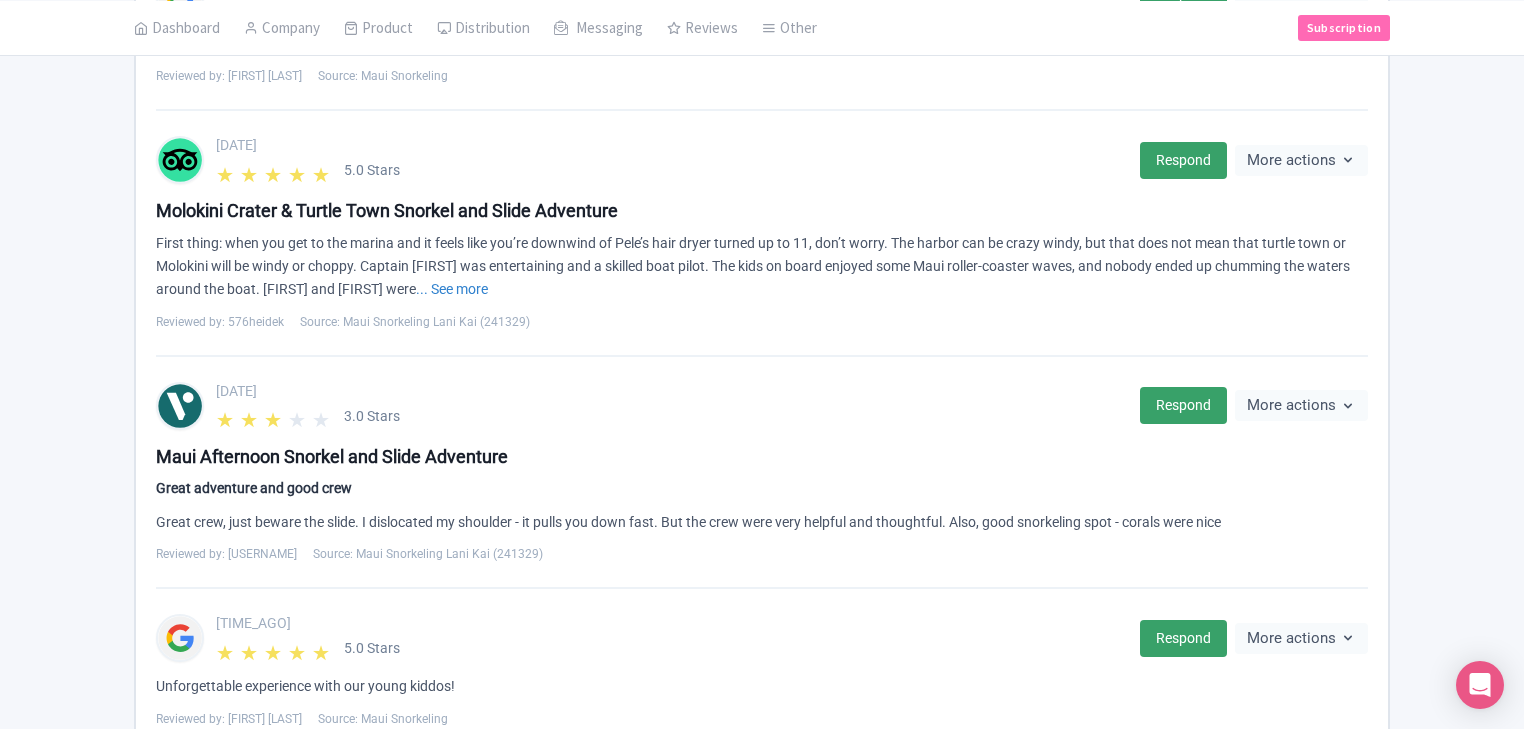 scroll, scrollTop: 912, scrollLeft: 0, axis: vertical 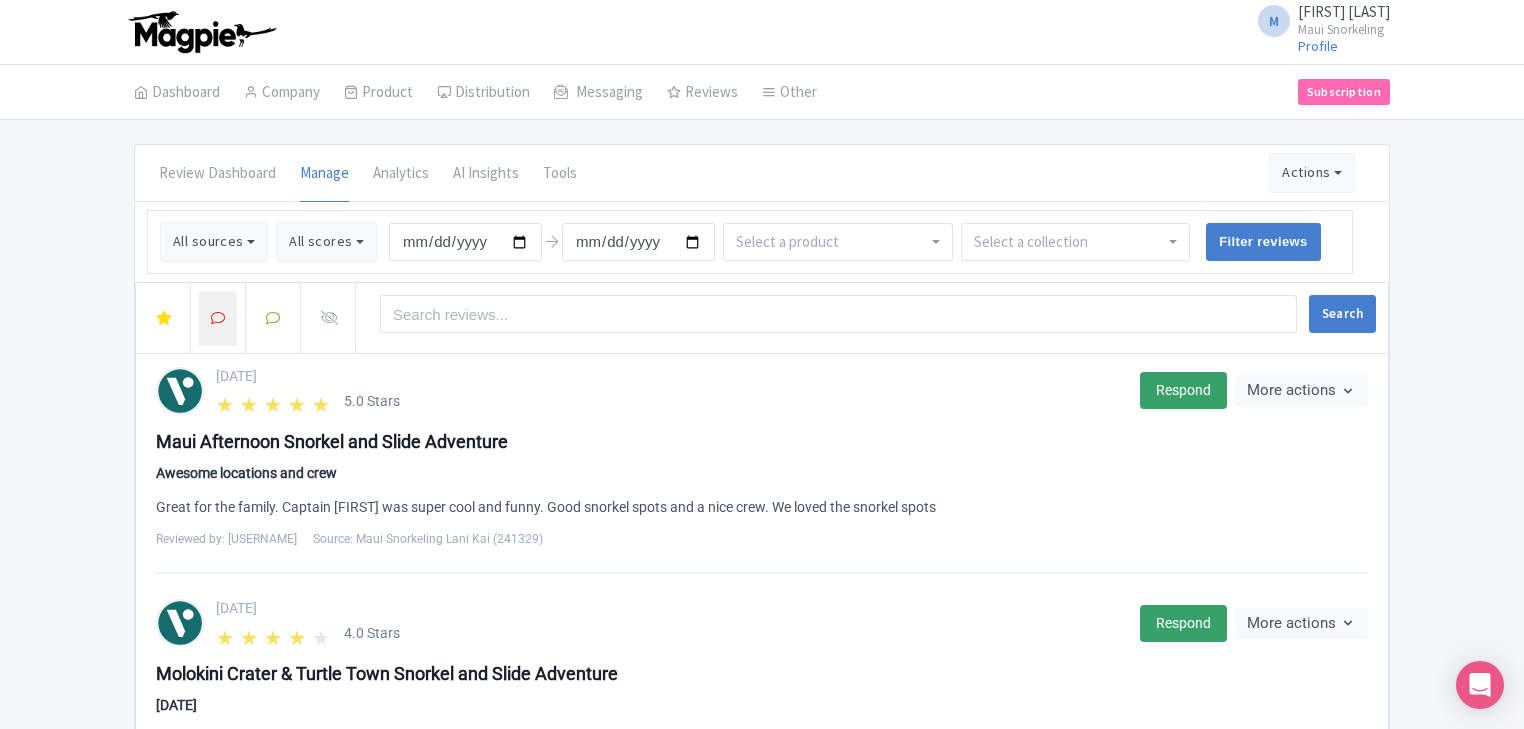 click at bounding box center [218, 318] 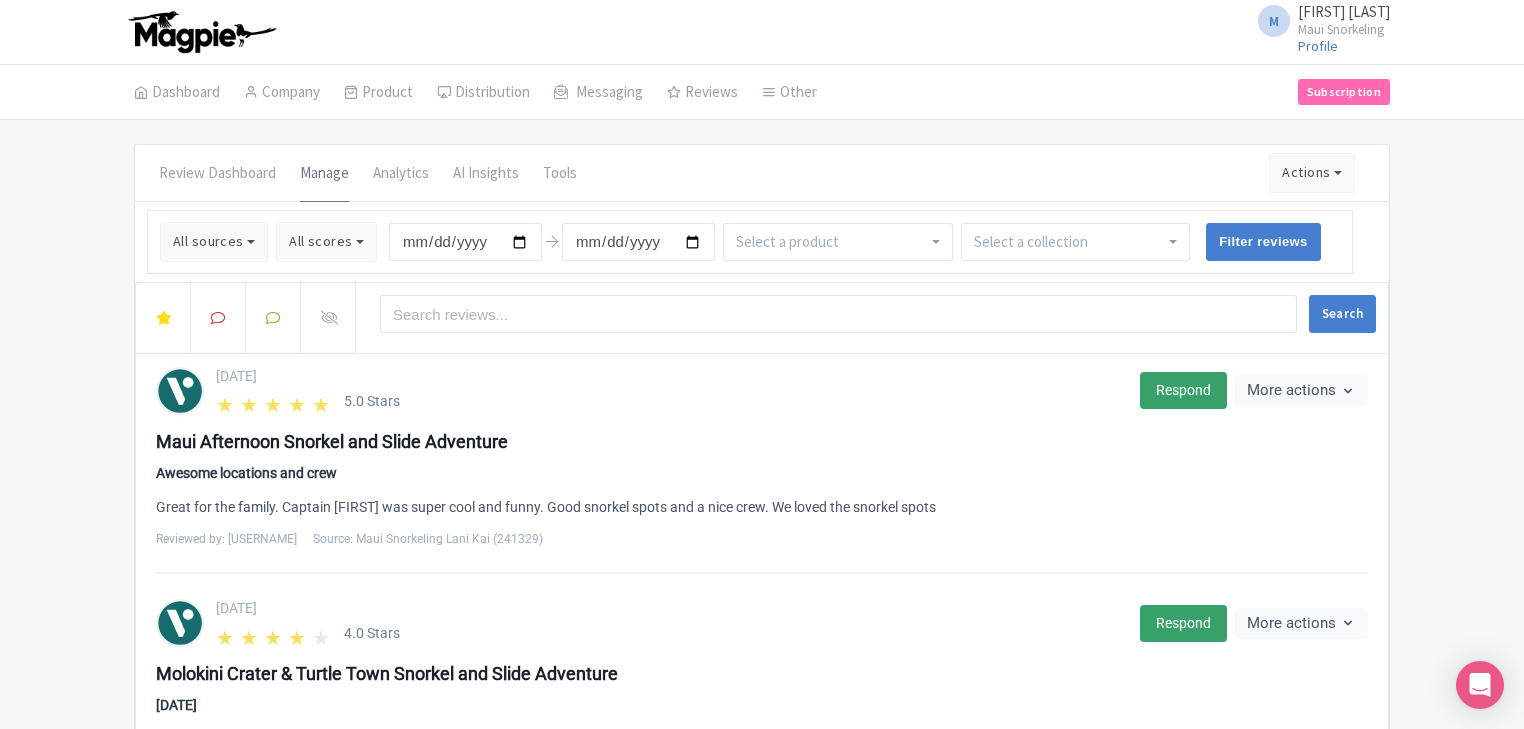 click on "Manage" at bounding box center (324, 174) 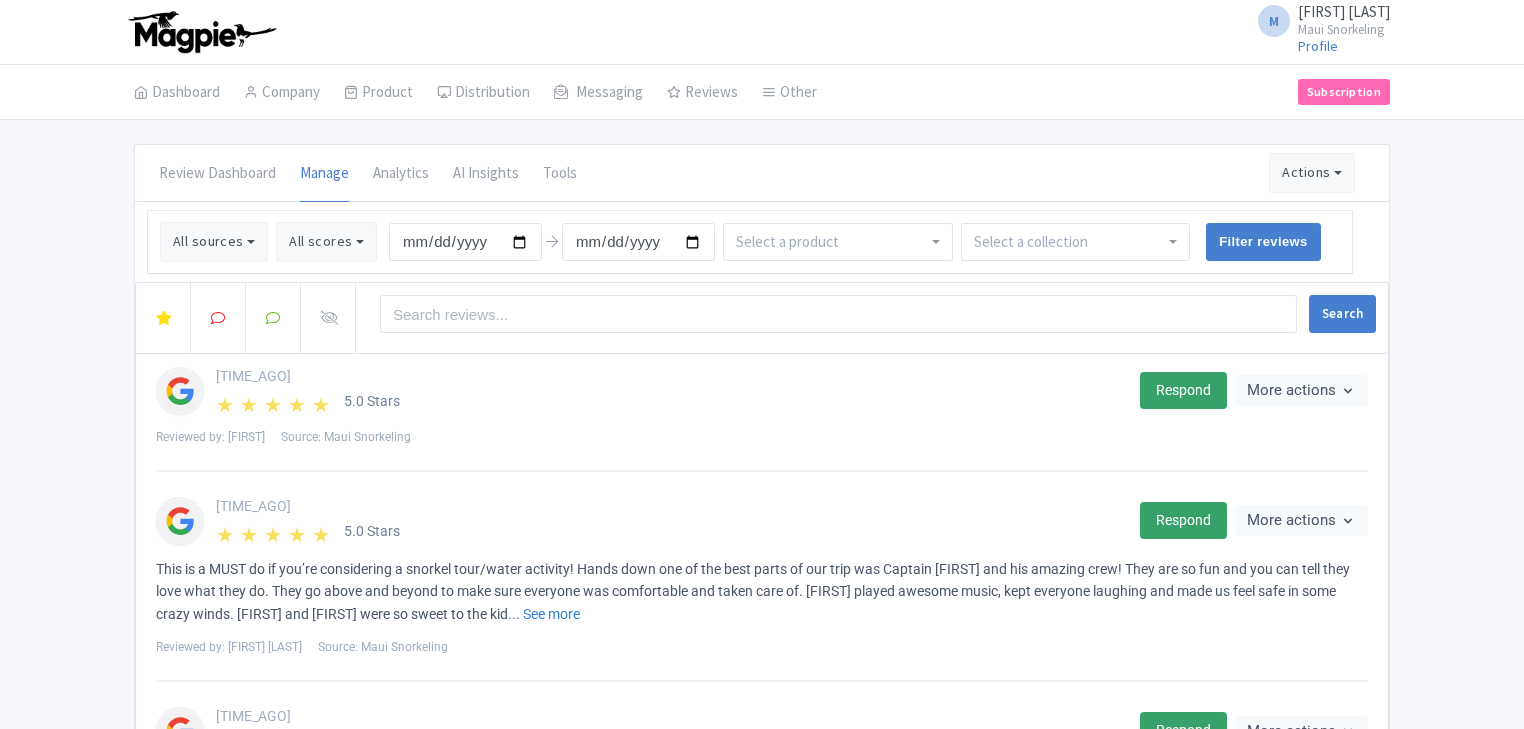 scroll, scrollTop: 0, scrollLeft: 0, axis: both 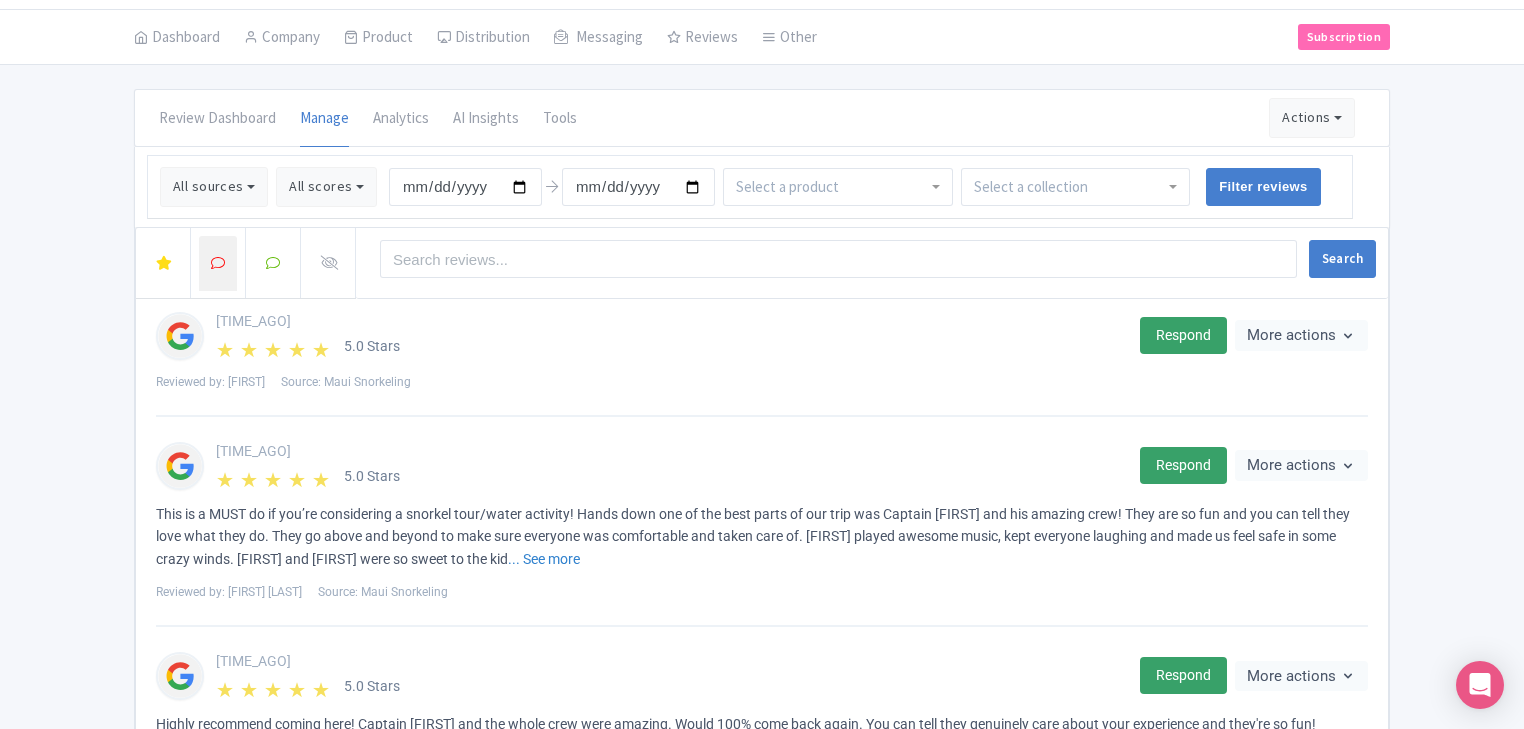 click at bounding box center [218, 263] 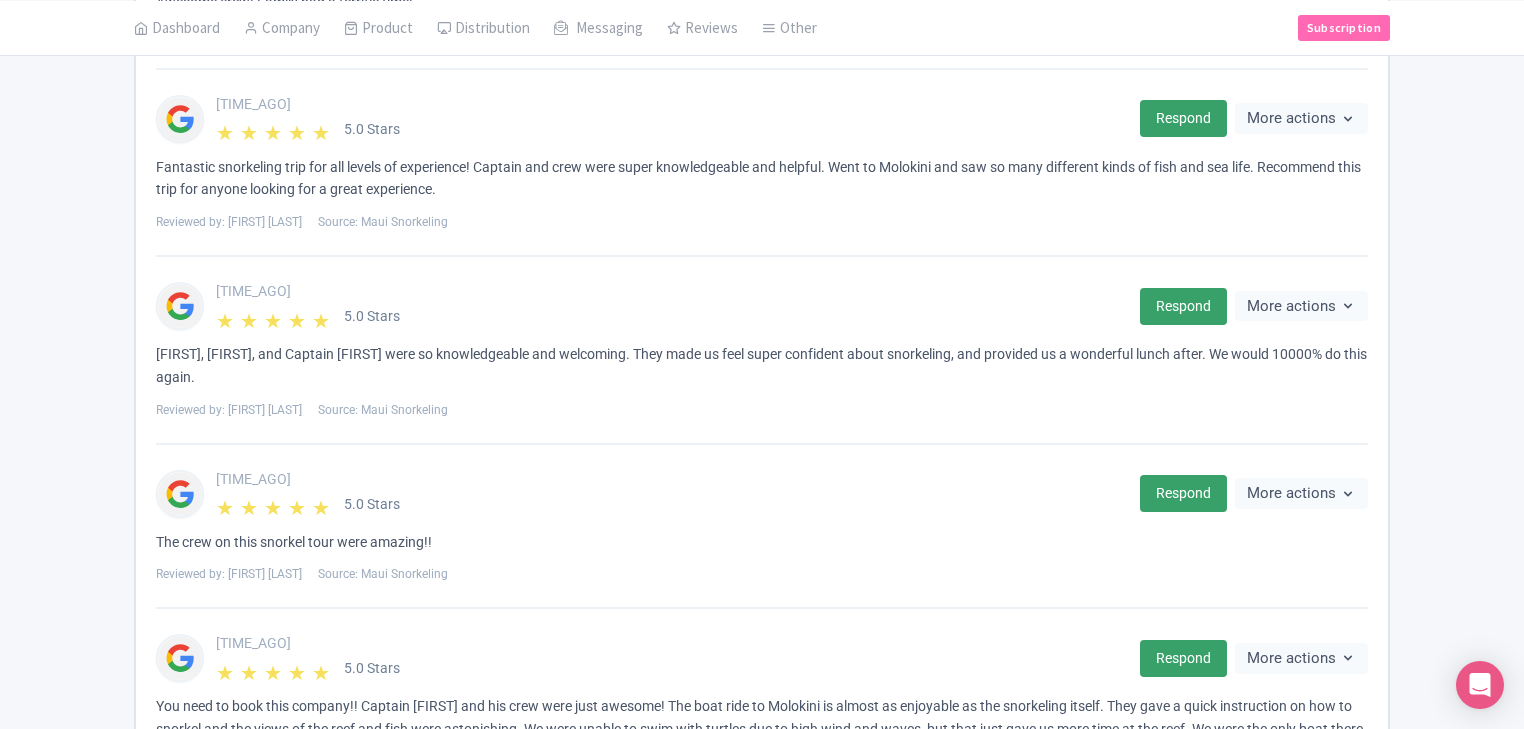 scroll, scrollTop: 1561, scrollLeft: 0, axis: vertical 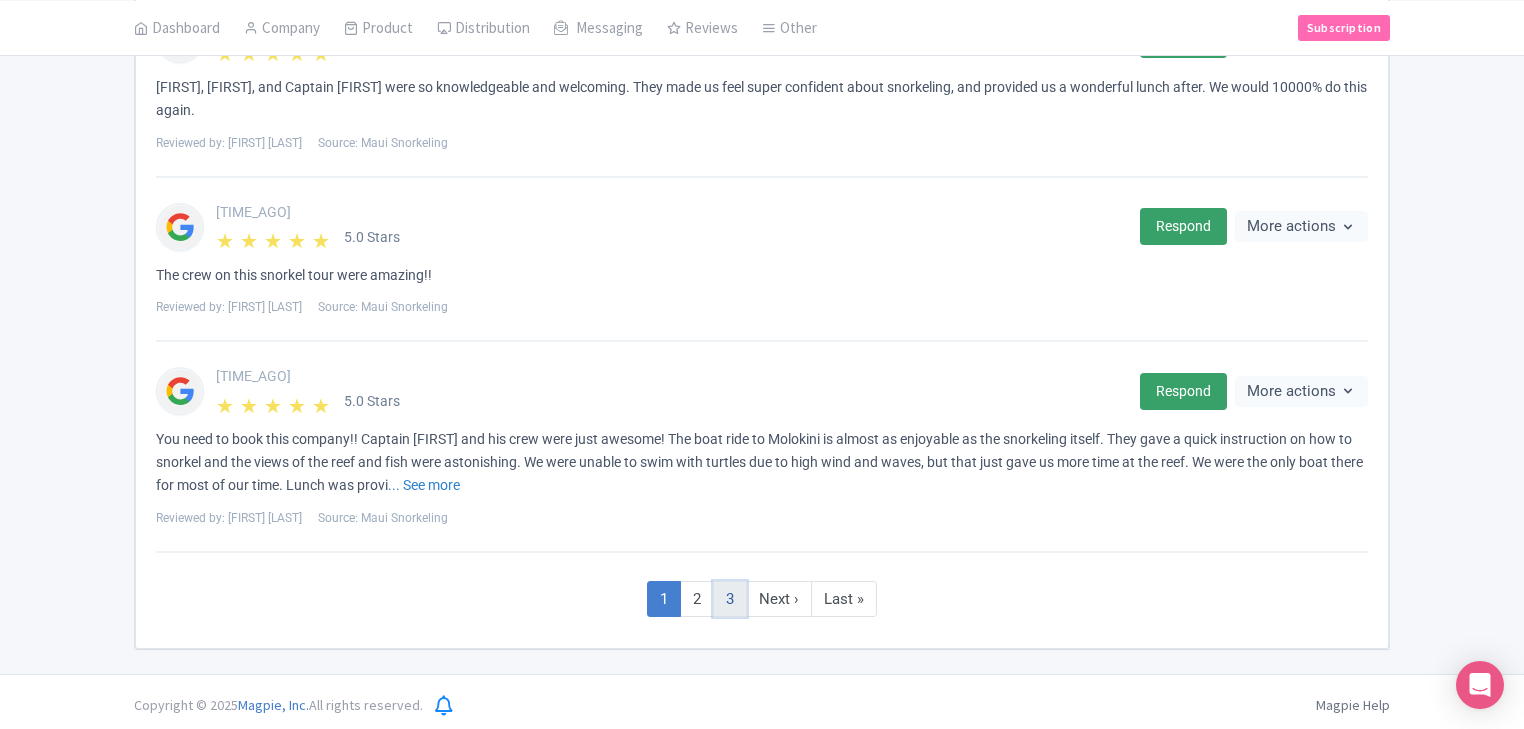 click on "3" at bounding box center (730, 599) 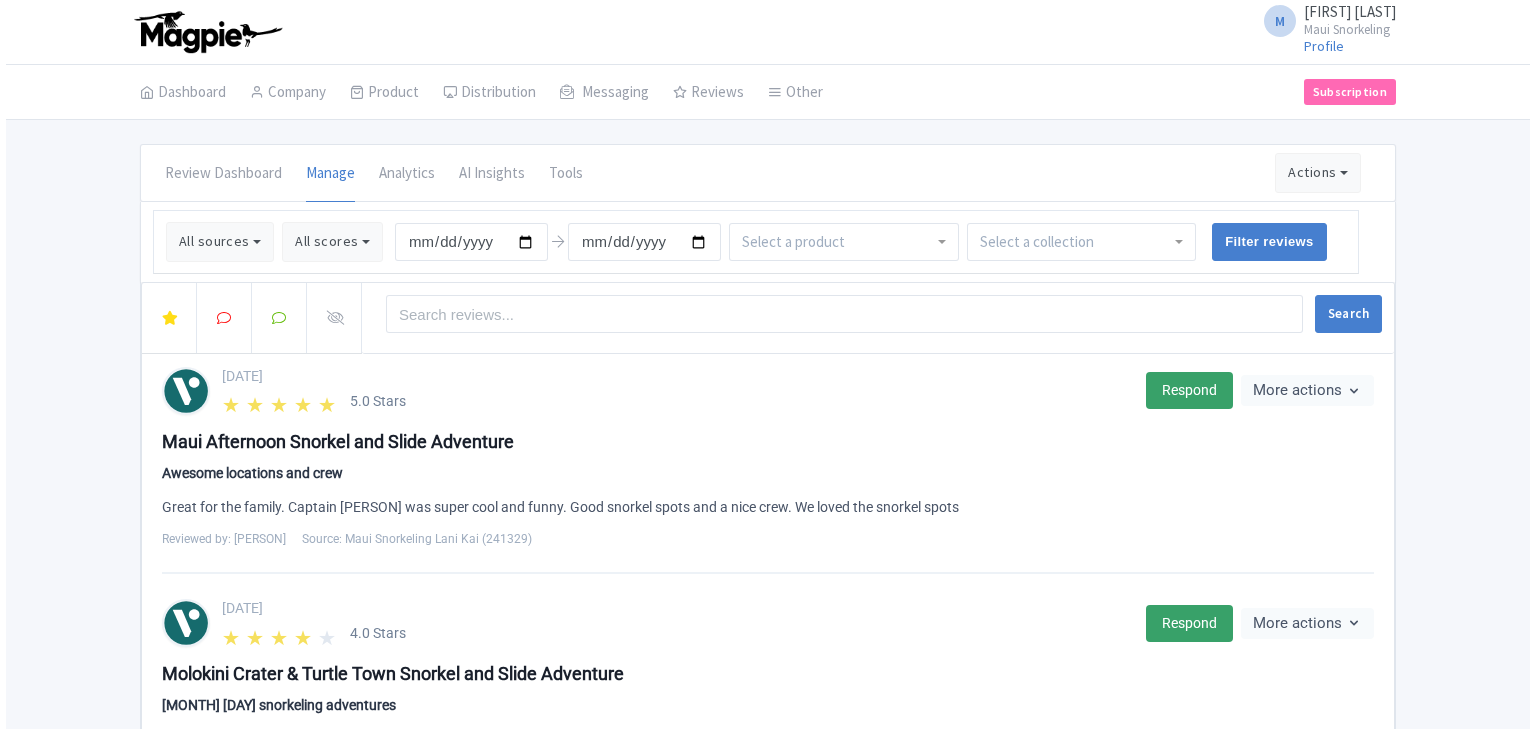 scroll, scrollTop: 352, scrollLeft: 0, axis: vertical 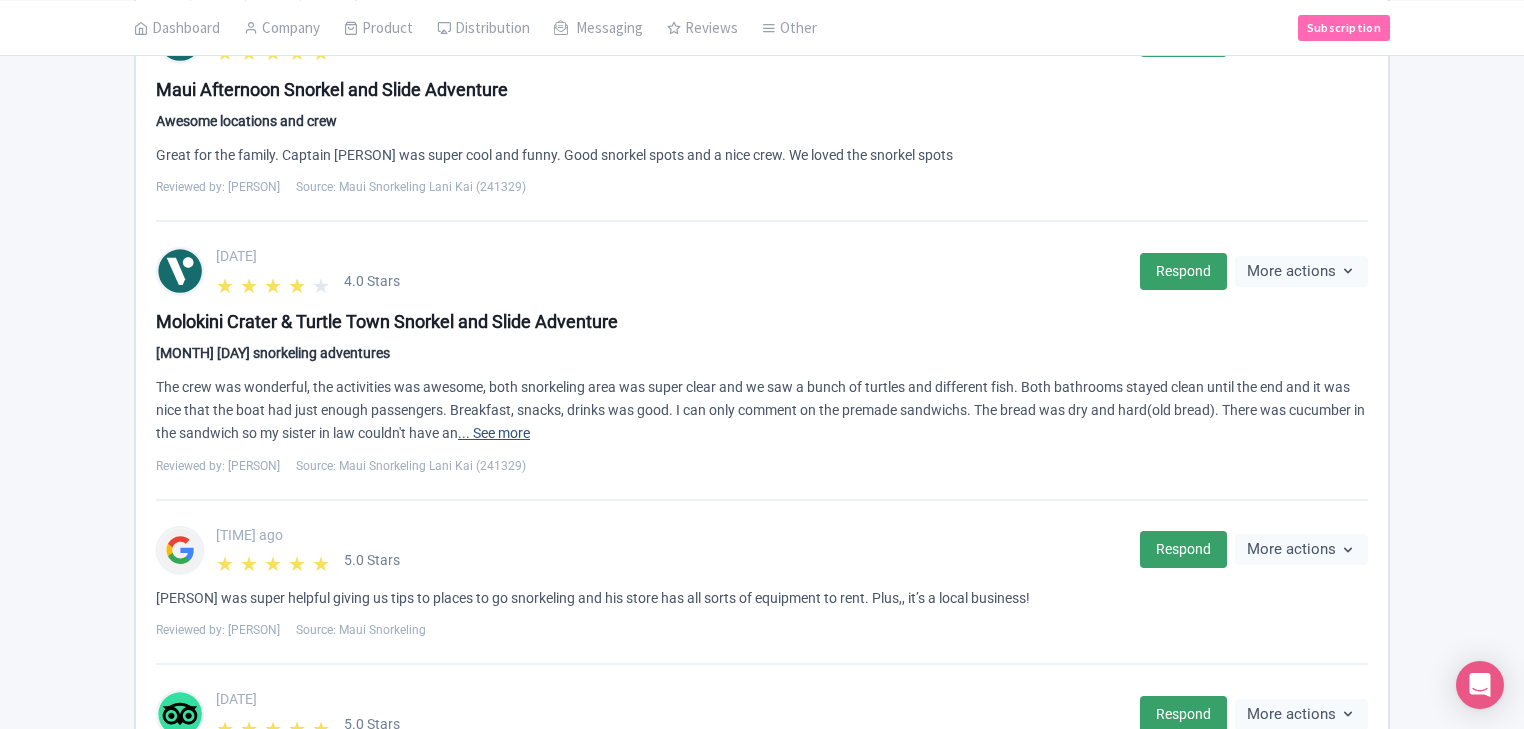click on "... See more" at bounding box center [494, 433] 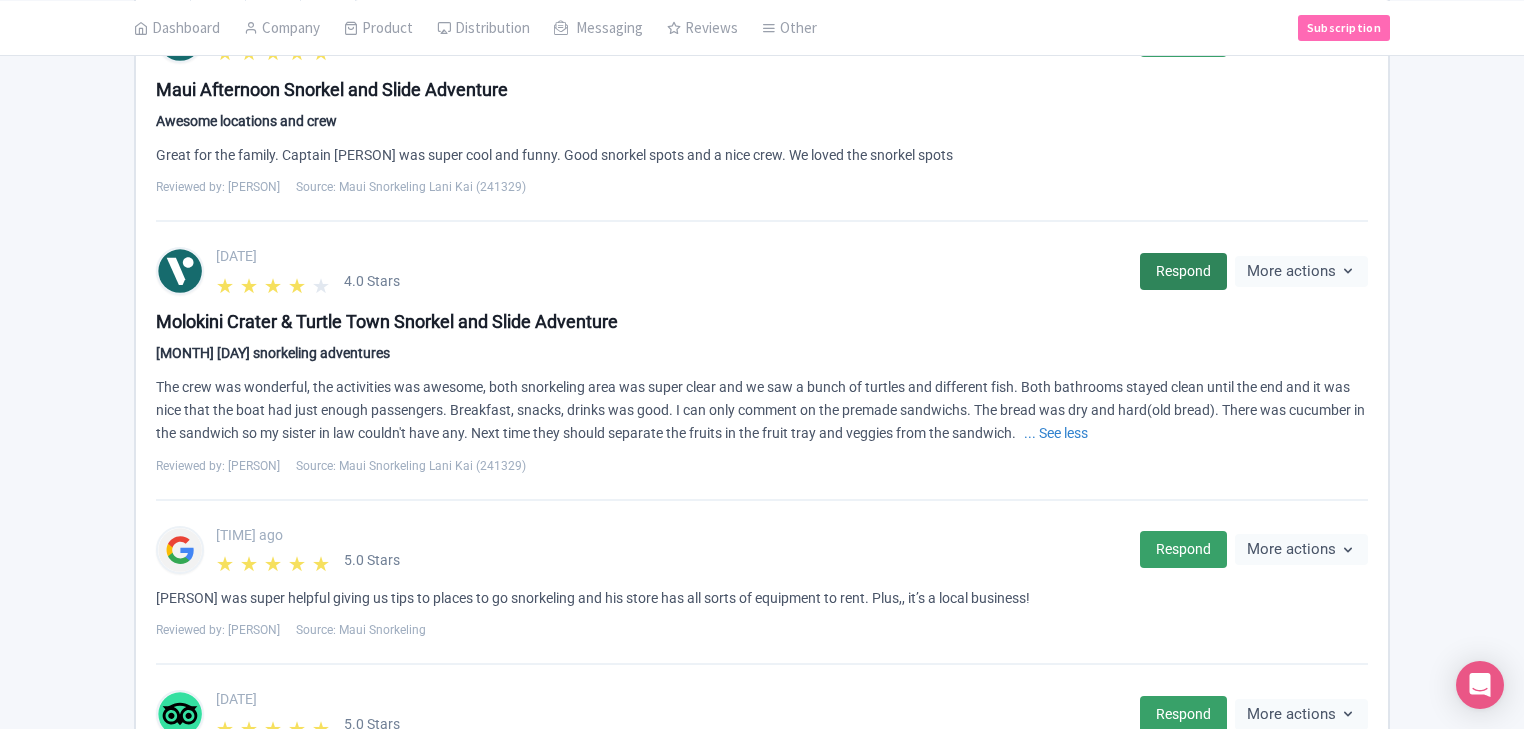 click on "Respond" at bounding box center [1183, 271] 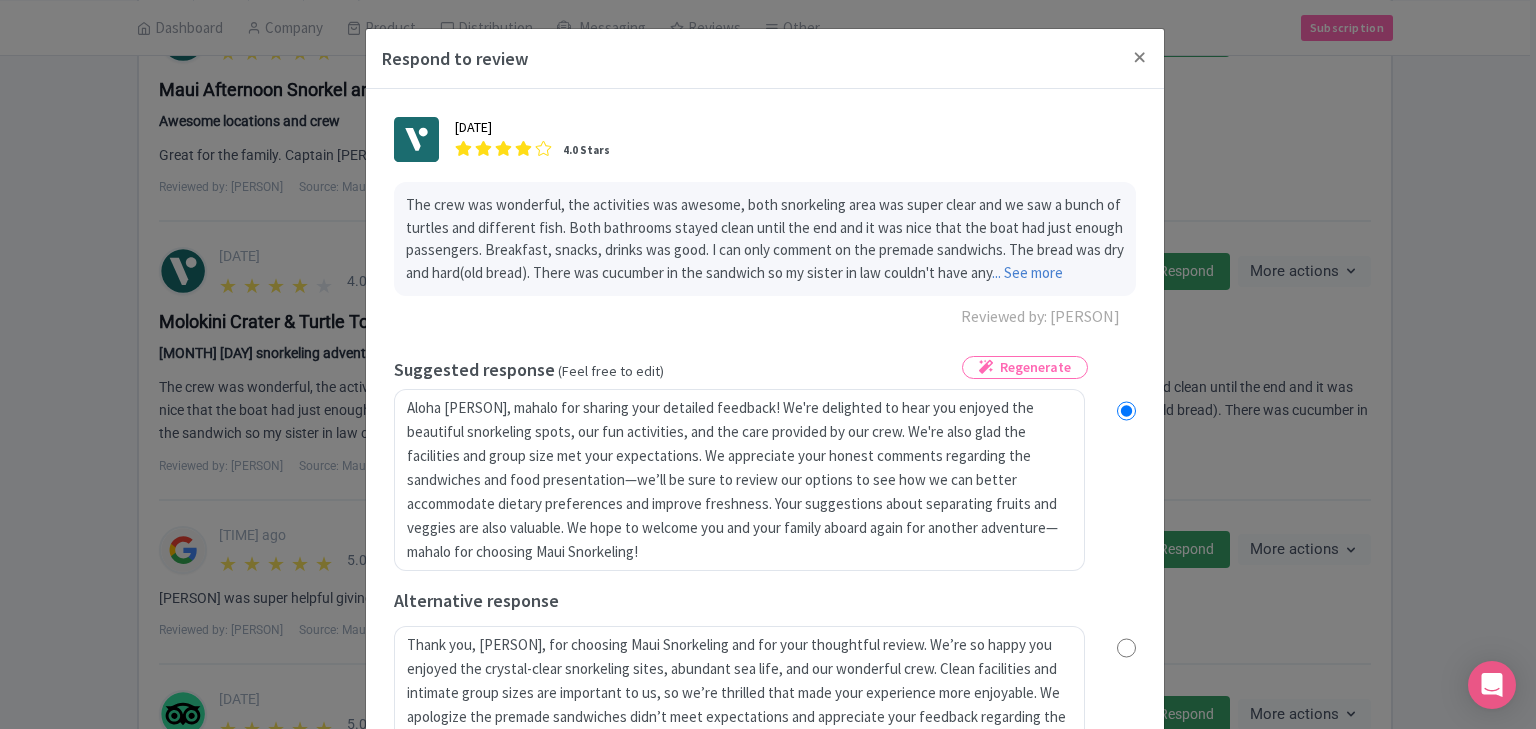 click on "July 28, 2025
4.0 Stars
The crew was wonderful, the activities was awesome, both snorkeling area was super clear and we saw a bunch of turtles and different fish. Both bathrooms stayed clean until the end and it was nice that the boat had just enough passengers. Breakfast, snacks, drinks was good. I can only comment on the premade sandwichs. The bread was dry and hard(old bread). There was cucumber in the sandwich so my sister in law couldn't have any
... See more
Reviewed by: Staneli_V
Regenerate
true
Suggested response
(Feel free to edit)
Alternative response
Your business role Manager Manager
Send Response
Send Response
b514514f-a0da-4bc6-bc1e-13548179be81" at bounding box center [765, 583] 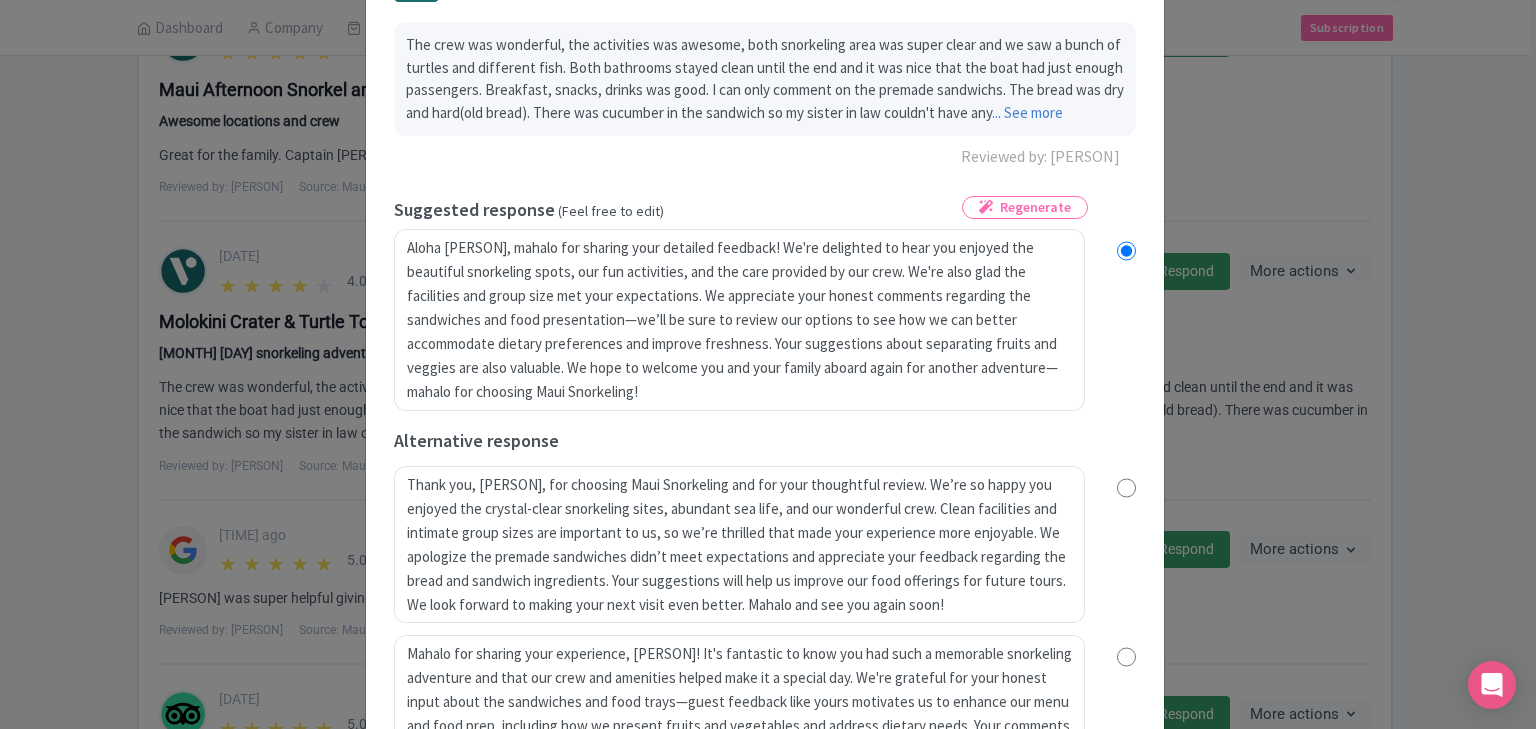 scroll, scrollTop: 128, scrollLeft: 0, axis: vertical 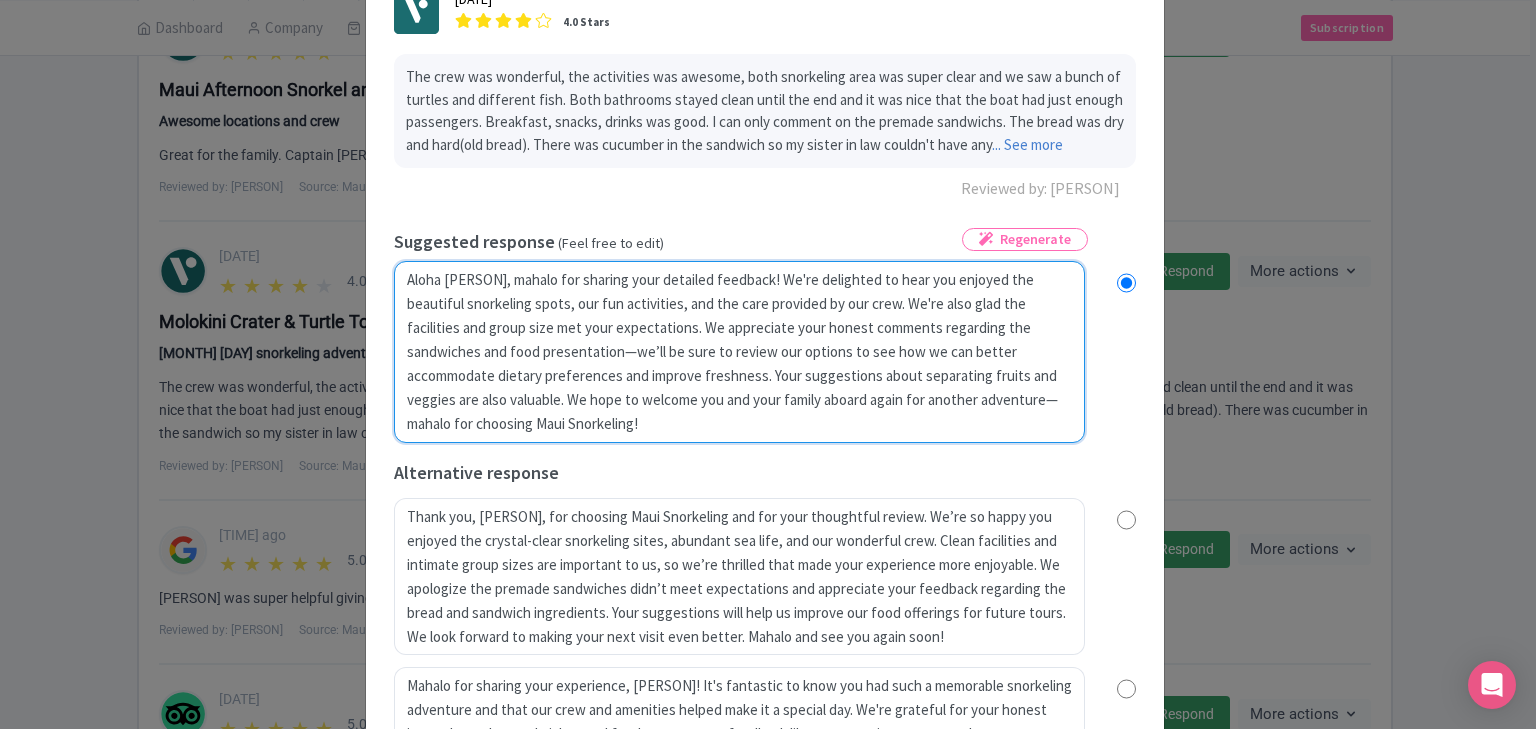 click on "Aloha Staneli_V, mahalo for sharing your detailed feedback! We're delighted to hear you enjoyed the beautiful snorkeling spots, our fun activities, and the care provided by our crew. We're also glad the facilities and group size met your expectations. We appreciate your honest comments regarding the sandwiches and food presentation—we’ll be sure to review our options to see how we can better accommodate dietary preferences and improve freshness. Your suggestions about separating fruits and veggies are also valuable. We hope to welcome you and your family aboard again for another adventure—mahalo for choosing Maui Snorkeling!" at bounding box center (739, 352) 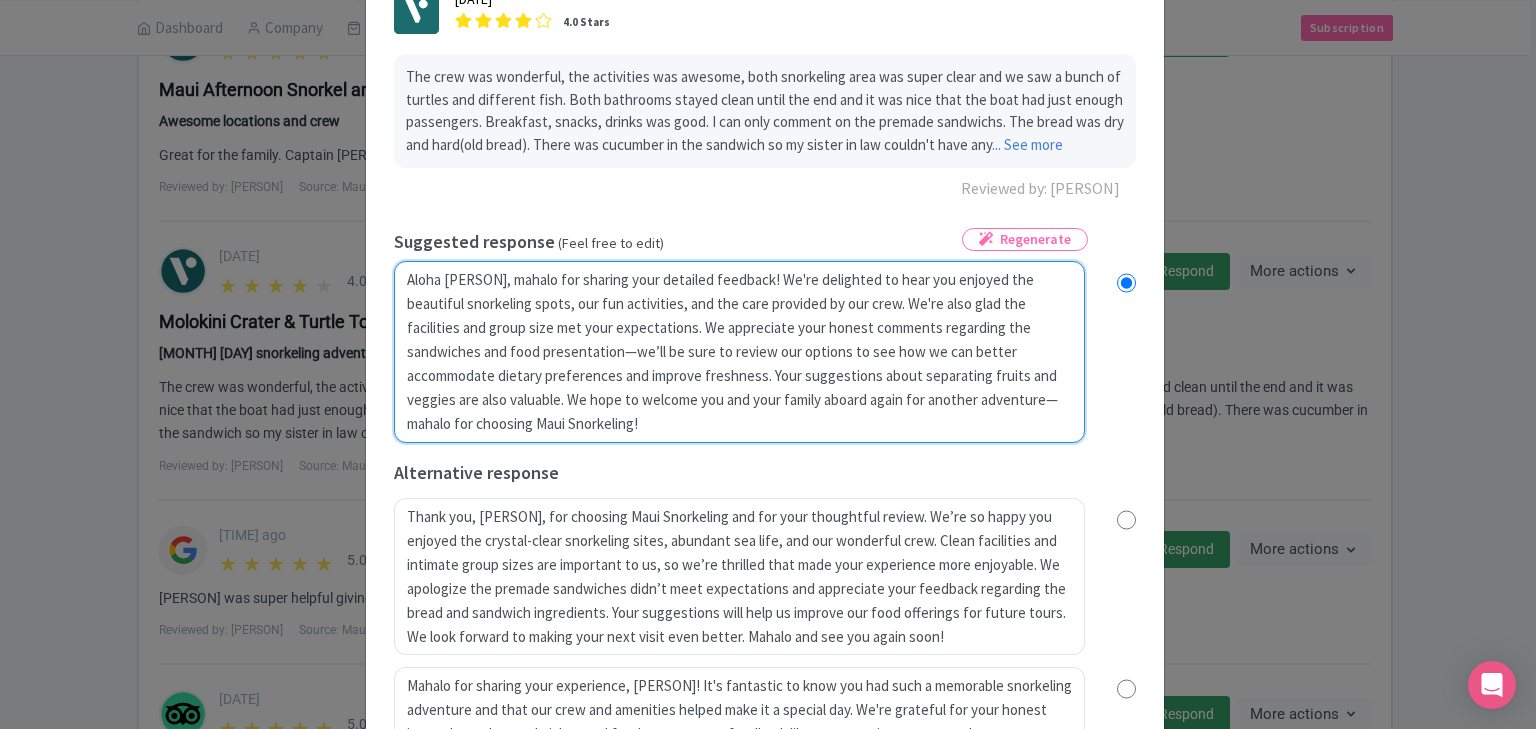 radio on "true" 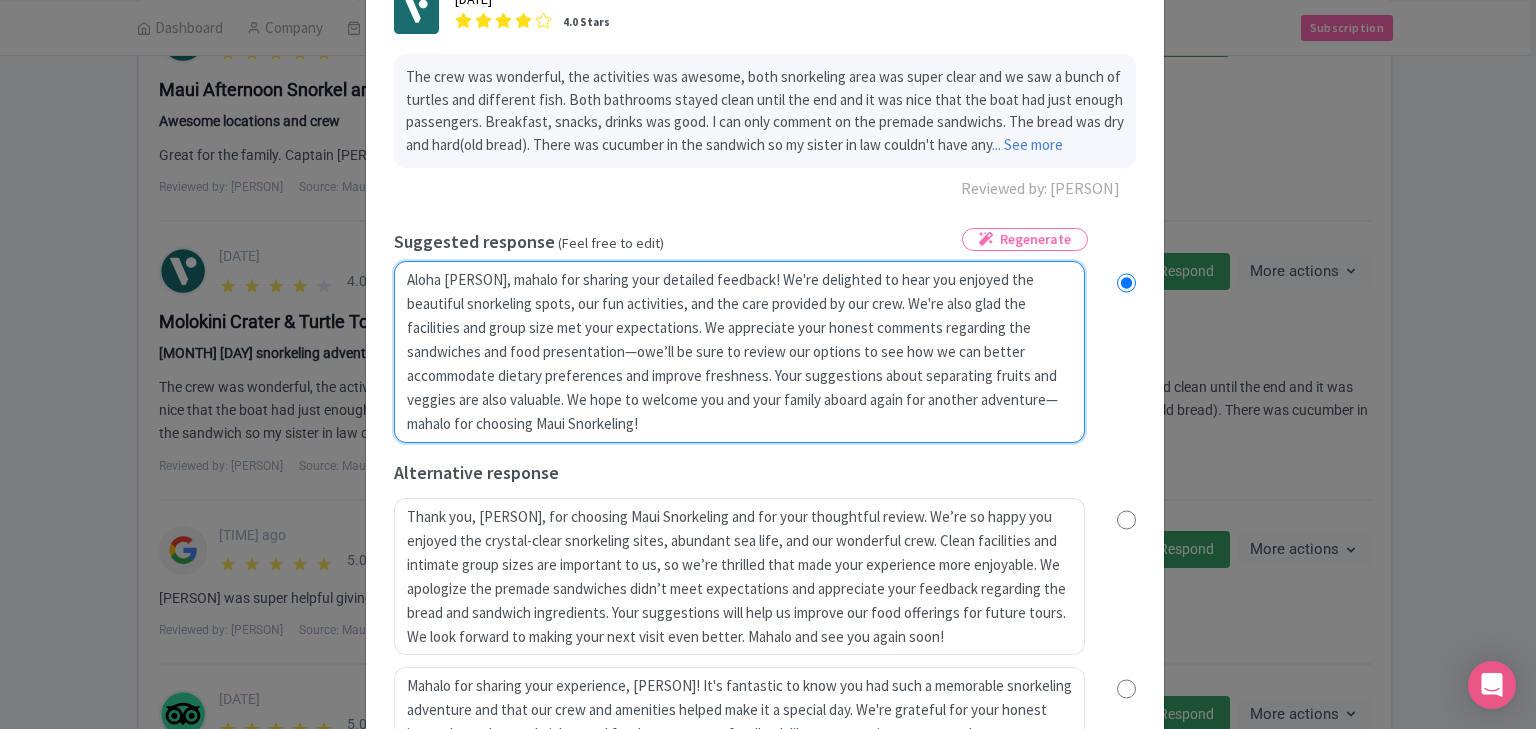 type on "Aloha Staneli_V, mahalo for sharing your detailed feedback! We're delighted to hear you enjoyed the beautiful snorkeling spots, our fun activities, and the care provided by our crew. We're also glad the facilities and group size met your expectations. We appreciate your honest comments regarding the sandwiches and food presentation—ouwe’ll be sure to review our options to see how we can better accommodate dietary preferences and improve freshness. Your suggestions about separating fruits and veggies are also valuable. We hope to welcome you and your family aboard again for another adventure—mahalo for choosing Maui Snorkeling!" 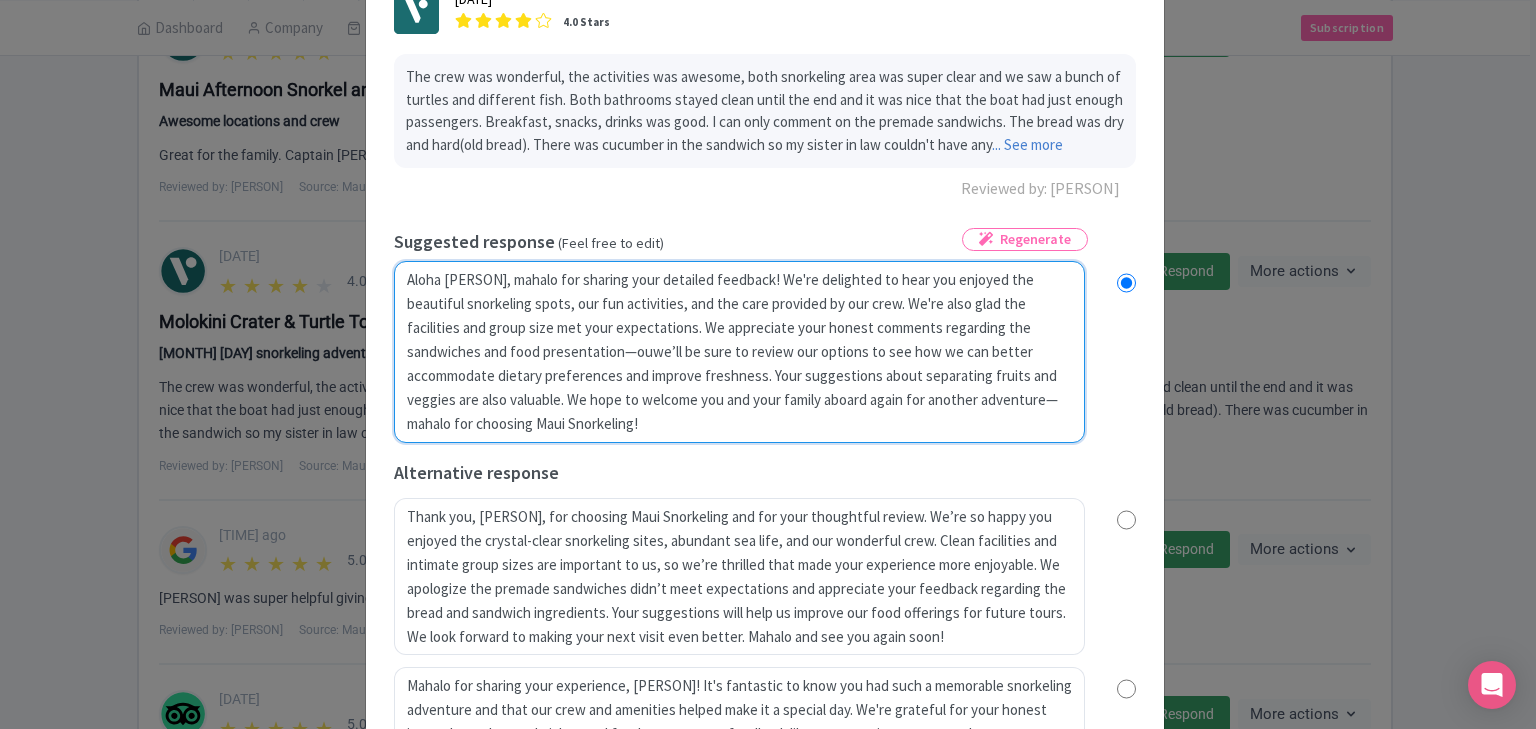 radio on "true" 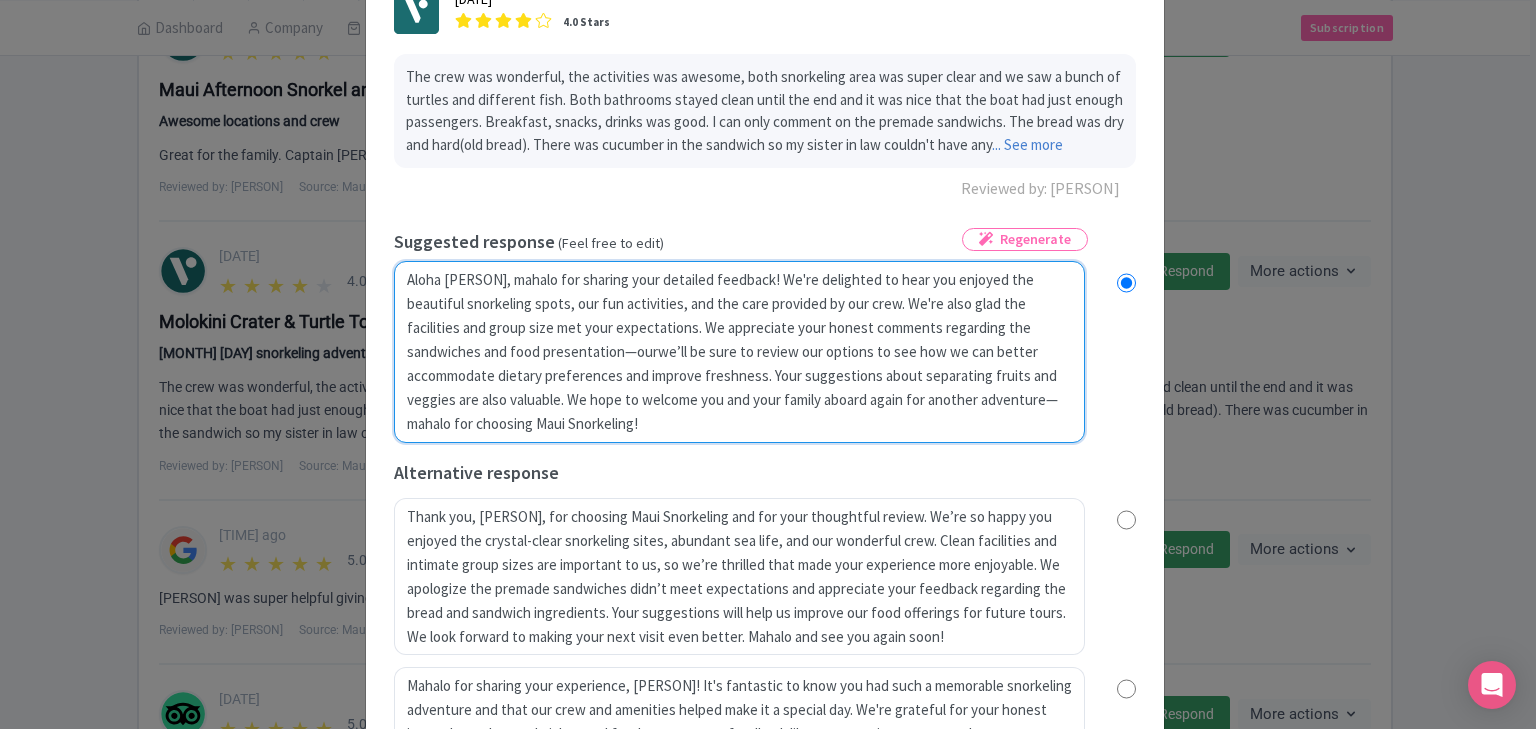 radio on "true" 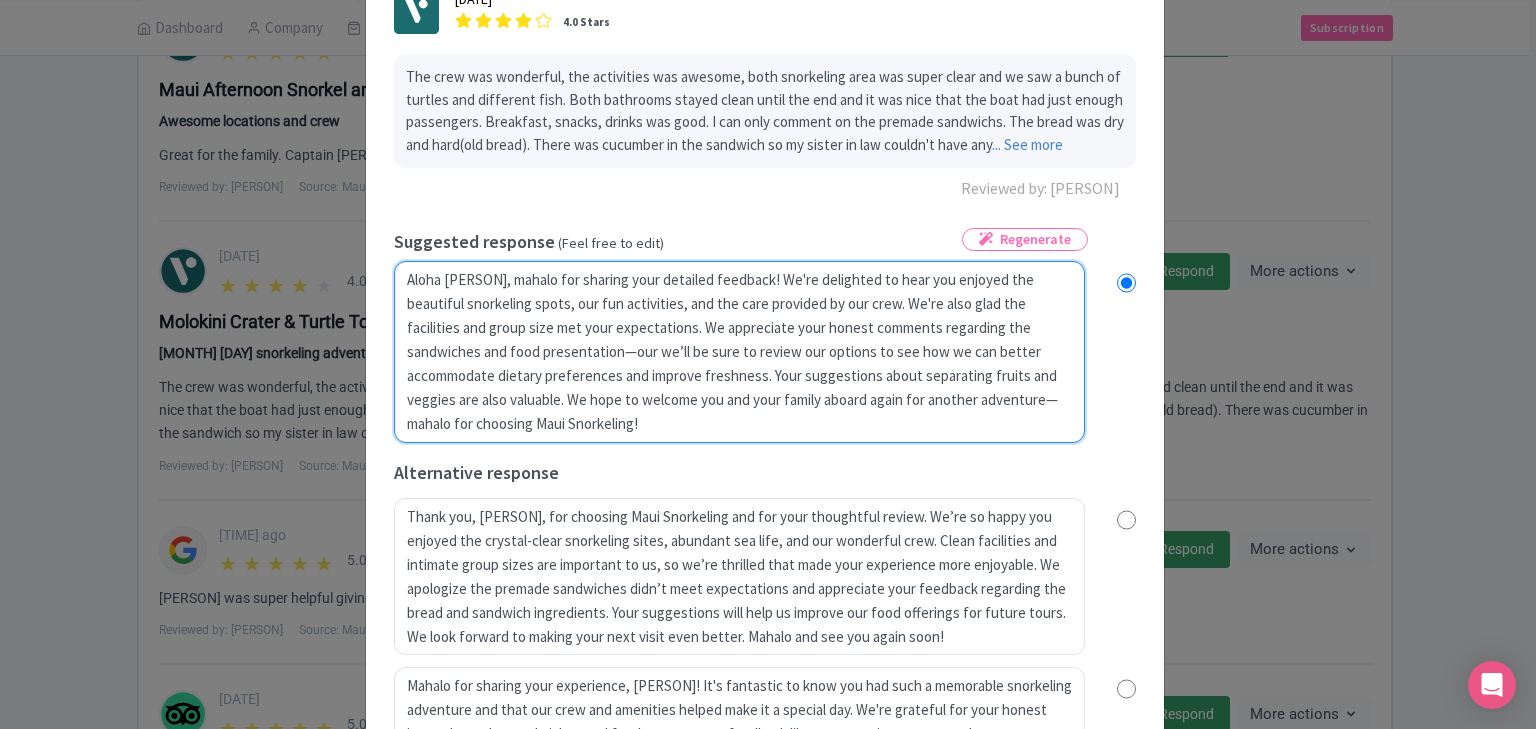 radio on "true" 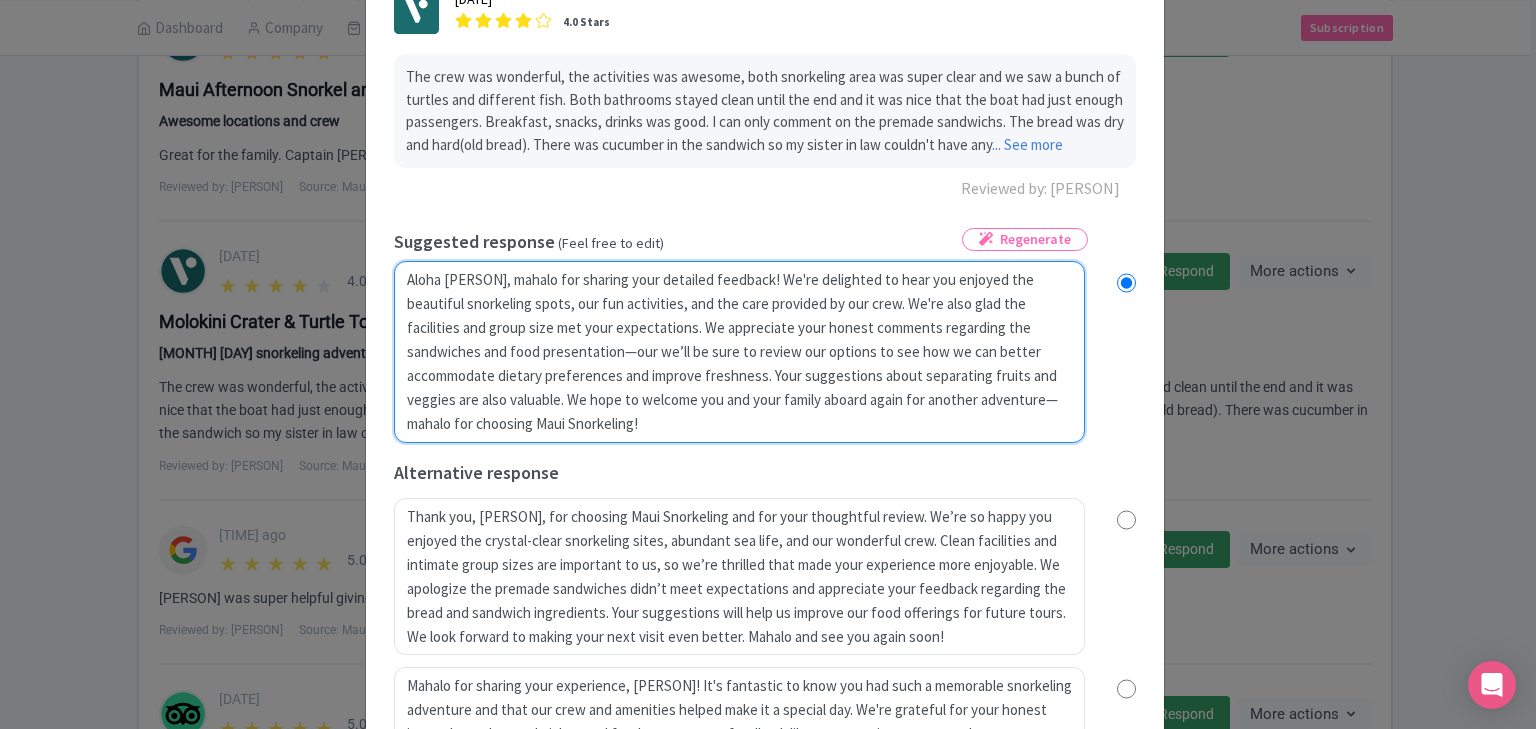 type on "Aloha Staneli_V, mahalo for sharing your detailed feedback! We're delighted to hear you enjoyed the beautiful snorkeling spots, our fun activities, and the care provided by our crew. We're also glad the facilities and group size met your expectations. We appreciate your honest comments regarding the sandwiches and food presentation—ourwe’ll be sure to review our options to see how we can better accommodate dietary preferences and improve freshness. Your suggestions about separating fruits and veggies are also valuable. We hope to welcome you and your family aboard again for another adventure—mahalo for choosing Maui Snorkeling!" 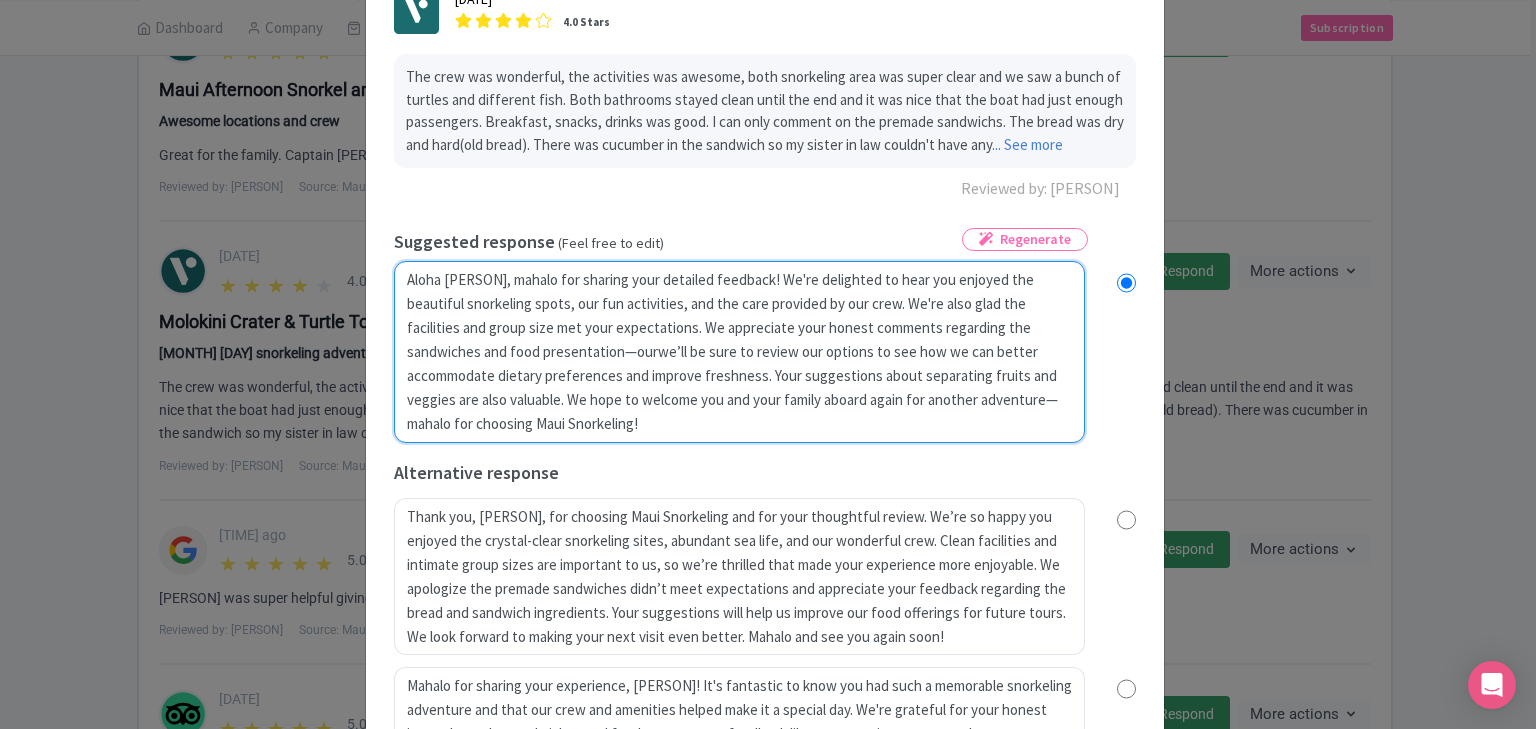radio on "true" 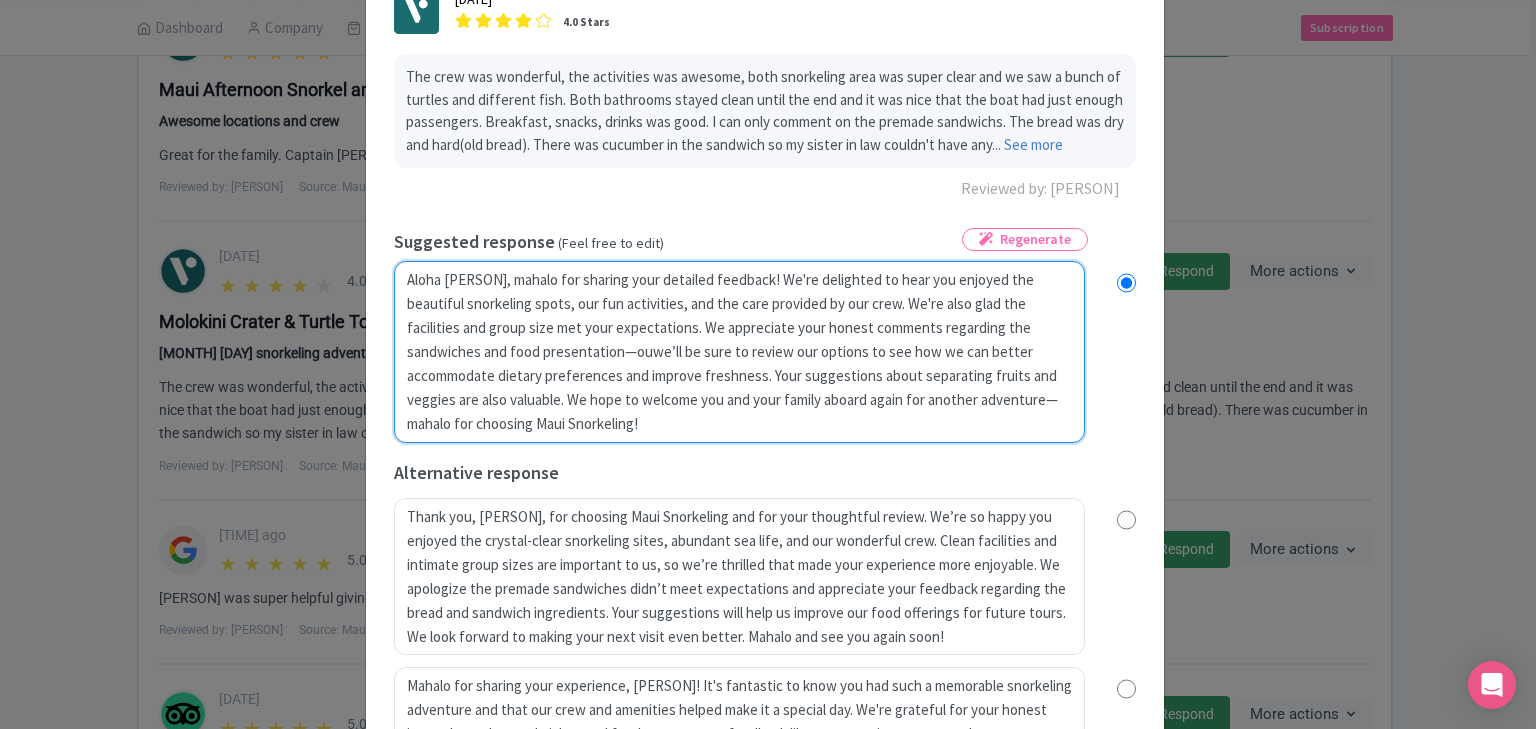 radio on "true" 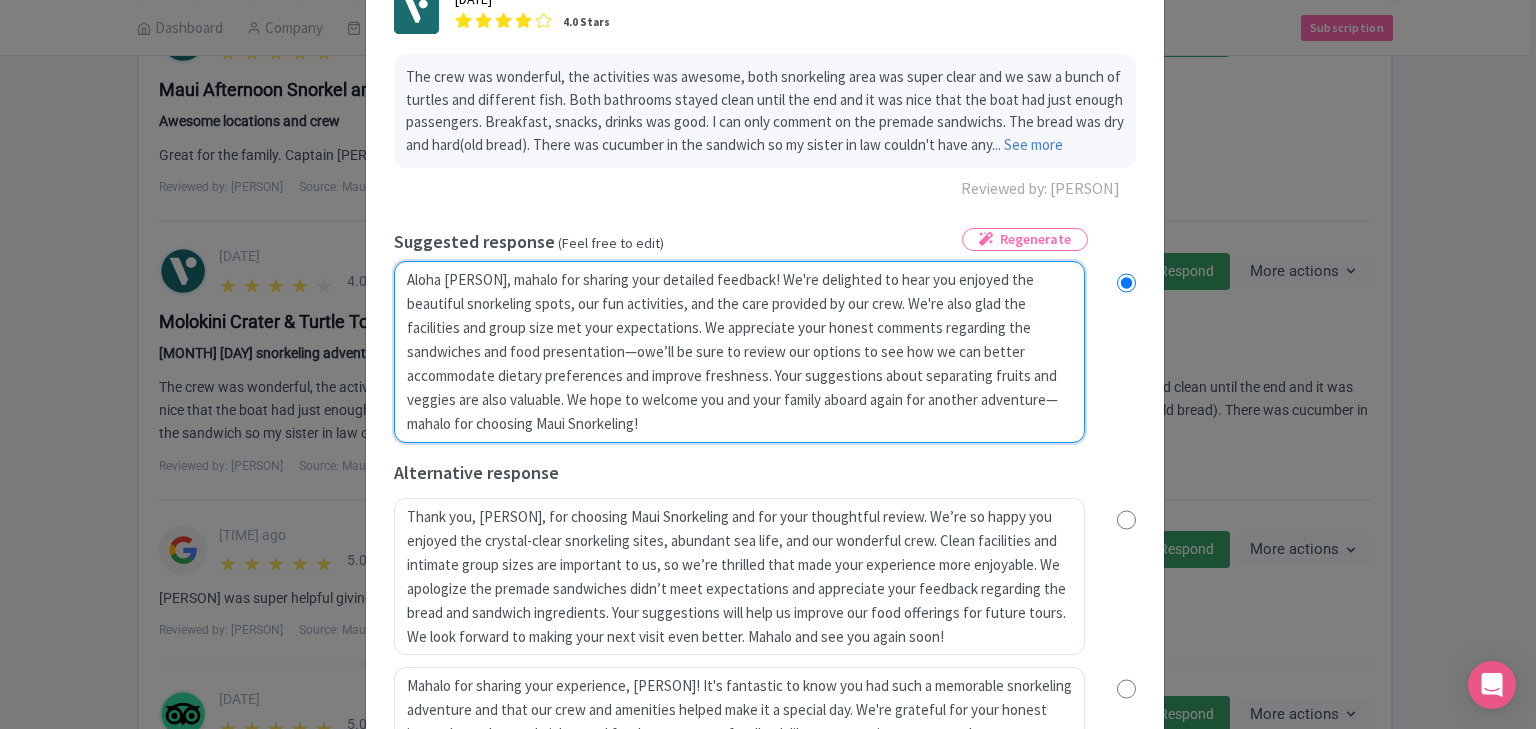 radio on "true" 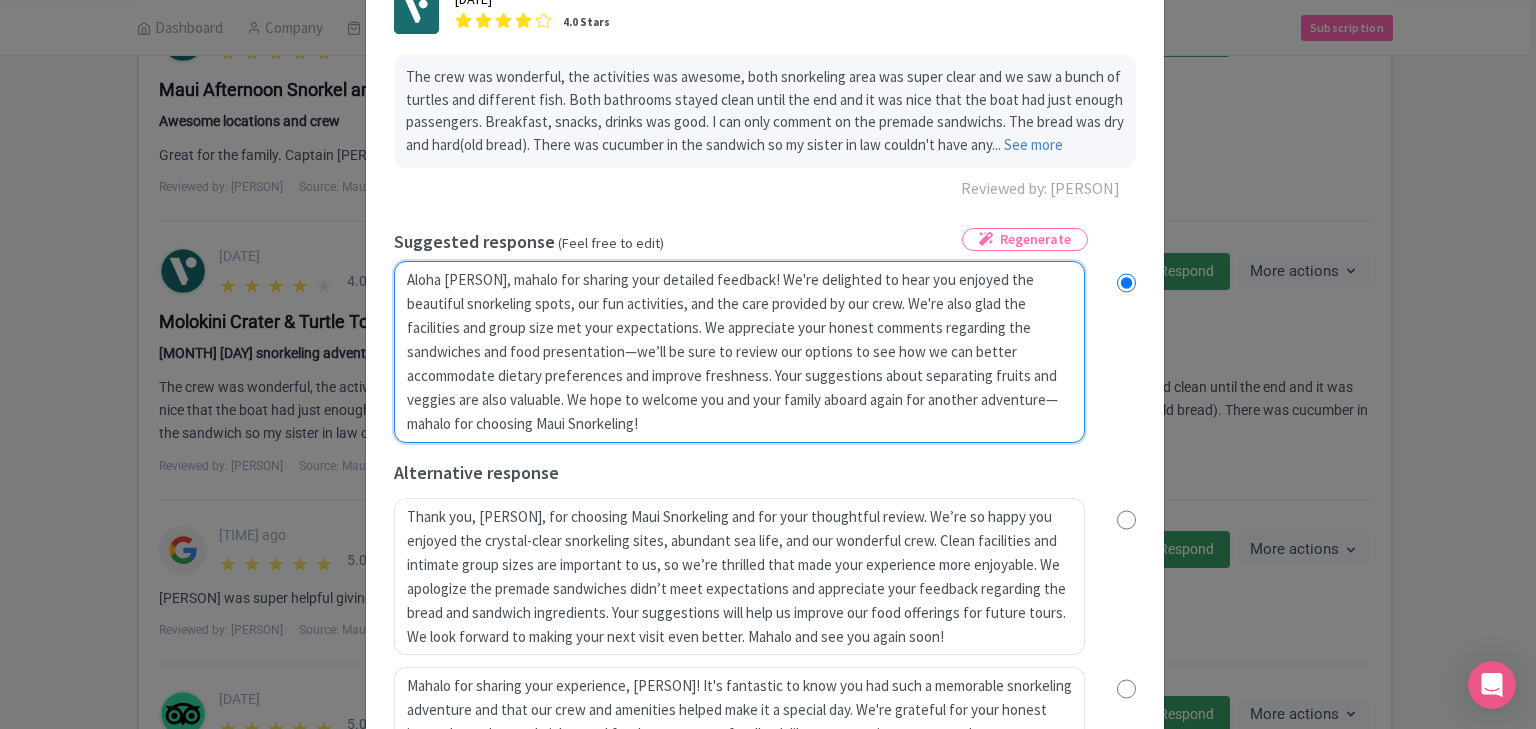 radio on "true" 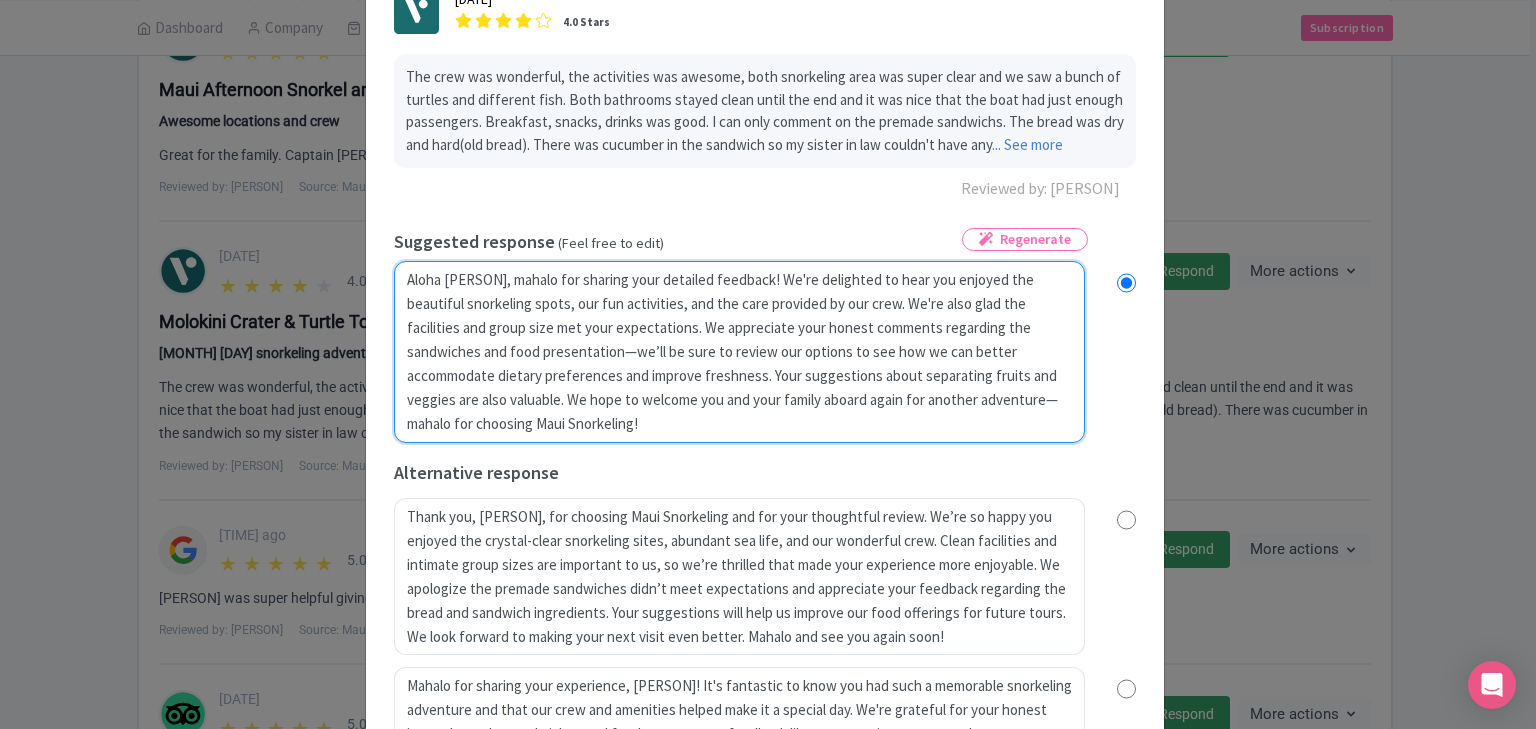 type on "Aloha Staneli_V, mahalo for sharing your detailed feedback! We're delighted to hear you enjoyed the beautiful snorkeling spots, our fun activities, and the care provided by our crew. We're also glad the facilities and group size met your expectations. We appreciate your honest comments regarding the sandwiches and food presentationwe’ll be sure to review our options to see how we can better accommodate dietary preferences and improve freshness. Your suggestions about separating fruits and veggies are also valuable. We hope to welcome you and your family aboard again for another adventure—mahalo for choosing Maui Snorkeling!" 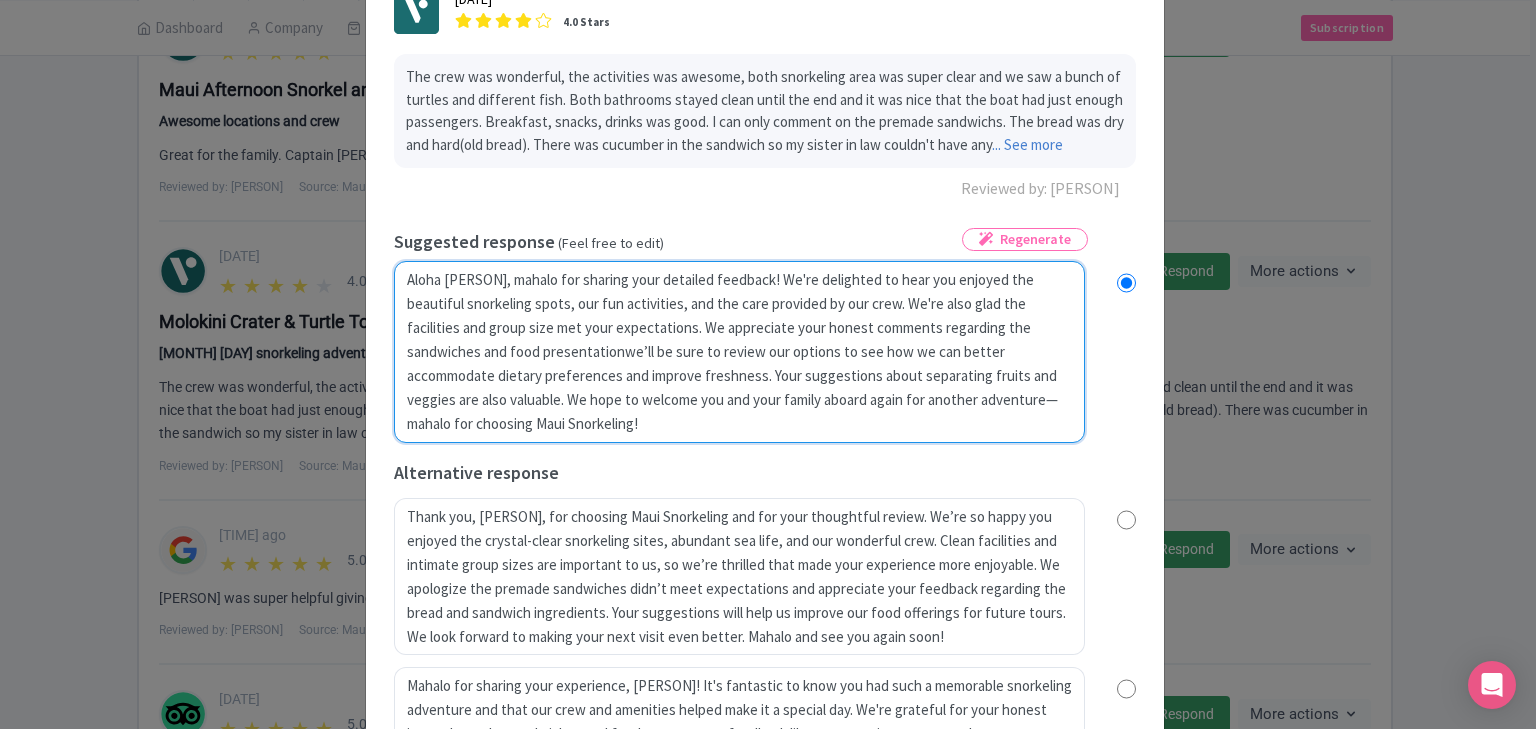 radio on "true" 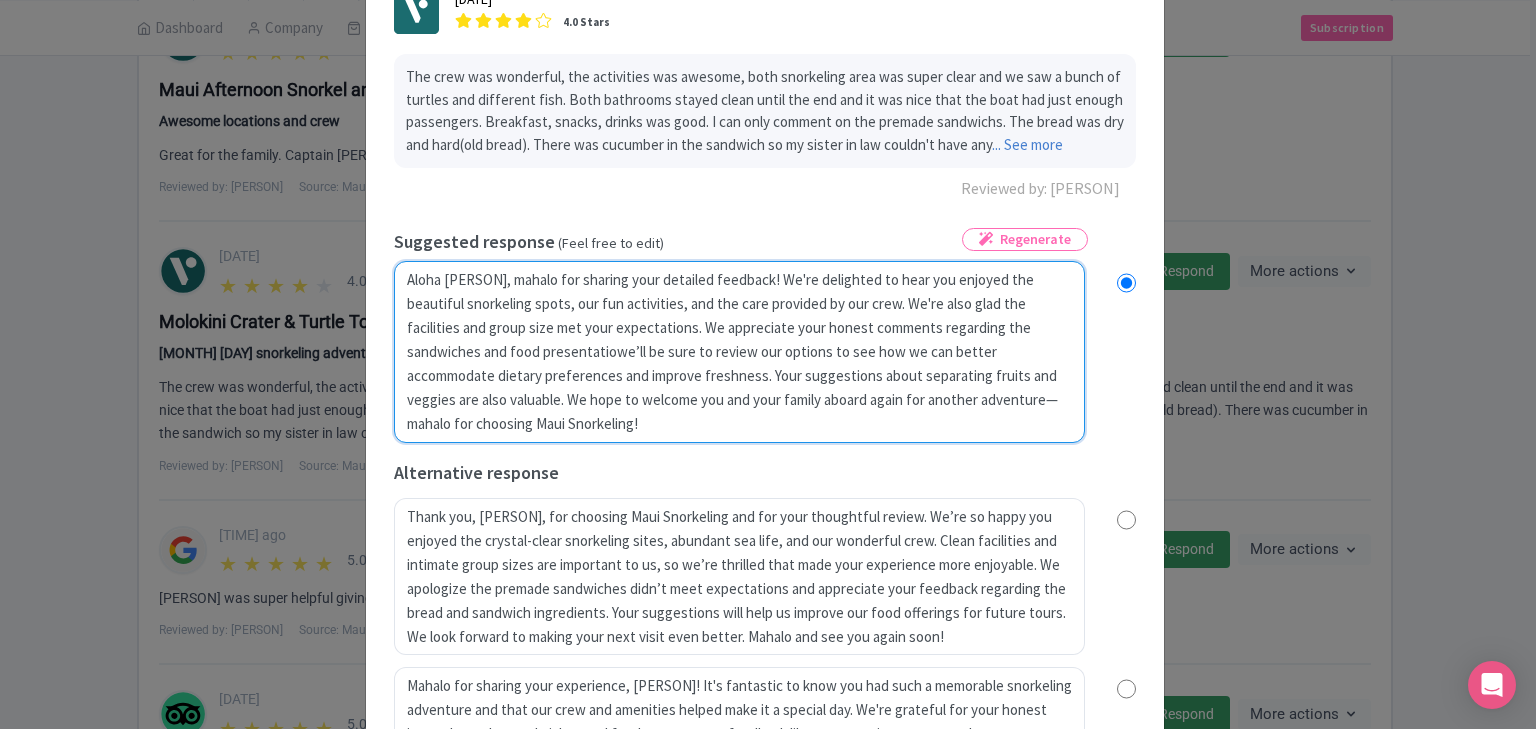 radio on "true" 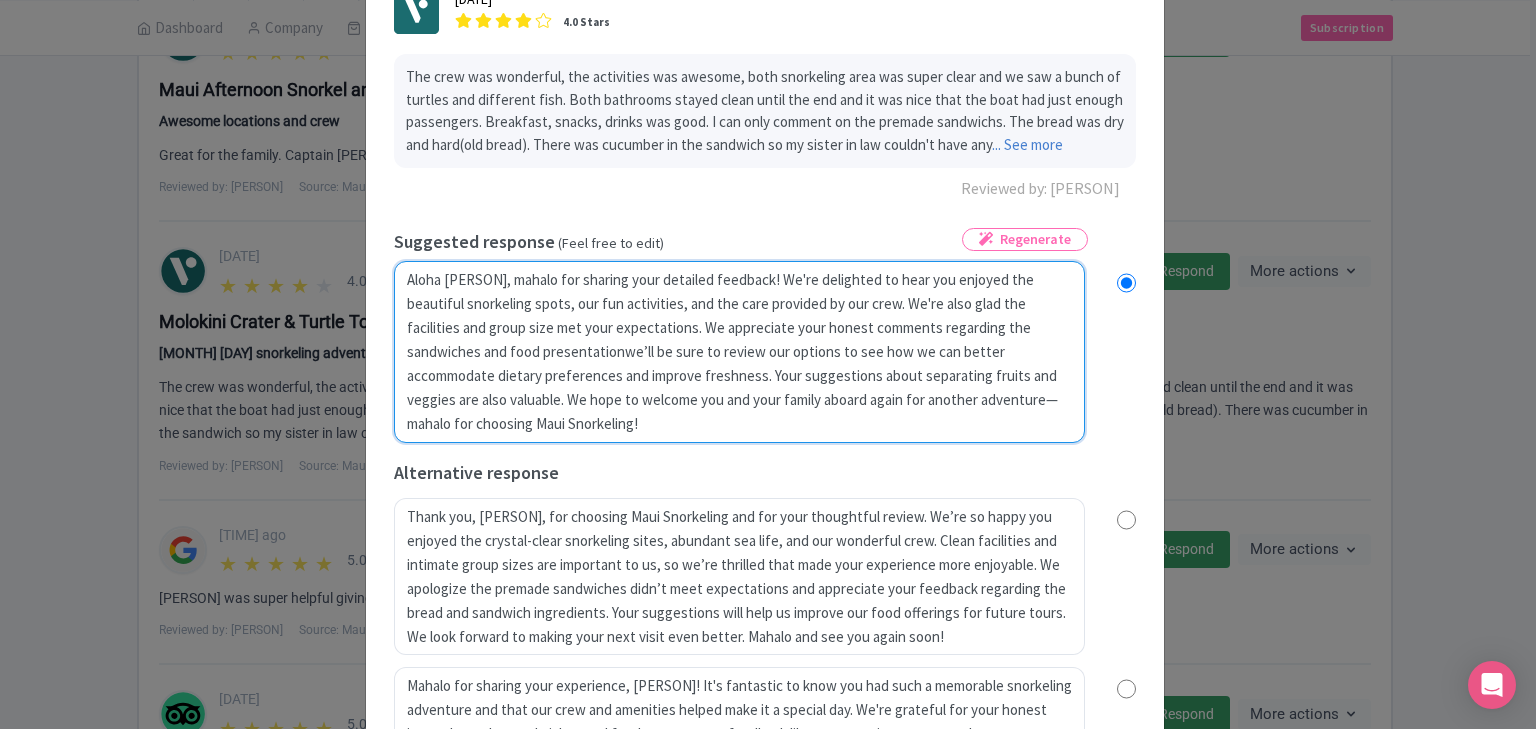 radio on "true" 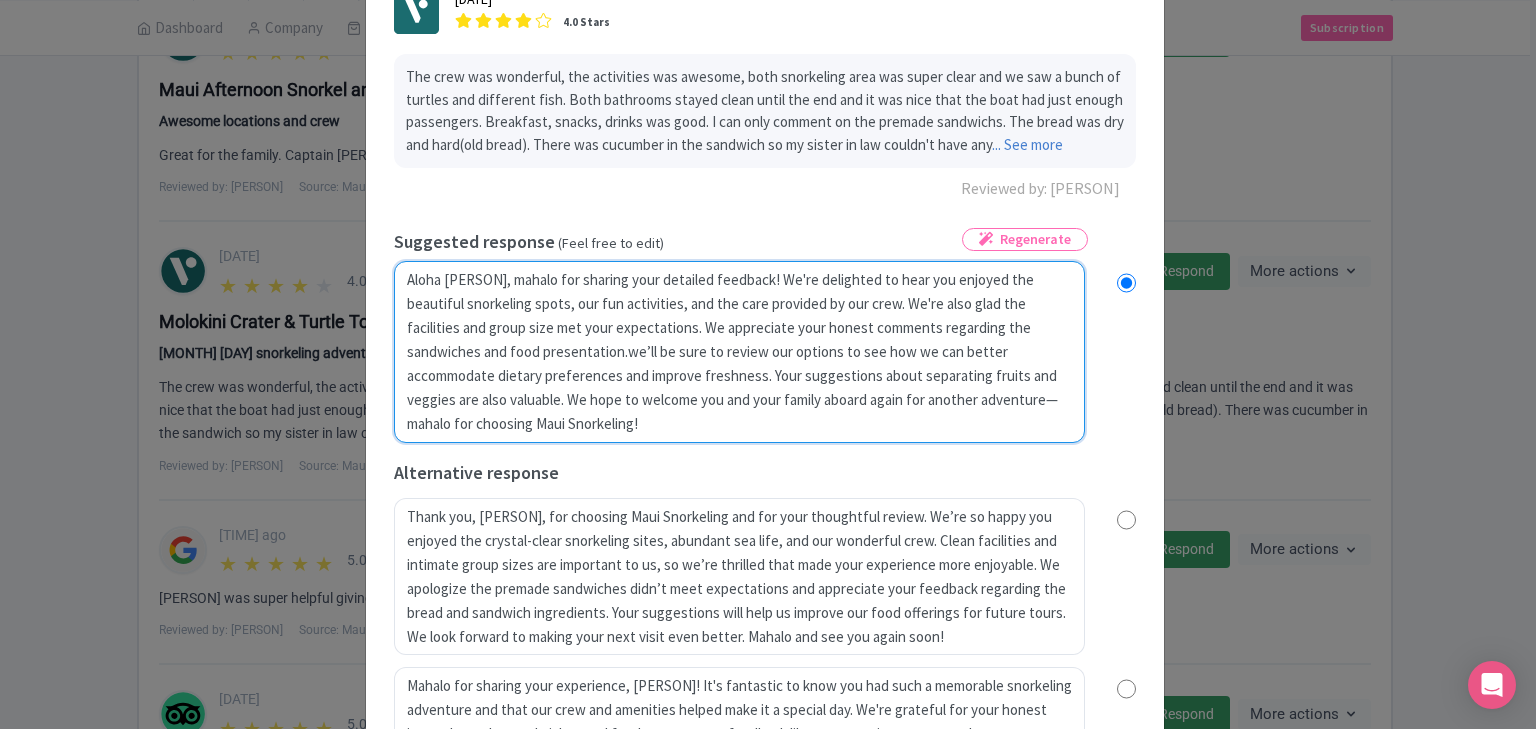 radio on "true" 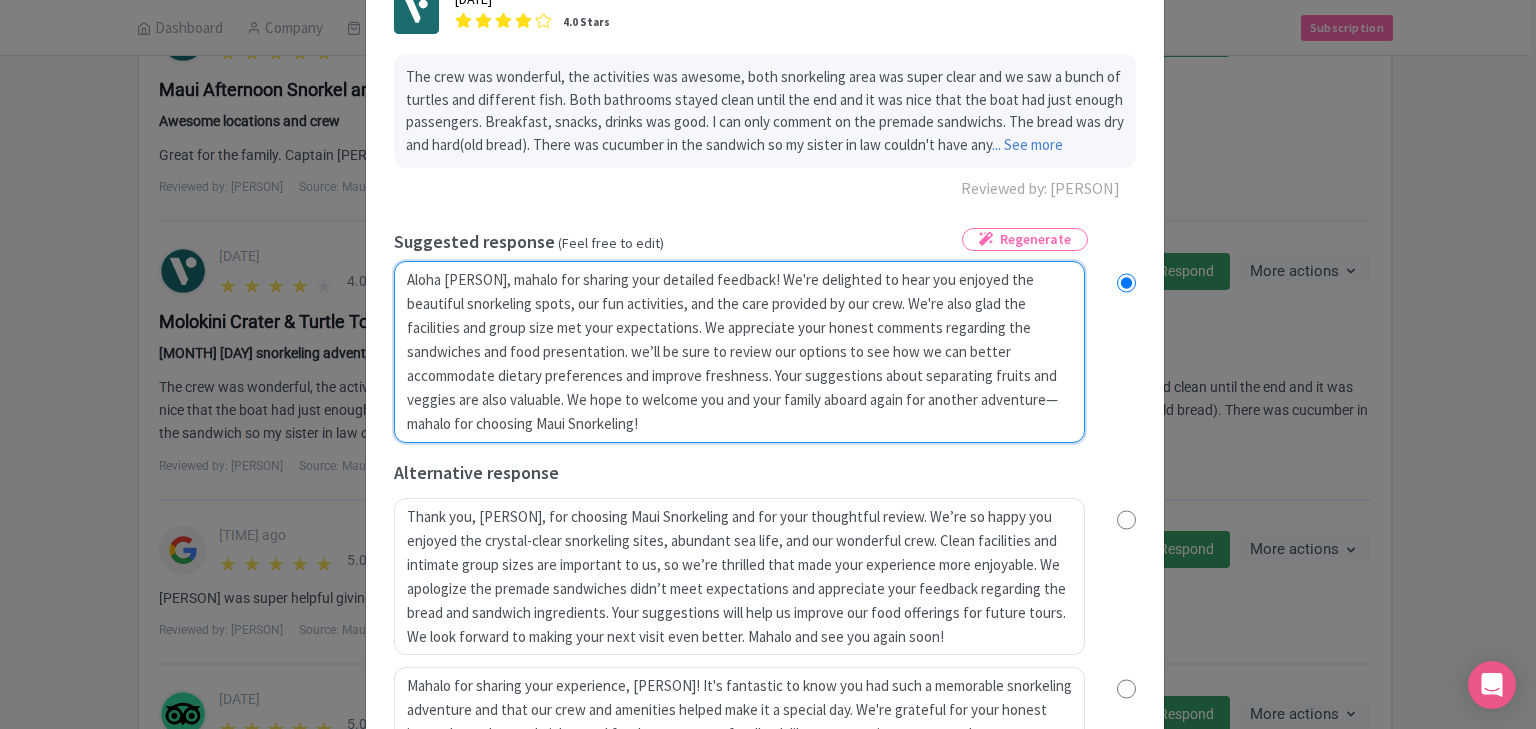 radio on "true" 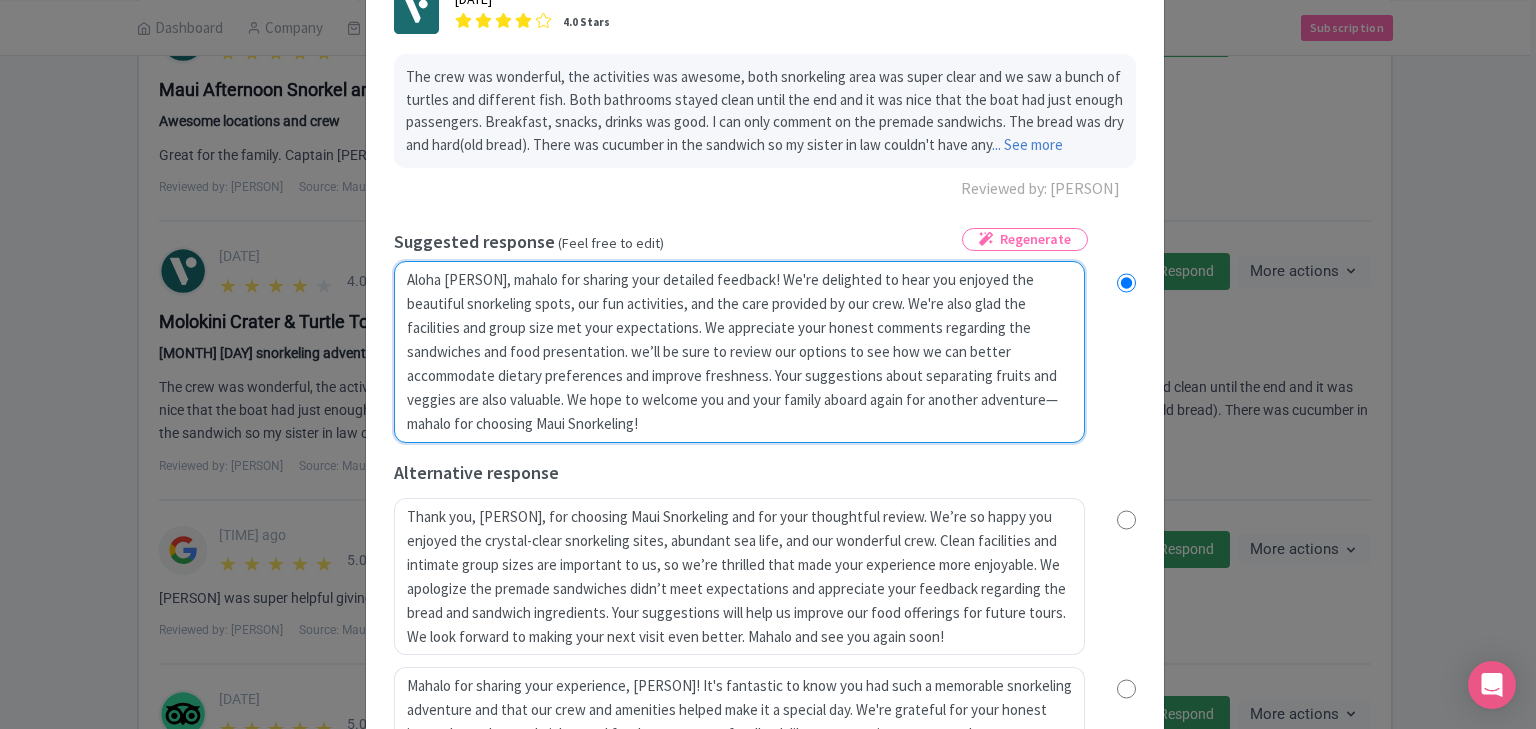 radio on "true" 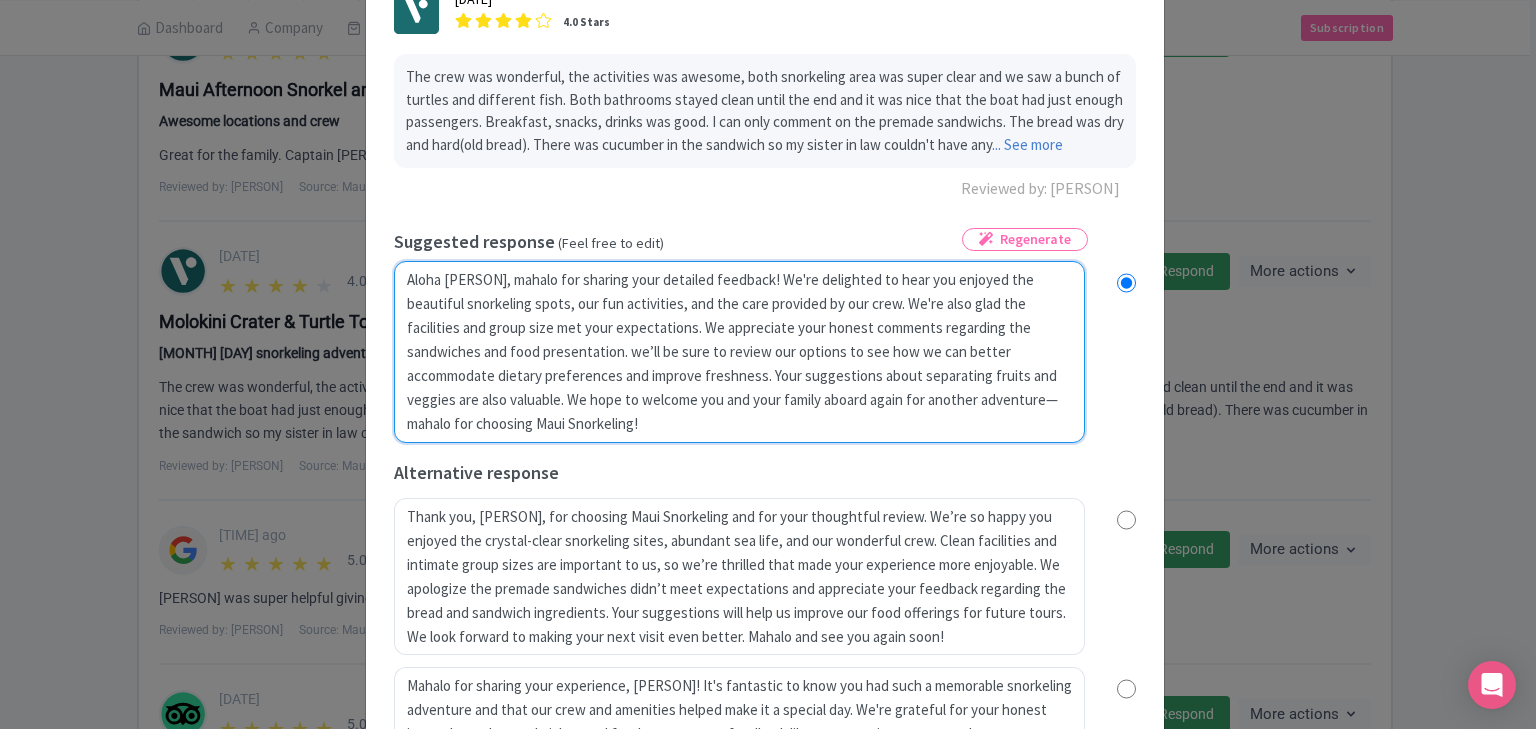type on "Aloha Staneli_V, mahalo for sharing your detailed feedback! We're delighted to hear you enjoyed the beautiful snorkeling spots, our fun activities, and the care provided by our crew. We're also glad the facilities and group size met your expectations. We appreciate your honest comments regarding the sandwiches and food presentation.  We hope to welcome you and your family aboard again for another adventure—mahalo for choosing Maui Snorkeling!" 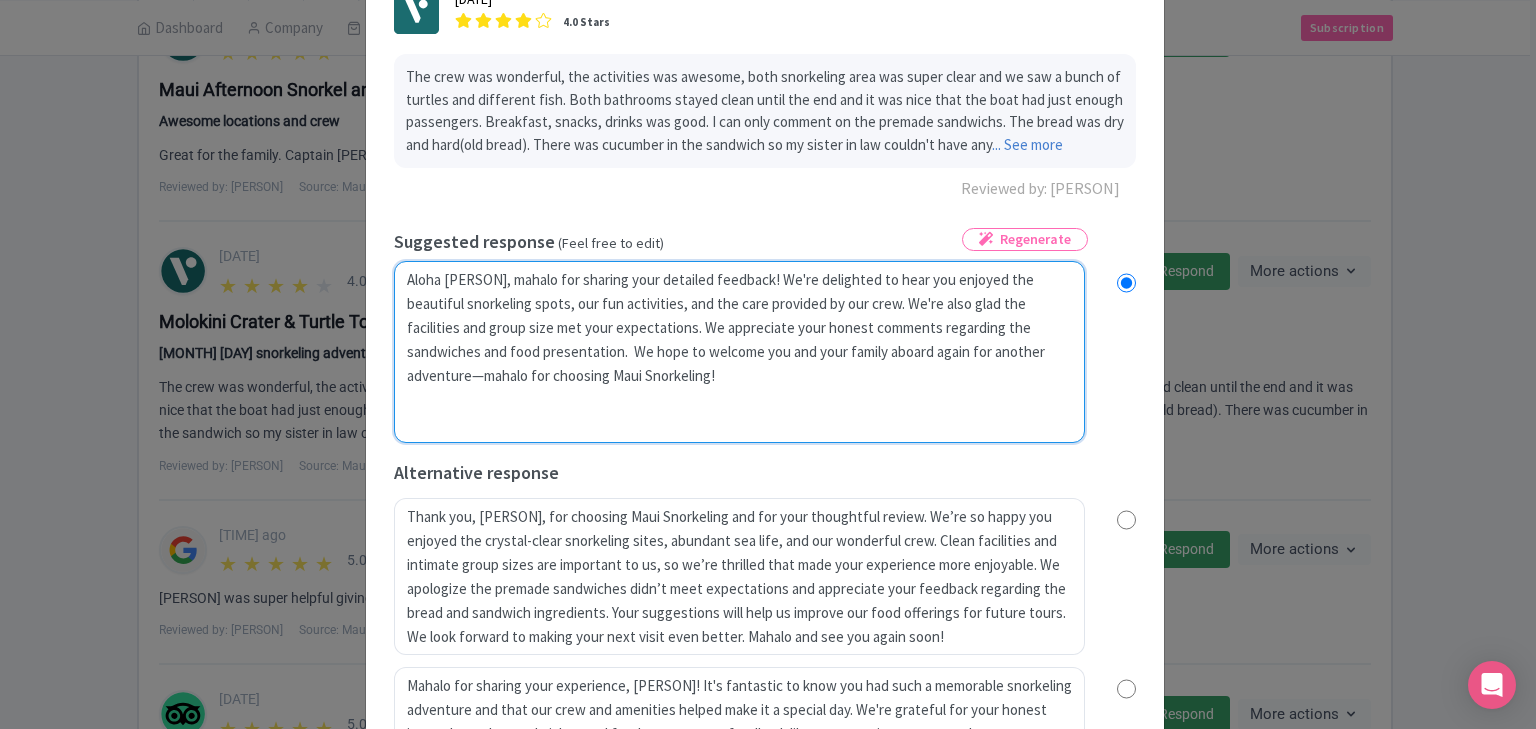 radio on "true" 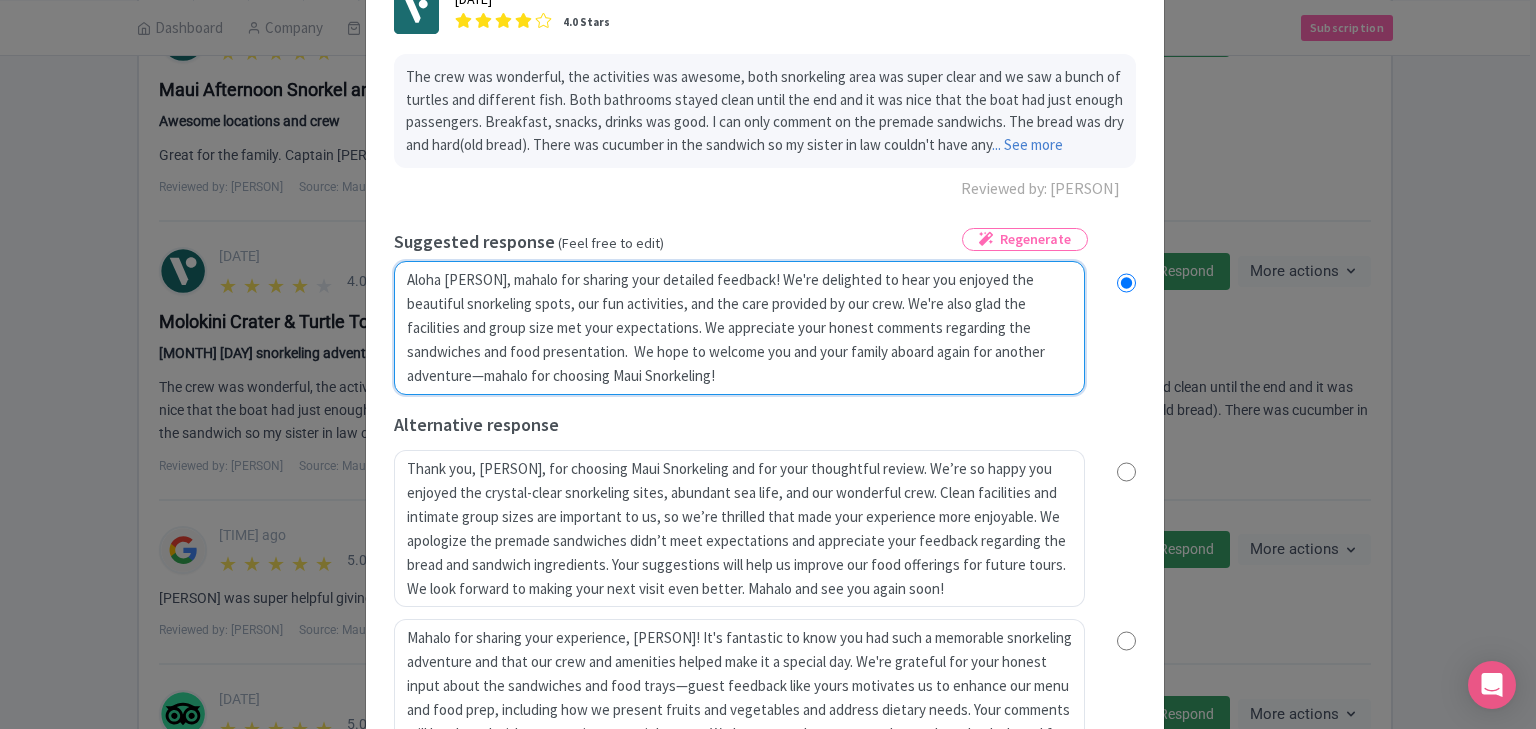 type on "Aloha Staneli_V, mahalo for sharing your detailed feedback! We're delighted to hear you enjoyed the beautiful snorkeling spots, our fun activities, and the care provided by our crew. We're also glad the facilities and group size met your expectations. We appreciate your honest comments regarding the sandwiches and food presentation. We hope to welcome you and your family aboard again for another adventure—mahalo for choosing Maui Snorkeling!" 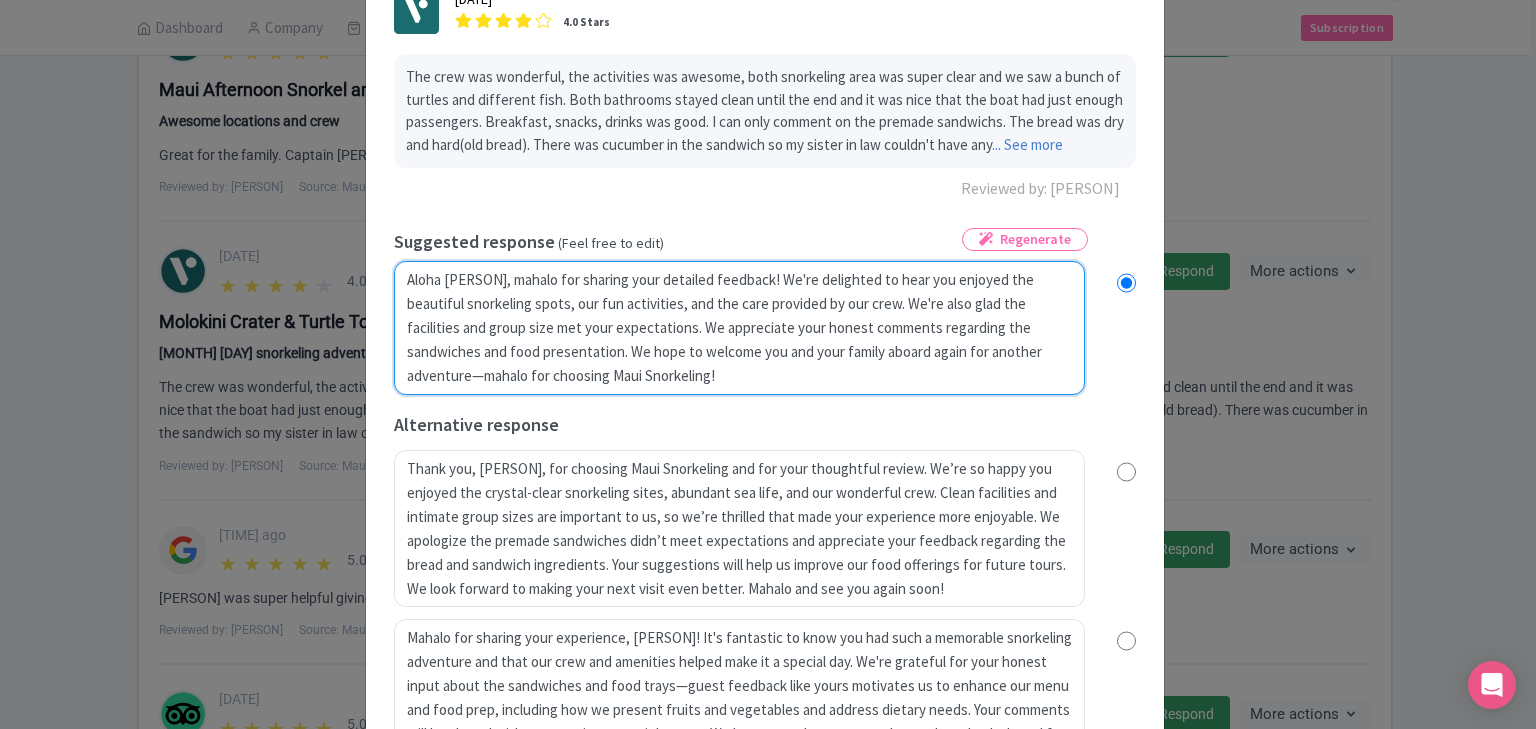 radio on "true" 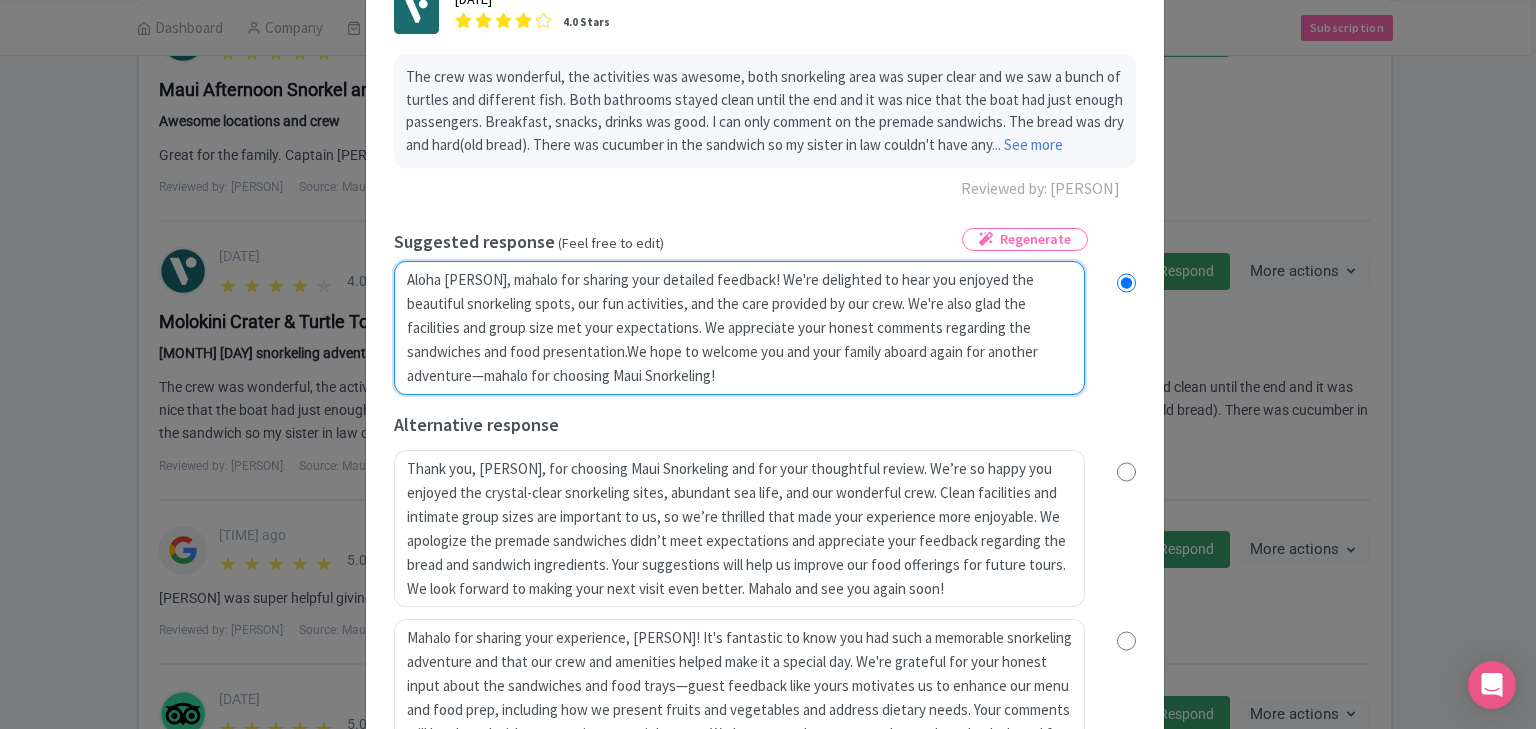 radio on "true" 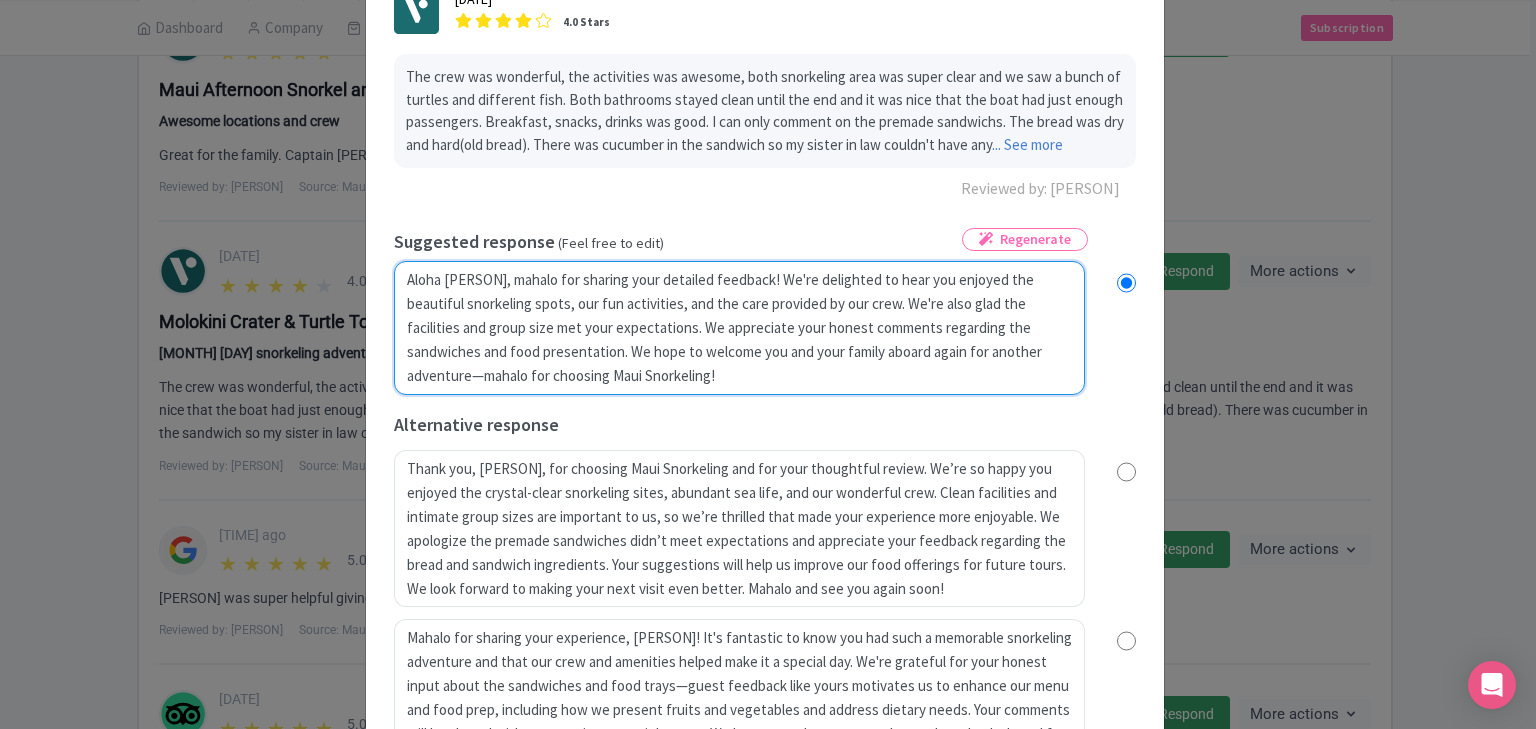 radio on "true" 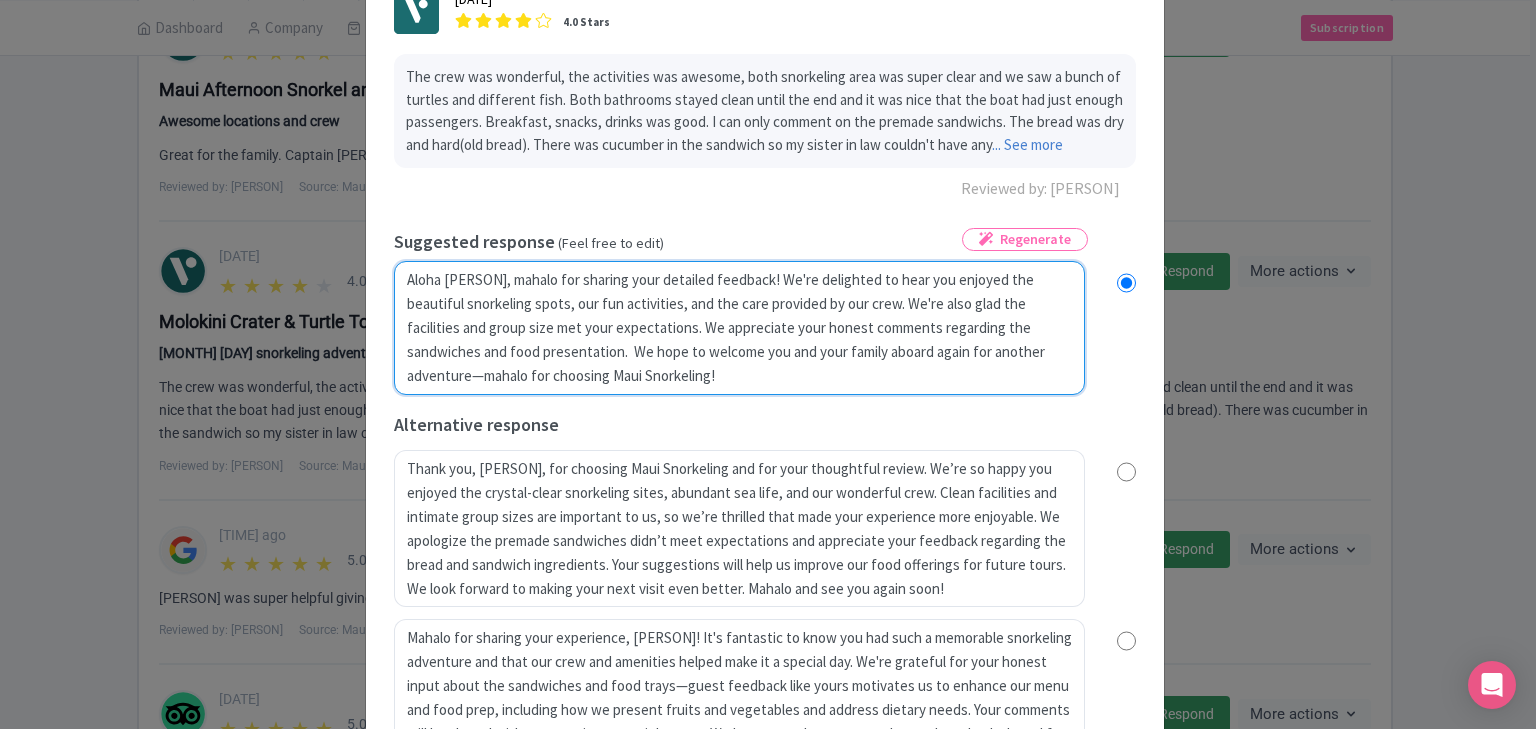 radio on "true" 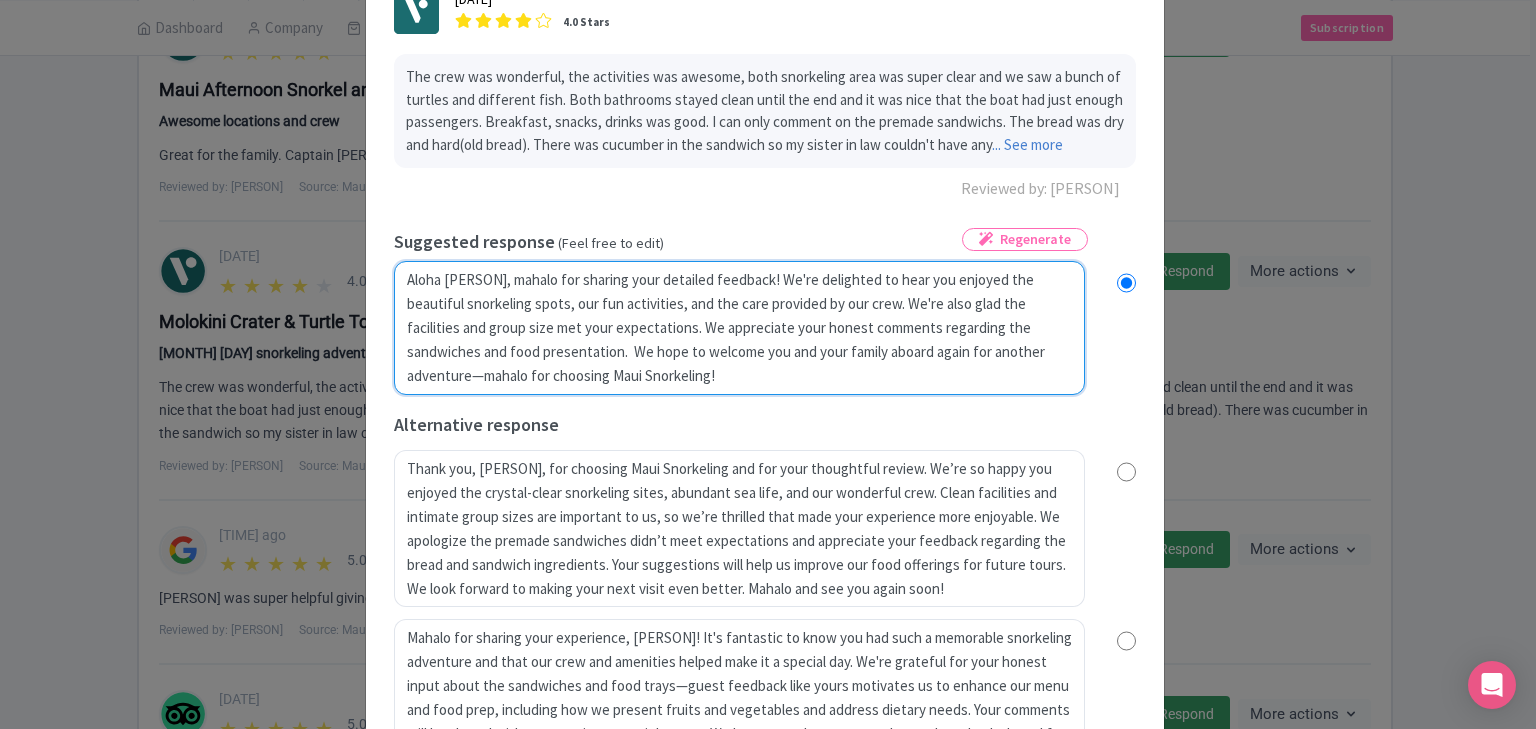 type on "Aloha Staneli_V, mahalo for sharing your detailed feedback! We're delighted to hear you enjoyed the beautiful snorkeling spots, our fun activities, and the care provided by our crew. We're also glad the facilities and group size met your expectations. We appreciate your honest comments regarding the sandwiches and food presentation.  We hope to welcome you and your efamily aboard again for another adventure—mahalo for choosing Maui Snorkeling!" 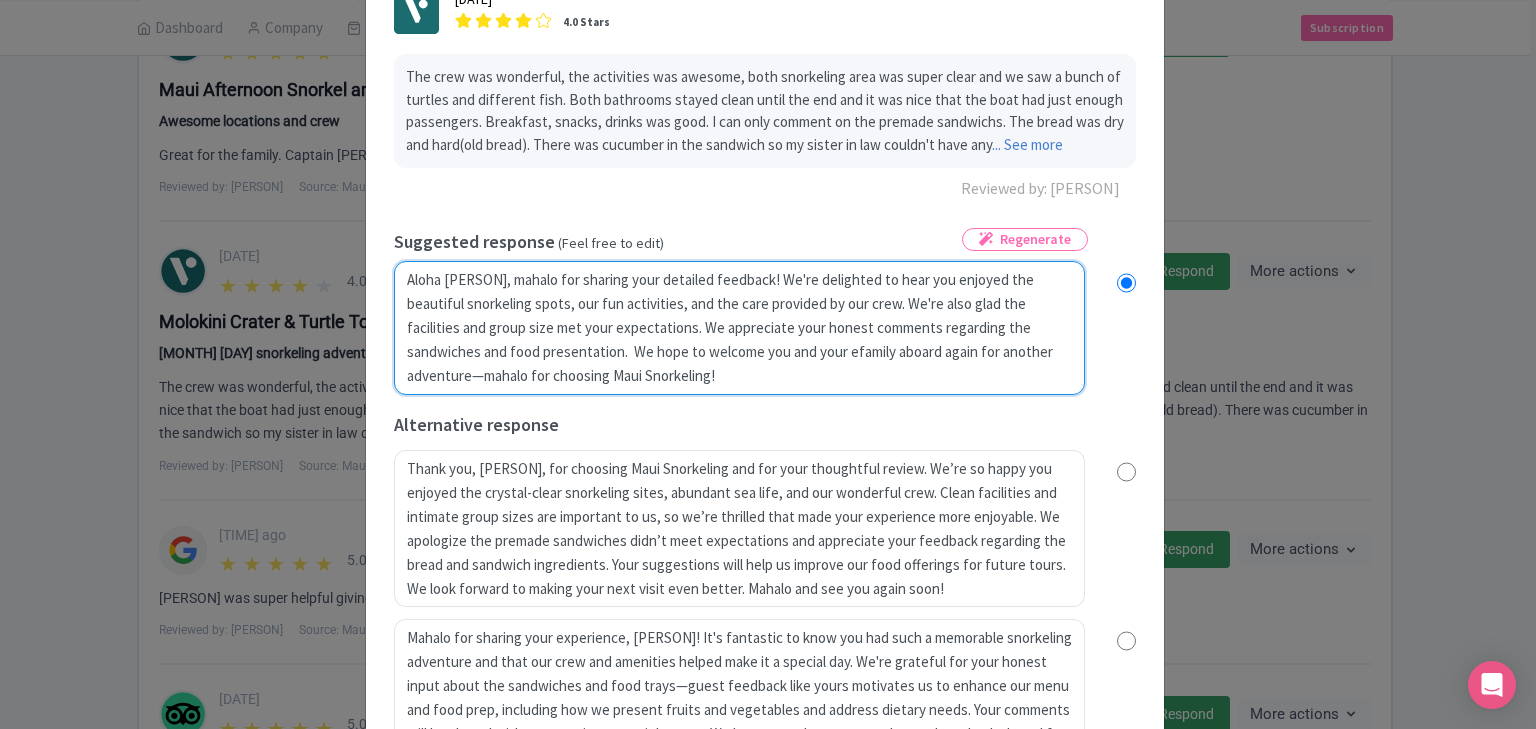 radio on "true" 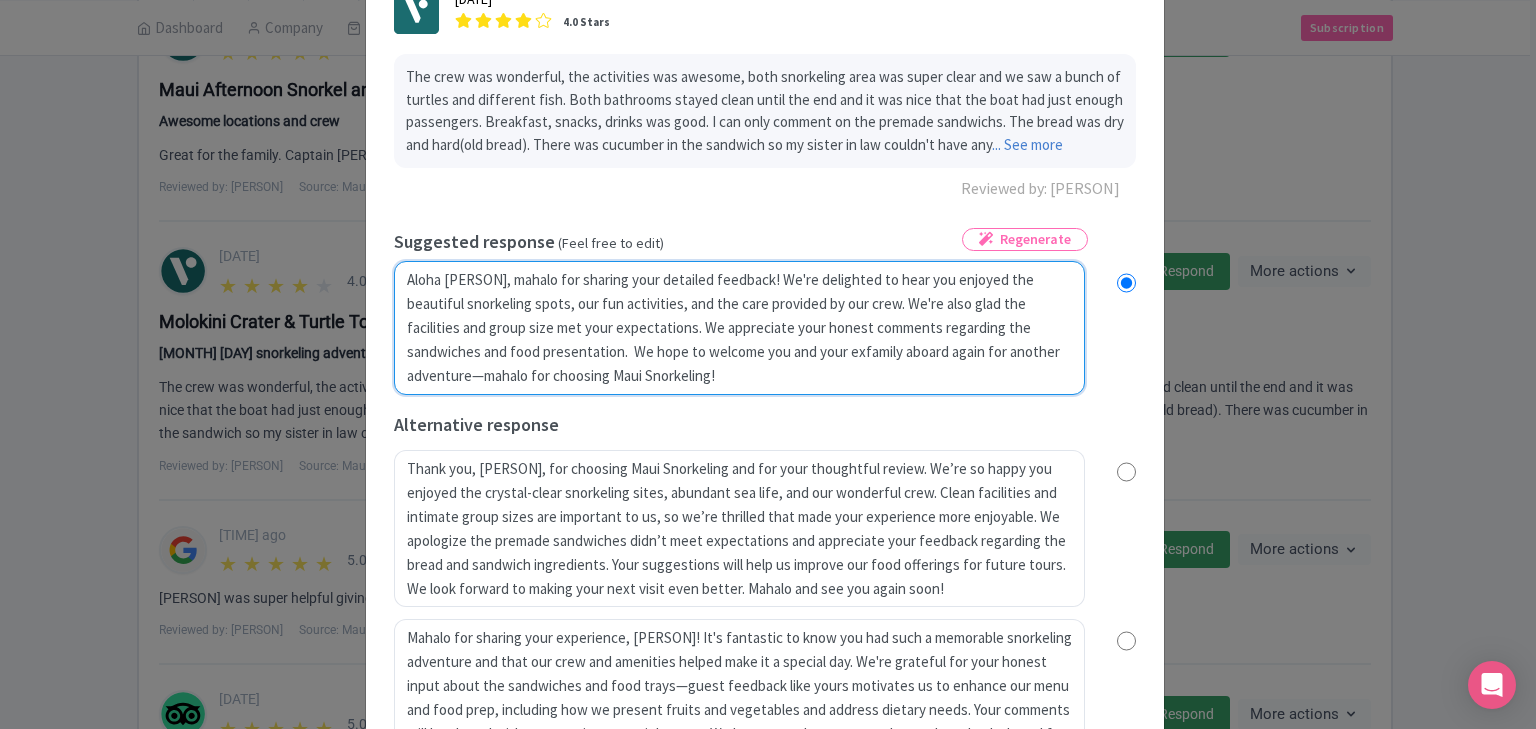 radio on "true" 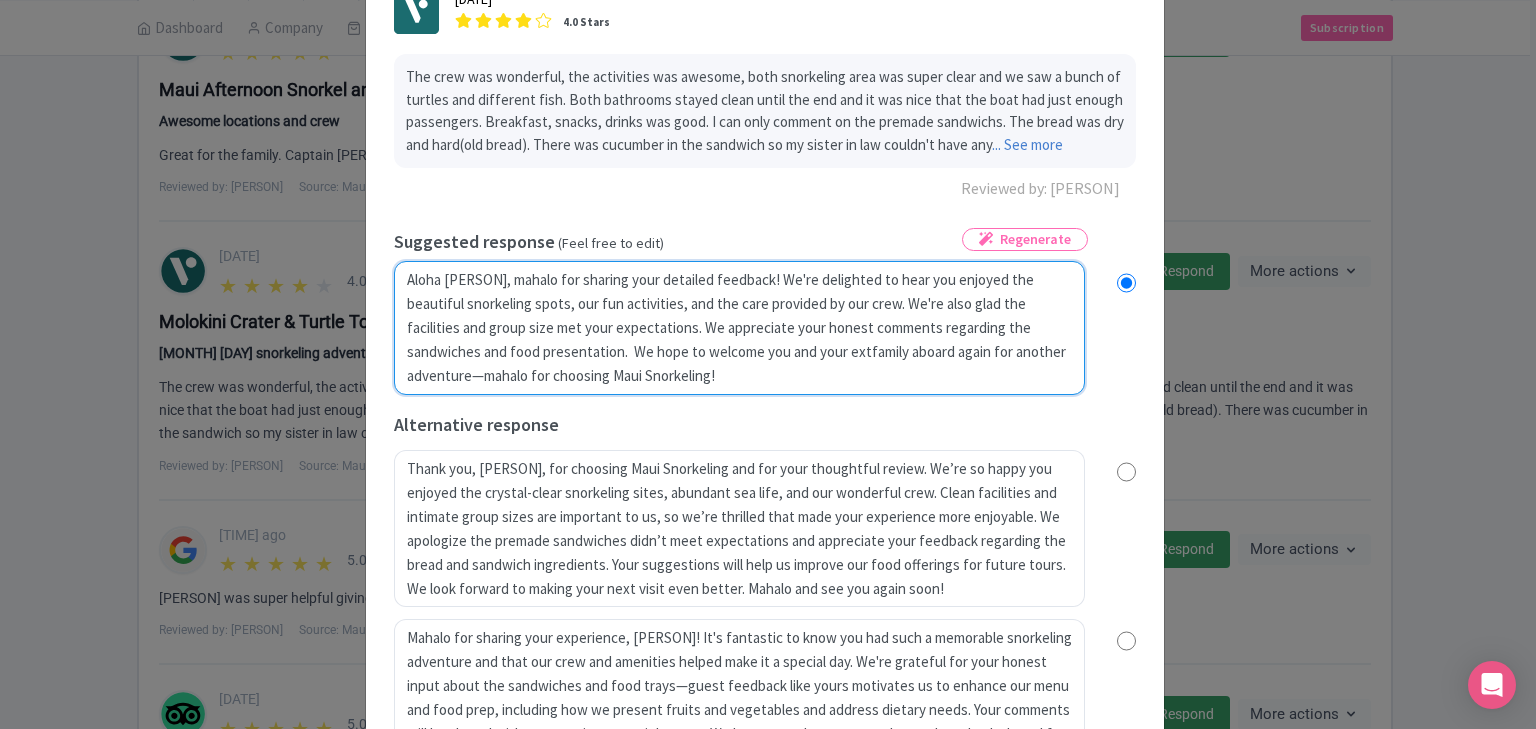 radio on "true" 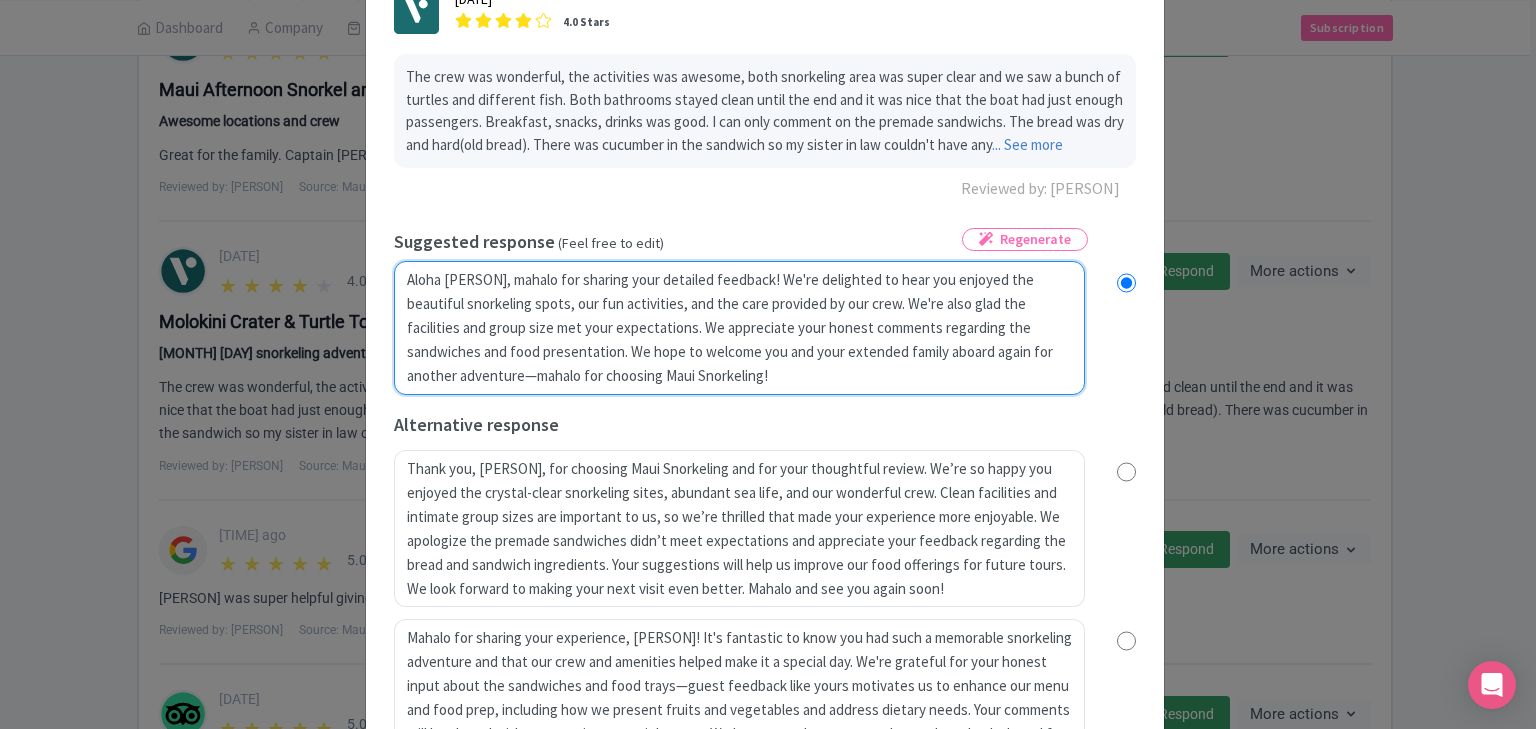 radio on "true" 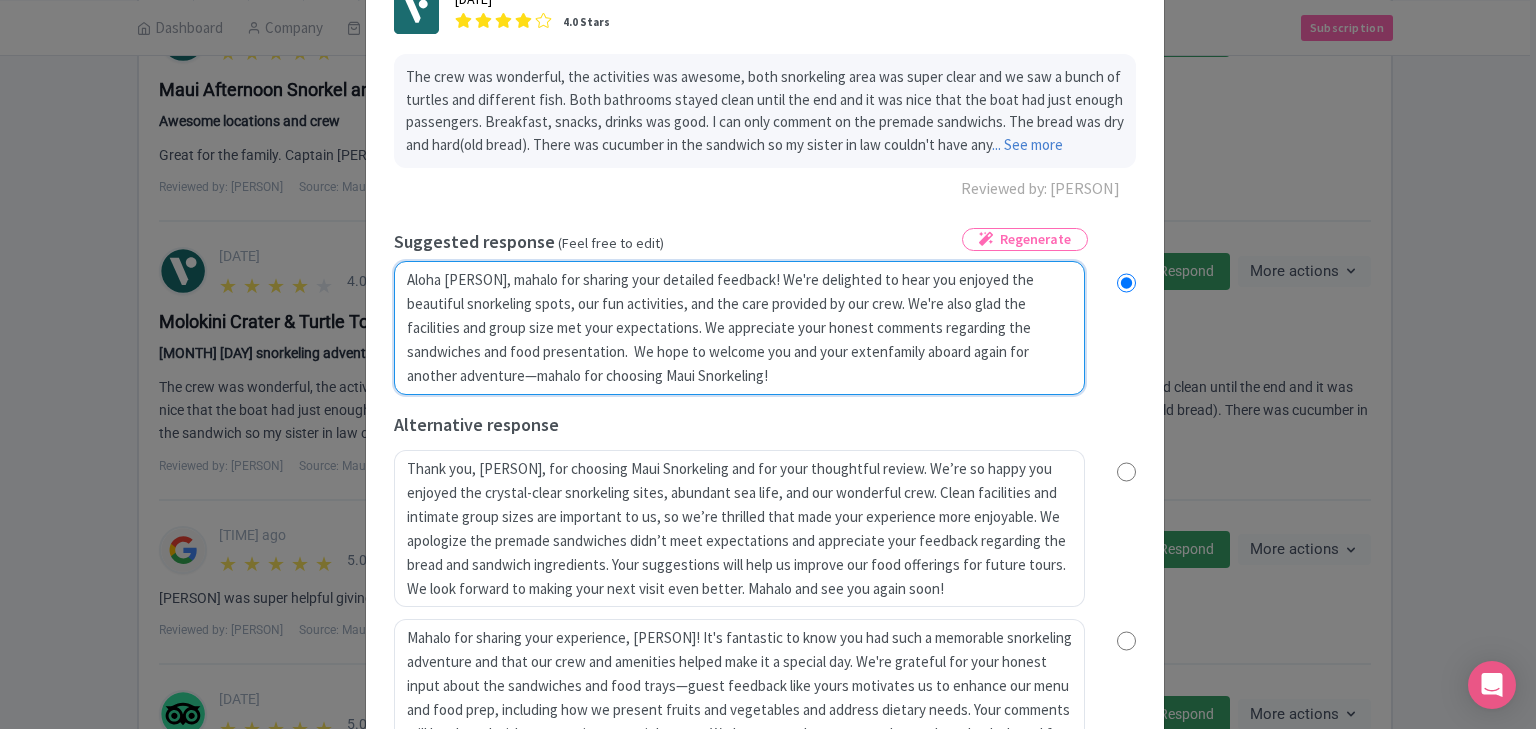 radio on "true" 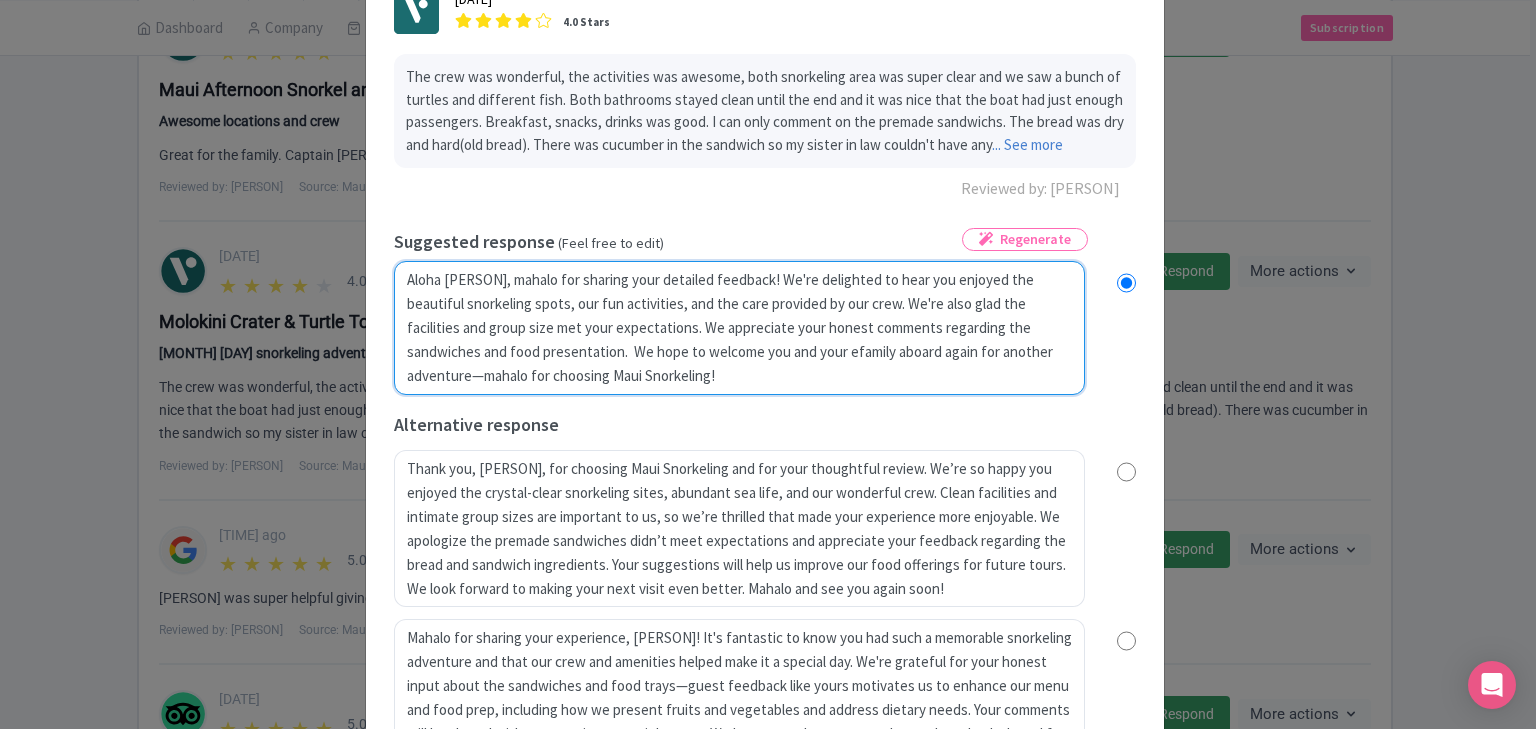 radio on "true" 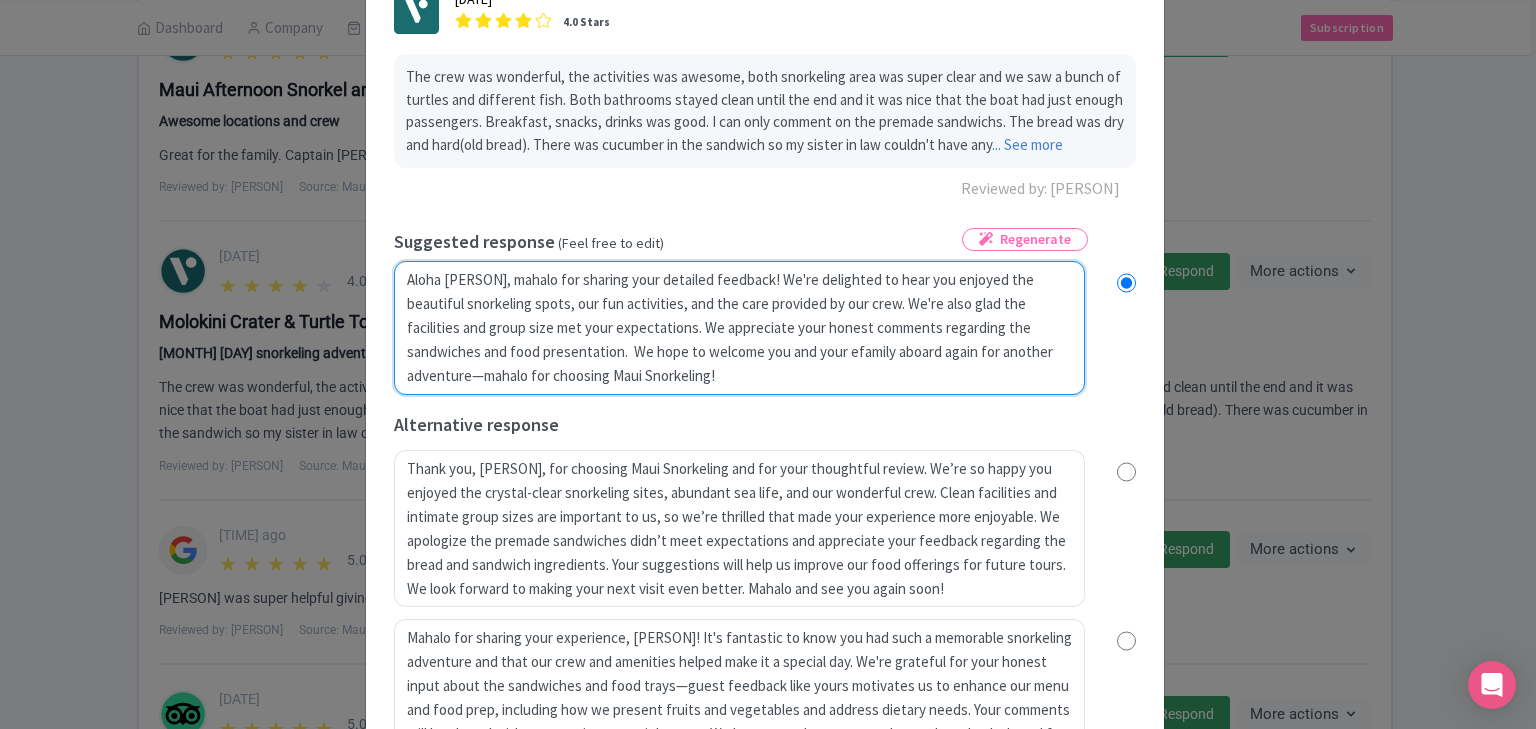 type on "Aloha Staneli_V, mahalo for sharing your detailed feedback! We're delighted to hear you enjoyed the beautiful snorkeling spots, our fun activities, and the care provided by our crew. We're also glad the facilities and group size met your expectations. We appreciate your honest comments regarding the sandwiches and food presentation.  We hope to welcome you and your extenfamily aboard again for another adventure—mahalo for choosing Maui Snorkeling!" 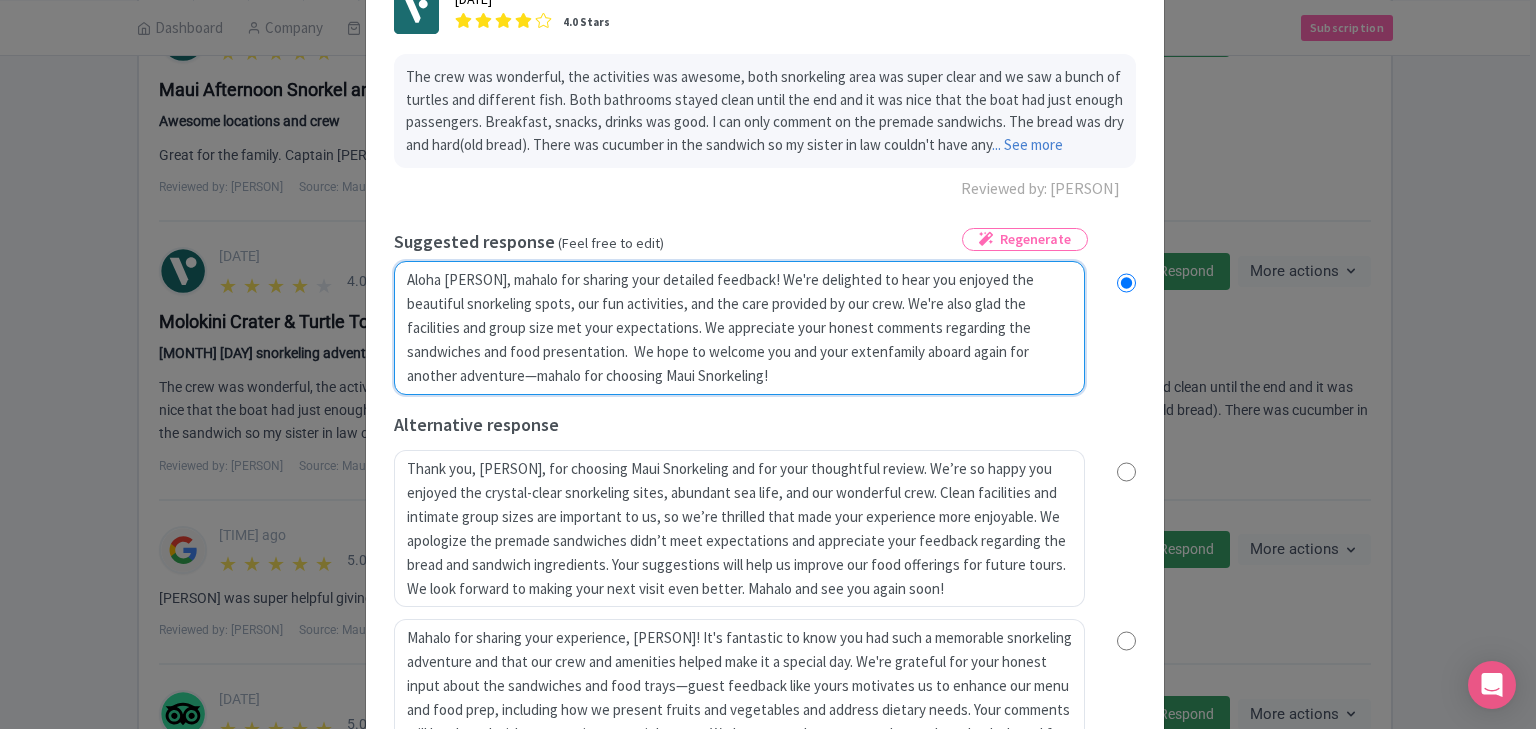 radio on "true" 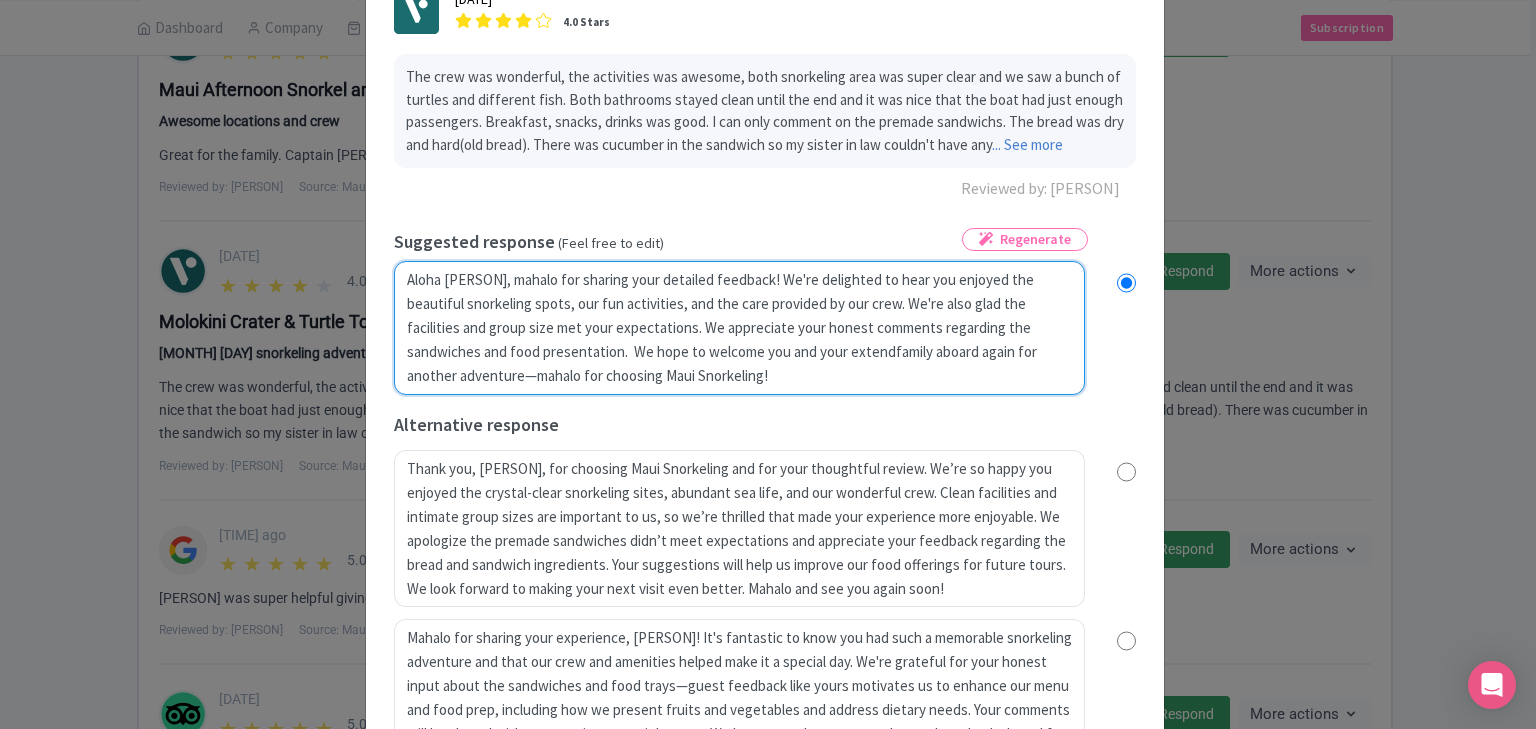 radio on "true" 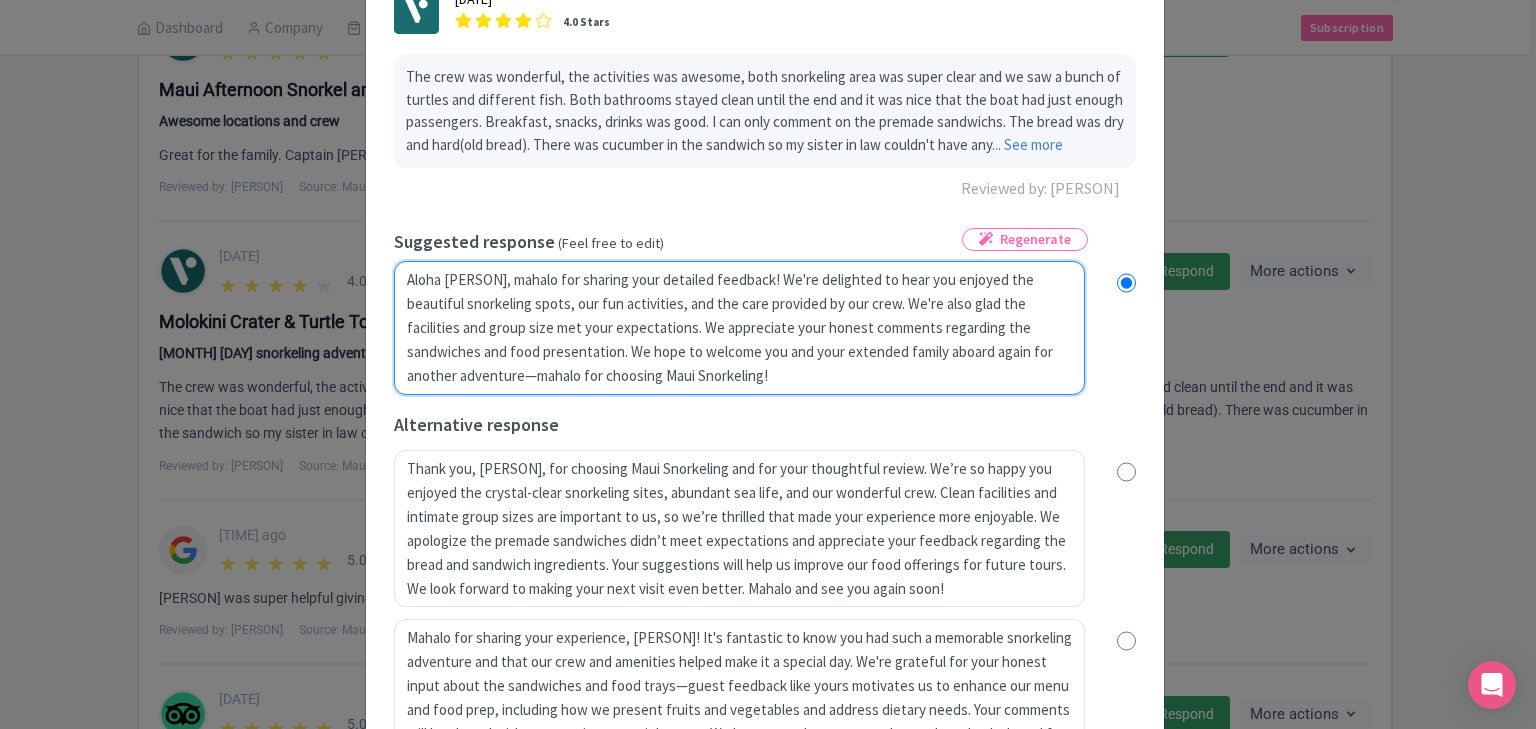 radio on "true" 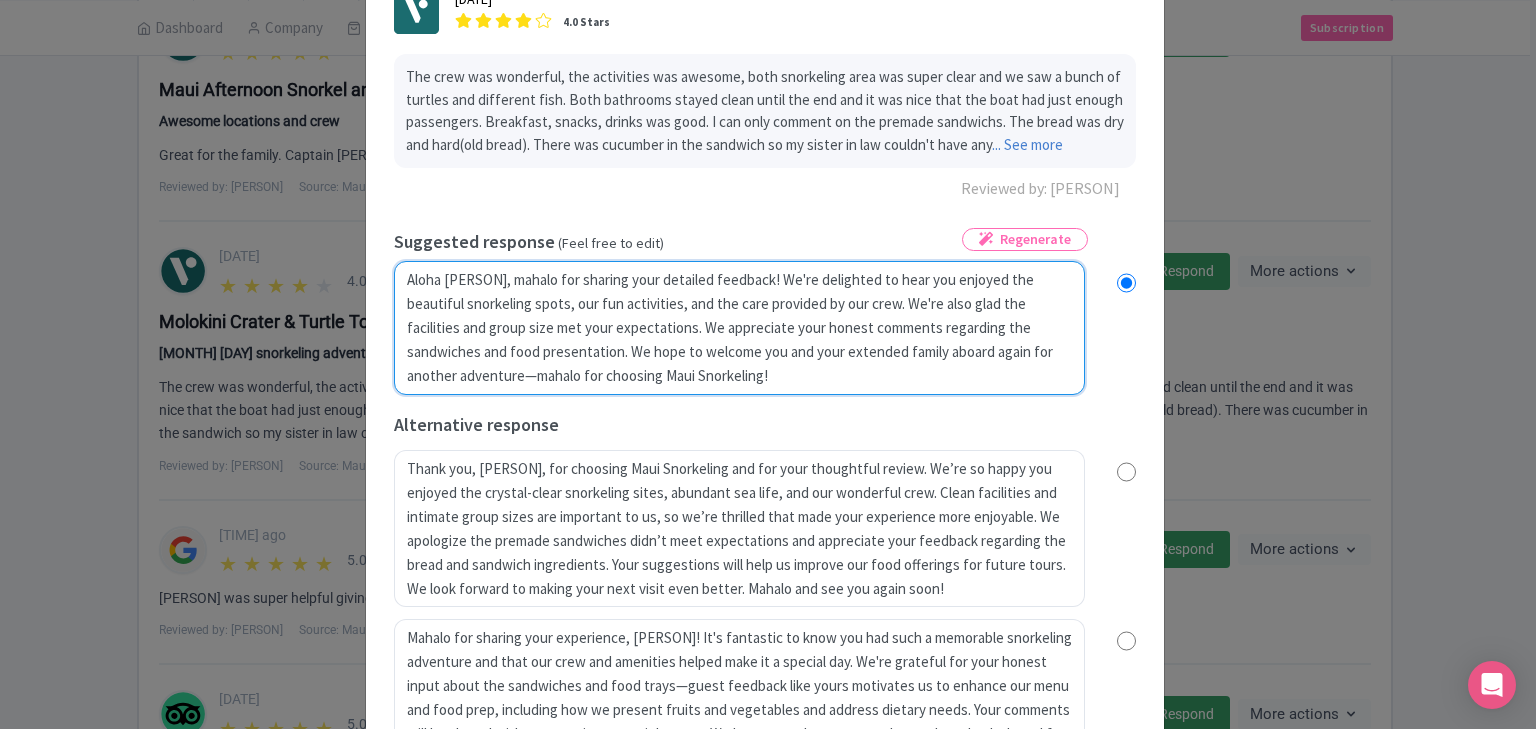 radio on "true" 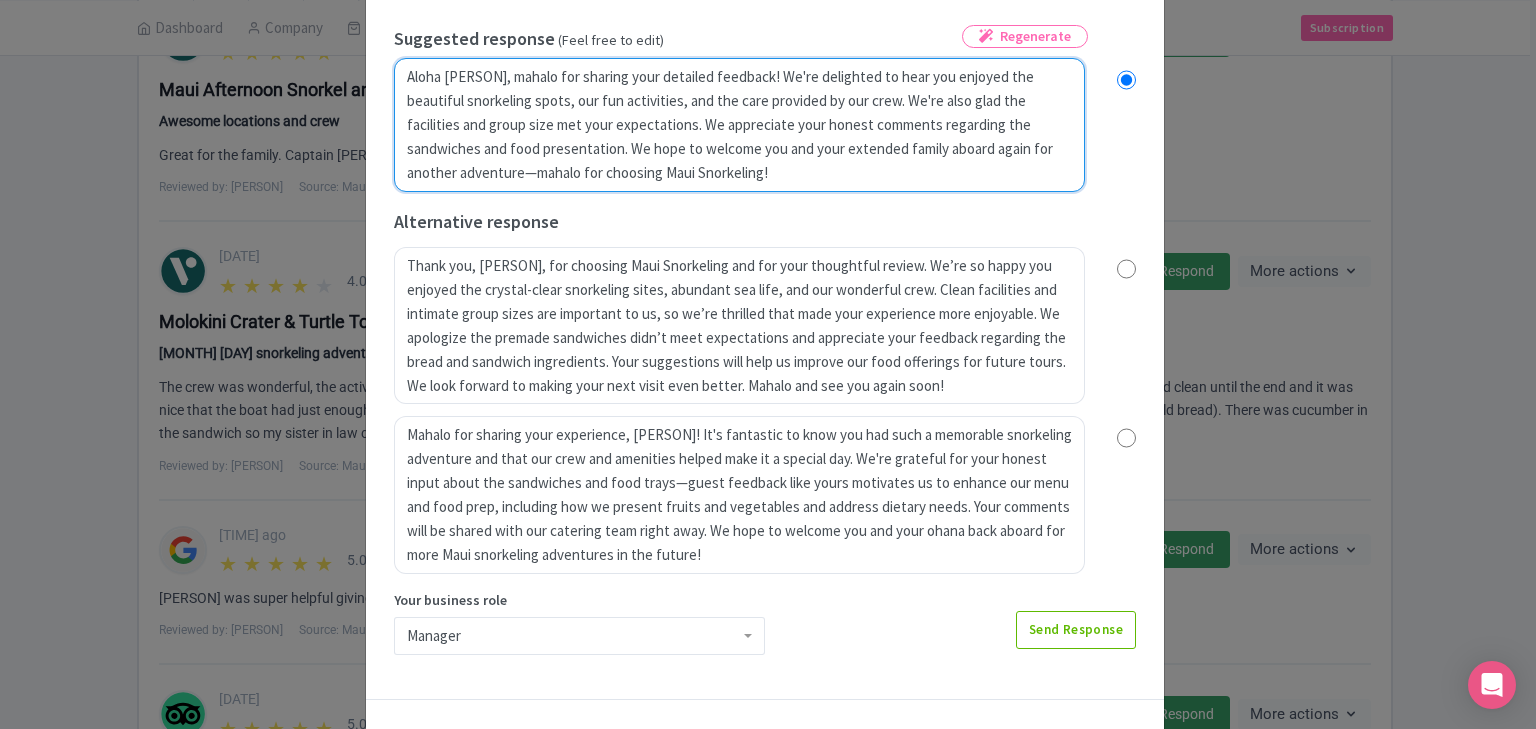 scroll, scrollTop: 352, scrollLeft: 0, axis: vertical 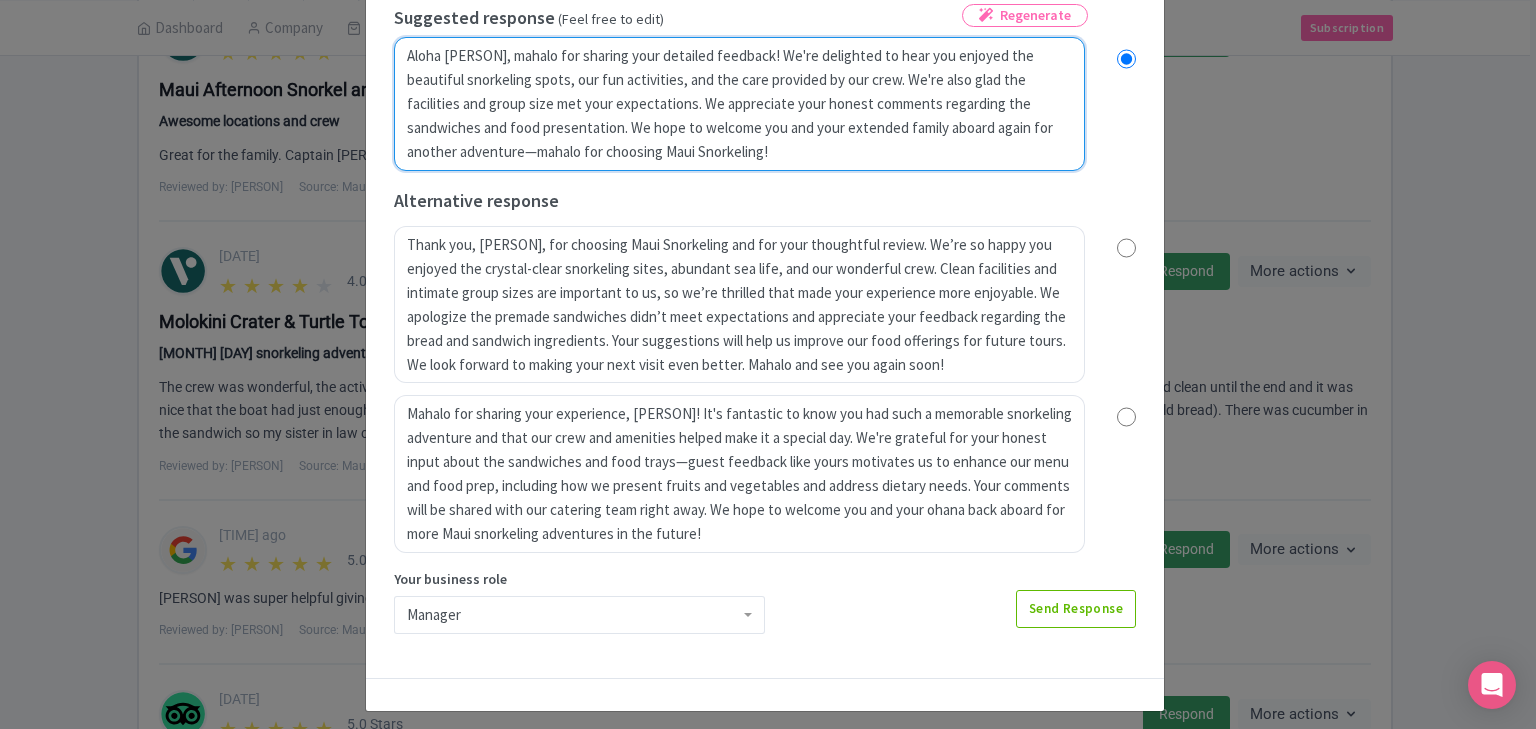 type on "Aloha Staneli_V, mahalo for sharing your detailed feedback! We're delighted to hear you enjoyed the beautiful snorkeling spots, our fun activities, and the care provided by our crew. We're also glad the facilities and group size met your expectations. We appreciate your honest comments regarding the sandwiches and food presentation.  We hope to welcome you and your extended family aboard again for another adventure—mahalo for choosing Maui Snorkeling!" 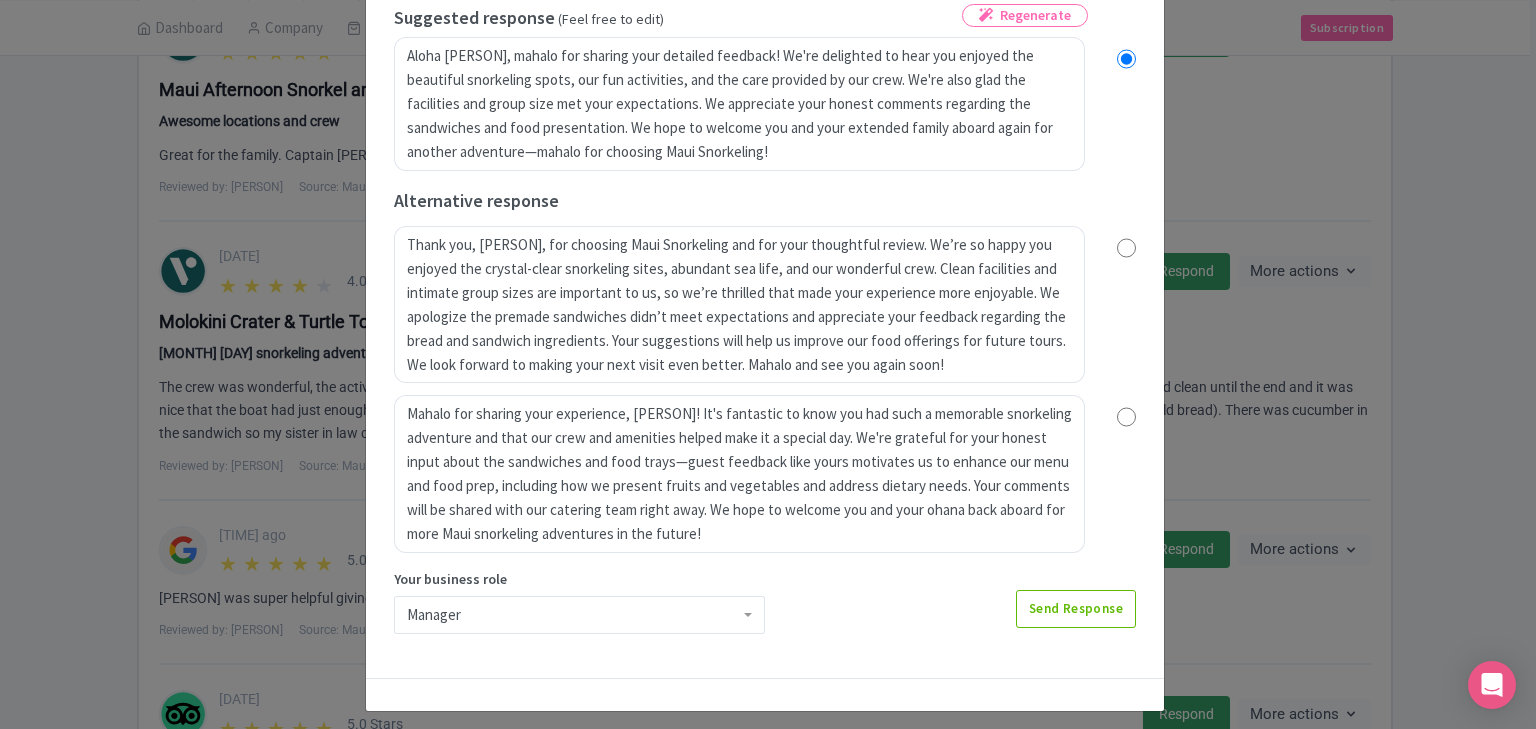 click on "Manager" at bounding box center [579, 615] 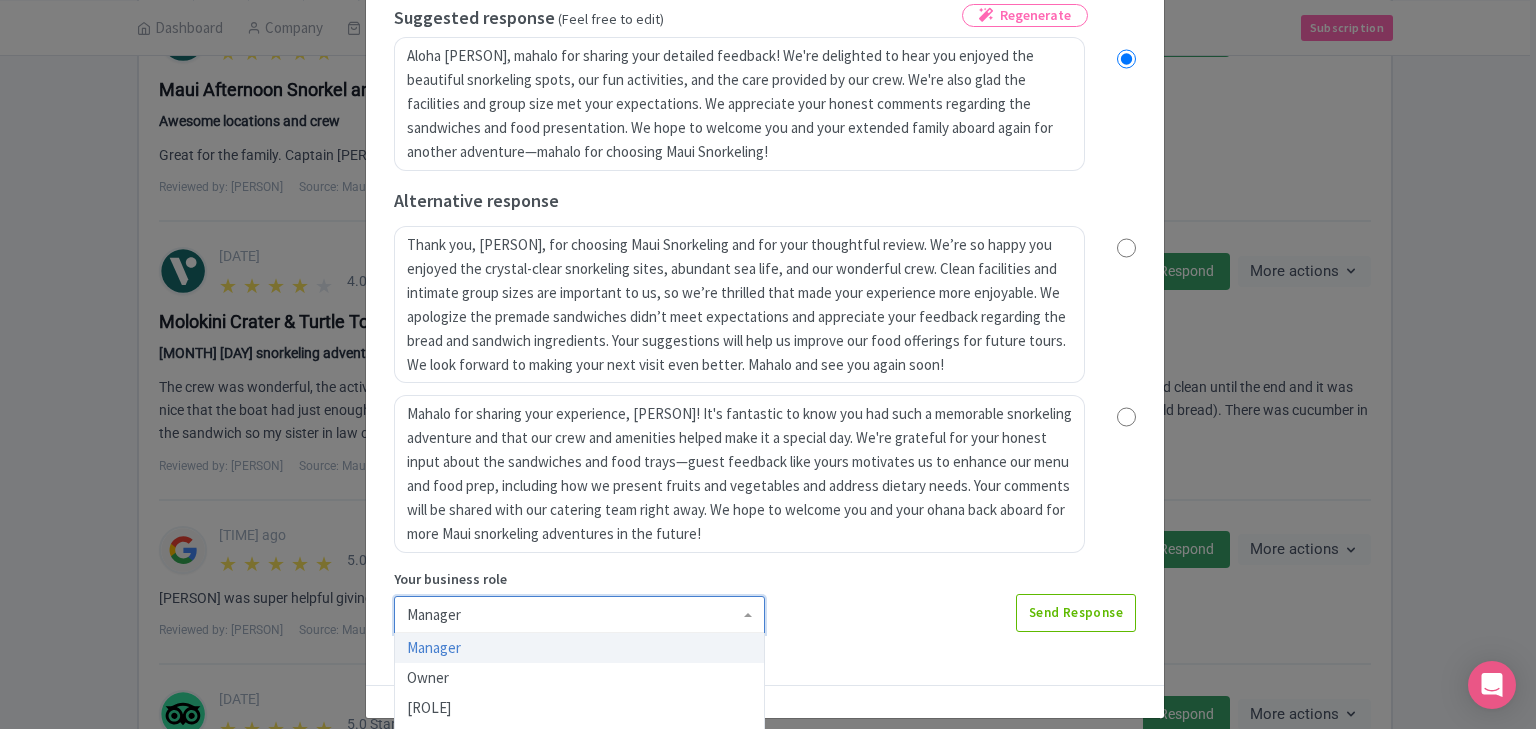 scroll, scrollTop: 12, scrollLeft: 0, axis: vertical 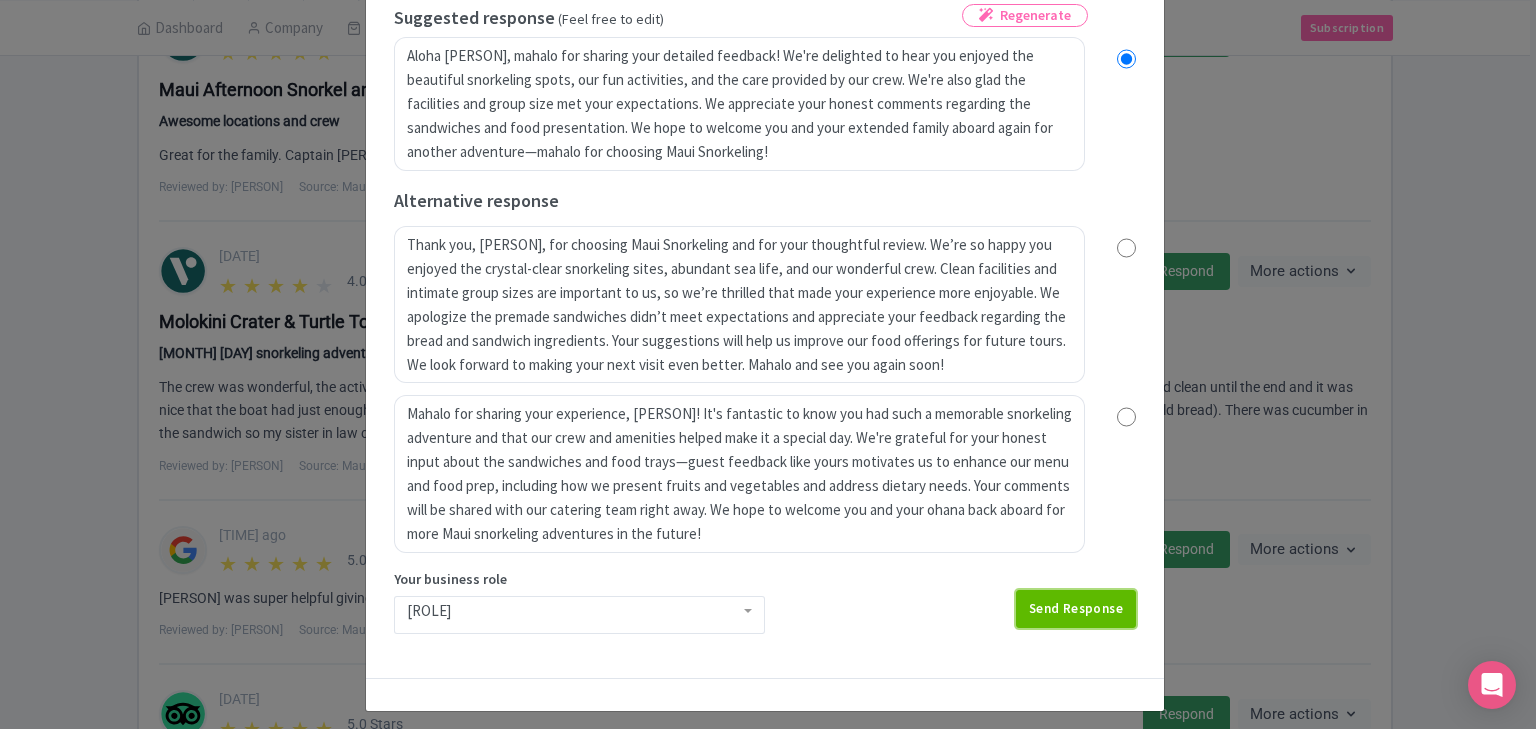 click on "Send Response" at bounding box center [1076, 609] 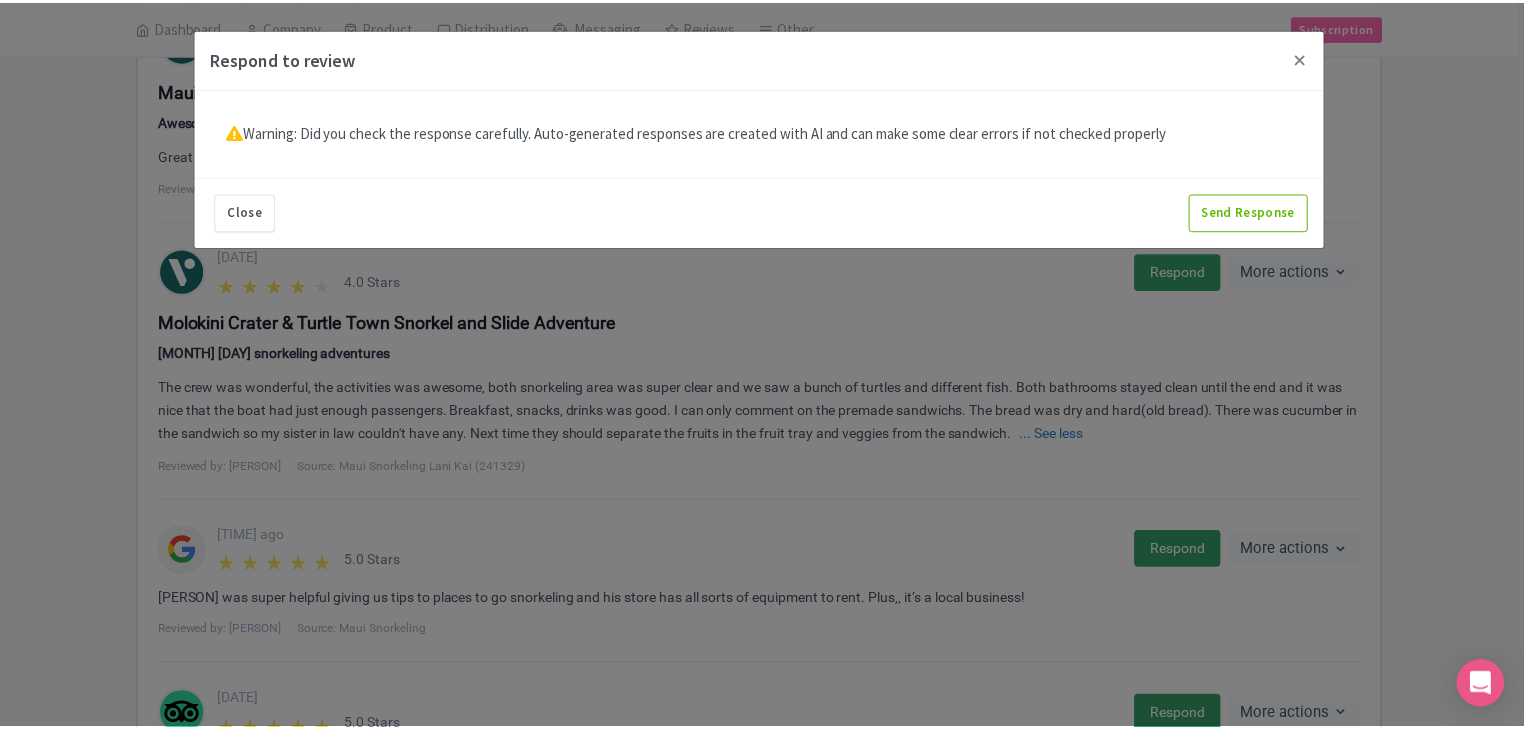 scroll, scrollTop: 0, scrollLeft: 0, axis: both 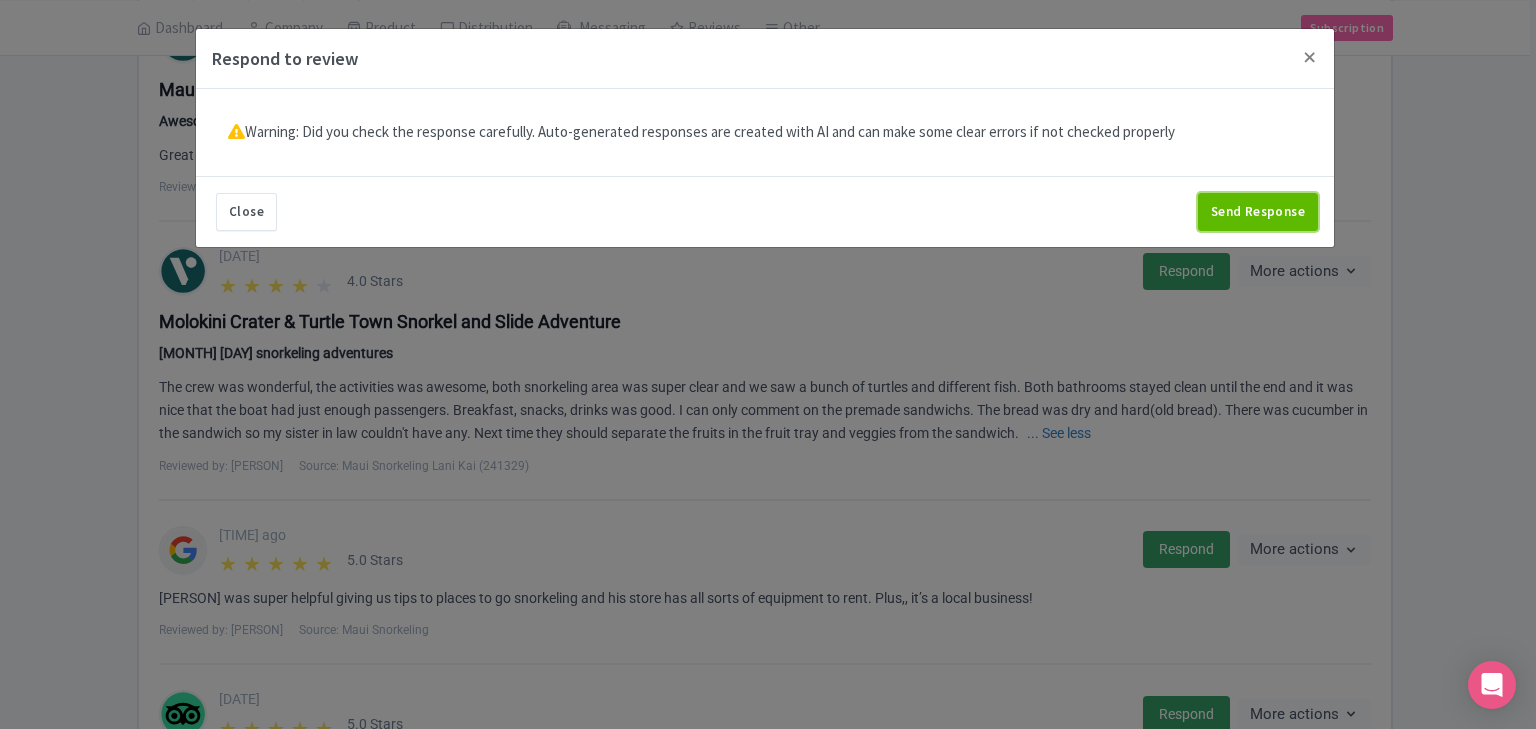 click on "Send Response" at bounding box center [1258, 212] 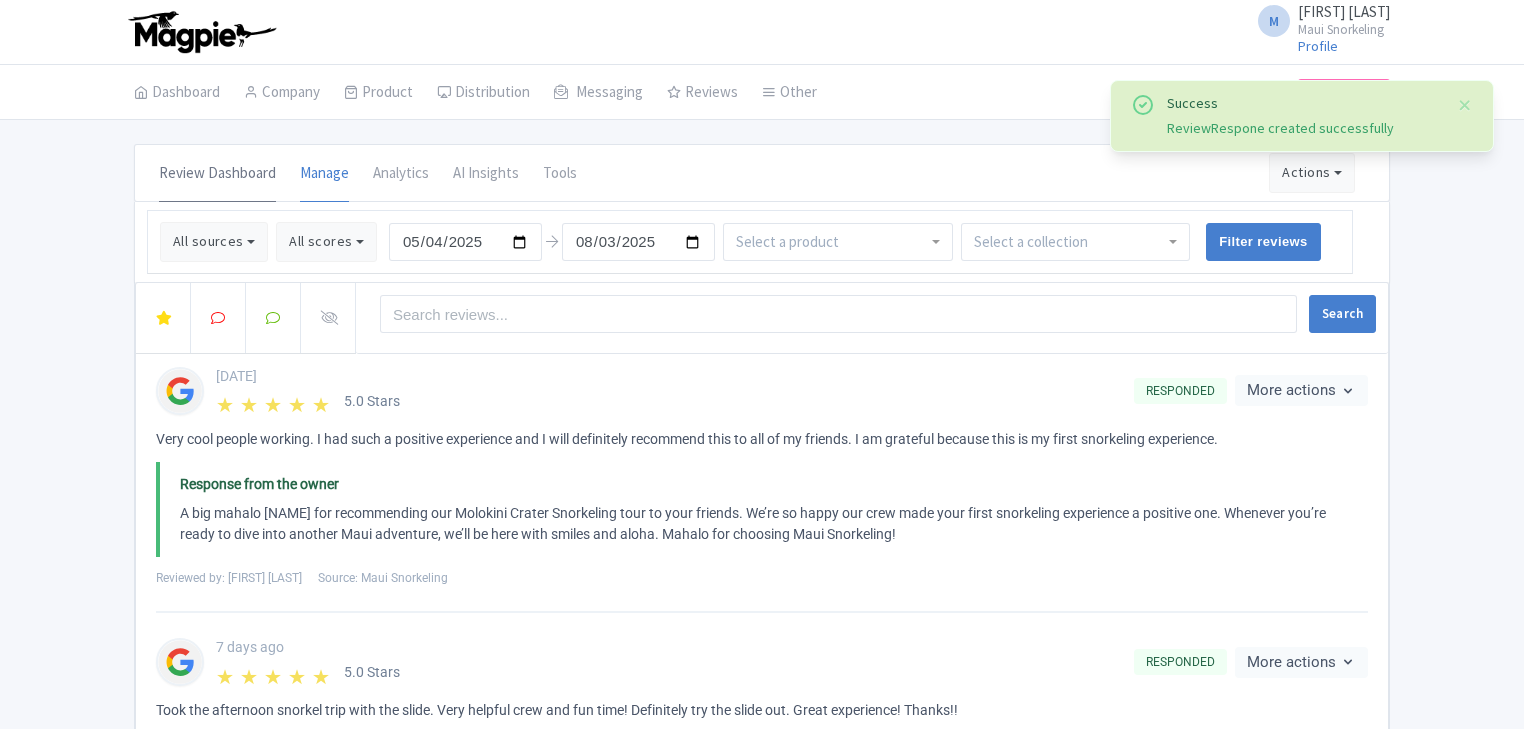 scroll, scrollTop: 0, scrollLeft: 0, axis: both 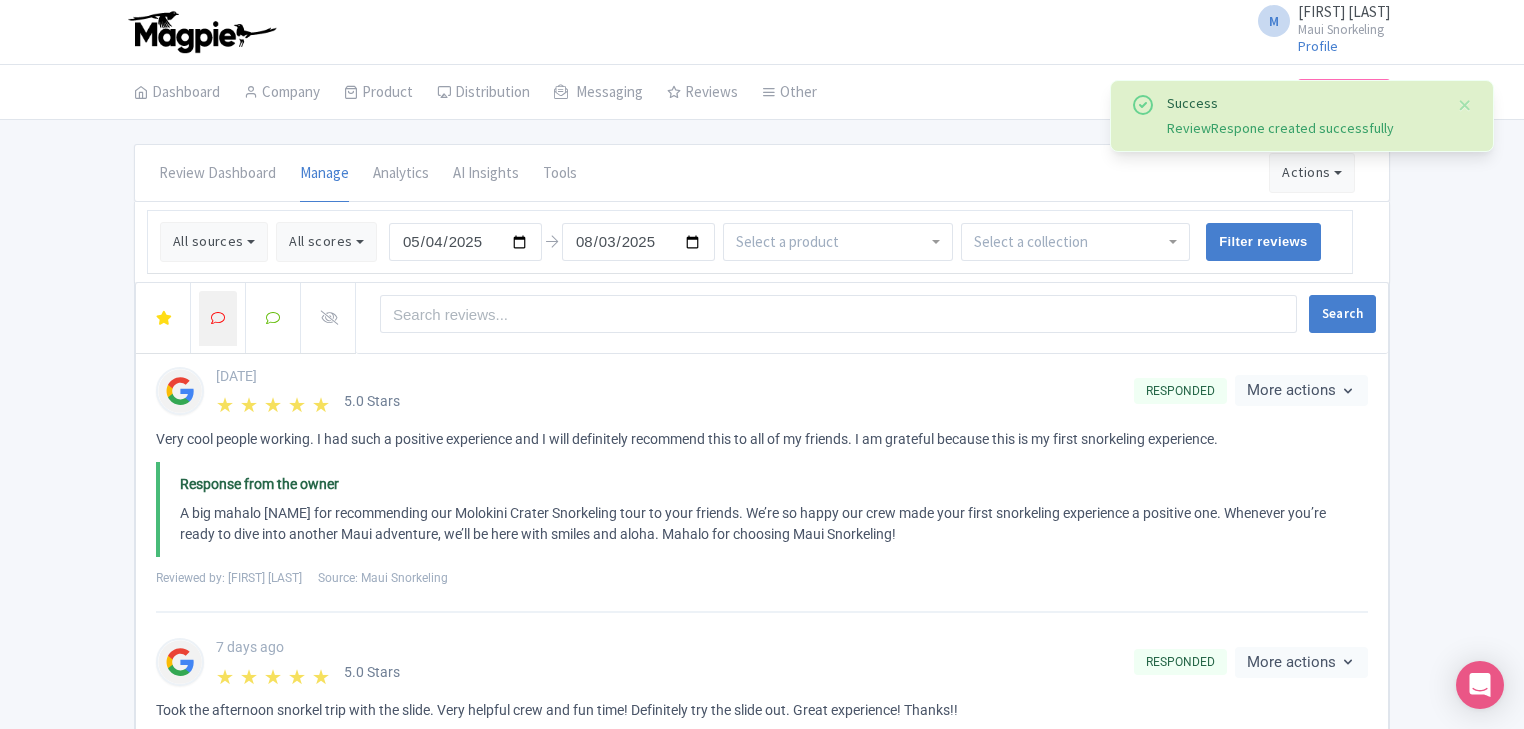 click at bounding box center [218, 318] 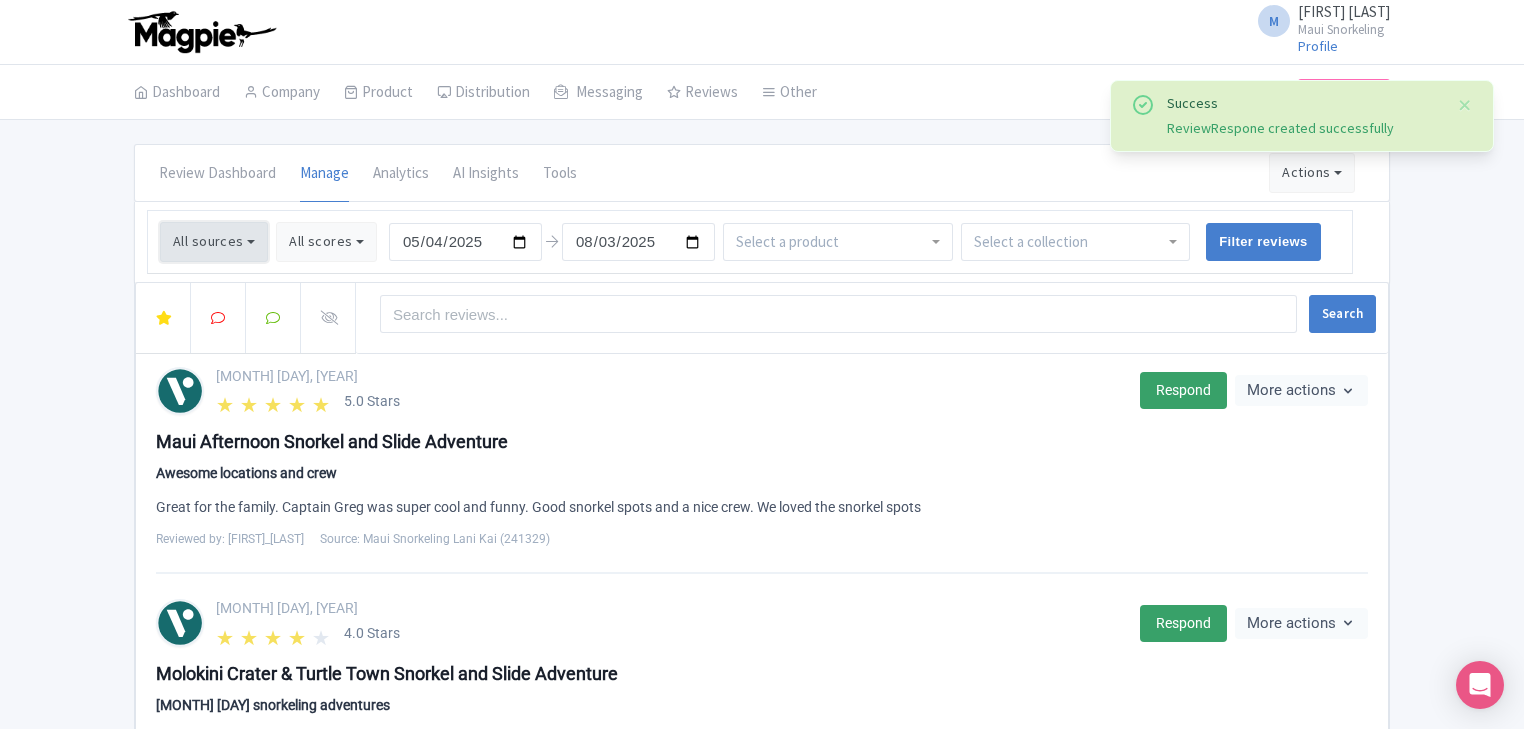 click on "All sources" at bounding box center (214, 242) 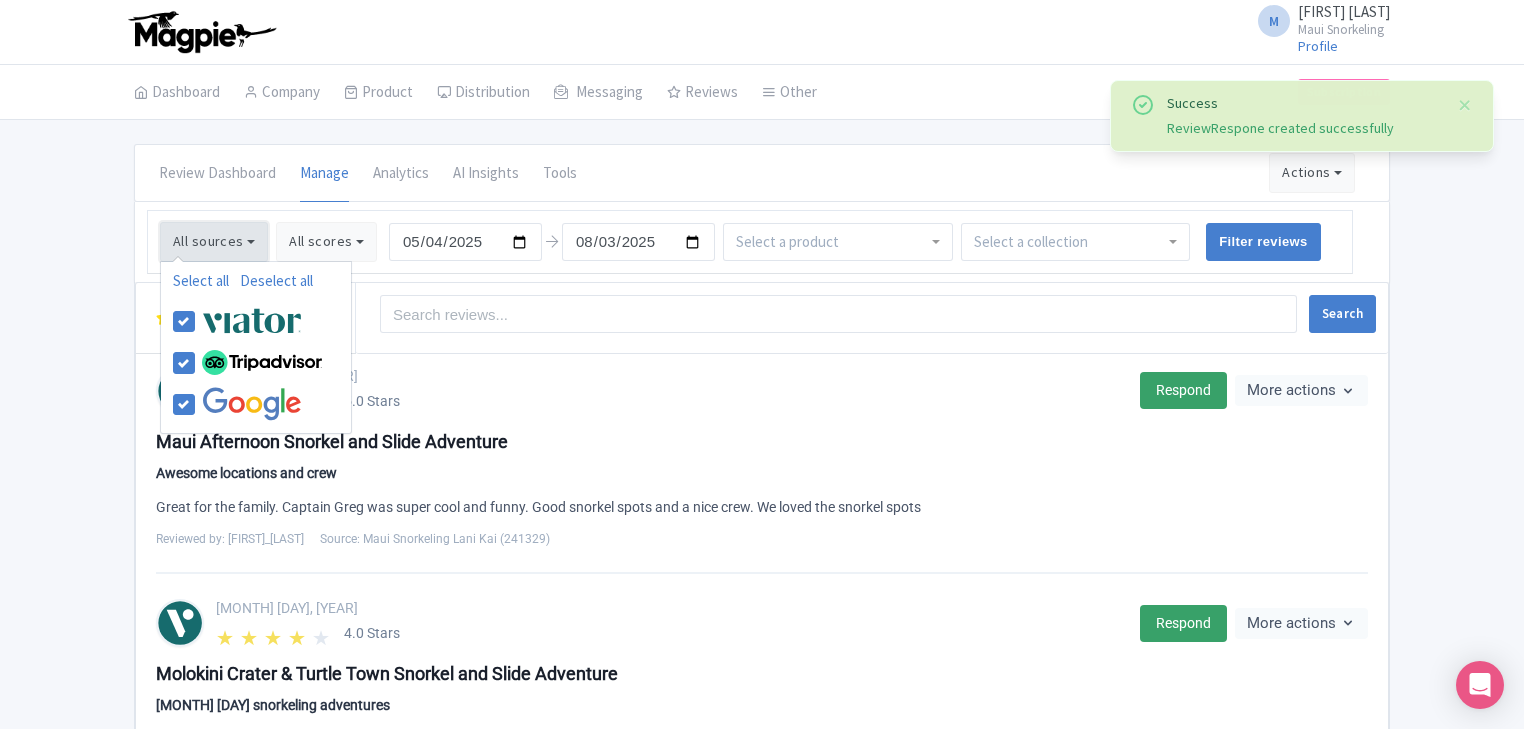 click on "All sources" at bounding box center (214, 242) 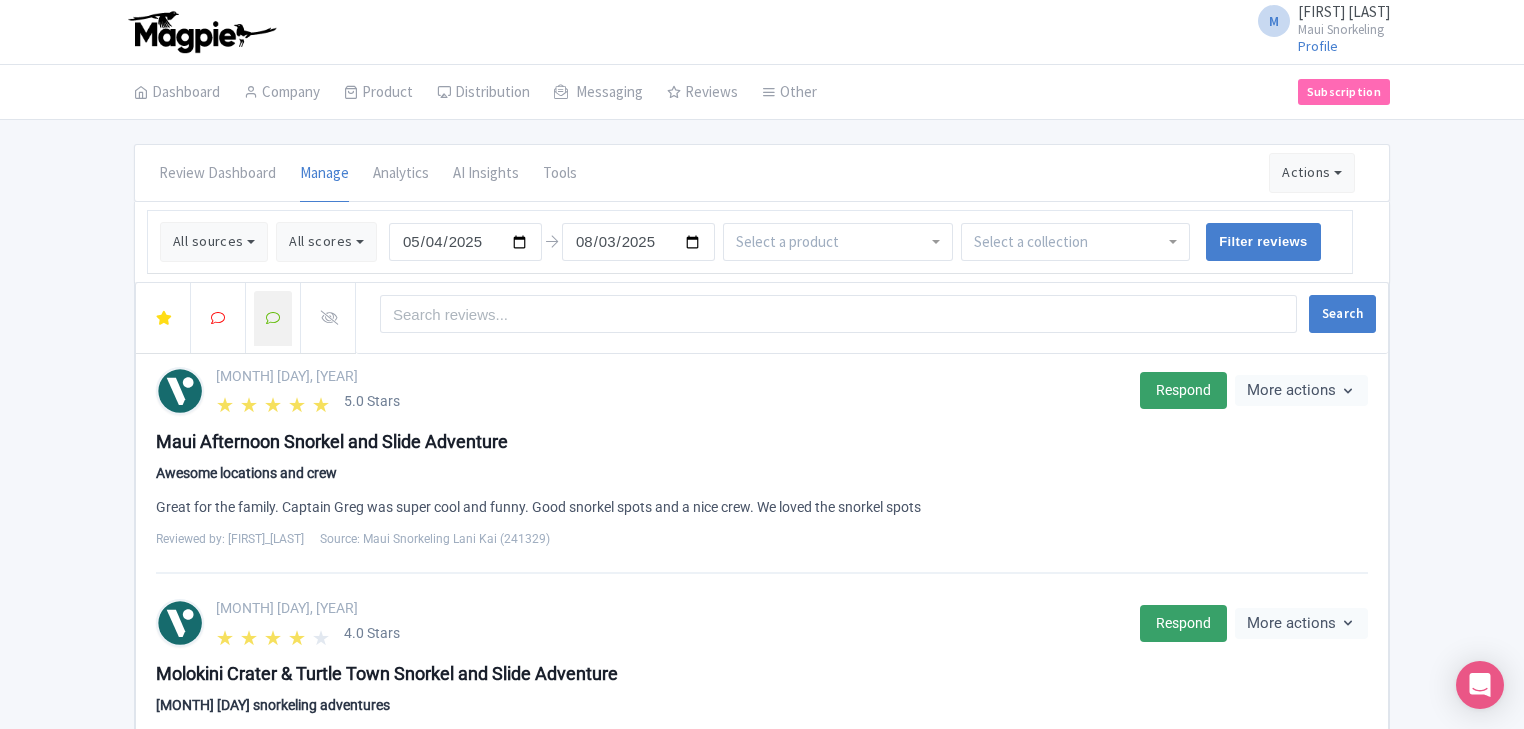 click at bounding box center (273, 318) 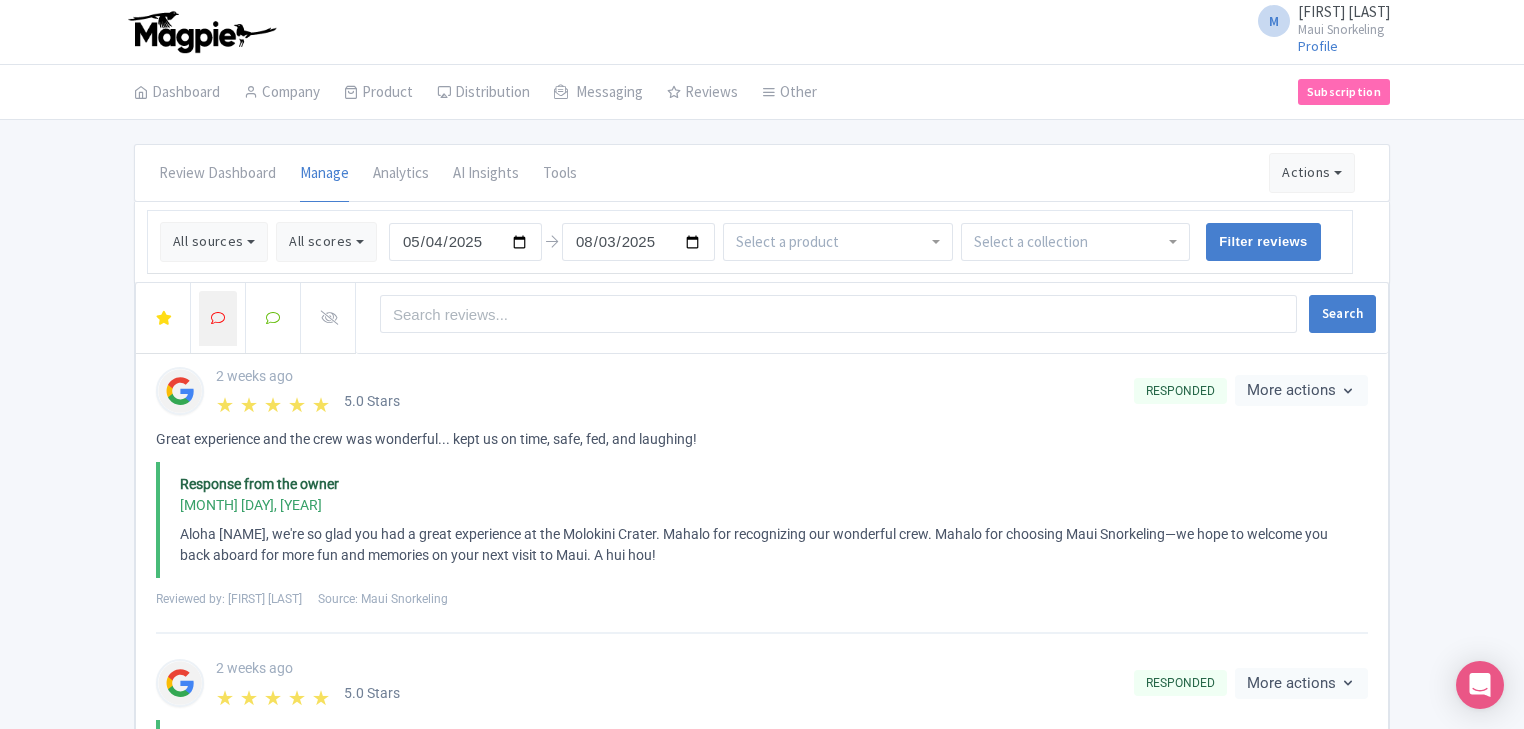 click at bounding box center [218, 318] 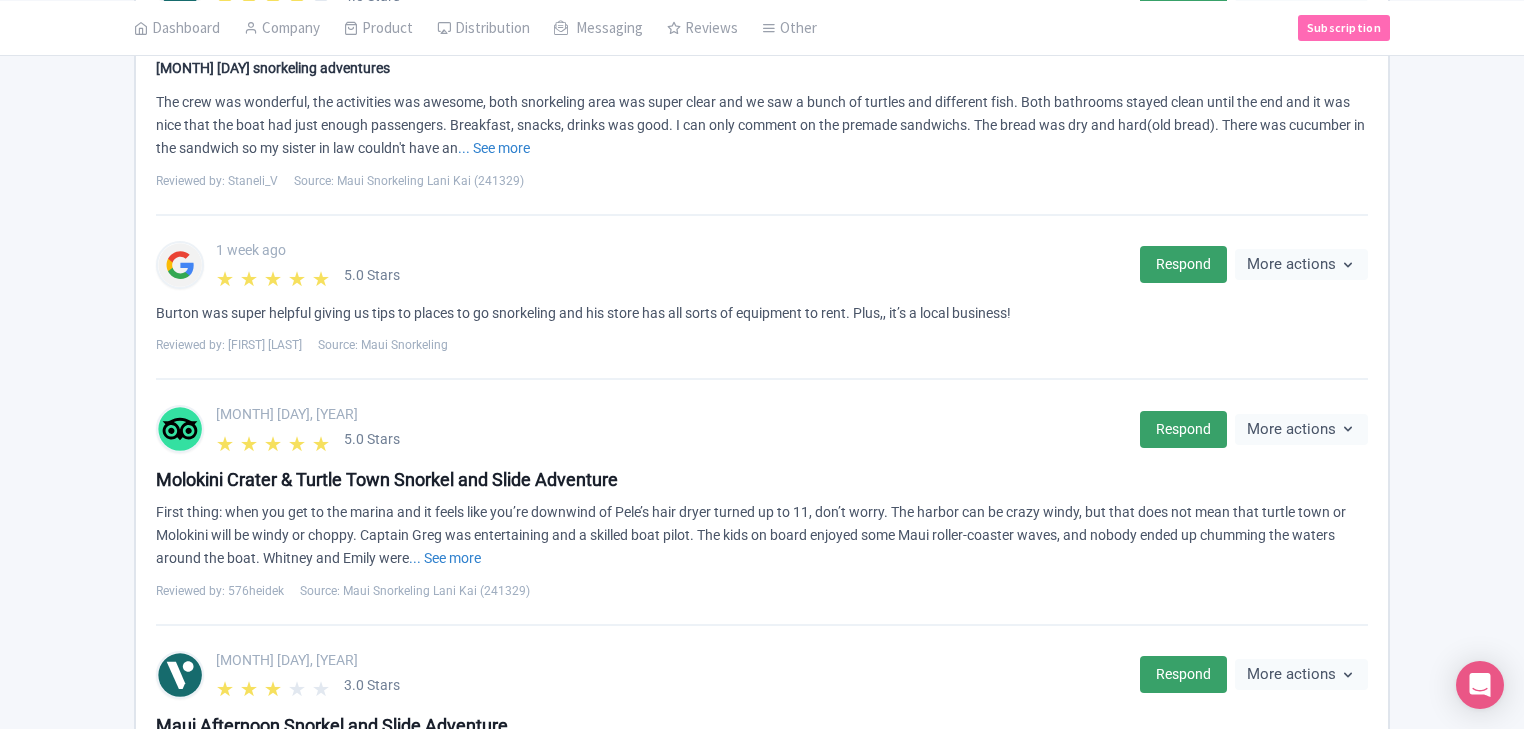 scroll, scrollTop: 1275, scrollLeft: 0, axis: vertical 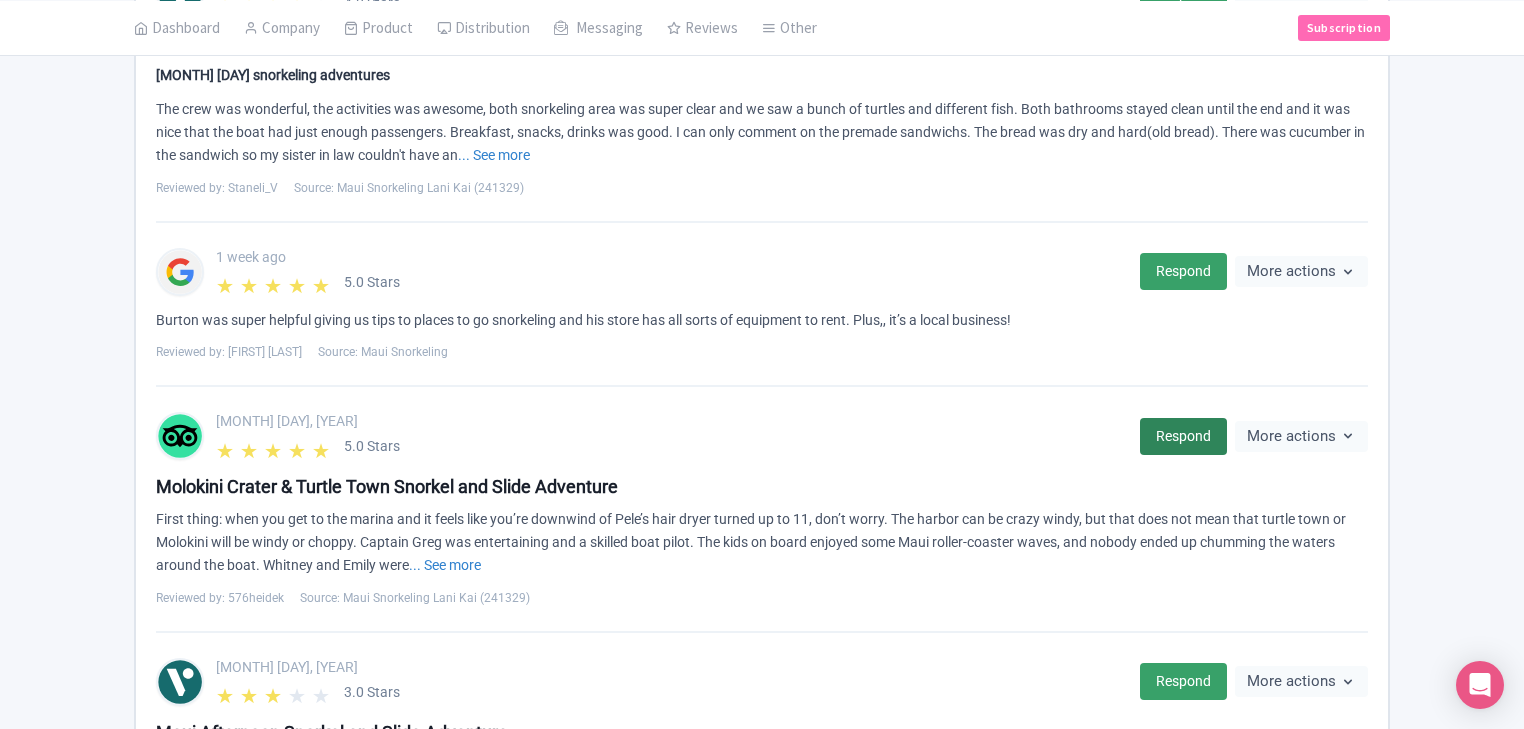 click on "Respond" at bounding box center (1183, 436) 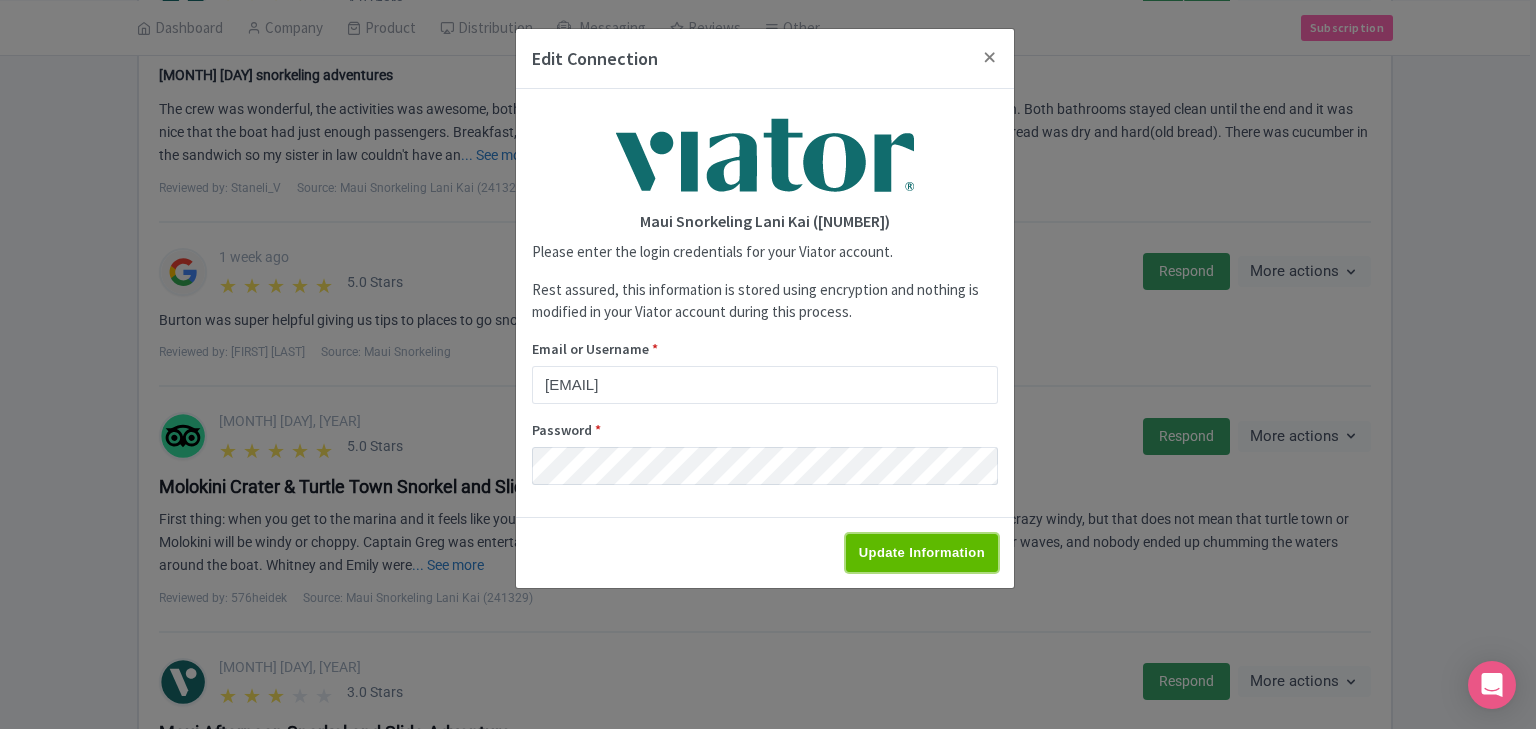 click on "Update Information" at bounding box center [922, 553] 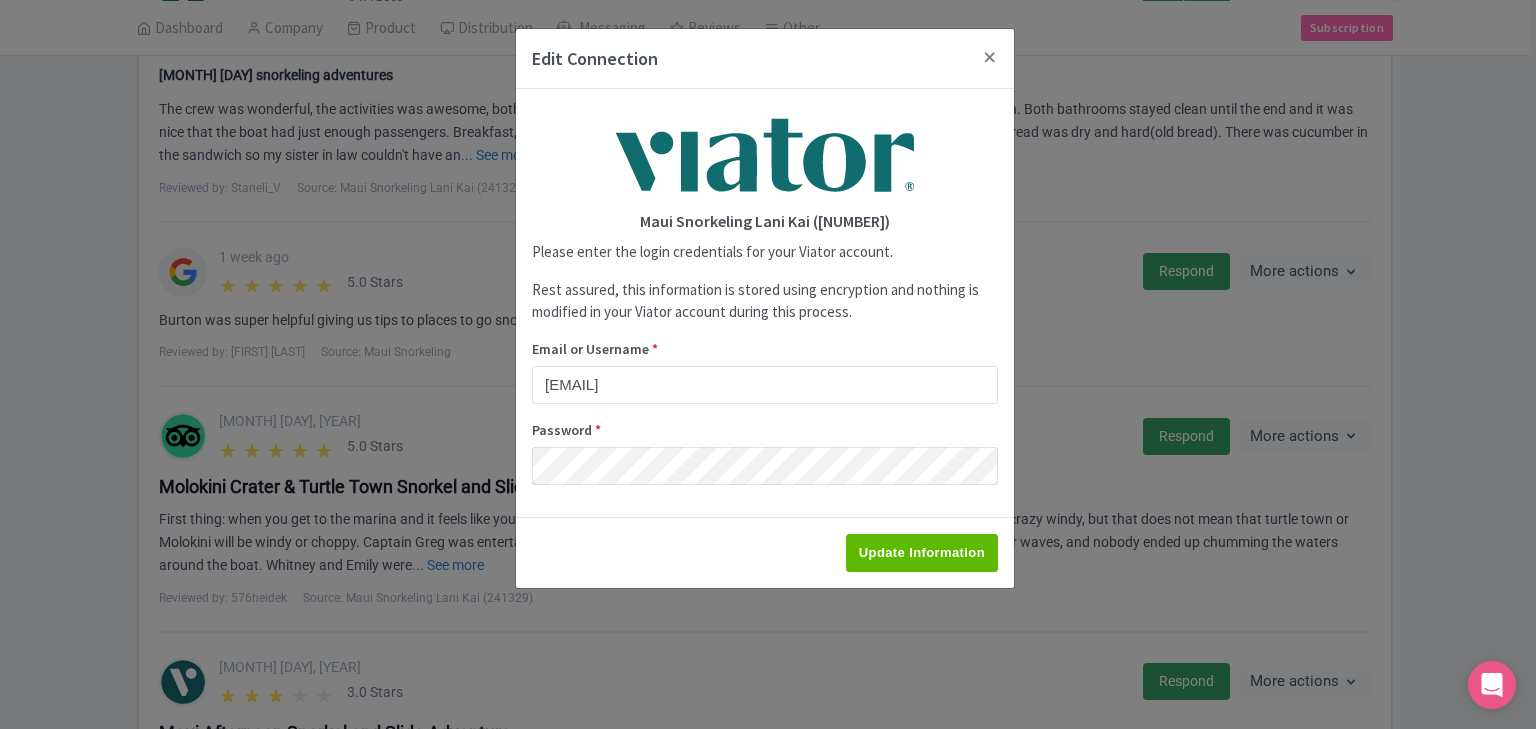 type on "Saving..." 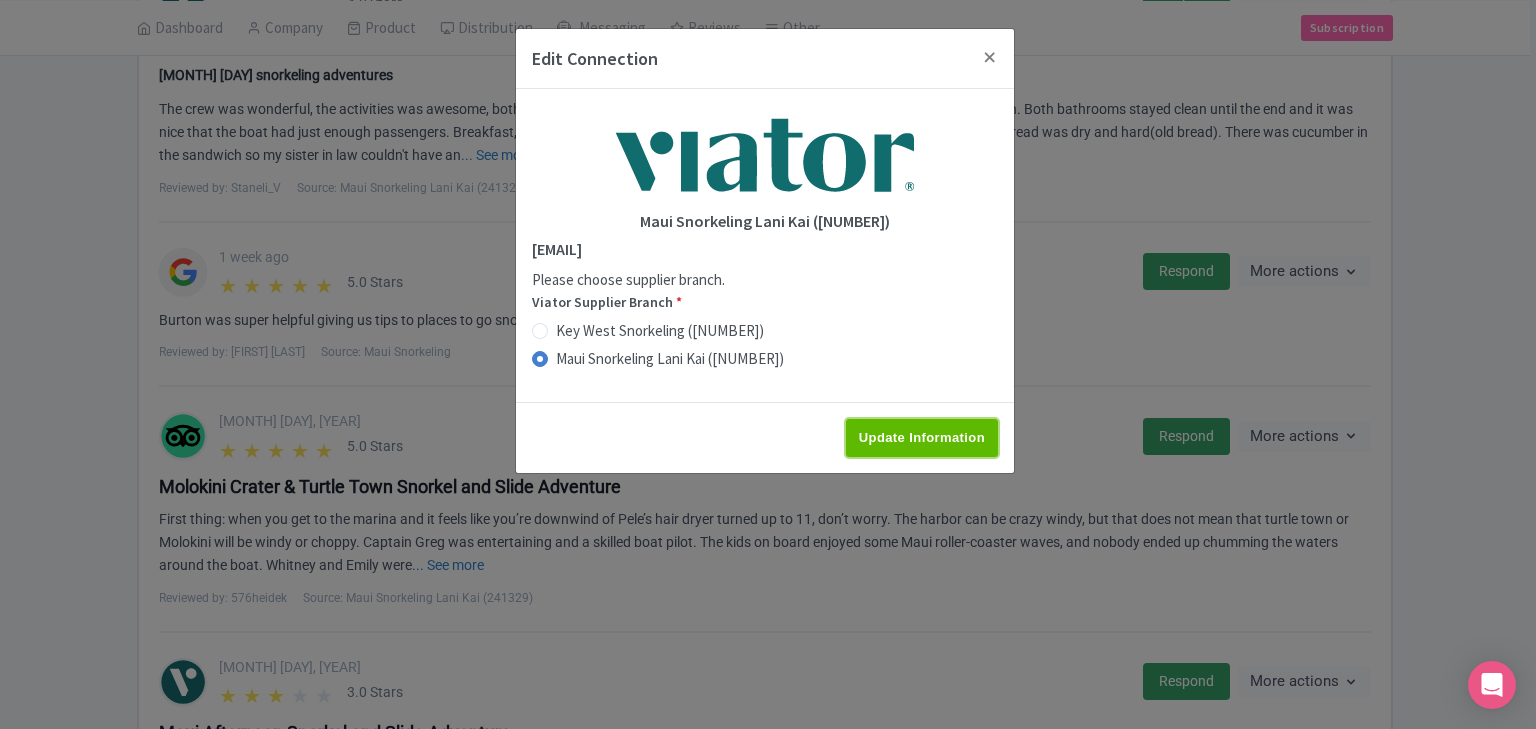 click on "Update Information" at bounding box center [922, 438] 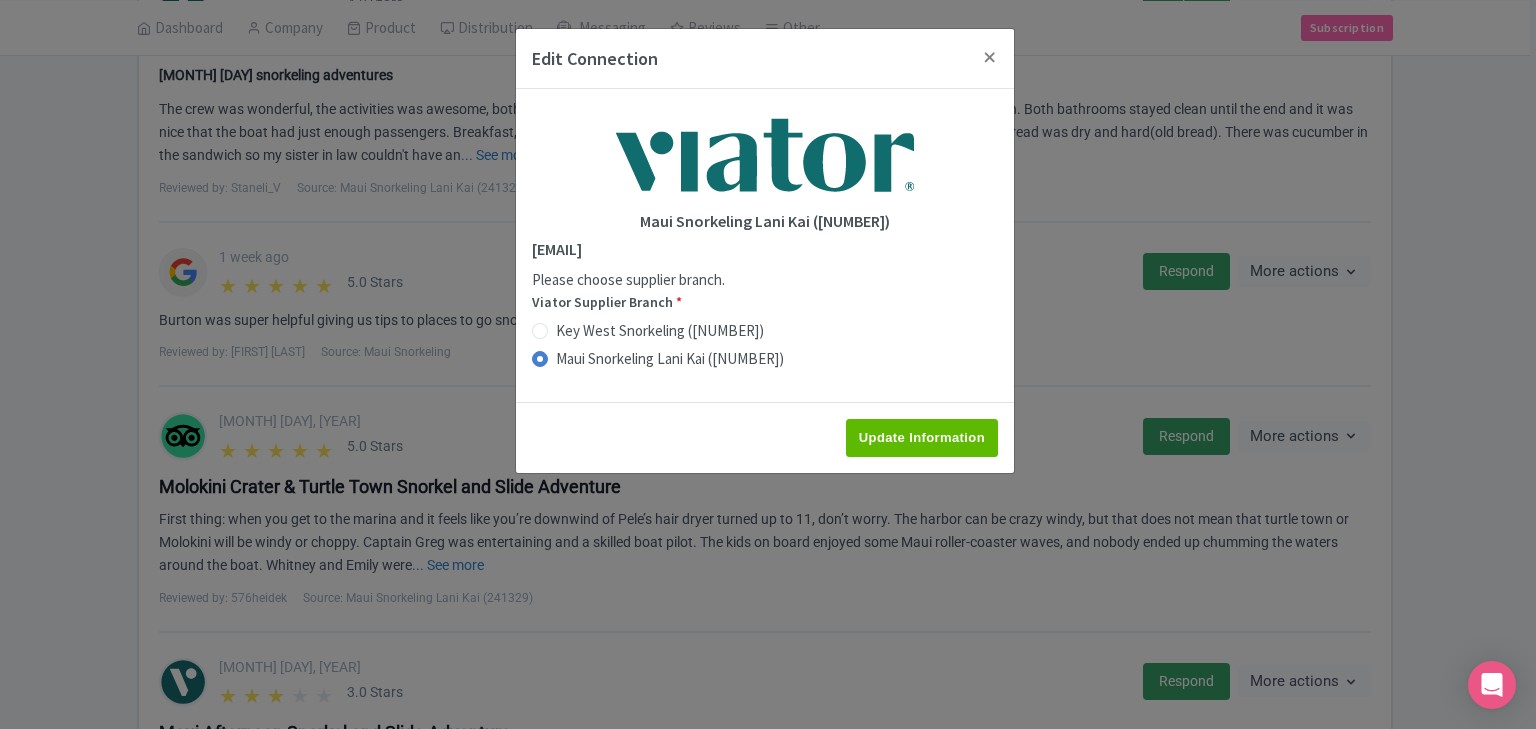 type on "Saving..." 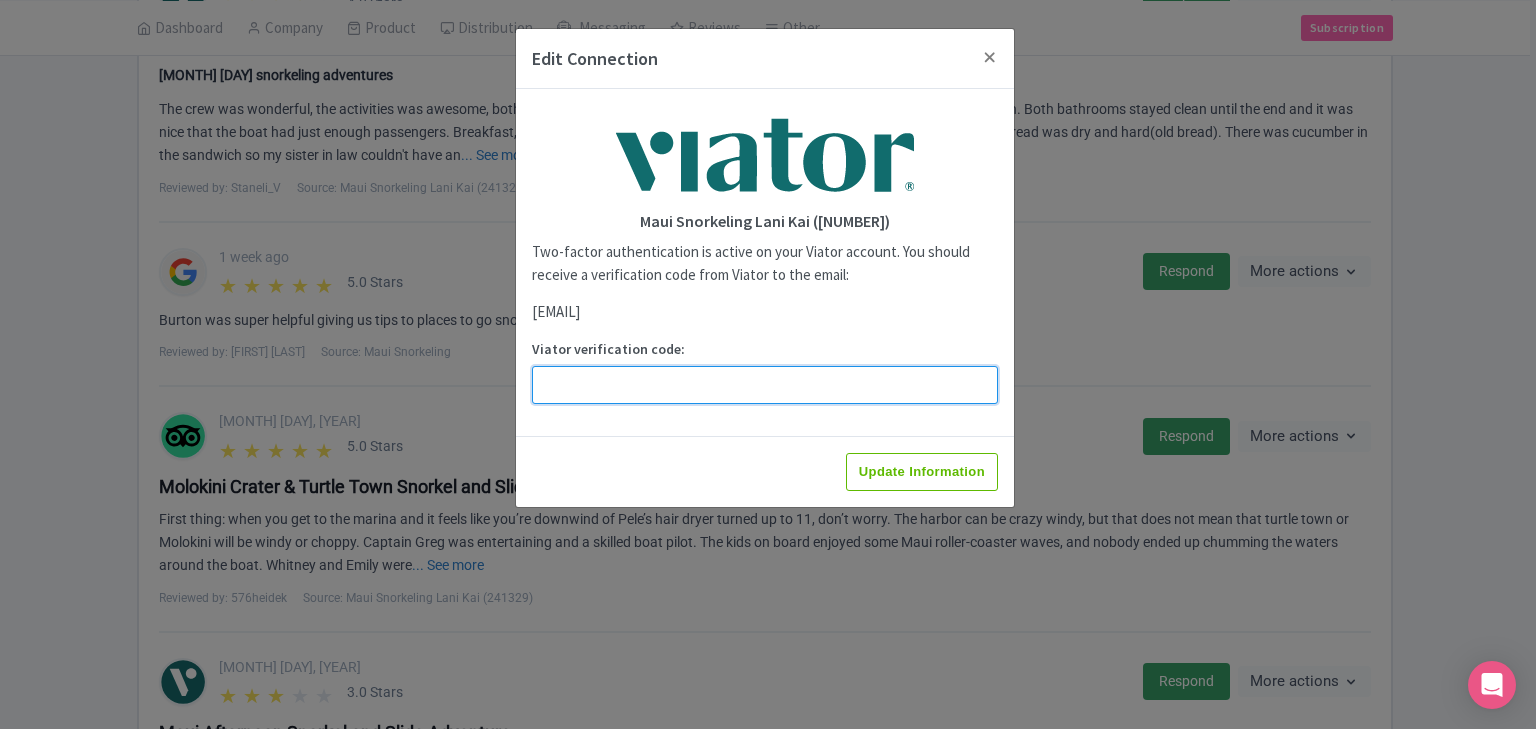 click on "Viator verification code:" at bounding box center (765, 385) 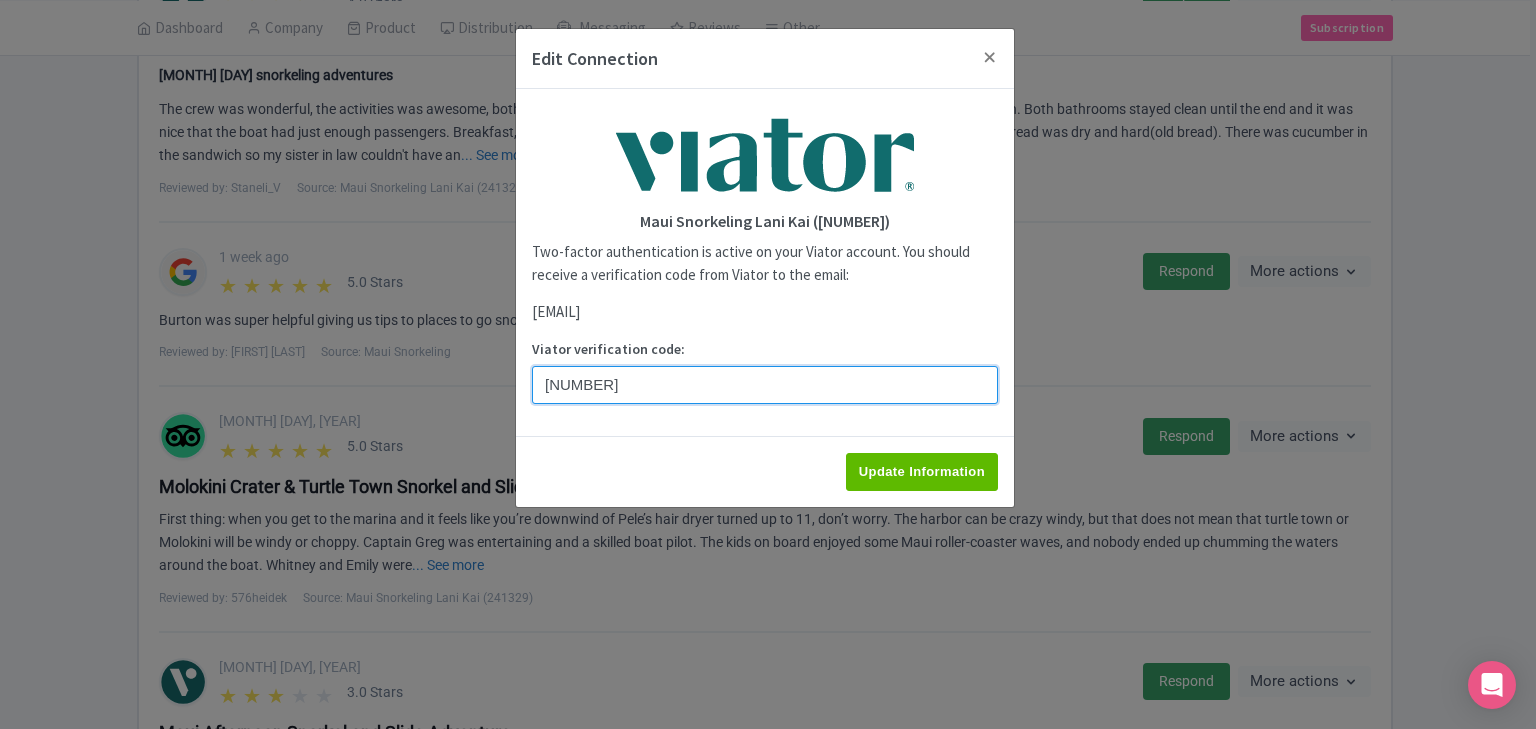 type on "[NUMBER]" 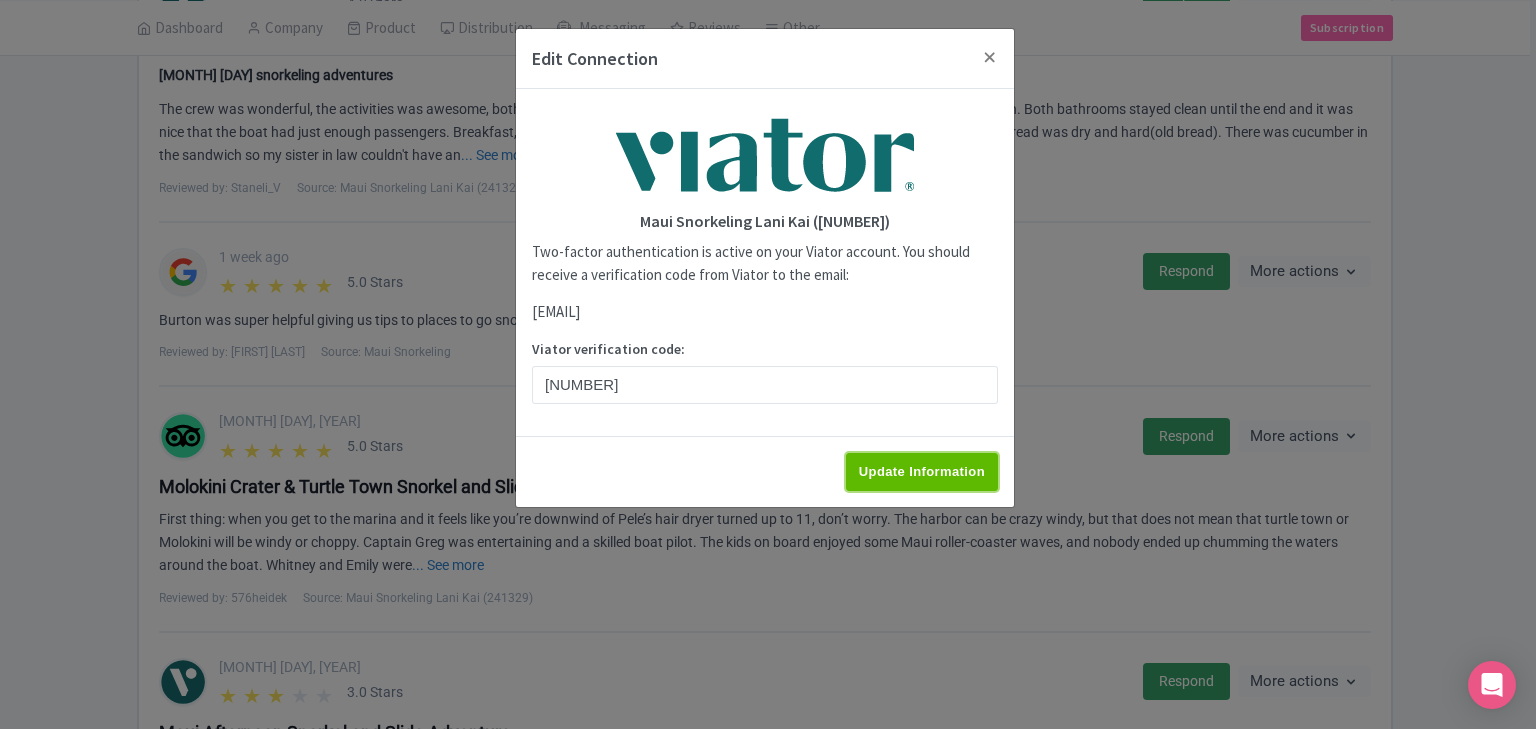 click on "Update Information" at bounding box center (922, 472) 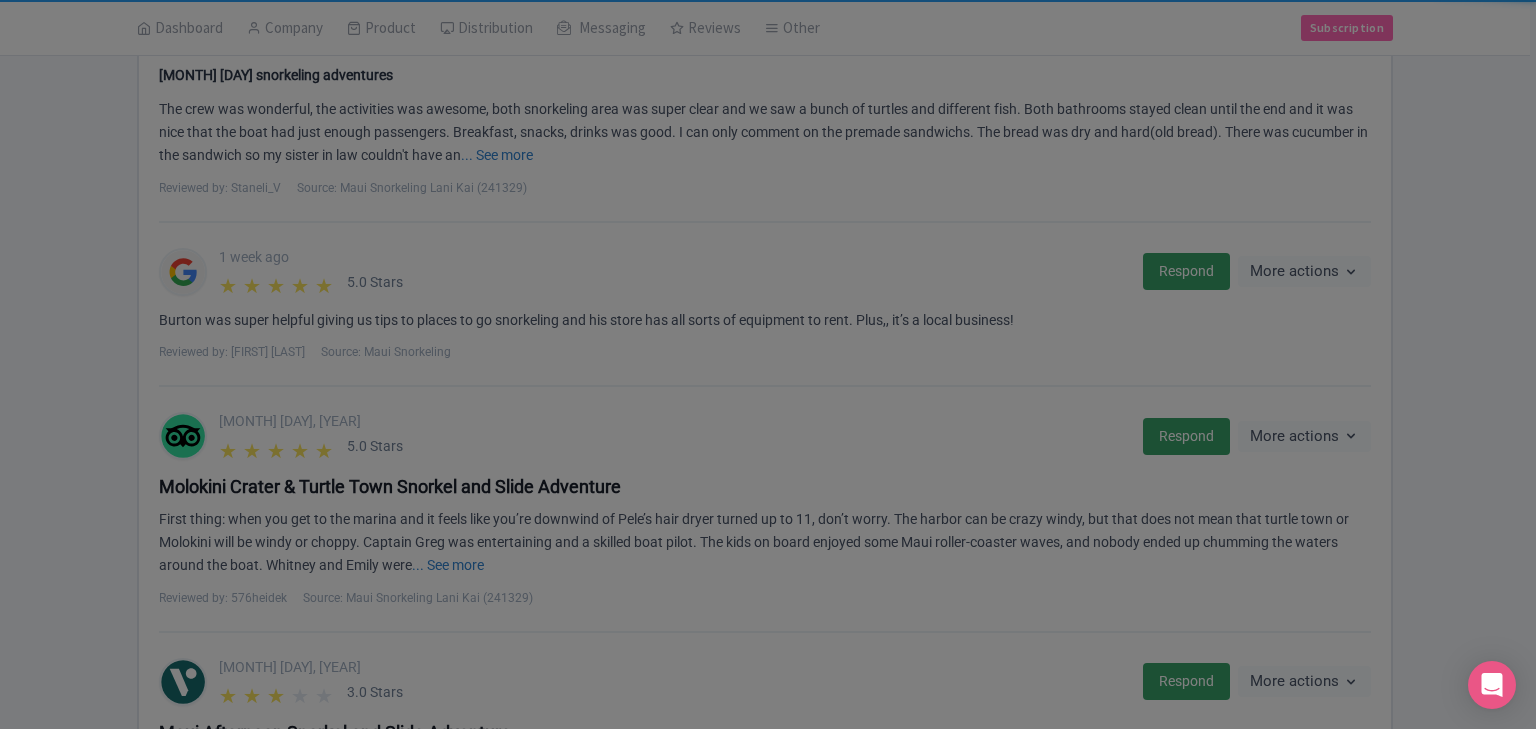 type on "Update Information" 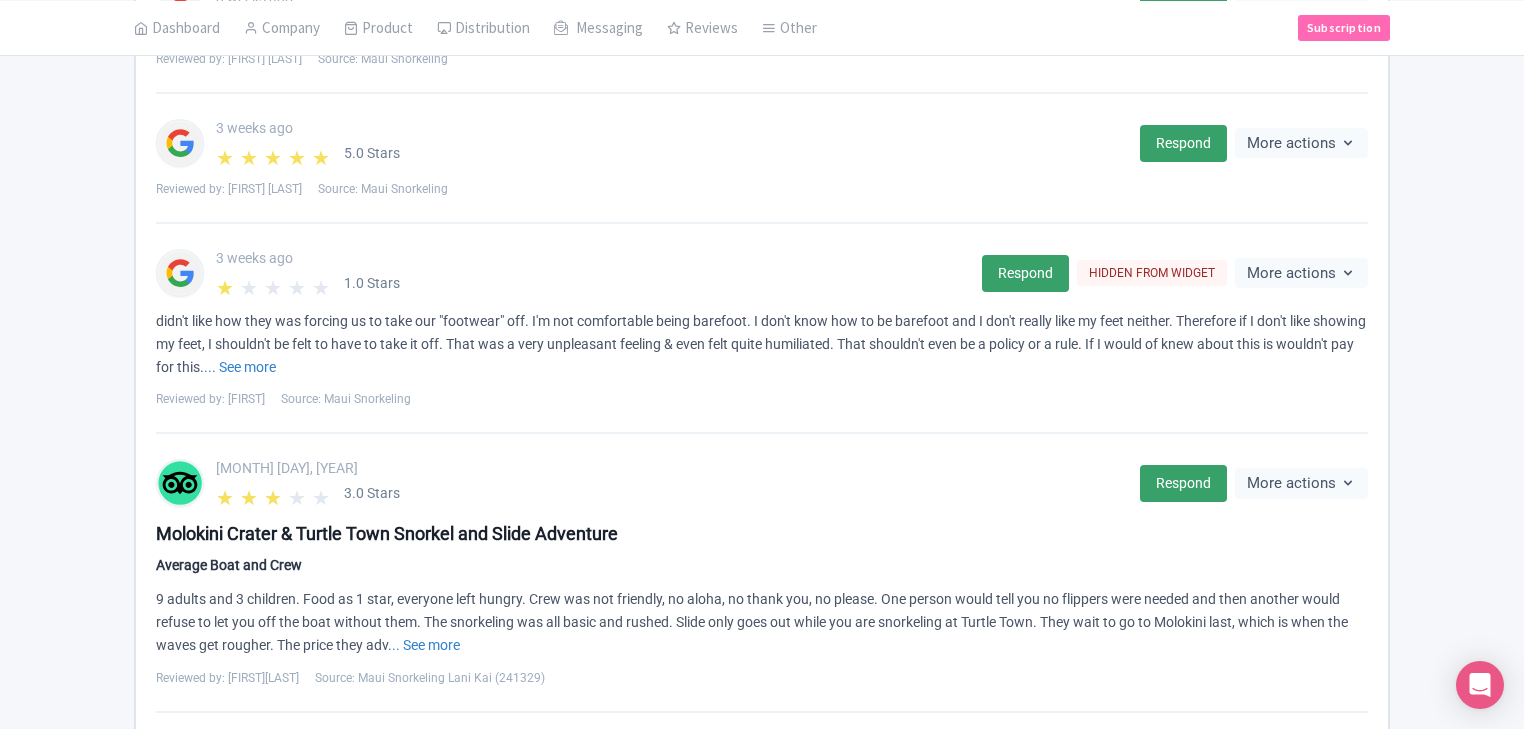 scroll, scrollTop: 1856, scrollLeft: 0, axis: vertical 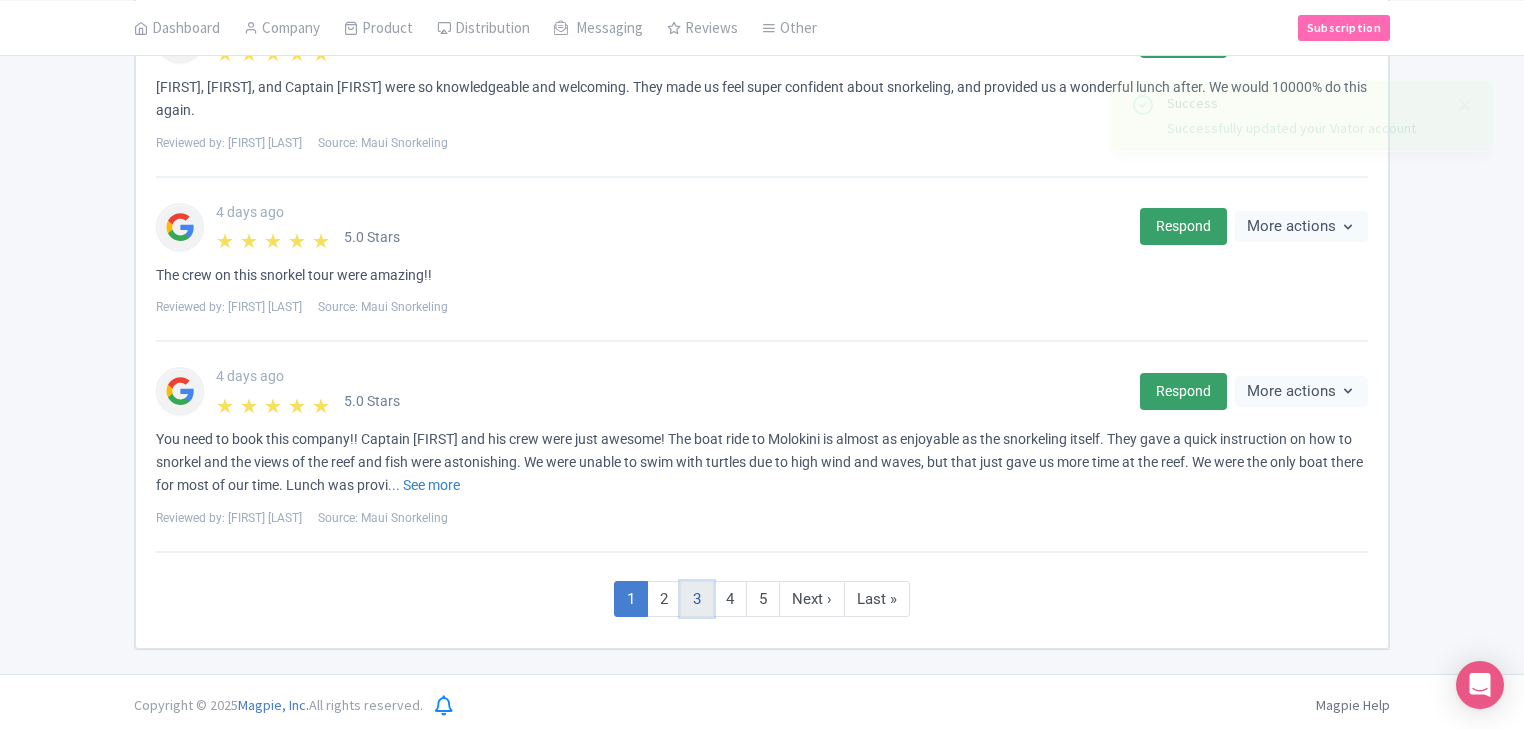 click on "3" at bounding box center (697, 599) 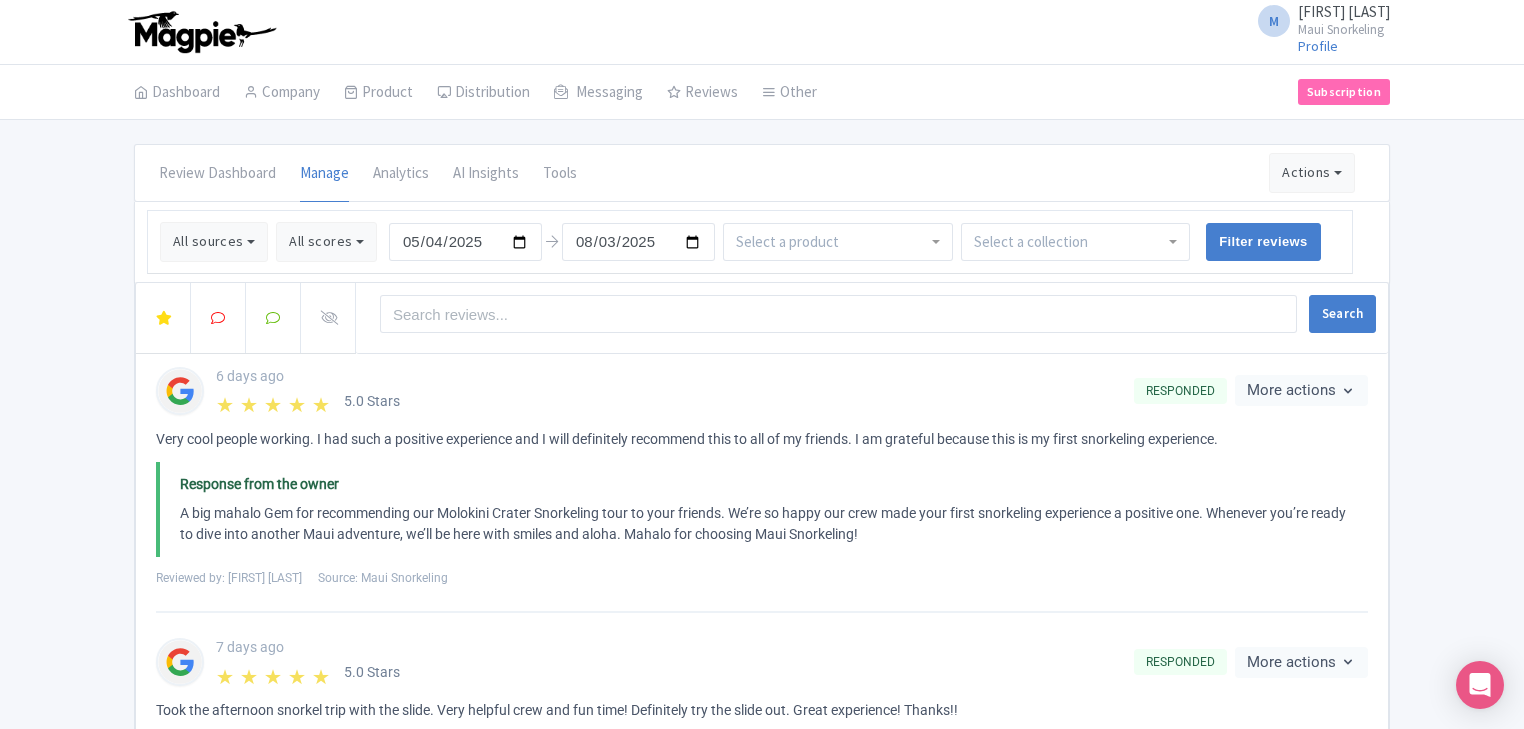 scroll, scrollTop: 352, scrollLeft: 0, axis: vertical 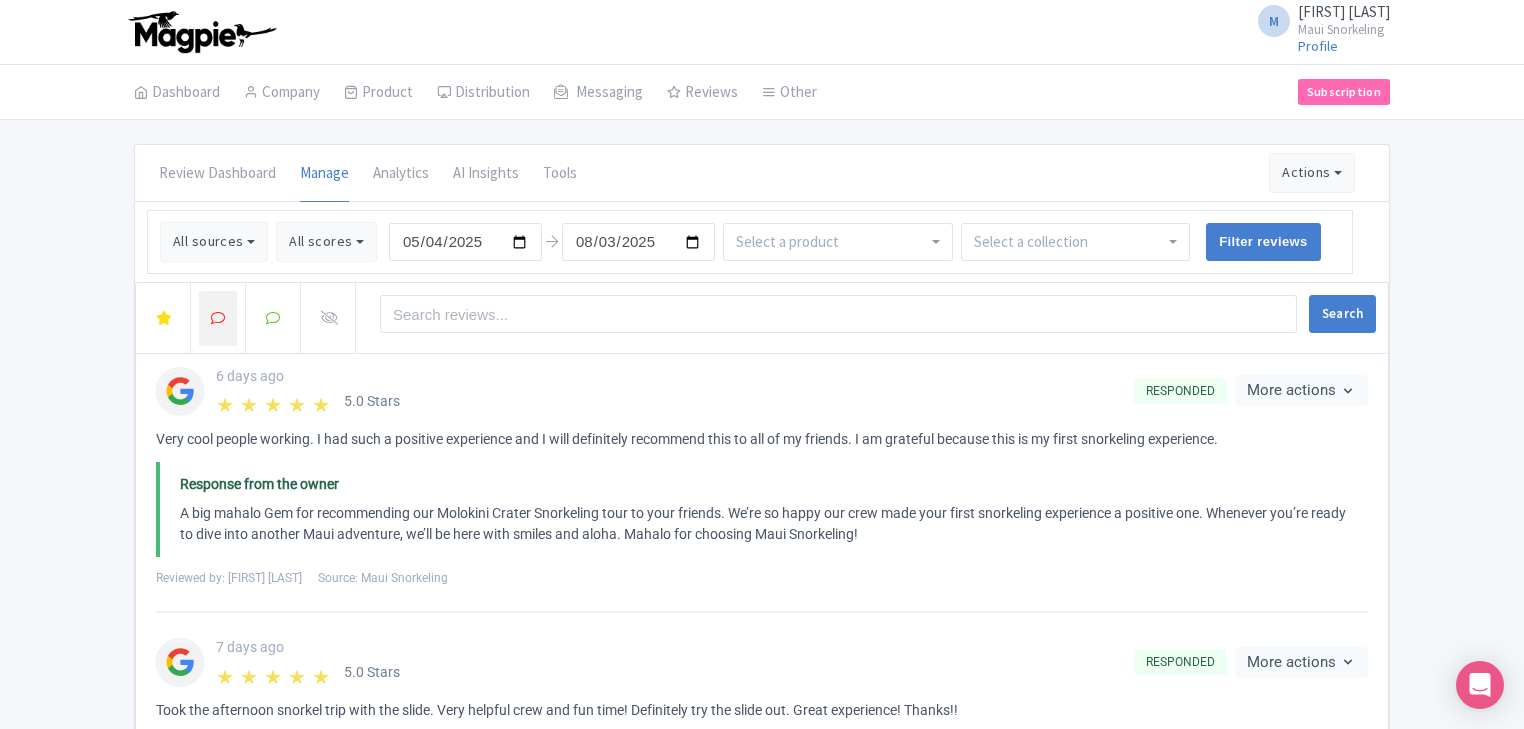 click at bounding box center [218, 318] 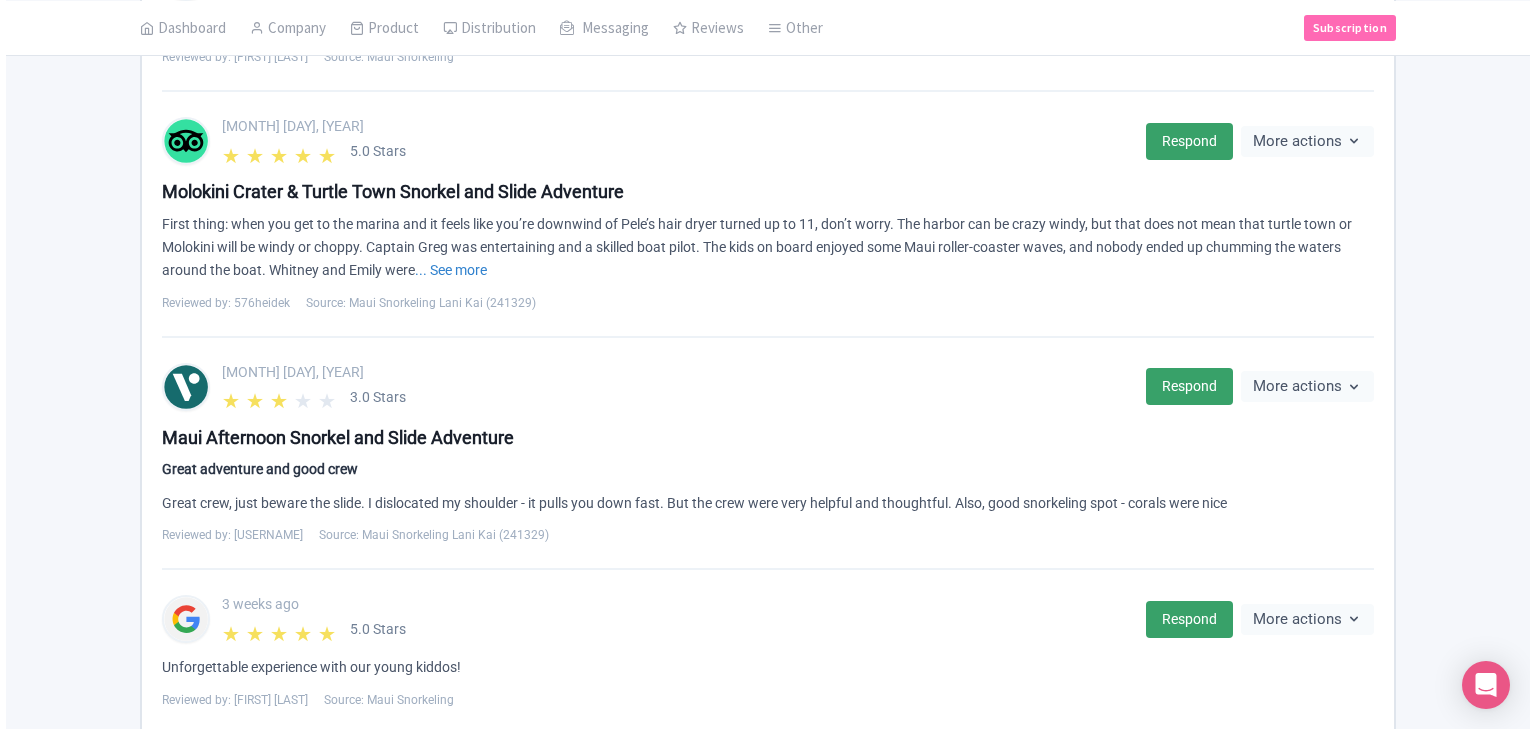 scroll, scrollTop: 934, scrollLeft: 0, axis: vertical 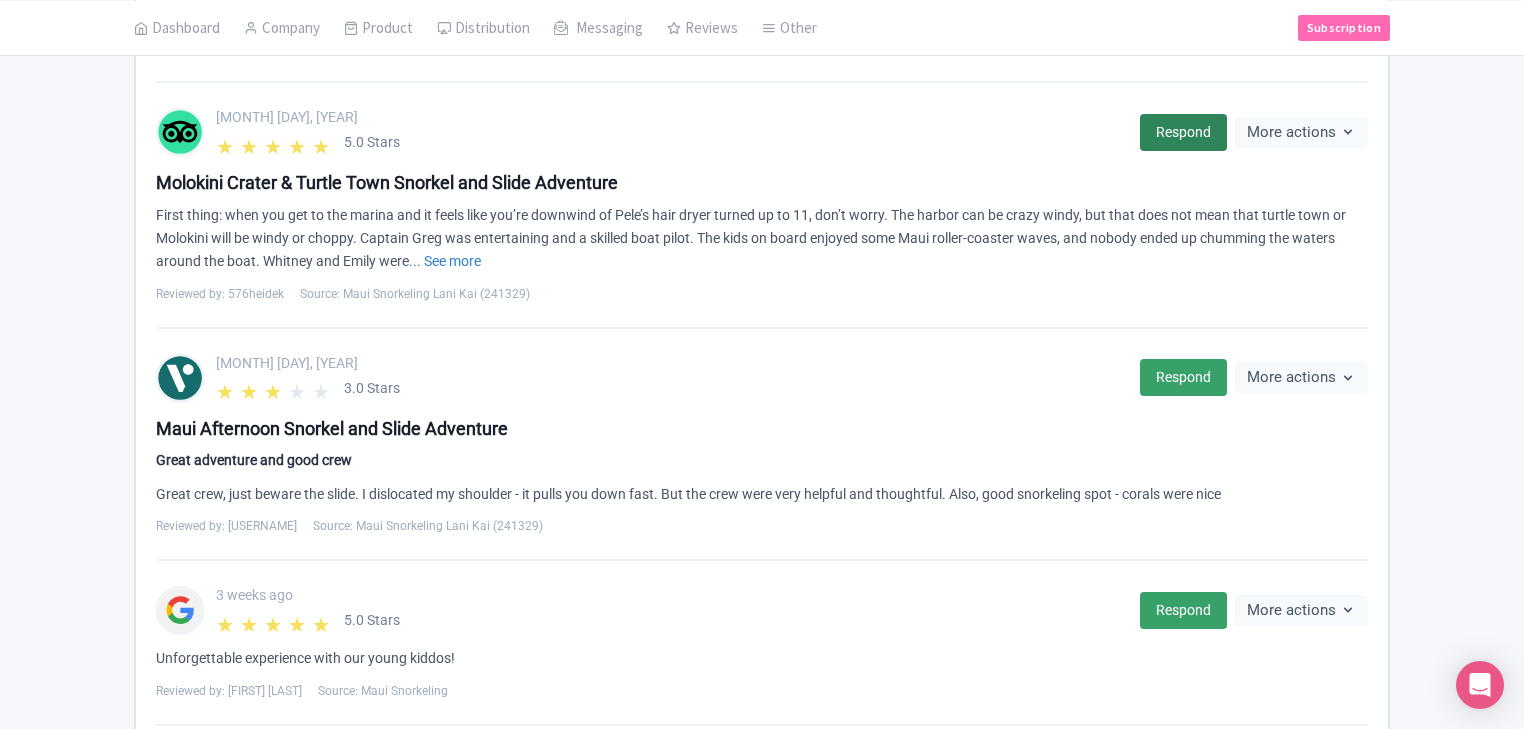 click on "Respond" at bounding box center [1183, 132] 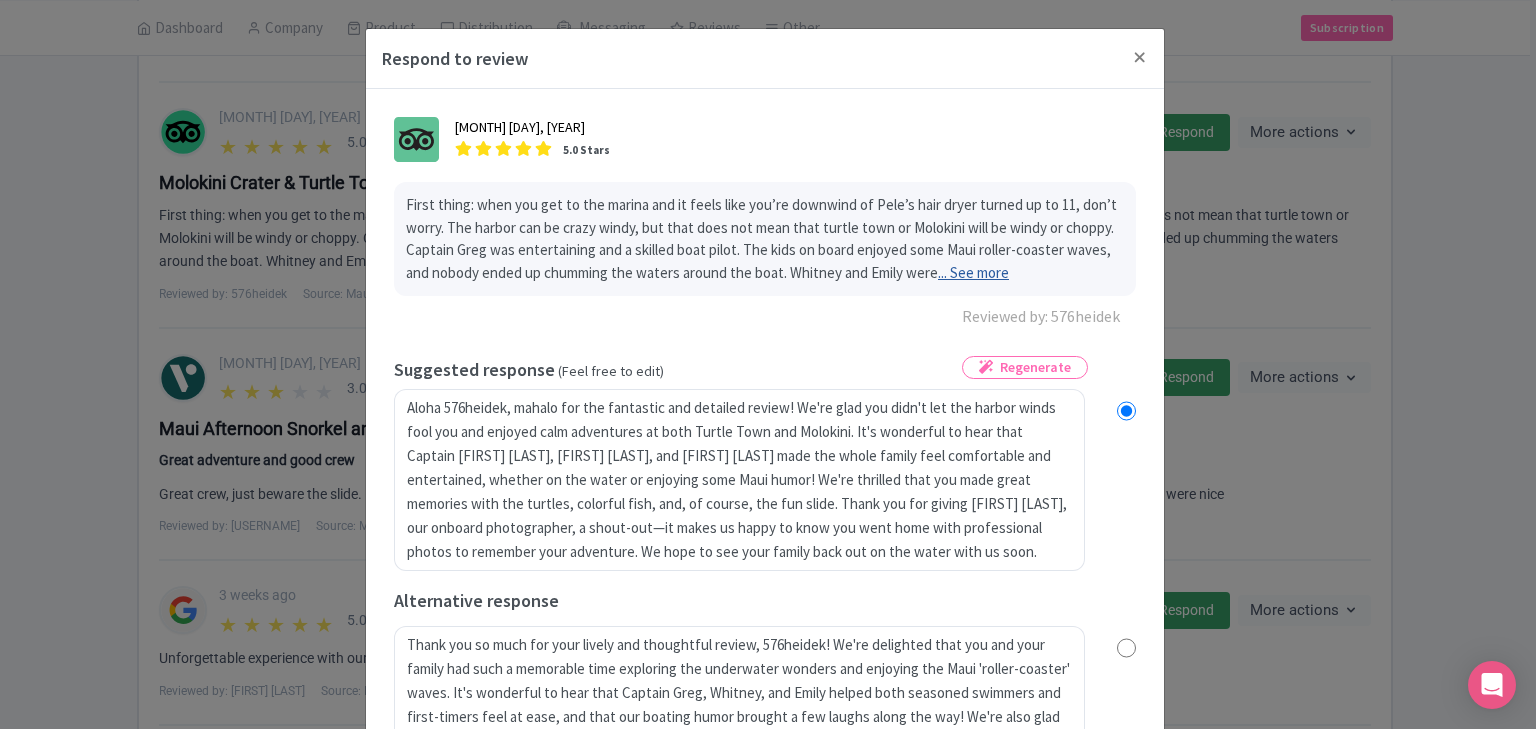 click on "... See more" at bounding box center [973, 272] 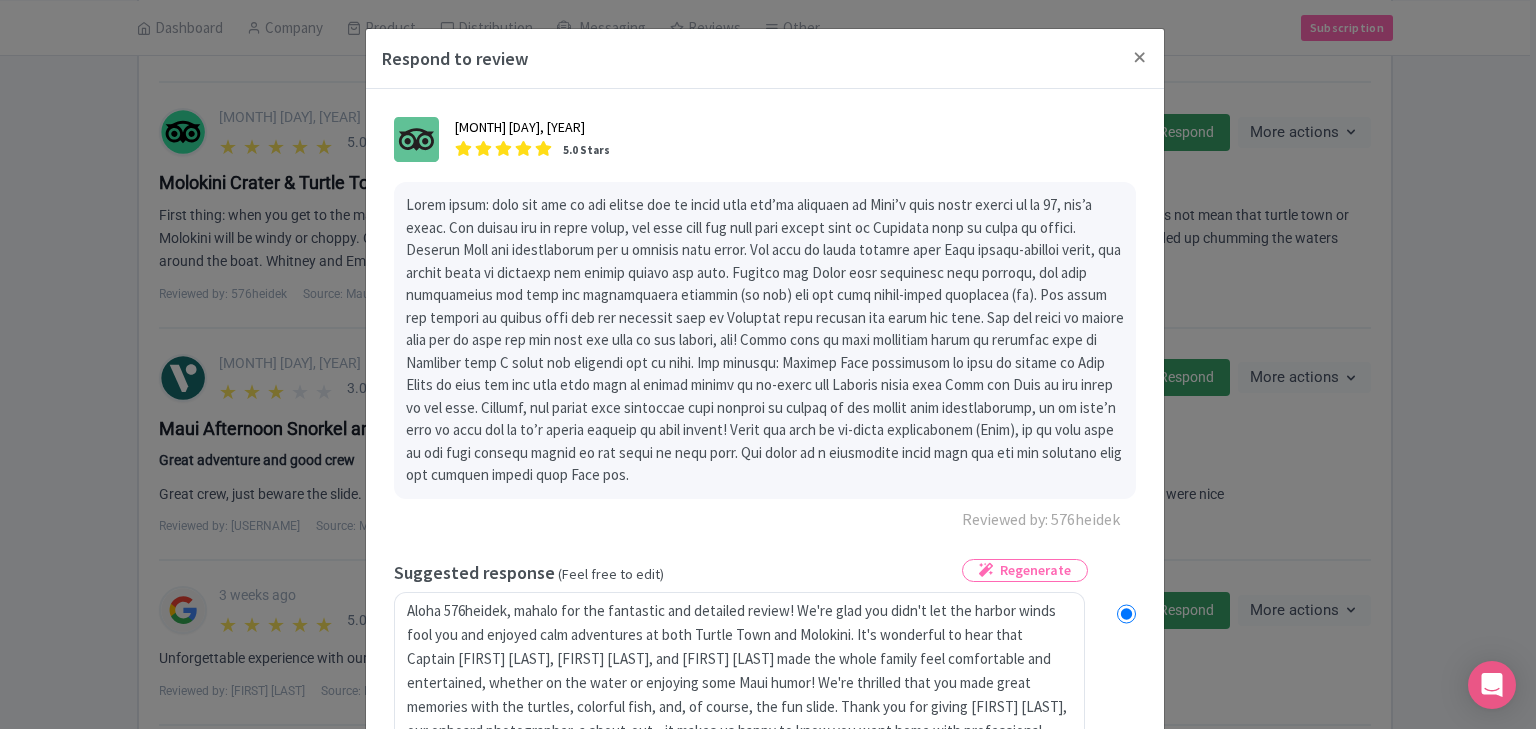 click on "July 20, 2025
5.0 Stars
Reviewed by: 576heidek
Regenerate
true
Suggested response
(Feel free to edit)
Aloha 576heidek, mahalo for the fantastic and detailed review! We're glad you didn't let the harbor winds fool you and enjoyed calm adventures at both Turtle Town and Molokini. It's wonderful to hear that Captain Greg, Whitney, and Emily made the whole family feel comfortable and entertained, whether on the water or enjoying some Maui humor! We're thrilled that you made great memories with the turtles, colorful fish, and, of course, the fun slide. Thank you for giving Dave, our onboard photographer, a shout-out—it makes us happy to know you went home with professional photos to remember your adventure. We hope to see your family back out on the water with us soon. Mahalo for choosing Maui Snorkeling!
Alternative response
Your business role Manager Manager
Send Response" at bounding box center [765, 708] 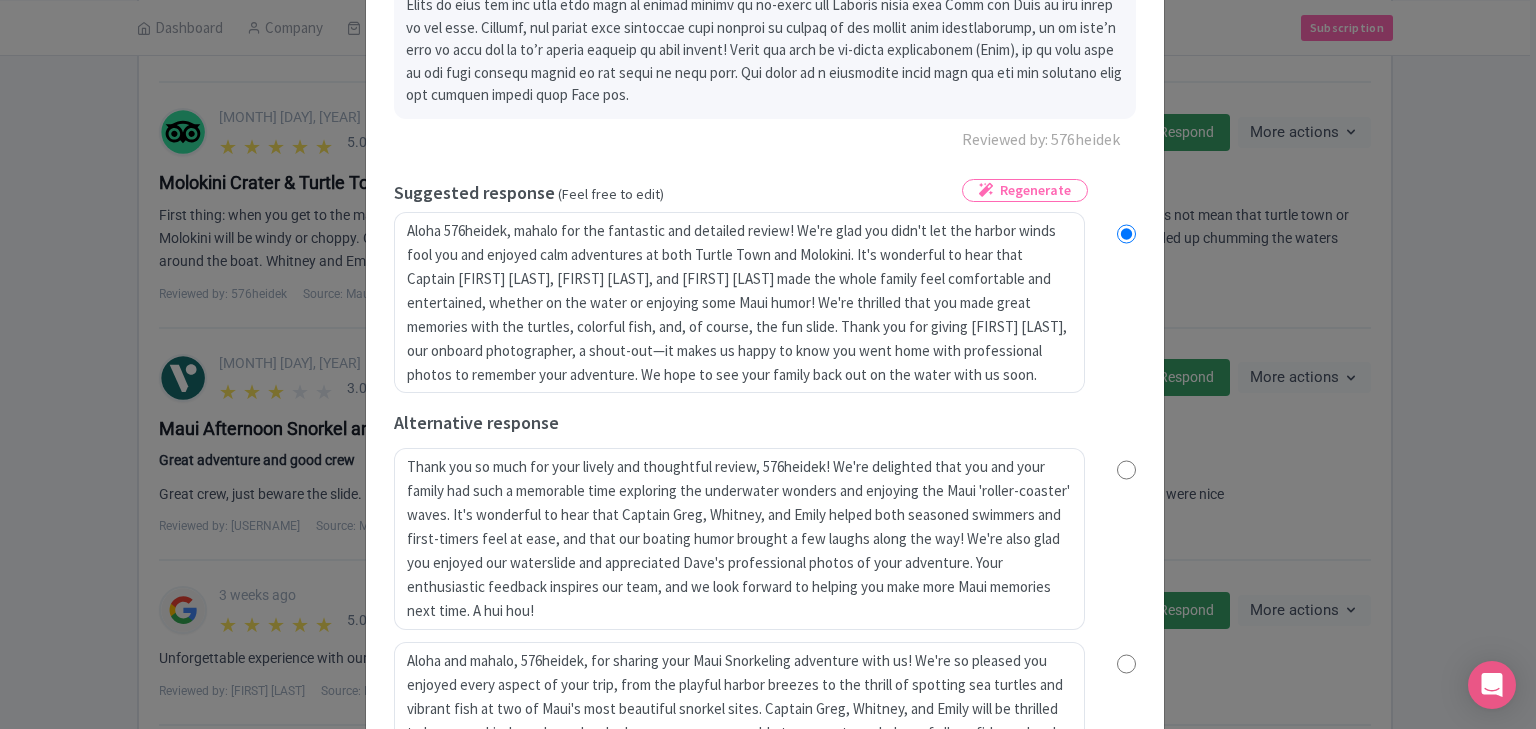 scroll, scrollTop: 352, scrollLeft: 0, axis: vertical 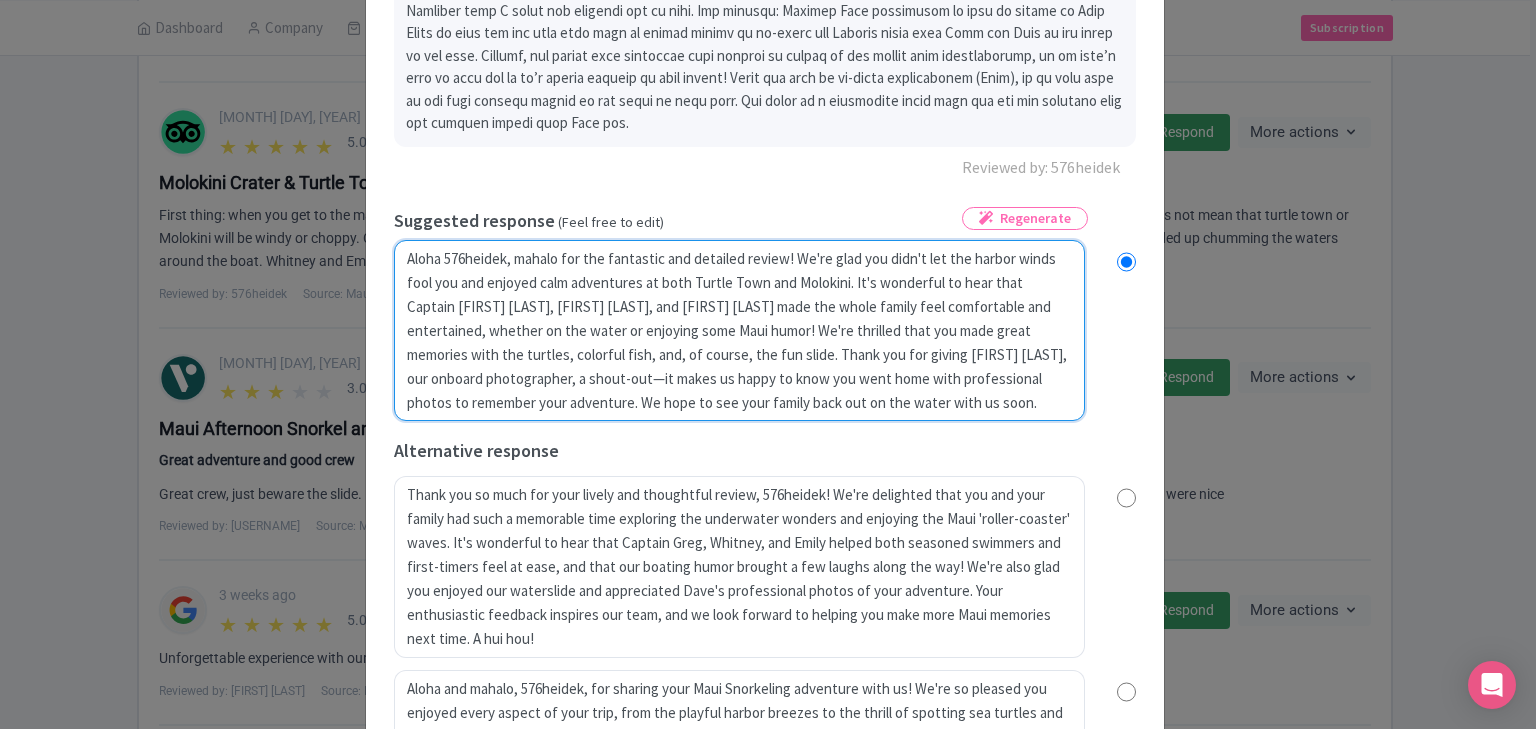 click on "Aloha 576heidek, mahalo for the fantastic and detailed review! We're glad you didn't let the harbor winds fool you and enjoyed calm adventures at both Turtle Town and Molokini. It's wonderful to hear that Captain Greg, Whitney, and Emily made the whole family feel comfortable and entertained, whether on the water or enjoying some Maui humor! We're thrilled that you made great memories with the turtles, colorful fish, and, of course, the fun slide. Thank you for giving Dave, our onboard photographer, a shout-out—it makes us happy to know you went home with professional photos to remember your adventure. We hope to see your family back out on the water with us soon. Mahalo for choosing Maui Snorkeling!" at bounding box center (739, 331) 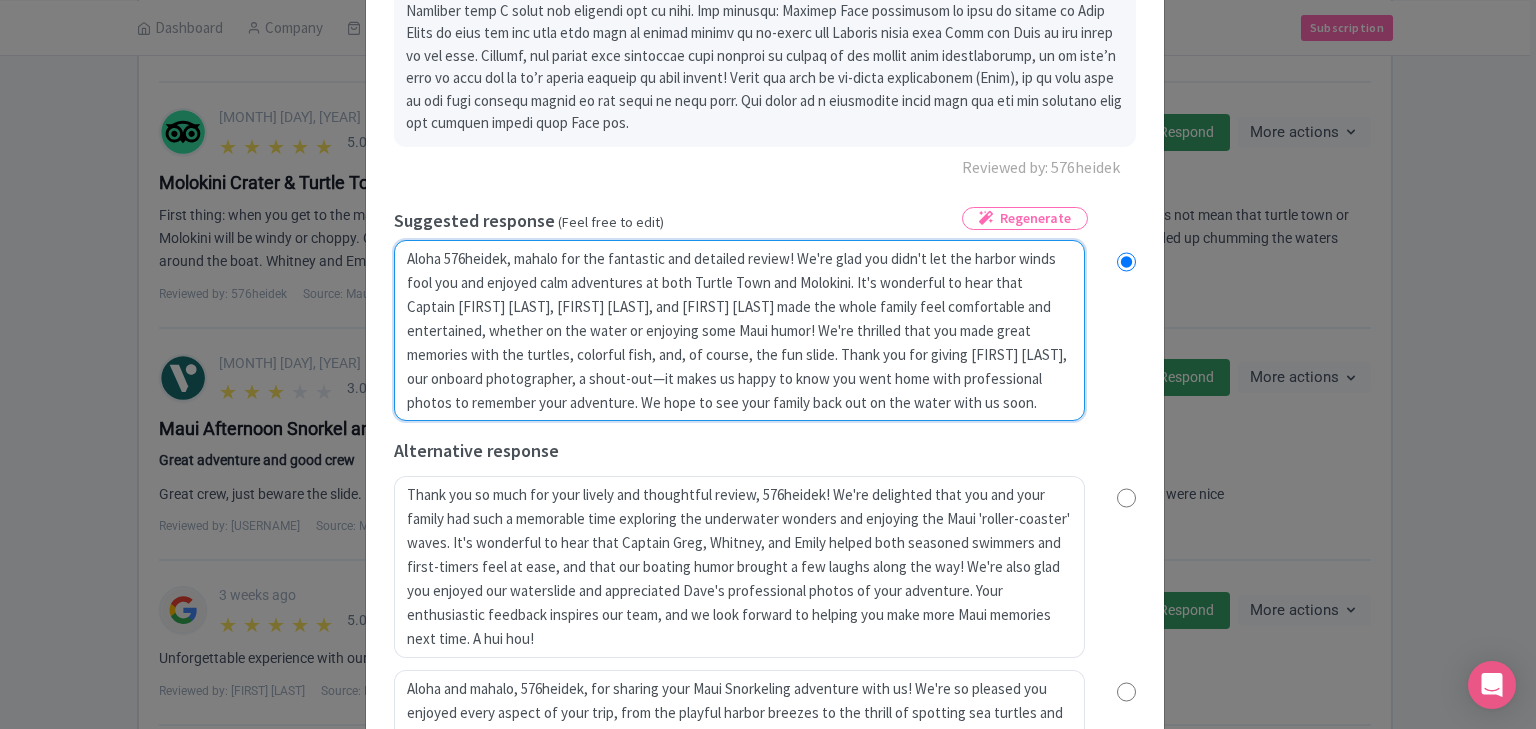 radio on "true" 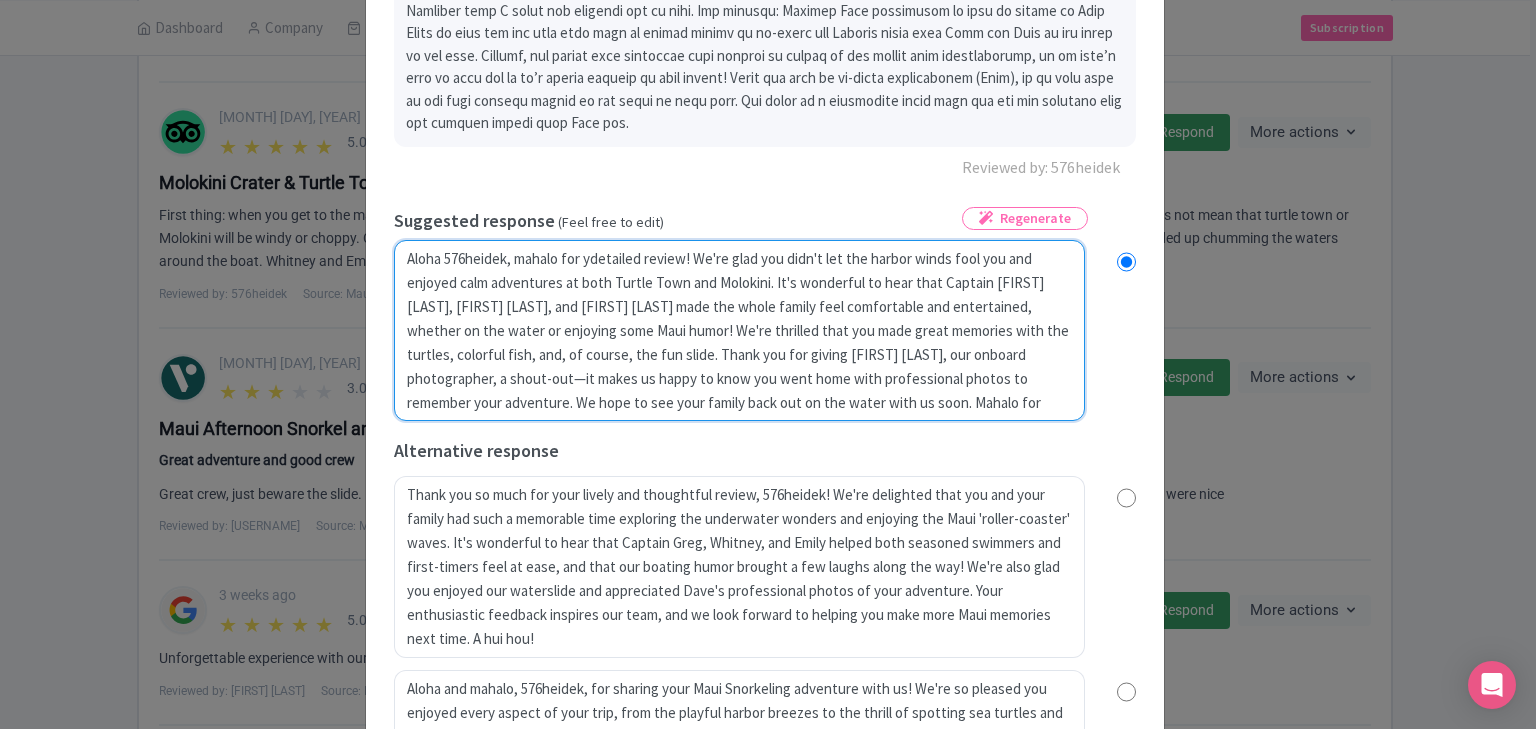 radio on "true" 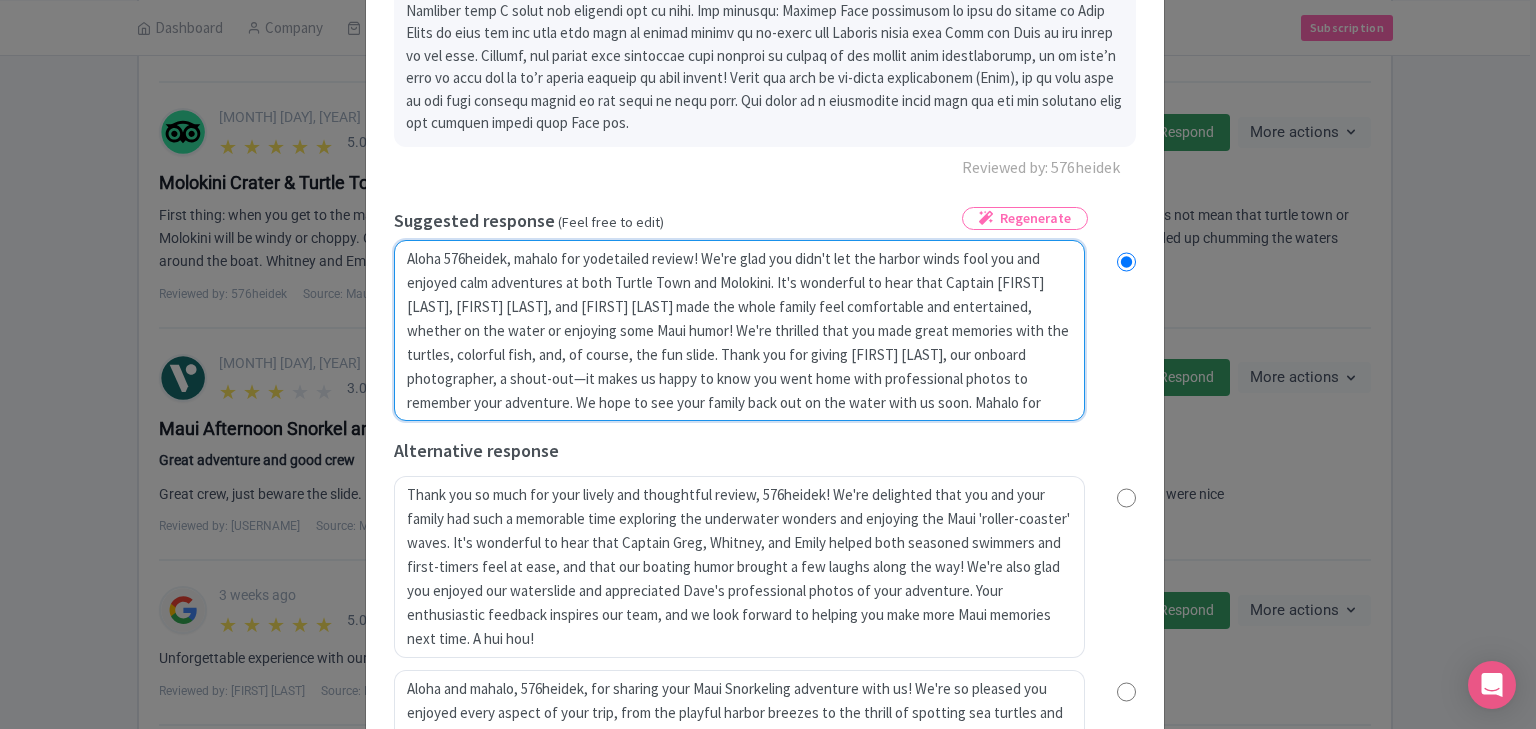 type on "Aloha 576heidek, mahalo for youdetailed review! We're glad you didn't let the harbor winds fool you and enjoyed calm adventures at both Turtle Town and Molokini. It's wonderful to hear that Captain Greg, Whitney, and Emily made the whole family feel comfortable and entertained, whether on the water or enjoying some Maui humor! We're thrilled that you made great memories with the turtles, colorful fish, and, of course, the fun slide. Thank you for giving Dave, our onboard photographer, a shout-out—it makes us happy to know you went home with professional photos to remember your adventure. We hope to see your family back out on the water with us soon. Mahalo for choosing Maui Snorkeling!" 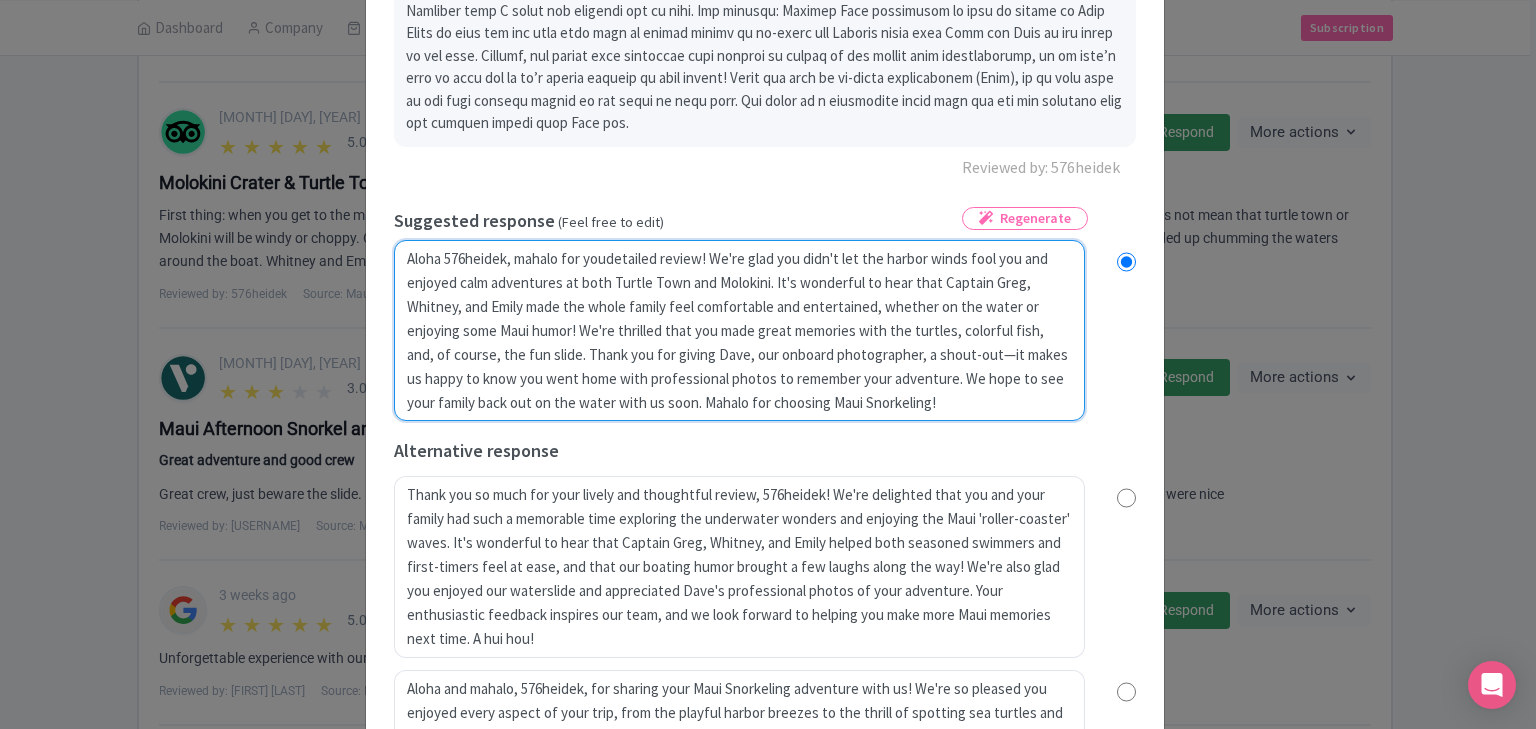 radio on "true" 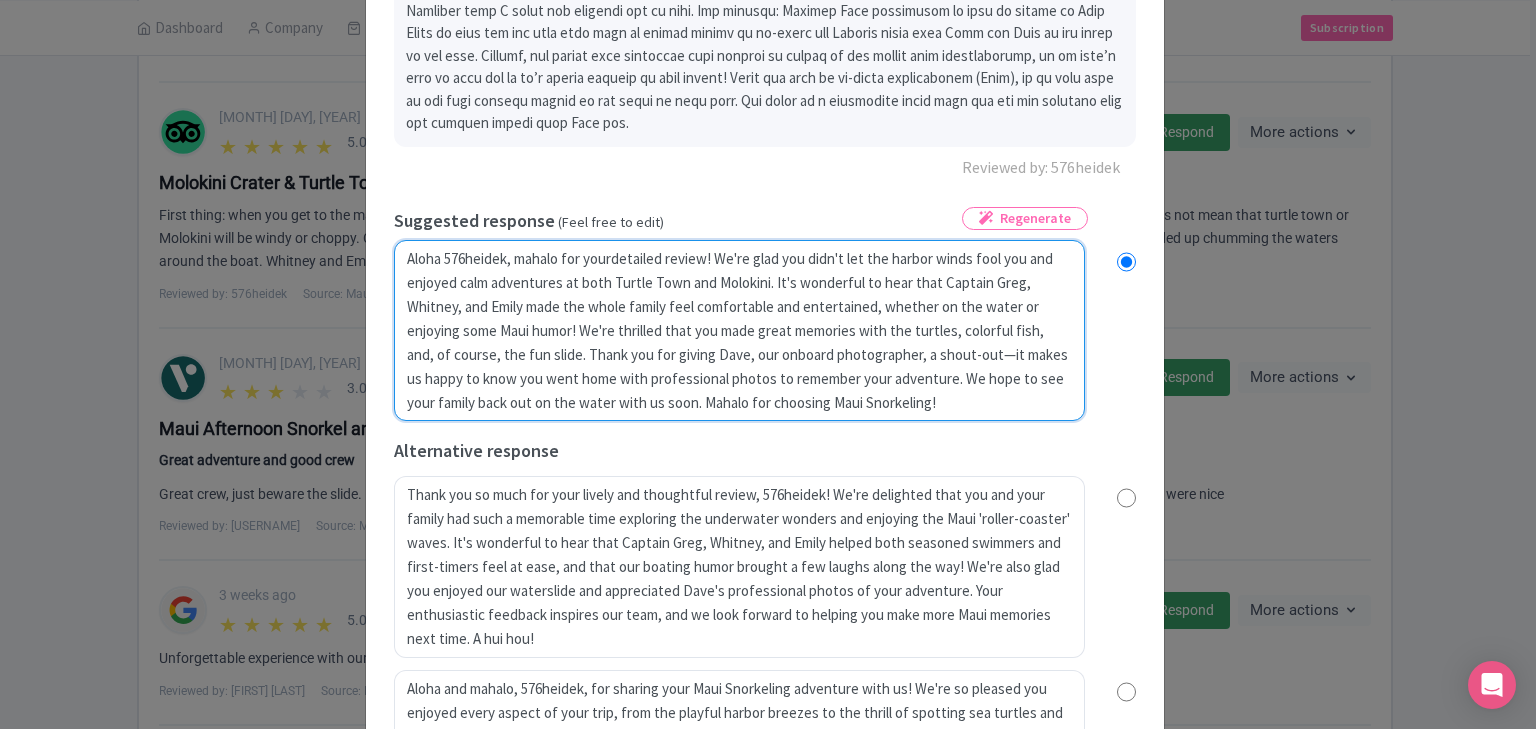 radio on "true" 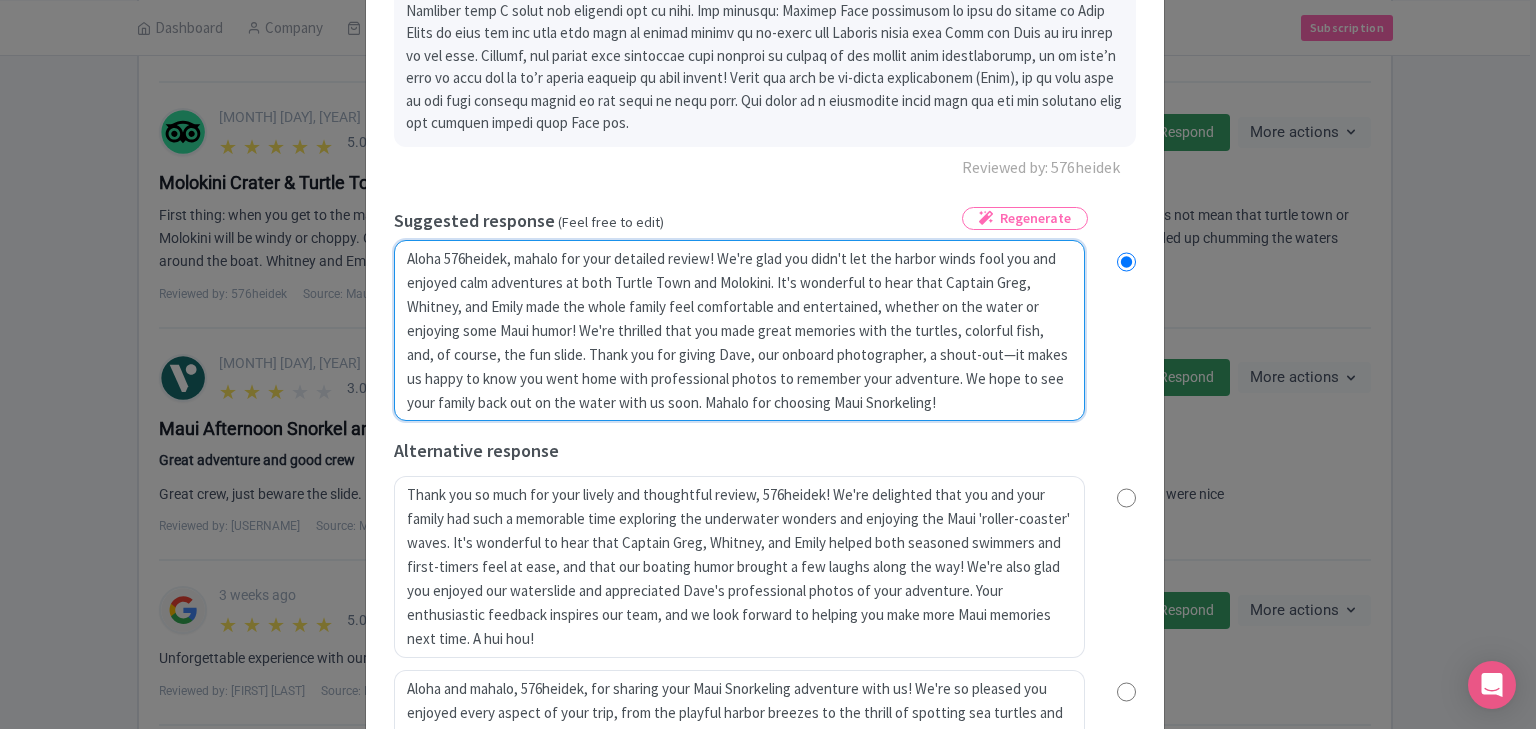 radio on "true" 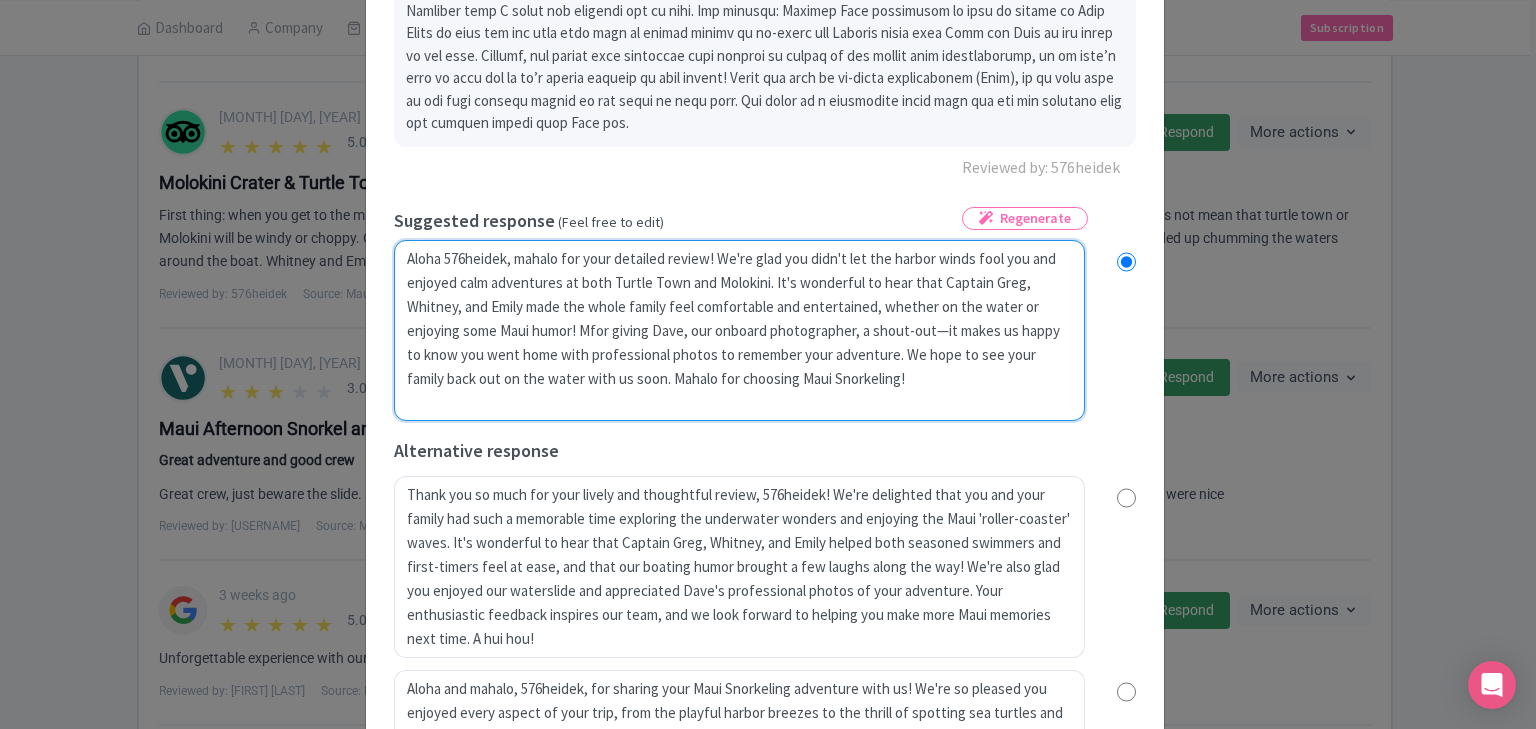 radio on "true" 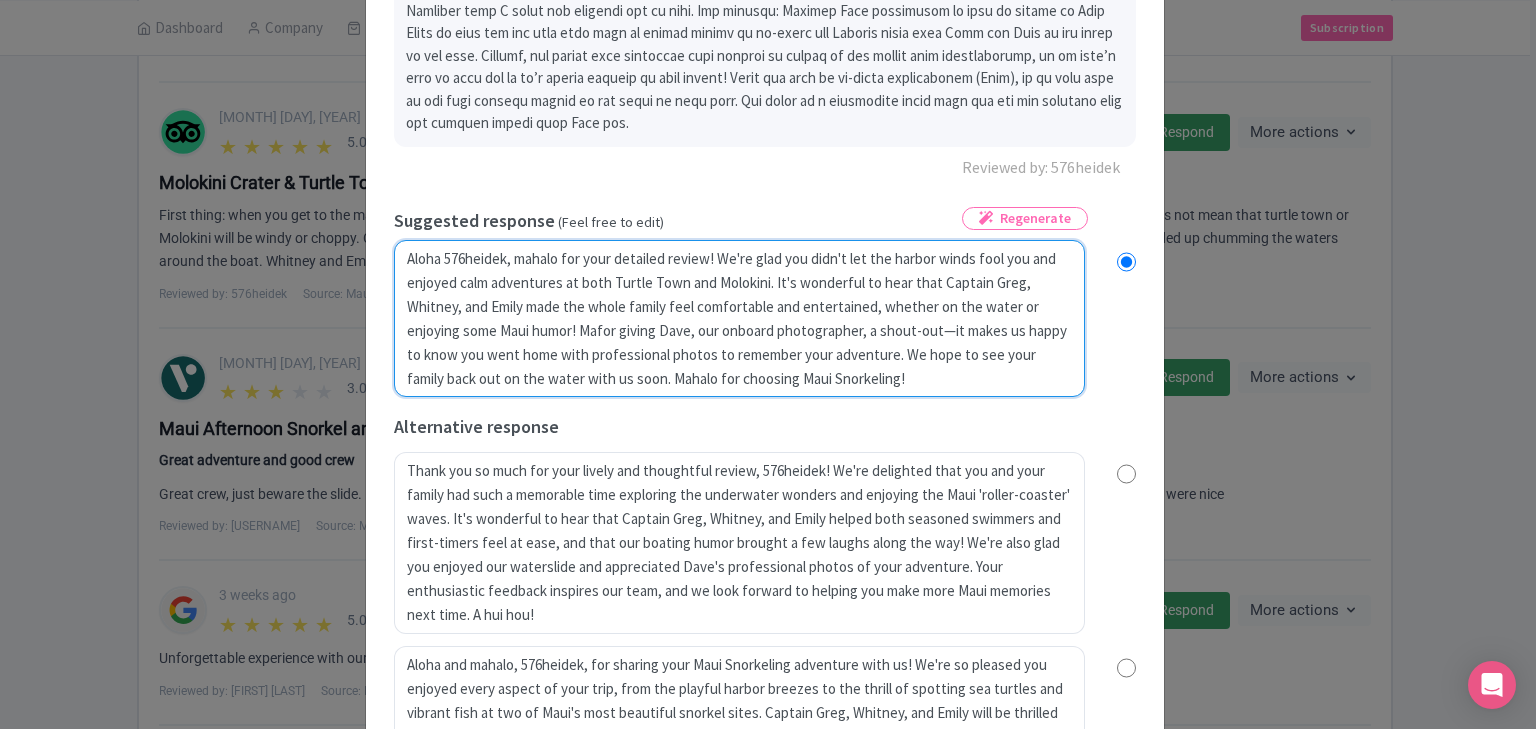 type on "Aloha 576heidek, mahalo for your detailed review! We're glad you didn't let the harbor winds fool you and enjoyed calm adventures at both Turtle Town and Molokini. It's wonderful to hear that Captain Greg, Whitney, and Emily made the whole family feel comfortable and entertained, whether on the water or enjoying some Maui humor! Mahfor giving Dave, our onboard photographer, a shout-out—it makes us happy to know you went home with professional photos to remember your adventure. We hope to see your family back out on the water with us soon. Mahalo for choosing Maui Snorkeling!" 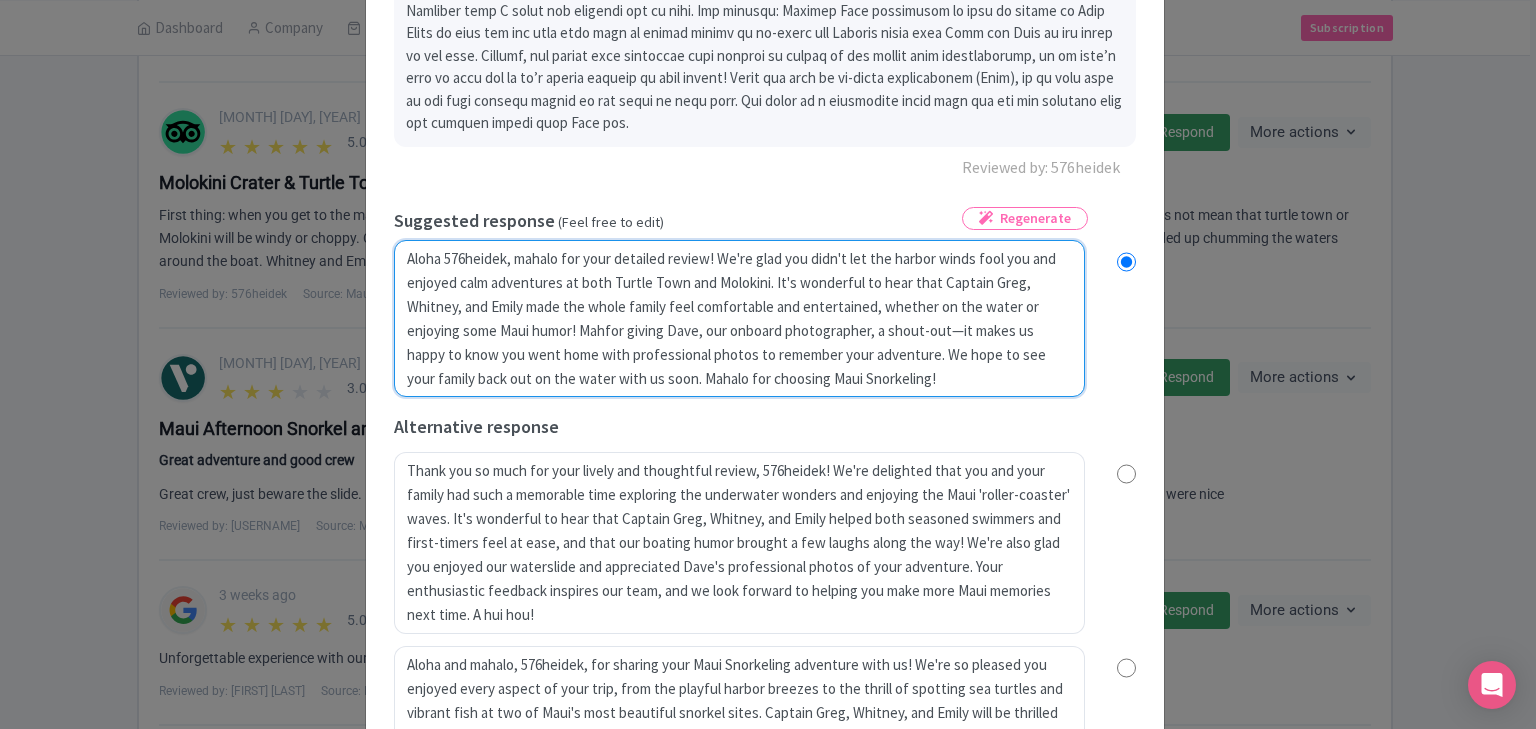 radio on "true" 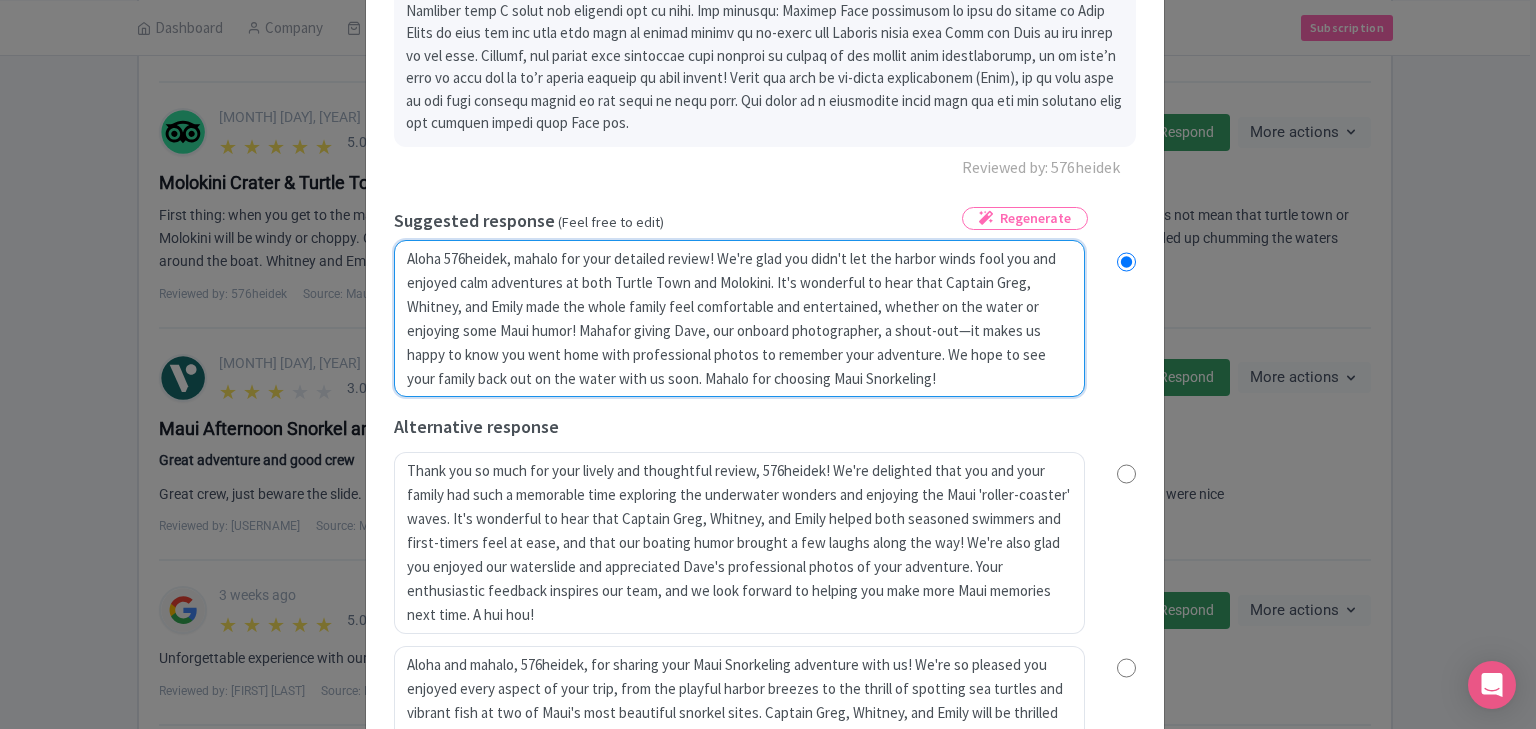 type on "Aloha 576heidek, mahalo for your detailed review! We're glad you didn't let the harbor winds fool you and enjoyed calm adventures at both Turtle Town and Molokini. It's wonderful to hear that Captain Greg, Whitney, and Emily made the whole family feel comfortable and entertained, whether on the water or enjoying some Maui humor! Mahalfor giving Dave, our onboard photographer, a shout-out—it makes us happy to know you went home with professional photos to remember your adventure. We hope to see your family back out on the water with us soon. Mahalo for choosing Maui Snorkeling!" 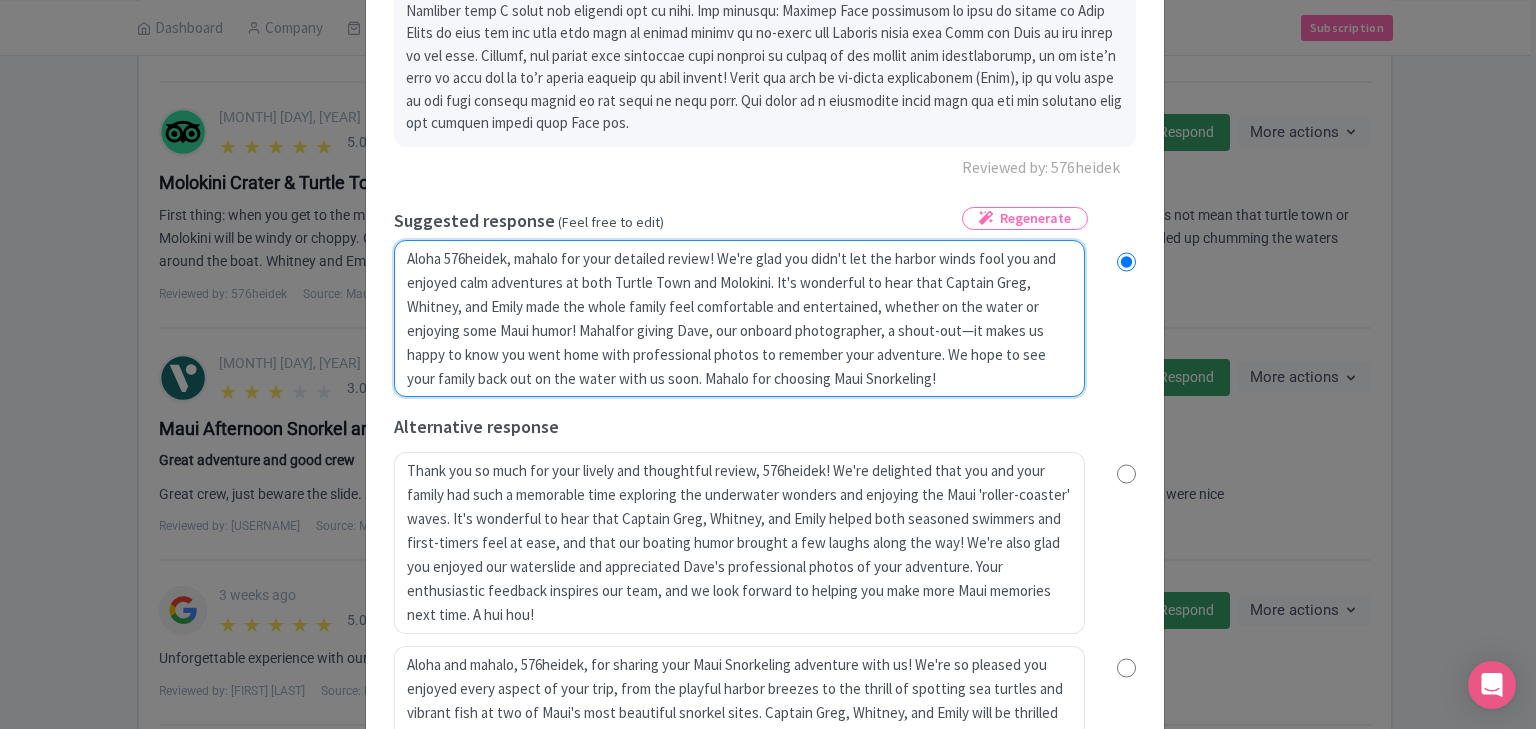 radio on "true" 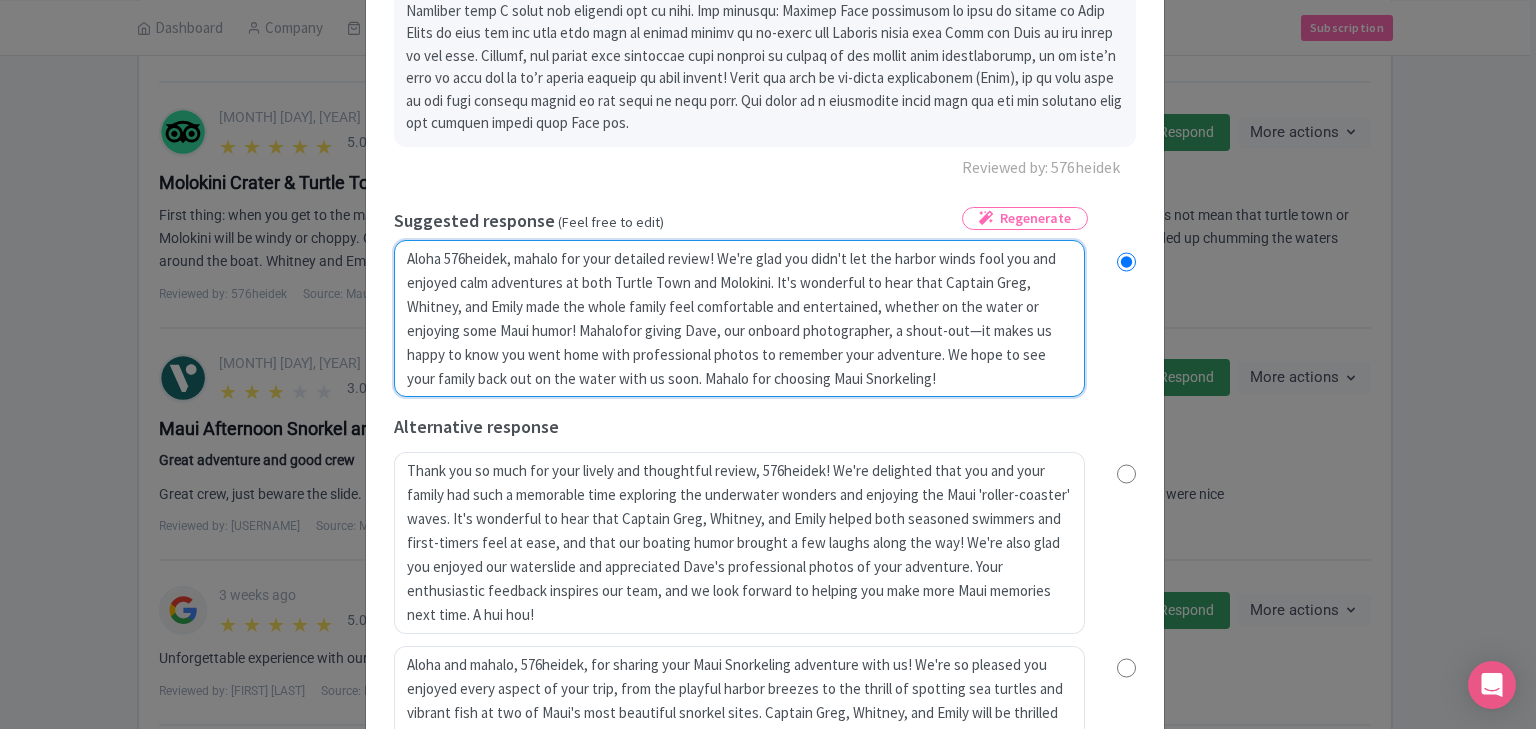 radio on "true" 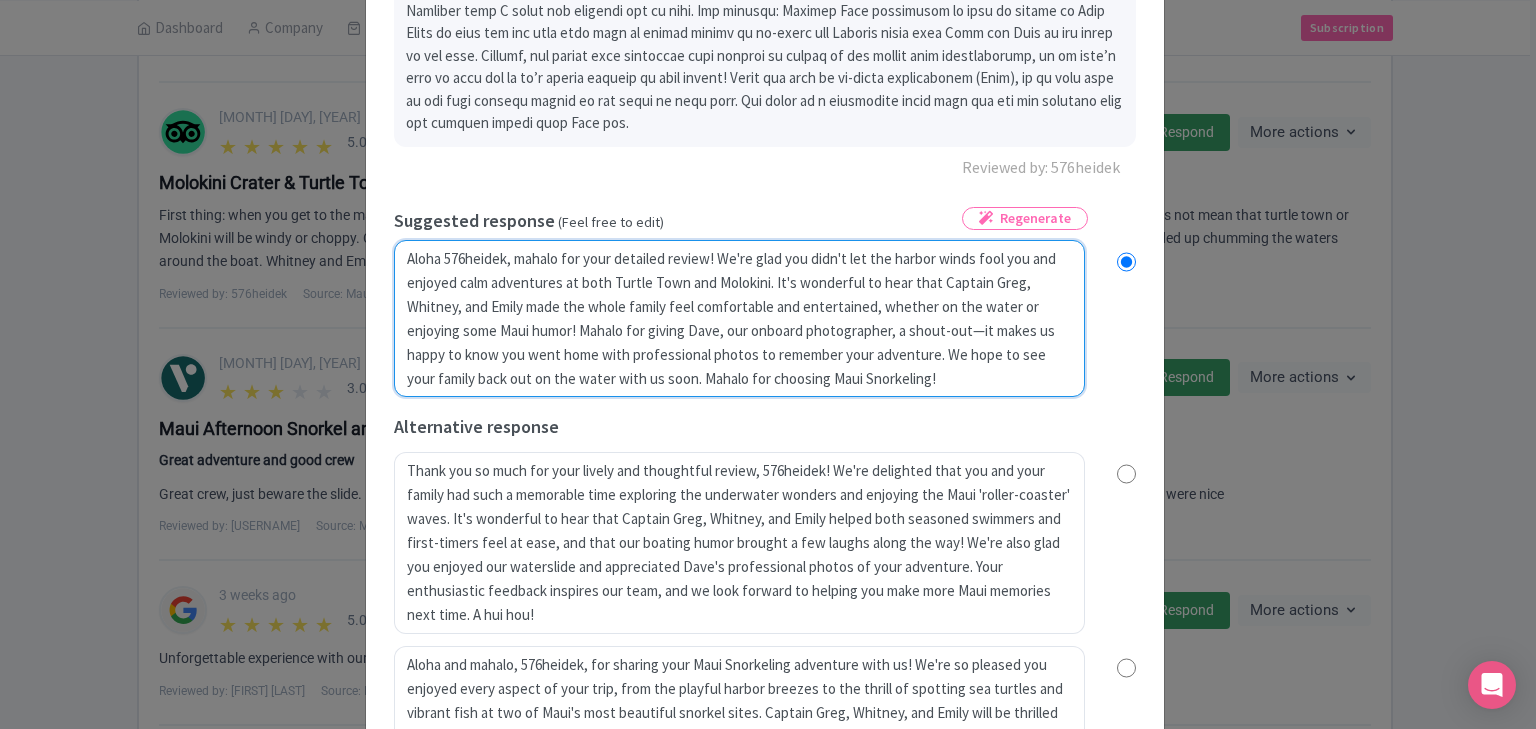 radio on "true" 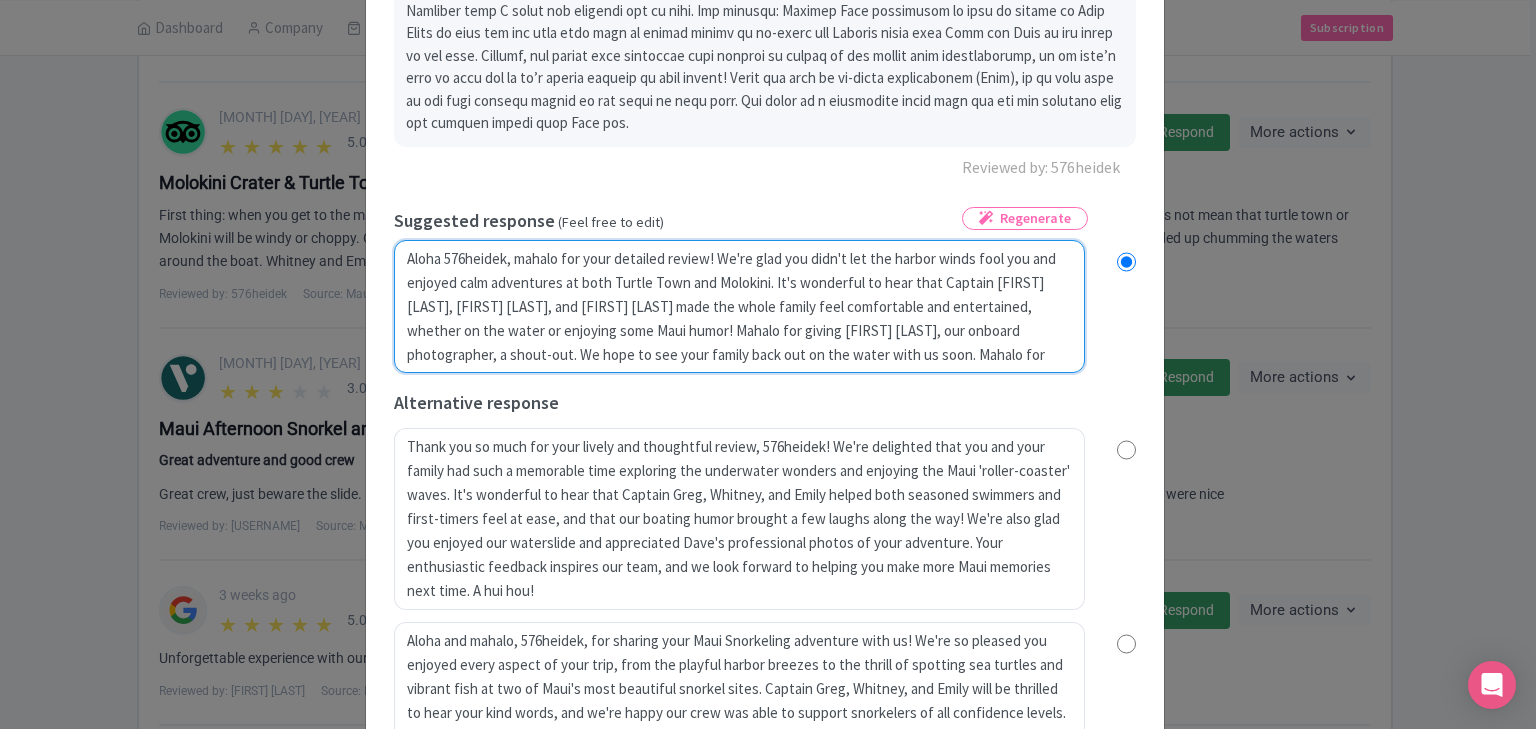 radio on "true" 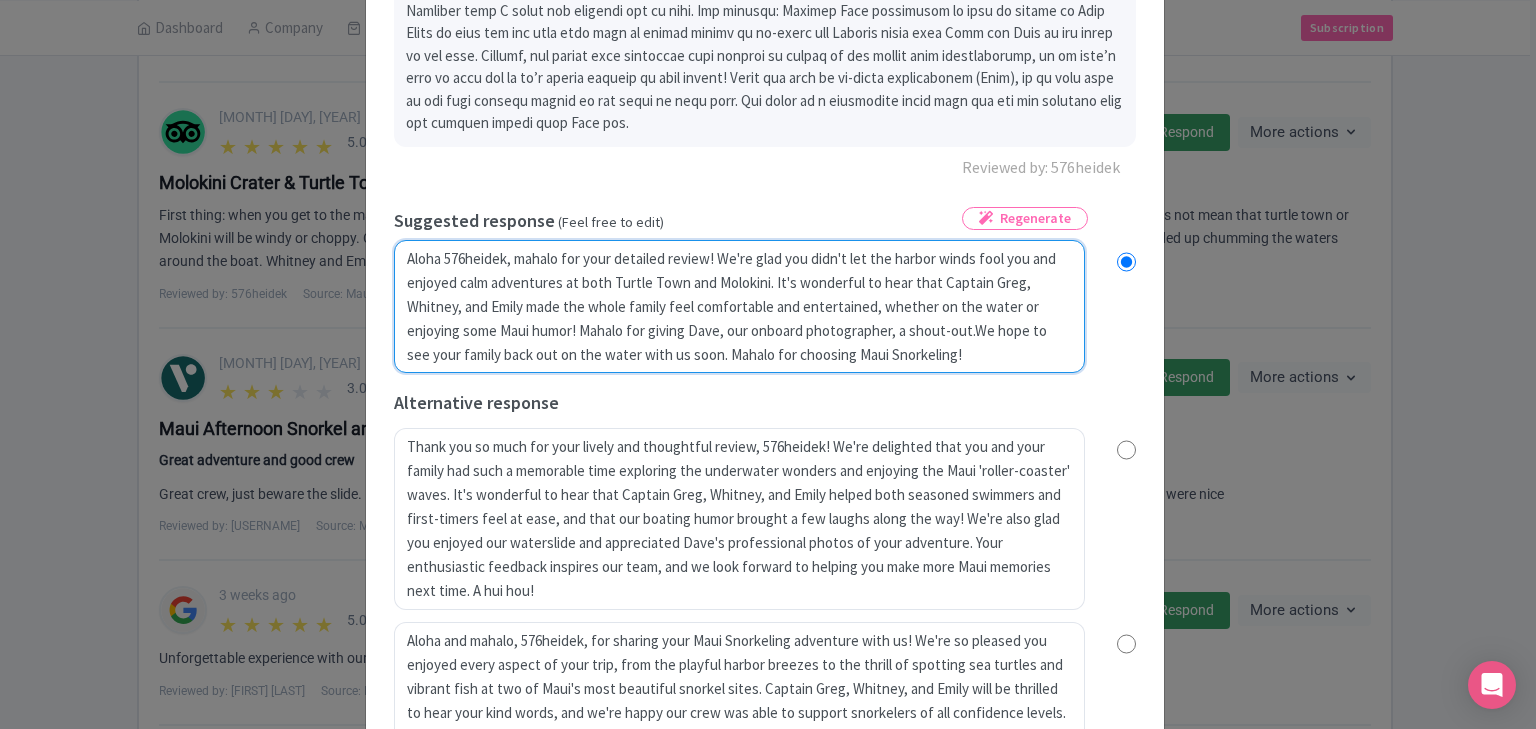 radio on "true" 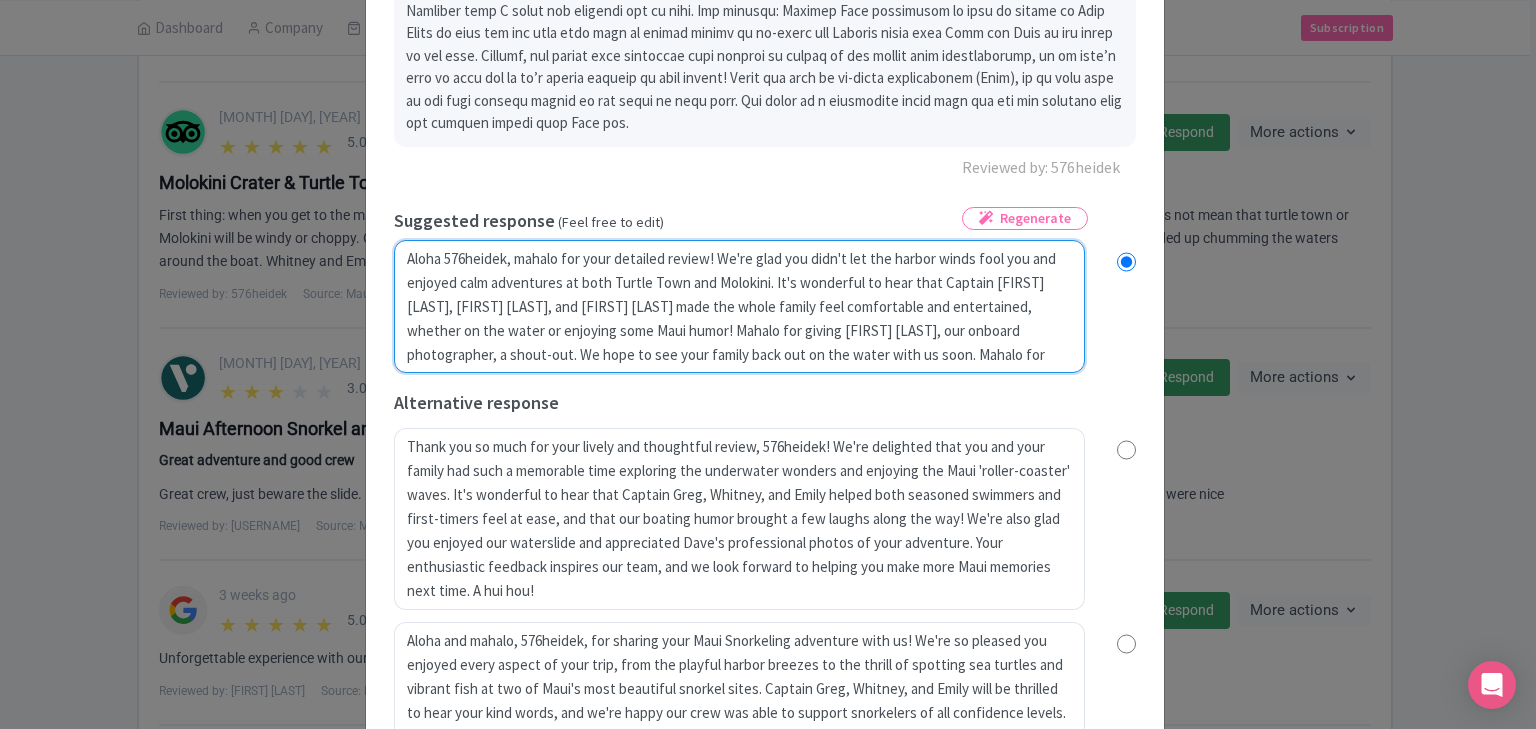 radio on "true" 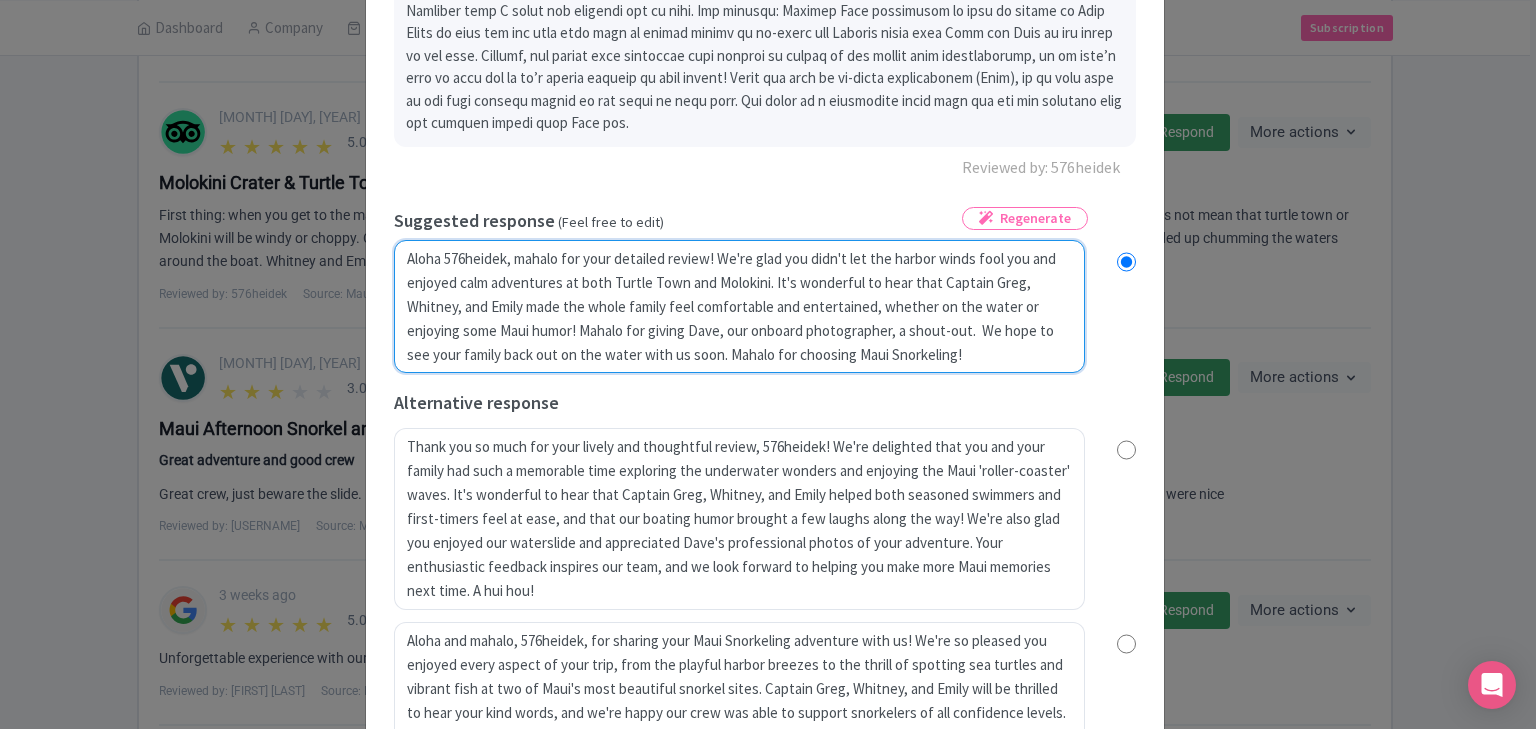 radio on "true" 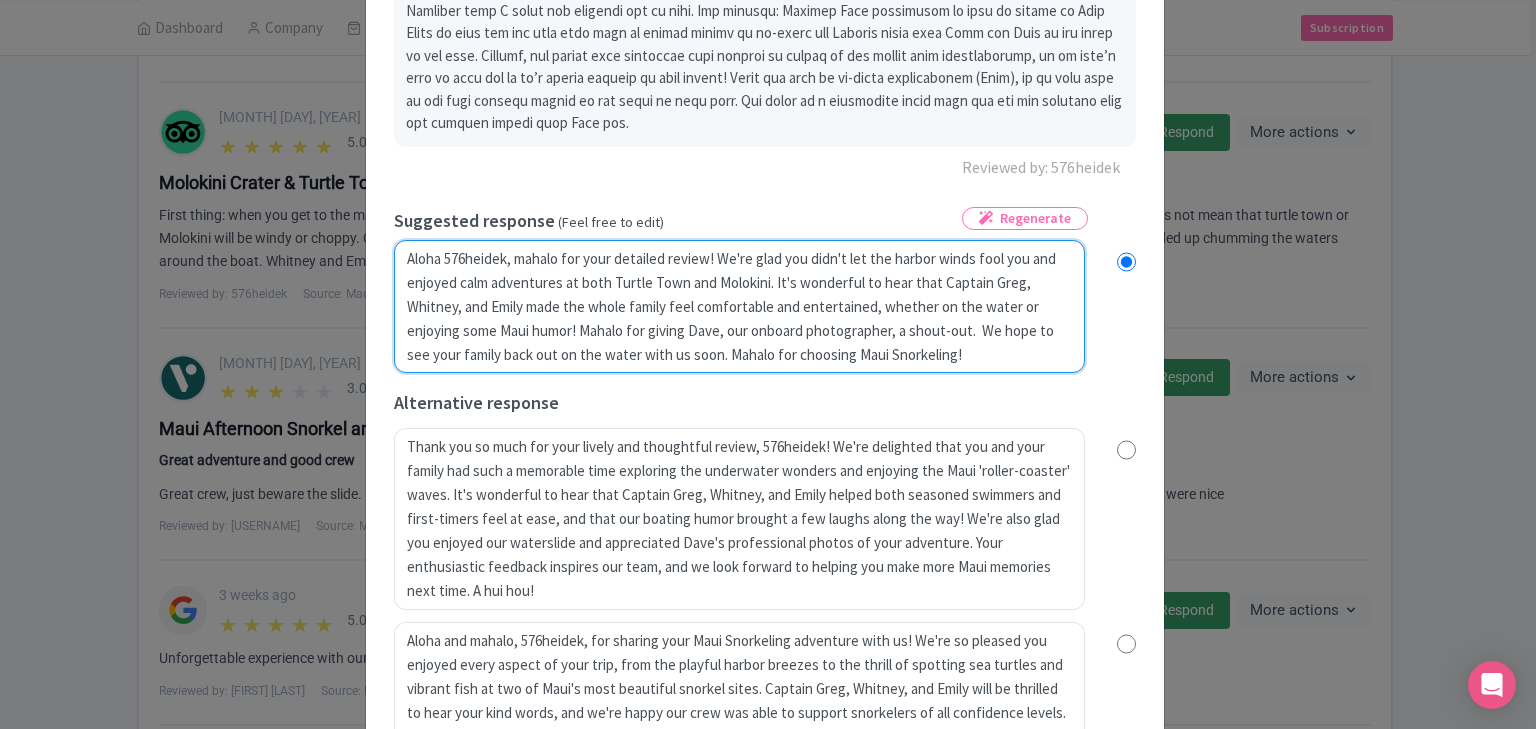 scroll, scrollTop: 612, scrollLeft: 0, axis: vertical 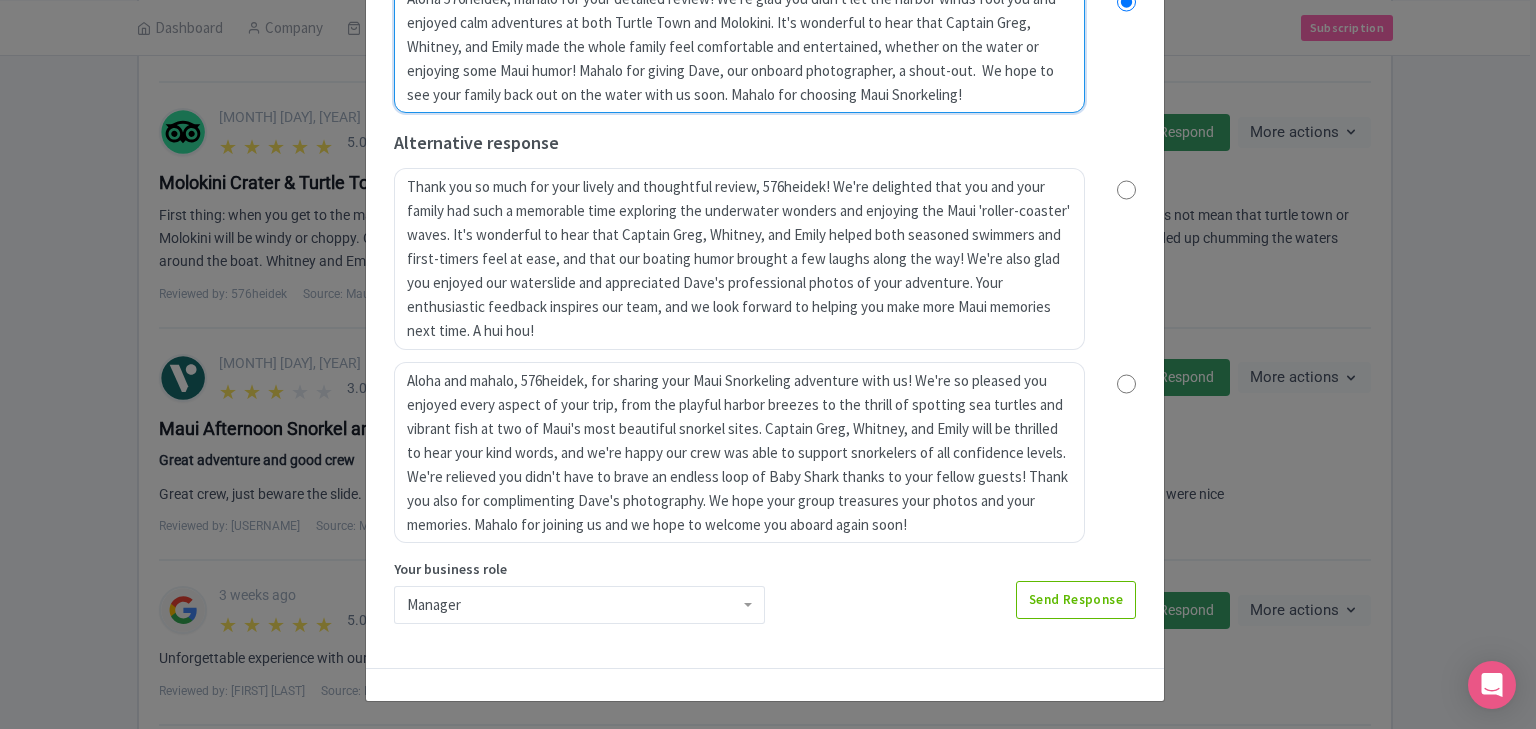 type on "Aloha 576heidek, mahalo for your detailed review! We're glad you didn't let the harbor winds fool you and enjoyed calm adventures at both Turtle Town and Molokini. It's wonderful to hear that Captain Greg, Whitney, and Emily made the whole family feel comfortable and entertained, whether on the water or enjoying some Maui humor! Mahalo for giving Dave, our onboard photographer, a shout-out.  We hope to see your family back out on the water with us soon. Mahalo for choosing Maui Snorkeling!" 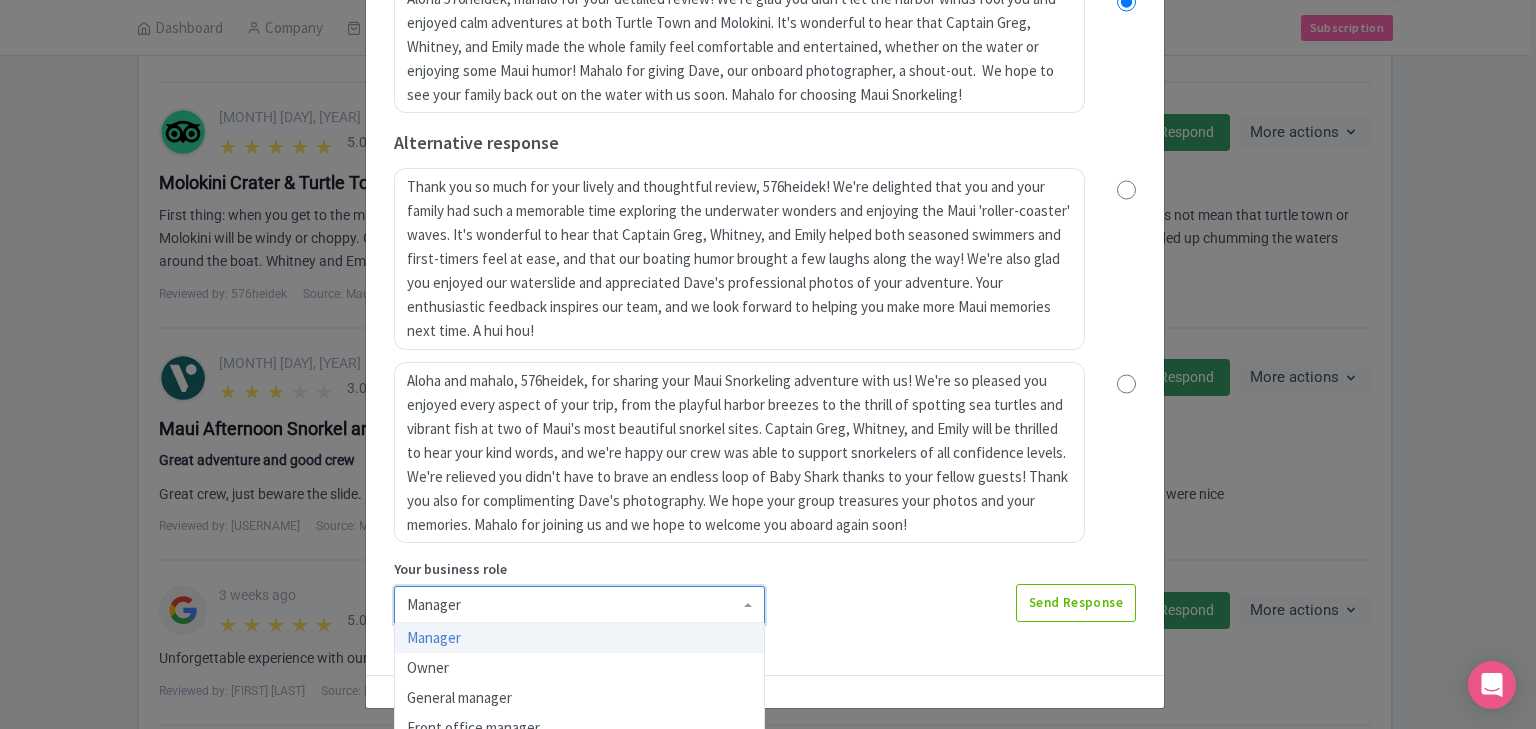 click on "Manager" at bounding box center [579, 605] 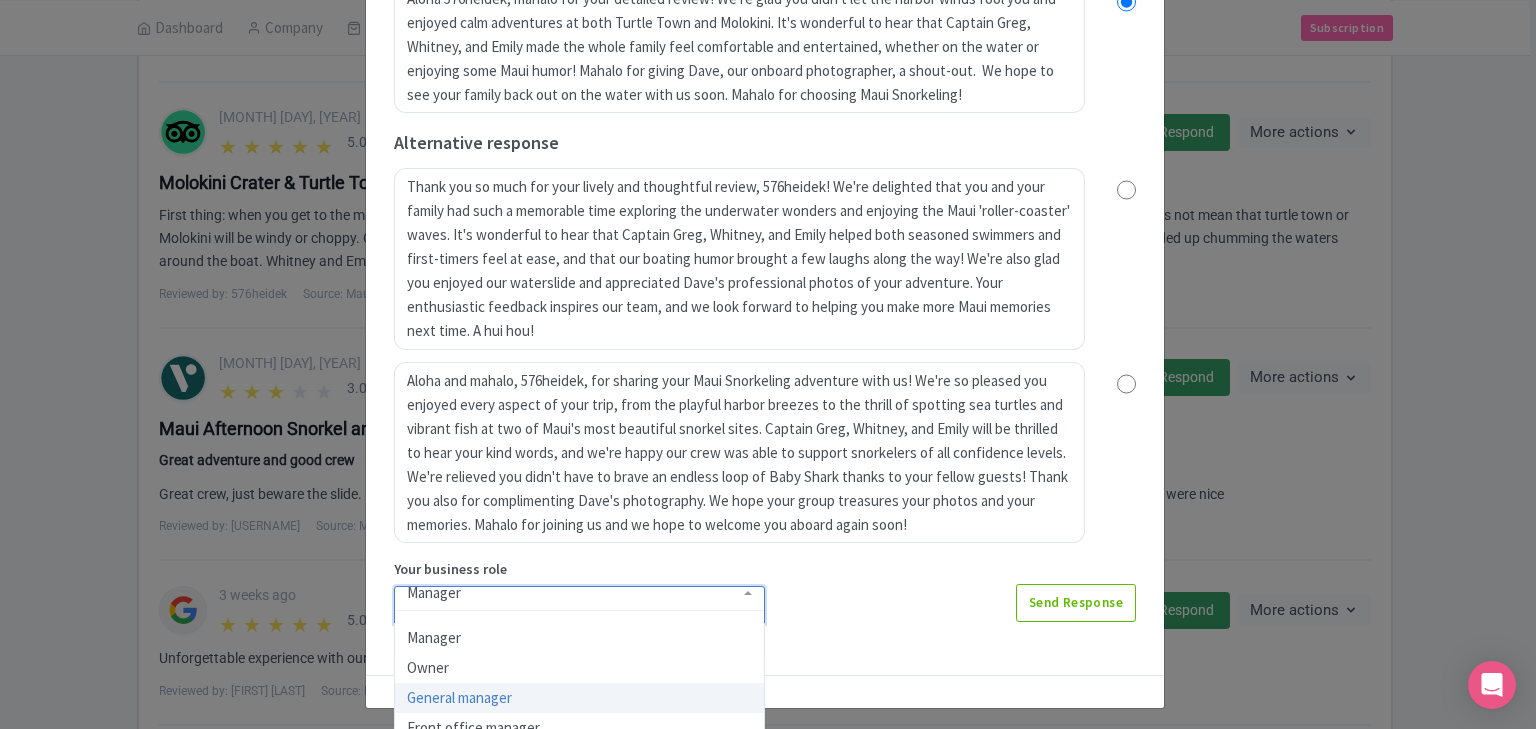 scroll, scrollTop: 4, scrollLeft: 0, axis: vertical 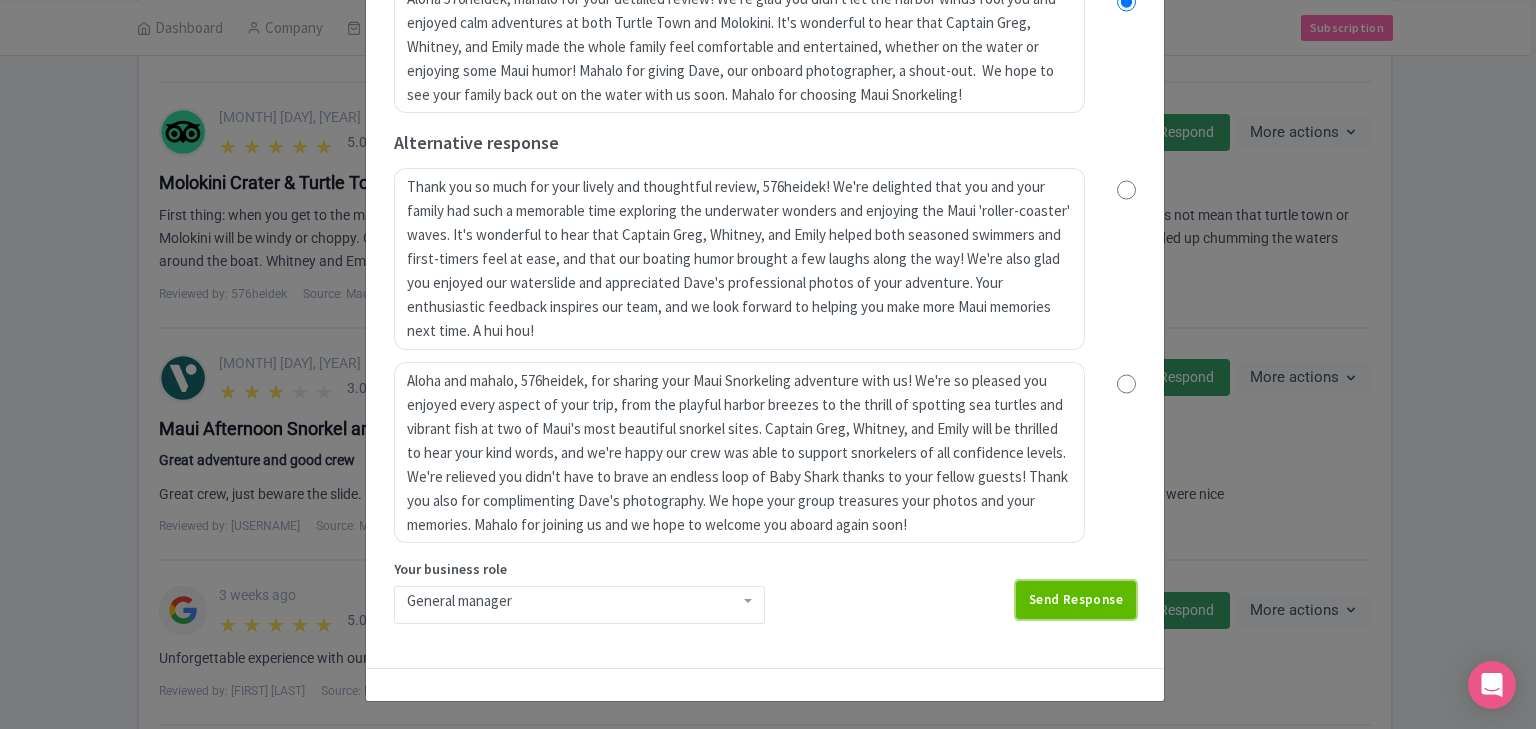 click on "Send Response" at bounding box center [1076, 600] 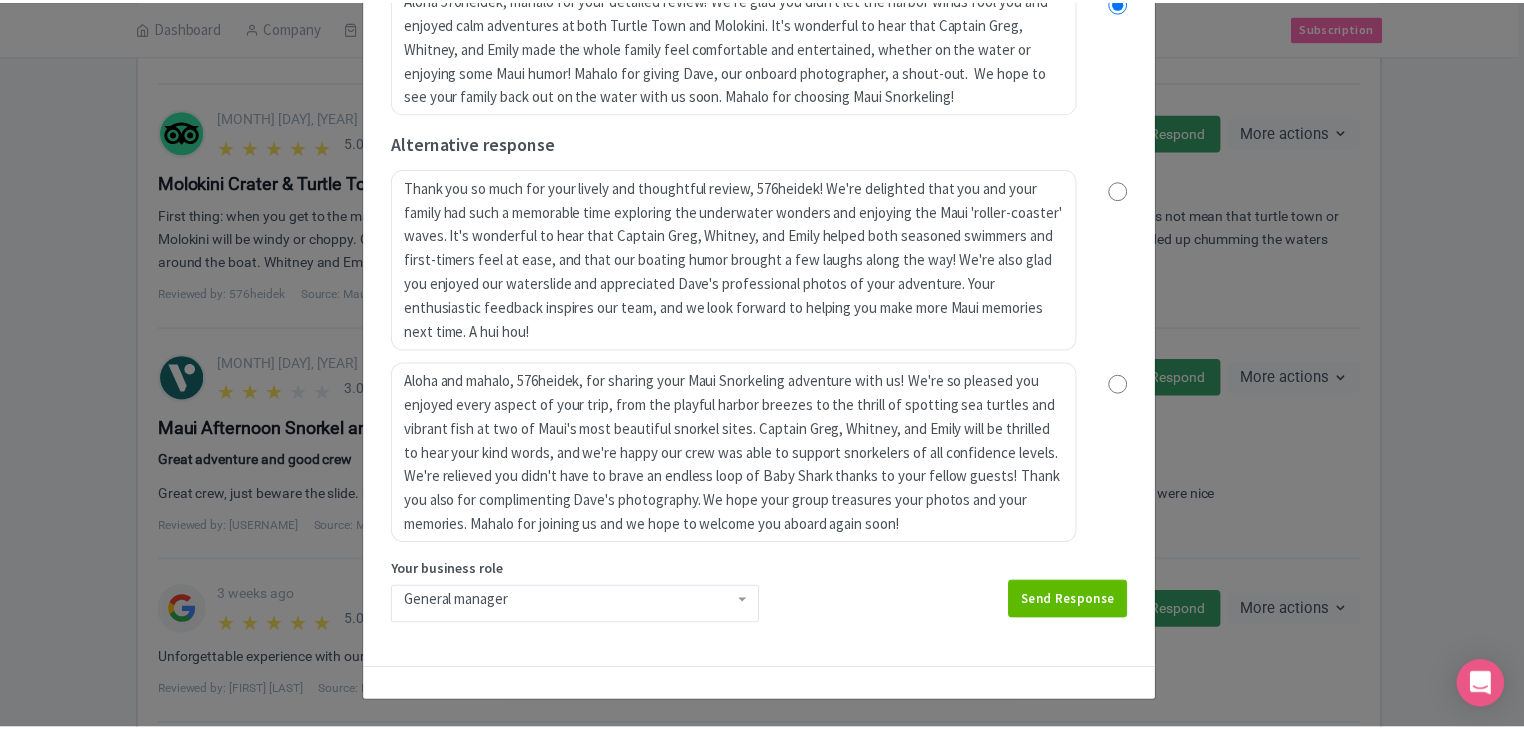 scroll, scrollTop: 0, scrollLeft: 0, axis: both 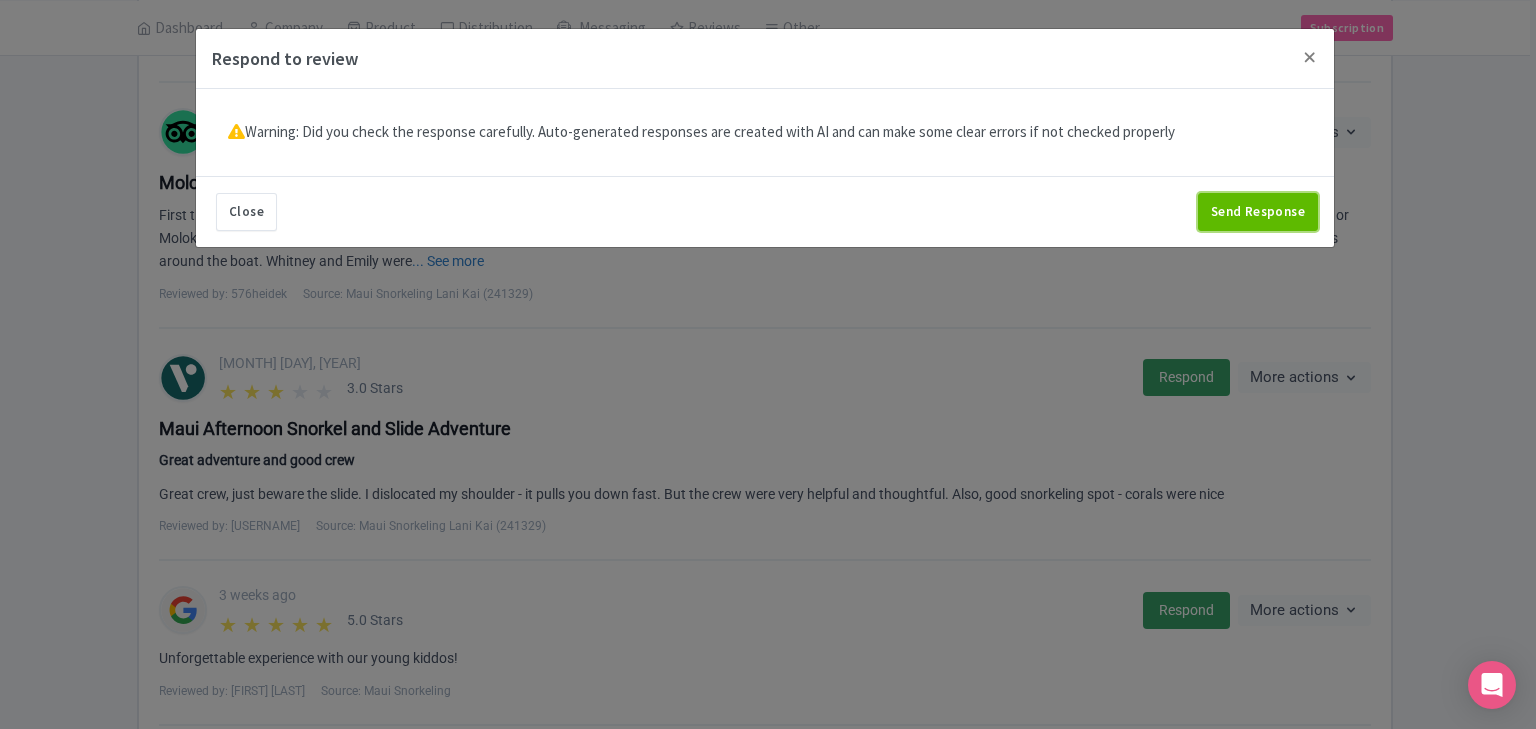 click on "Send Response" at bounding box center [1258, 212] 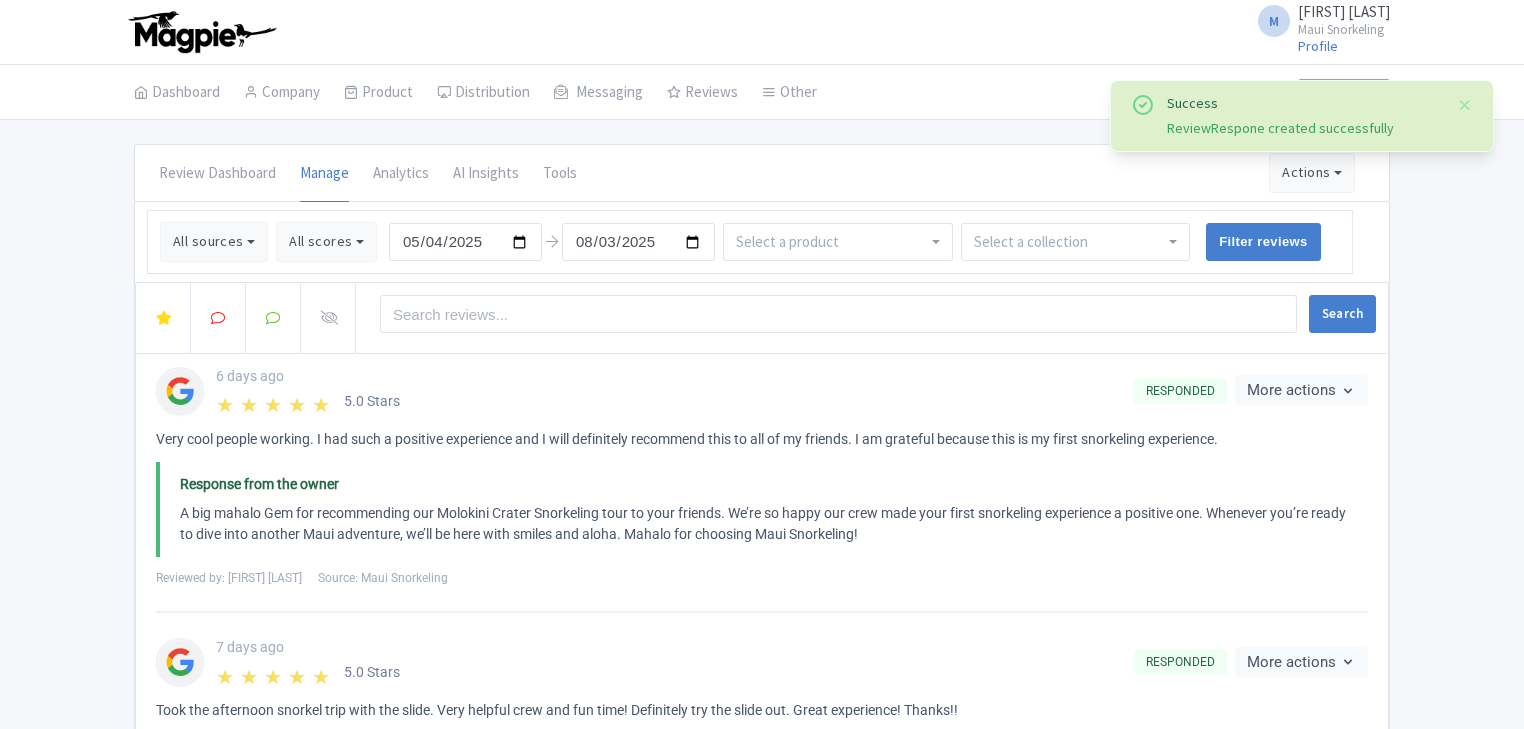 scroll, scrollTop: 0, scrollLeft: 0, axis: both 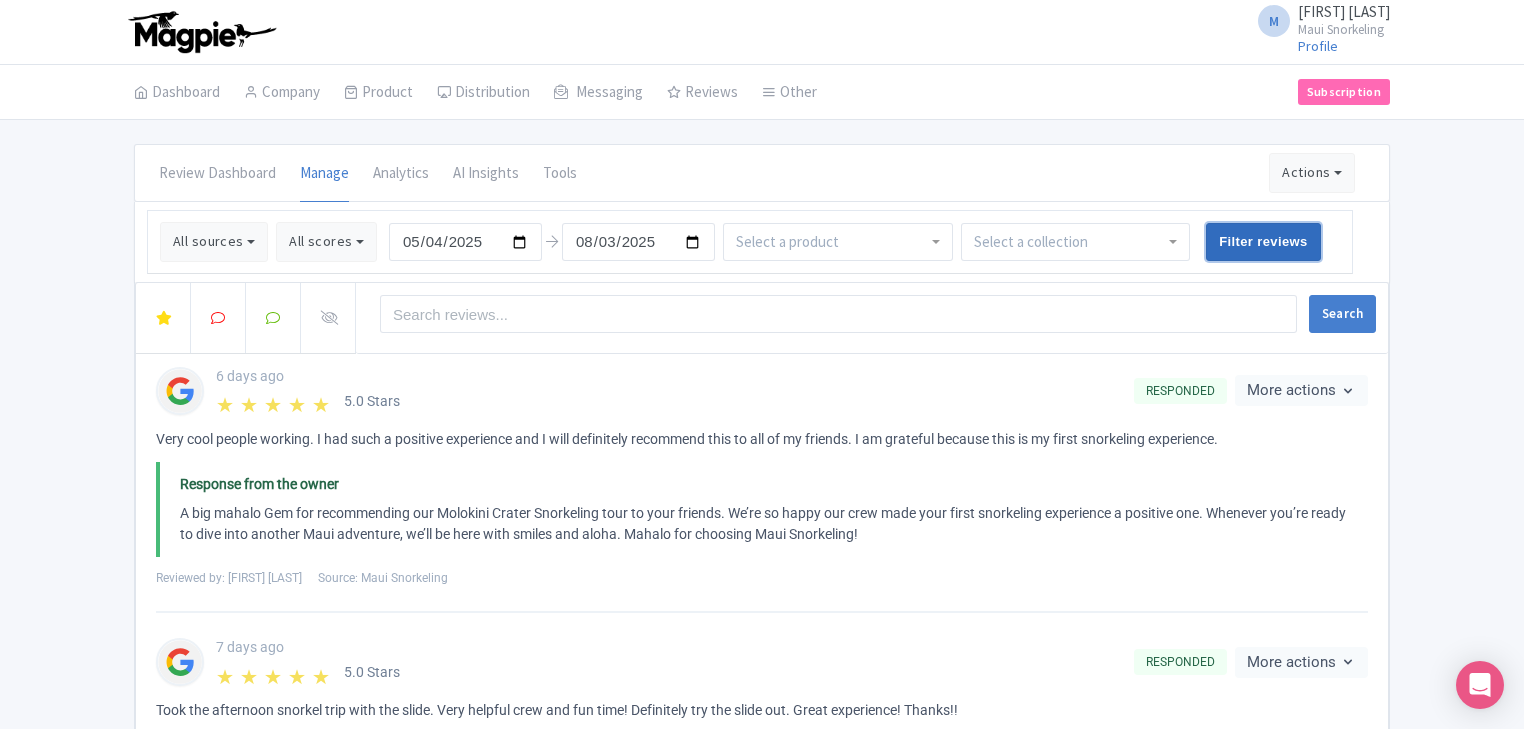 click on "Filter reviews" at bounding box center [1263, 242] 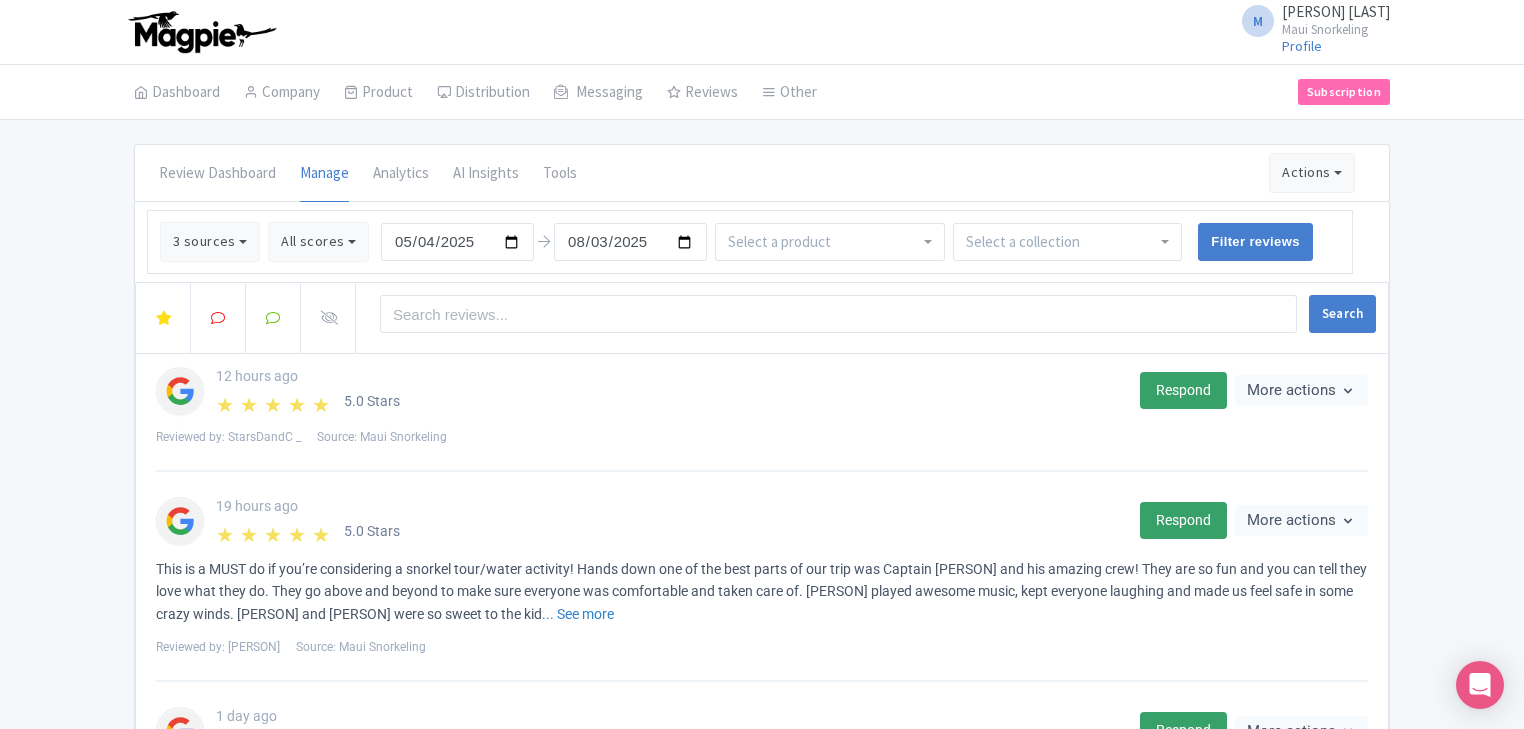 scroll, scrollTop: 0, scrollLeft: 0, axis: both 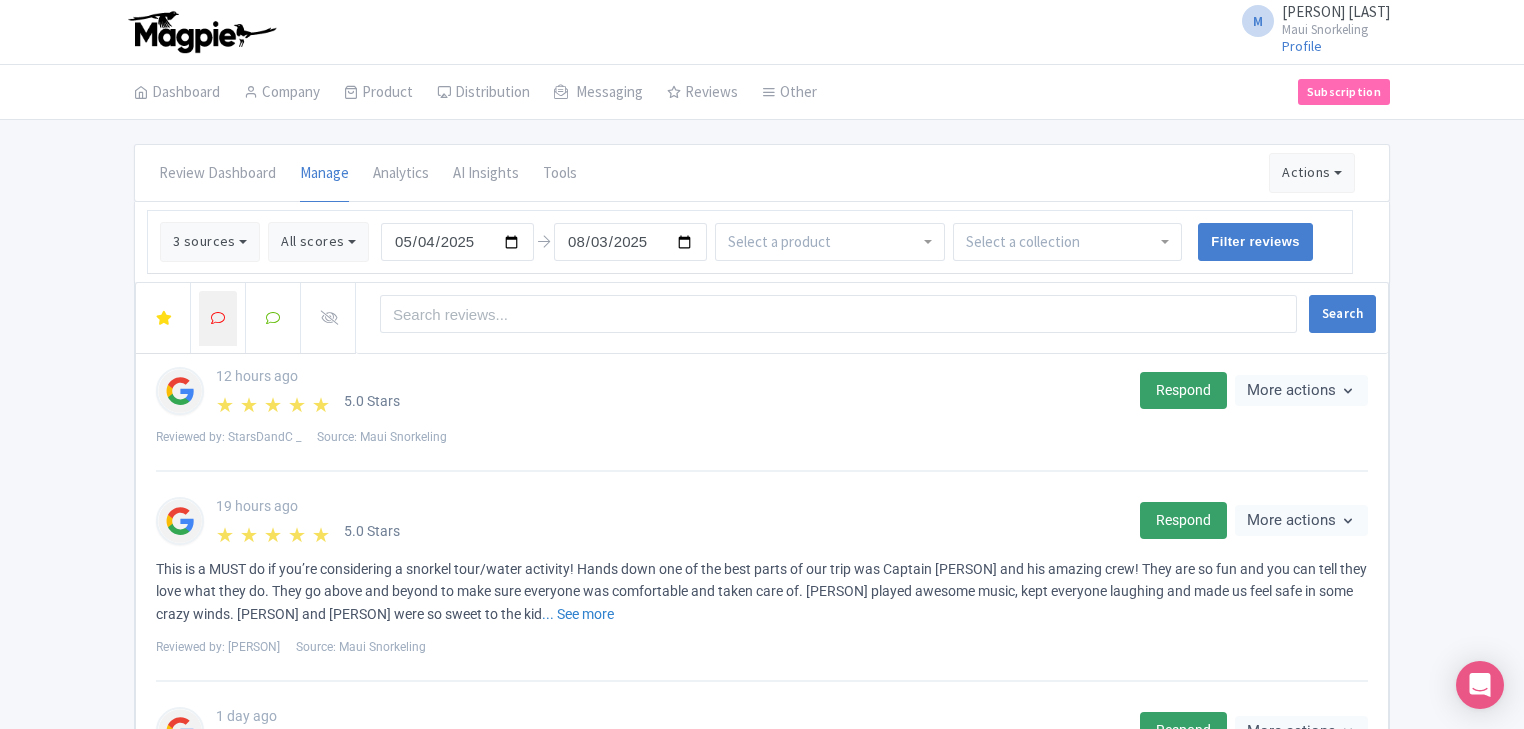 click at bounding box center (218, 318) 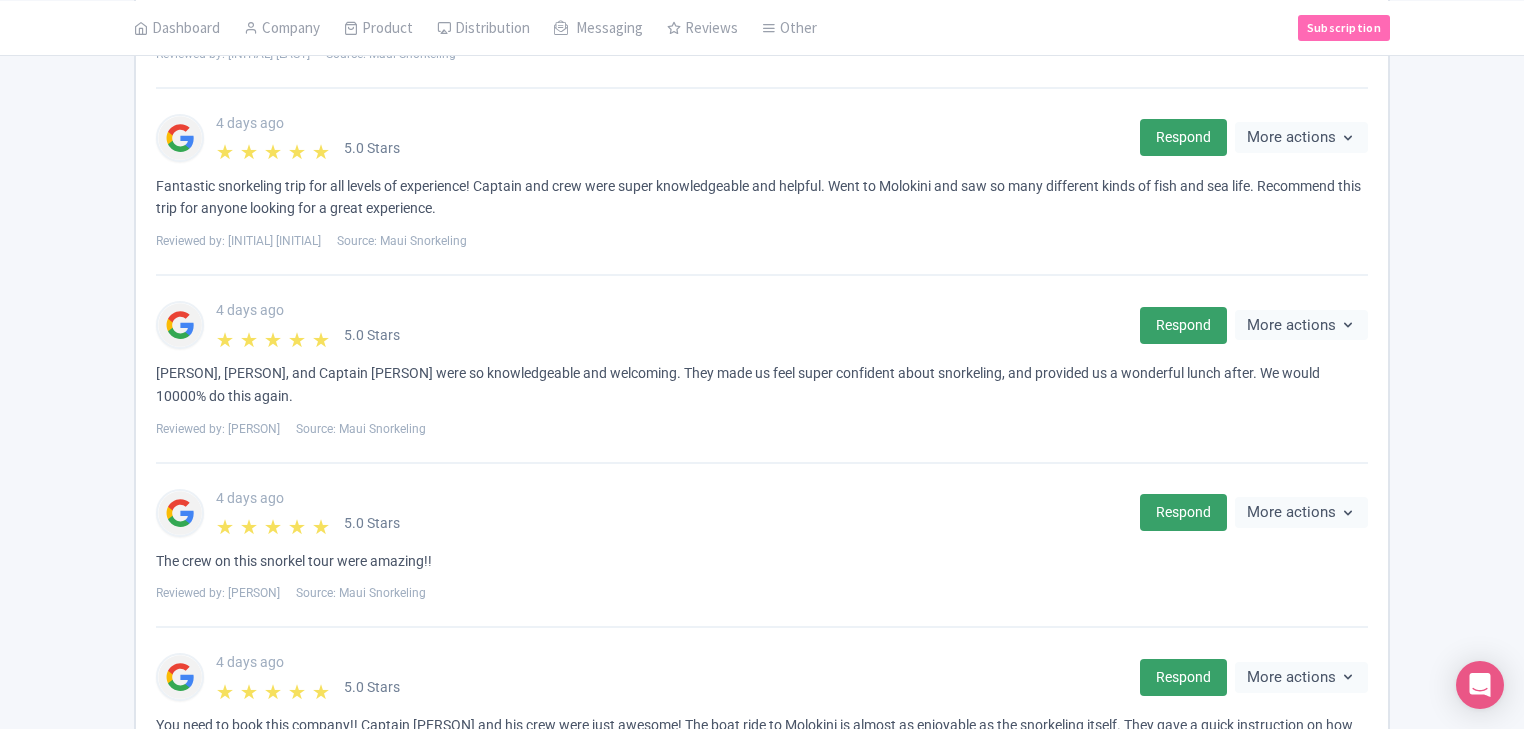 scroll, scrollTop: 1561, scrollLeft: 0, axis: vertical 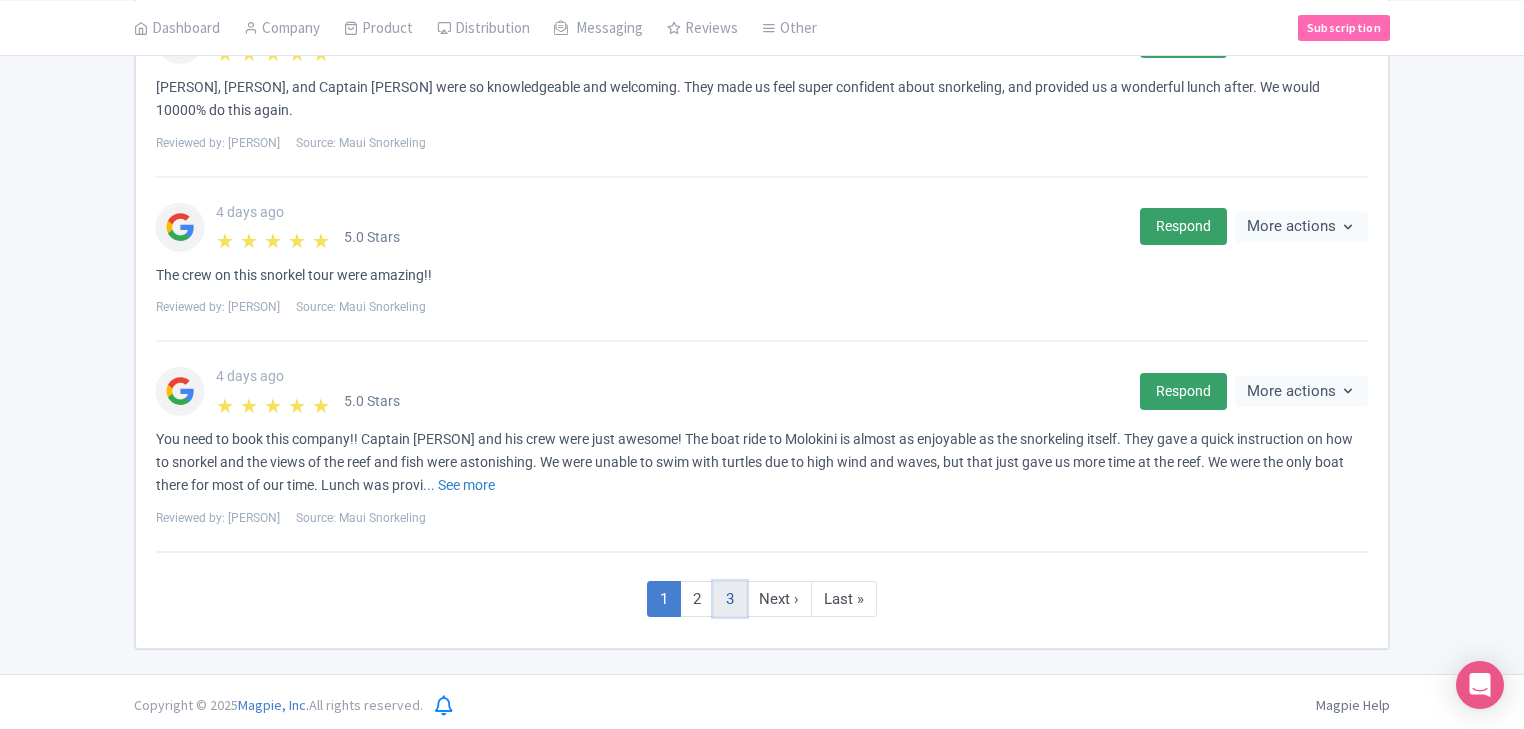 click on "3" at bounding box center (730, 599) 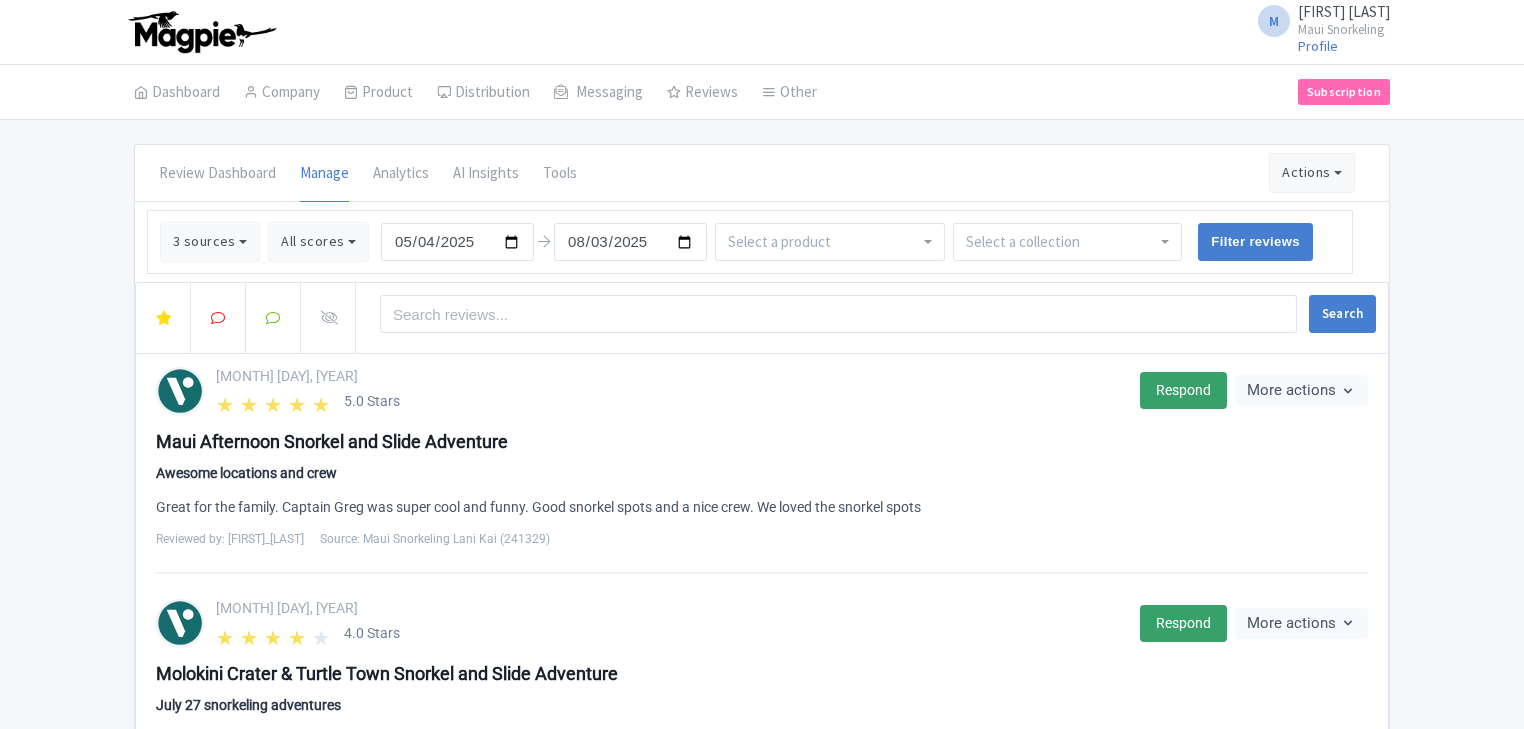 scroll, scrollTop: 352, scrollLeft: 0, axis: vertical 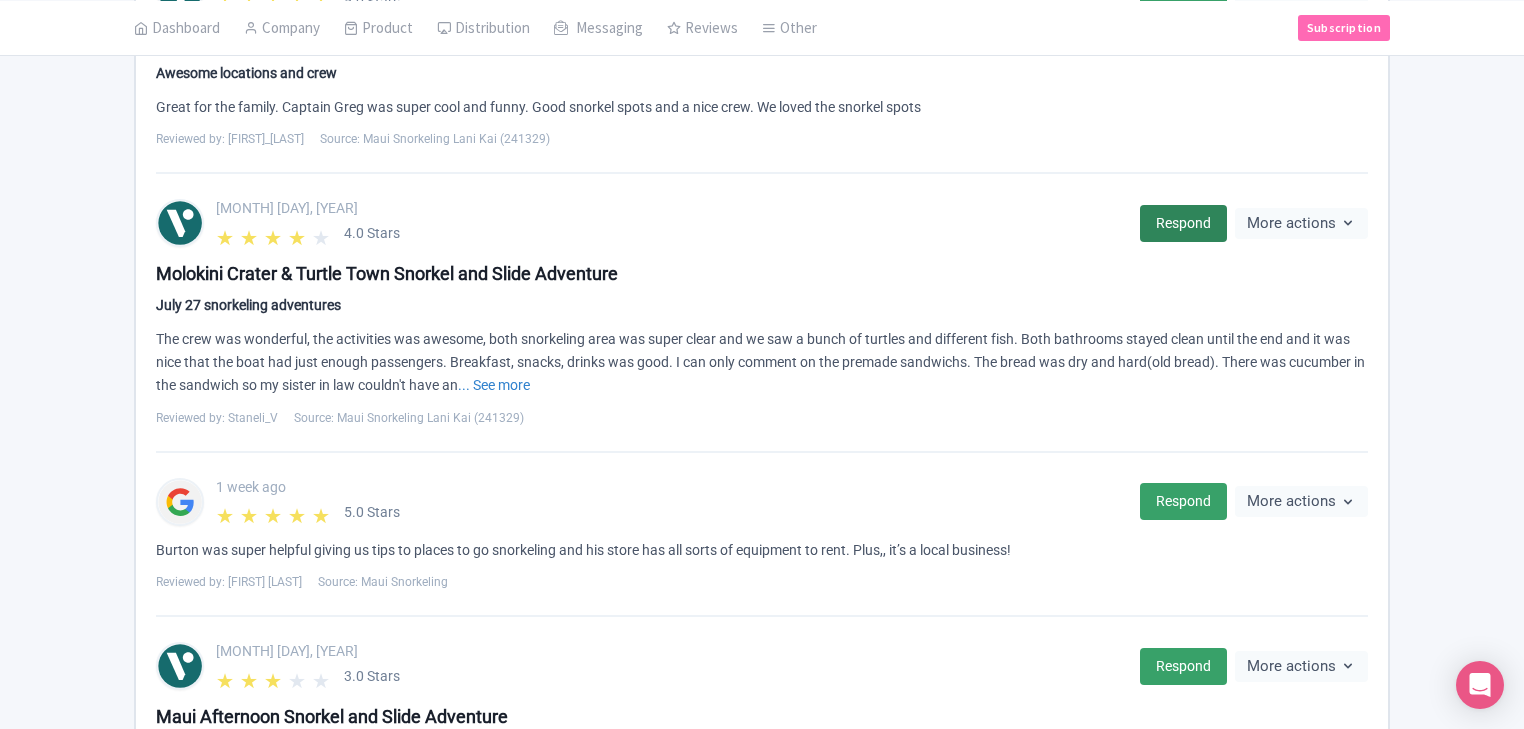 click on "Respond" at bounding box center (1183, 223) 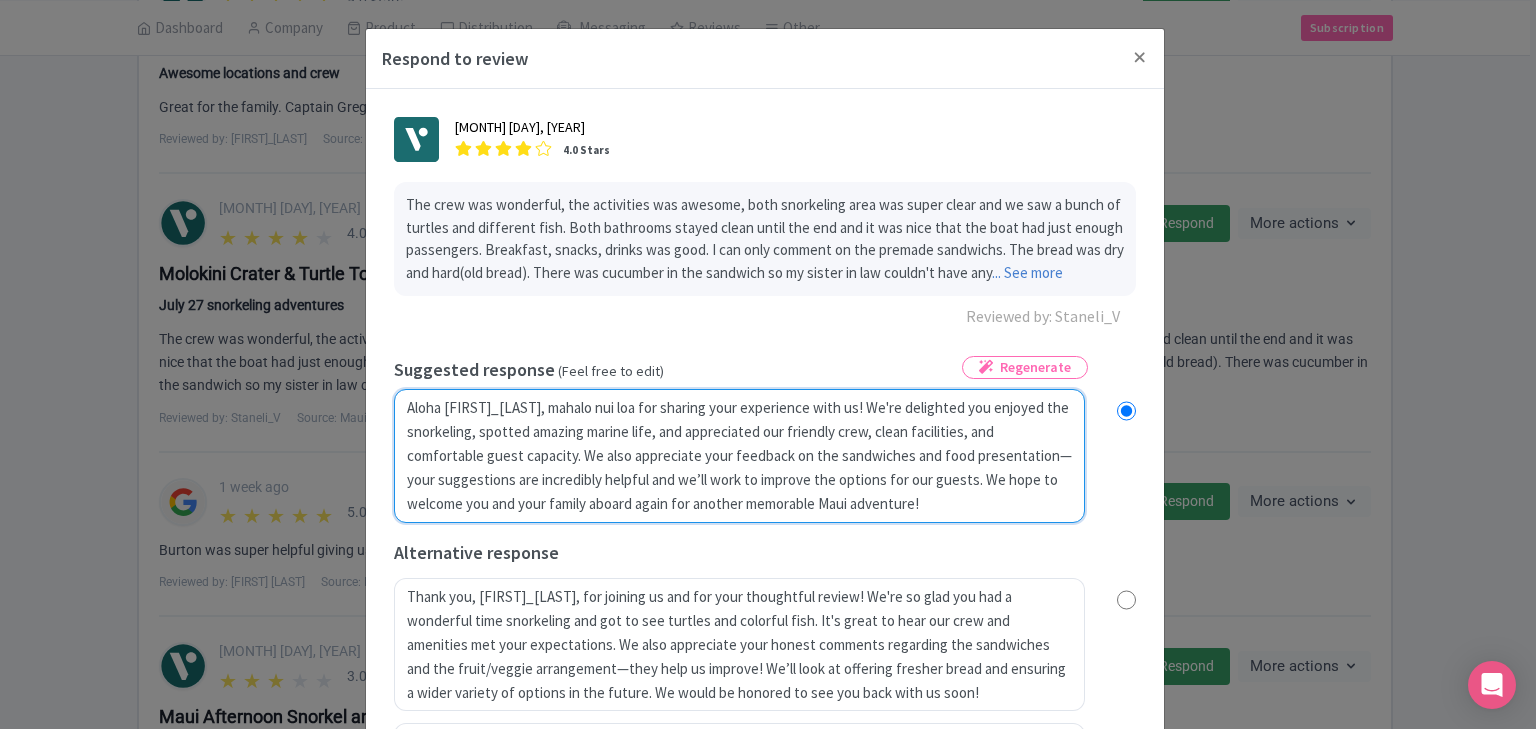 click on "Aloha [FIRST]_[LAST], mahalo nui loa for sharing your experience with us! We're delighted you enjoyed the snorkeling, spotted amazing marine life, and appreciated our friendly crew, clean facilities, and comfortable guest capacity. We also appreciate your feedback on the sandwiches and food presentation—your suggestions are incredibly helpful and we’ll work to improve the options for our guests. We hope to welcome you and your family aboard again for another memorable Maui adventure!" at bounding box center [739, 456] 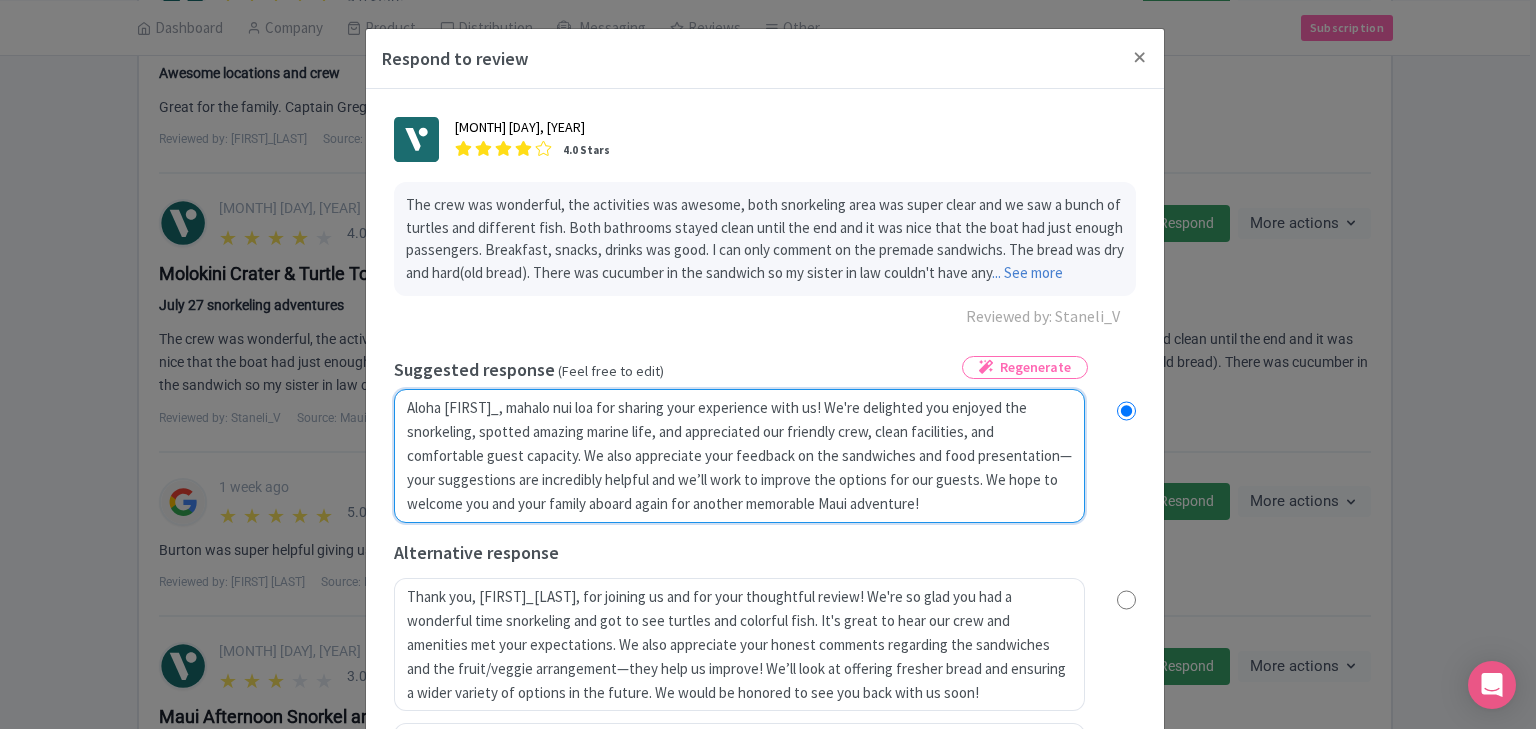 radio on "true" 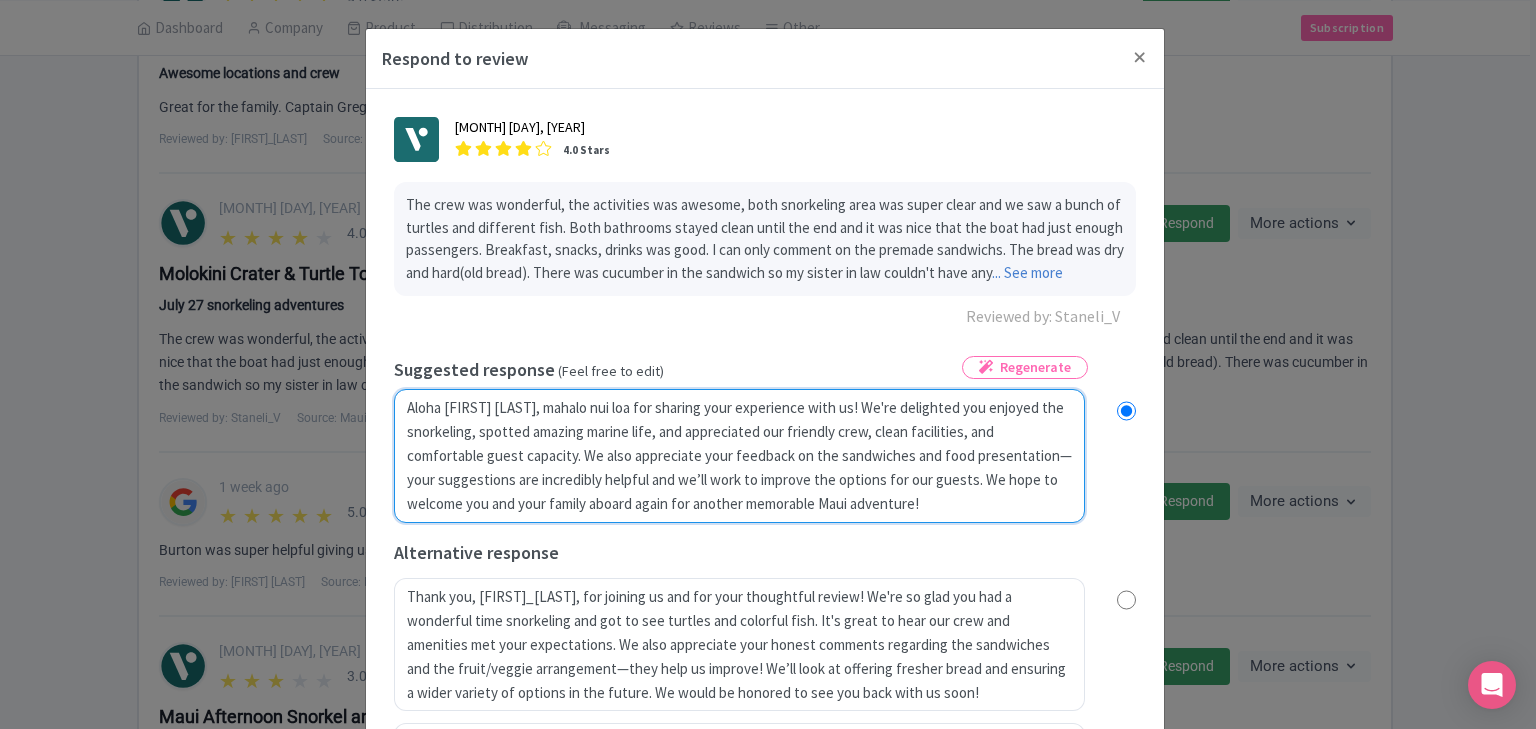 radio on "true" 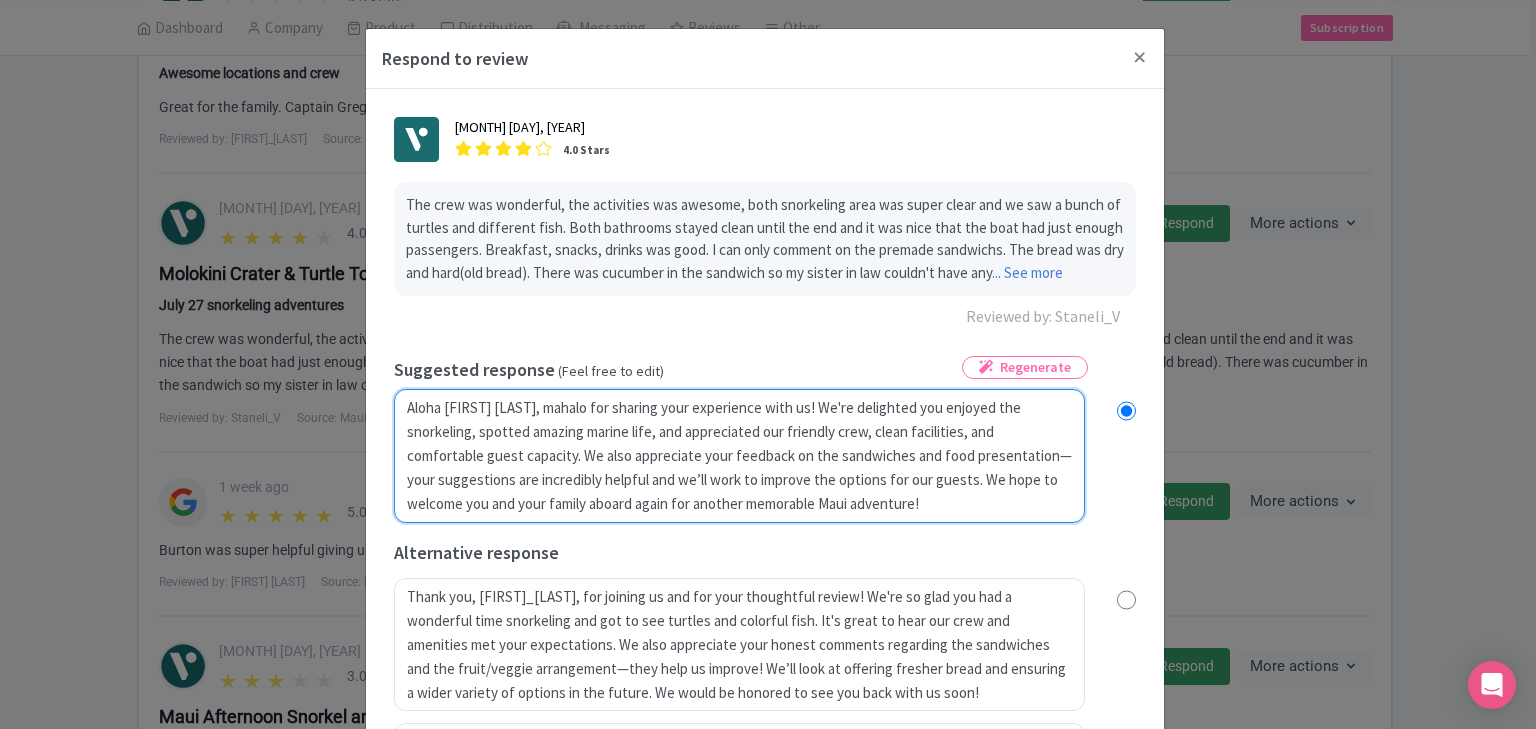 radio on "true" 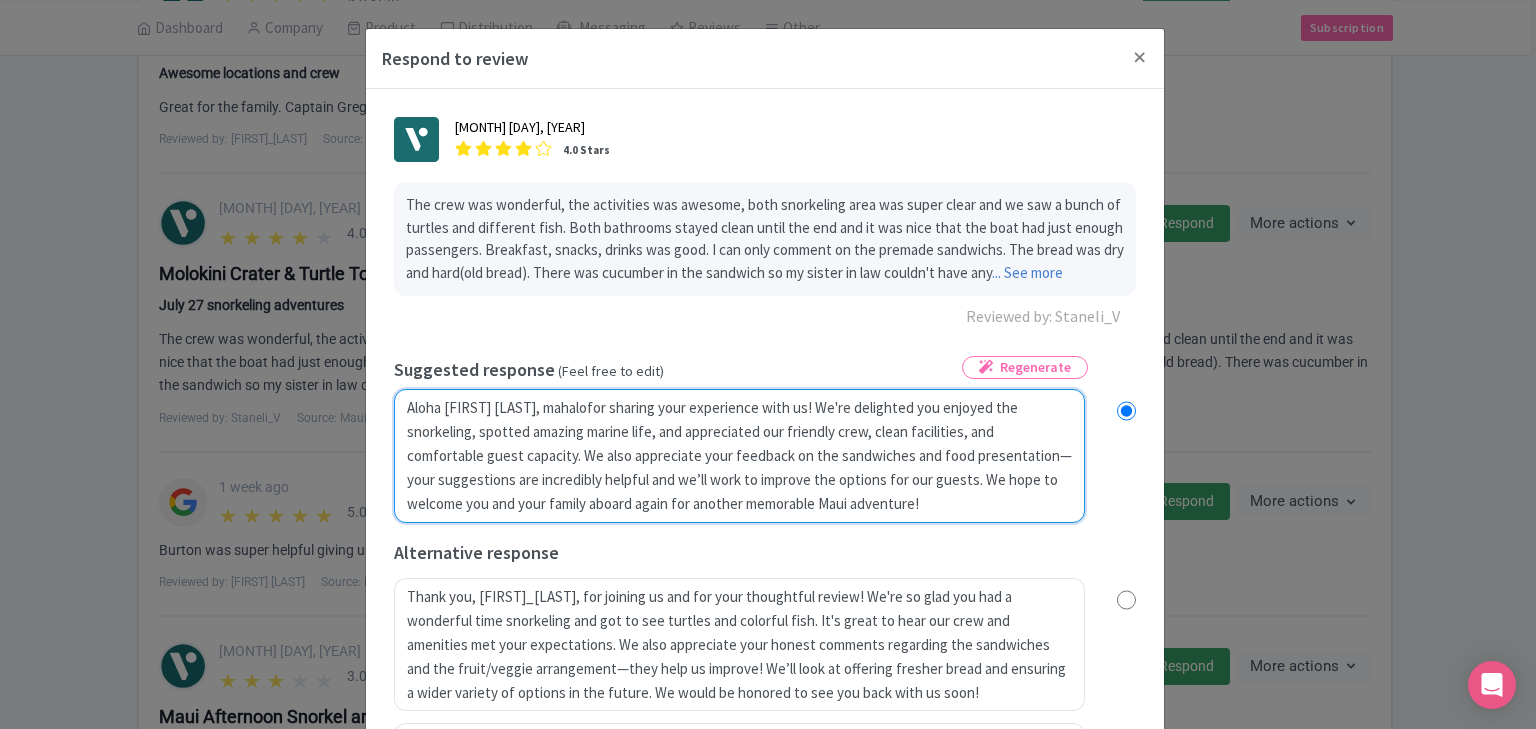 radio on "true" 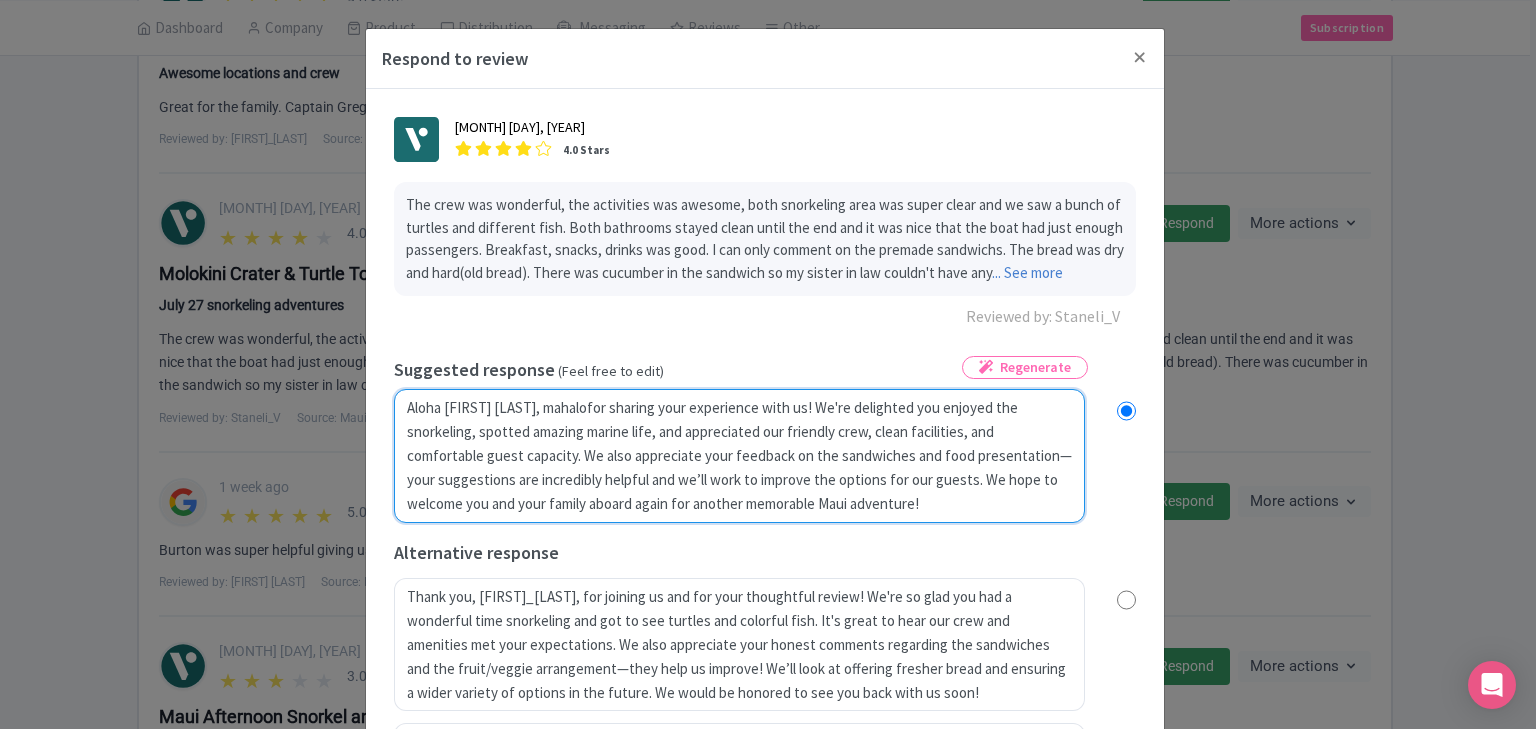 type on "Aloha [FIRST] [LAST], mahalo for sharing your experience with us! We're delighted you enjoyed the snorkeling, spotted amazing marine life, and appreciated our friendly crew, clean facilities, and comfortable guest capacity. We also appreciate your feedback on the sandwiches and food presentation—your suggestions are incredibly helpful and we’ll work to improve the options for our guests. We hope to welcome you and your family aboard again for another memorable Maui adventure!" 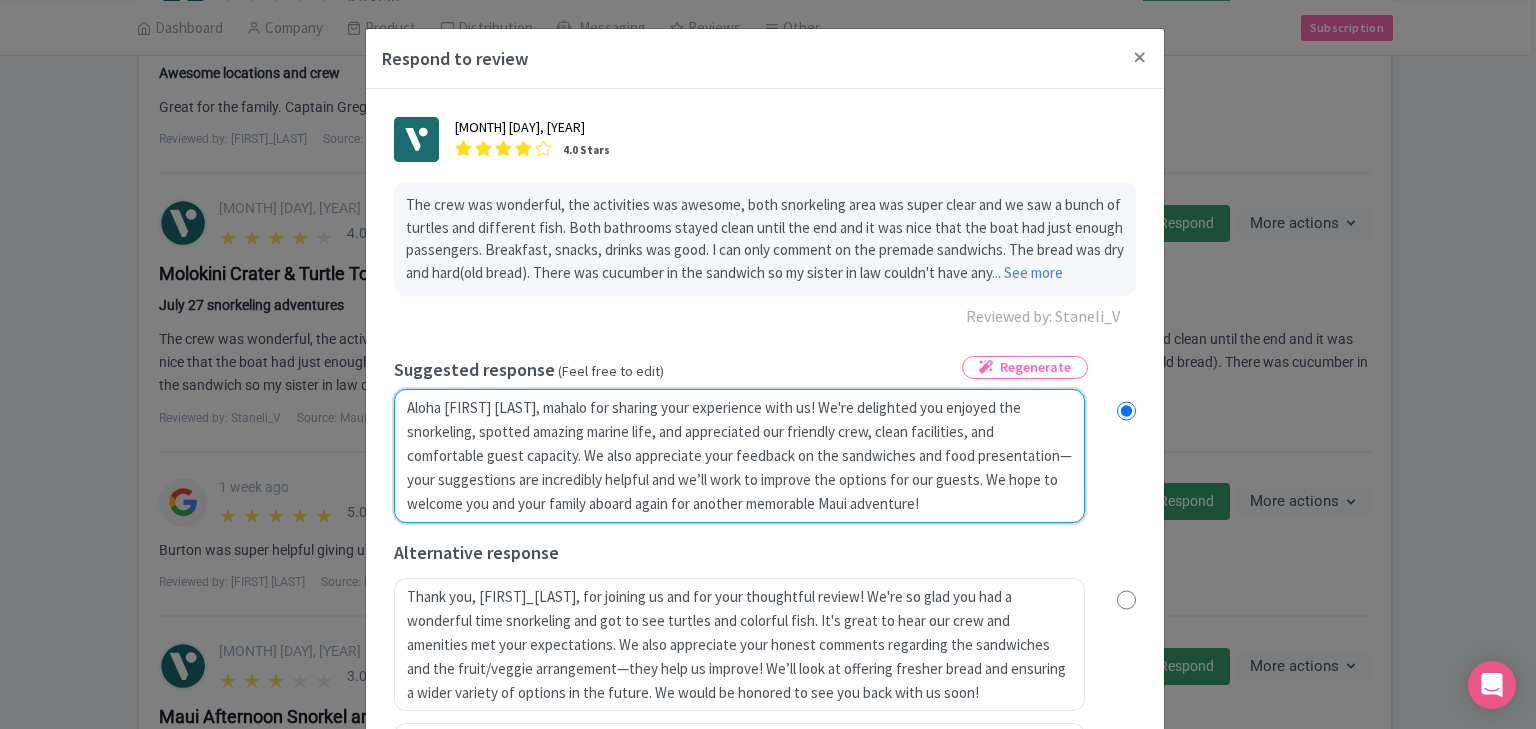 radio on "true" 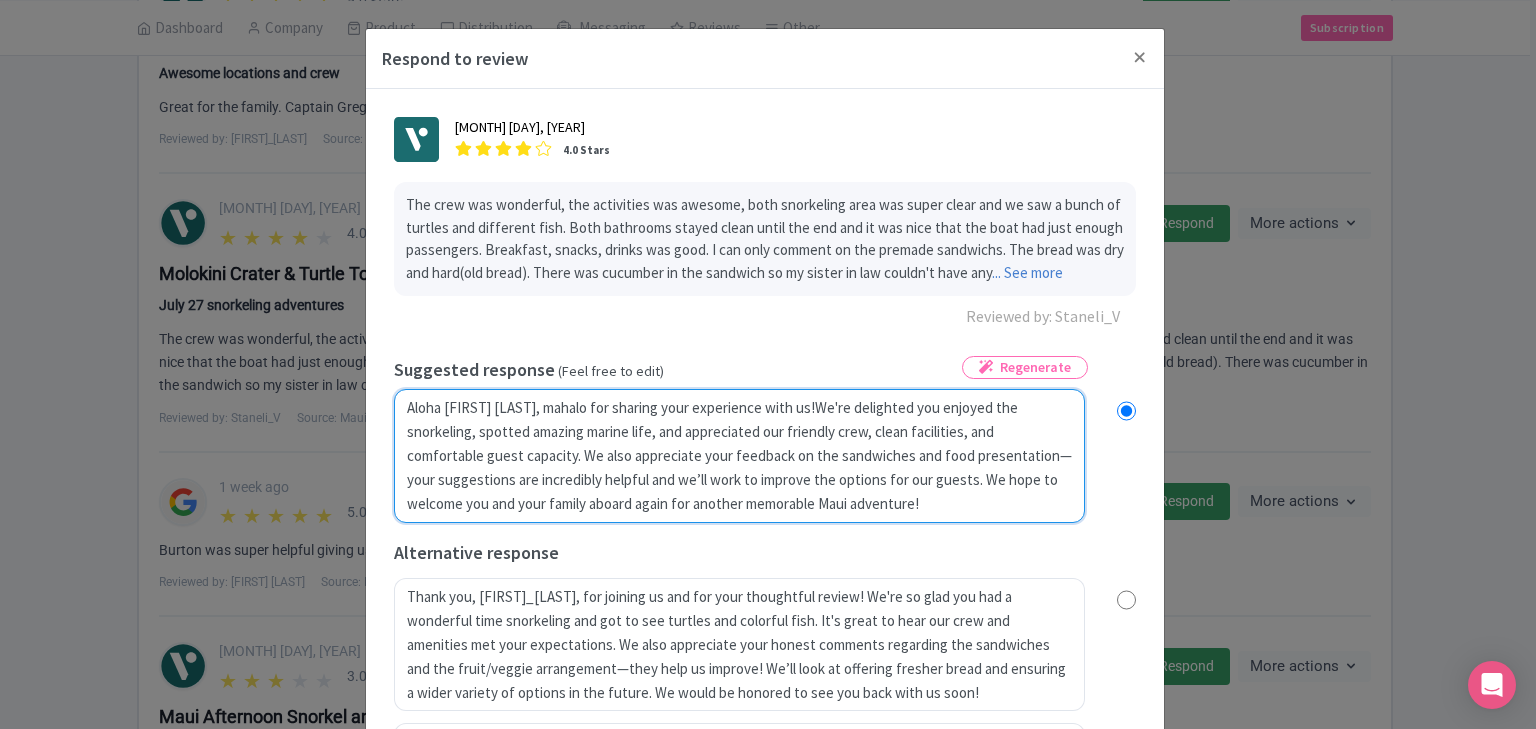 radio on "true" 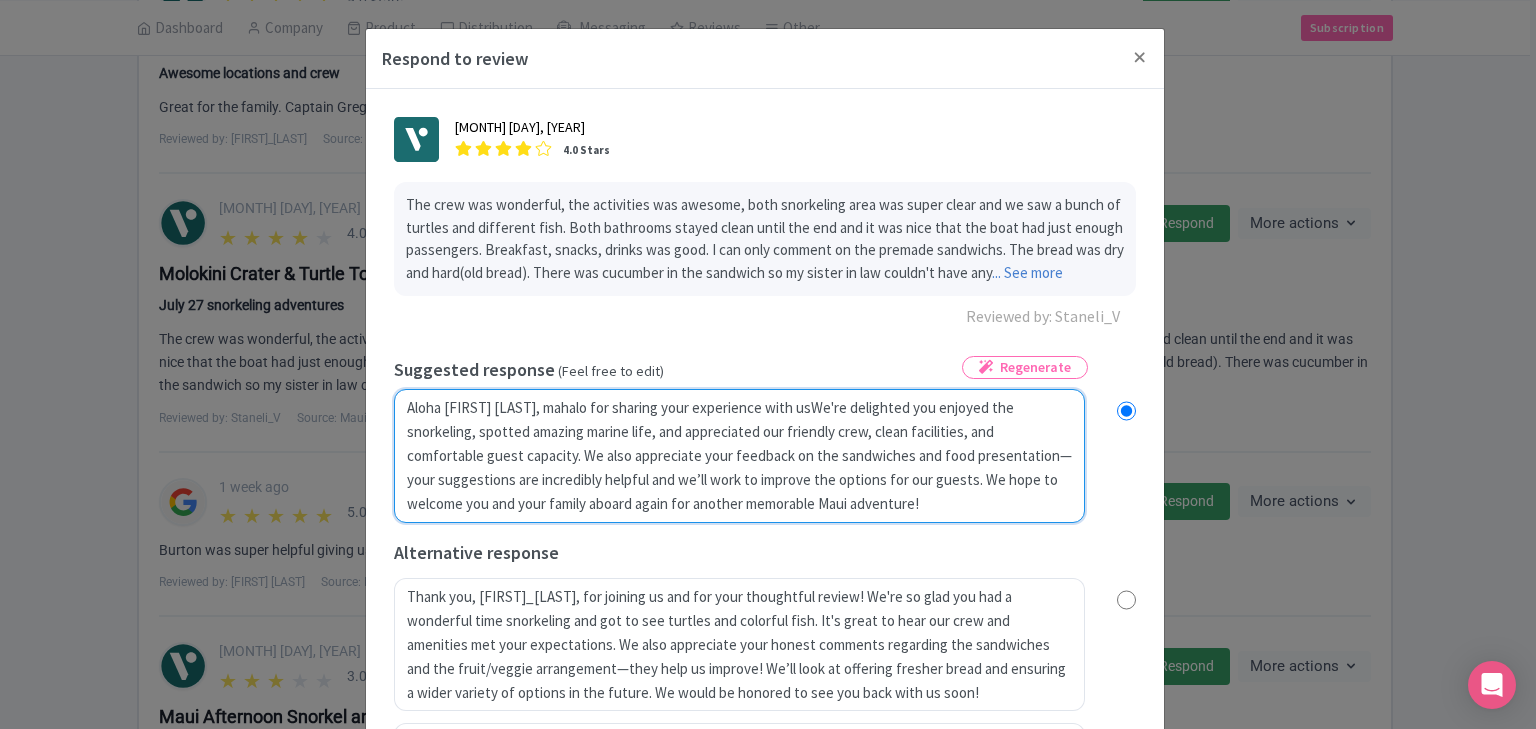 radio on "true" 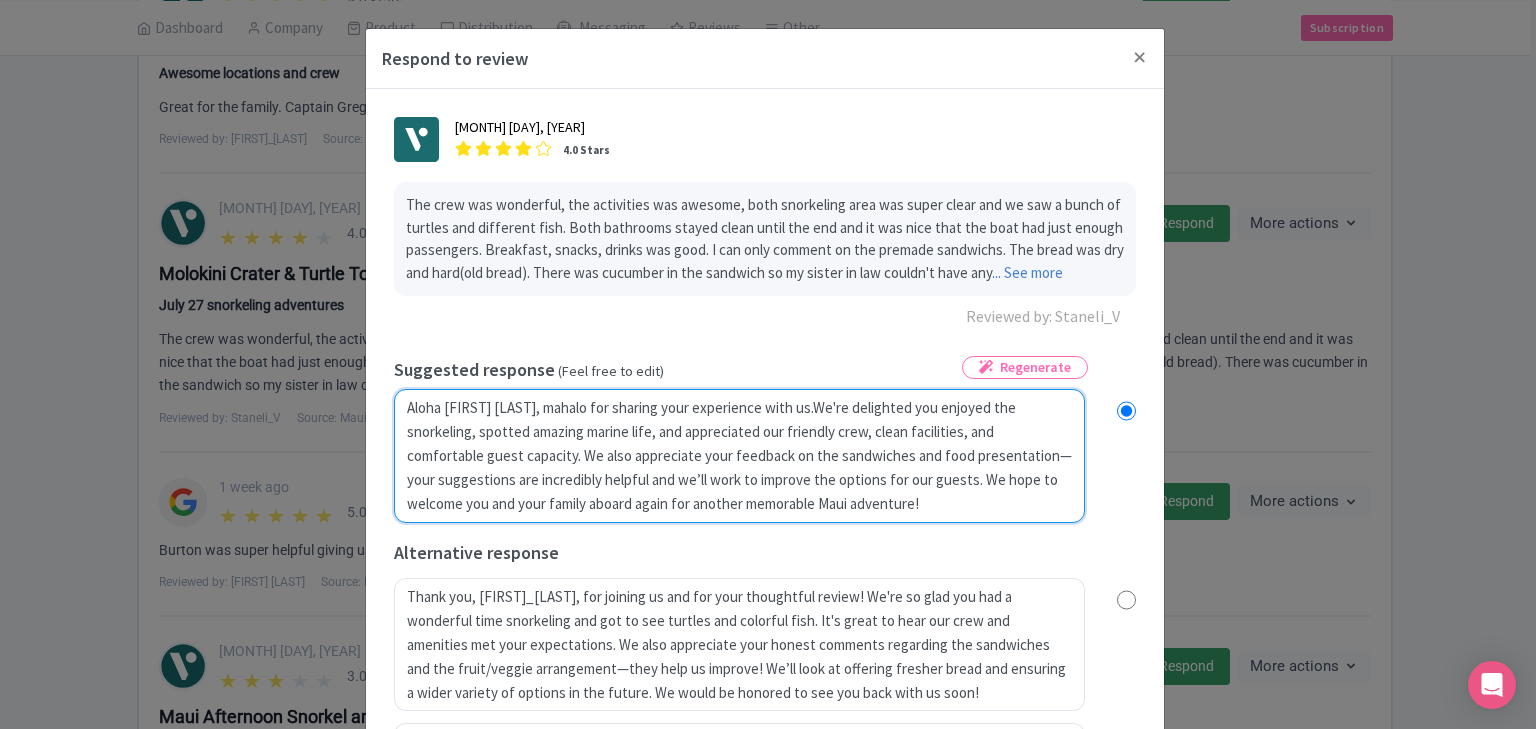 radio on "true" 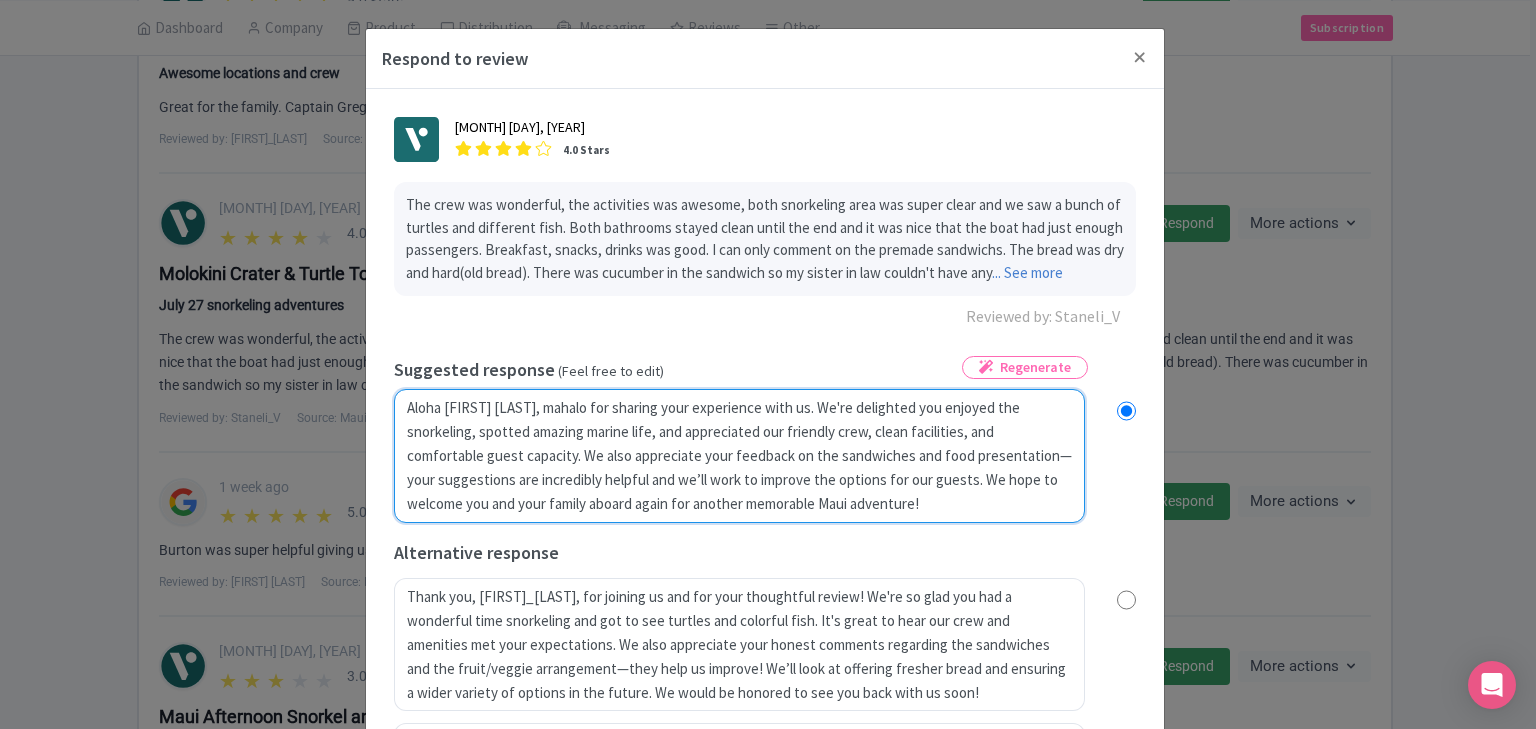 radio on "true" 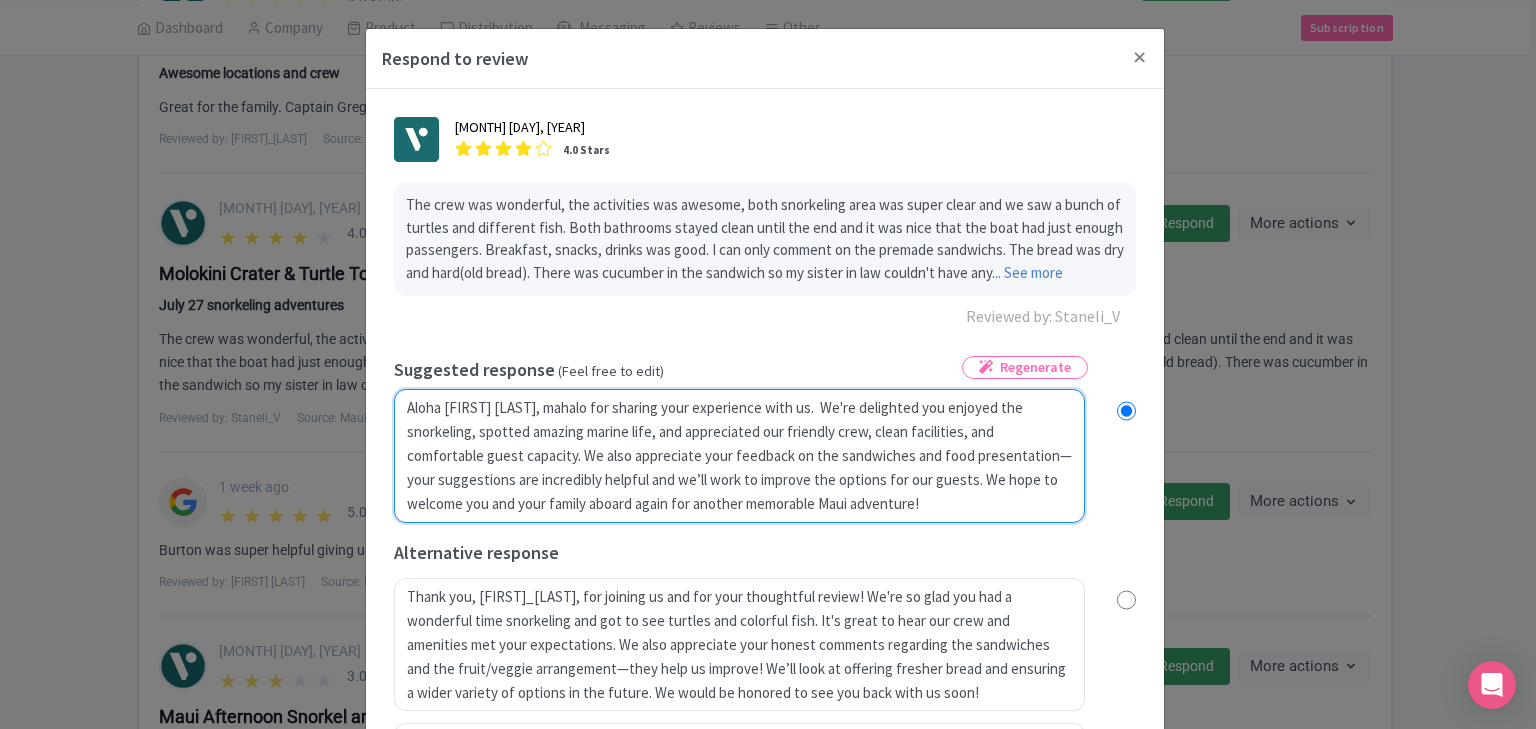 radio on "true" 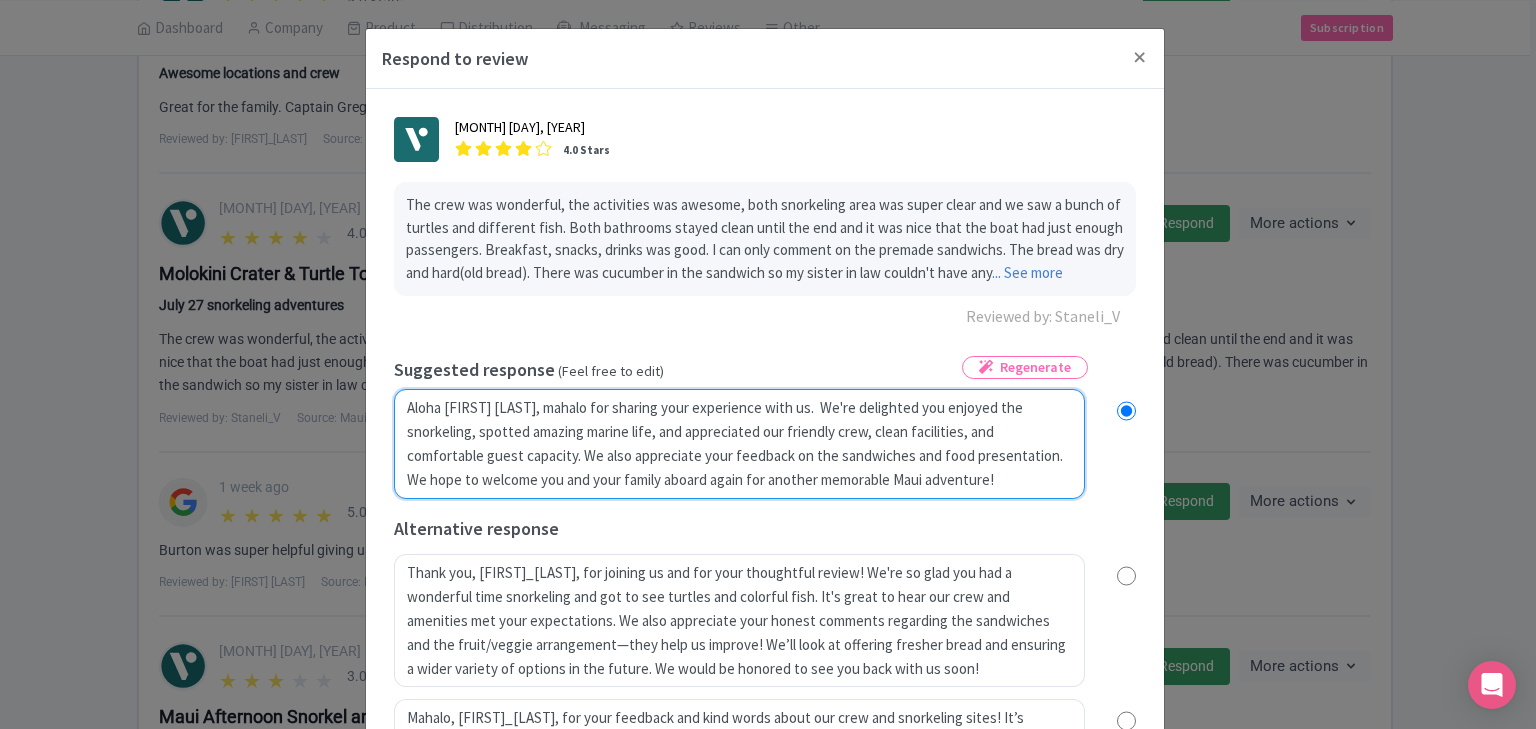 radio on "true" 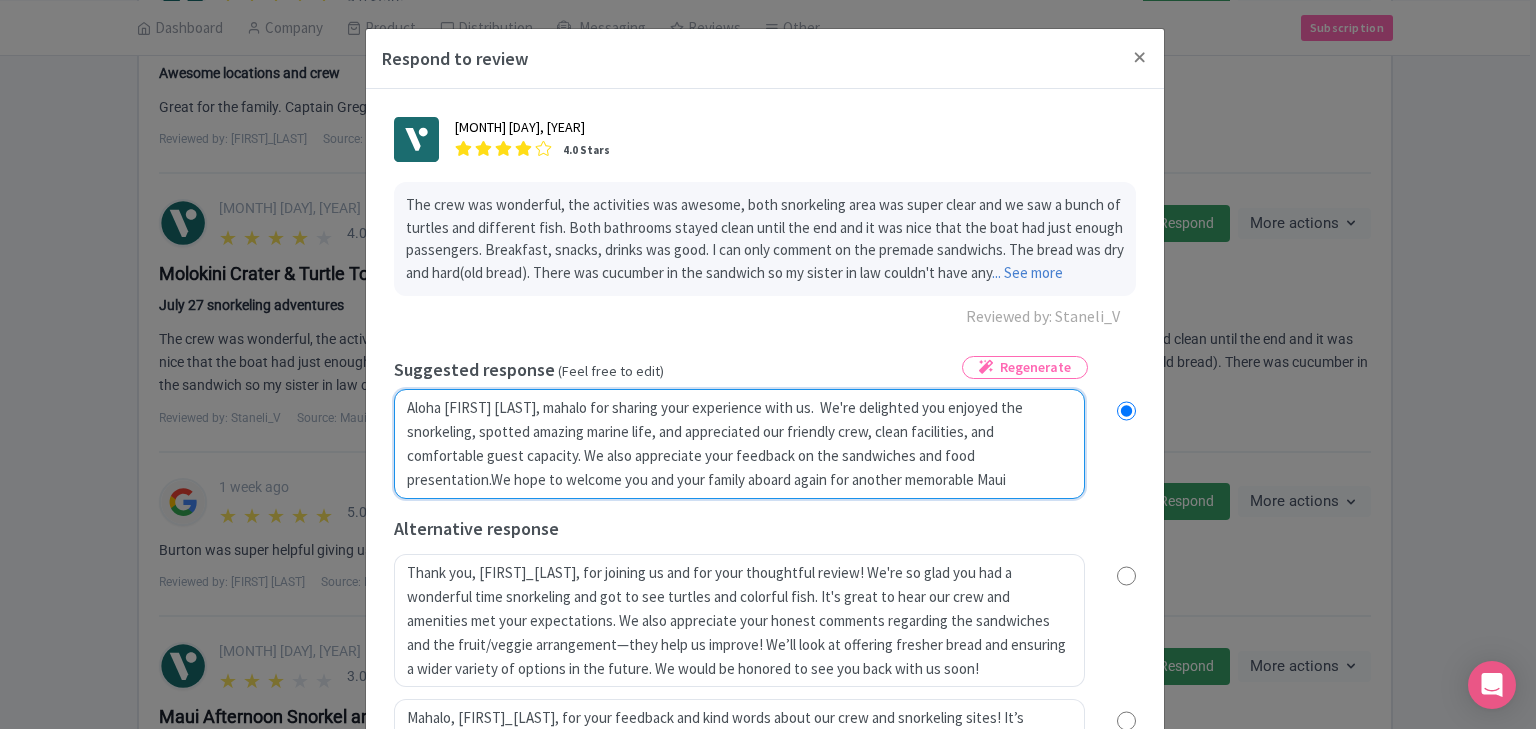 radio on "true" 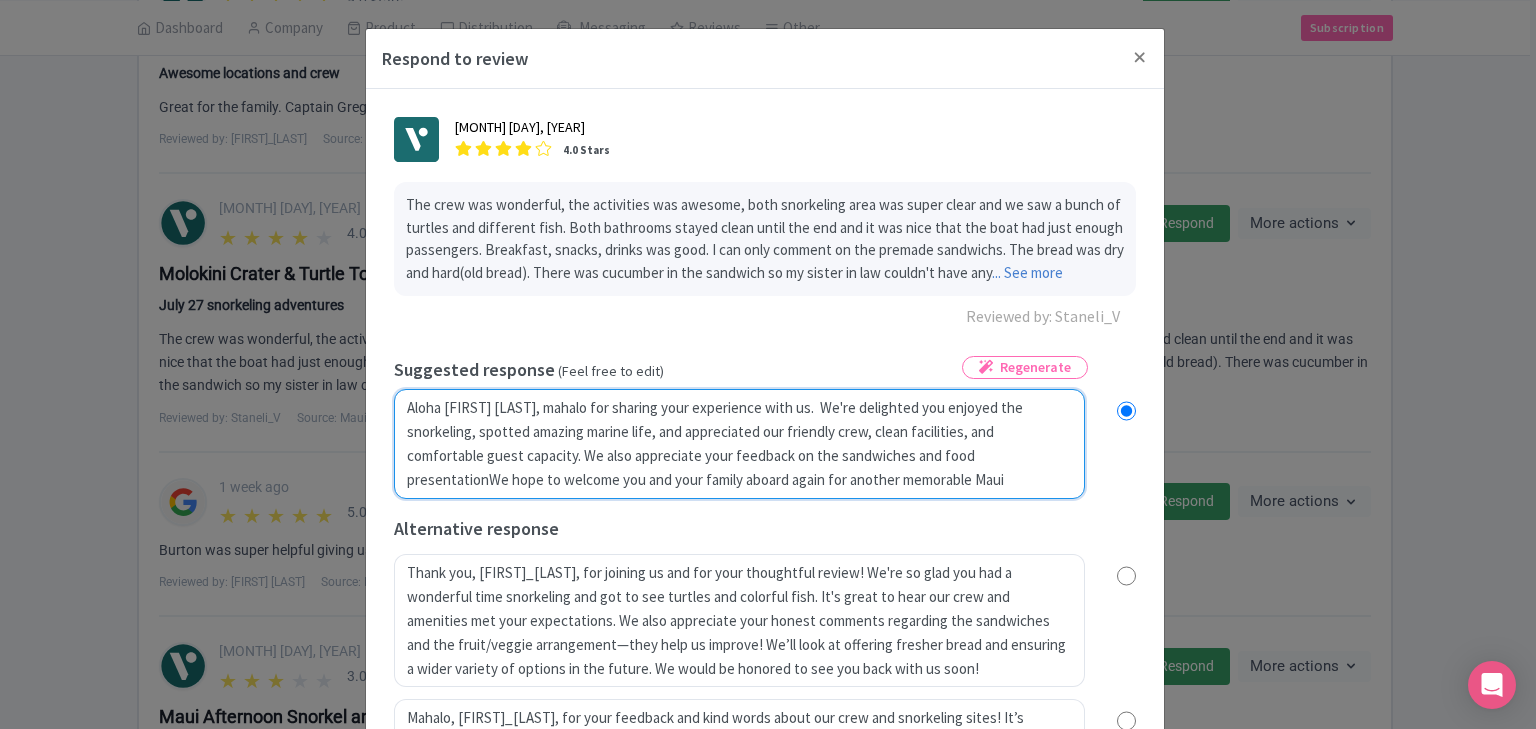 radio on "true" 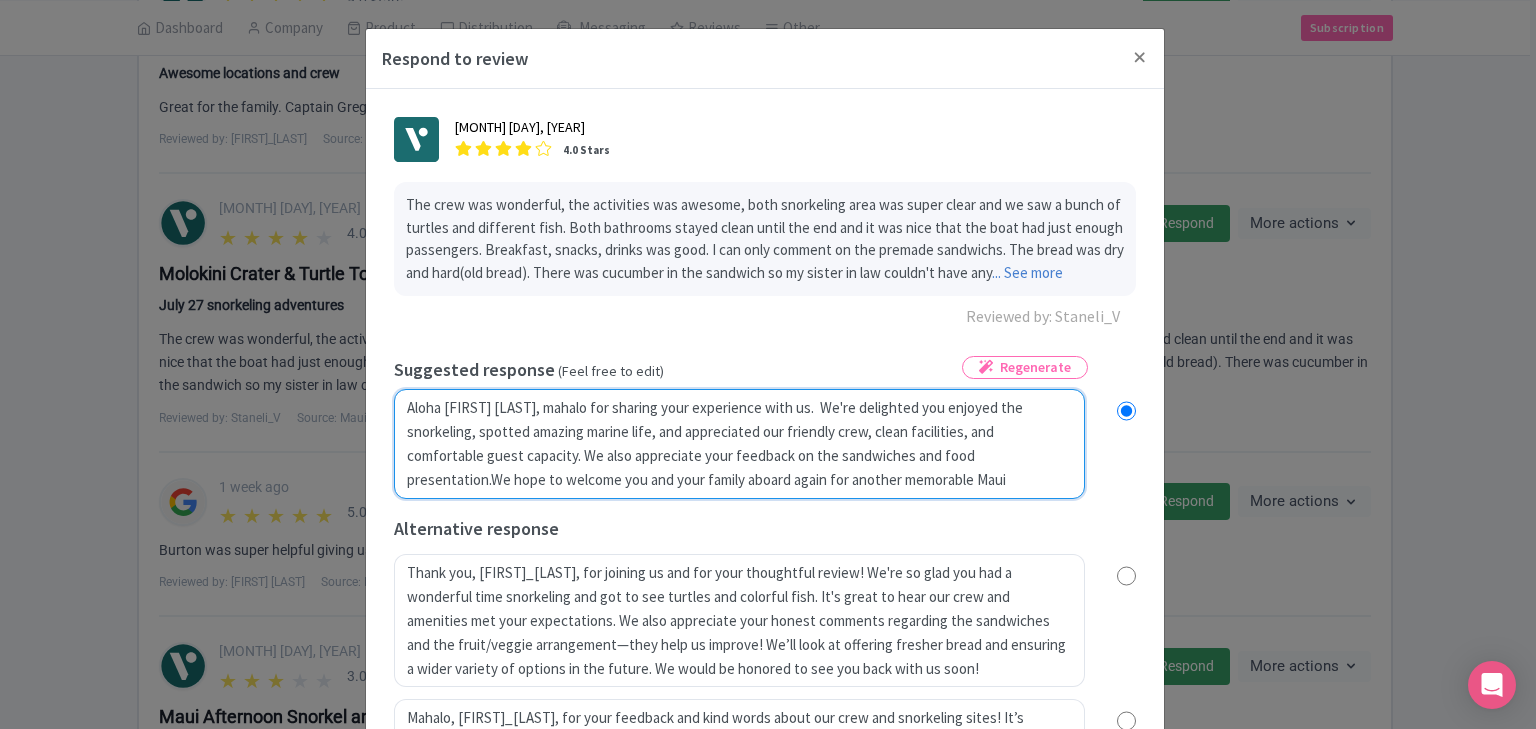 radio on "true" 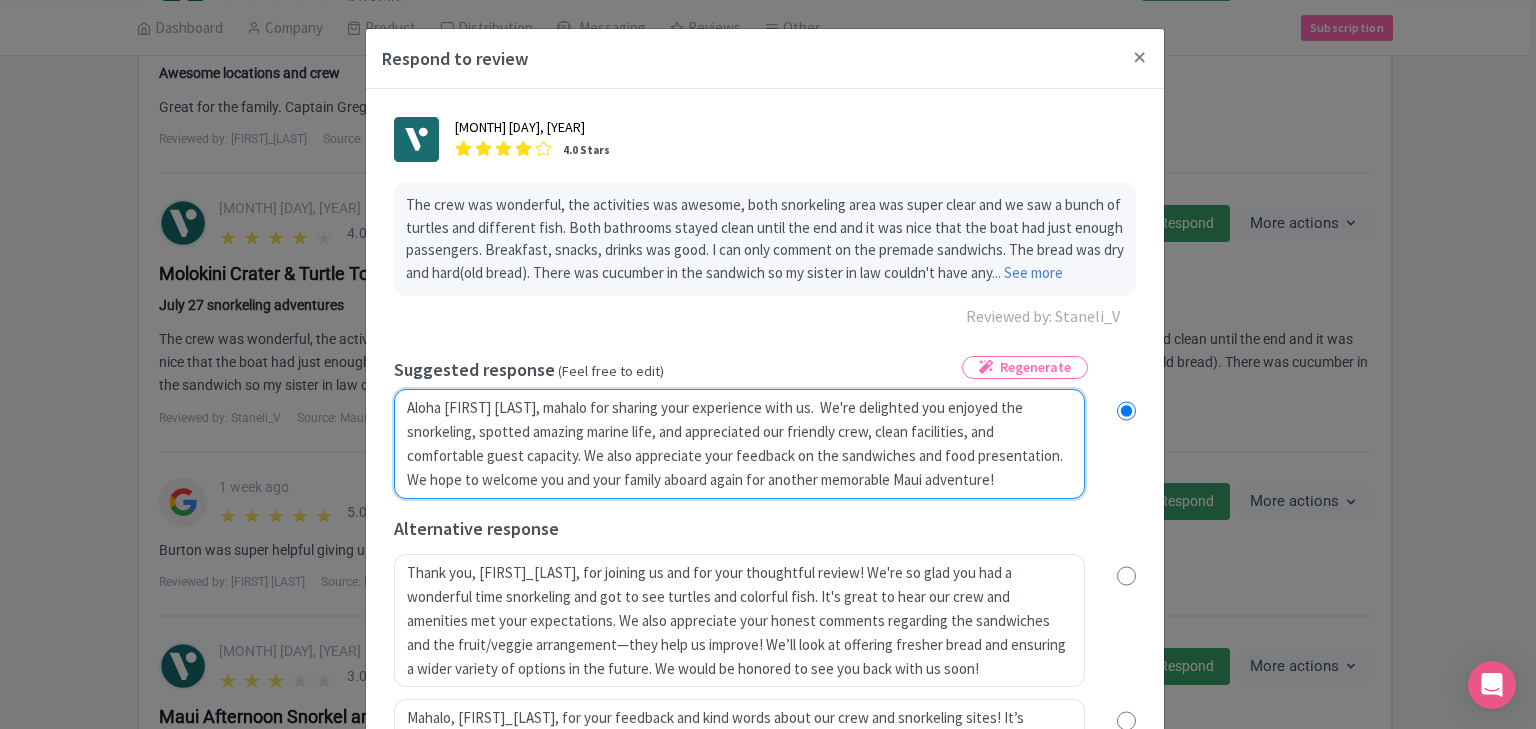 radio on "true" 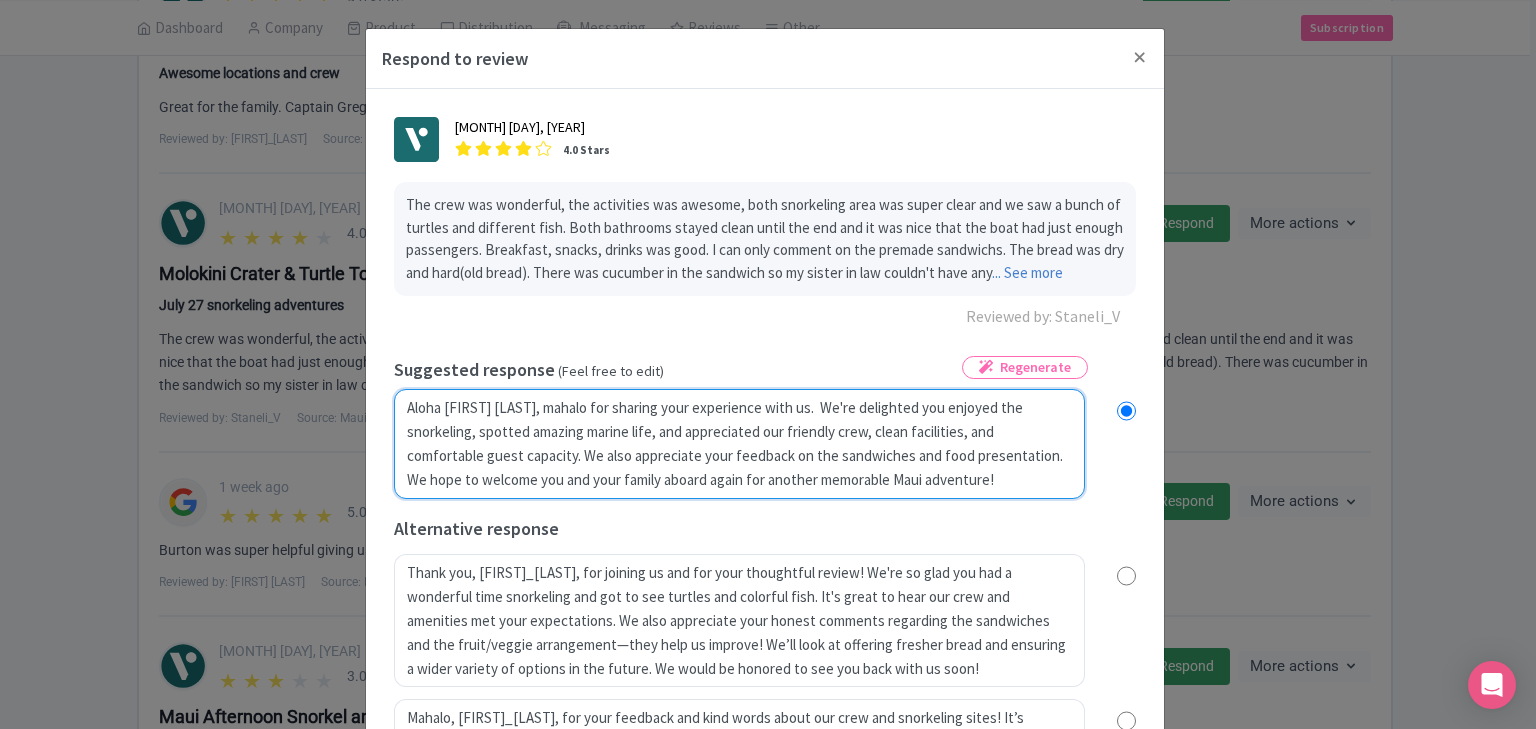 radio on "true" 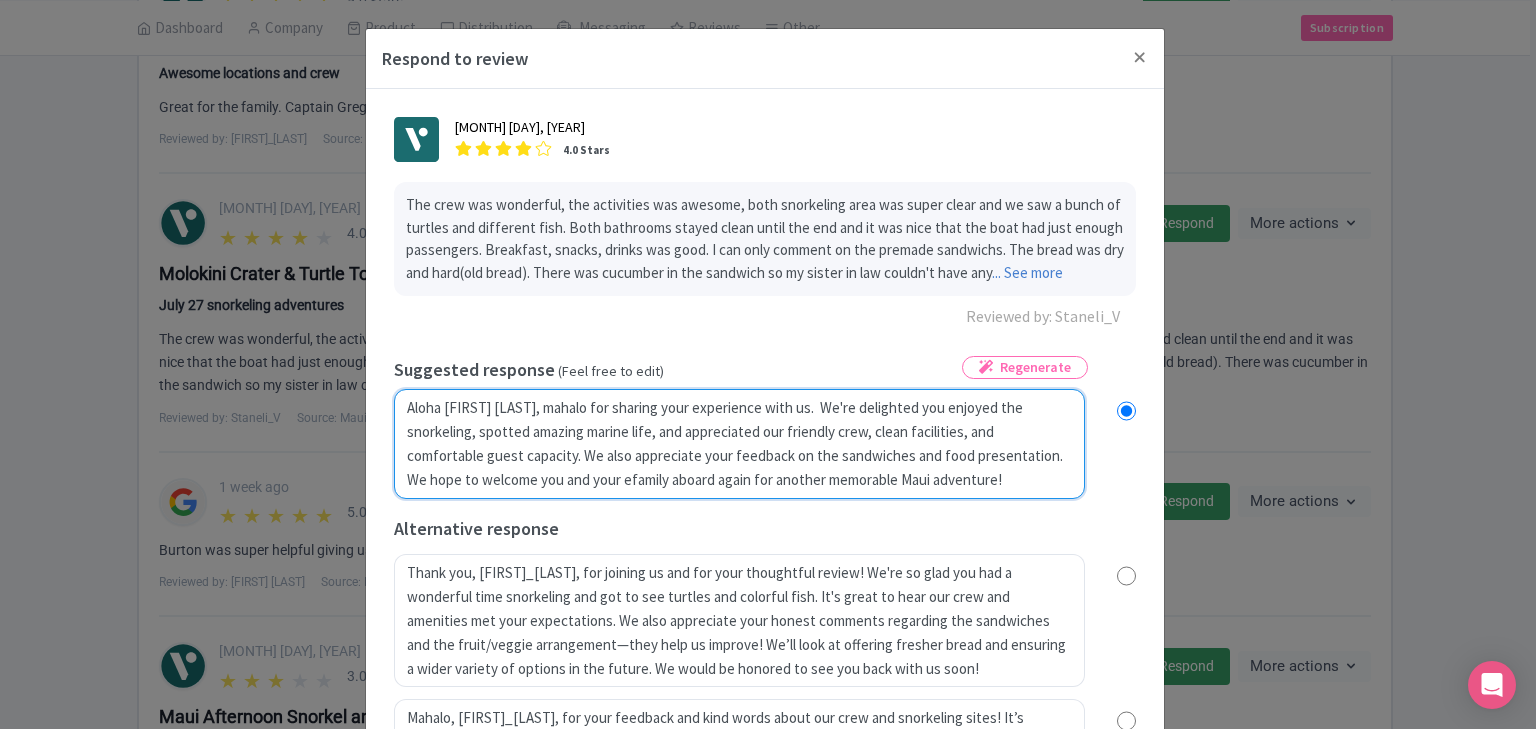 radio on "true" 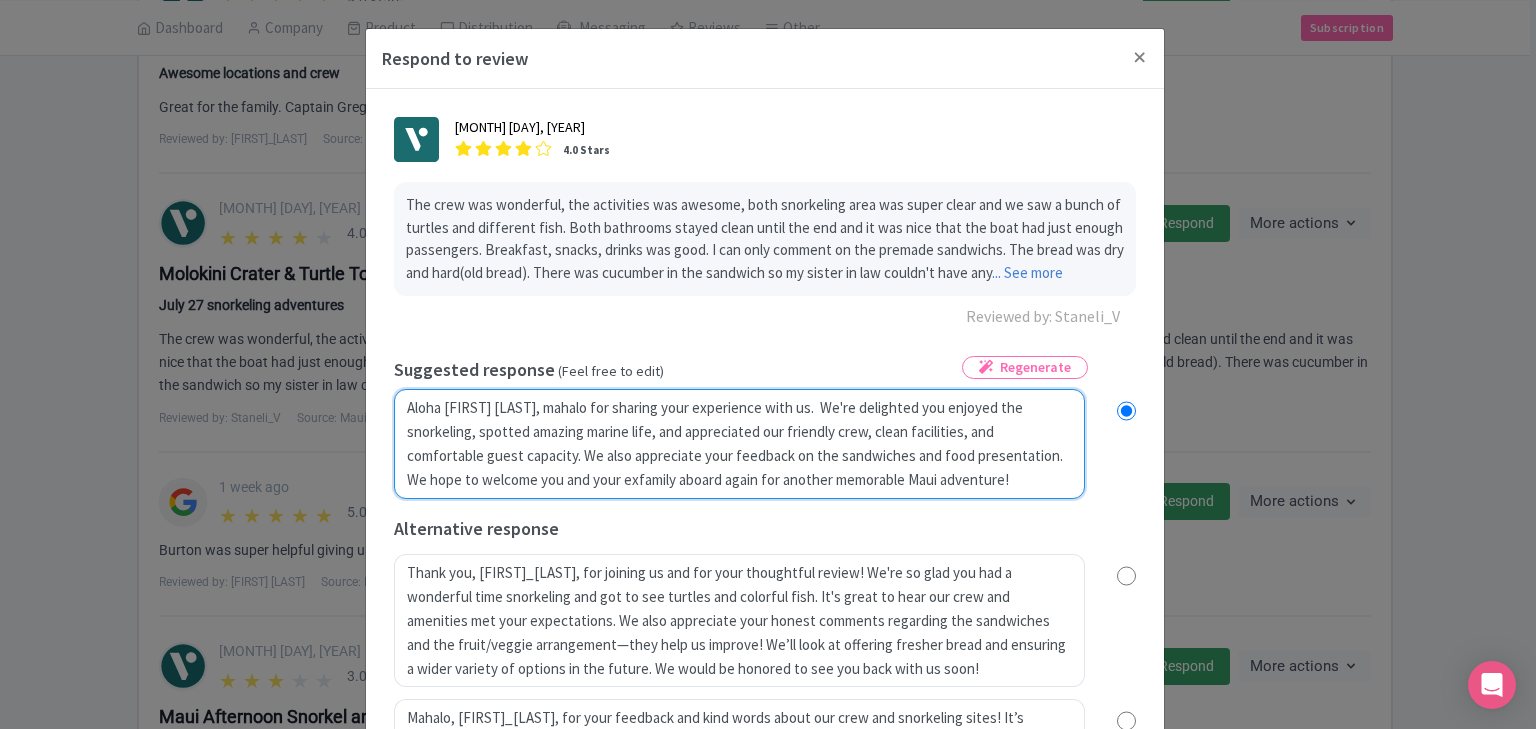 radio on "true" 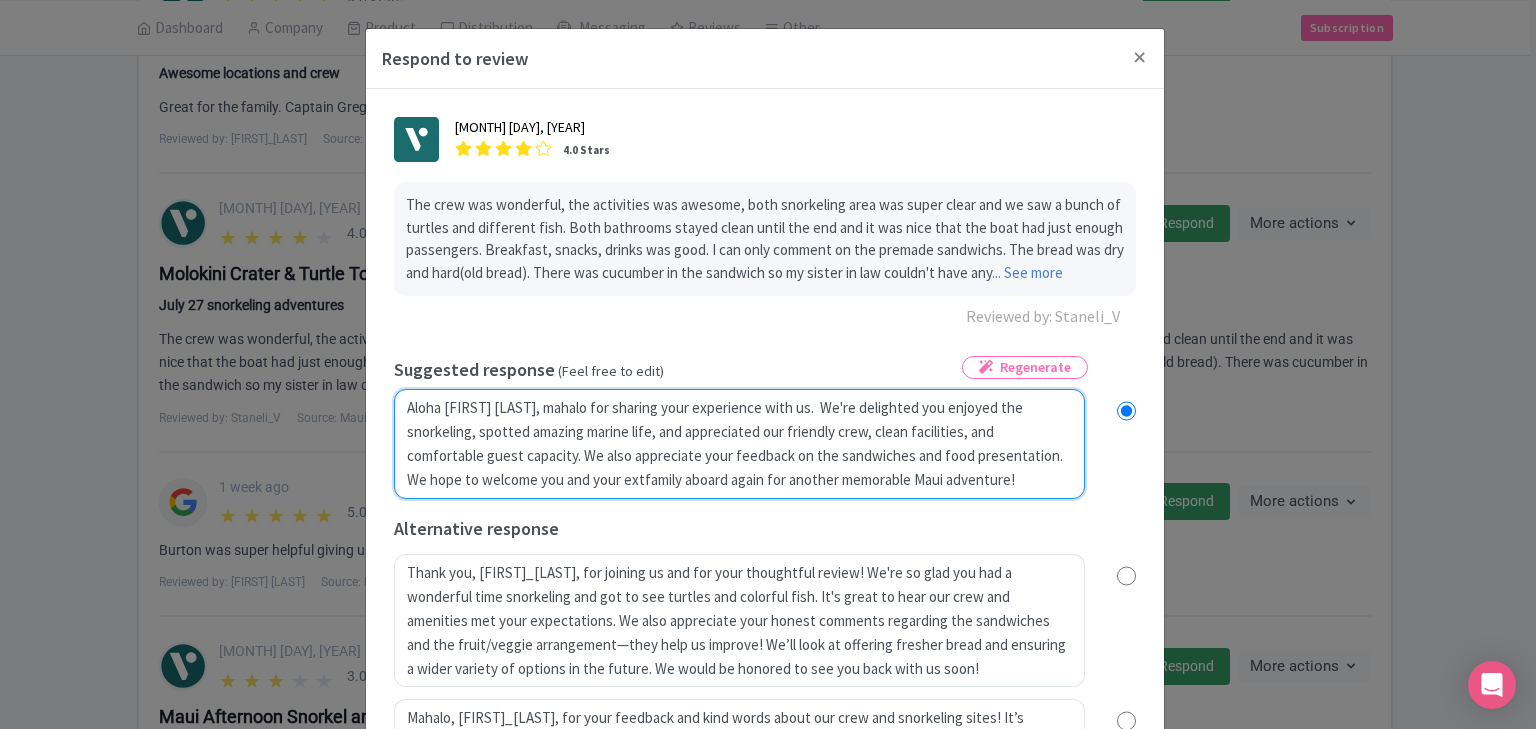 radio on "true" 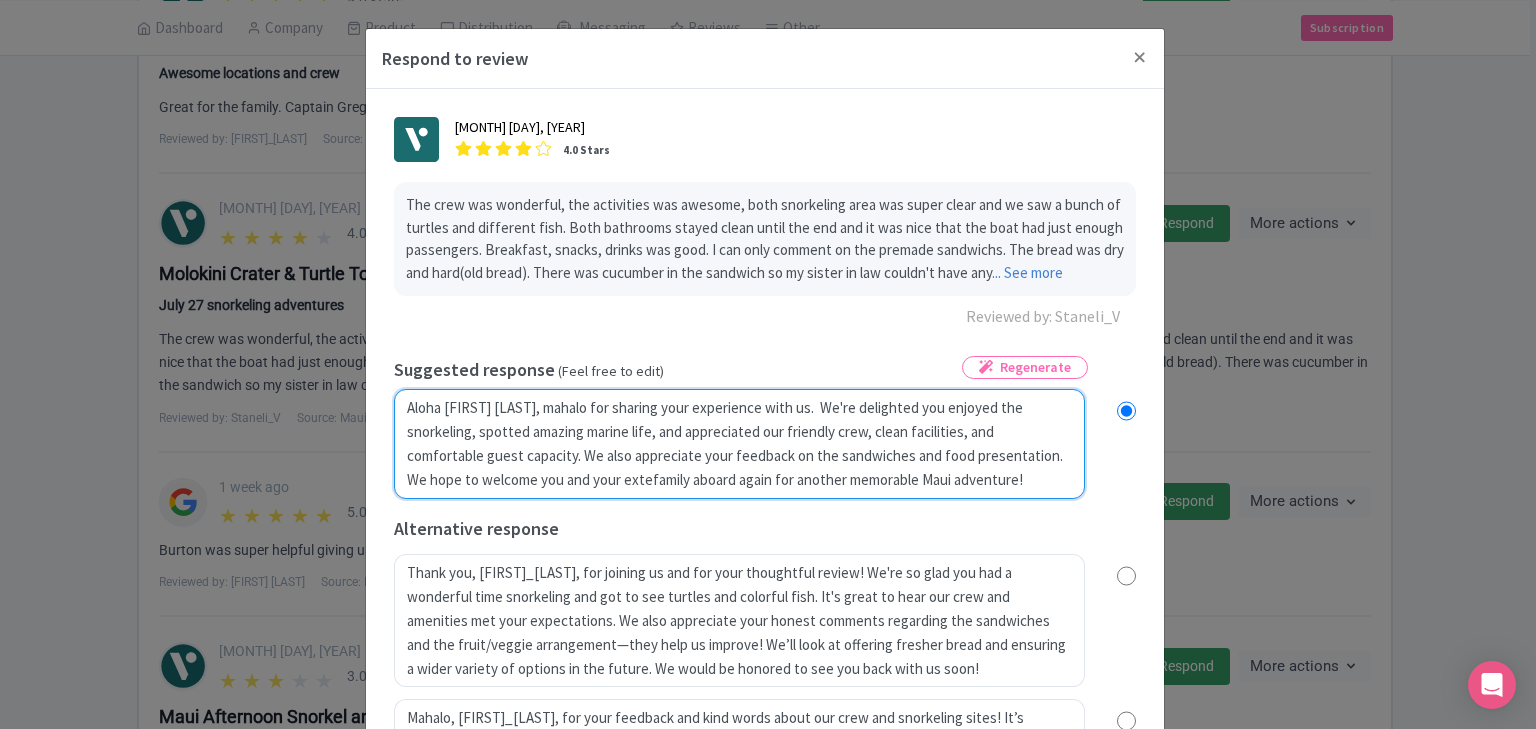 radio on "true" 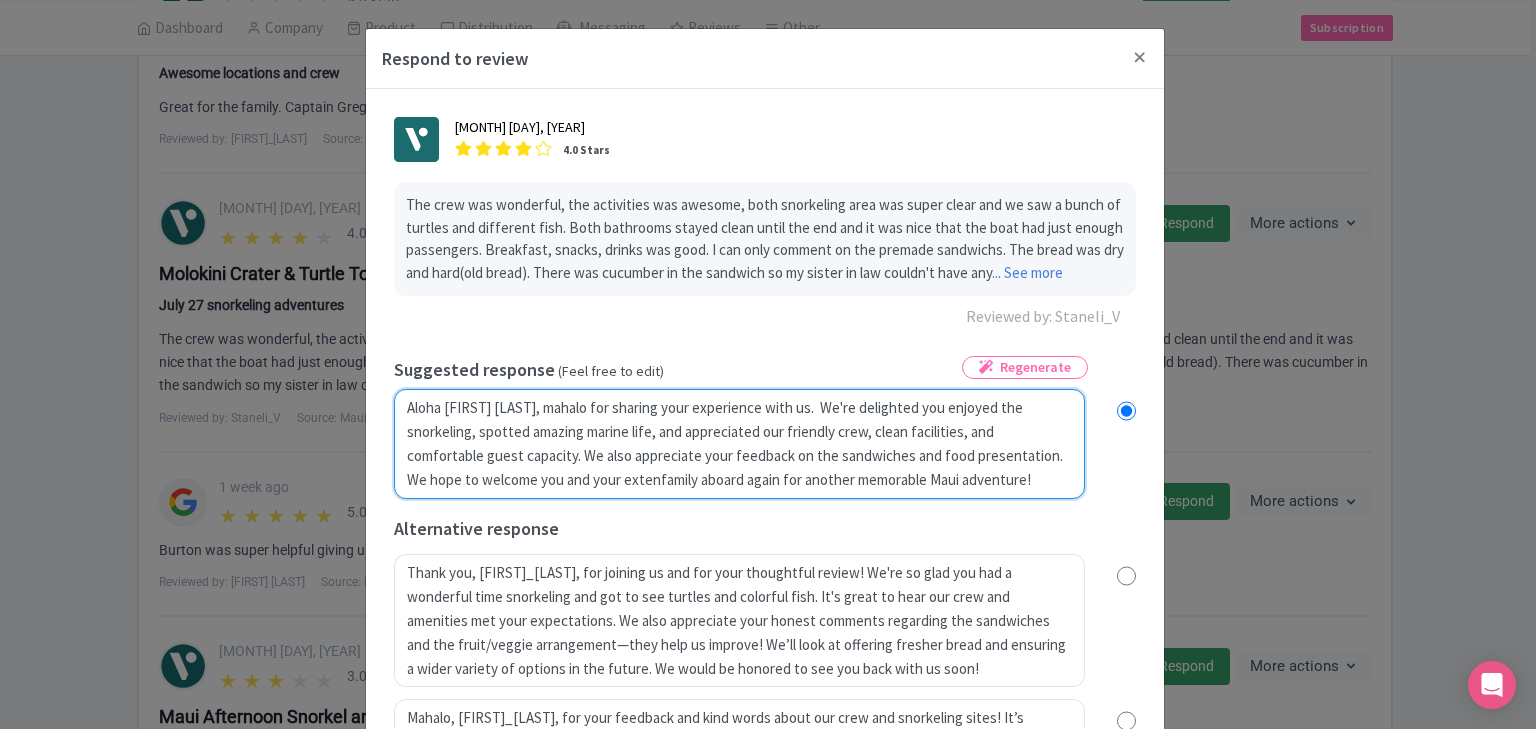 type on "Aloha Staneli, mahalo for sharing your experience with us.  We're delighted you enjoyed the snorkeling, spotted amazing marine life, and appreciated our friendly crew, clean facilities, and comfortable guest capacity. We also appreciate your feedback on the sandwiches and food presentation.  We hope to welcome you and your extendfamily aboard again for another memorable Maui adventure!" 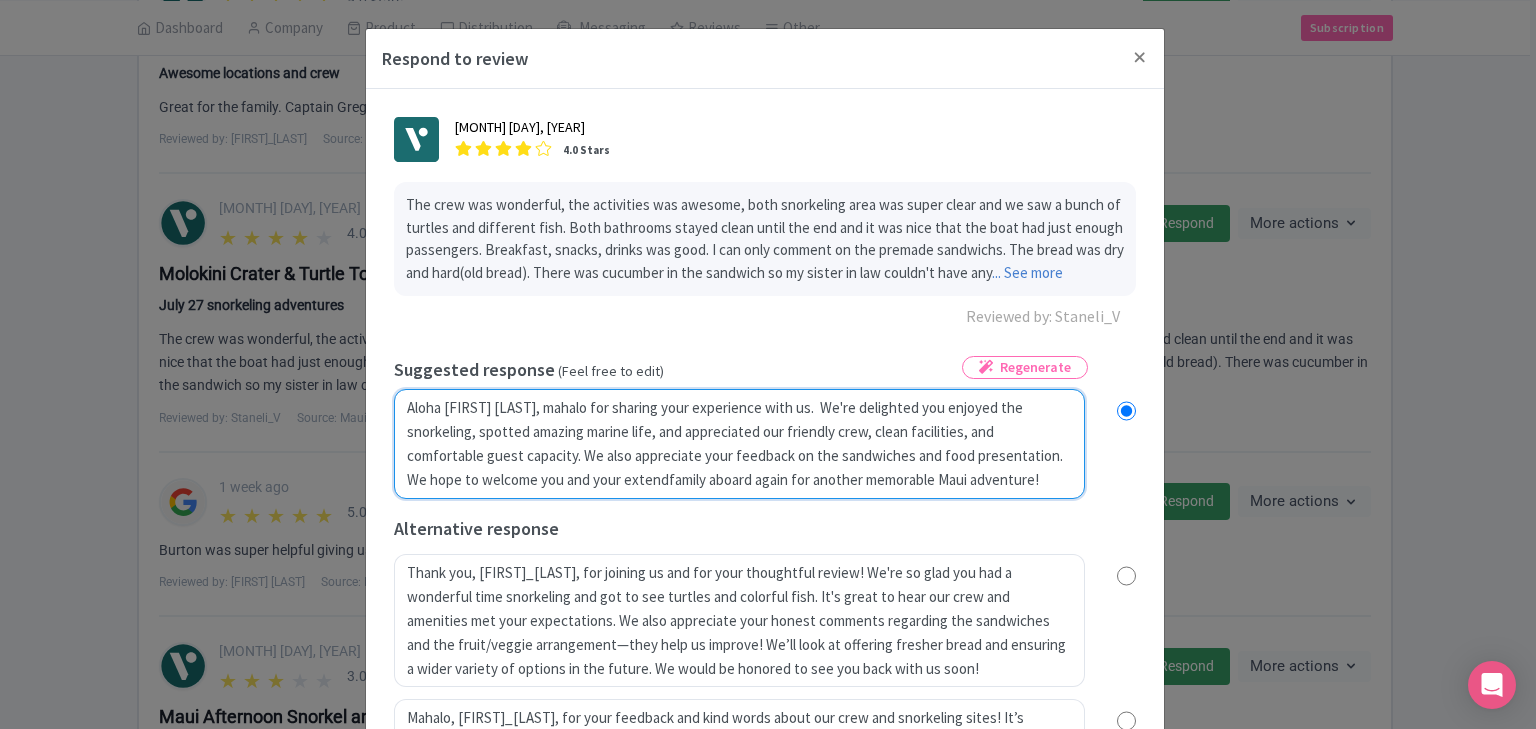 radio on "true" 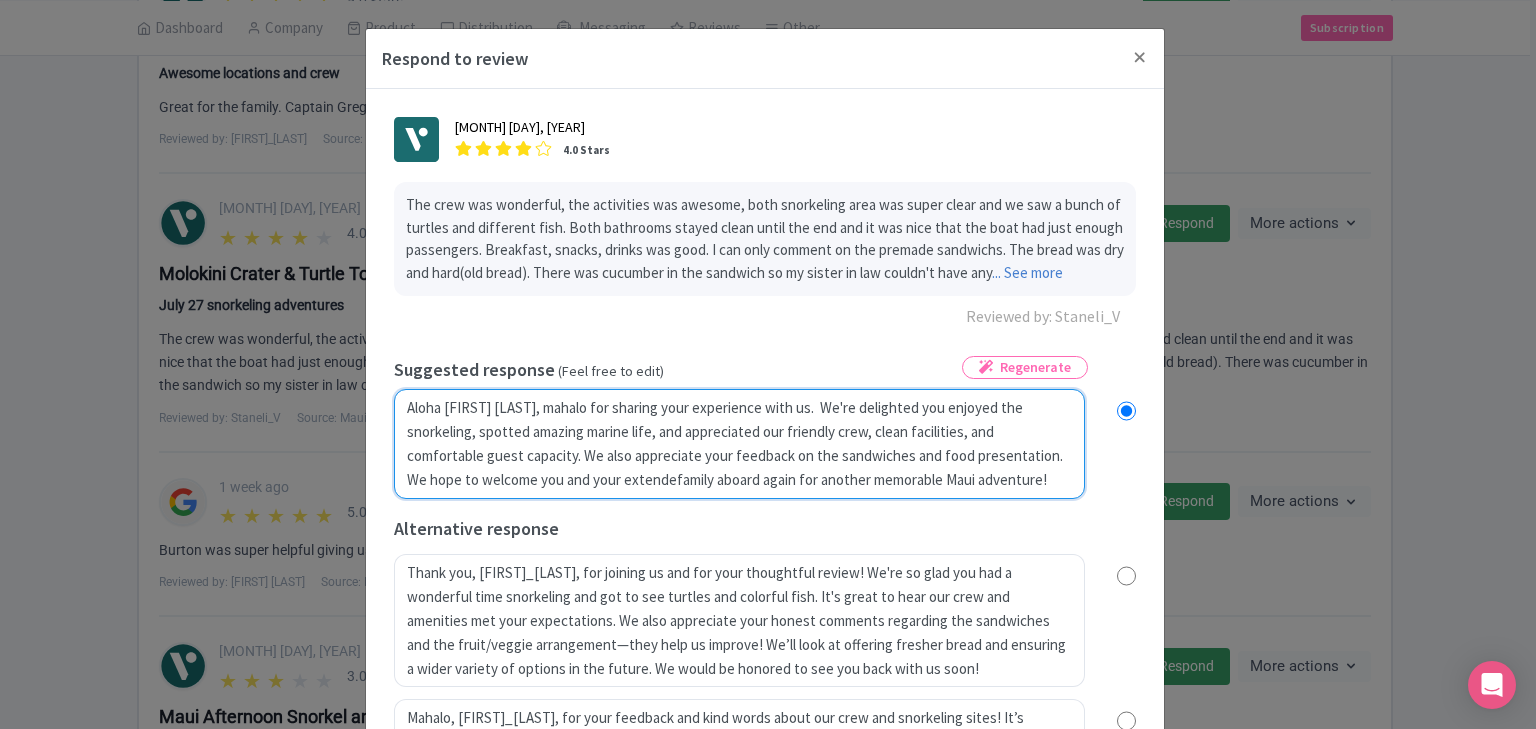 radio on "true" 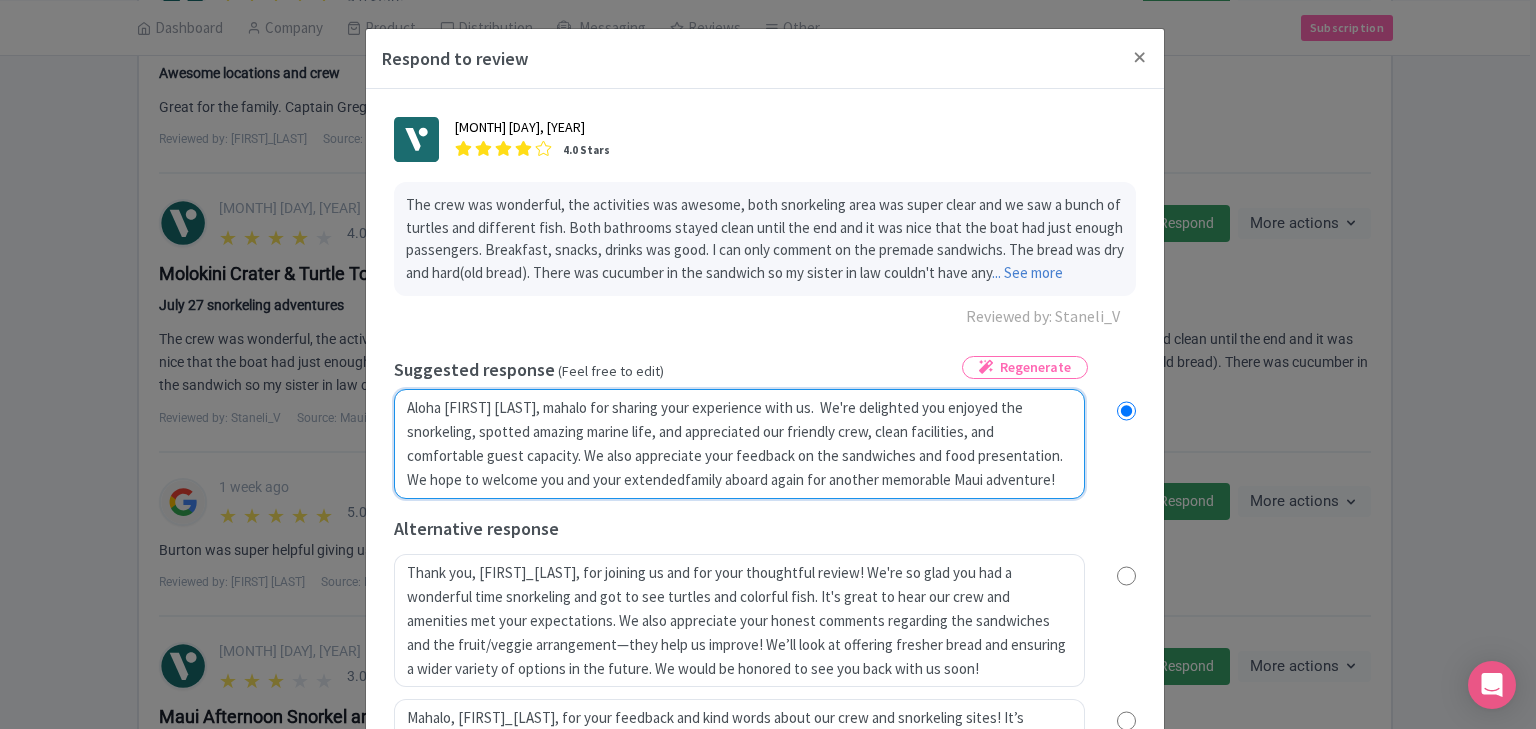radio on "true" 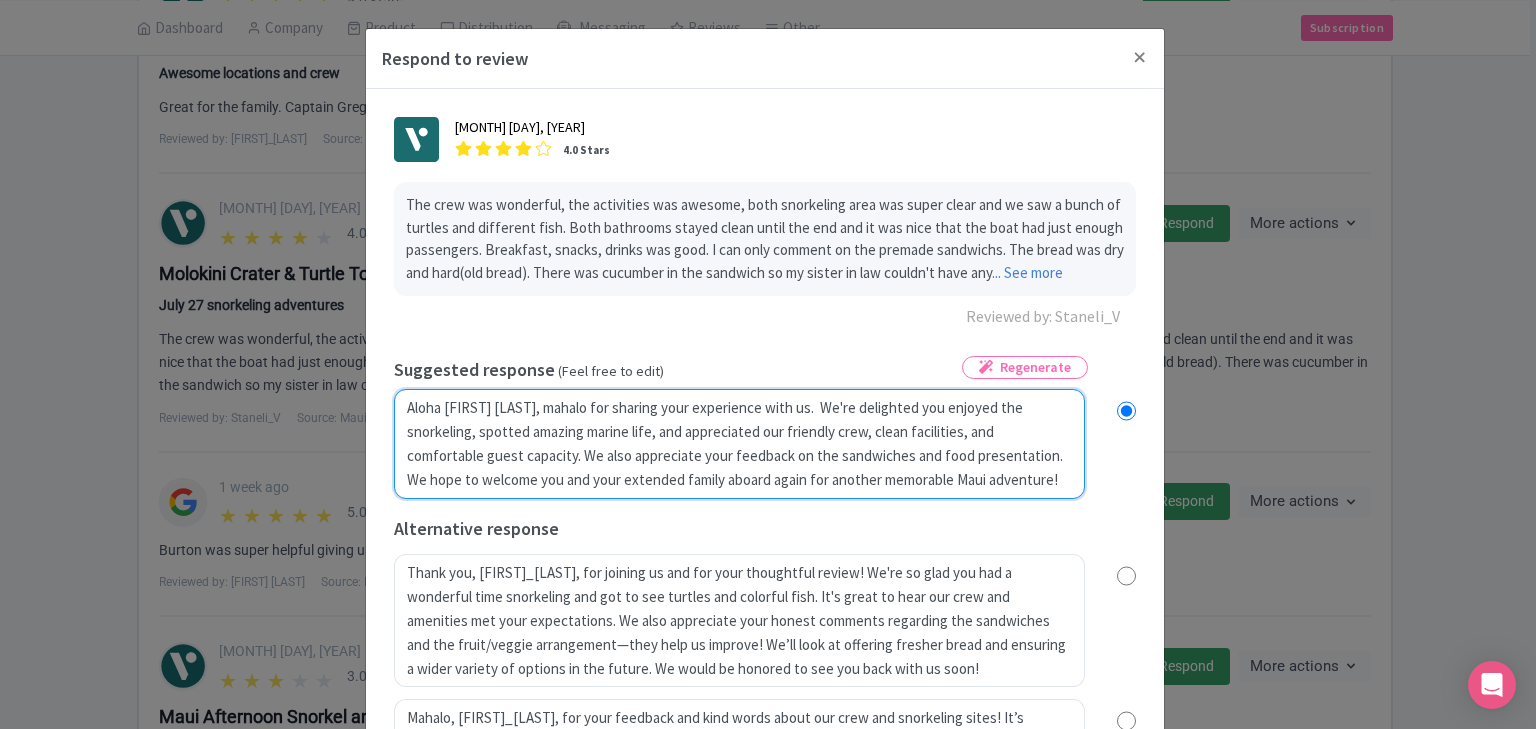 radio on "true" 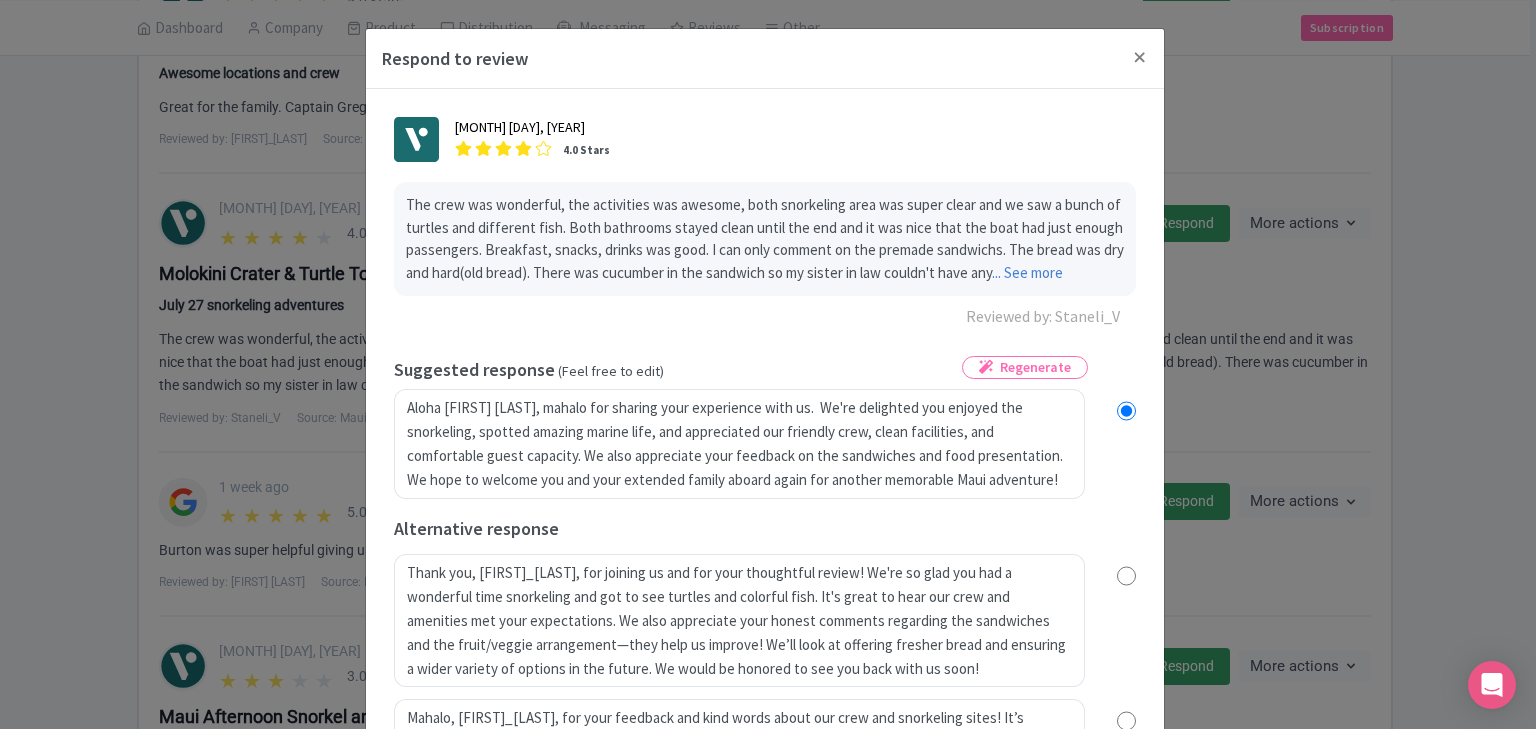 click on "July 28, 2025
4.0 Stars
The crew was wonderful, the activities was awesome, both snorkeling area was super clear and we saw a bunch of turtles and different fish. Both bathrooms stayed clean until the end and it was nice that the boat had just enough passengers. Breakfast, snacks, drinks was good. I can only comment on the premade sandwichs. The bread was dry and hard(old bread). There was cucumber in the sandwich so my sister in law couldn't have any
... See more
Reviewed by: Staneli_V
Regenerate
true
Suggested response
(Feel free to edit)
Alternative response
Your business role Manager Manager
Send Response
Send Response
b514514f-a0da-4bc6-bc1e-13548179be81
Prompt
Result" at bounding box center [765, 523] 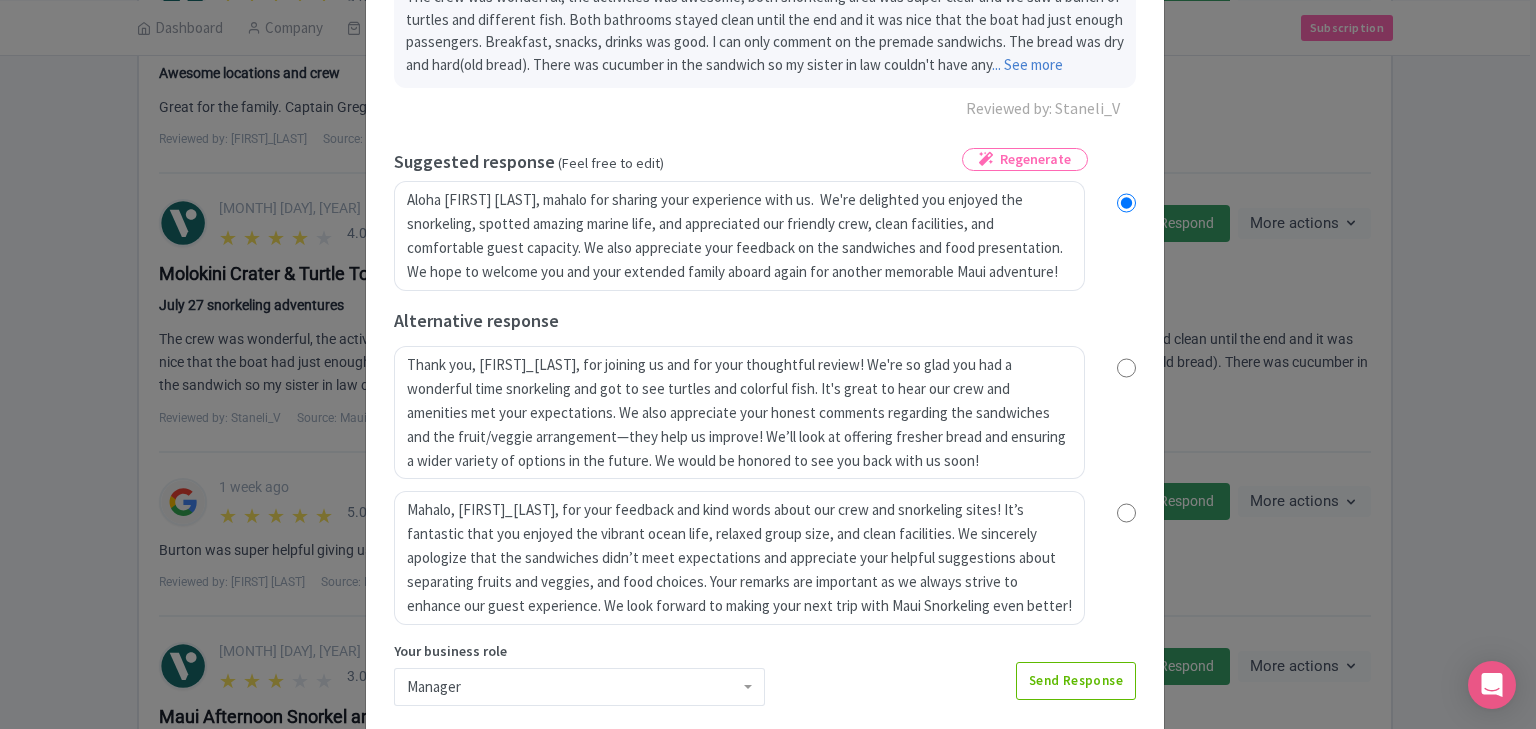 scroll, scrollTop: 290, scrollLeft: 0, axis: vertical 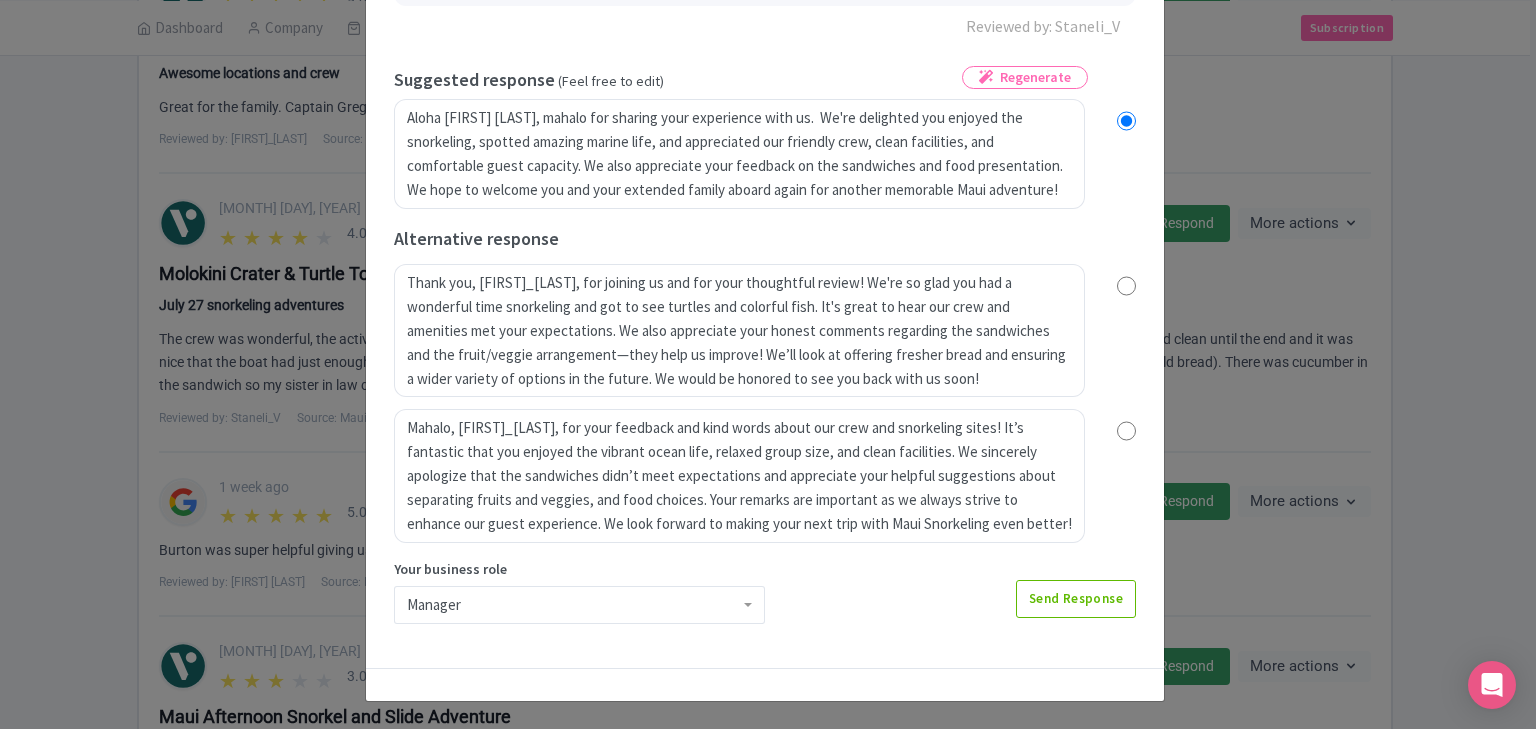click on "Manager" at bounding box center [579, 605] 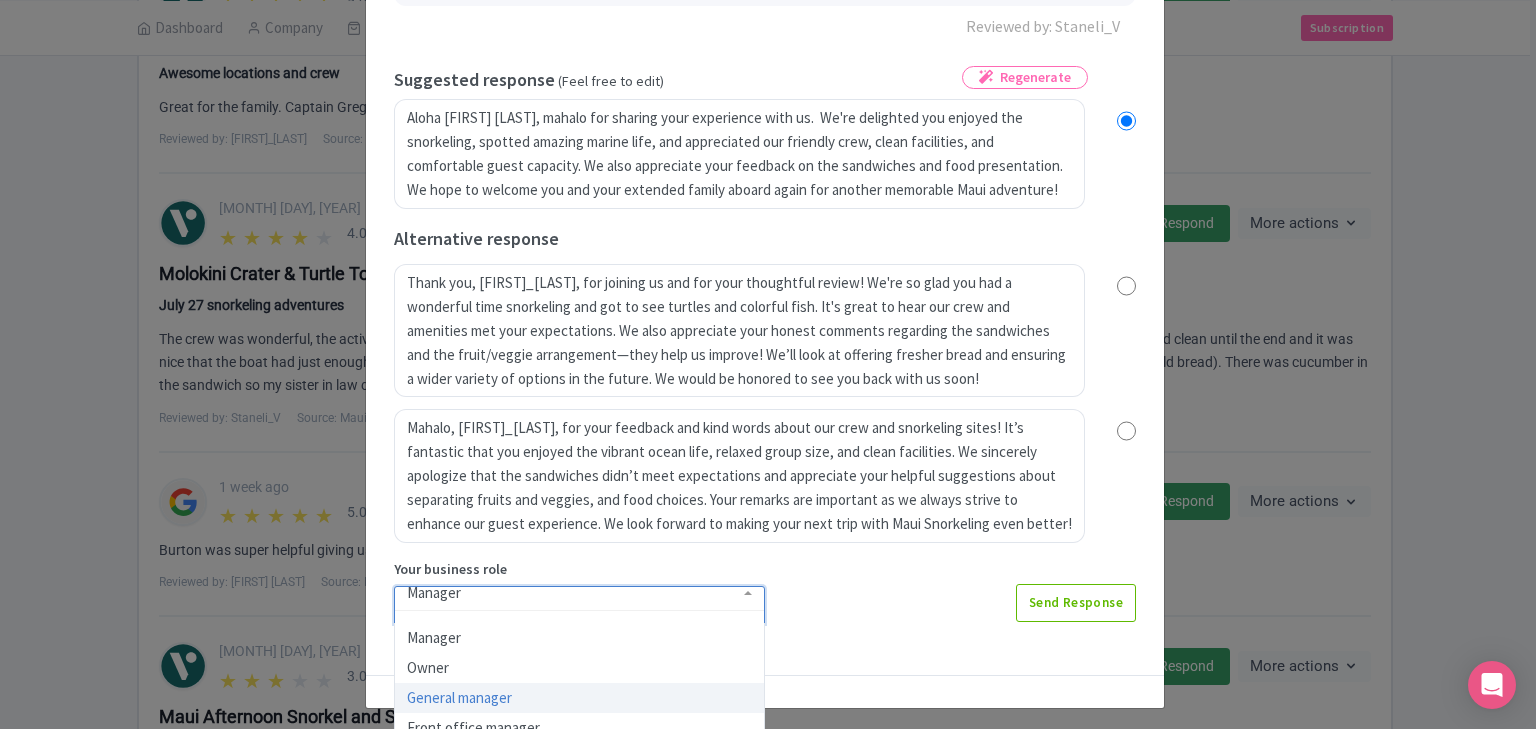scroll, scrollTop: 4, scrollLeft: 0, axis: vertical 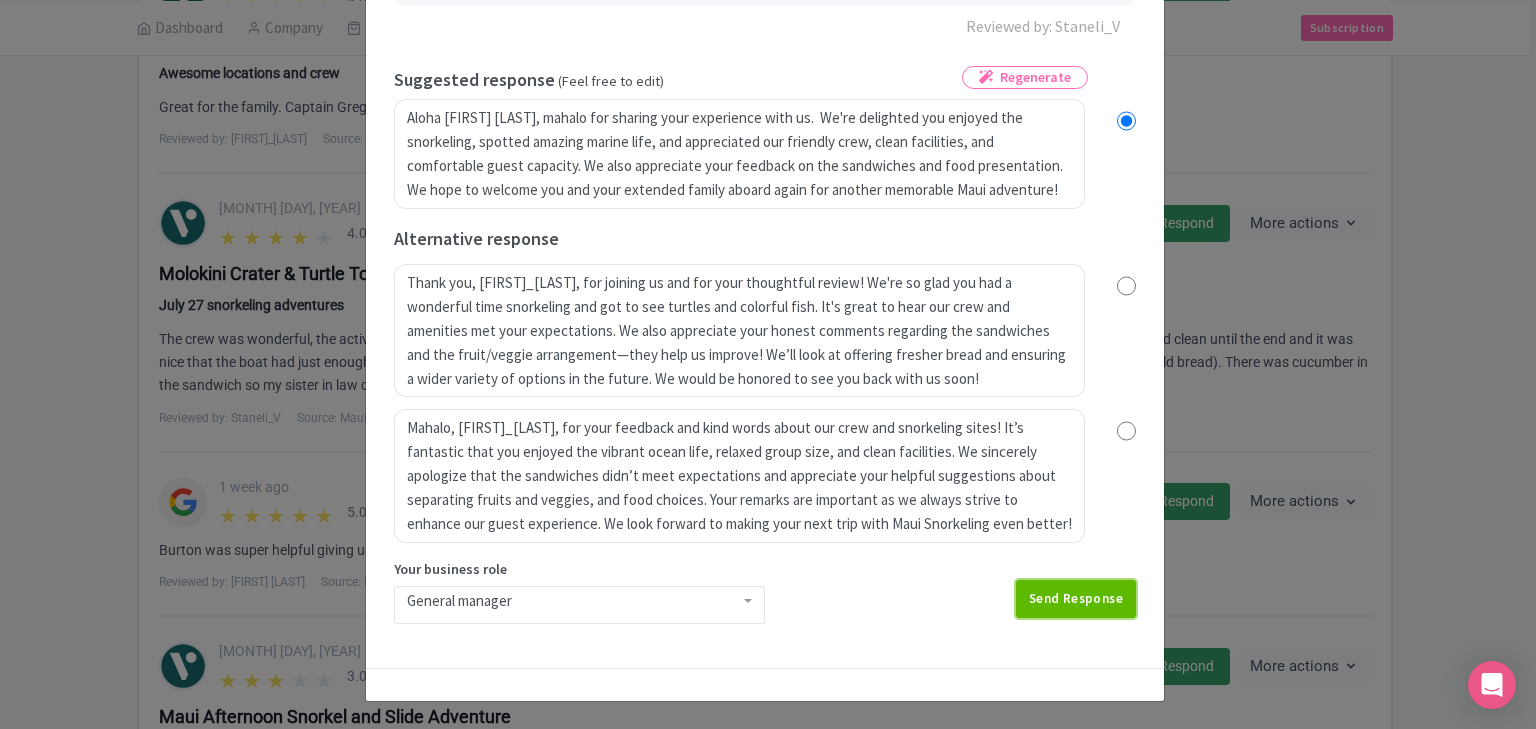 click on "Send Response" at bounding box center (1076, 599) 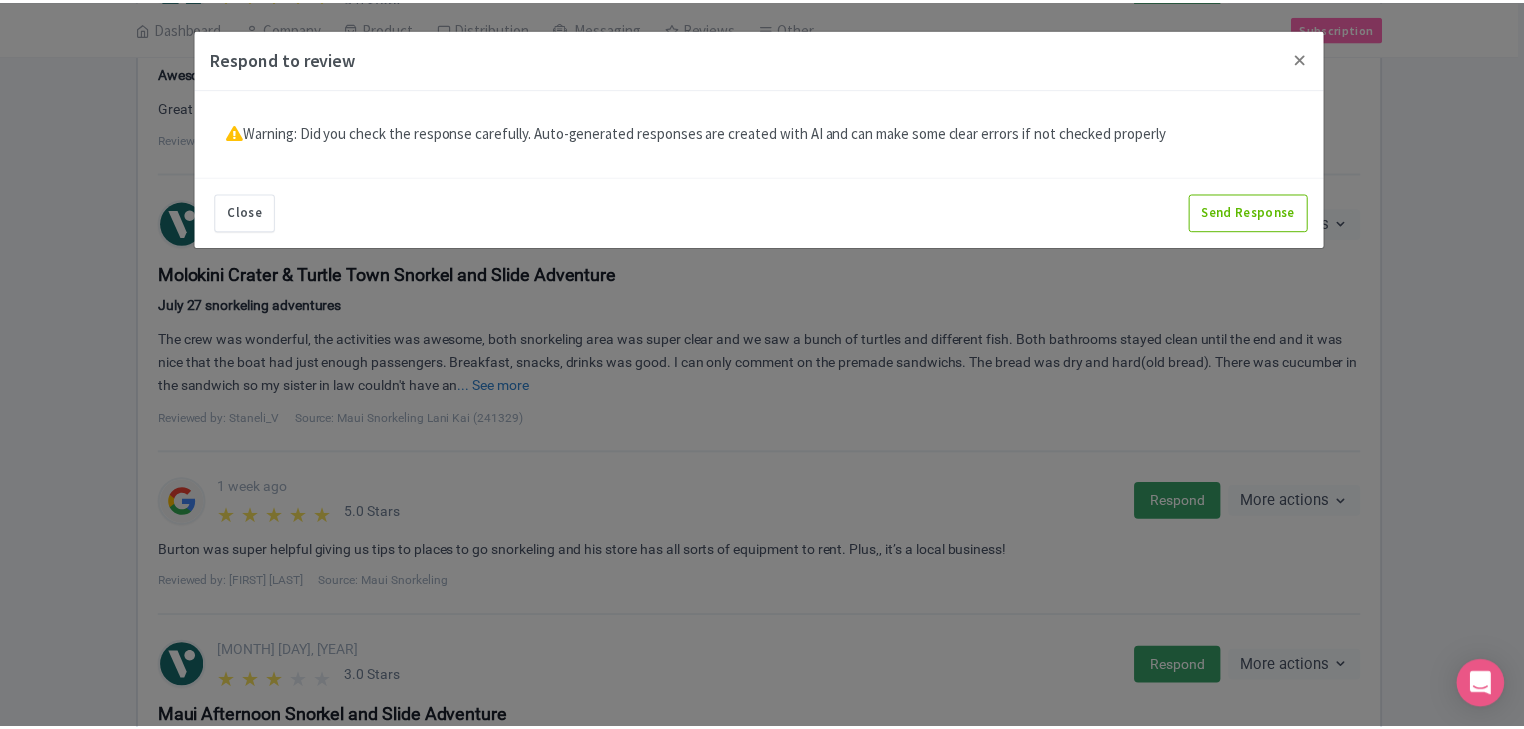 scroll, scrollTop: 0, scrollLeft: 0, axis: both 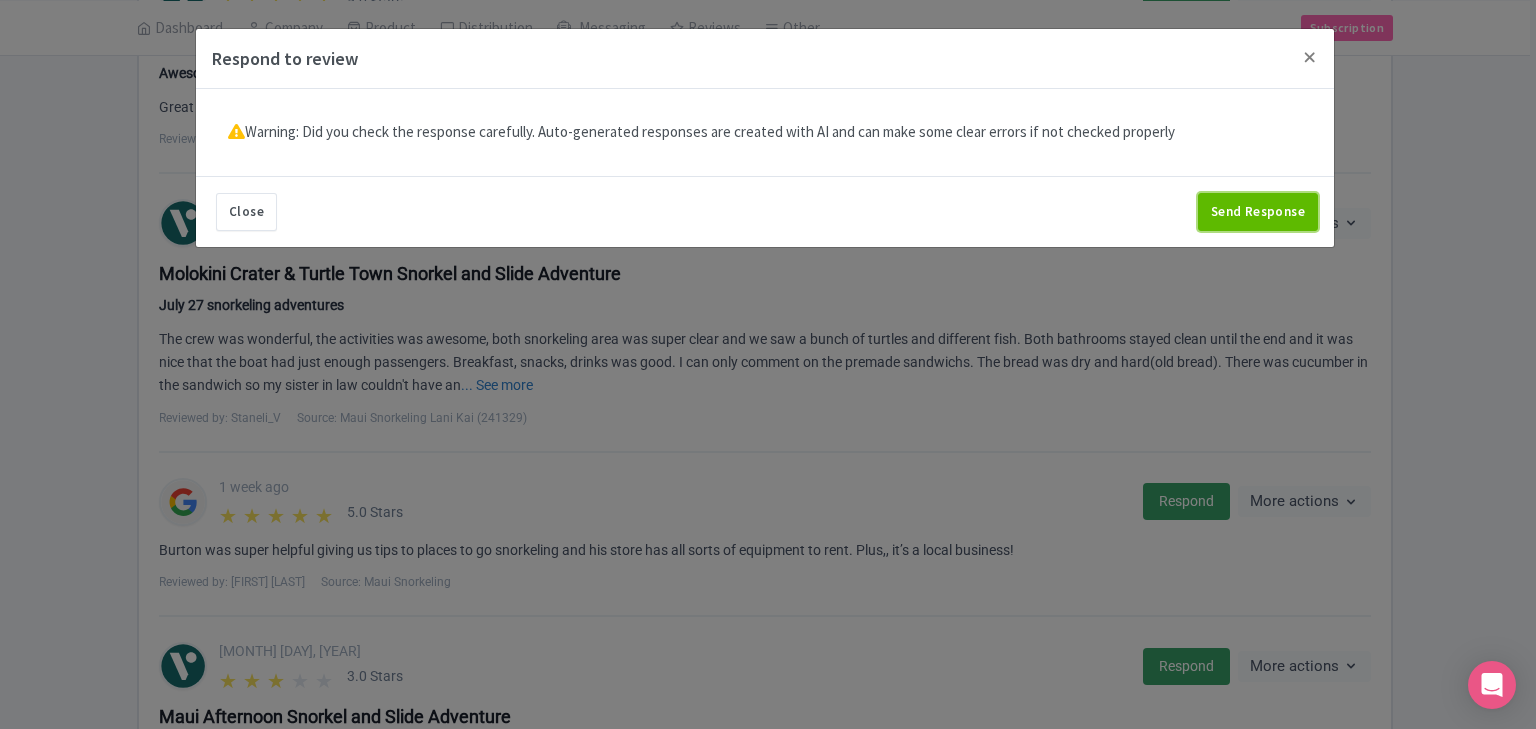 click on "Send Response" at bounding box center (1258, 212) 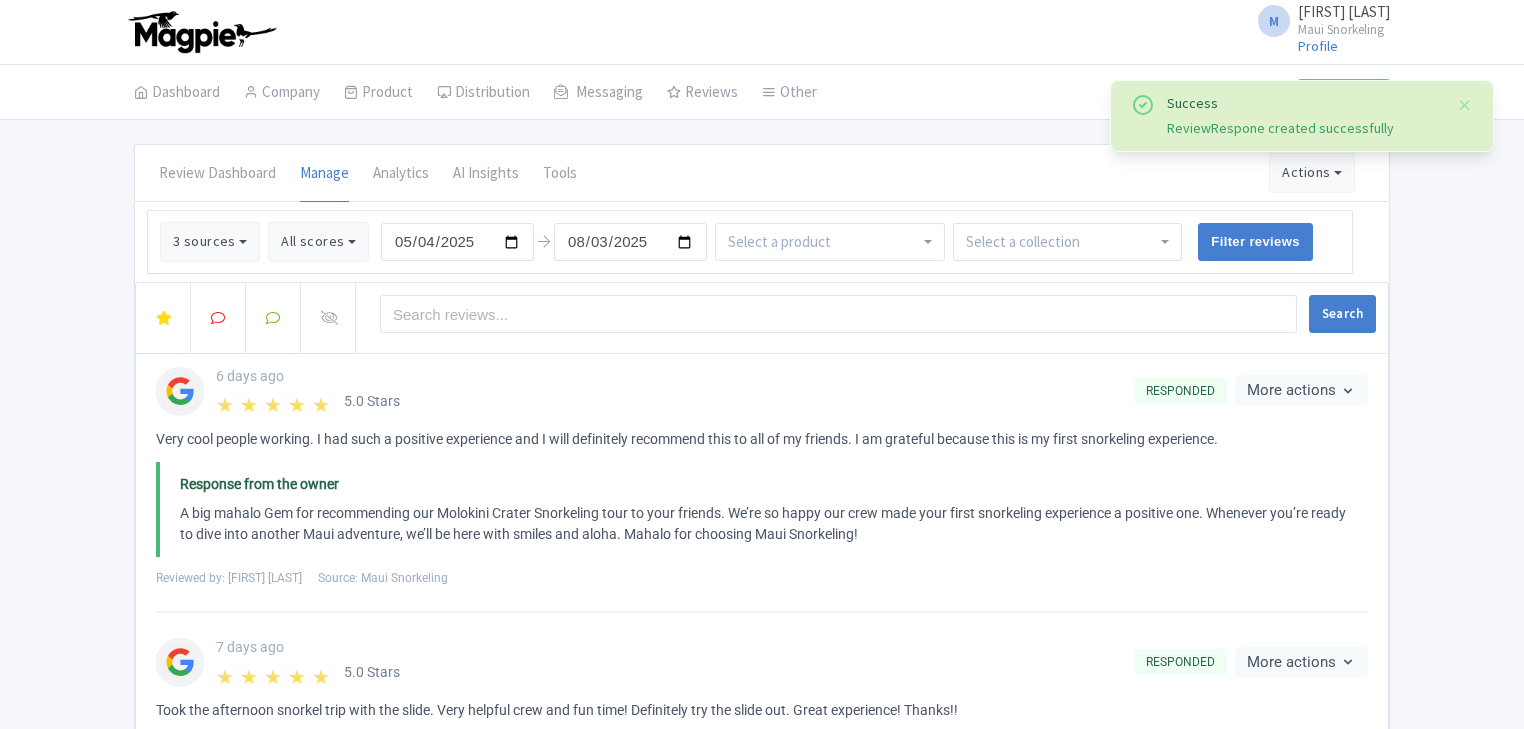 scroll, scrollTop: 0, scrollLeft: 0, axis: both 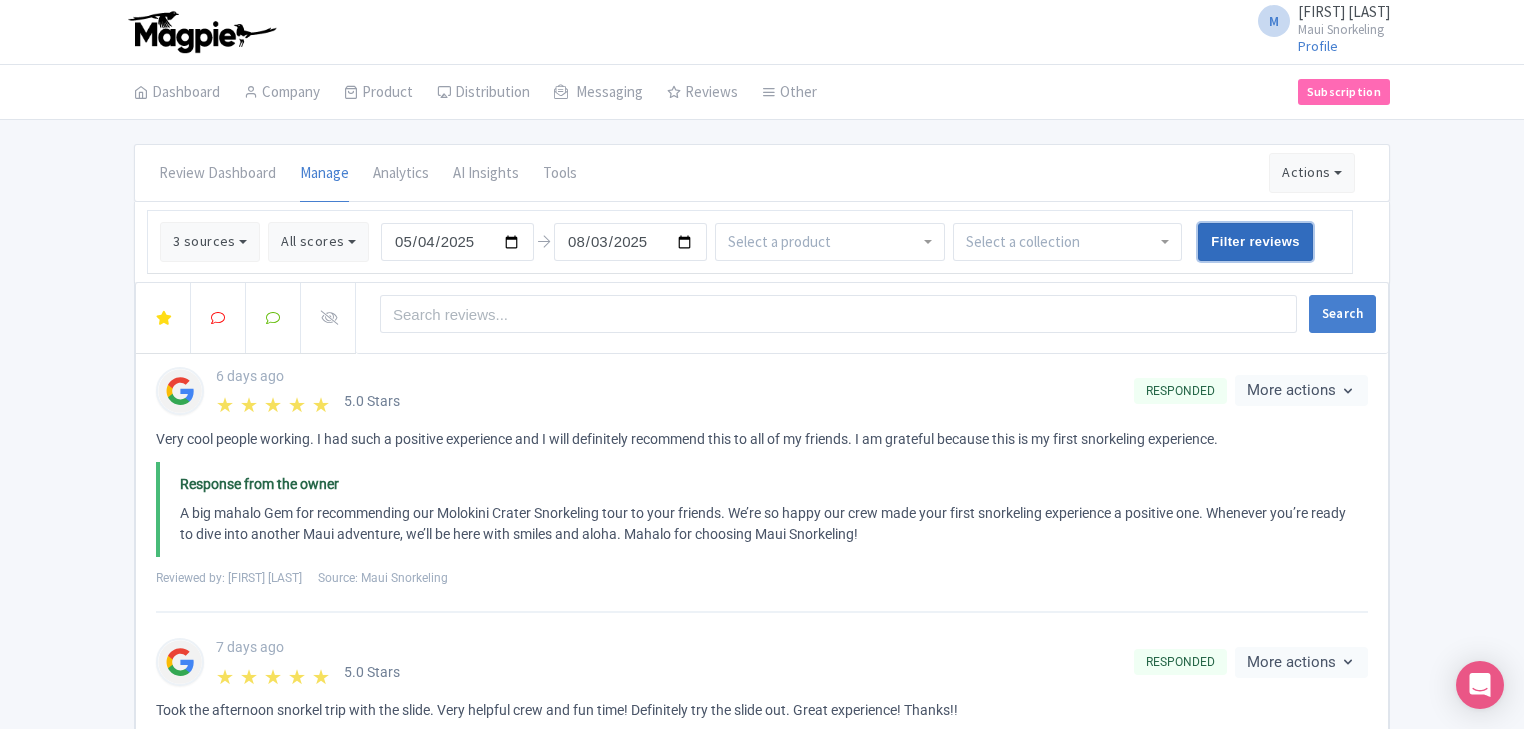 click on "Filter reviews" at bounding box center (1255, 242) 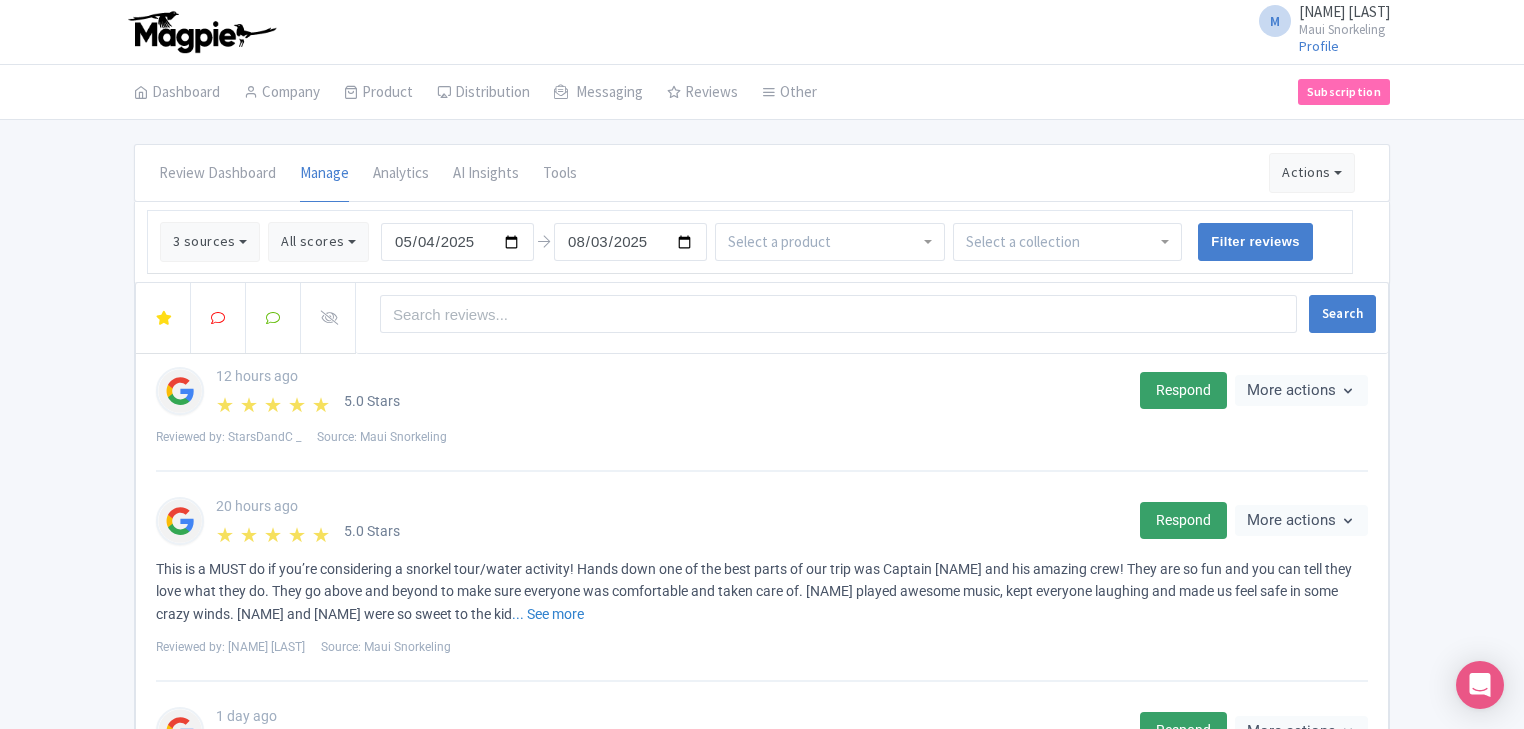 scroll, scrollTop: 0, scrollLeft: 0, axis: both 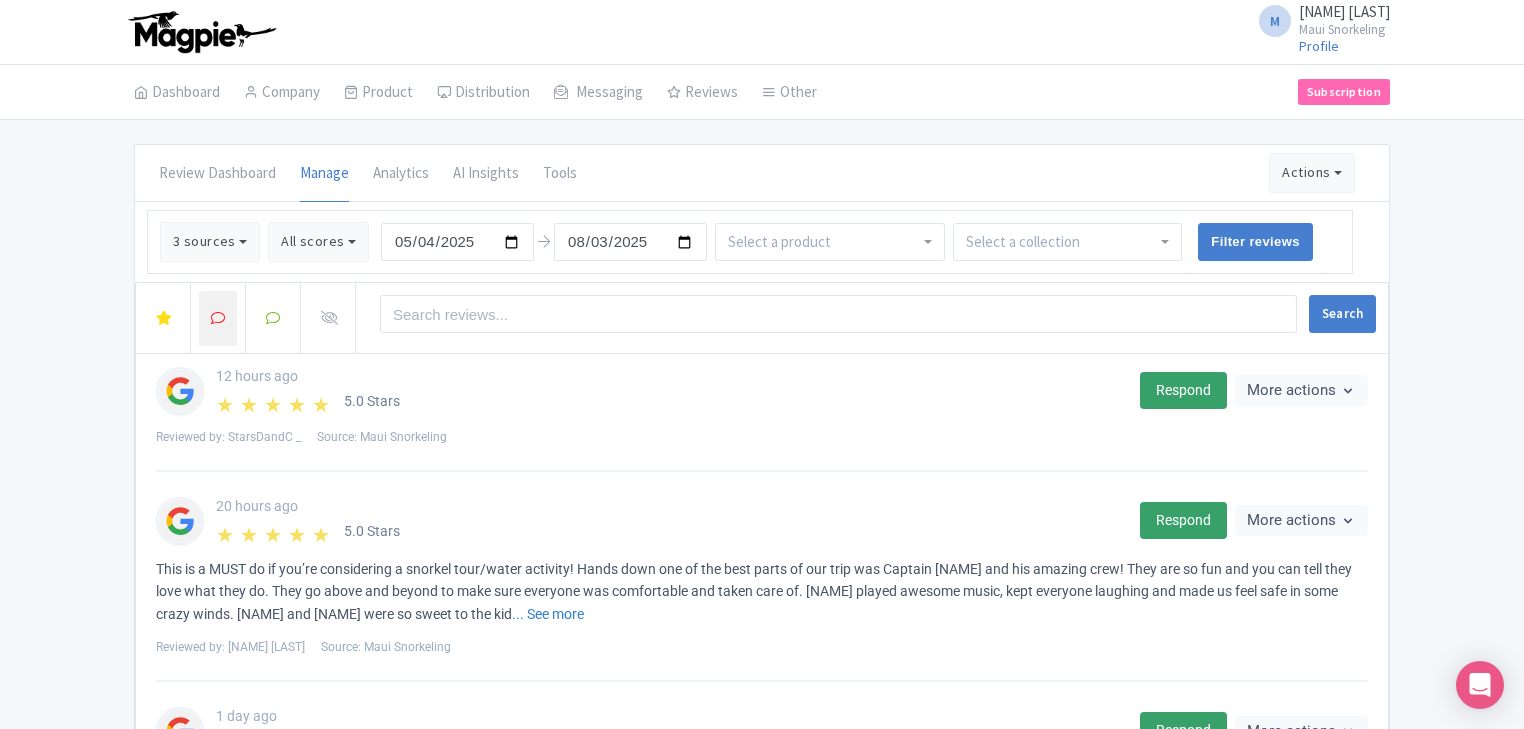 drag, startPoint x: 0, startPoint y: 0, endPoint x: 218, endPoint y: 316, distance: 383.90103 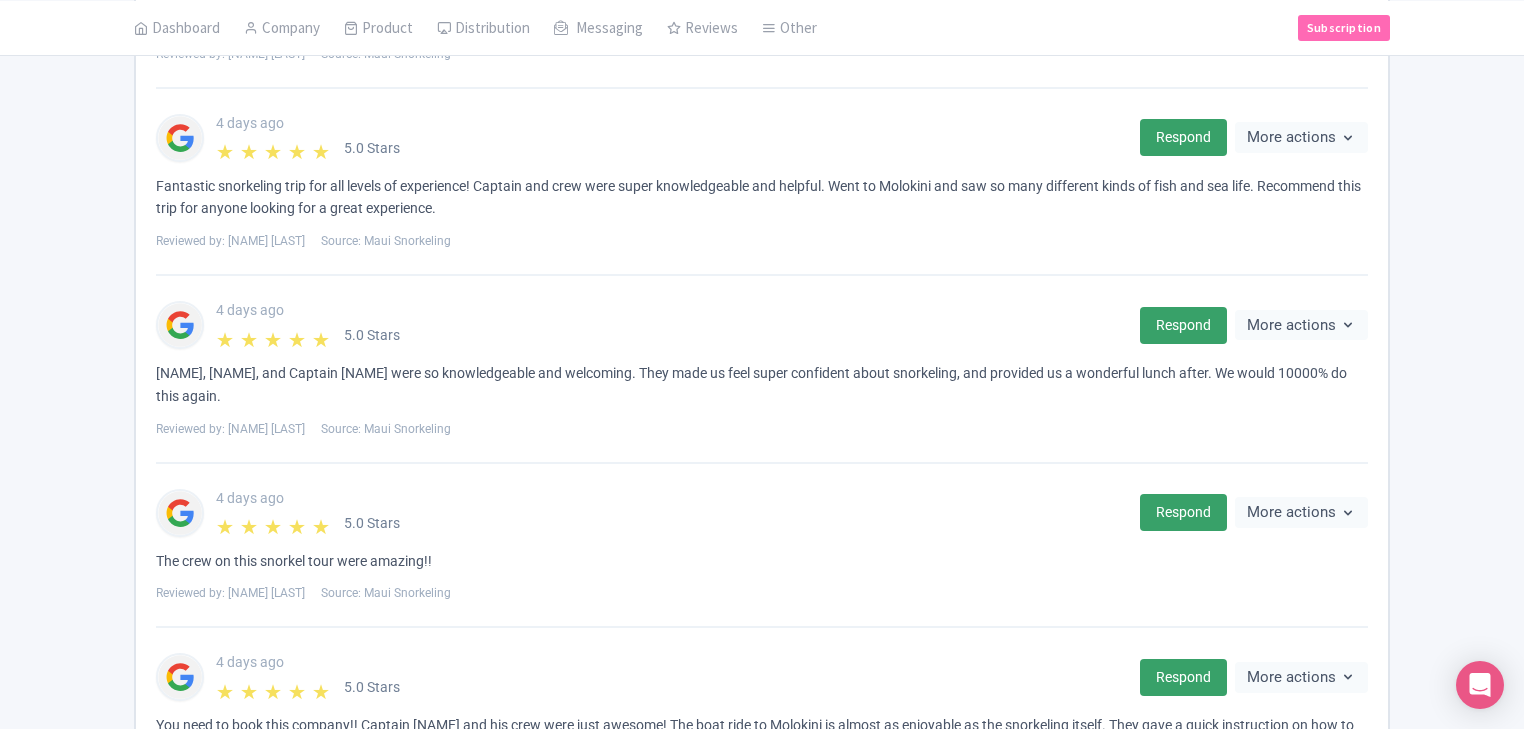 scroll, scrollTop: 1561, scrollLeft: 0, axis: vertical 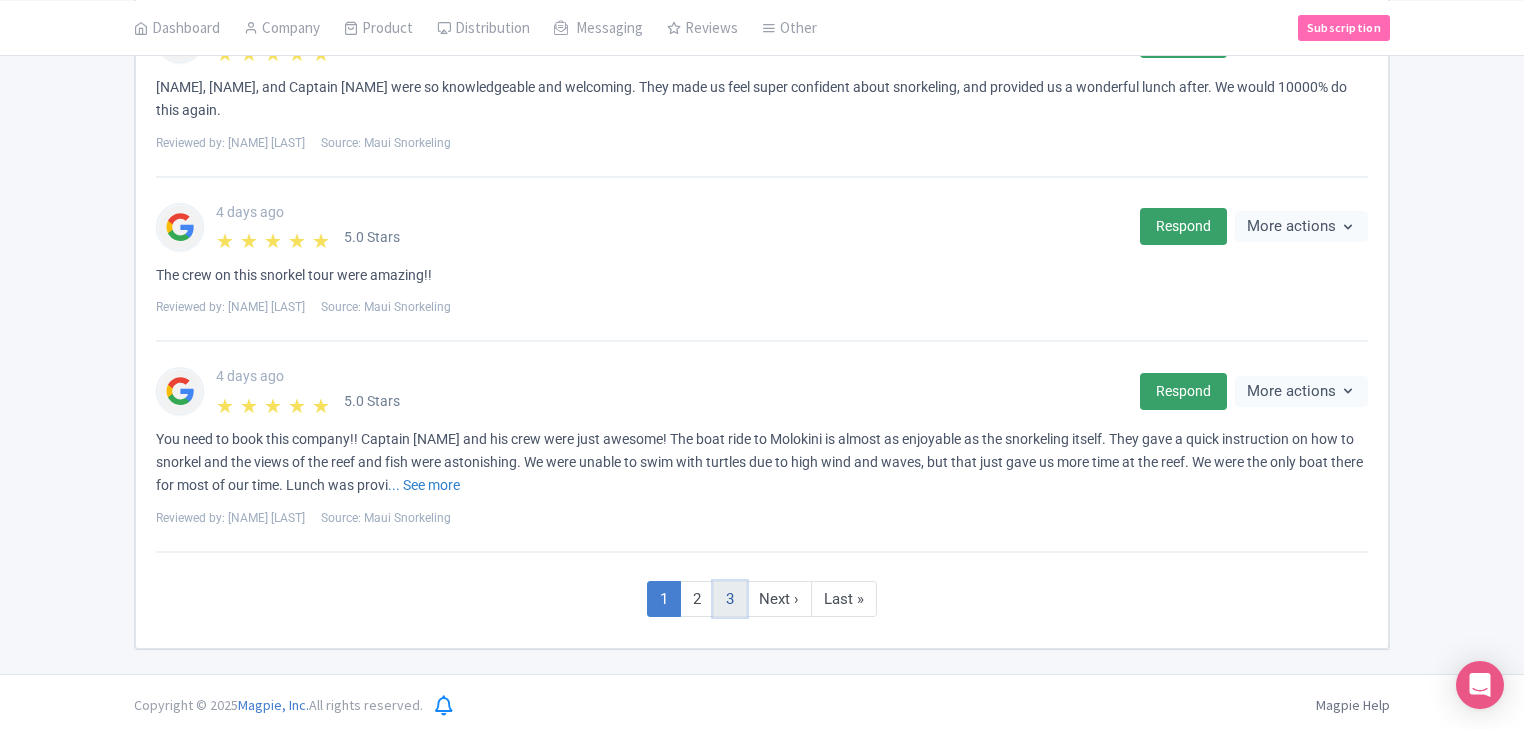 click on "3" at bounding box center (730, 599) 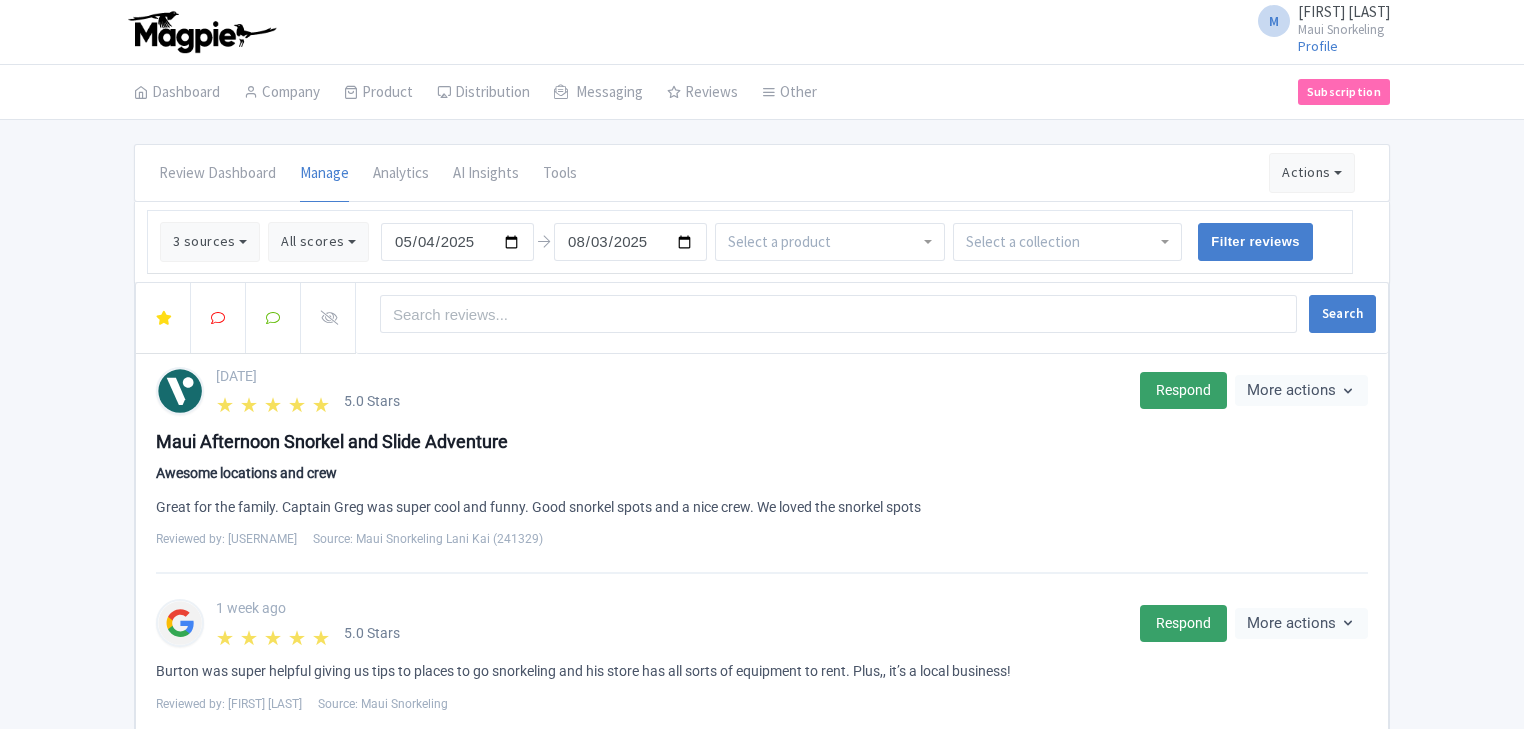 scroll, scrollTop: 352, scrollLeft: 0, axis: vertical 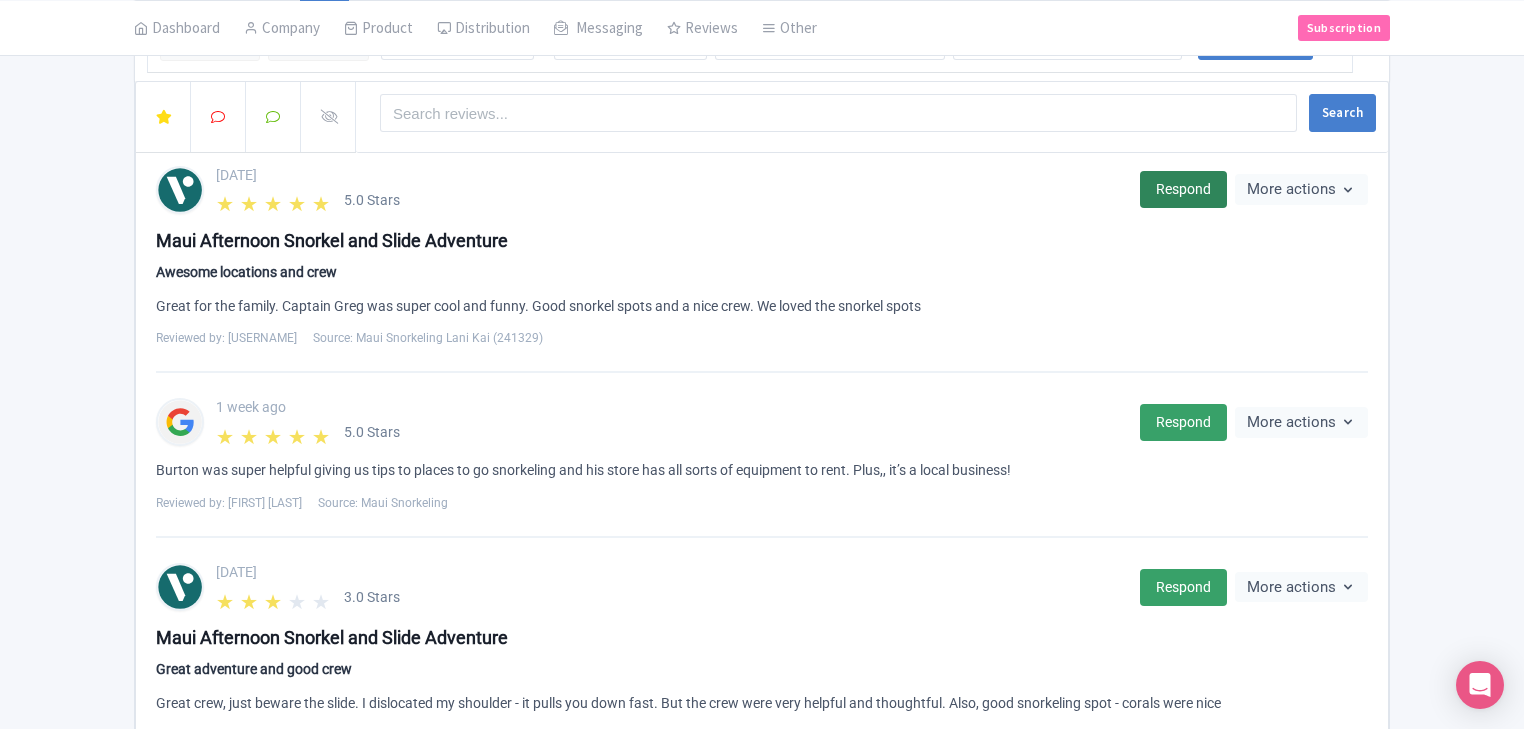 click on "Respond" at bounding box center (1183, 189) 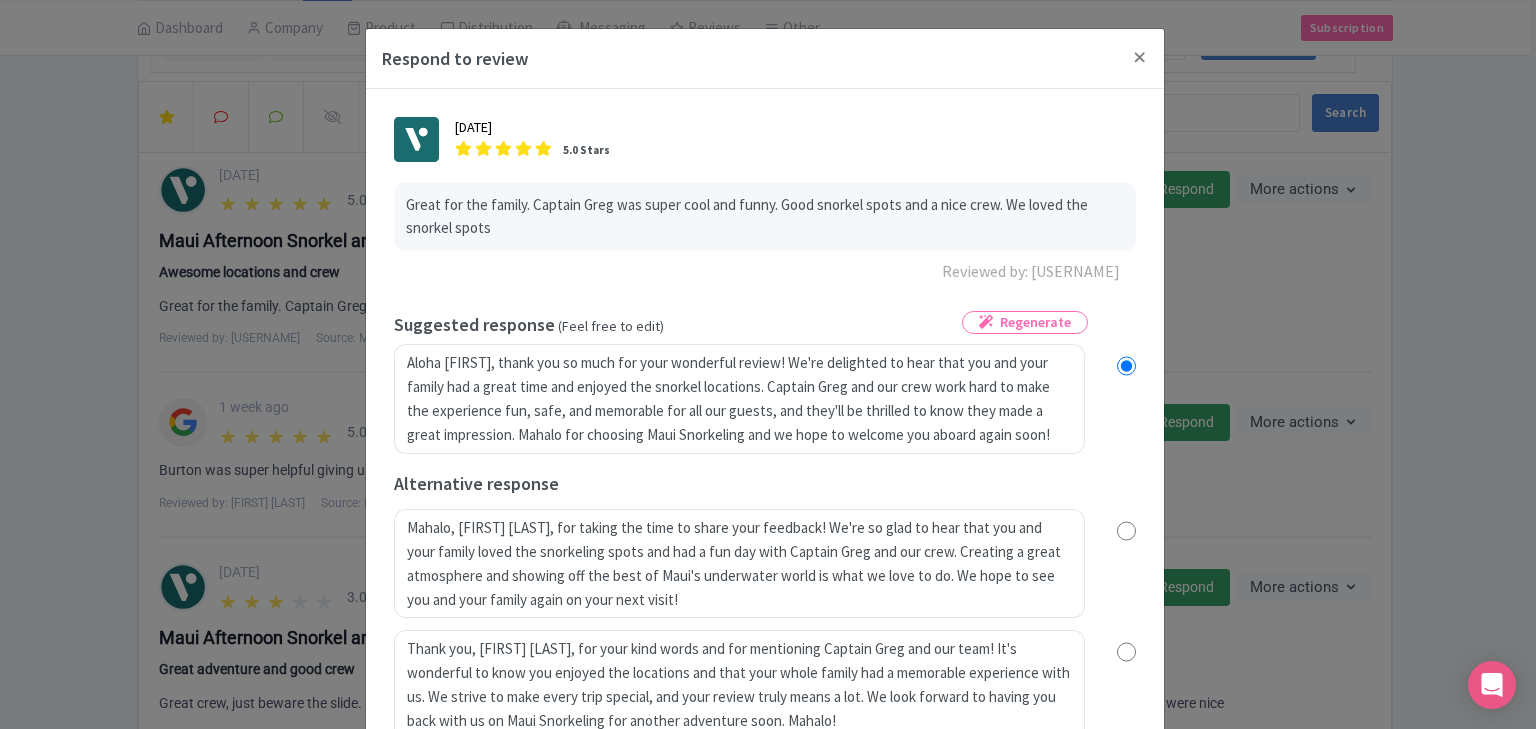 click on "July 28, 2025
5.0 Stars
Great for the family. Captain Greg was super cool and funny. Good snorkel spots and a nice crew. We loved the snorkel spots
Reviewed by: james_T
Regenerate
true
Suggested response
(Feel free to edit)
Aloha James, thank you so much for your wonderful review! We're delighted to hear that you and your family had a great time and enjoyed the snorkel locations. Captain Greg and our crew work hard to make the experience fun, safe, and memorable for all our guests, and they'll be thrilled to know they made a great impression. Mahalo for choosing Maui Snorkeling and we hope to welcome you aboard again soon!
Alternative response
Your business role Manager Manager
Send Response
Send Response
85e53815-292c-423c-b41c-ecca10b13c07
Prompt
Result" at bounding box center (765, 477) 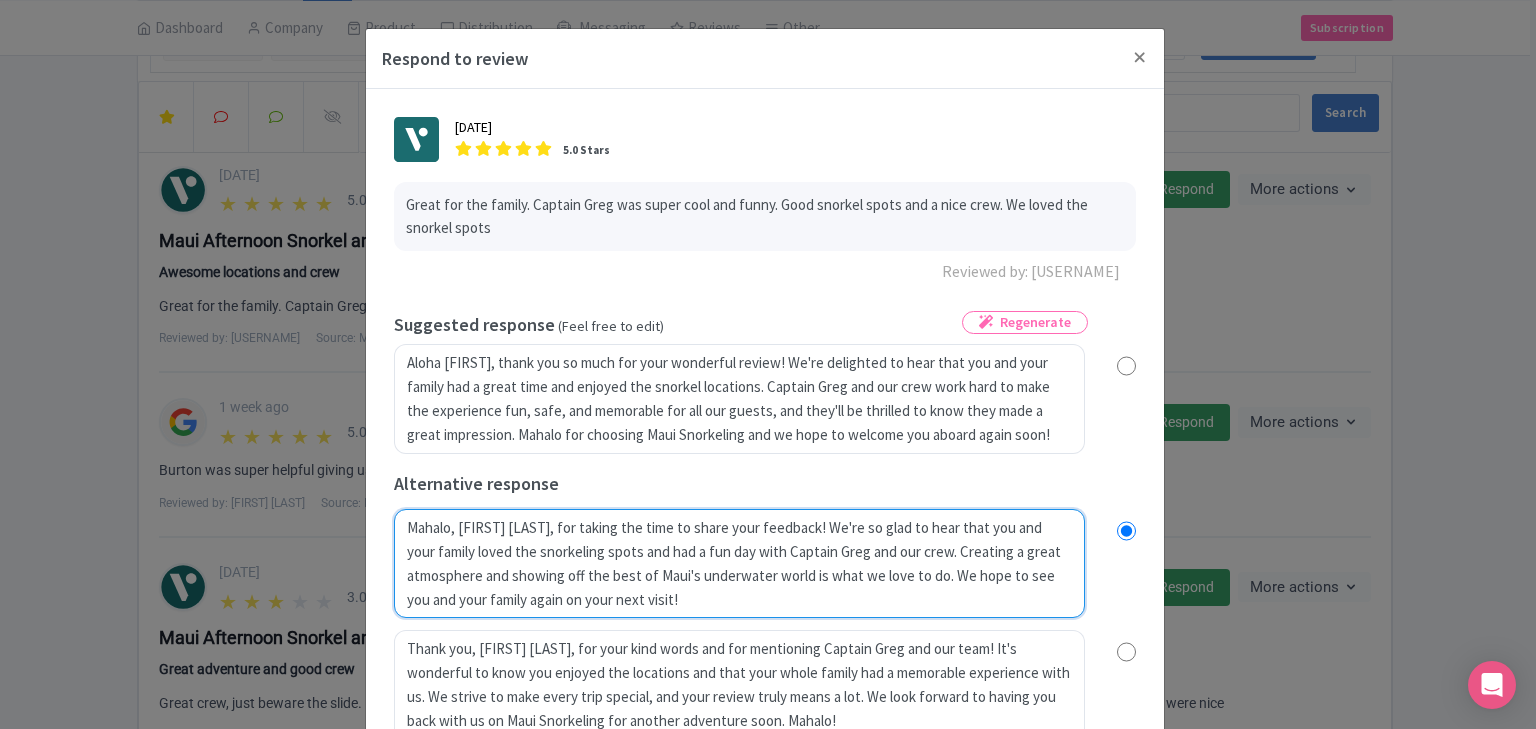 click on "Mahalo, James, for taking the time to share your feedback! We're so glad to hear that you and your family loved the snorkeling spots and had a fun day with Captain Greg and our crew. Creating a great atmosphere and showing off the best of Maui's underwater world is what we love to do. We hope to see you and your family again on your next visit!" at bounding box center (739, 564) 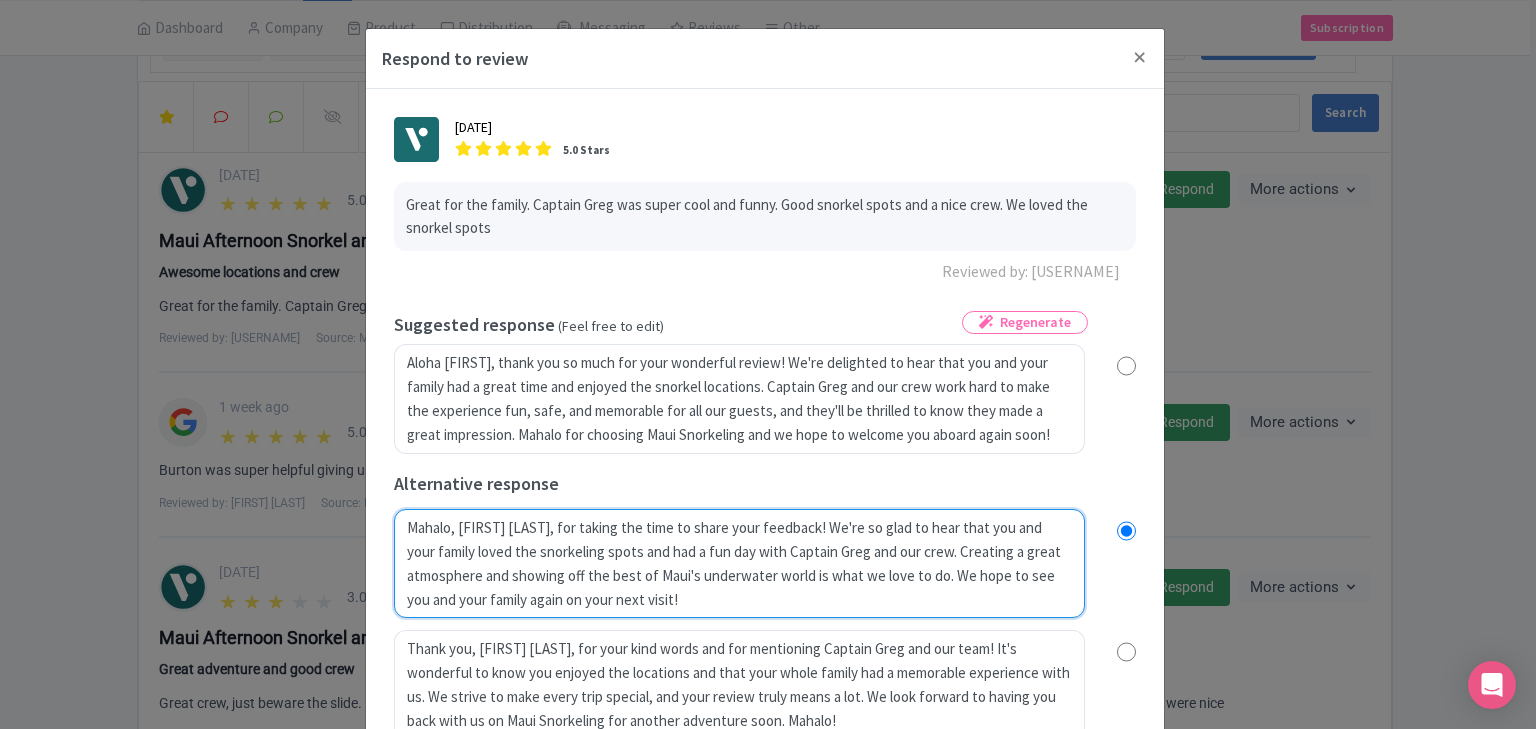 radio on "true" 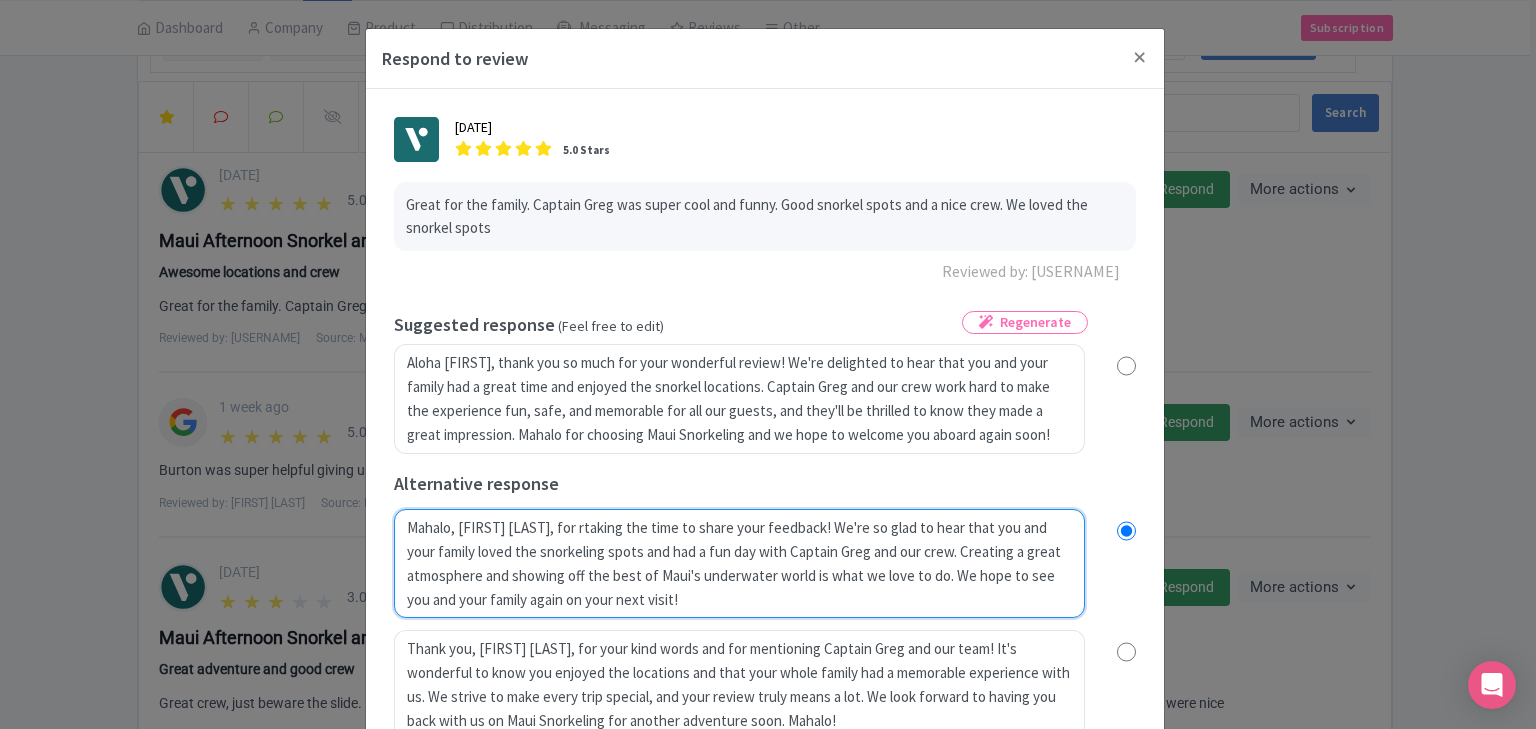 type on "Mahalo, James, for retaking the time to share your feedback! We're so glad to hear that you and your family loved the snorkeling spots and had a fun day with Captain Greg and our crew. Creating a great atmosphere and showing off the best of Maui's underwater world is what we love to do. We hope to see you and your family again on your next visit!" 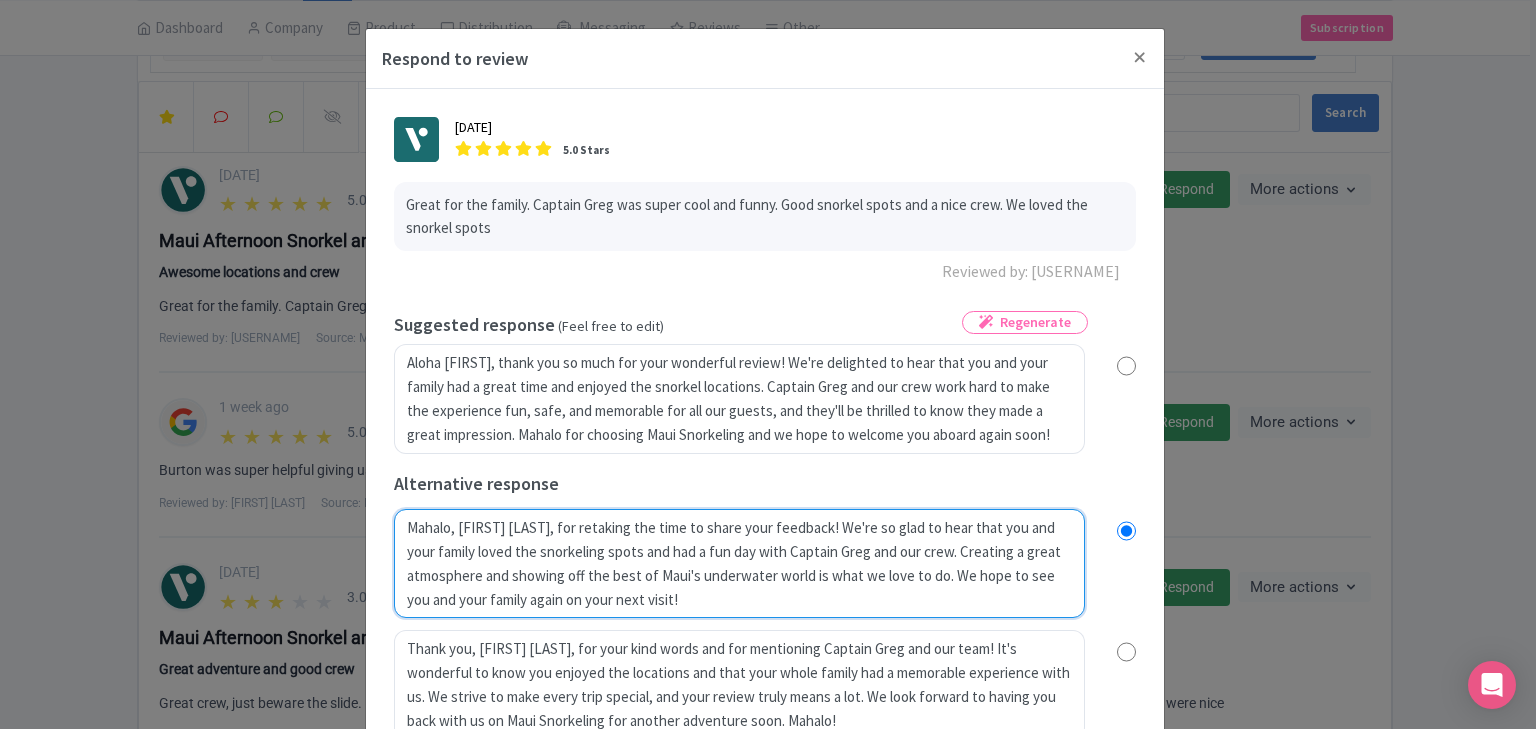 radio on "true" 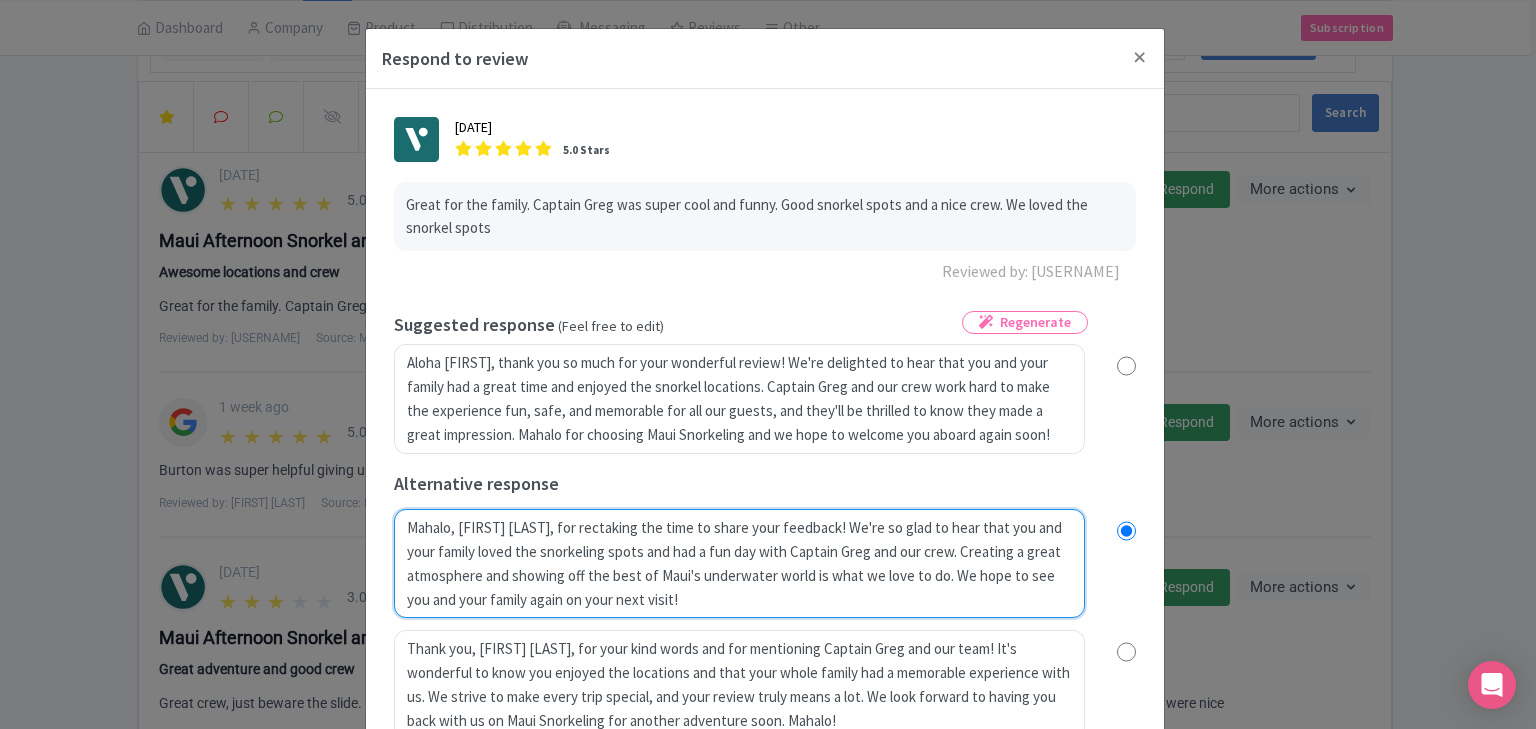 radio on "true" 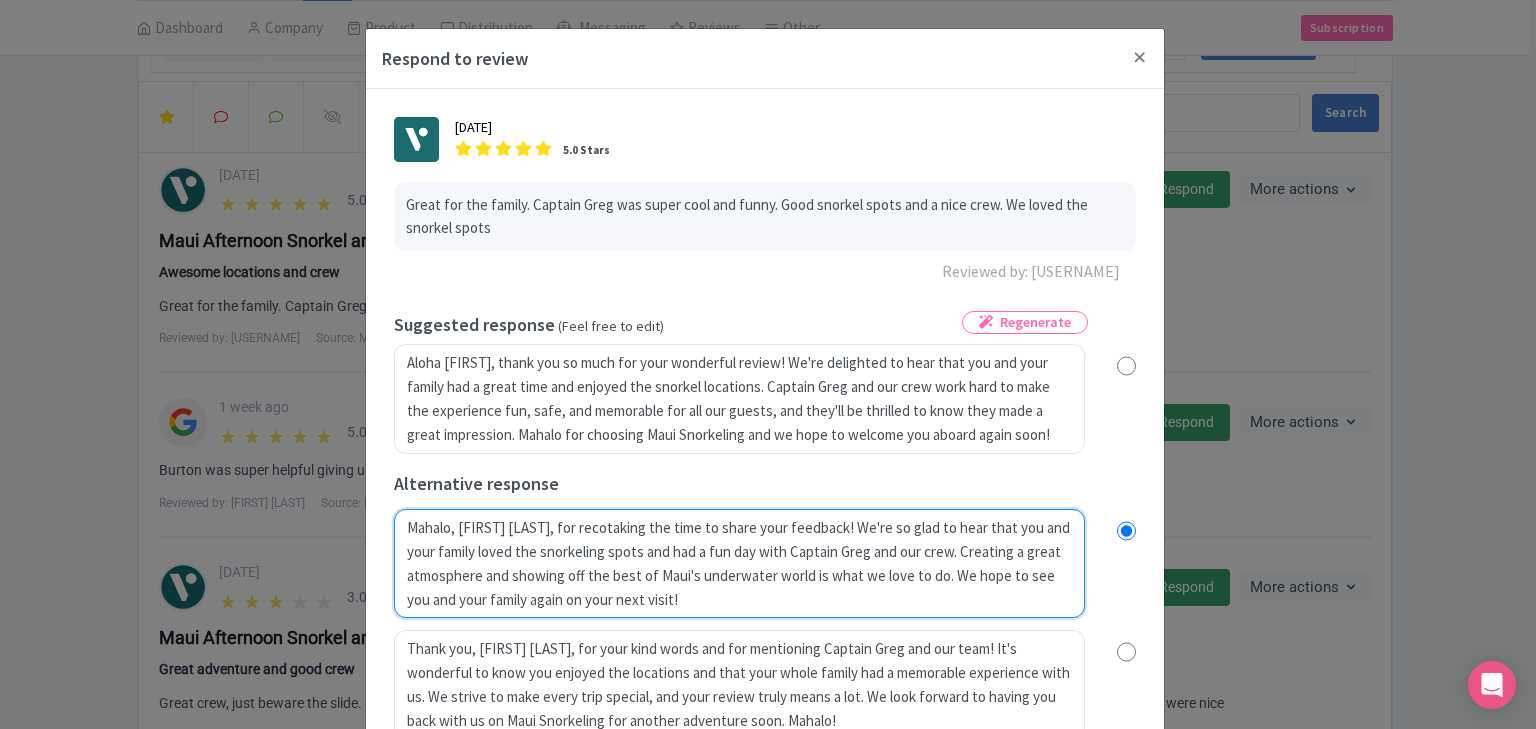 radio on "true" 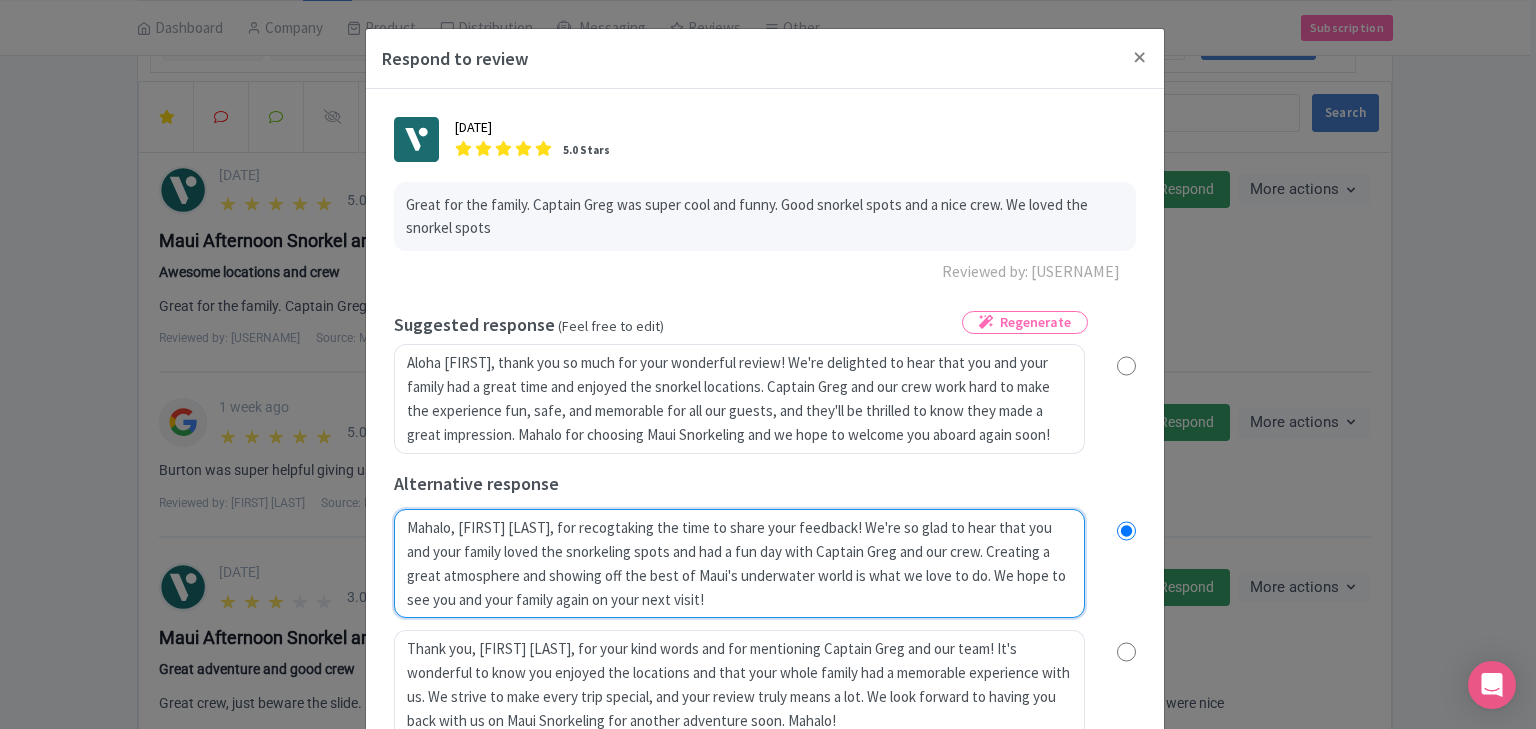 radio on "true" 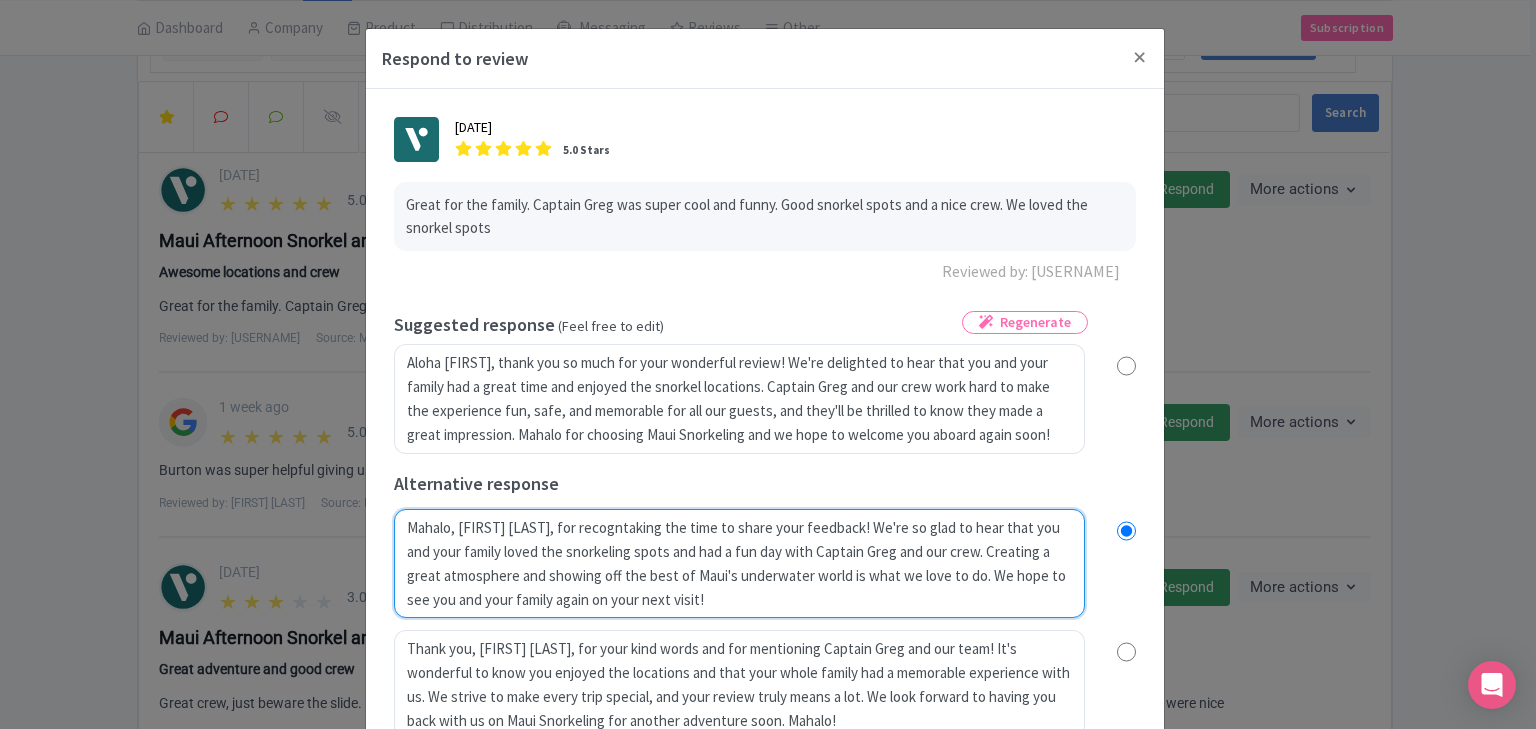 radio on "true" 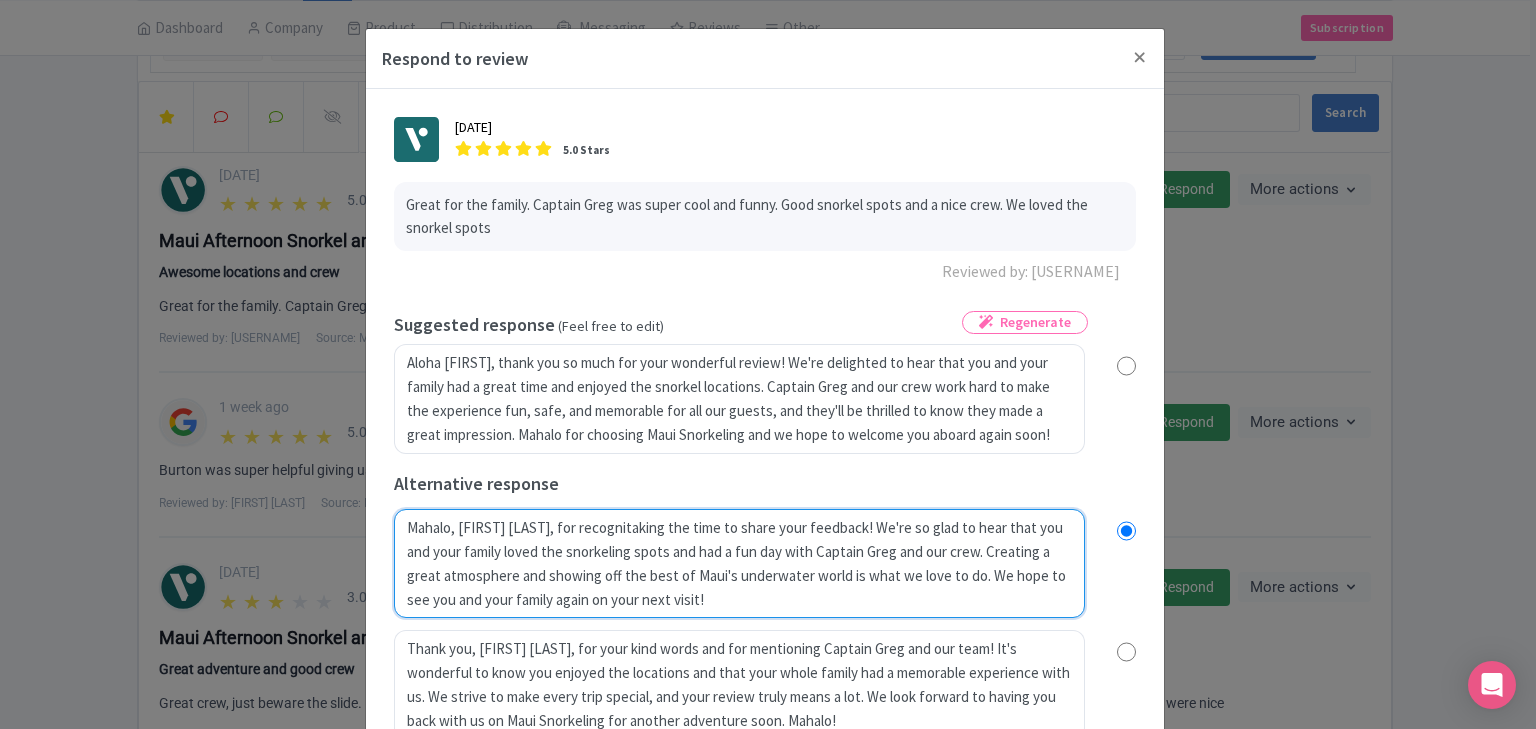 radio on "true" 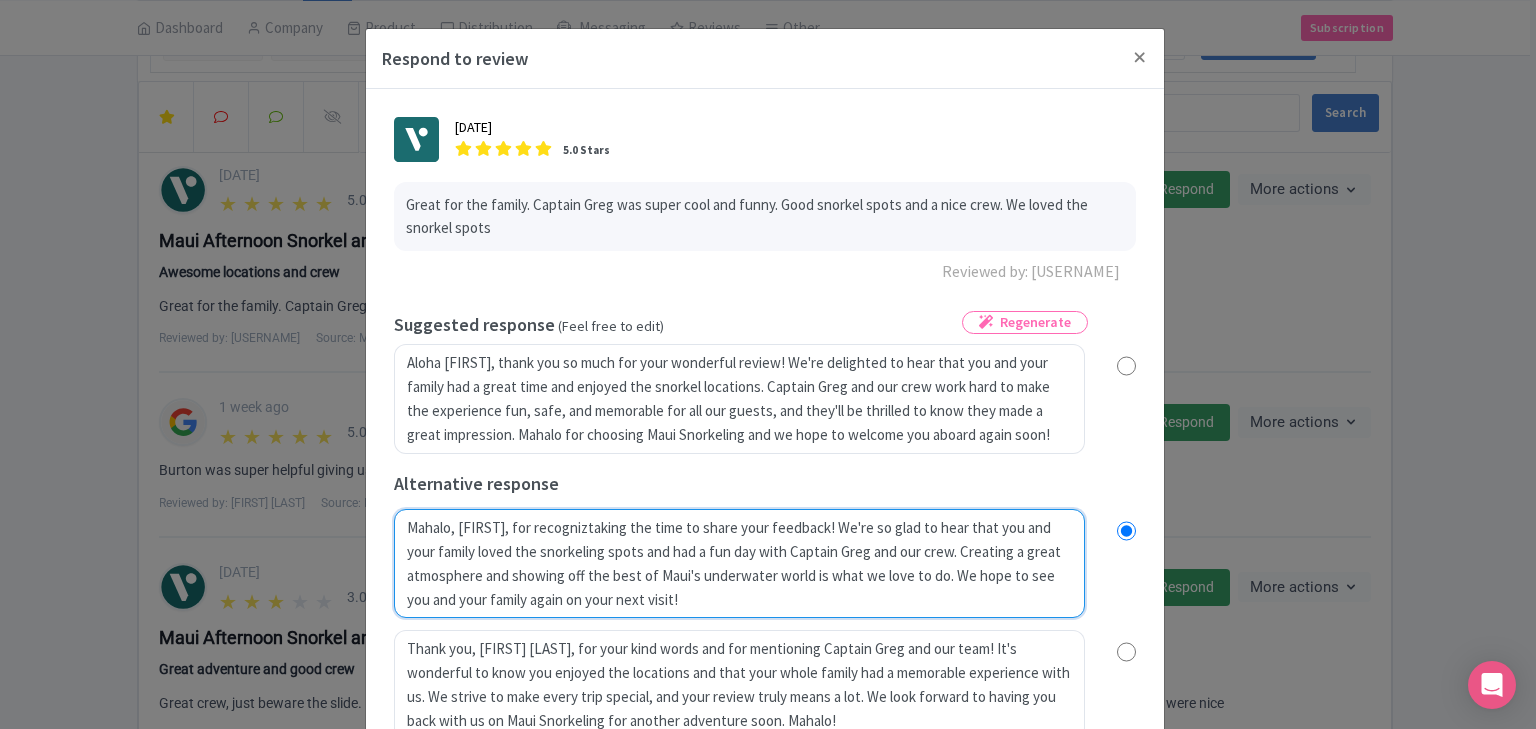 radio on "true" 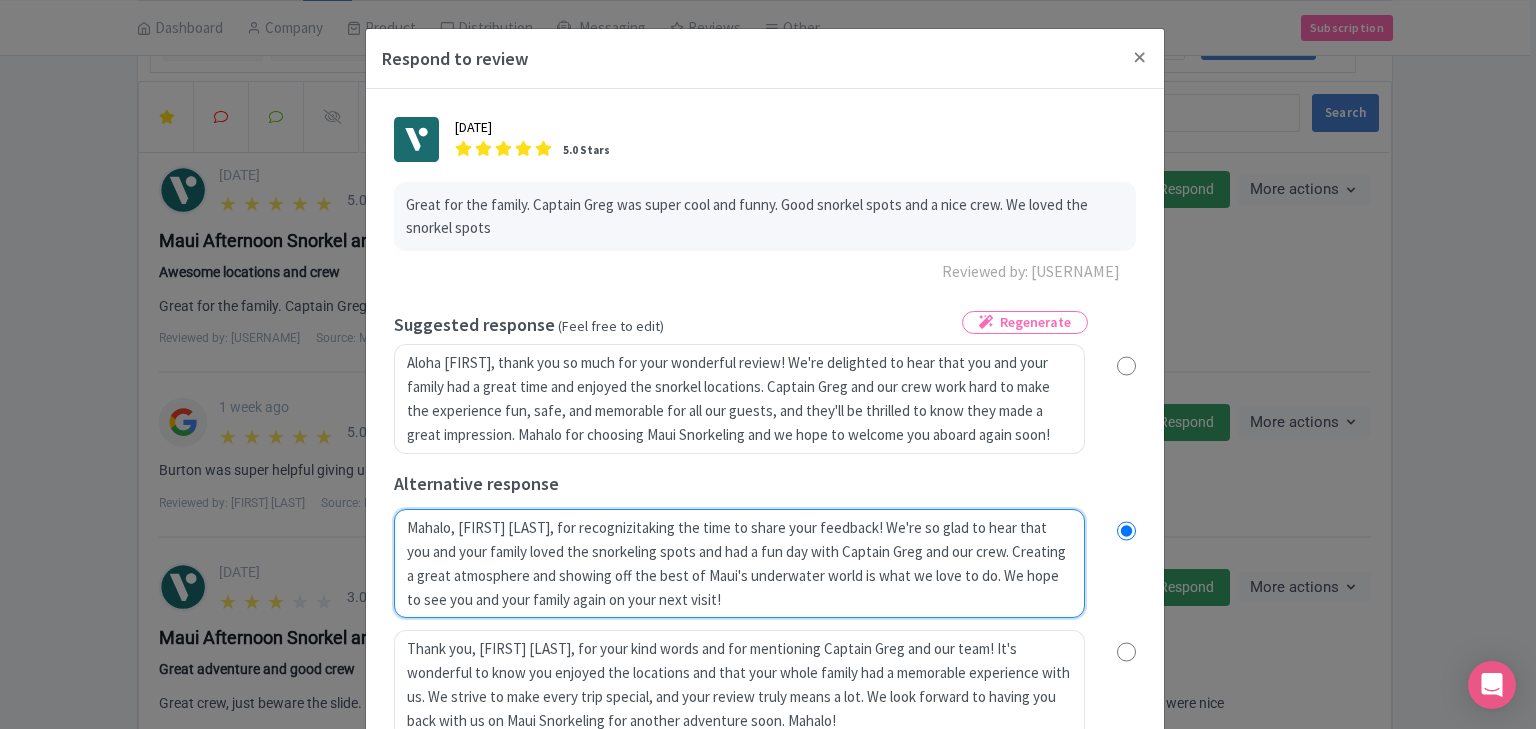 type on "Mahalo, James, for recognizintaking the time to share your feedback! We're so glad to hear that you and your family loved the snorkeling spots and had a fun day with Captain Greg and our crew. Creating a great atmosphere and showing off the best of Maui's underwater world is what we love to do. We hope to see you and your family again on your next visit!" 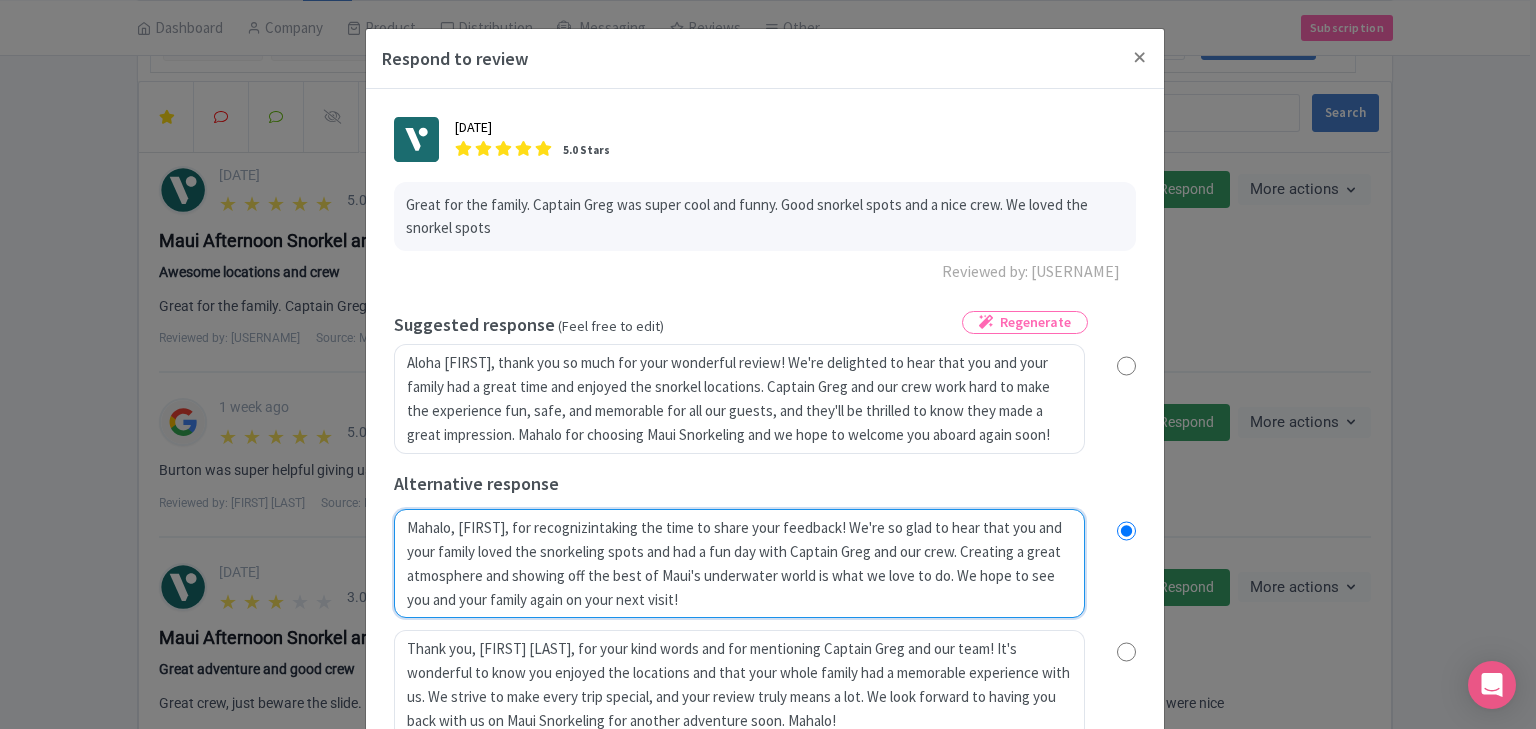 radio on "true" 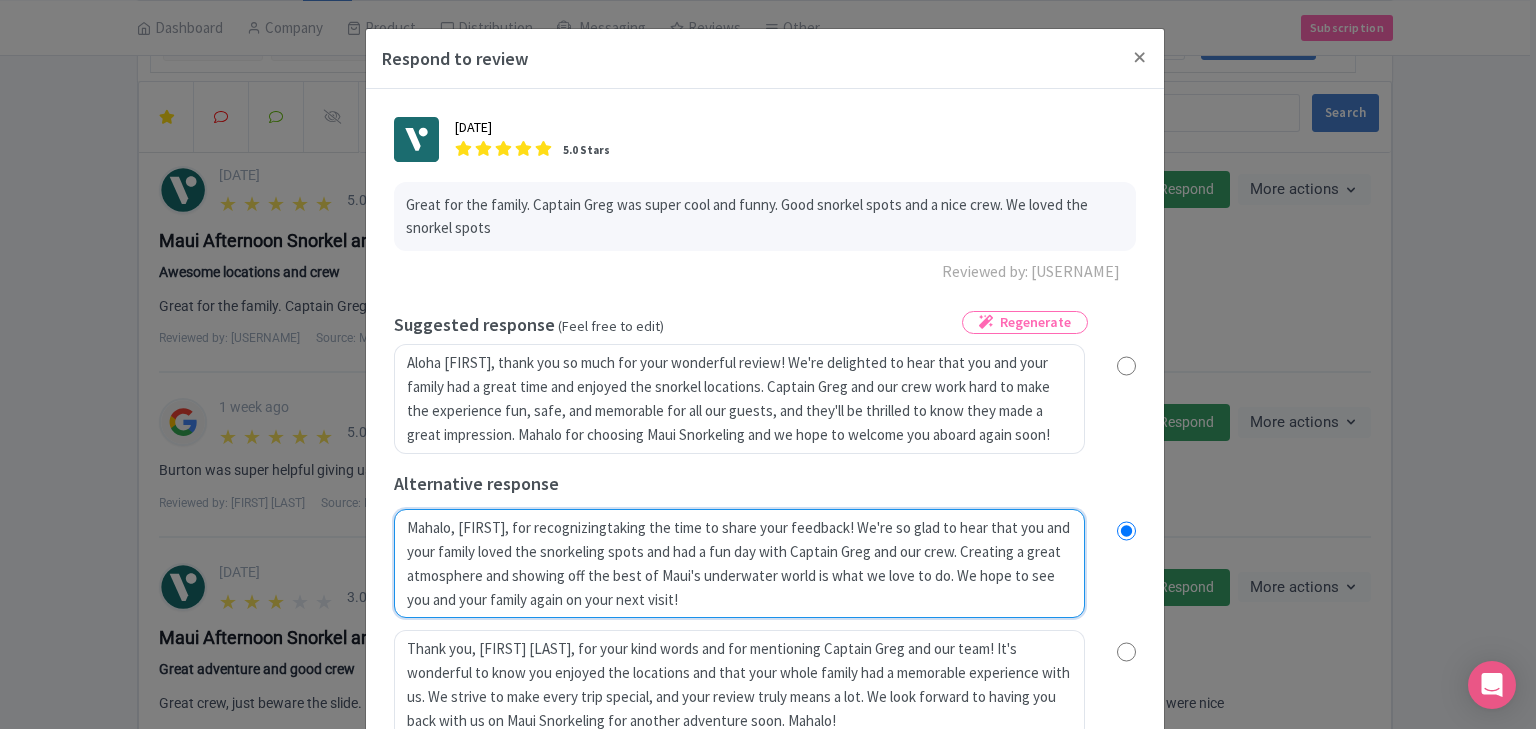 radio on "true" 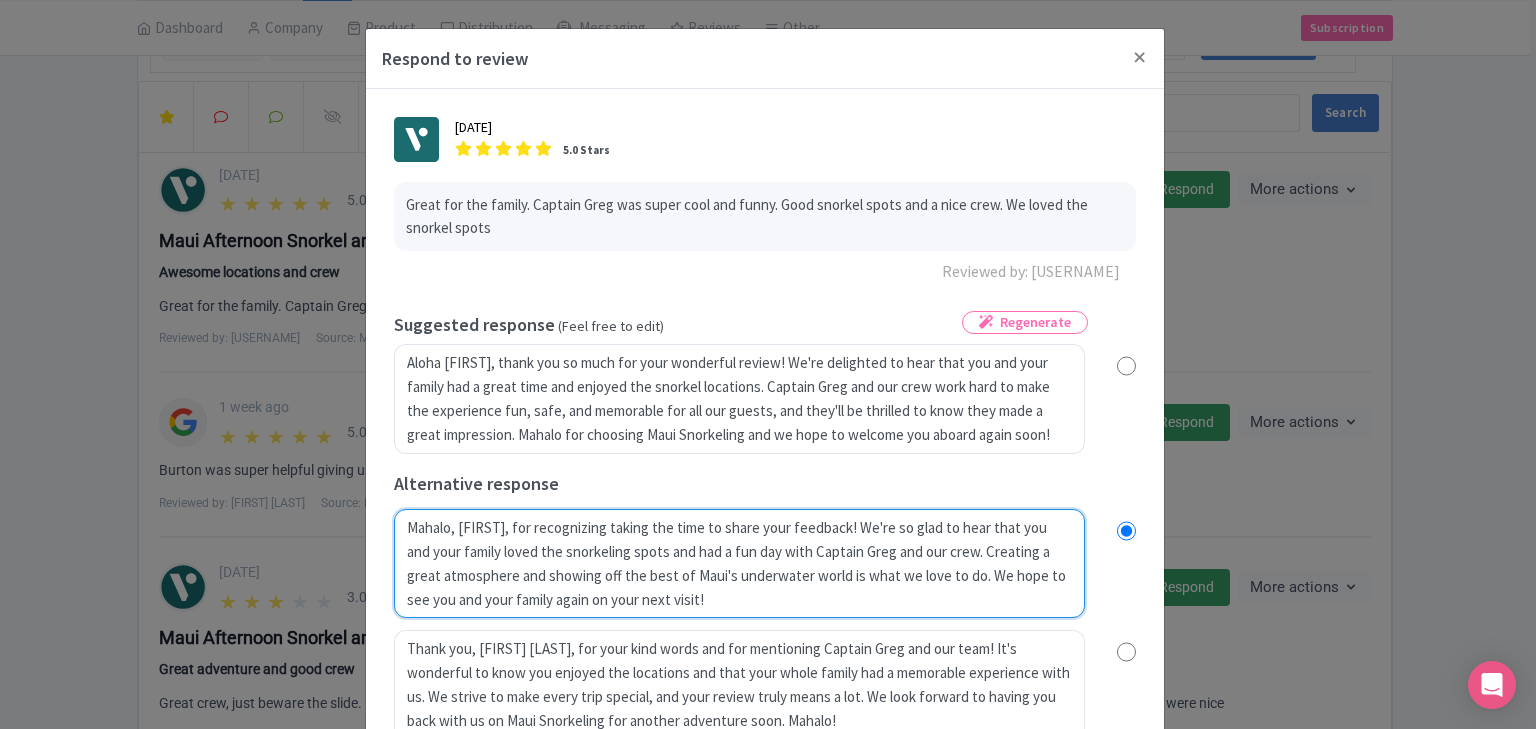 radio on "true" 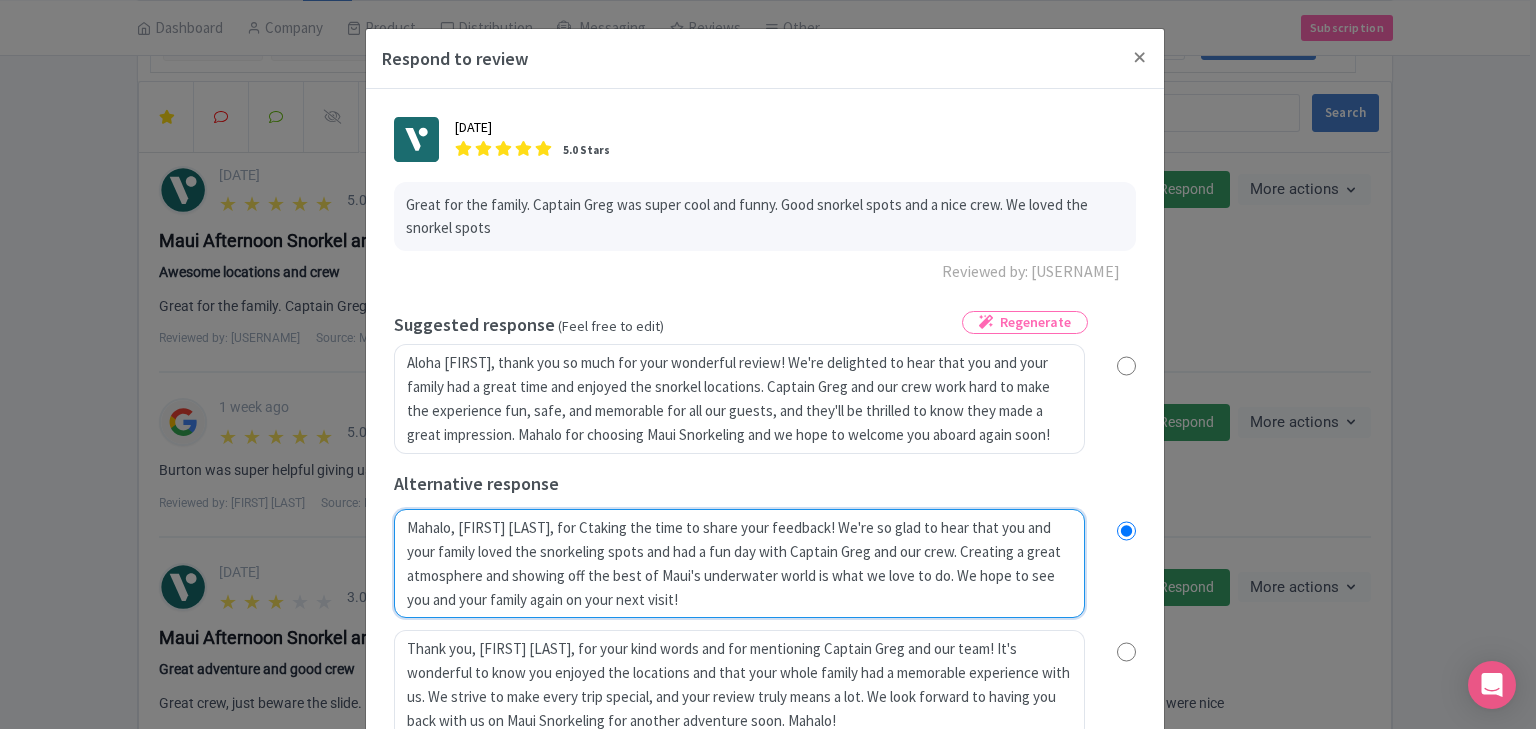 radio on "true" 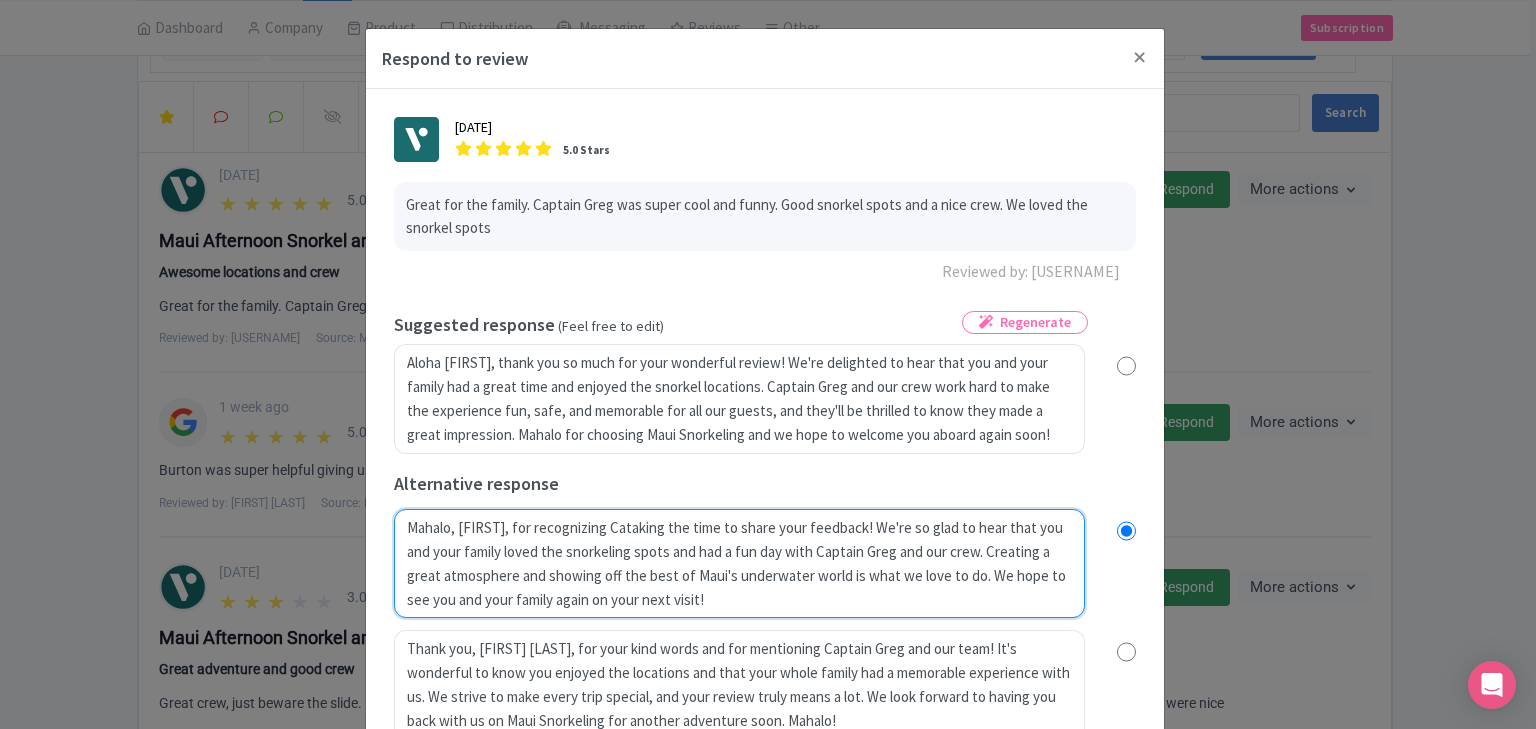 type on "Mahalo, James, for recognizing Captaking the time to share your feedback! We're so glad to hear that you and your family loved the snorkeling spots and had a fun day with Captain Greg and our crew. Creating a great atmosphere and showing off the best of Maui's underwater world is what we love to do. We hope to see you and your family again on your next visit!" 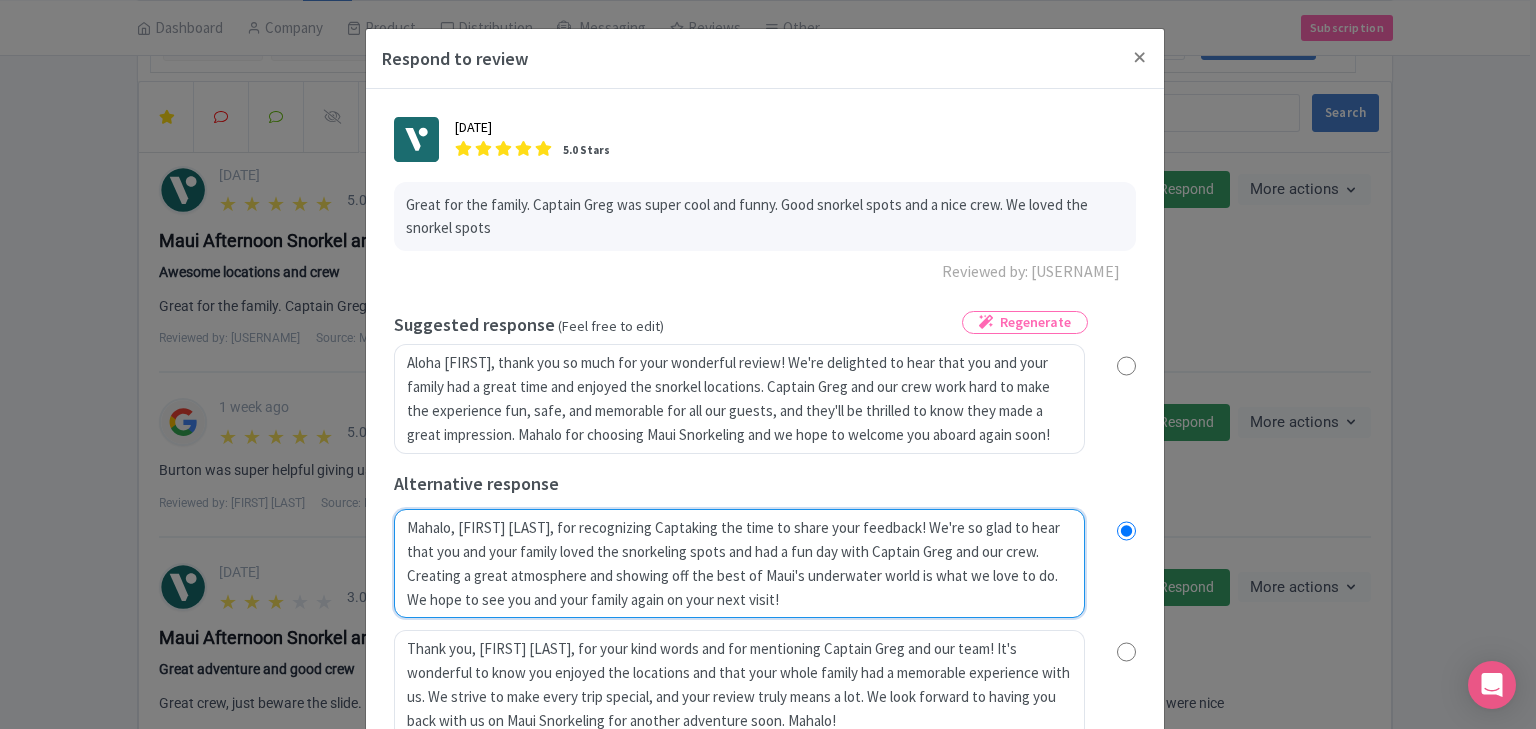 radio on "true" 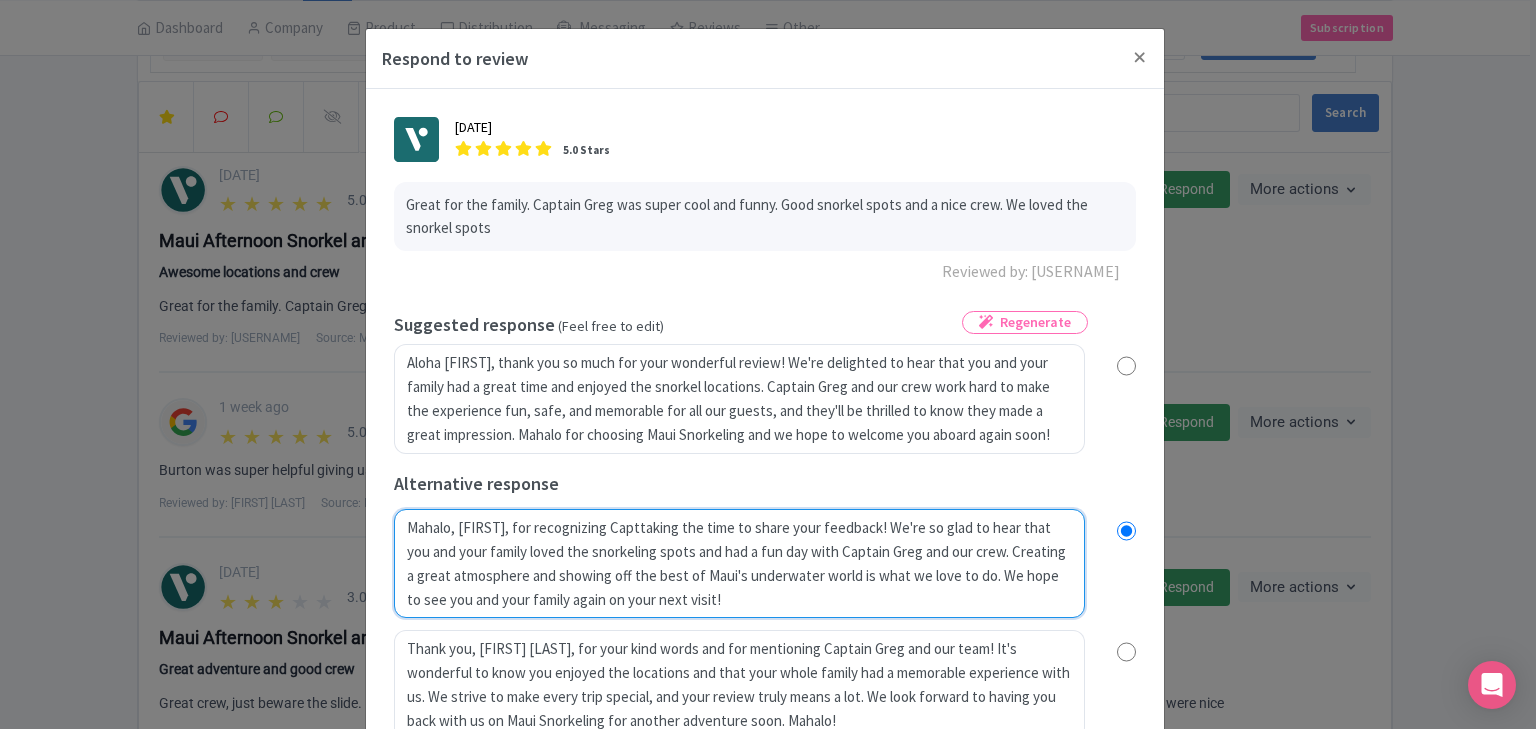 radio on "true" 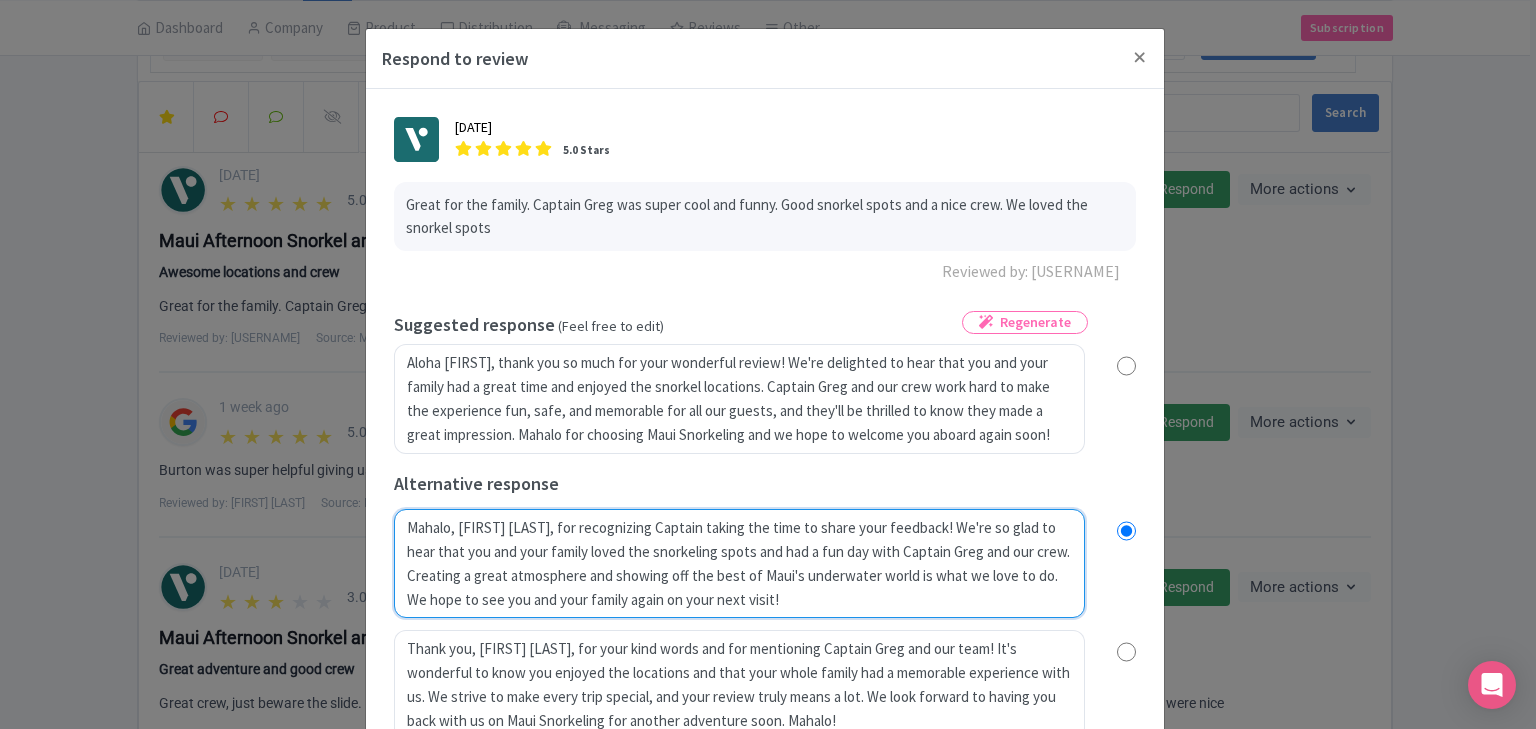 type on "Mahalo, James, for recognizing Captaitaking the time to share your feedback! We're so glad to hear that you and your family loved the snorkeling spots and had a fun day with Captain Greg and our crew. Creating a great atmosphere and showing off the best of Maui's underwater world is what we love to do. We hope to see you and your family again on your next visit!" 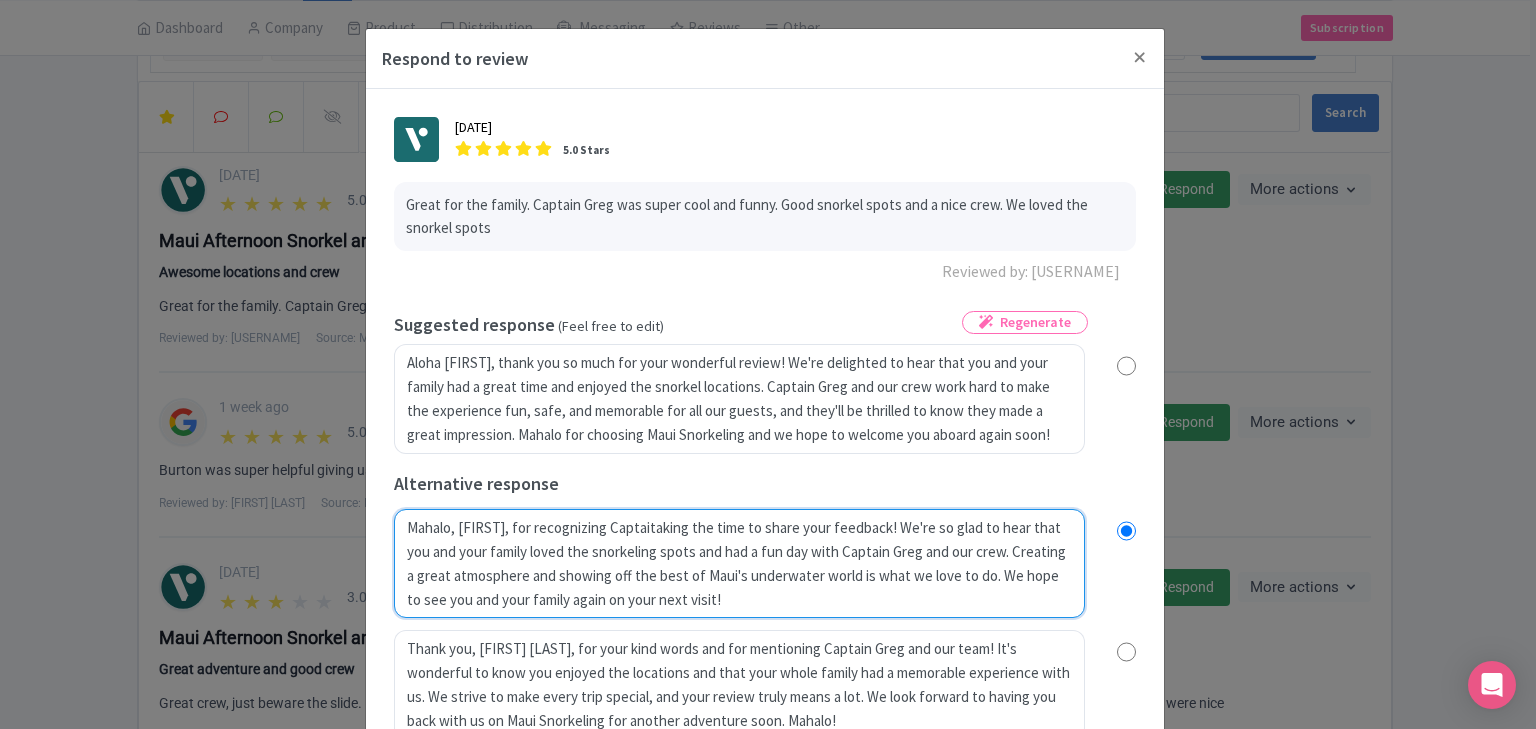 radio on "true" 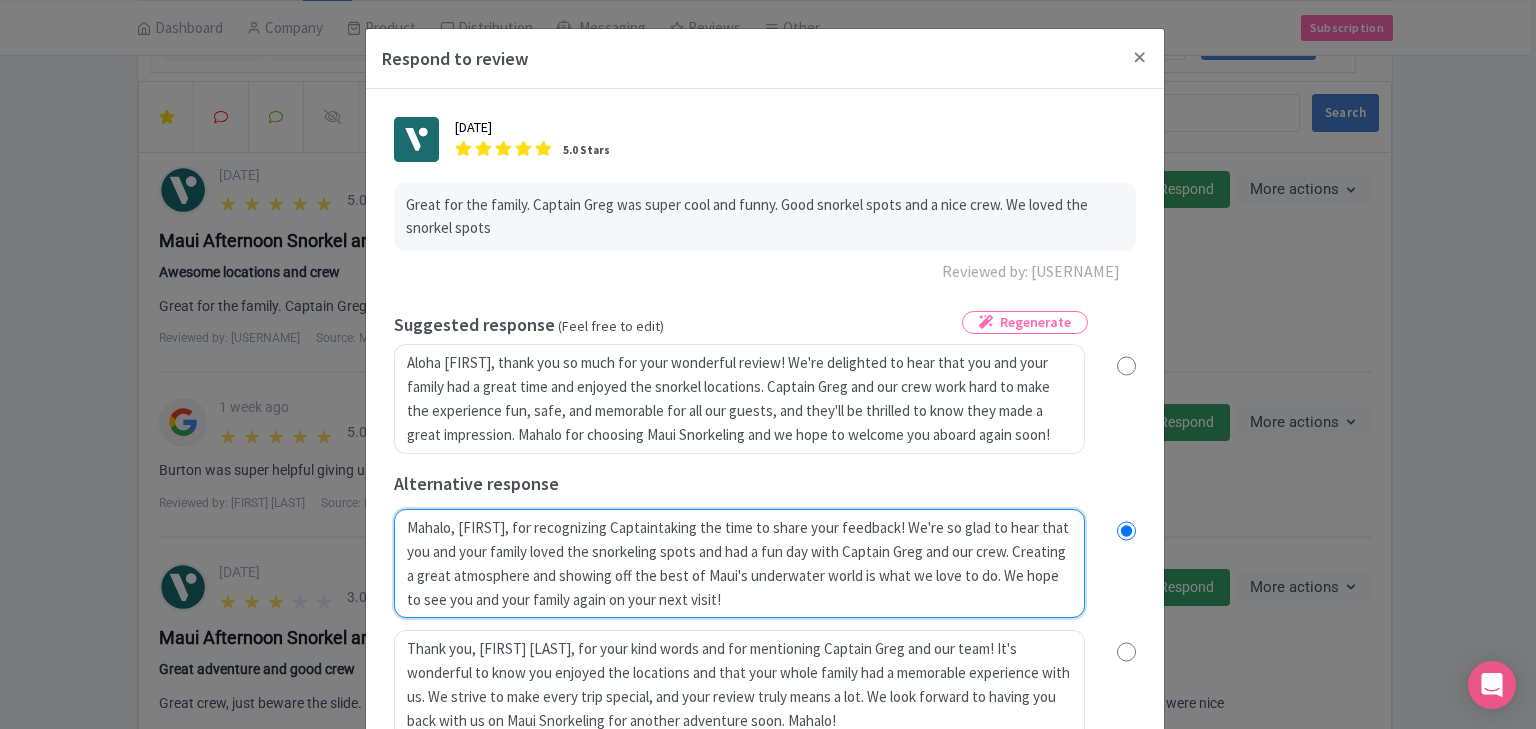 radio on "true" 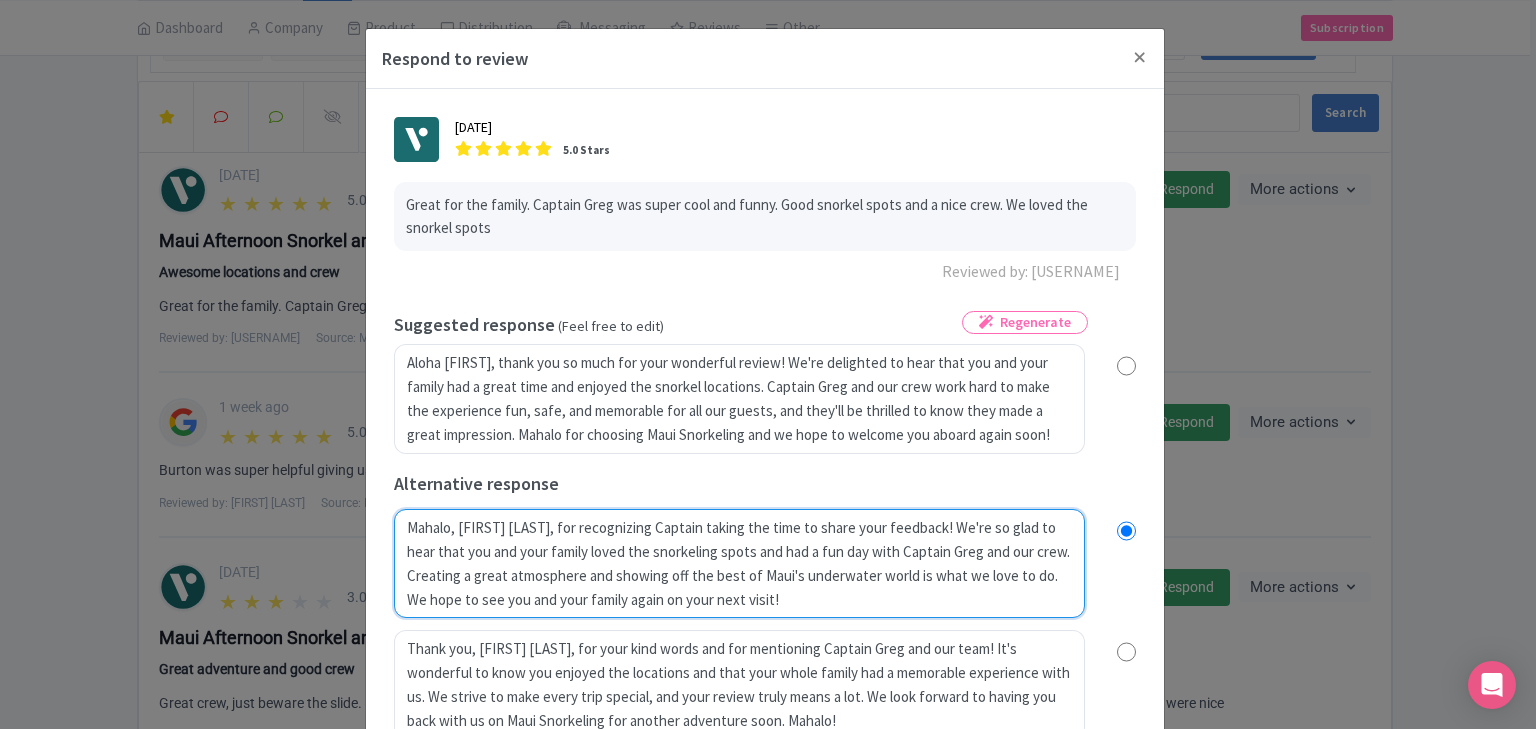 radio on "true" 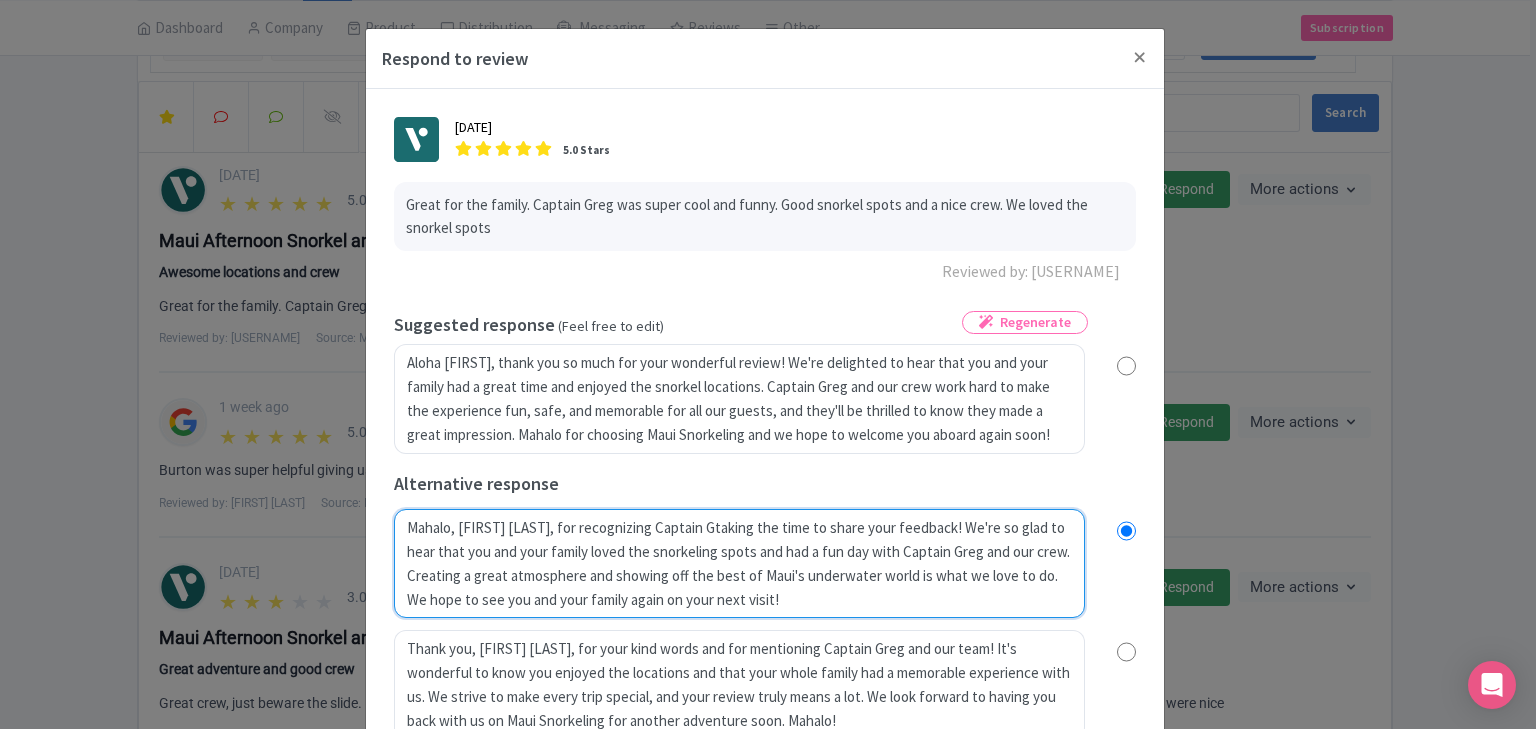 radio on "true" 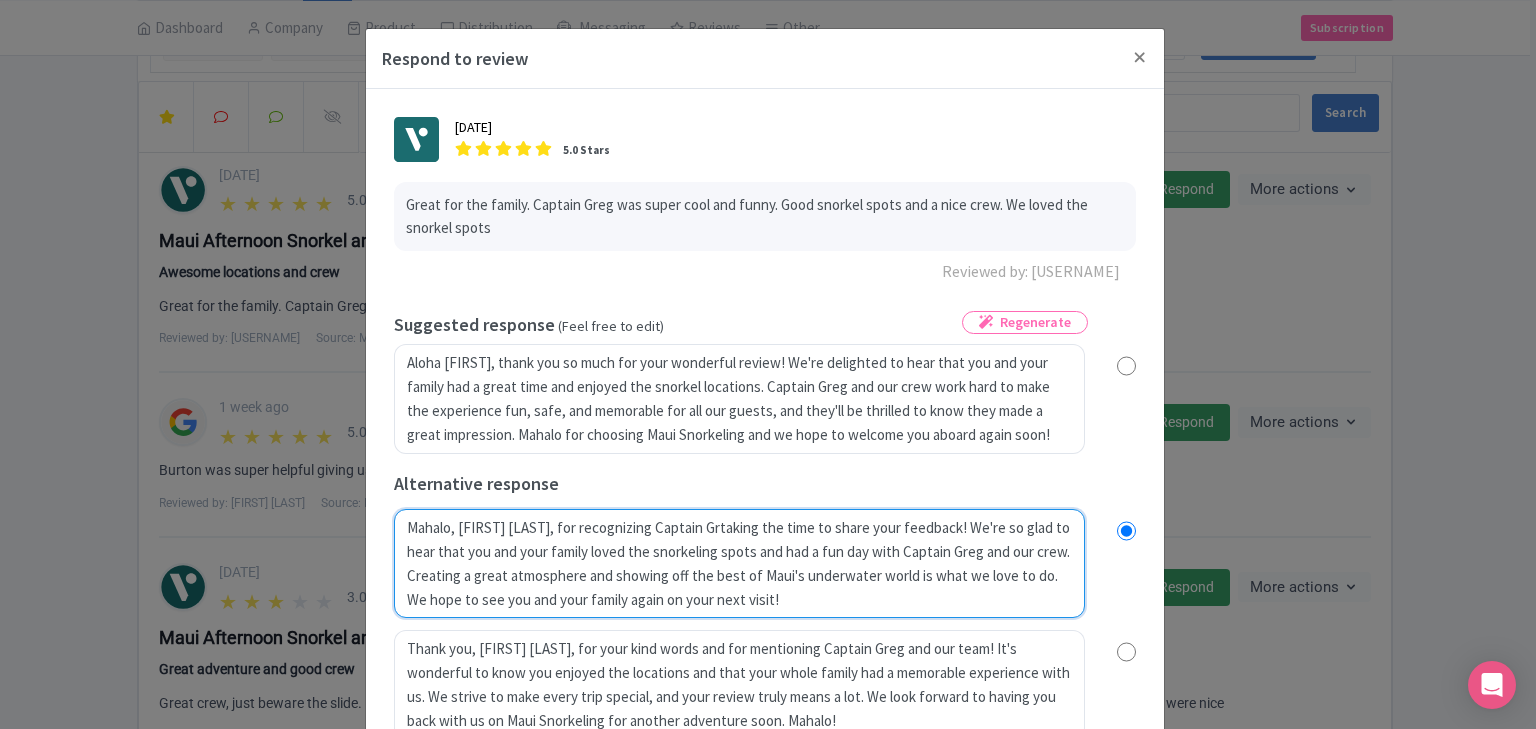 type on "Mahalo, James, for recognizing Captain Gretaking the time to share your feedback! We're so glad to hear that you and your family loved the snorkeling spots and had a fun day with Captain Greg and our crew. Creating a great atmosphere and showing off the best of Maui's underwater world is what we love to do. We hope to see you and your family again on your next visit!" 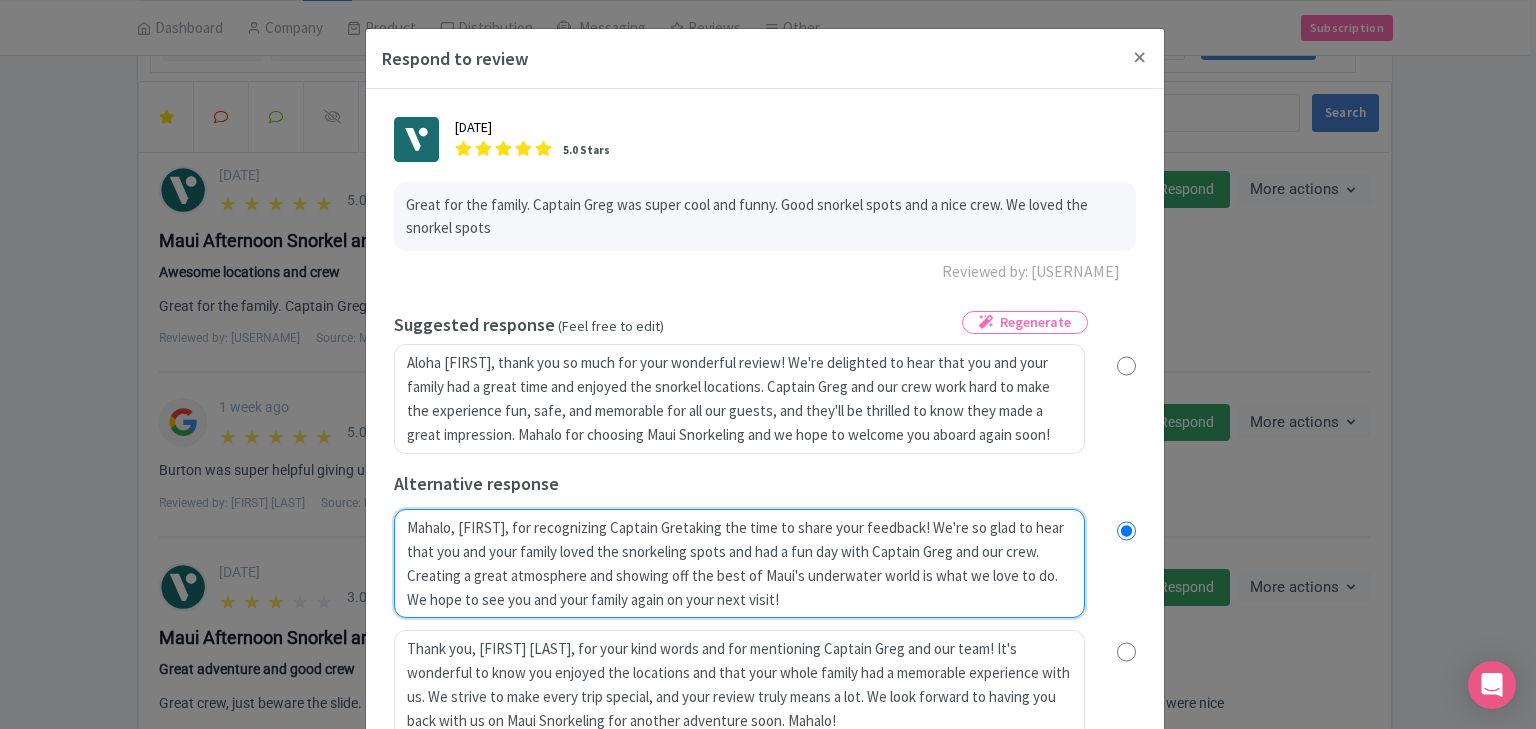 radio on "true" 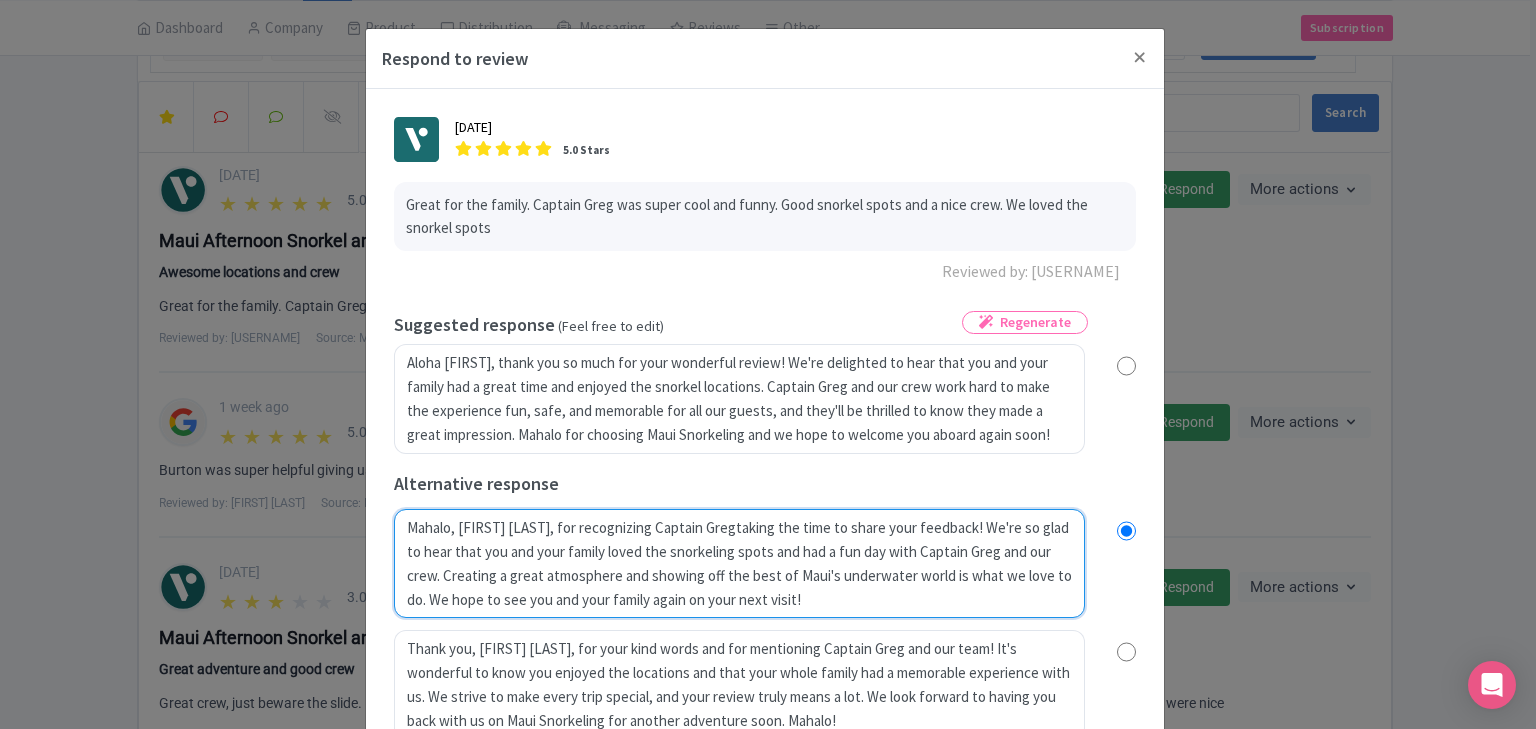 radio on "true" 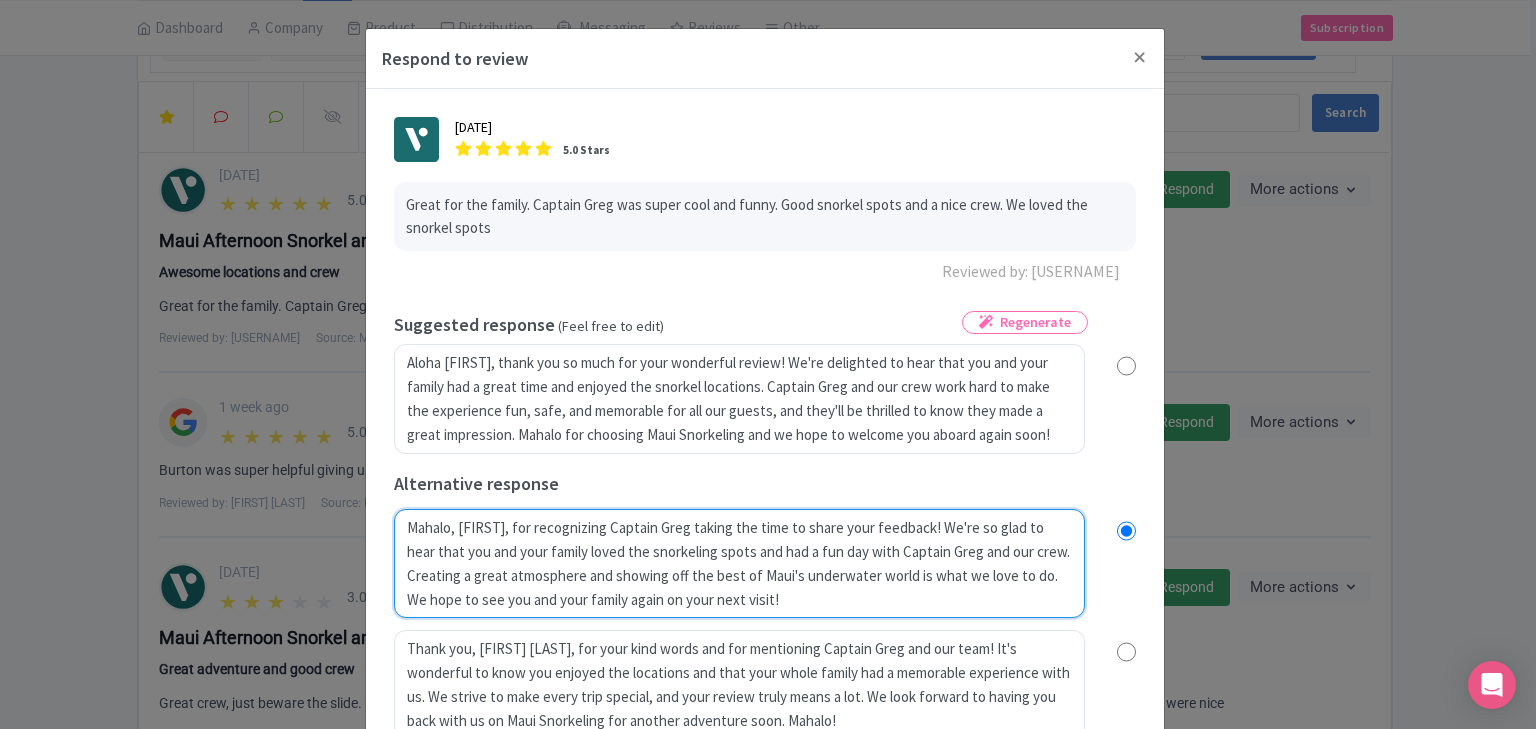 radio on "true" 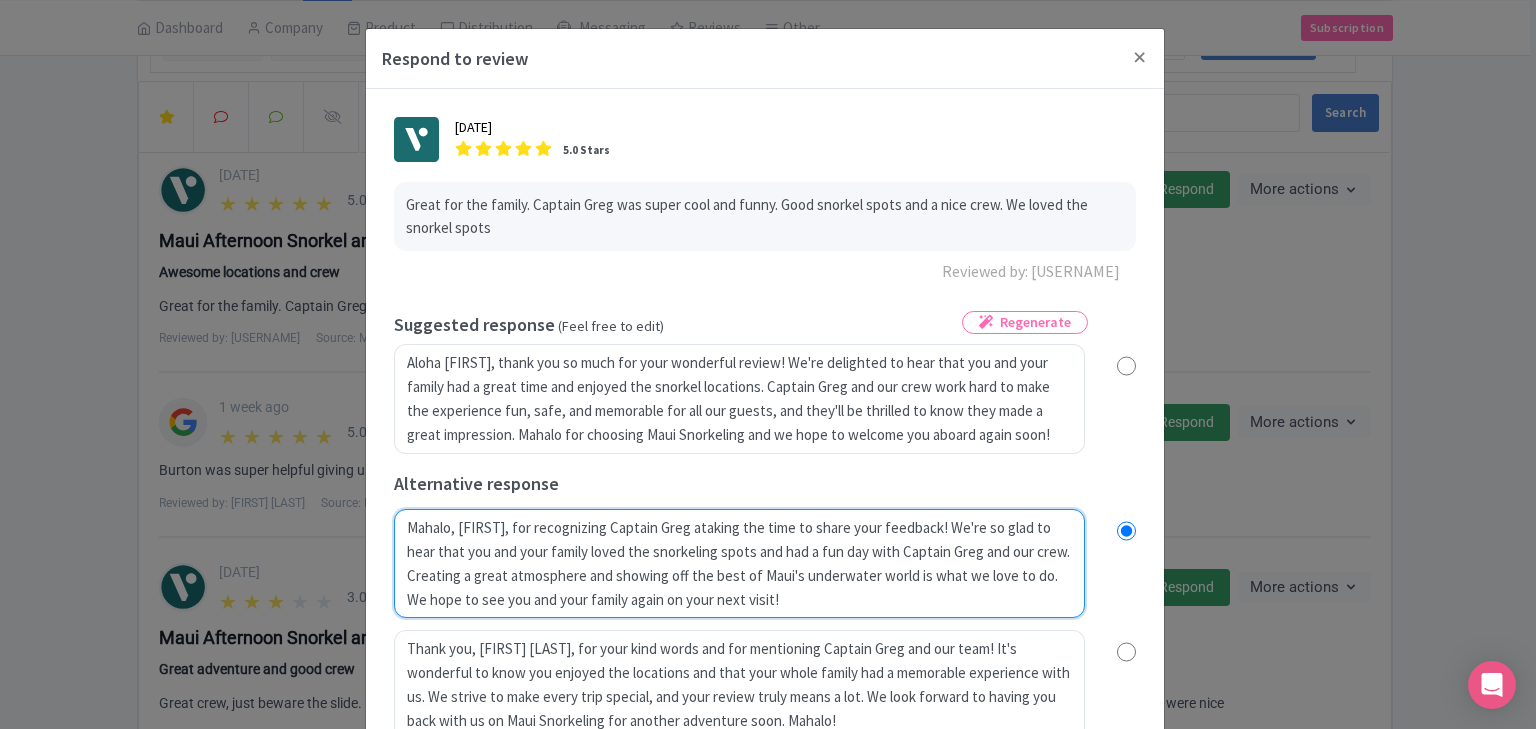 type on "Mahalo, James, for recognizing Captain Greg antaking the time to share your feedback! We're so glad to hear that you and your family loved the snorkeling spots and had a fun day with Captain Greg and our crew. Creating a great atmosphere and showing off the best of Maui's underwater world is what we love to do. We hope to see you and your family again on your next visit!" 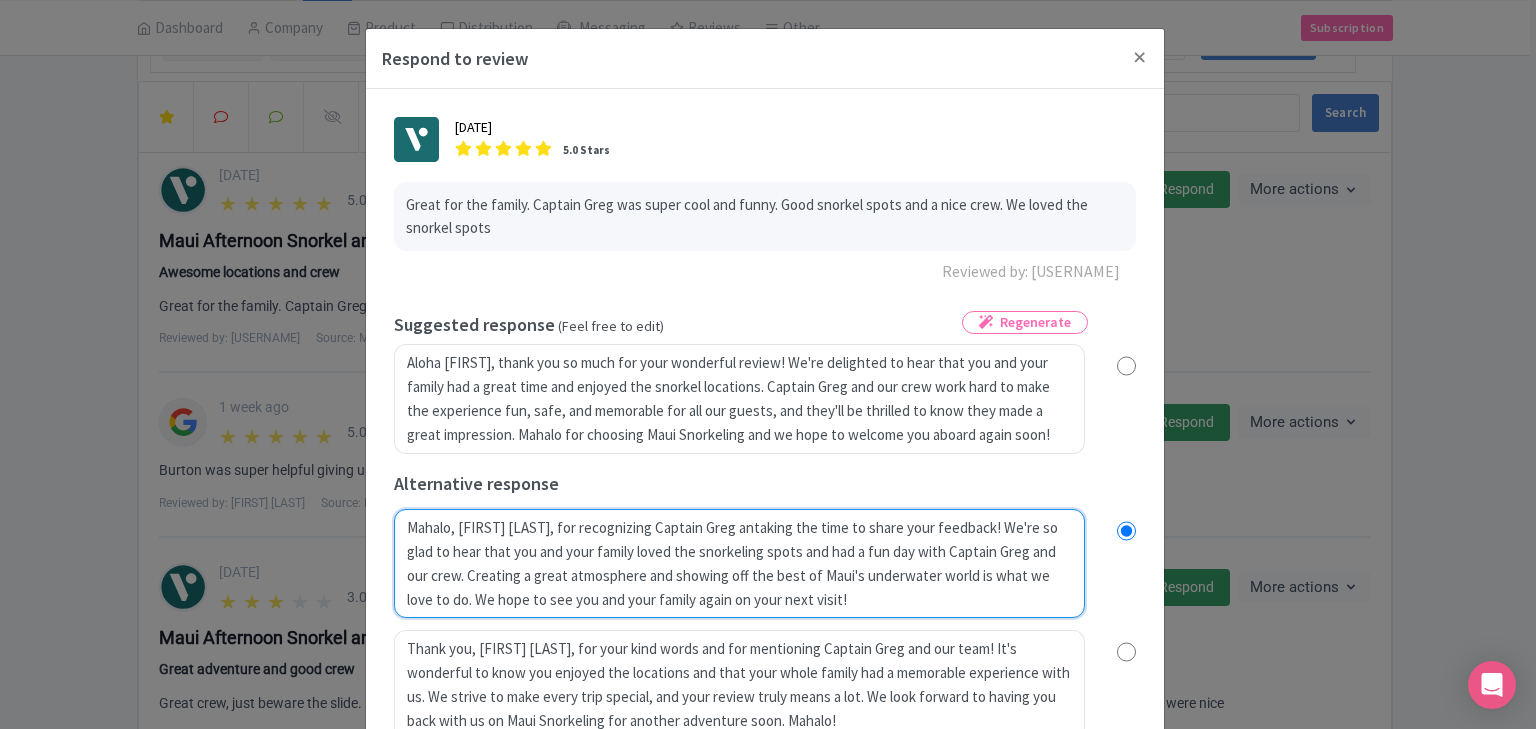 radio on "true" 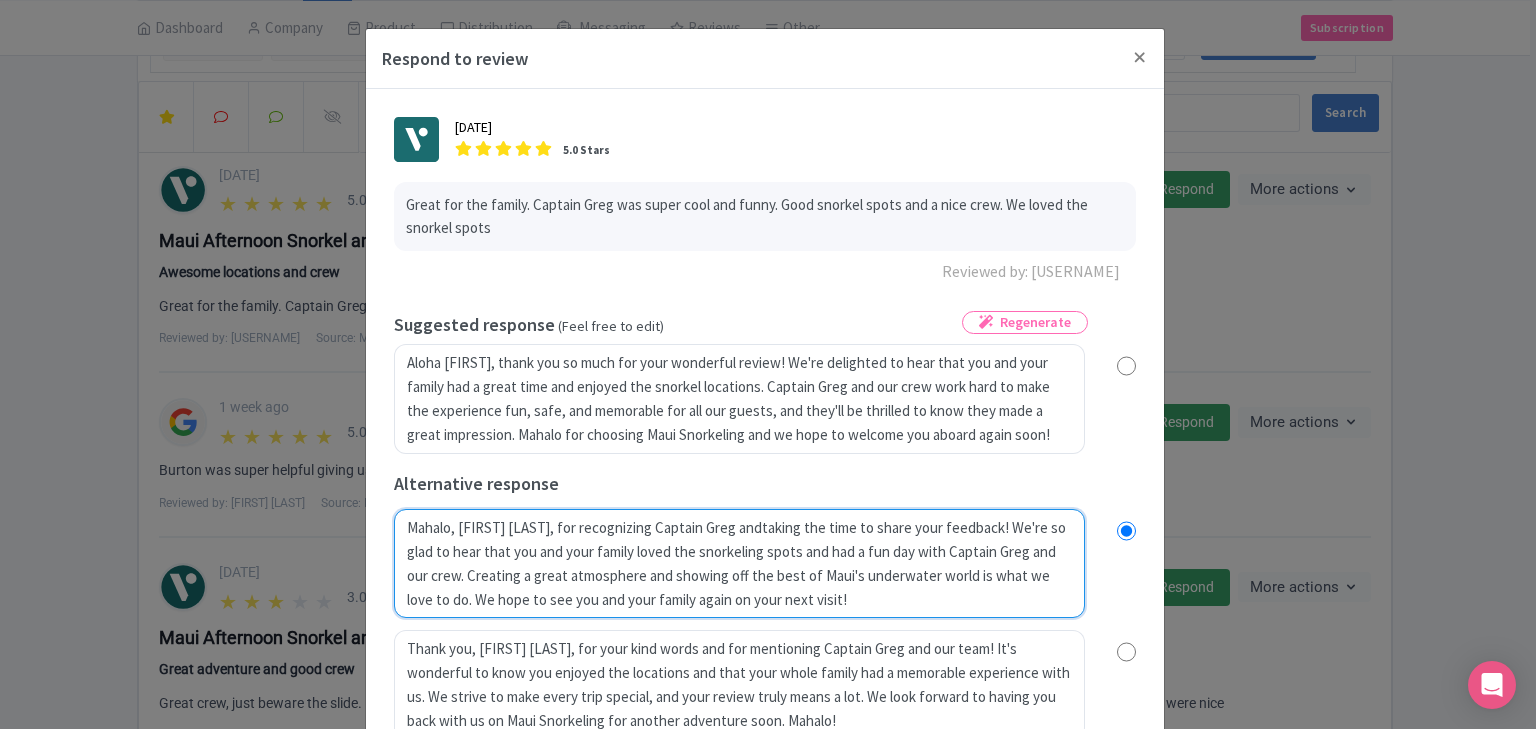 type on "Mahalo, James, for recognizing Captain Greg and taking the time to share your feedback! We're so glad to hear that you and your family loved the snorkeling spots and had a fun day with Captain Greg and our crew. Creating a great atmosphere and showing off the best of Maui's underwater world is what we love to do. We hope to see you and your family again on your next visit!" 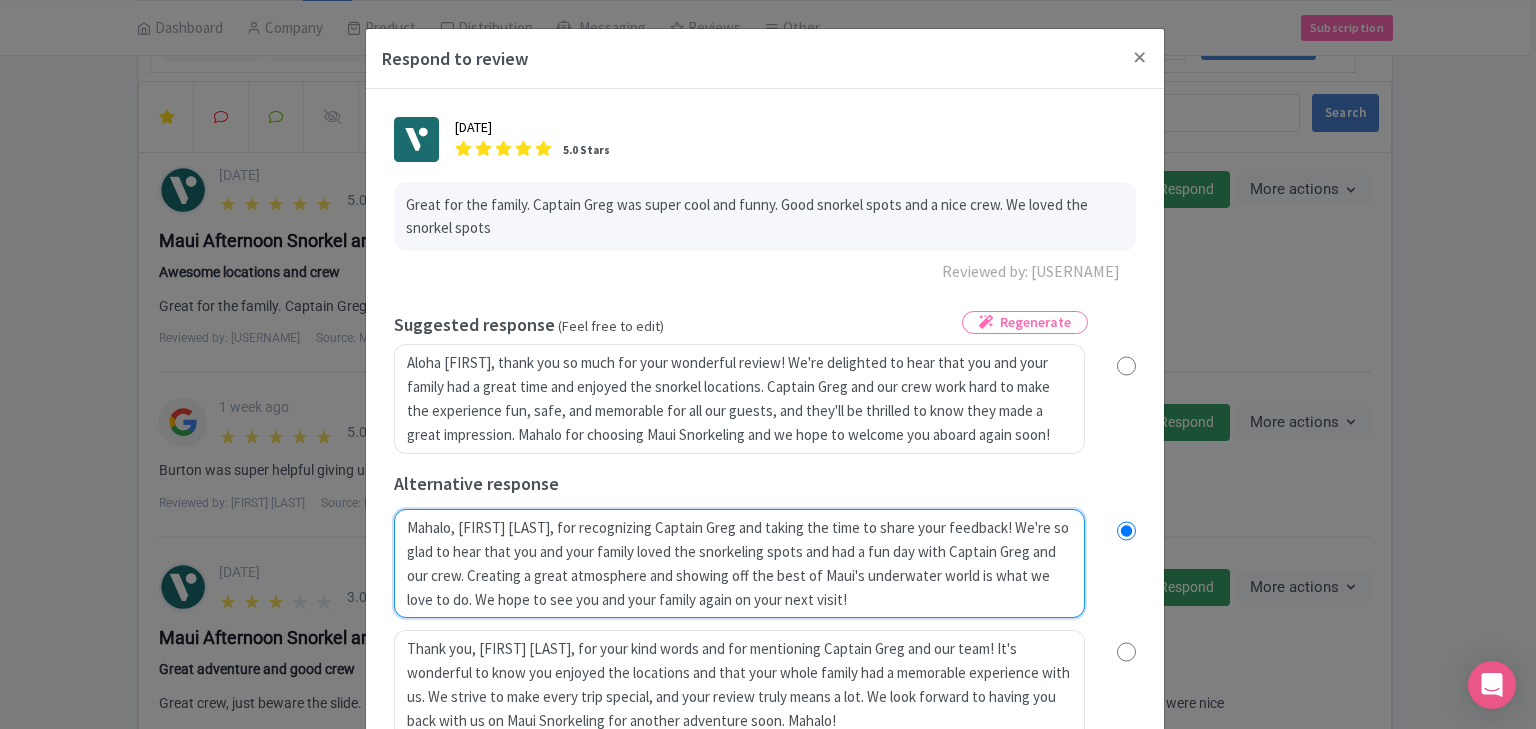radio on "true" 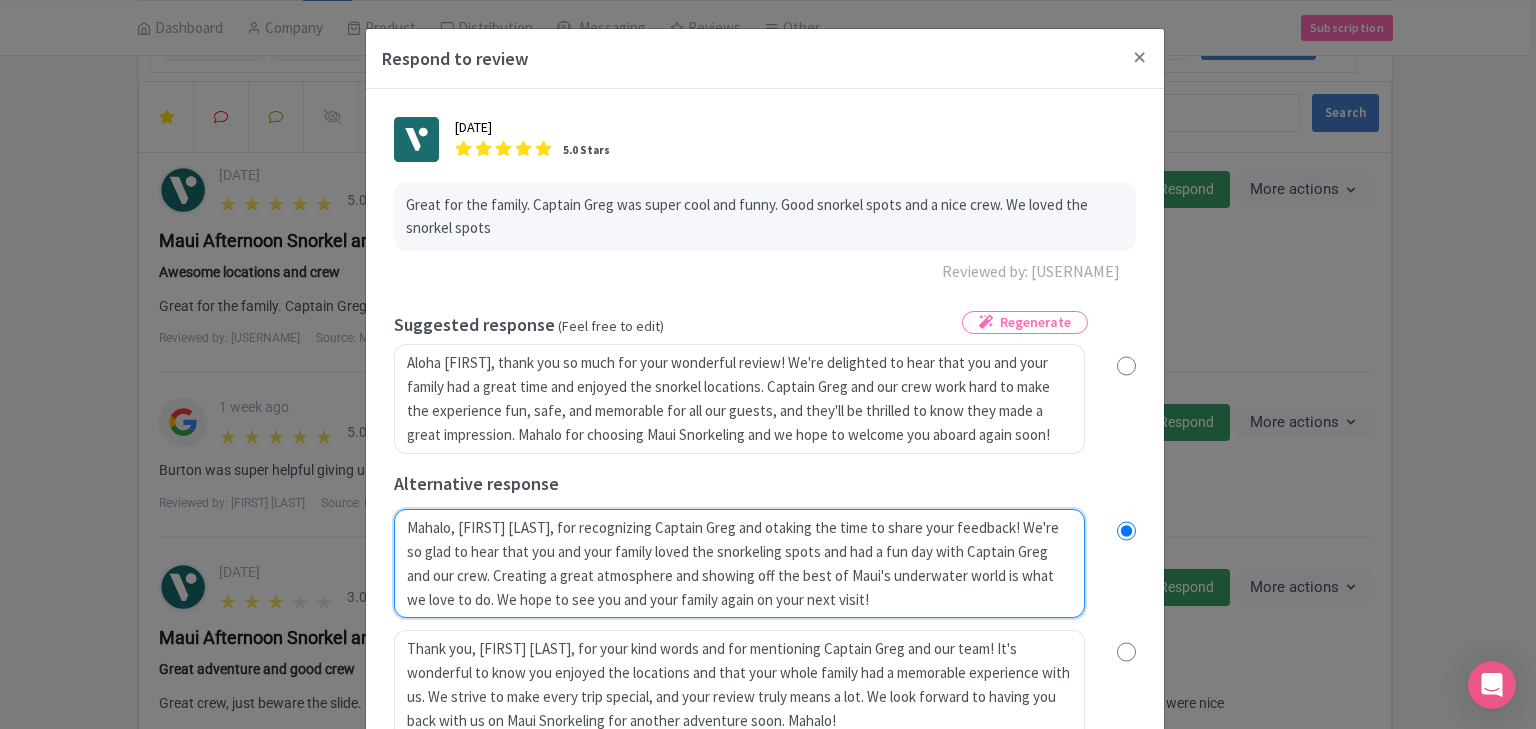 type on "Mahalo, James, for recognizing Captain Greg and outaking the time to share your feedback! We're so glad to hear that you and your family loved the snorkeling spots and had a fun day with Captain Greg and our crew. Creating a great atmosphere and showing off the best of Maui's underwater world is what we love to do. We hope to see you and your family again on your next visit!" 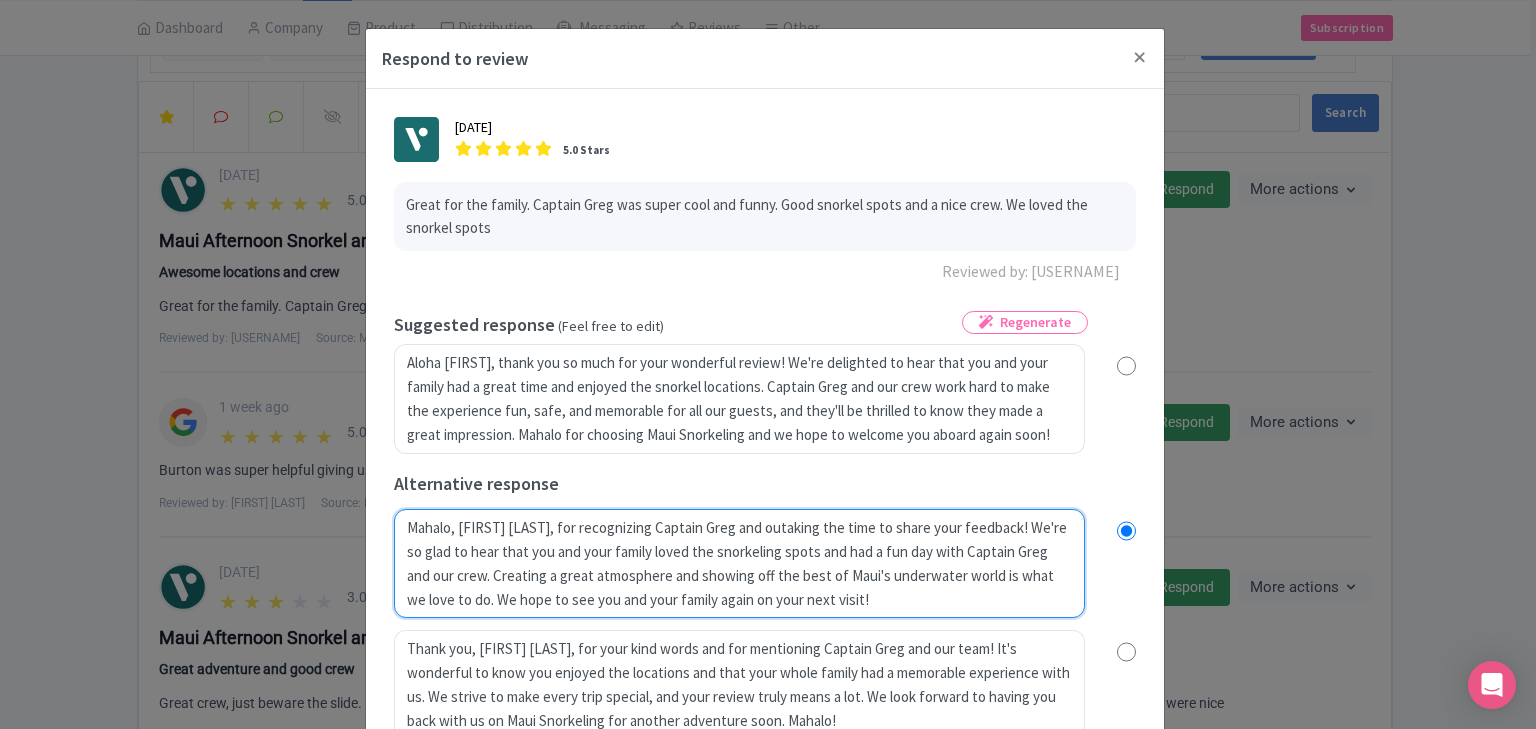 radio on "true" 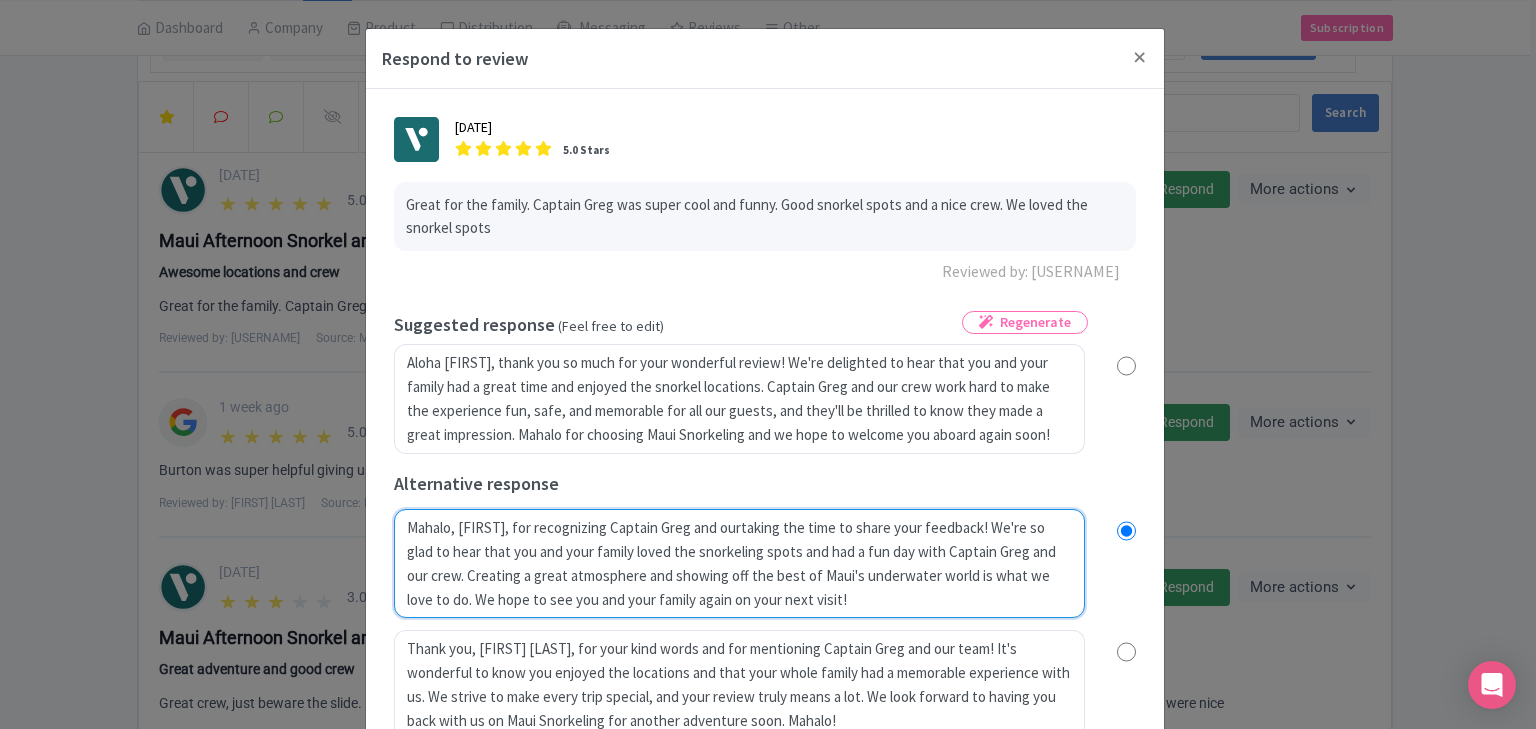 radio on "true" 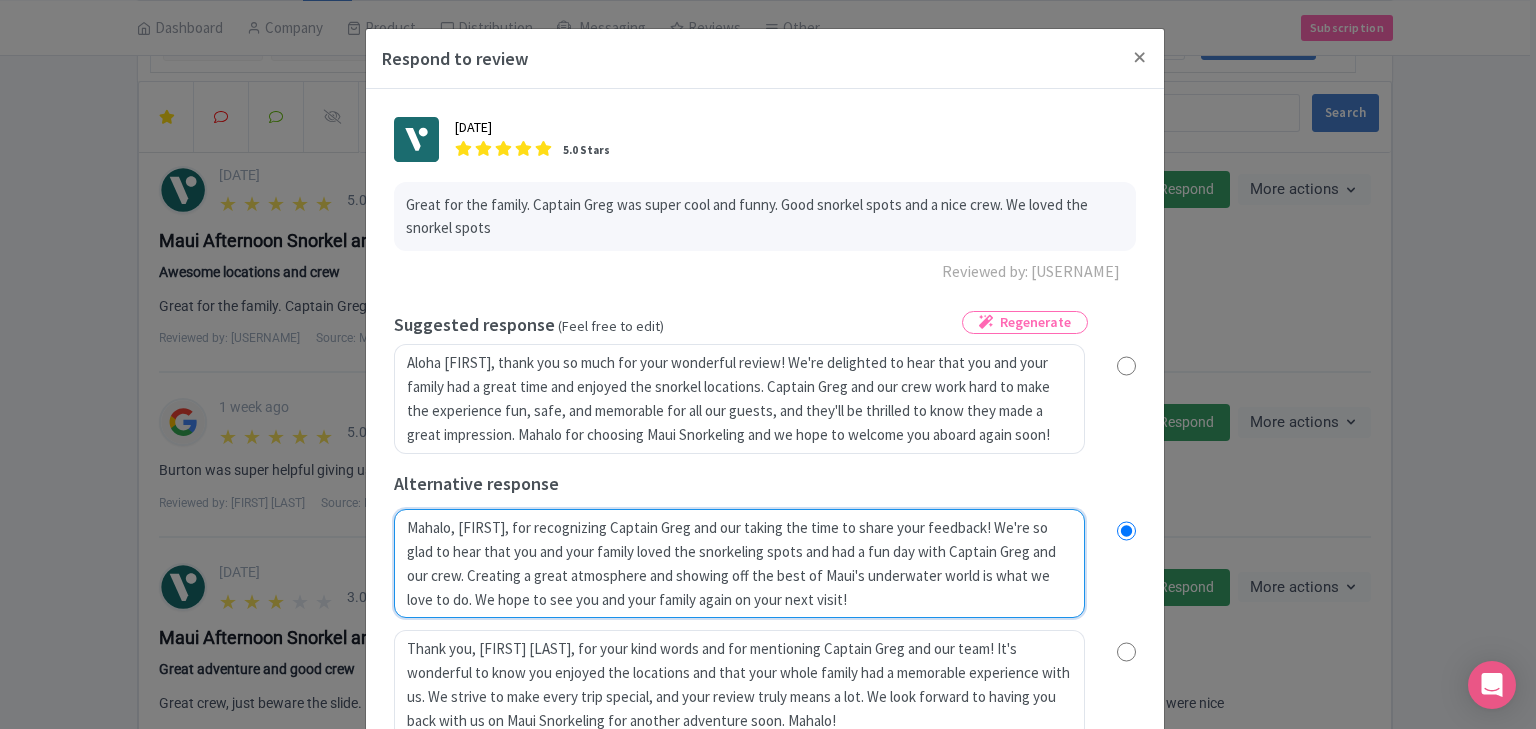 radio on "true" 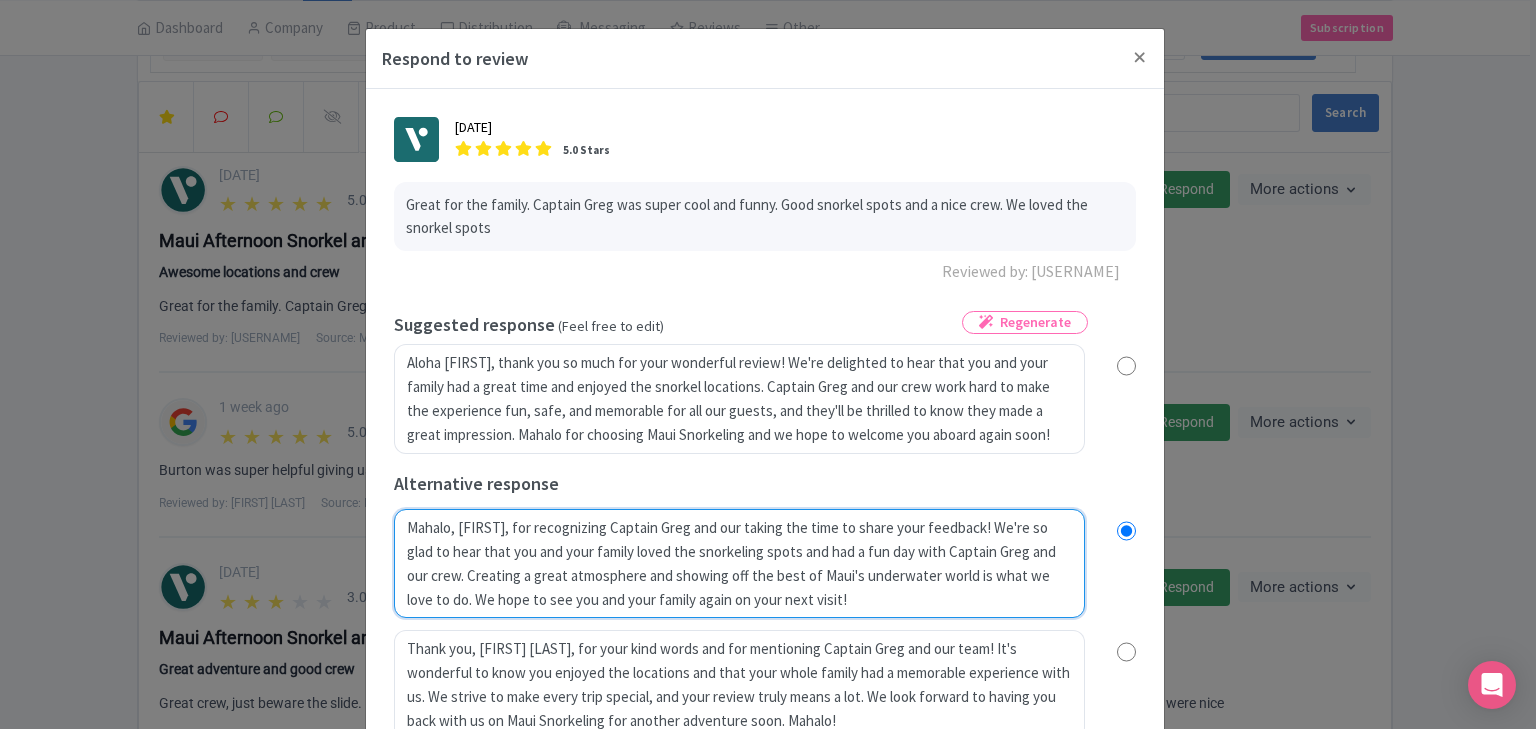 type on "Mahalo, James, for recognizing Captain Greg and our ctaking the time to share your feedback! We're so glad to hear that you and your family loved the snorkeling spots and had a fun day with Captain Greg and our crew. Creating a great atmosphere and showing off the best of Maui's underwater world is what we love to do. We hope to see you and your family again on your next visit!" 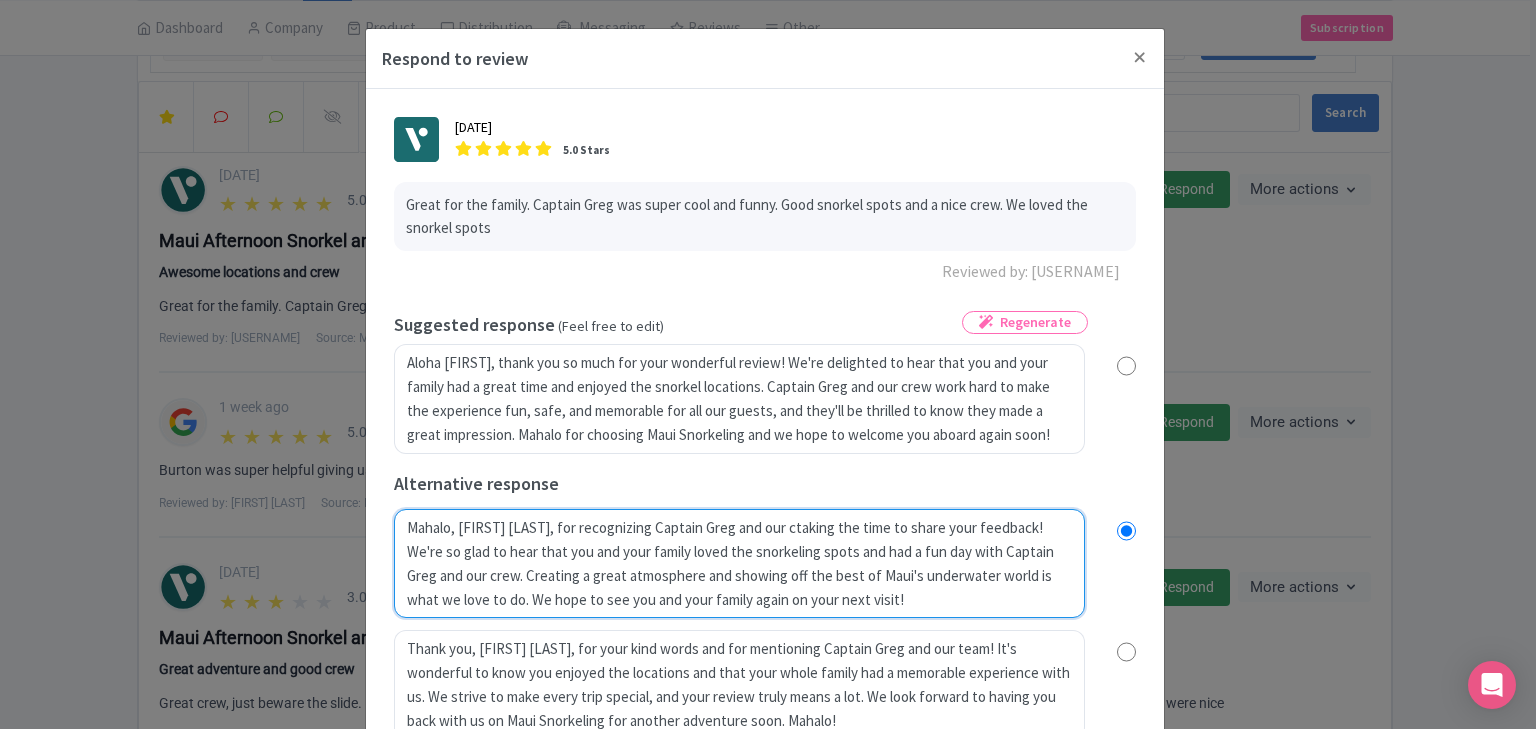 radio on "true" 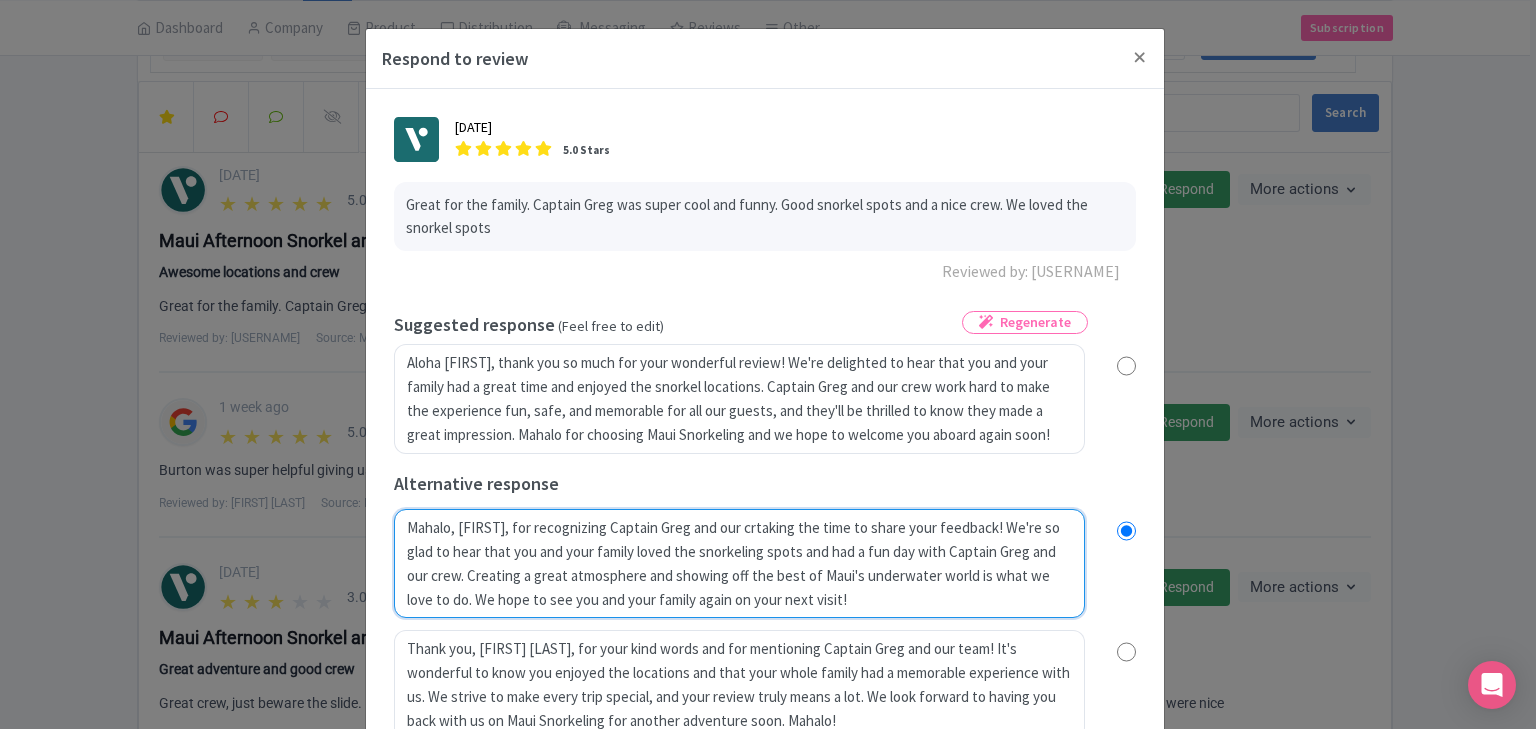 radio on "true" 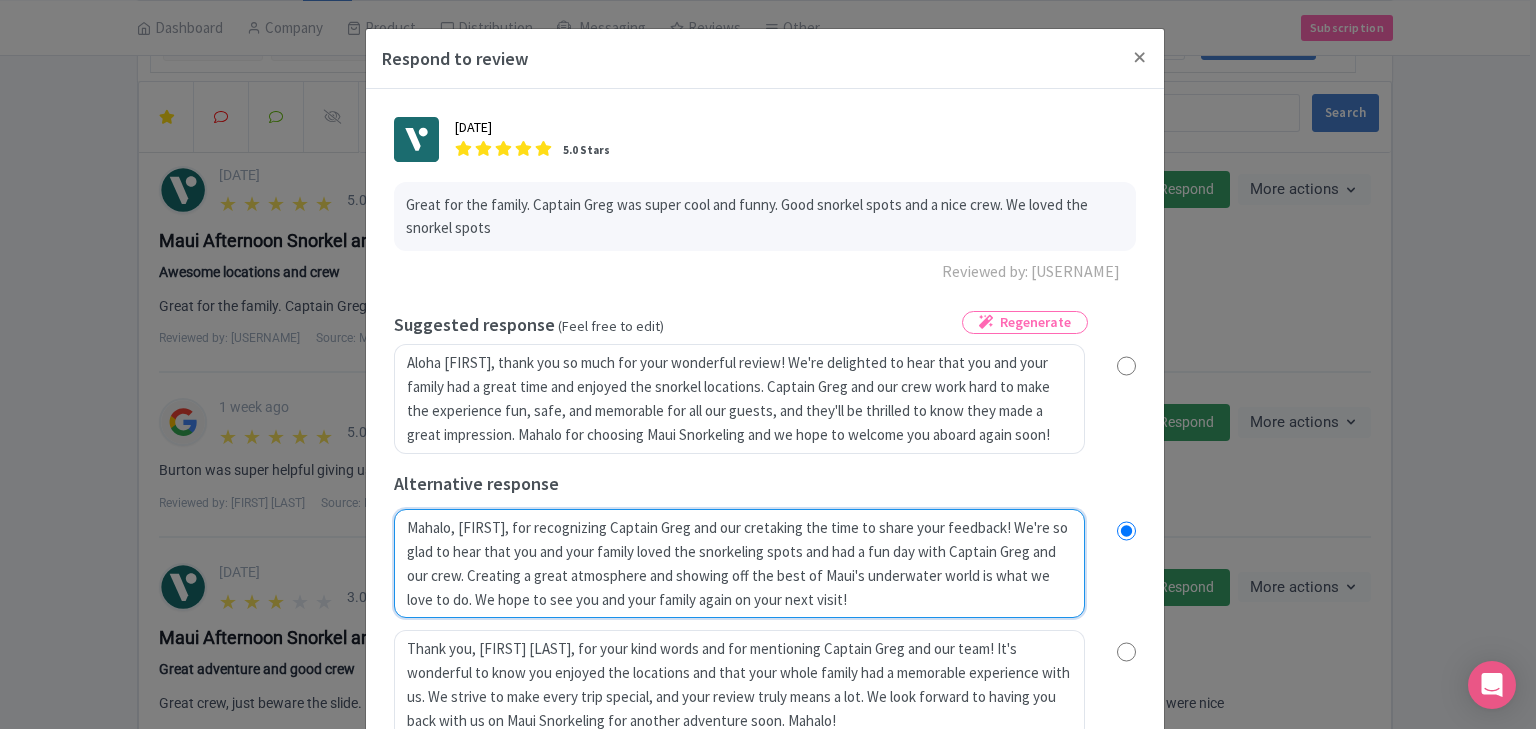 radio on "true" 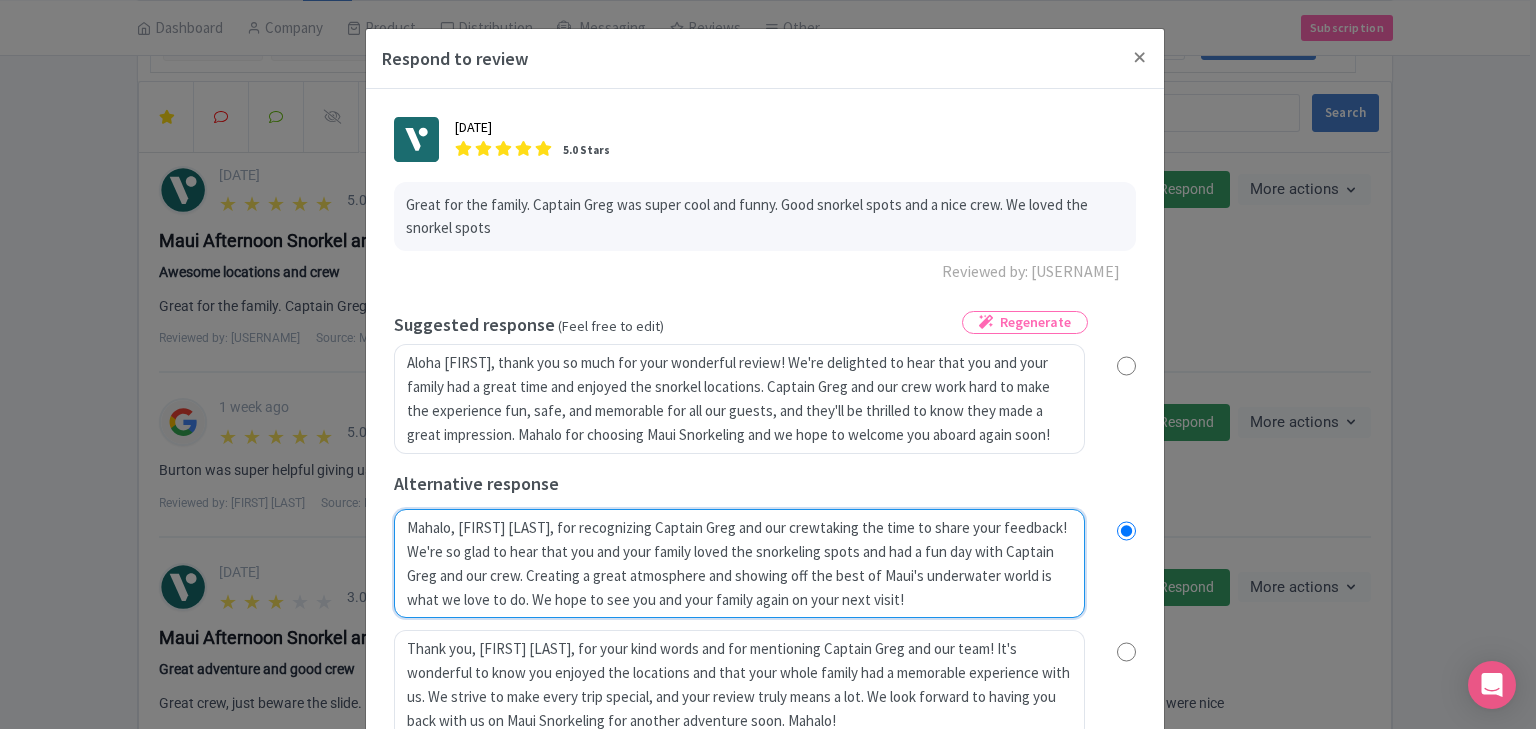 radio on "true" 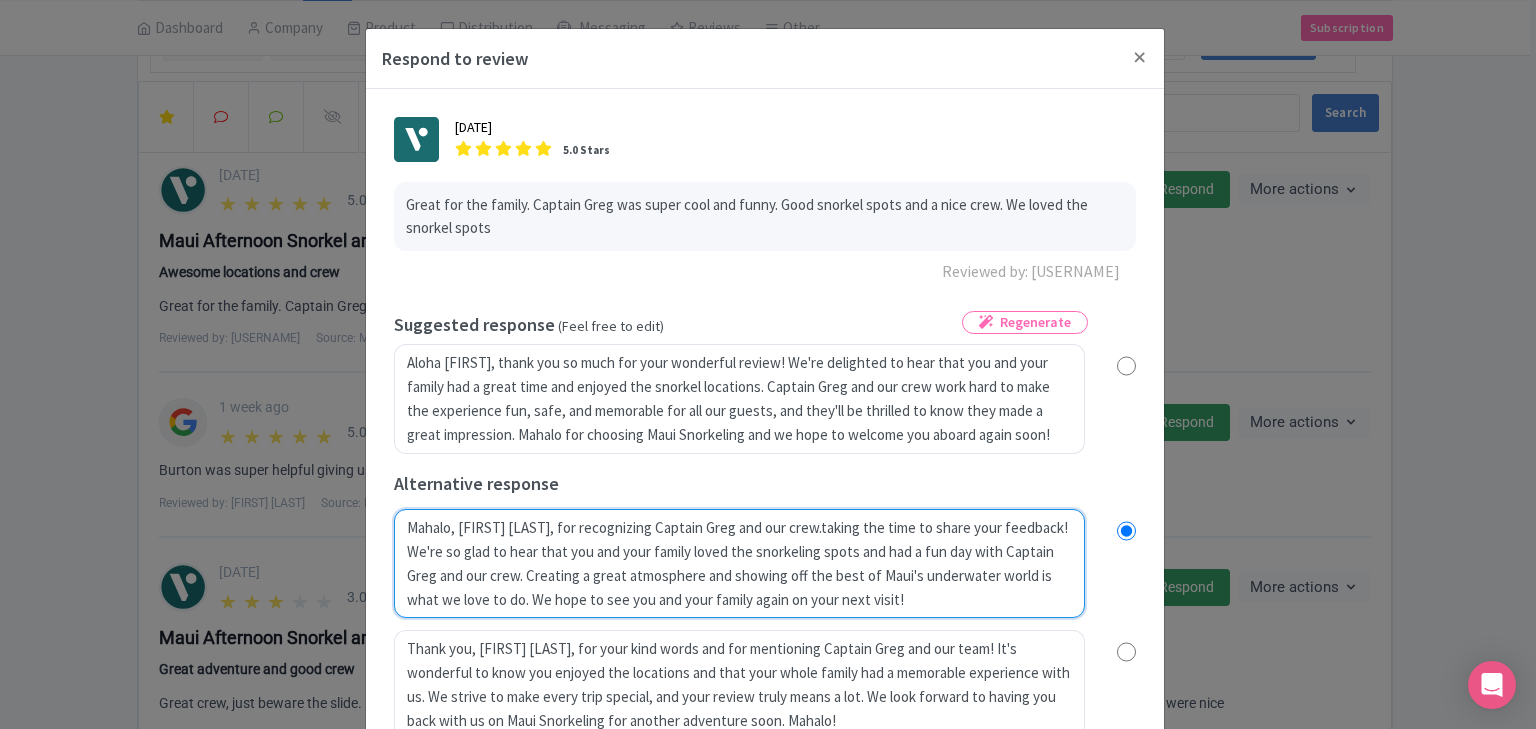 radio on "true" 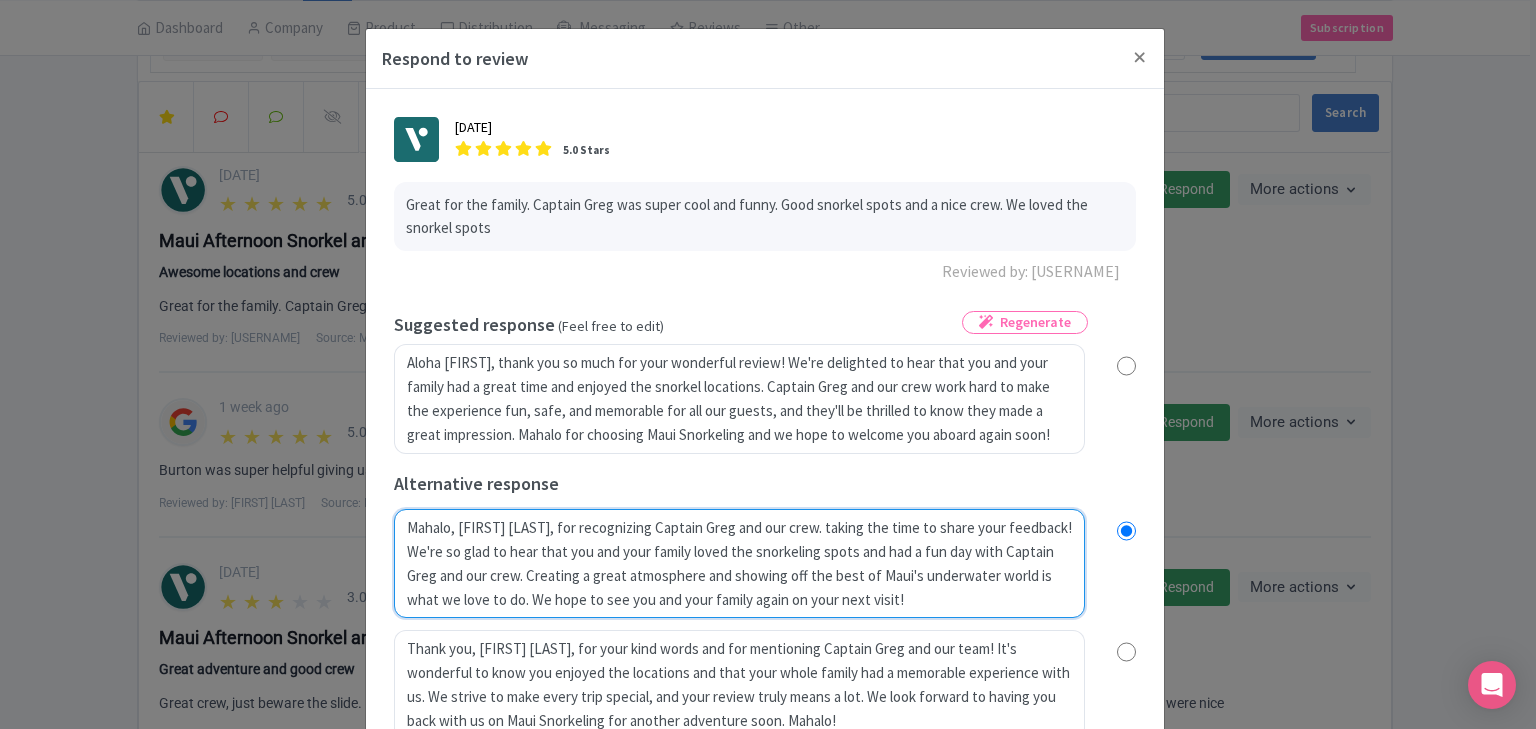 radio on "true" 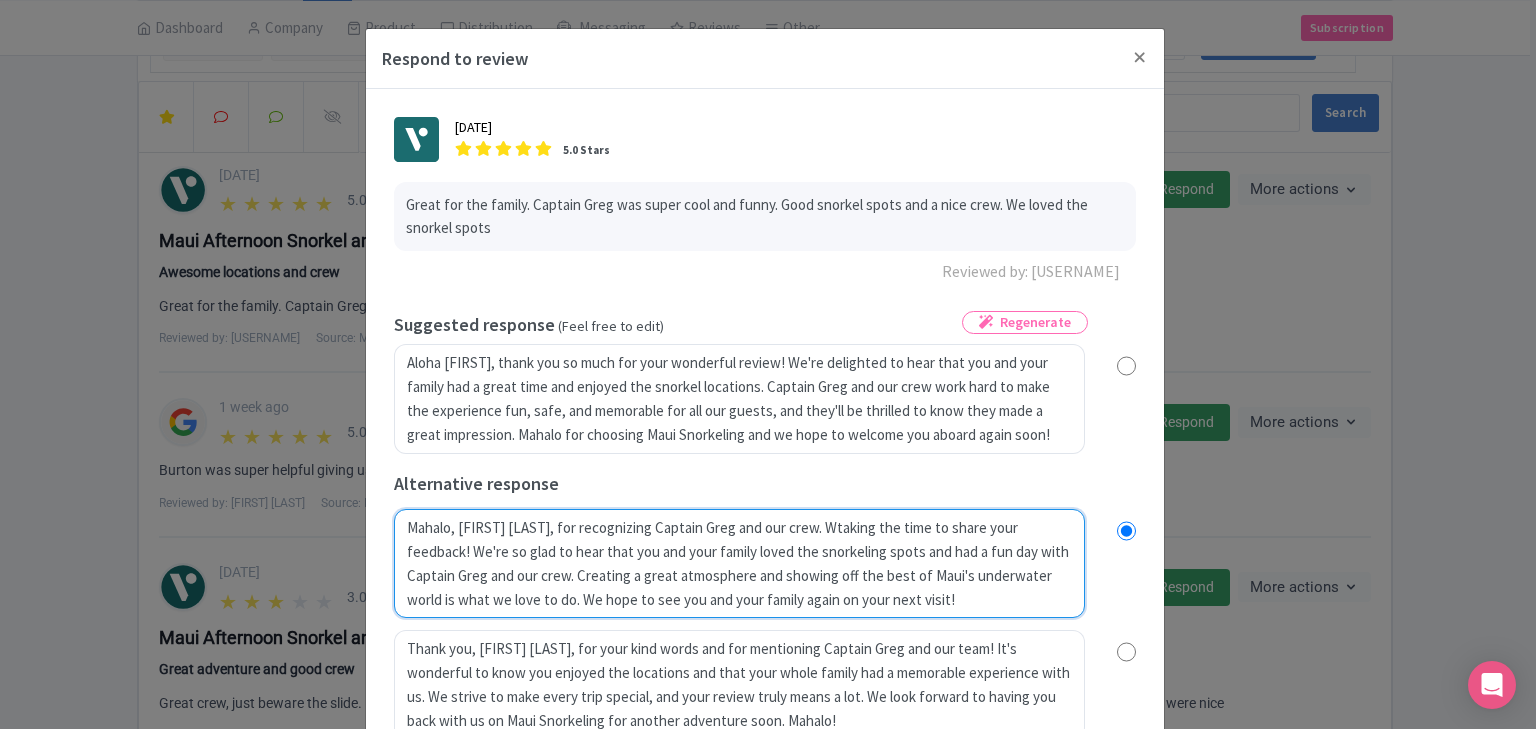 radio on "true" 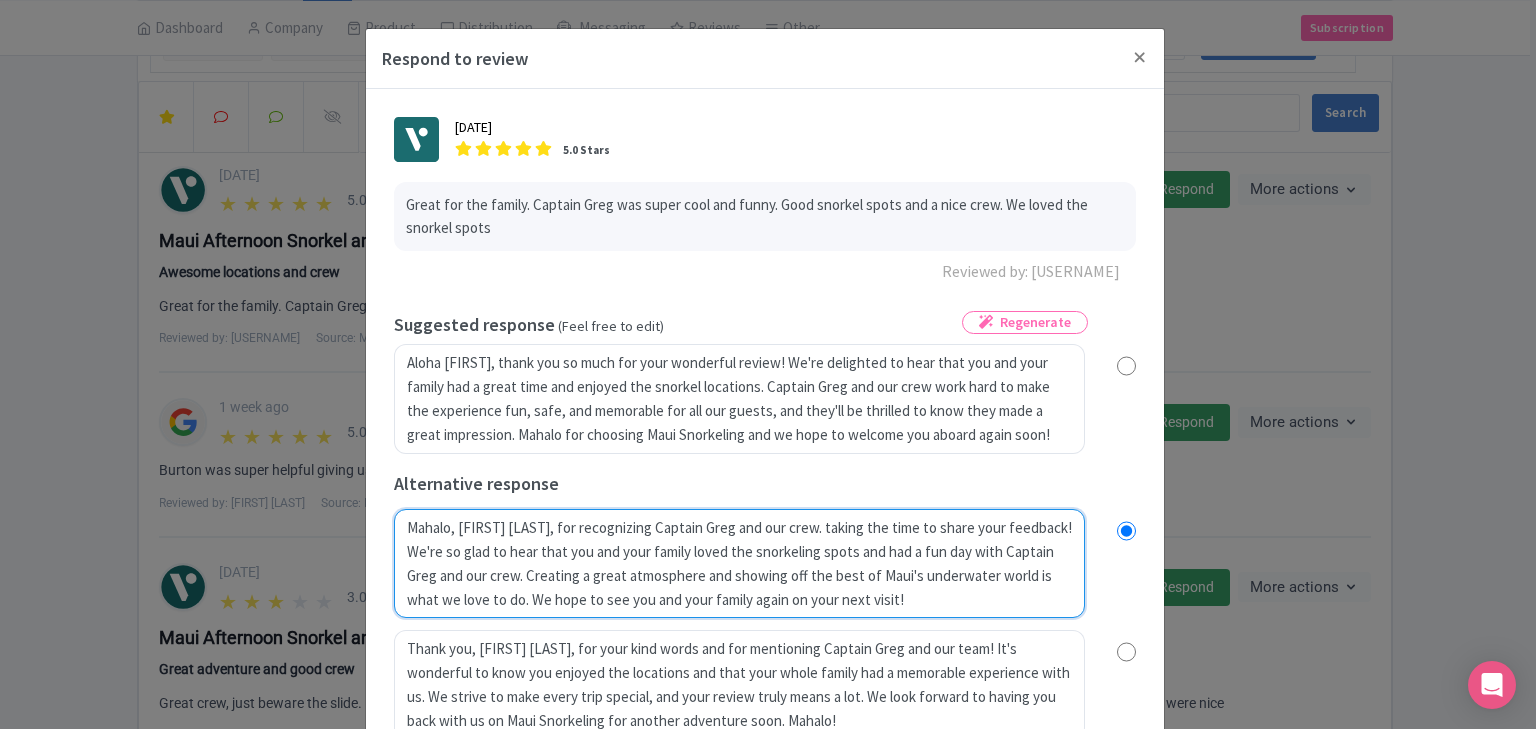 radio on "true" 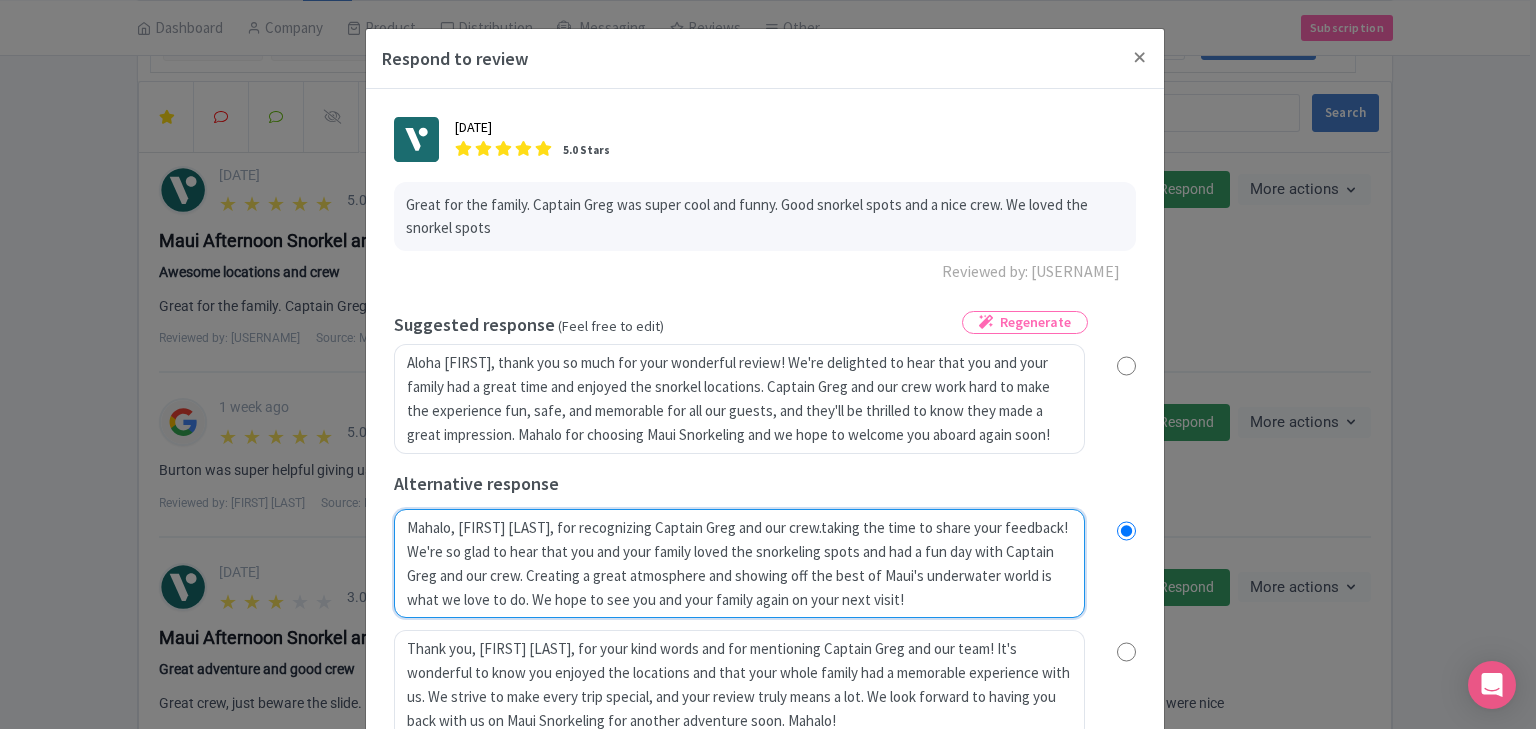 radio on "true" 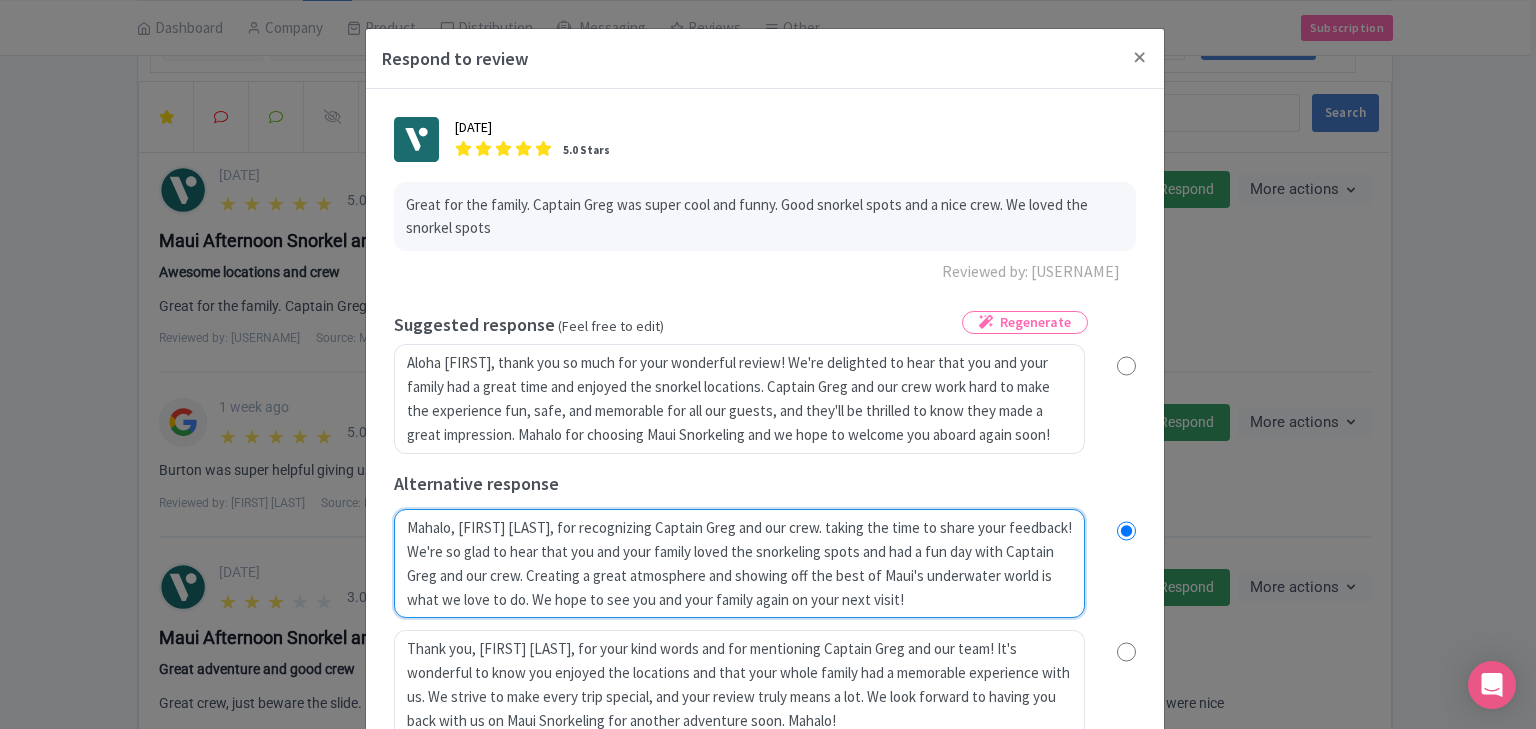radio on "true" 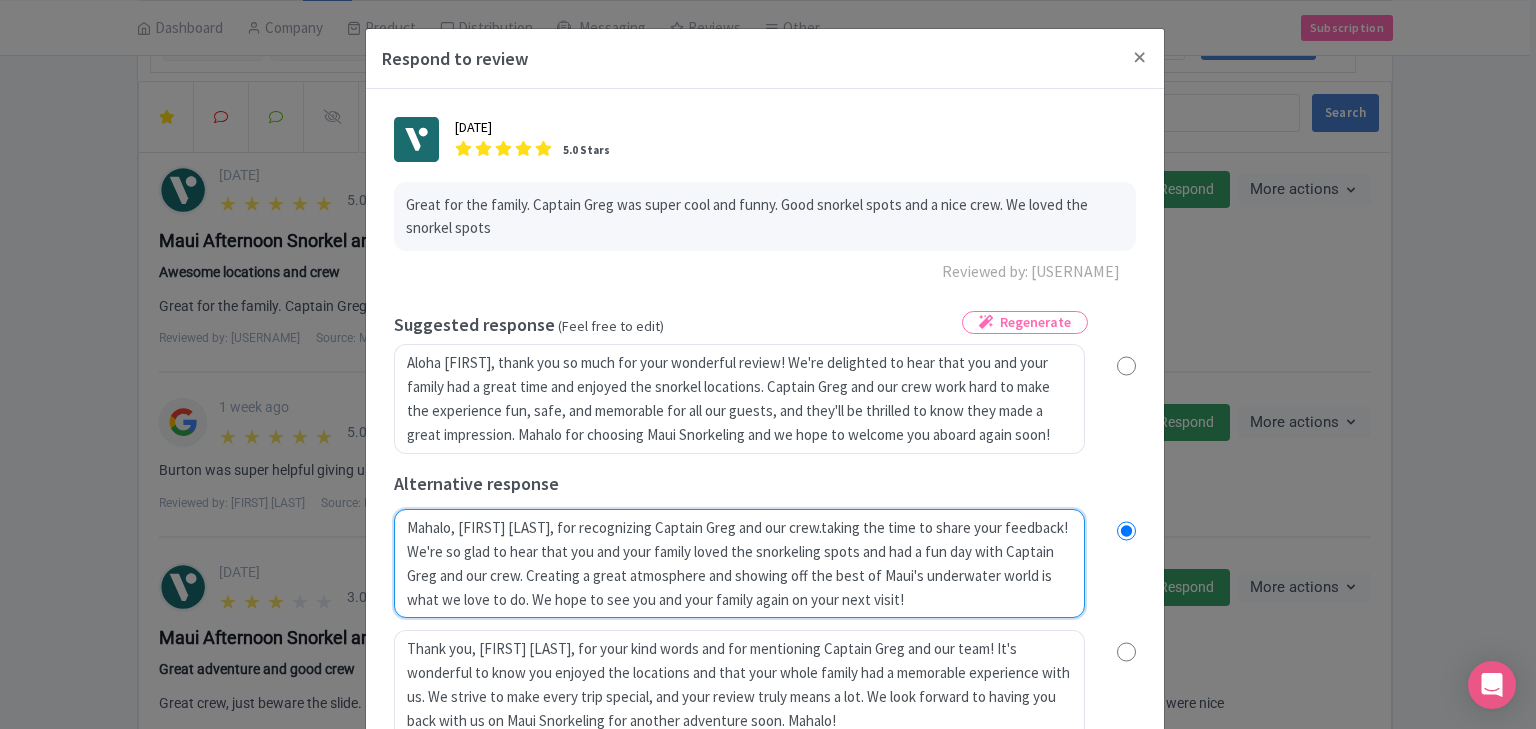 radio on "true" 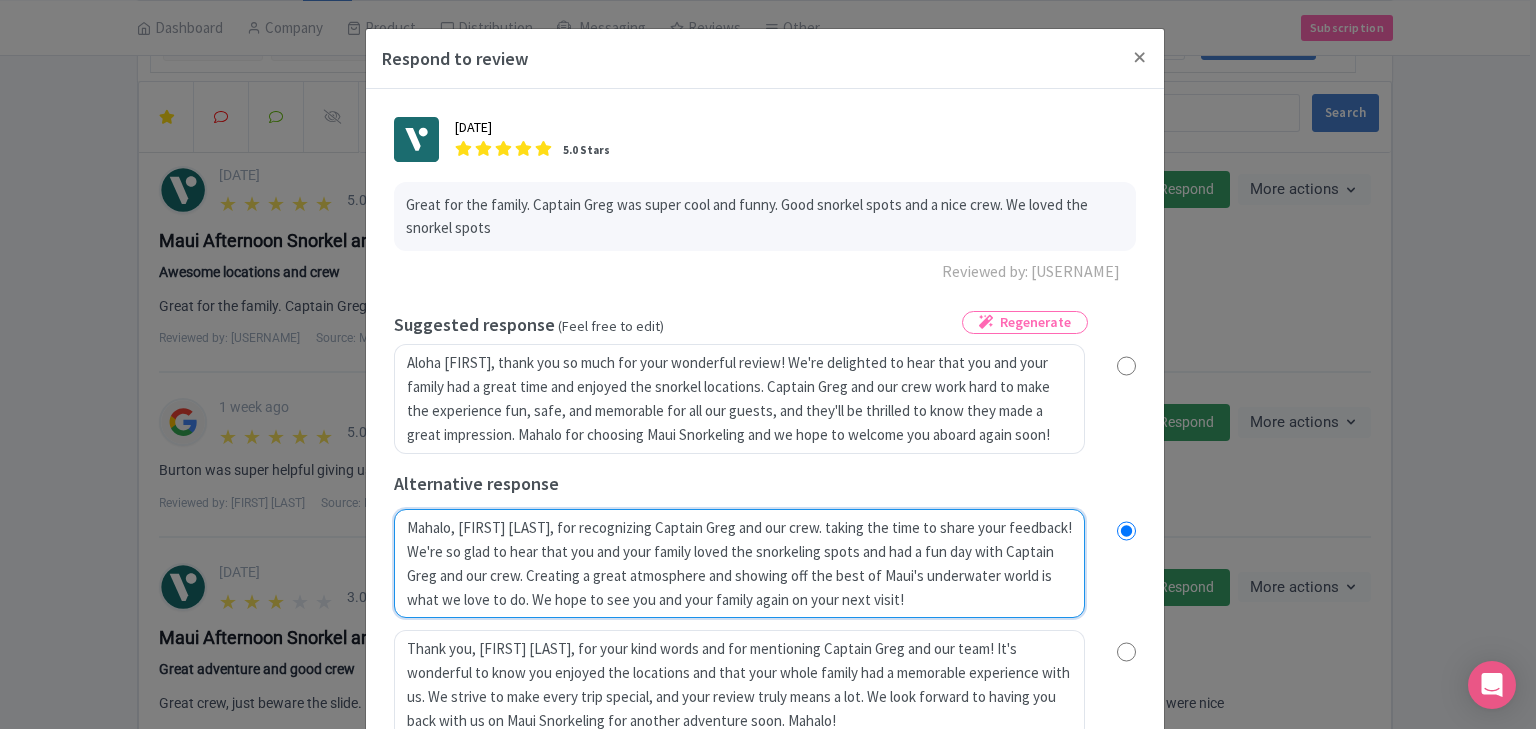 radio on "true" 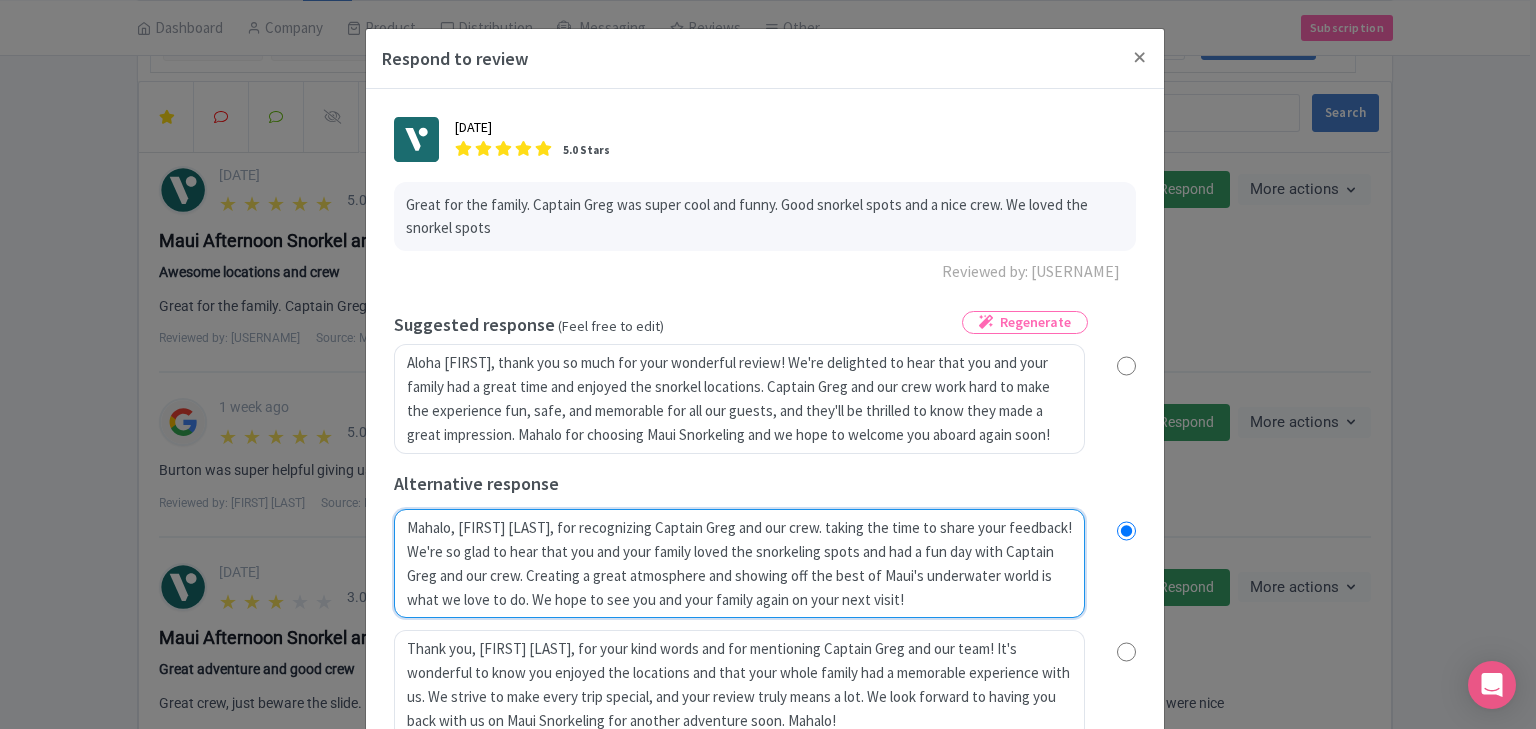 radio on "true" 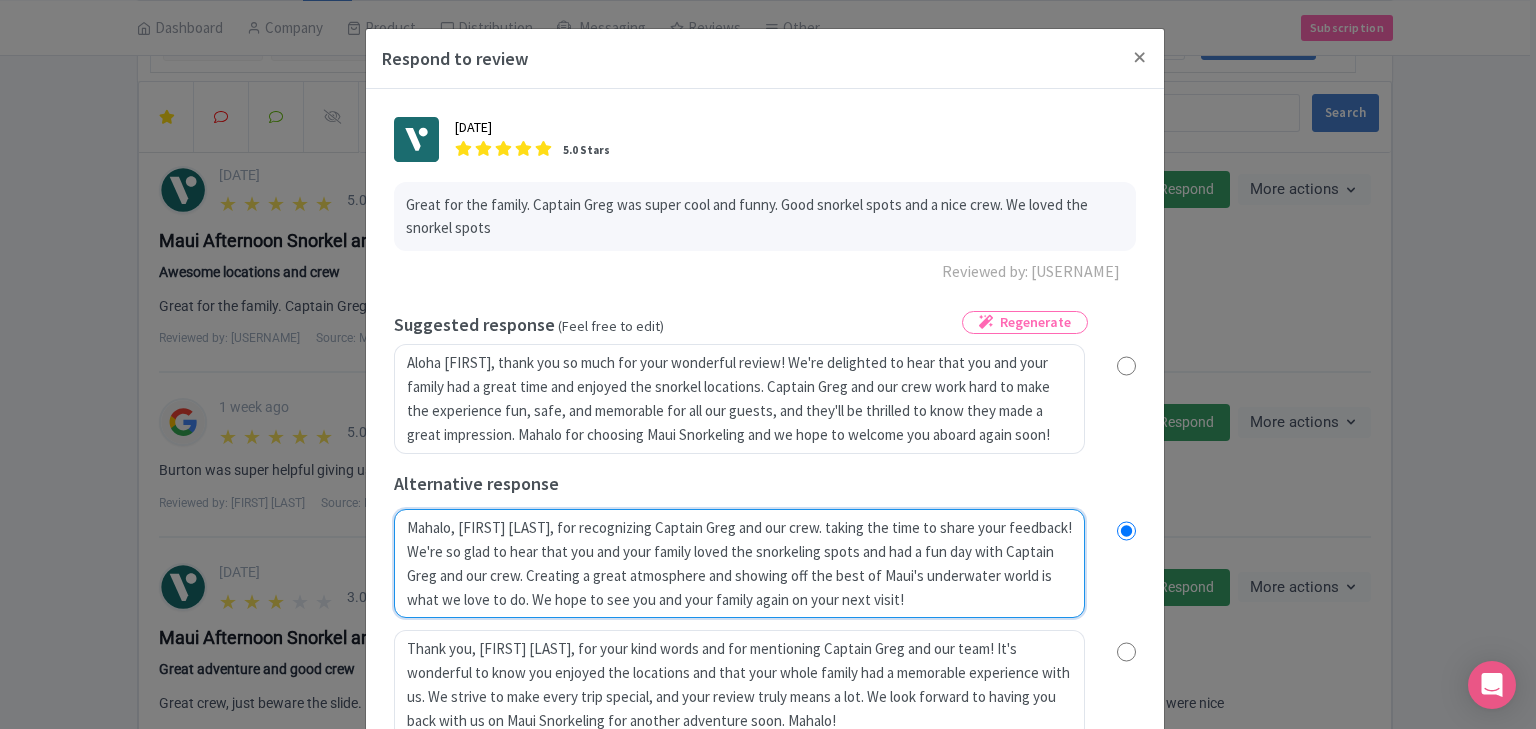 type on "Mahalo, James, for srecognizing Captain Greg and our crew.  taking the time to share your feedback! We're so glad to hear that you and your family loved the snorkeling spots and had a fun day with Captain Greg and our crew. Creating a great atmosphere and showing off the best of Maui's underwater world is what we love to do. We hope to see you and your family again on your next visit!" 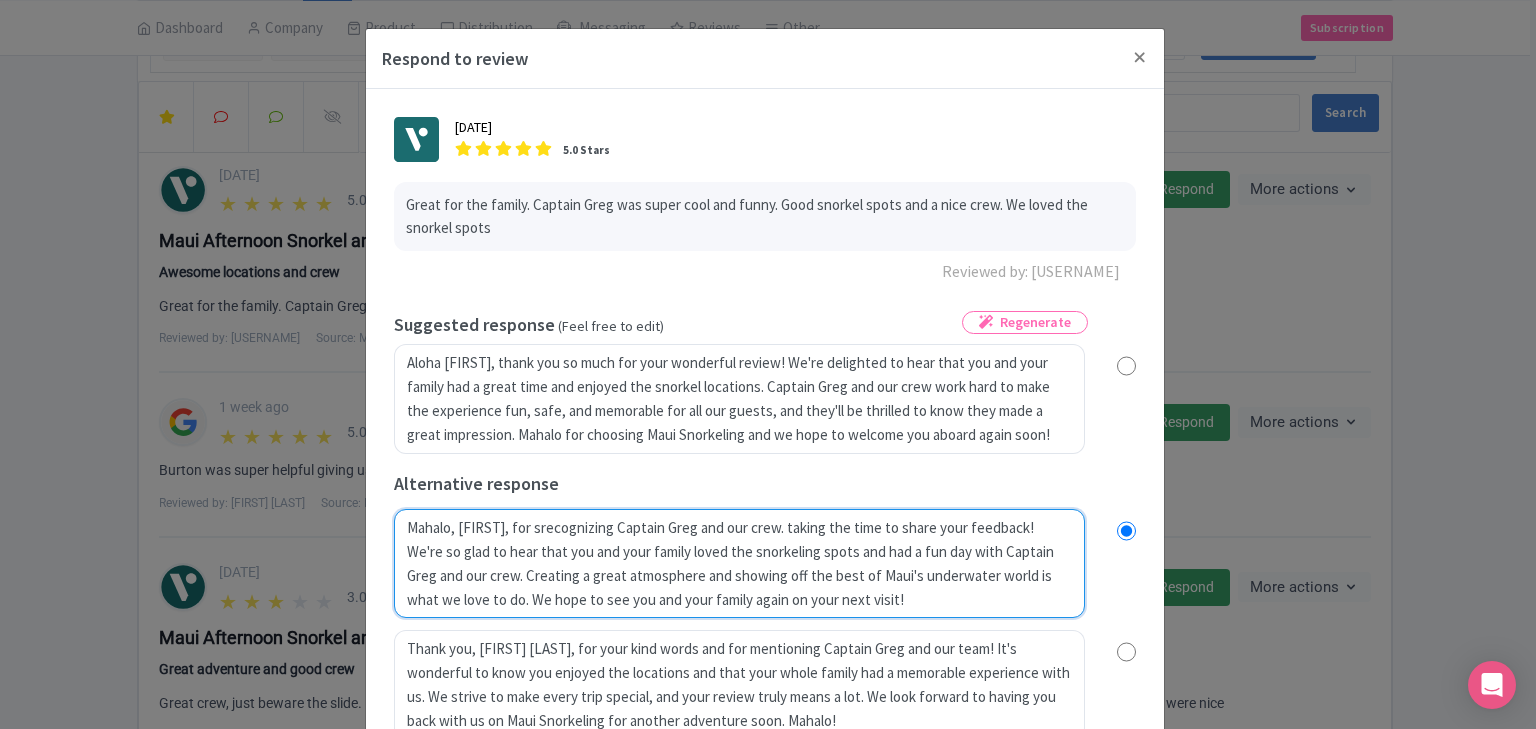 radio on "true" 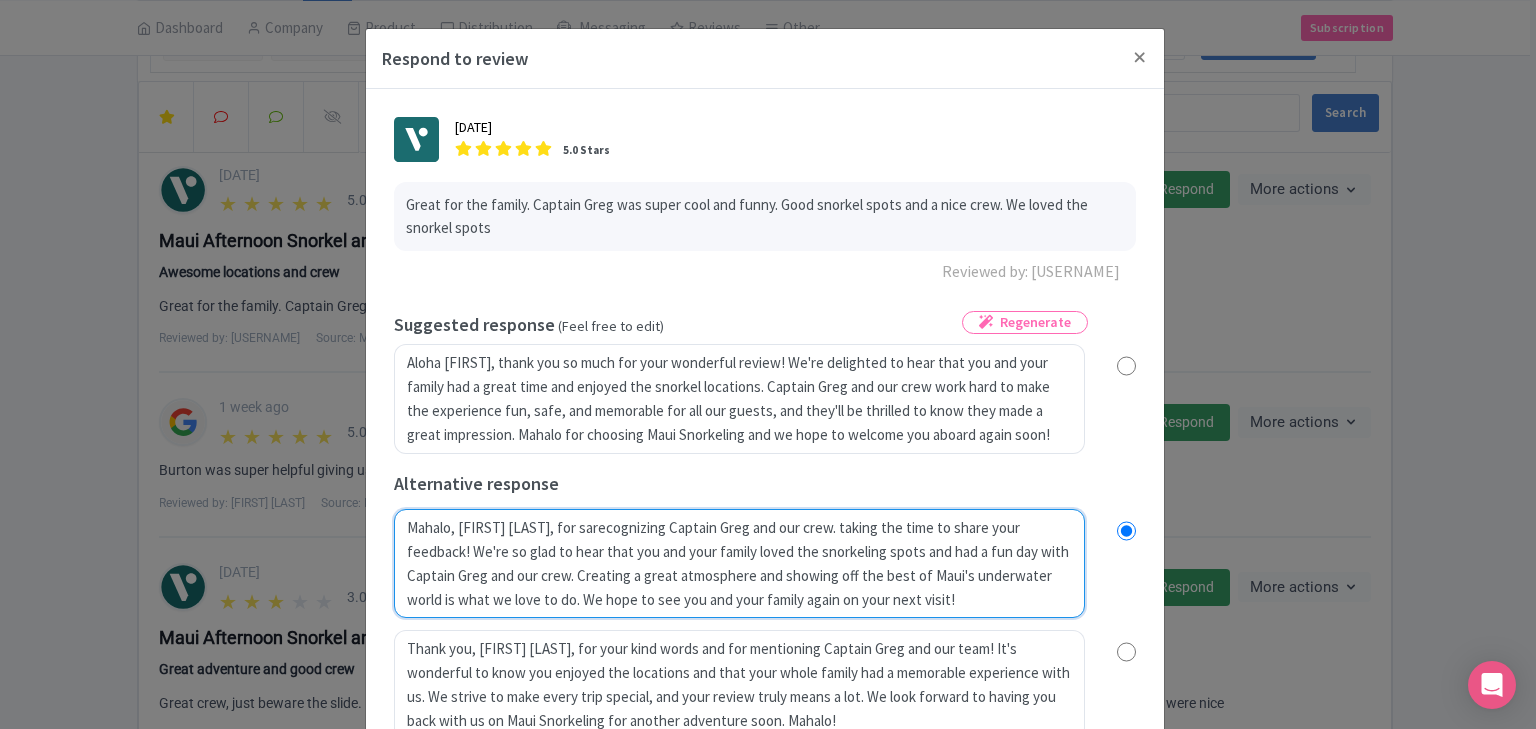type on "Mahalo, James, for sayrecognizing Captain Greg and our crew.  taking the time to share your feedback! We're so glad to hear that you and your family loved the snorkeling spots and had a fun day with Captain Greg and our crew. Creating a great atmosphere and showing off the best of Maui's underwater world is what we love to do. We hope to see you and your family again on your next visit!" 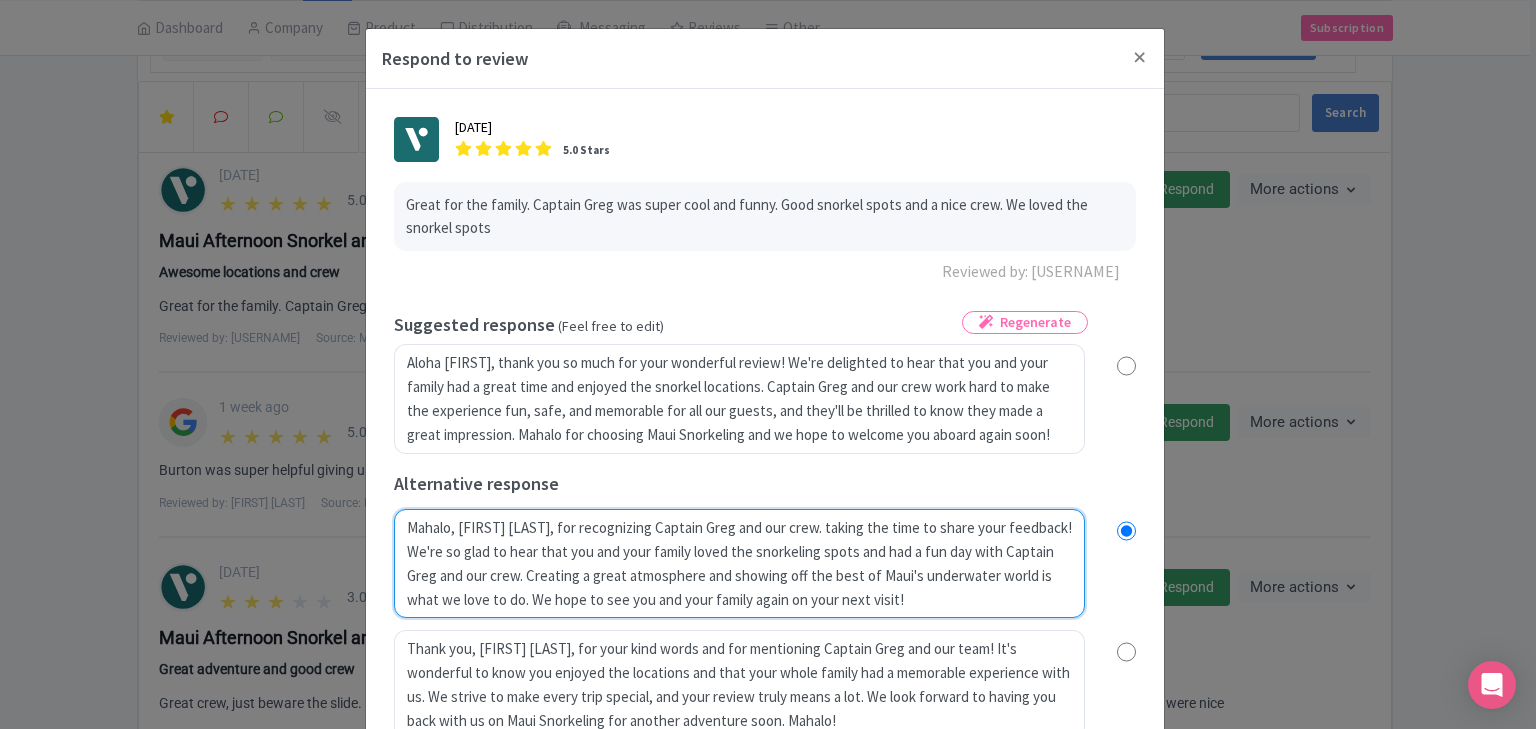 radio on "true" 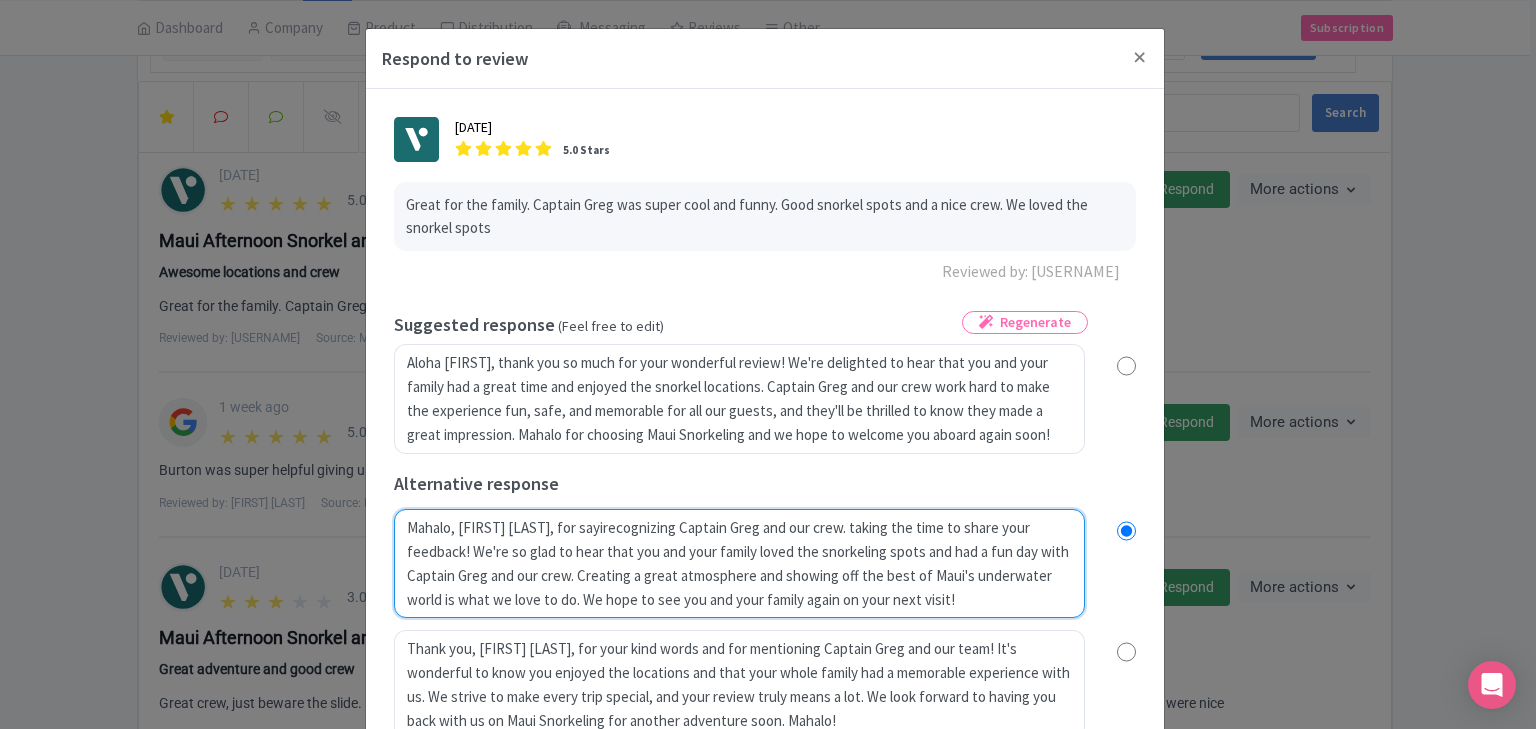type on "Mahalo, James, for sayinrecognizing Captain Greg and our crew.  taking the time to share your feedback! We're so glad to hear that you and your family loved the snorkeling spots and had a fun day with Captain Greg and our crew. Creating a great atmosphere and showing off the best of Maui's underwater world is what we love to do. We hope to see you and your family again on your next visit!" 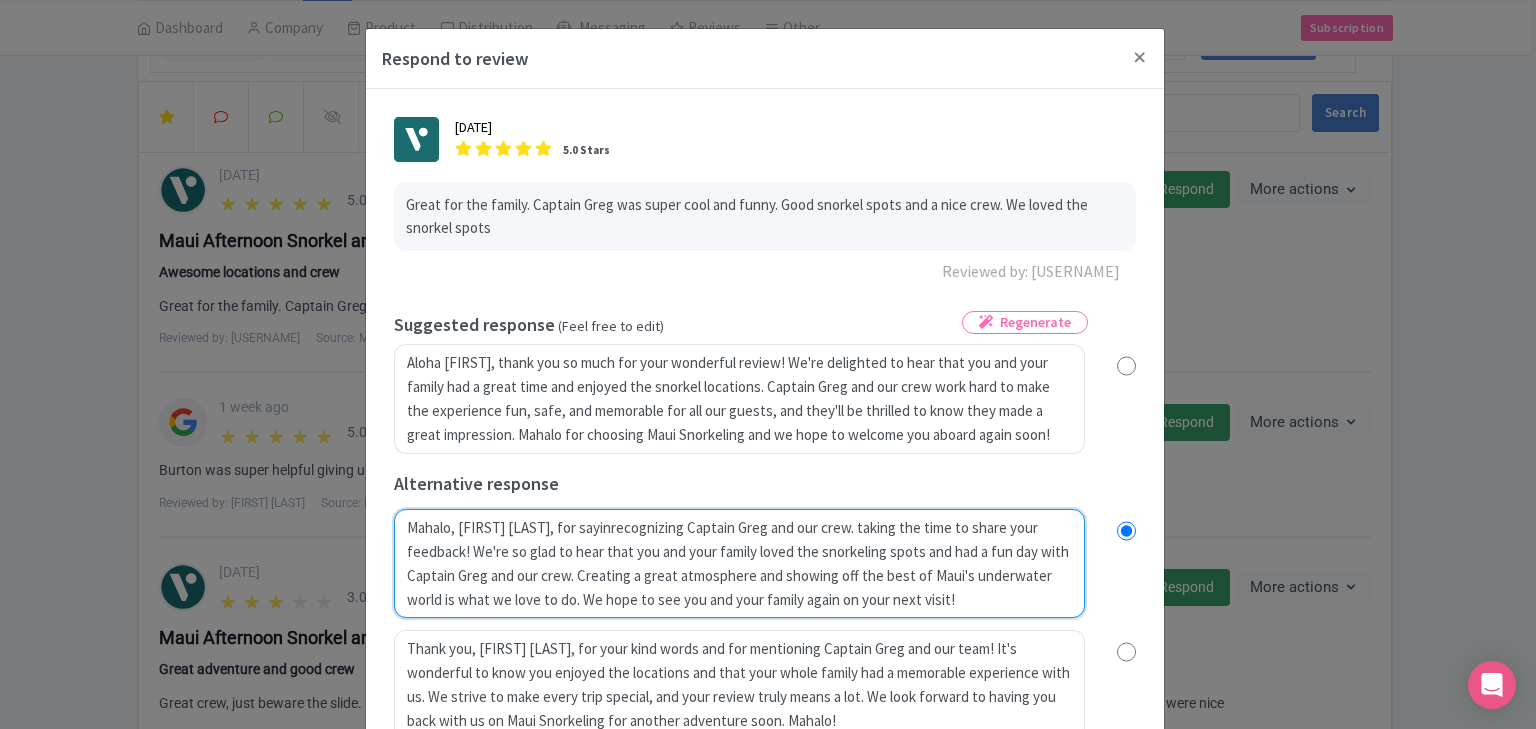 radio on "true" 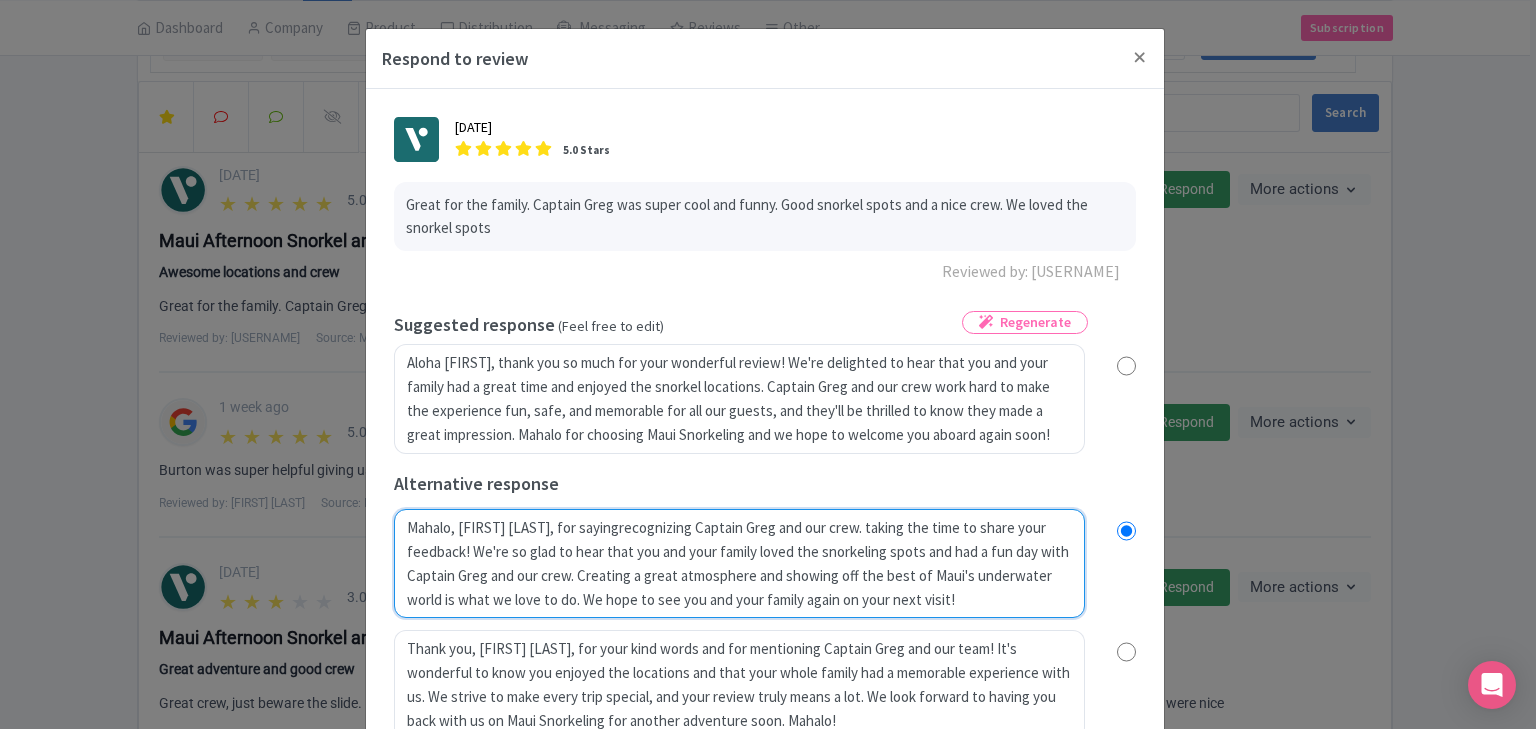 radio on "true" 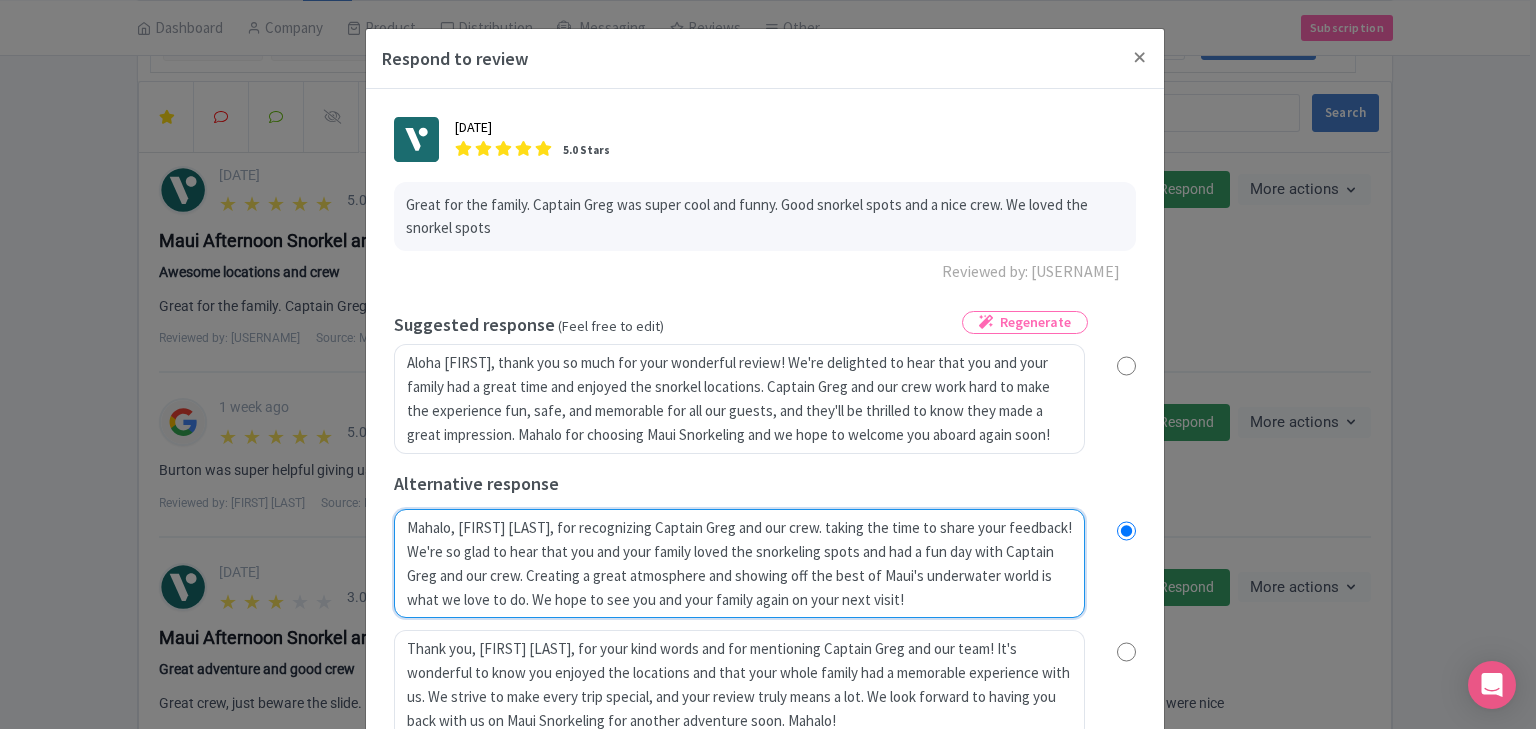 radio on "true" 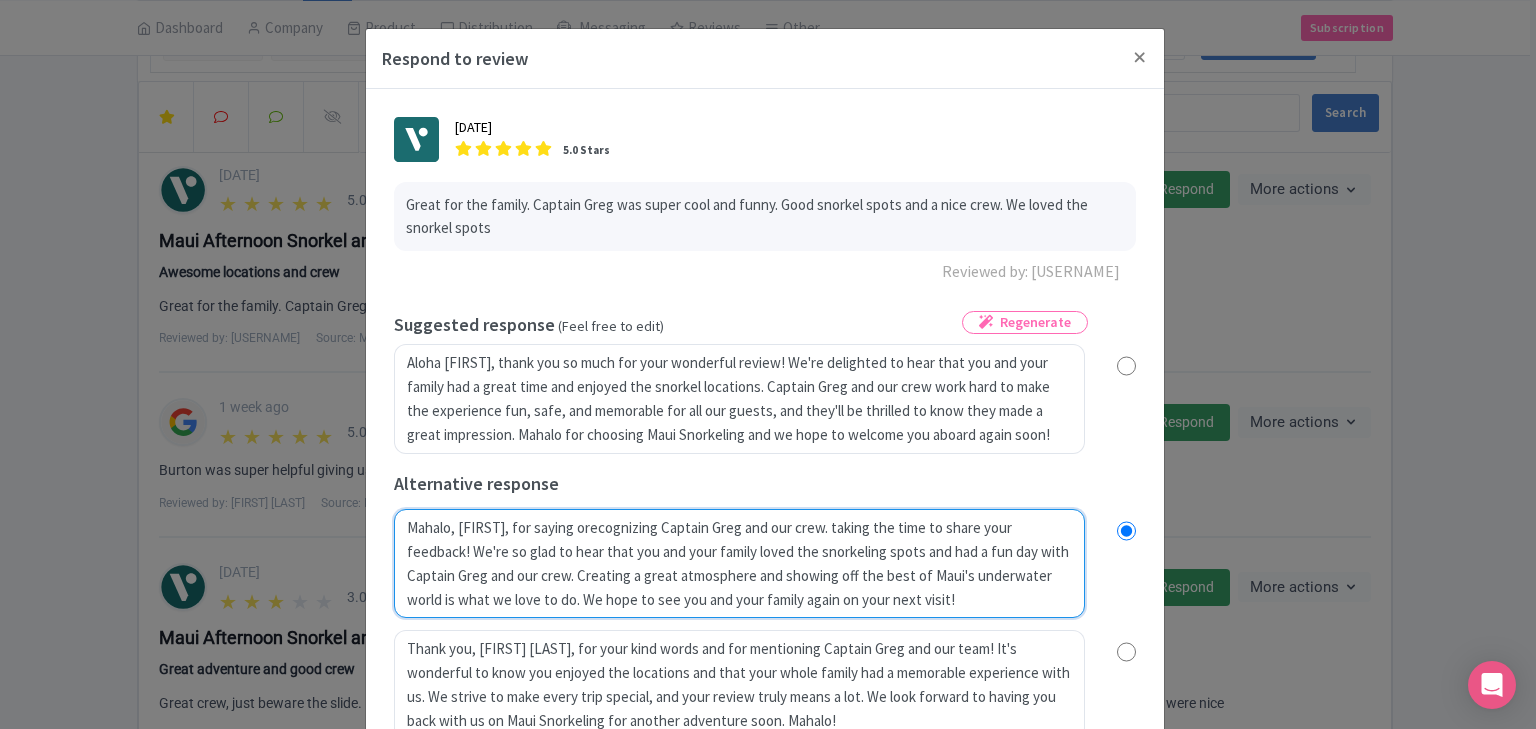 type on "Mahalo, James, for saying ourecognizing Captain Greg and our crew.  taking the time to share your feedback! We're so glad to hear that you and your family loved the snorkeling spots and had a fun day with Captain Greg and our crew. Creating a great atmosphere and showing off the best of Maui's underwater world is what we love to do. We hope to see you and your family again on your next visit!" 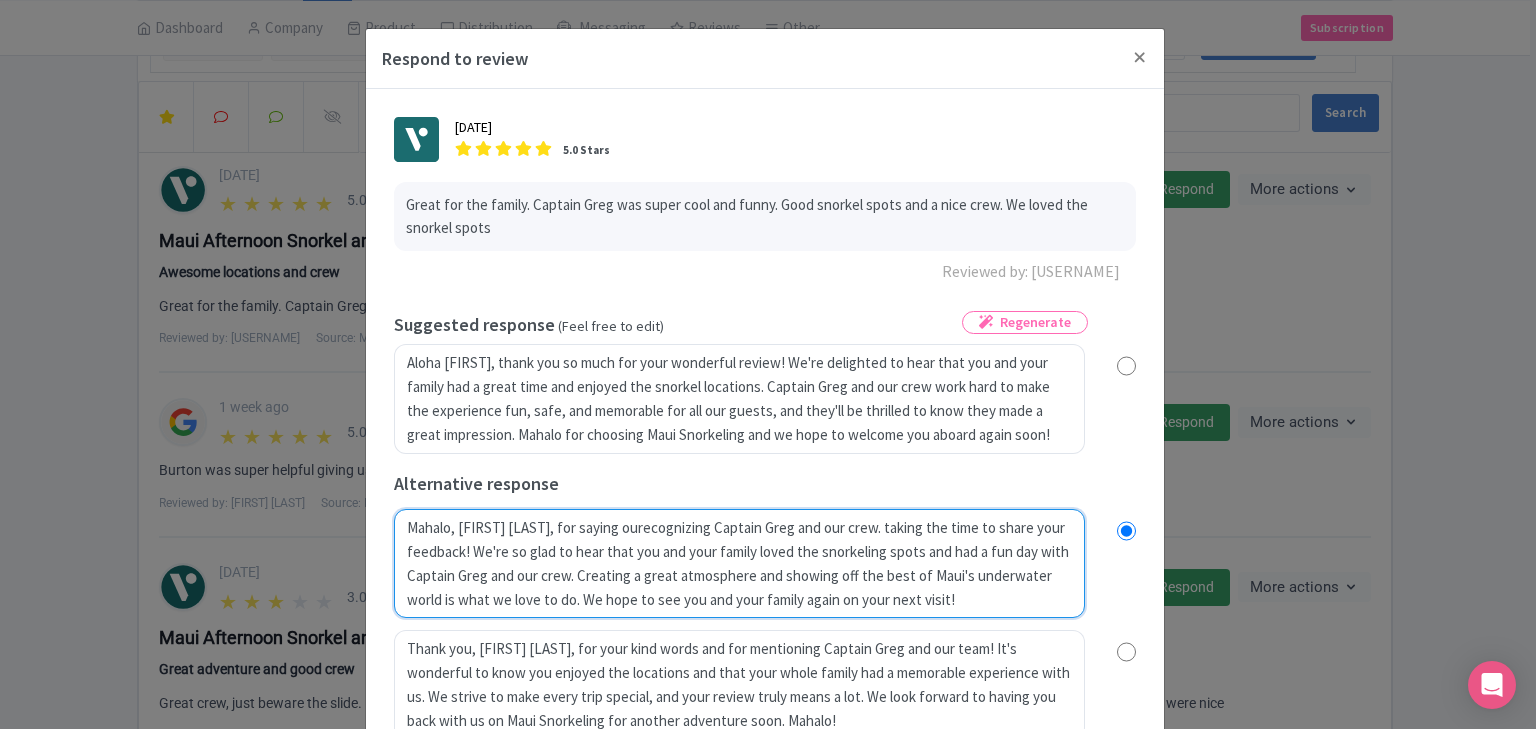 radio on "true" 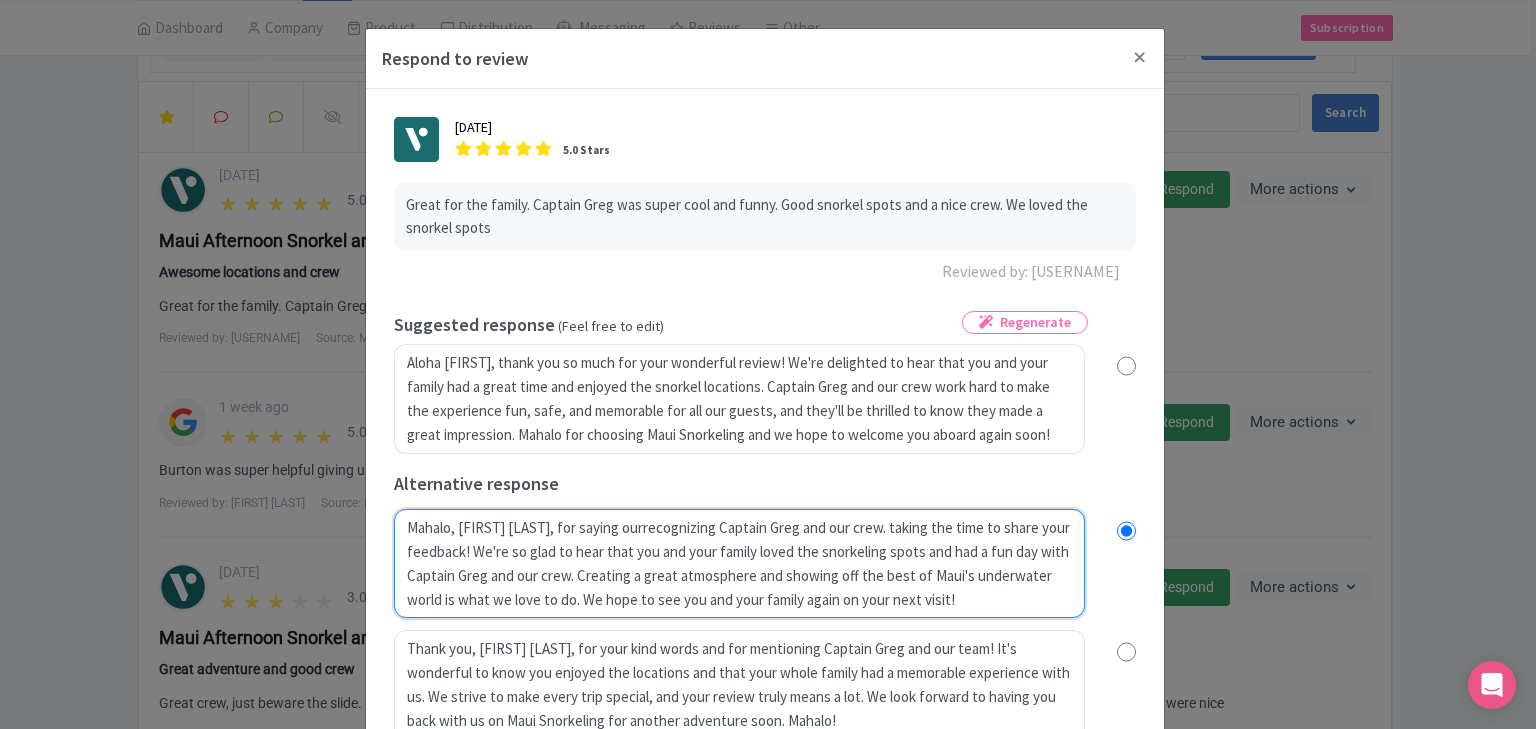 radio on "true" 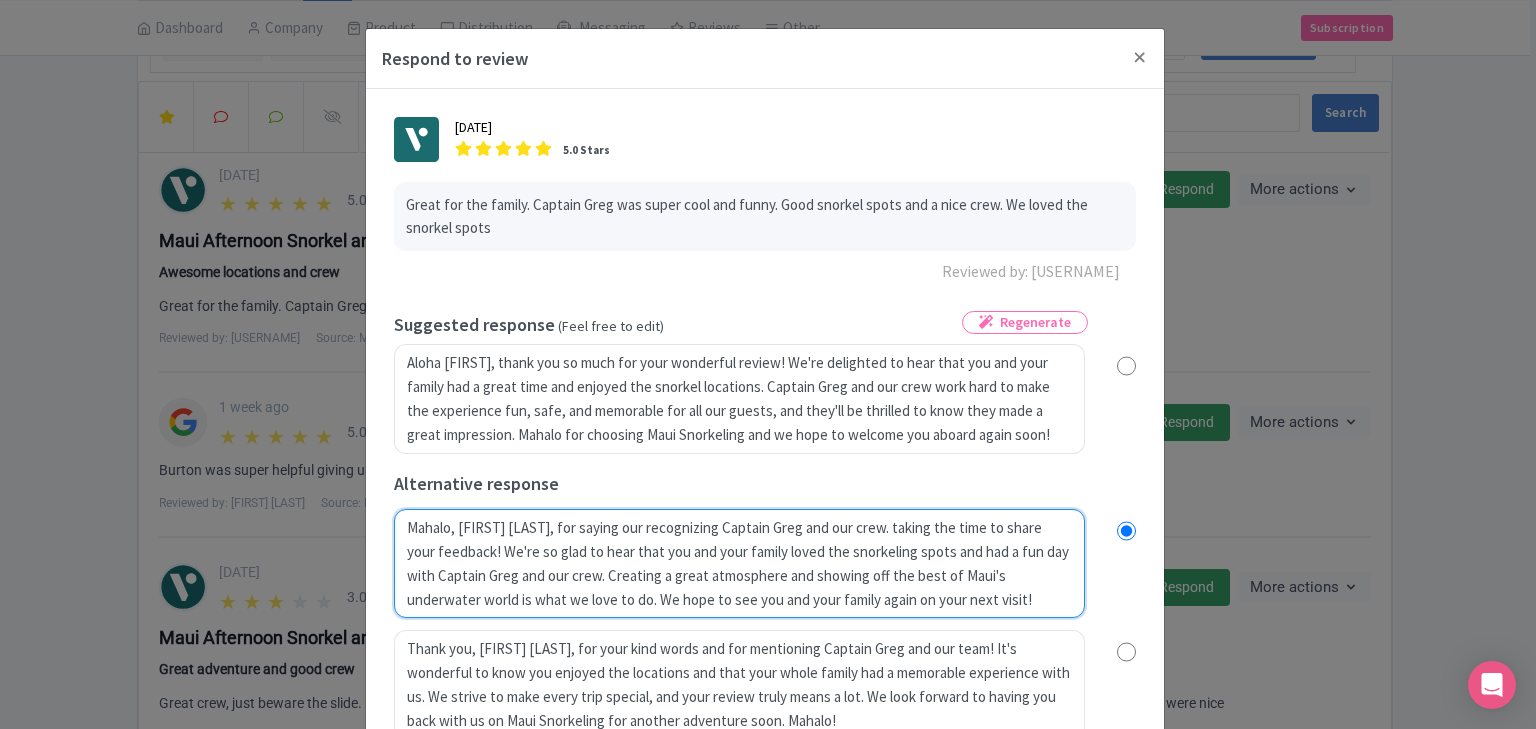 radio on "true" 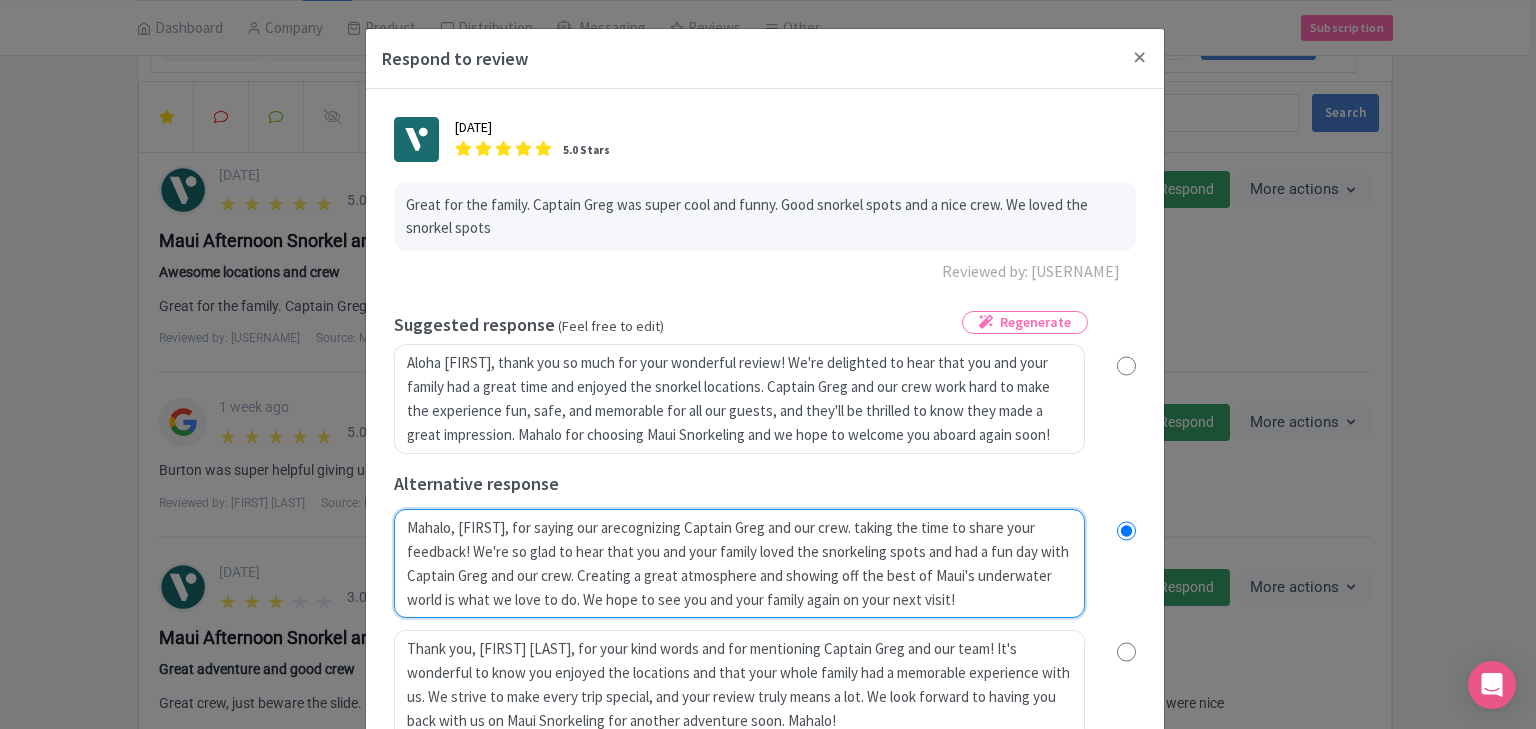 radio on "true" 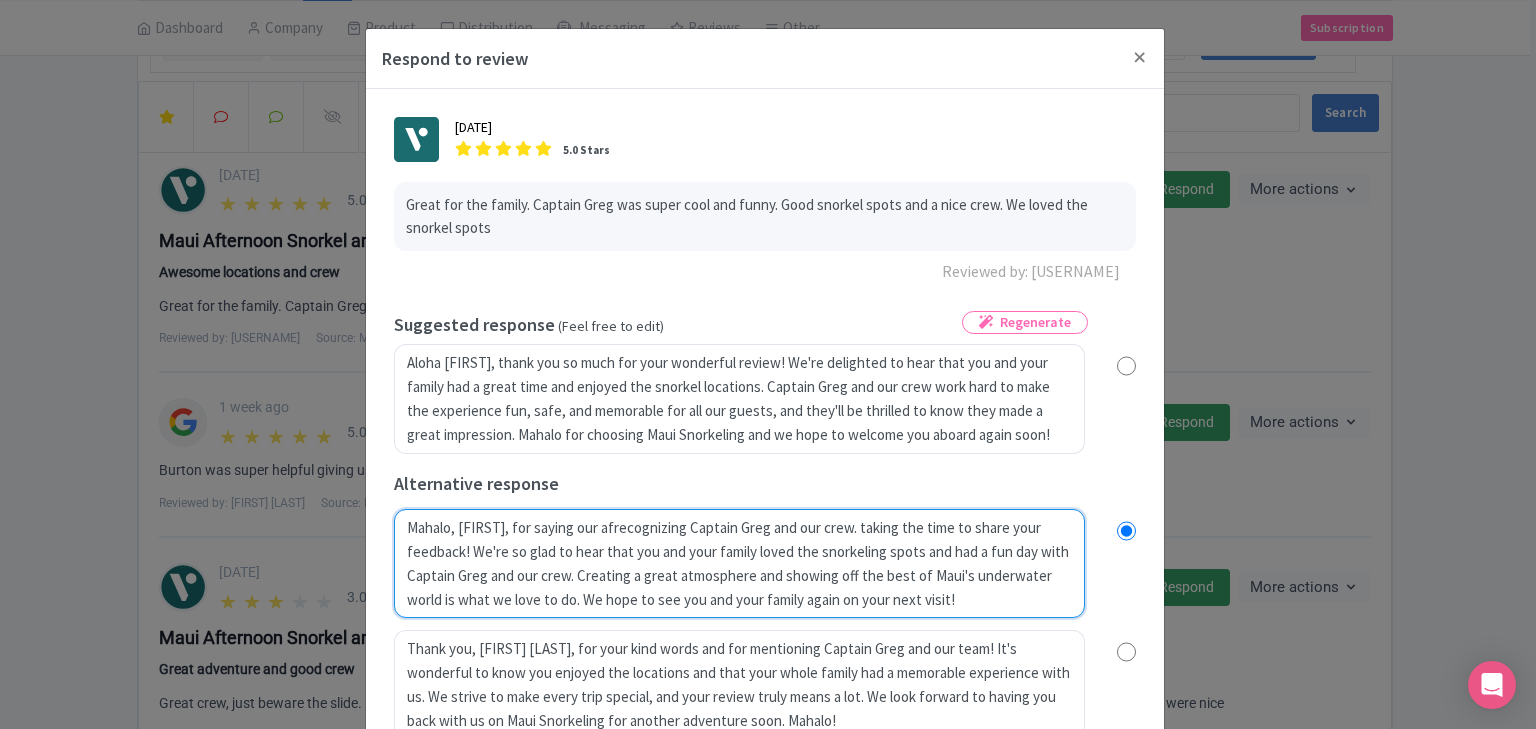 radio on "true" 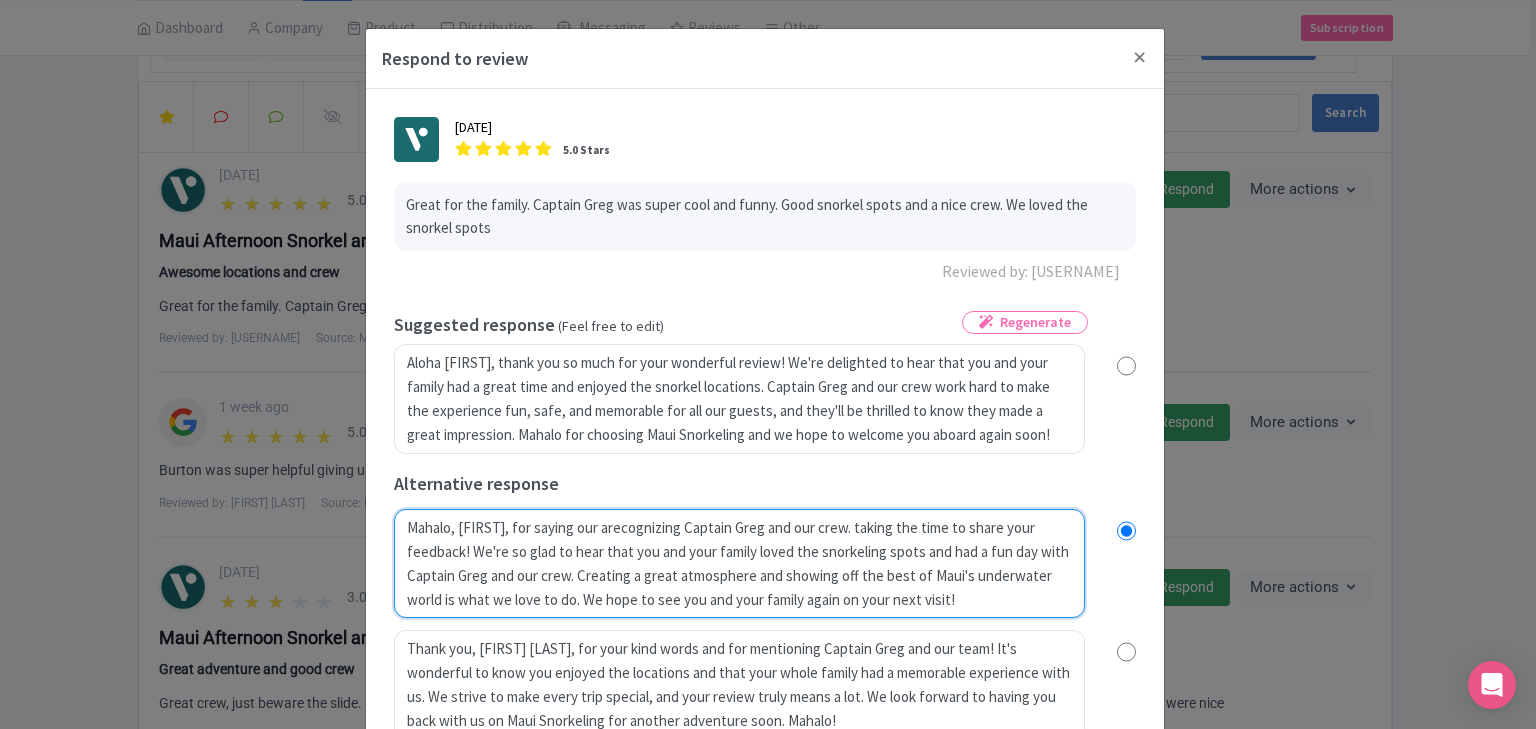 radio on "true" 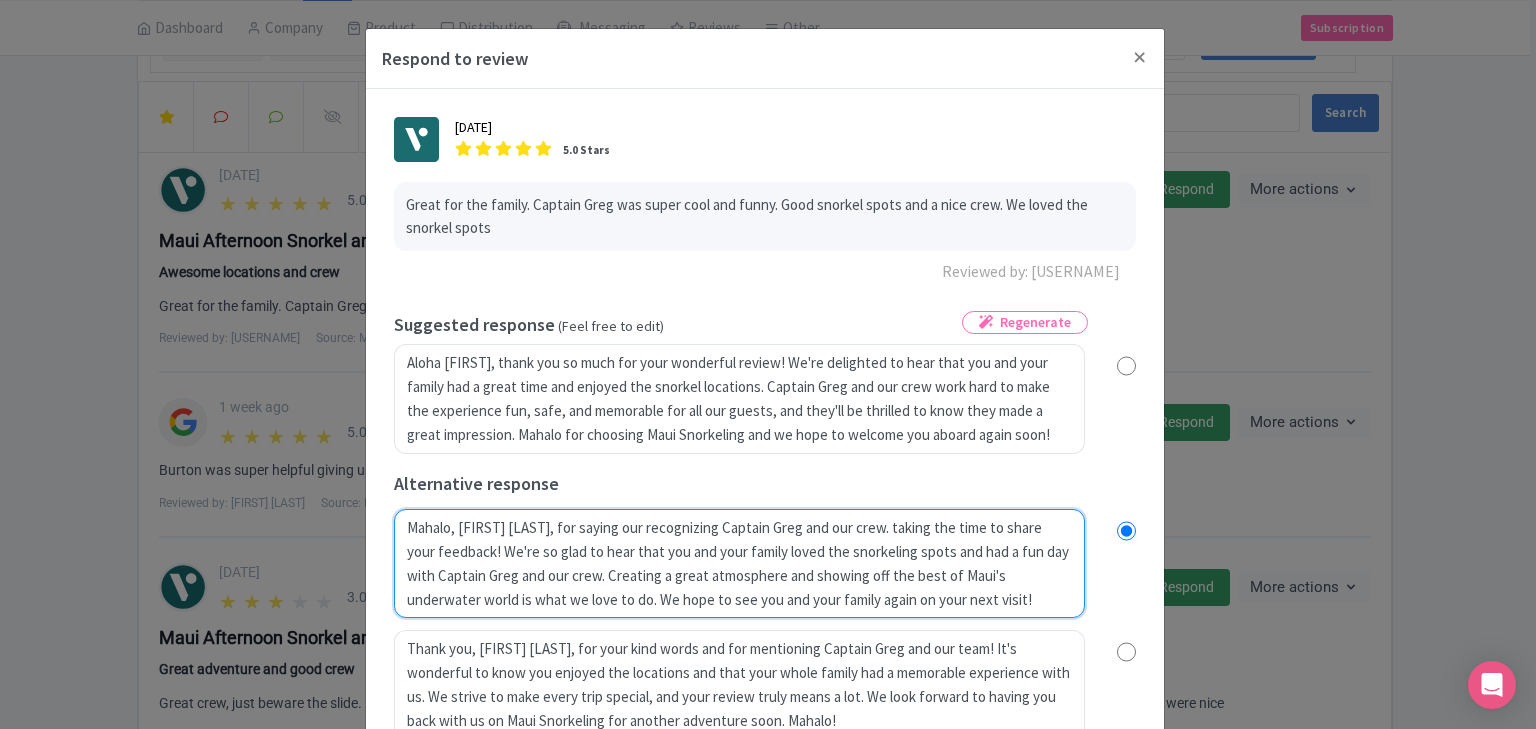 radio on "true" 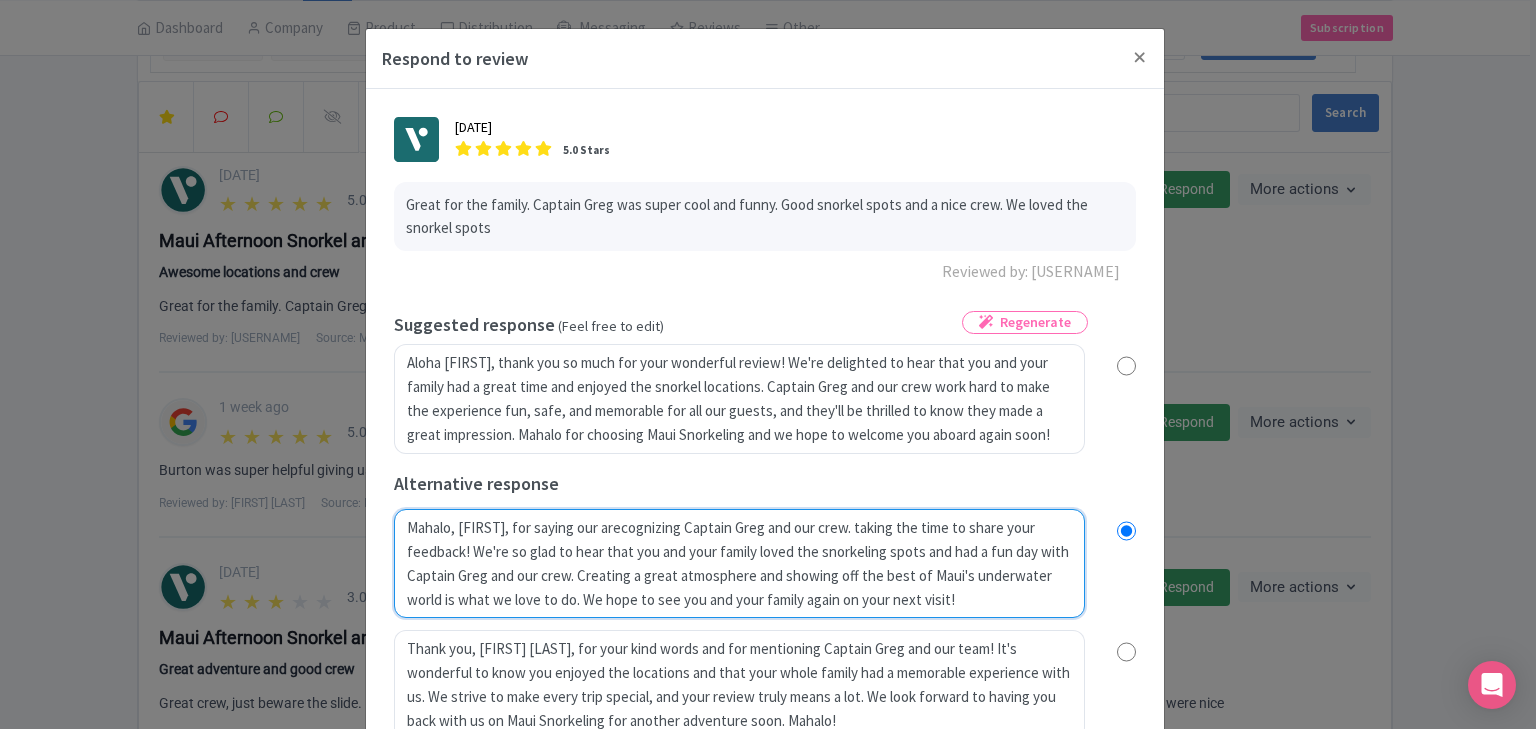 radio on "true" 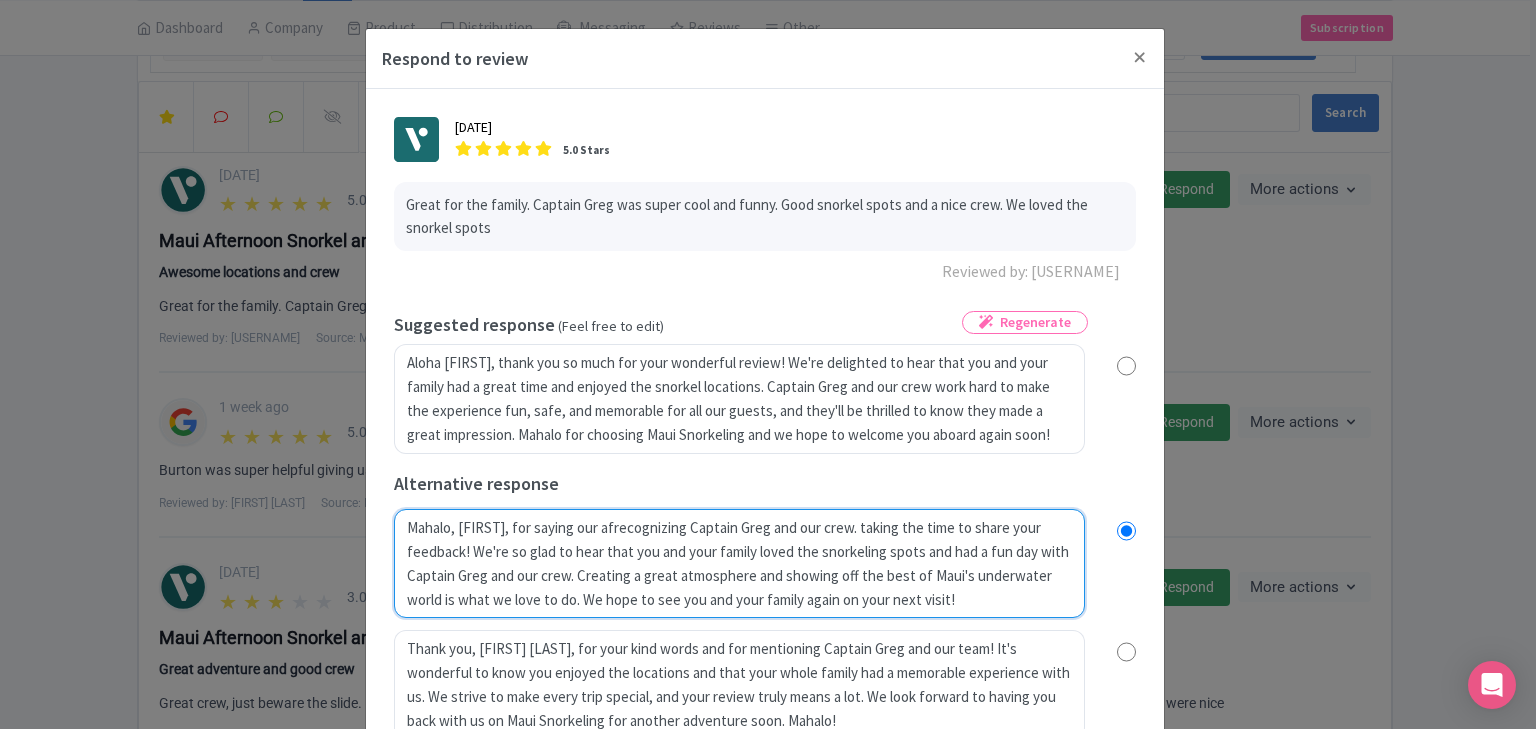 radio on "true" 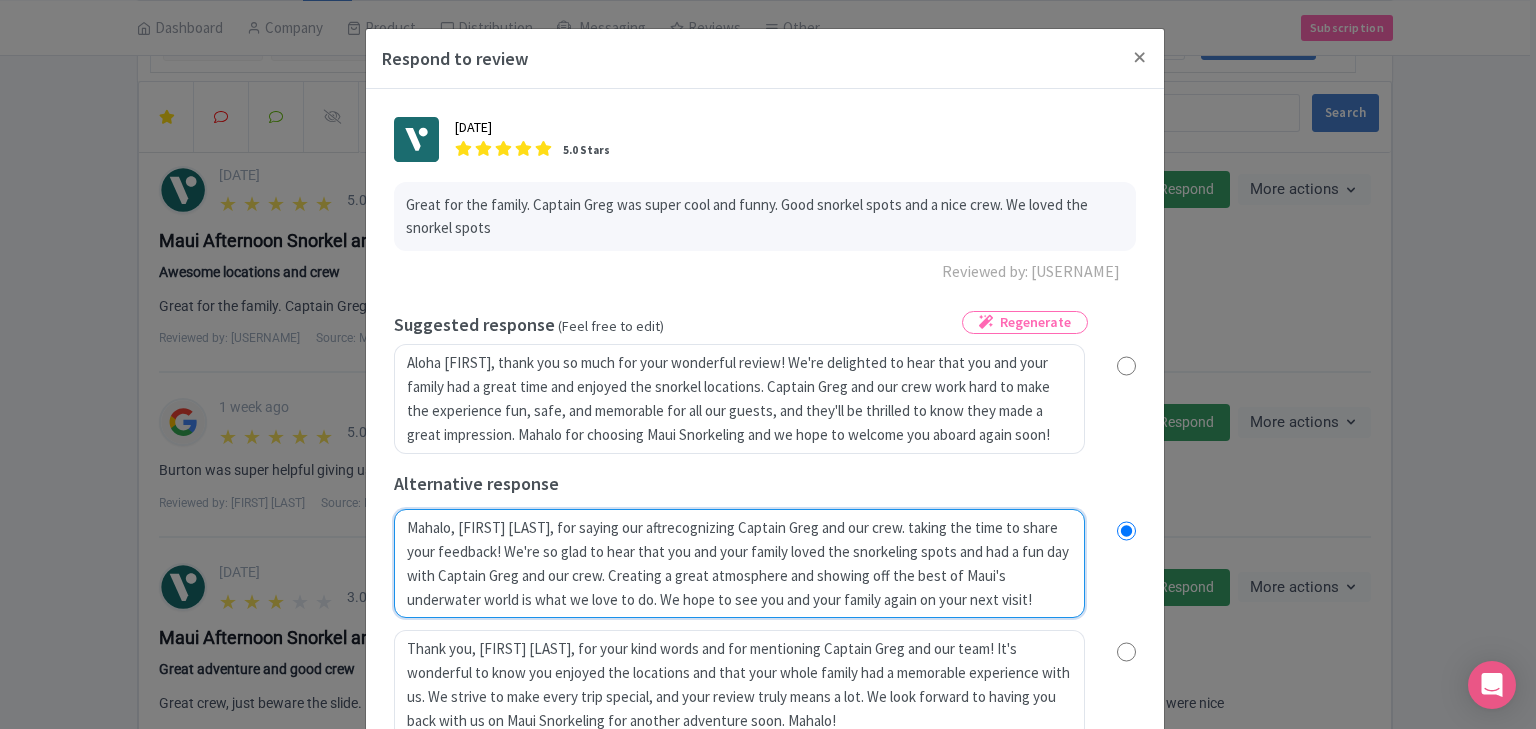 radio on "true" 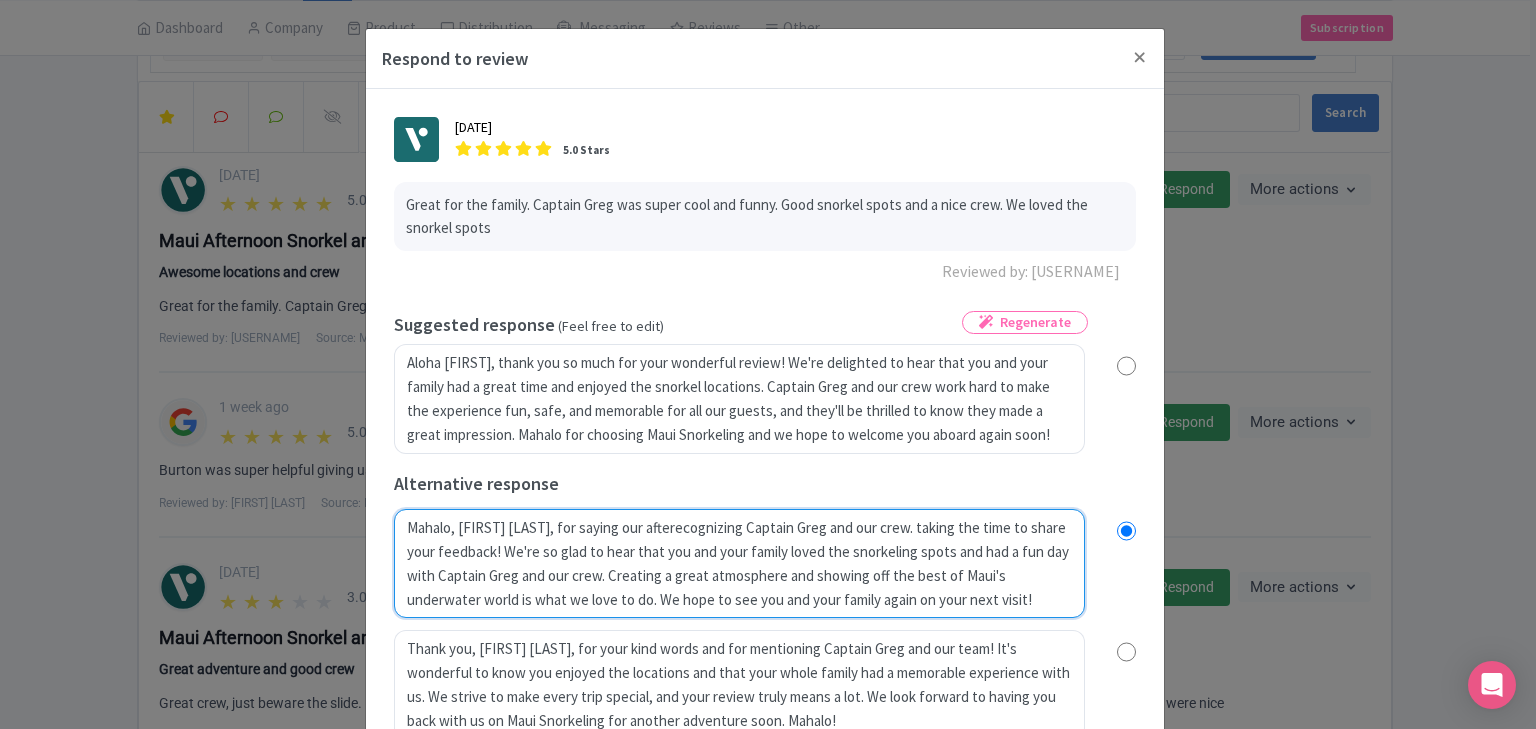type on "Mahalo, James, for saying our afterrecognizing Captain Greg and our crew.  taking the time to share your feedback! We're so glad to hear that you and your family loved the snorkeling spots and had a fun day with Captain Greg and our crew. Creating a great atmosphere and showing off the best of Maui's underwater world is what we love to do. We hope to see you and your family again on your next visit!" 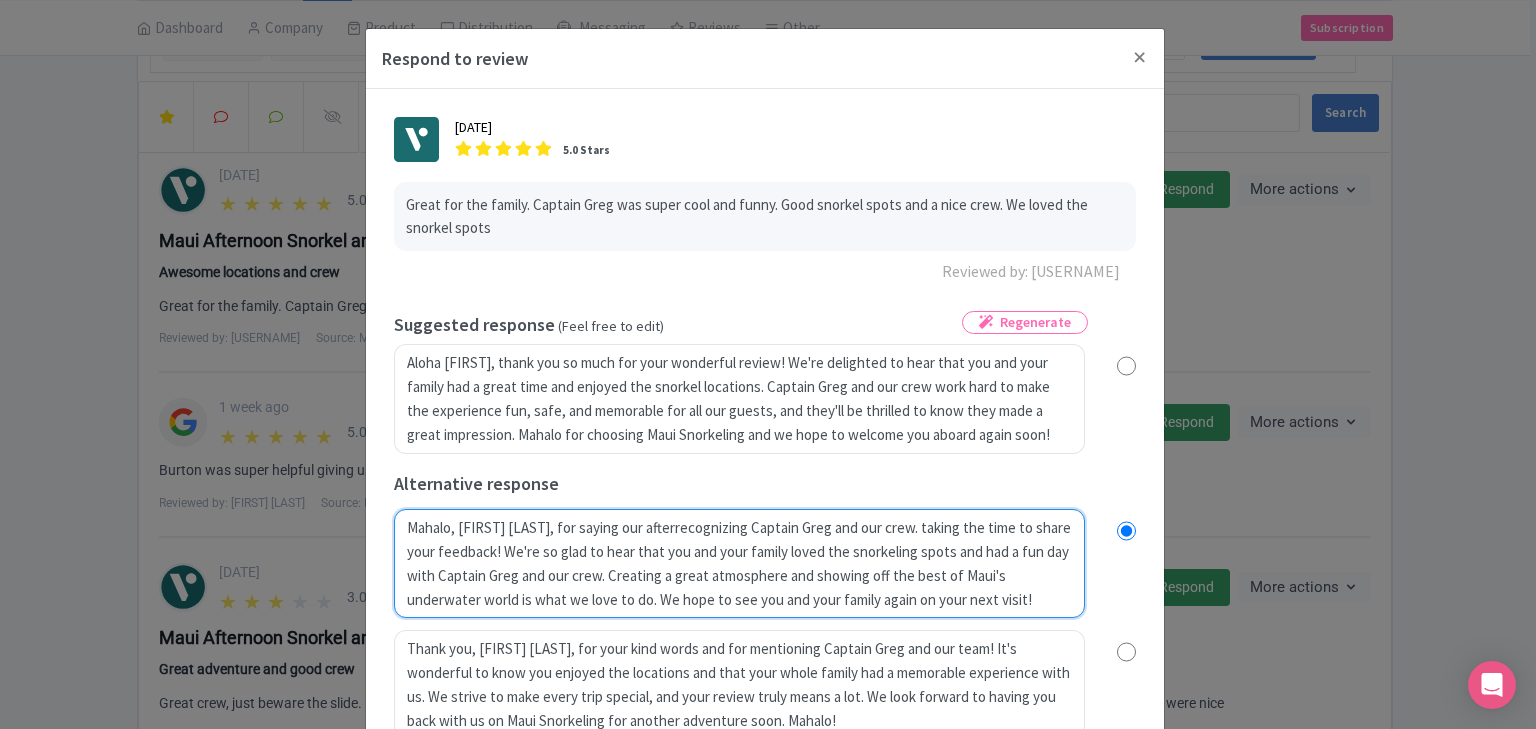 radio on "true" 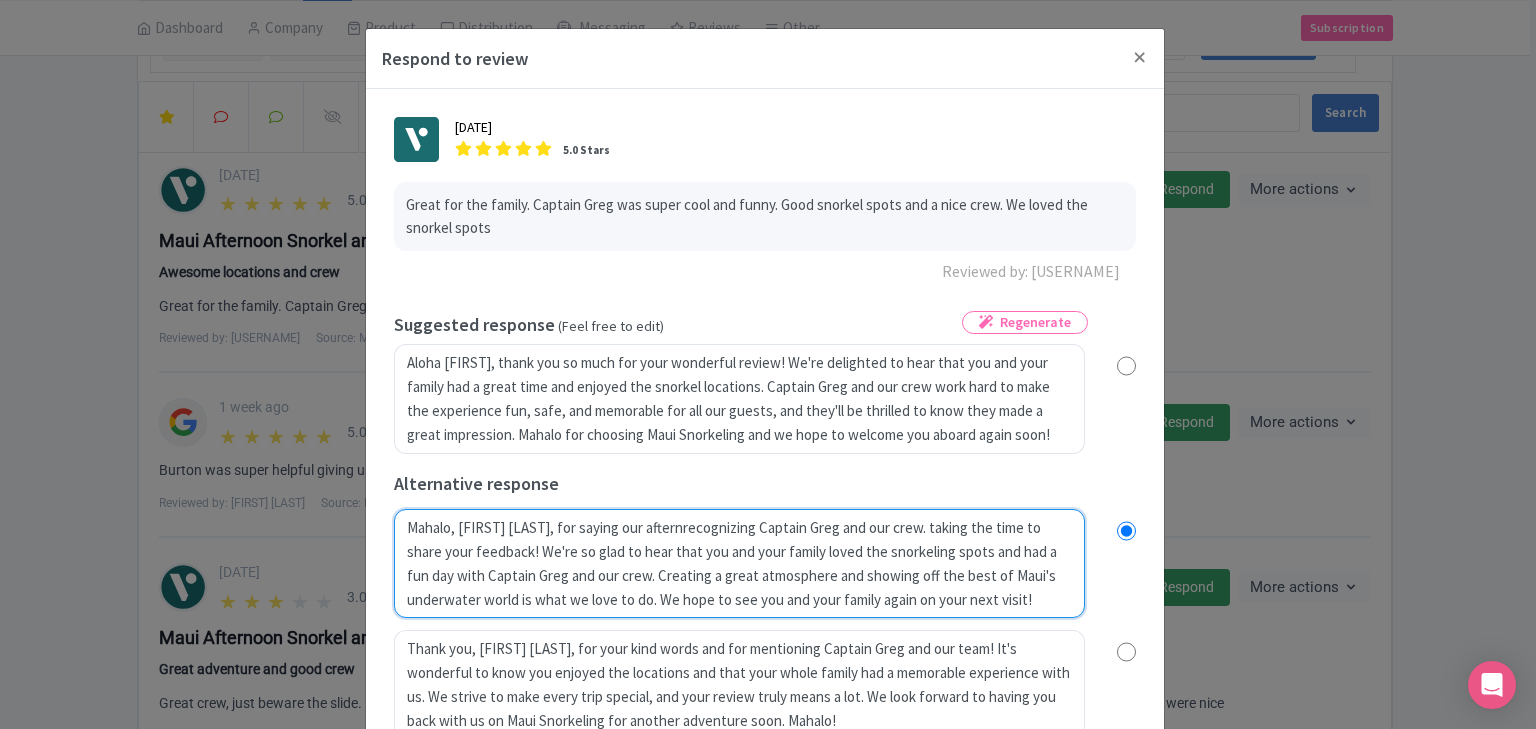 radio on "true" 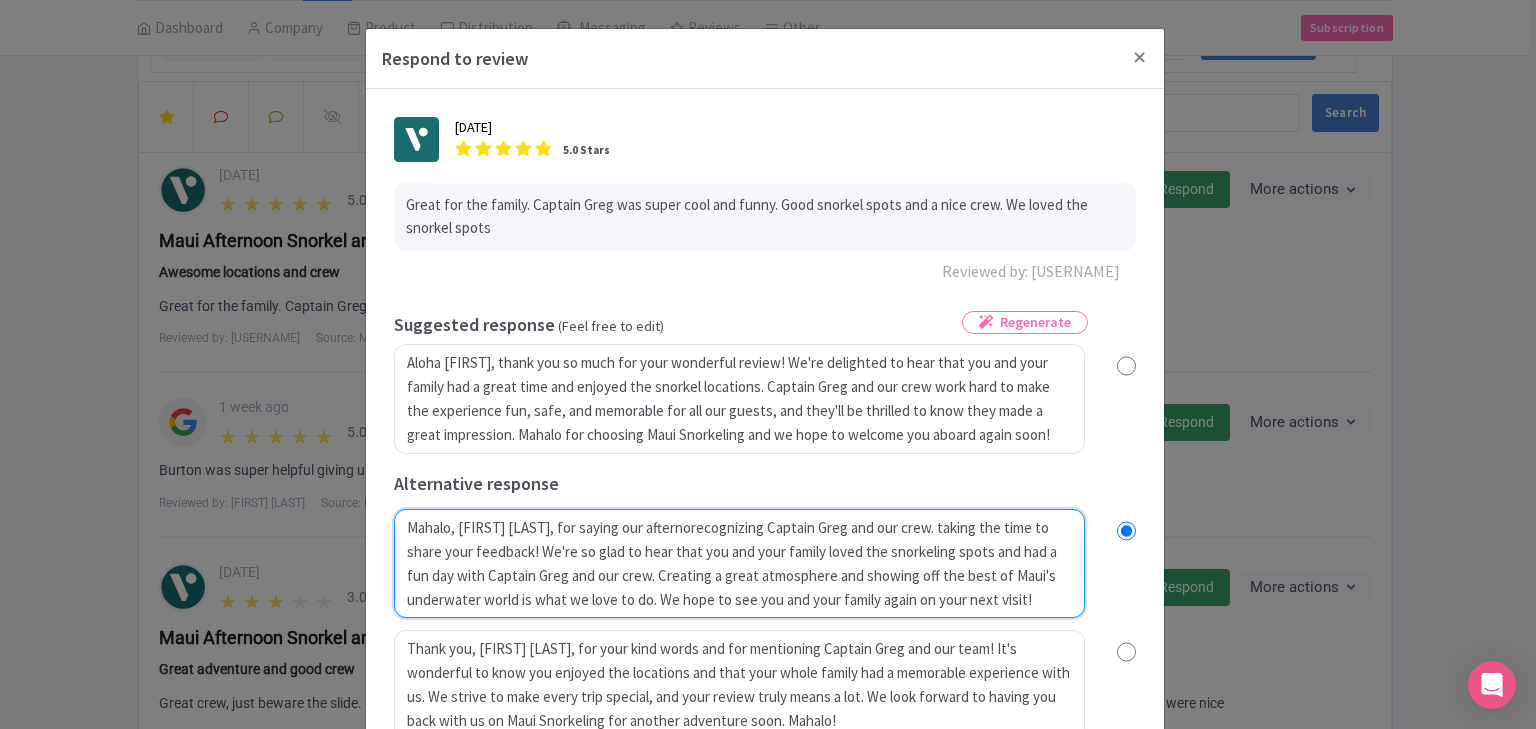 radio on "true" 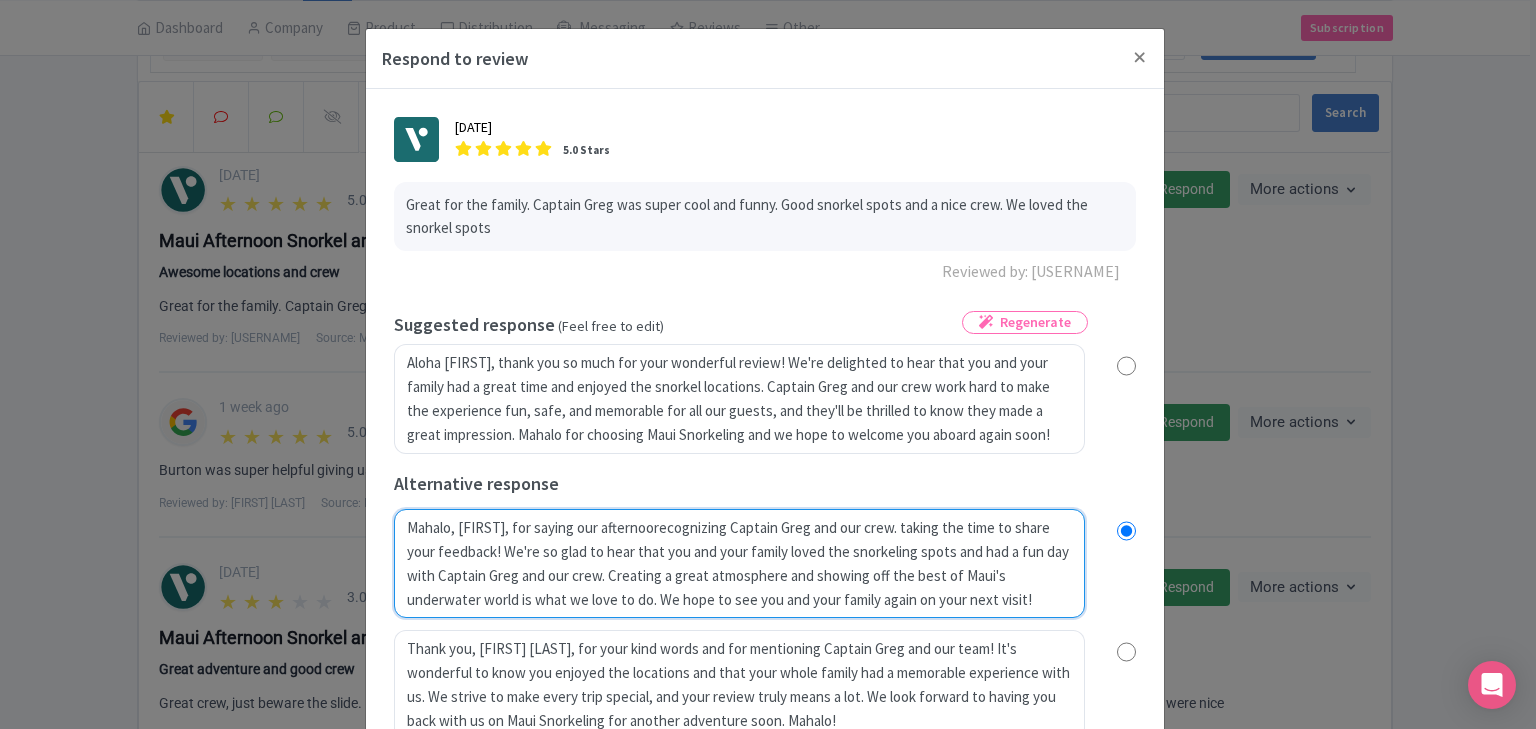 type on "Mahalo, James, for saying our afternoonrecognizing Captain Greg and our crew.  taking the time to share your feedback! We're so glad to hear that you and your family loved the snorkeling spots and had a fun day with Captain Greg and our crew. Creating a great atmosphere and showing off the best of Maui's underwater world is what we love to do. We hope to see you and your family again on your next visit!" 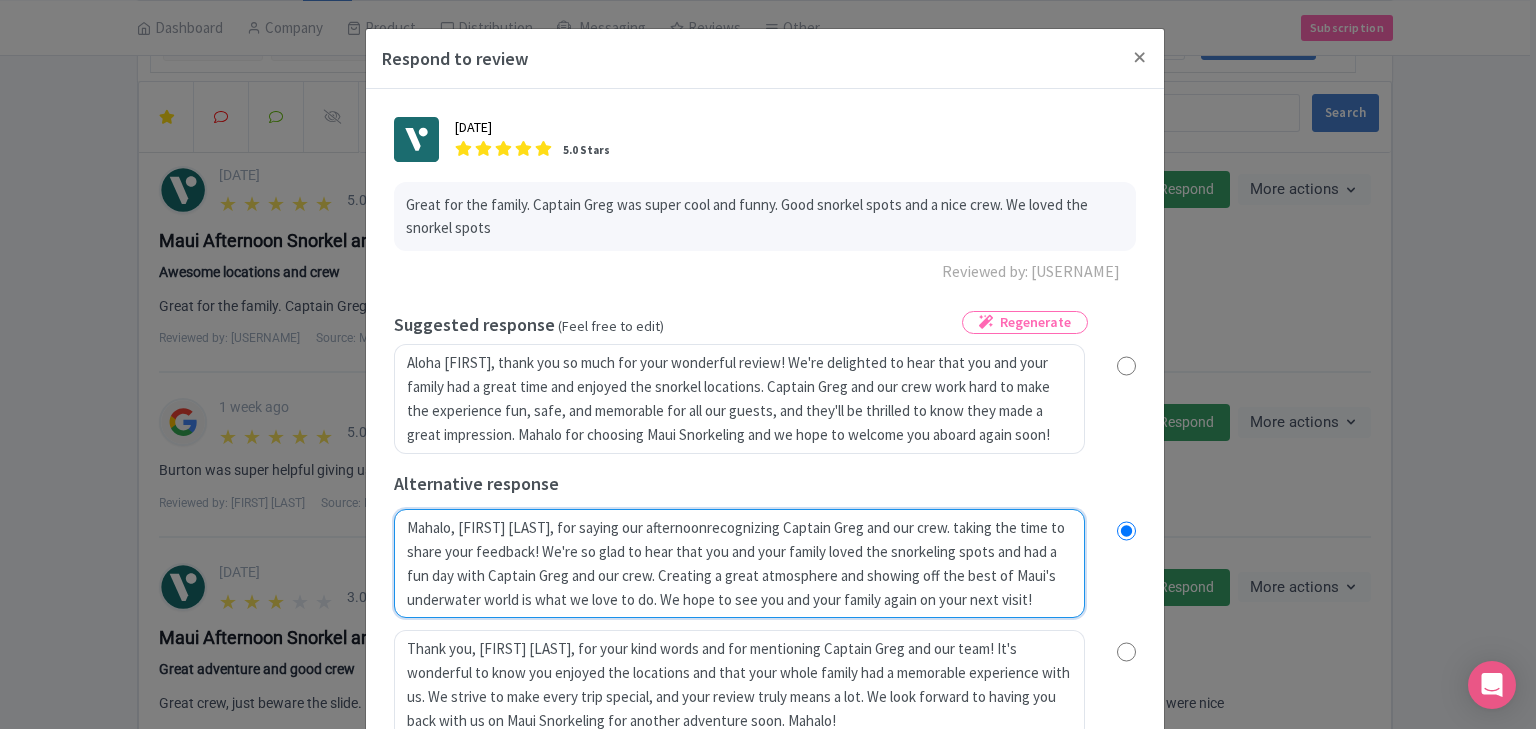 radio on "true" 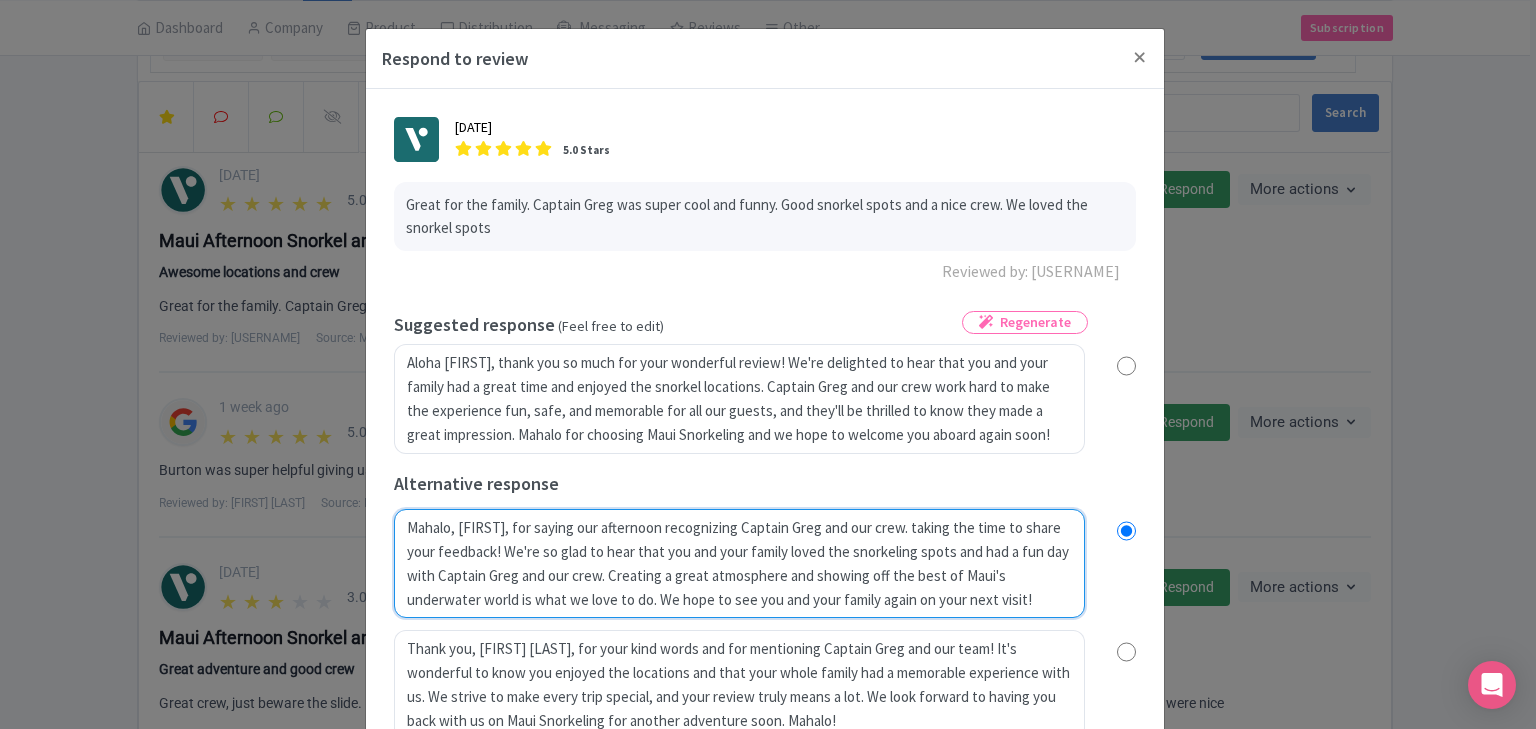 type on "Mahalo, James, for saying our afternoon srecognizing Captain Greg and our crew.  taking the time to share your feedback! We're so glad to hear that you and your family loved the snorkeling spots and had a fun day with Captain Greg and our crew. Creating a great atmosphere and showing off the best of Maui's underwater world is what we love to do. We hope to see you and your family again on your next visit!" 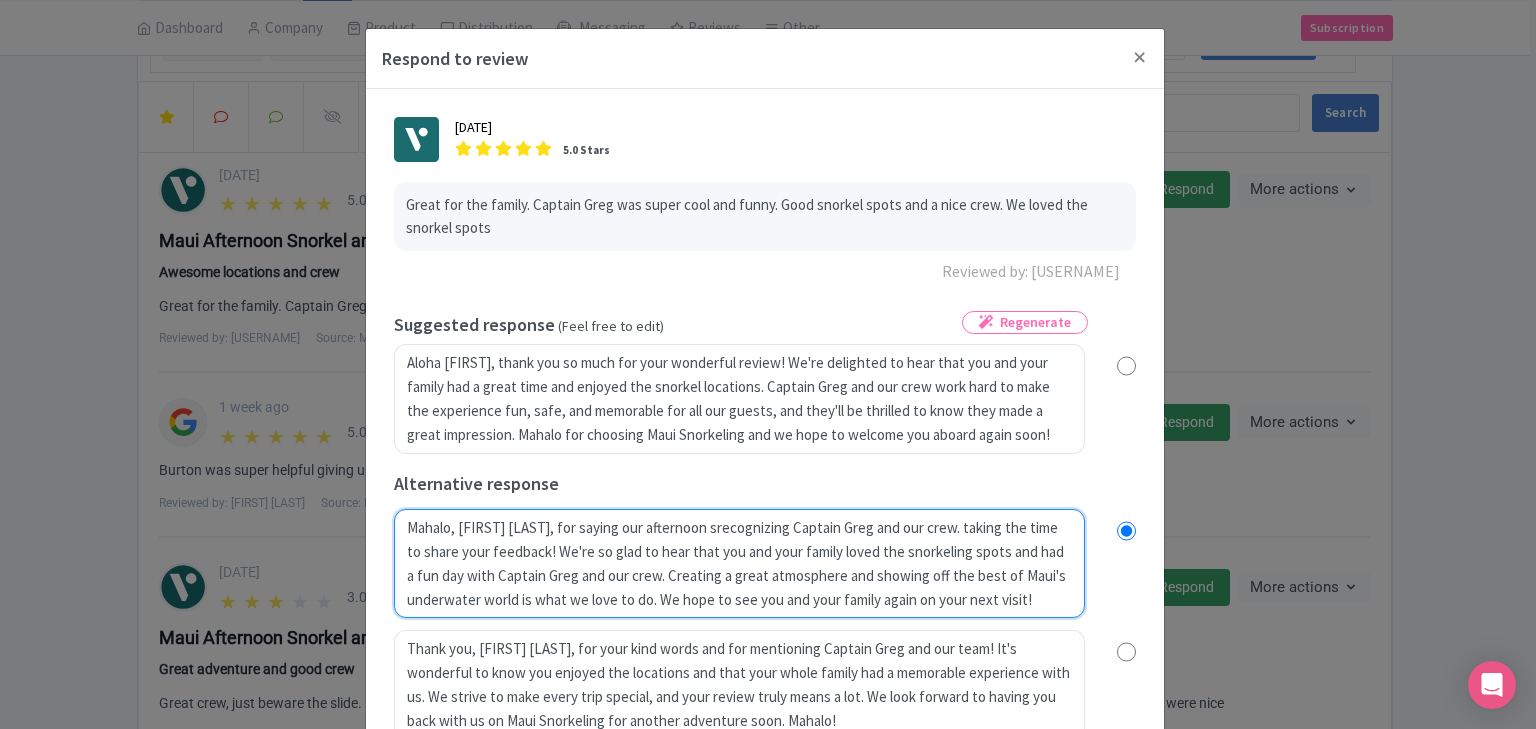 radio on "true" 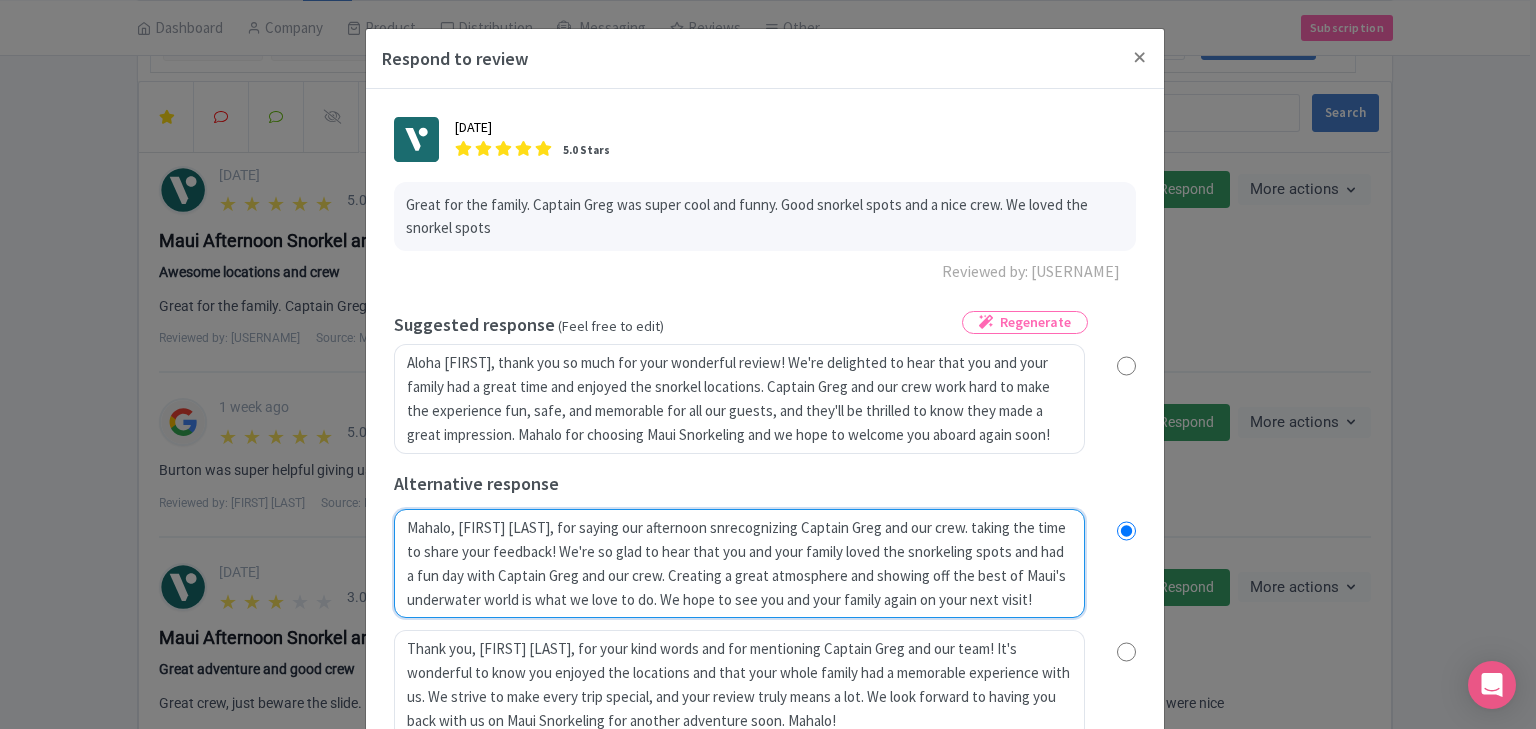 radio on "true" 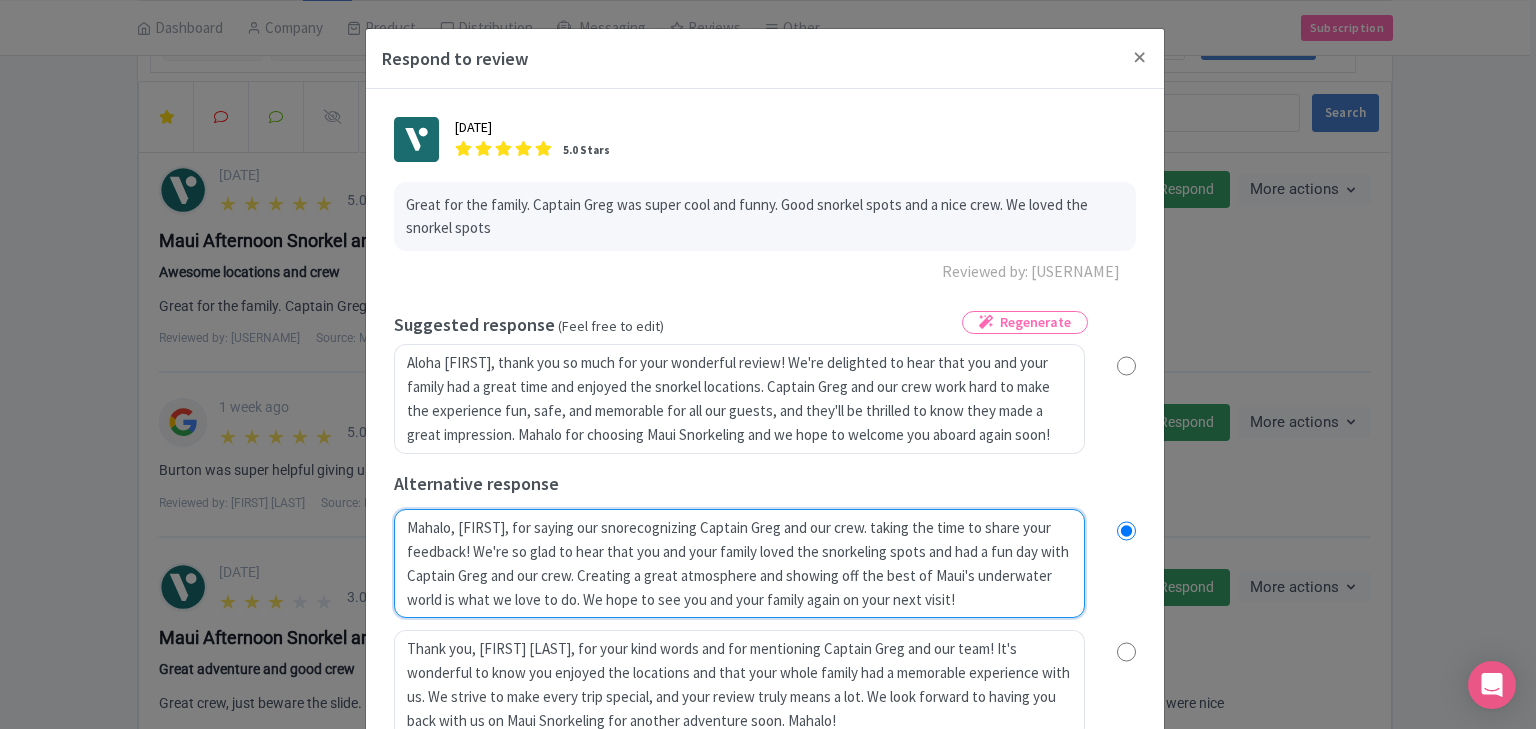 radio on "true" 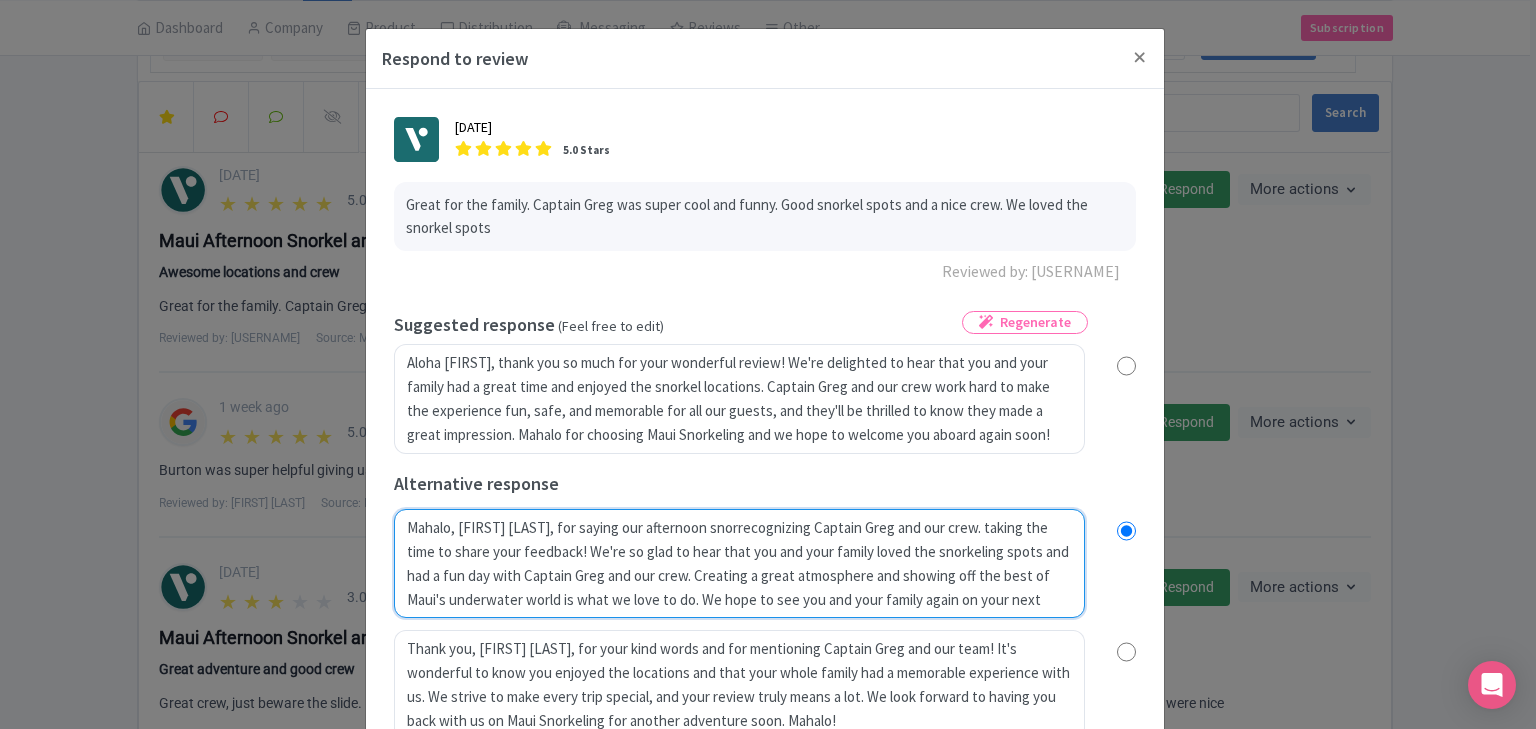 radio on "true" 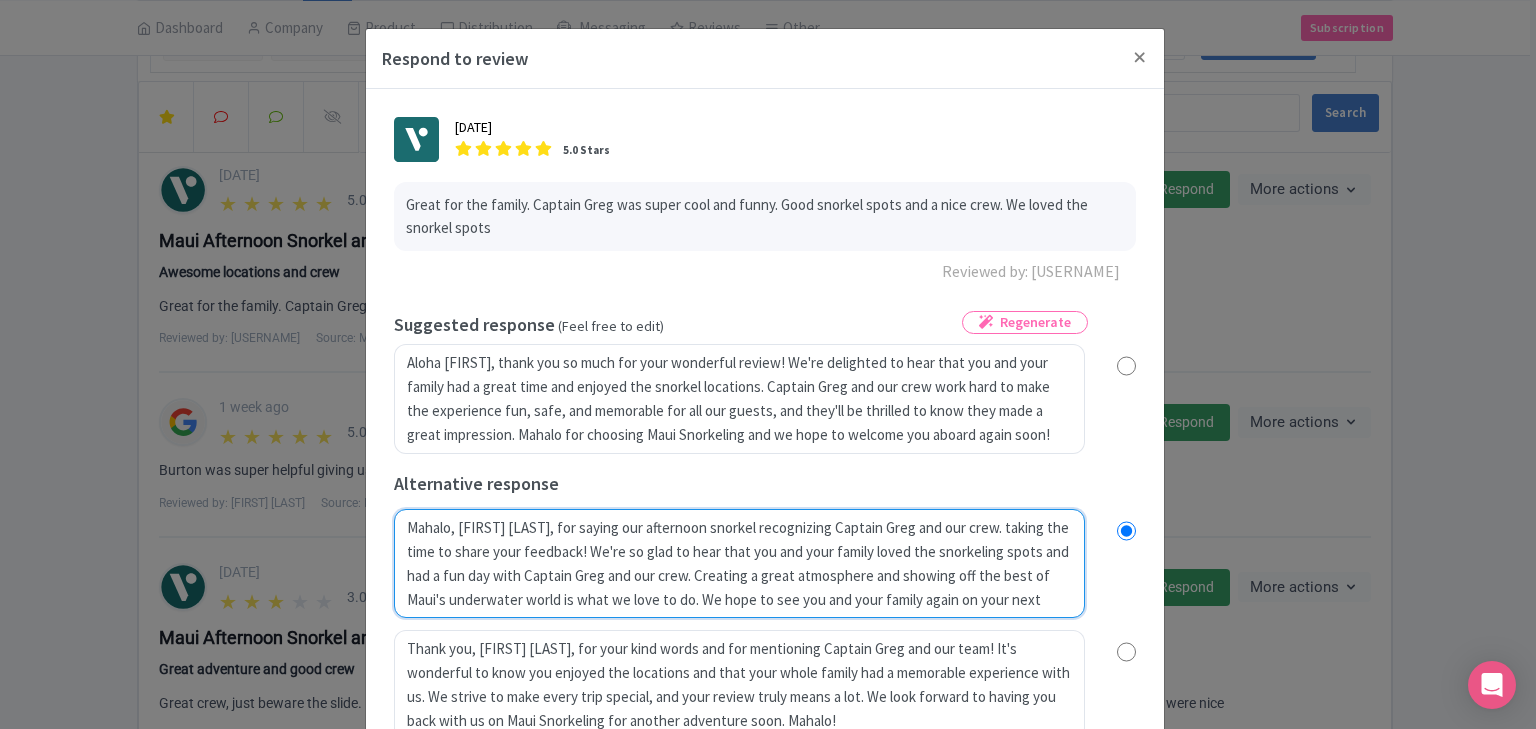 radio on "true" 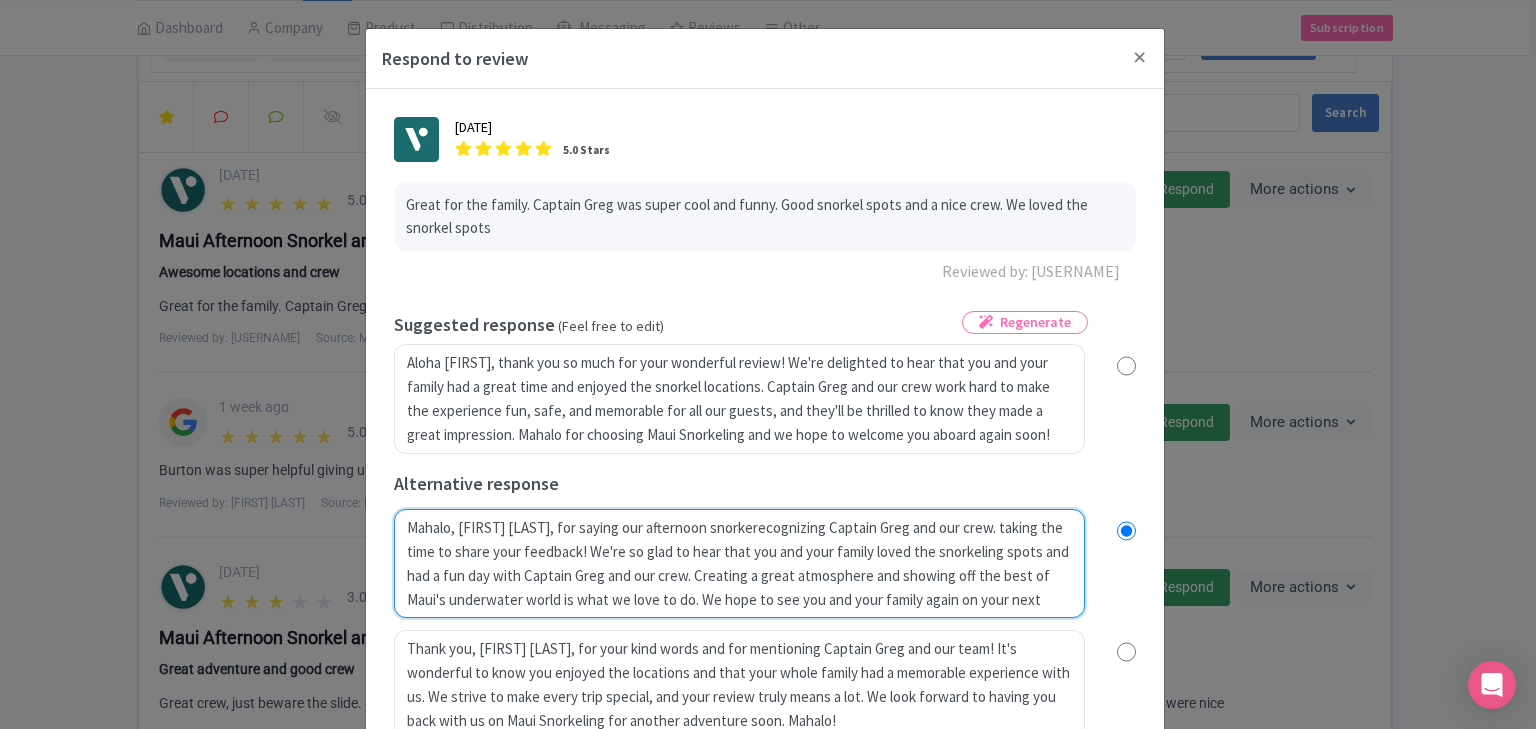 type on "Mahalo, James, for saying our afternoon snorkelrecognizing Captain Greg and our crew.  taking the time to share your feedback! We're so glad to hear that you and your family loved the snorkeling spots and had a fun day with Captain Greg and our crew. Creating a great atmosphere and showing off the best of Maui's underwater world is what we love to do. We hope to see you and your family again on your next visit!" 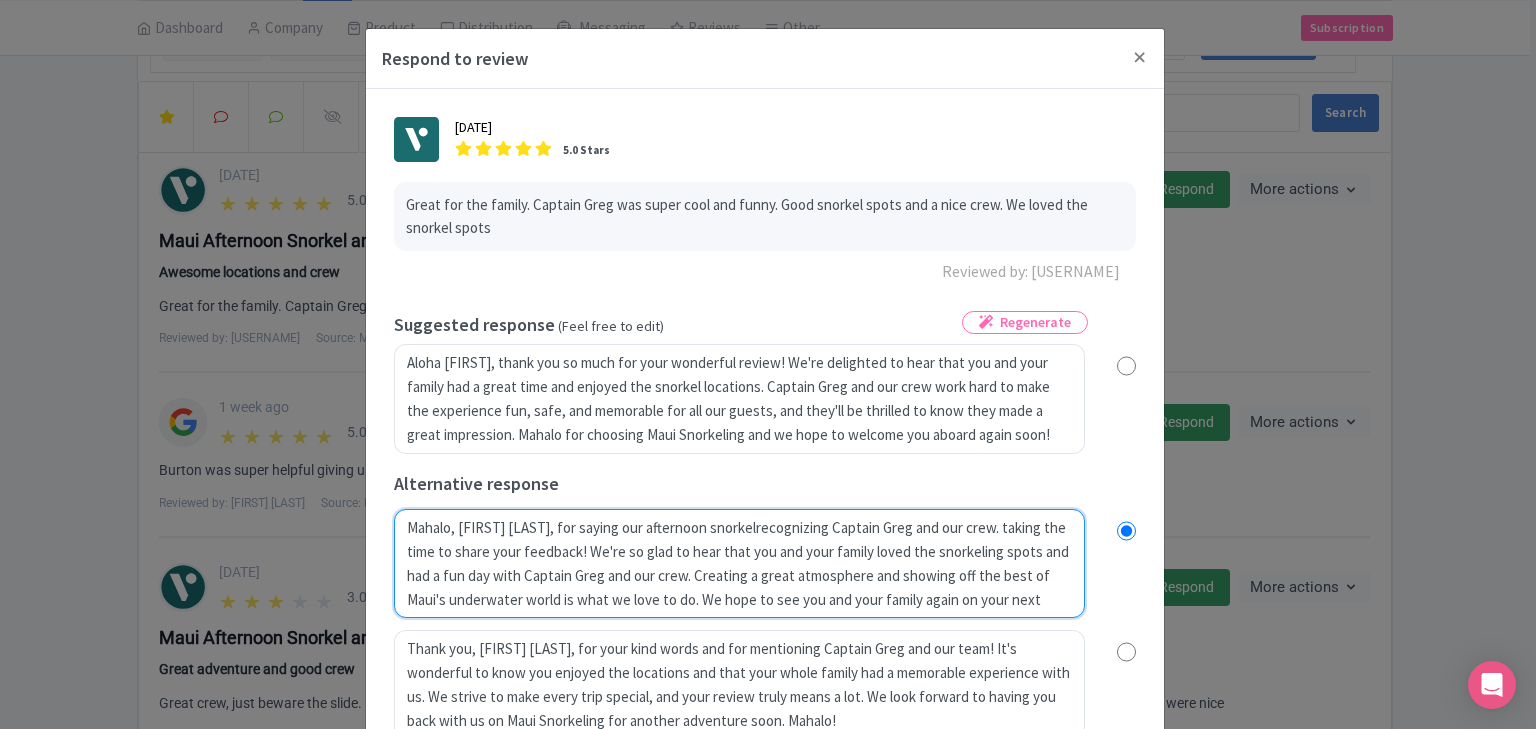 radio on "true" 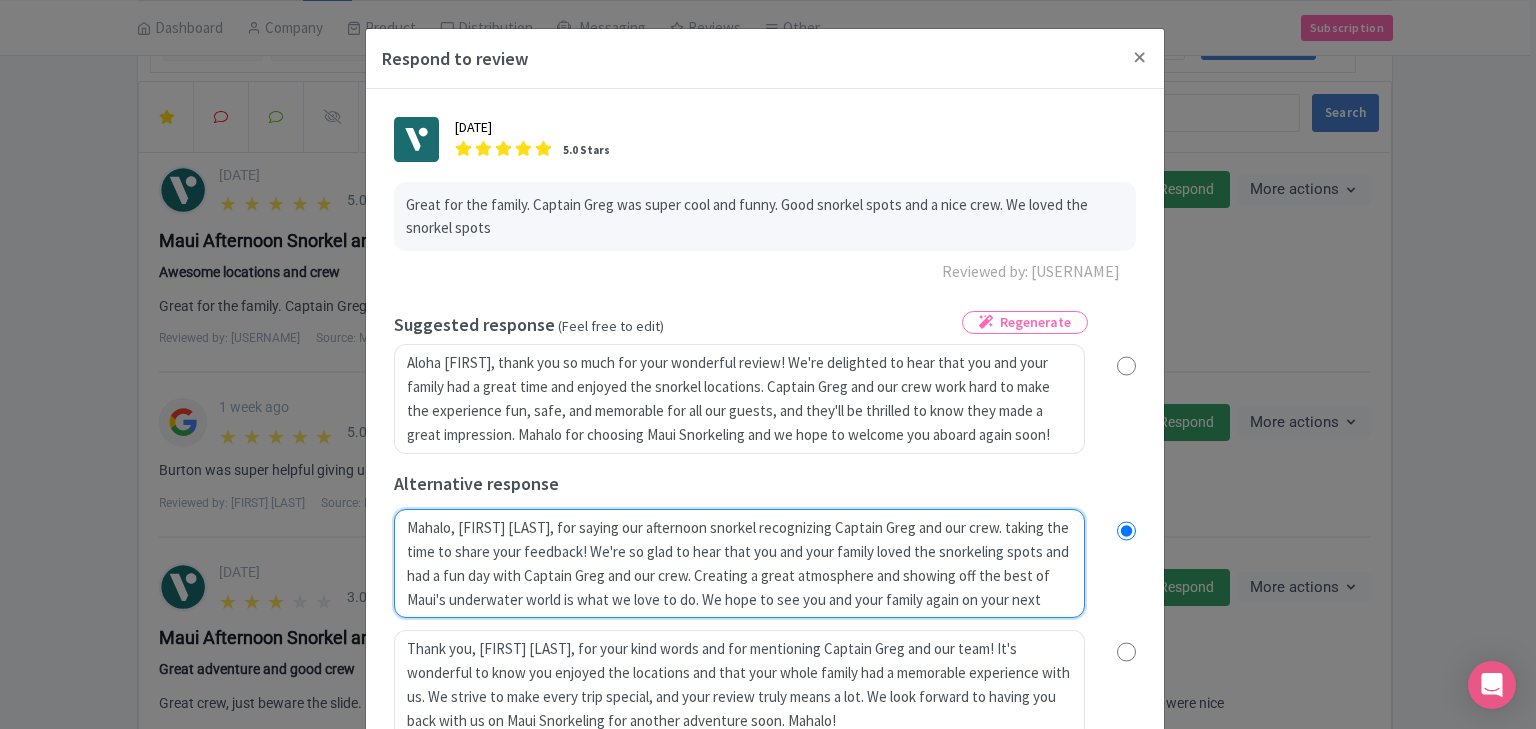 radio on "true" 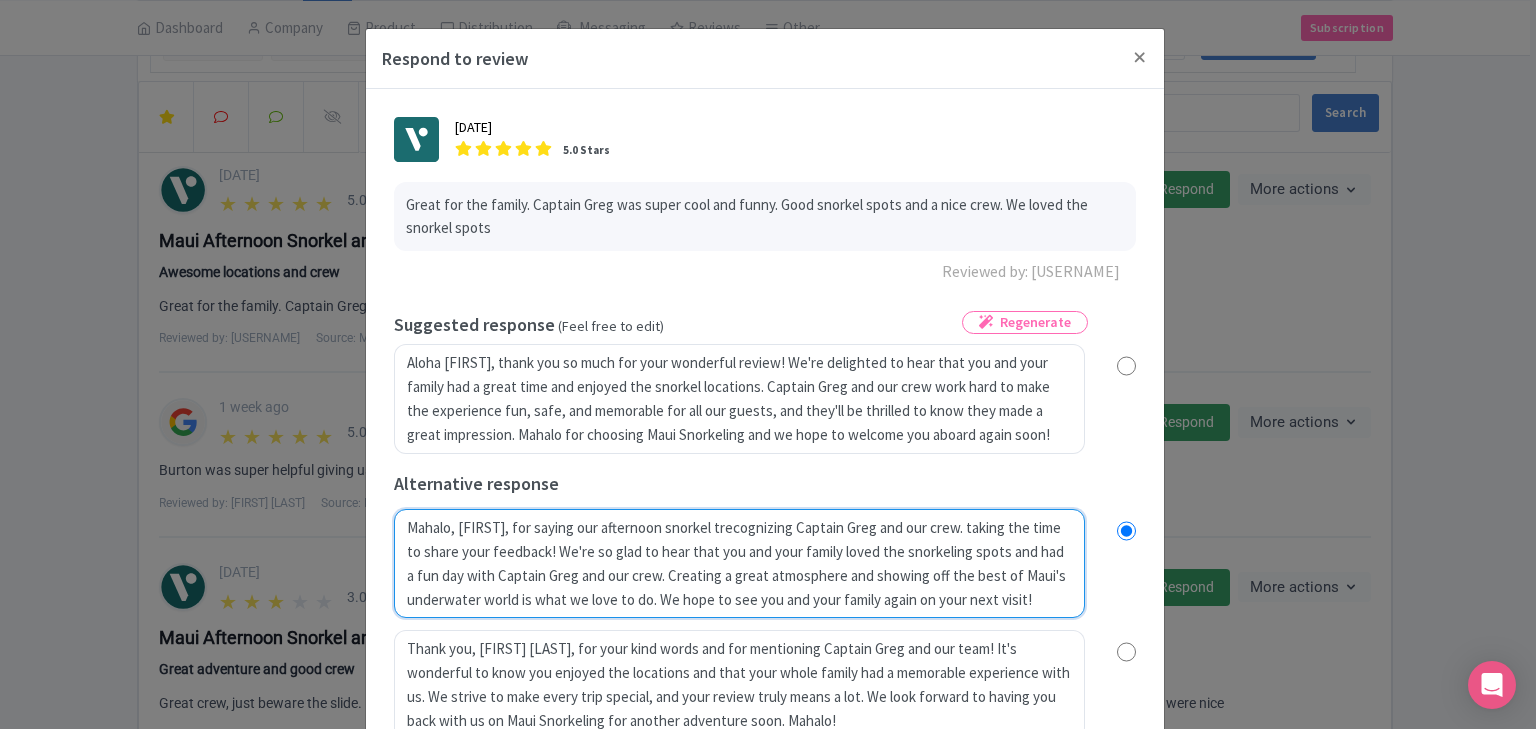 radio on "true" 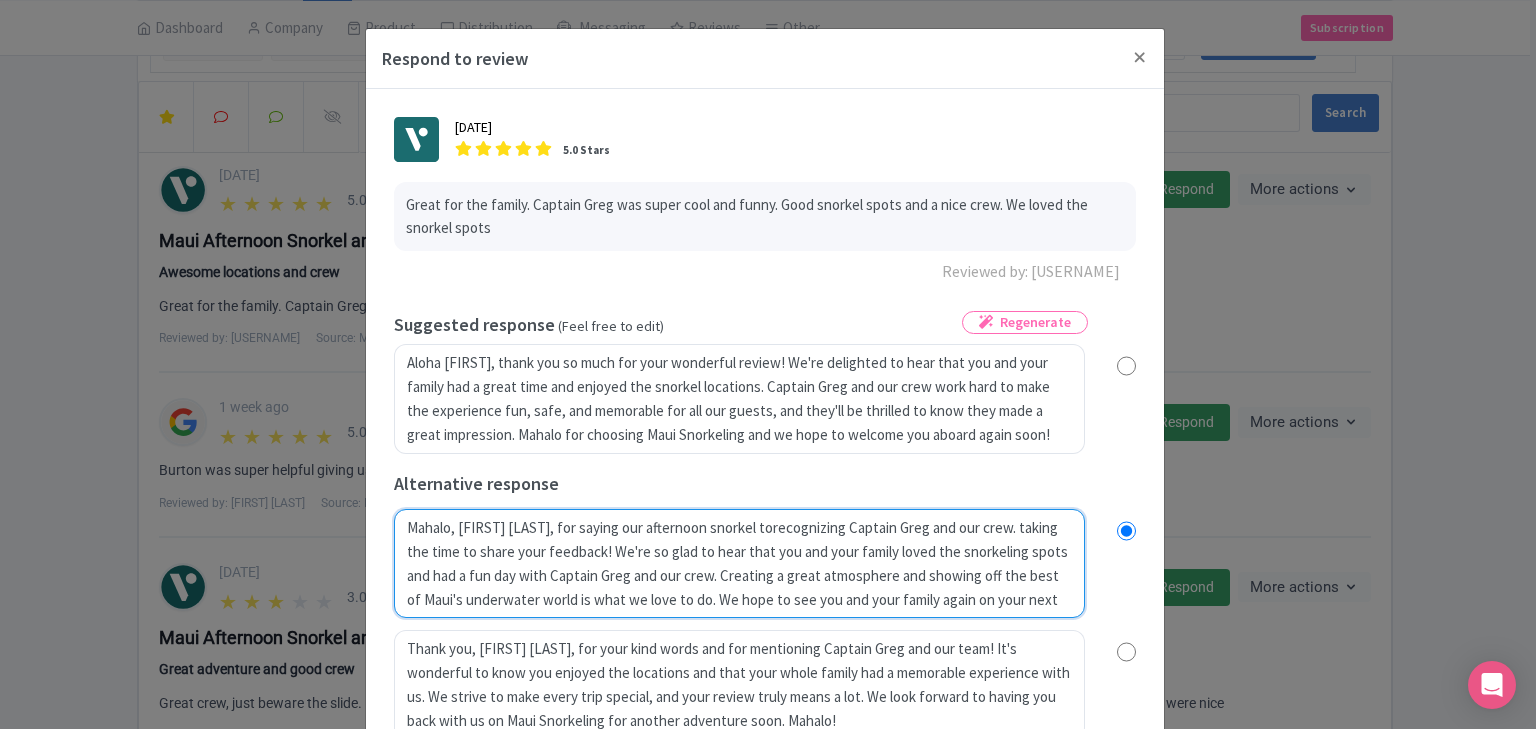 type on "Mahalo, James, for saying our afternoon snorkel tourecognizing Captain Greg and our crew.  taking the time to share your feedback! We're so glad to hear that you and your family loved the snorkeling spots and had a fun day with Captain Greg and our crew. Creating a great atmosphere and showing off the best of Maui's underwater world is what we love to do. We hope to see you and your family again on your next visit!" 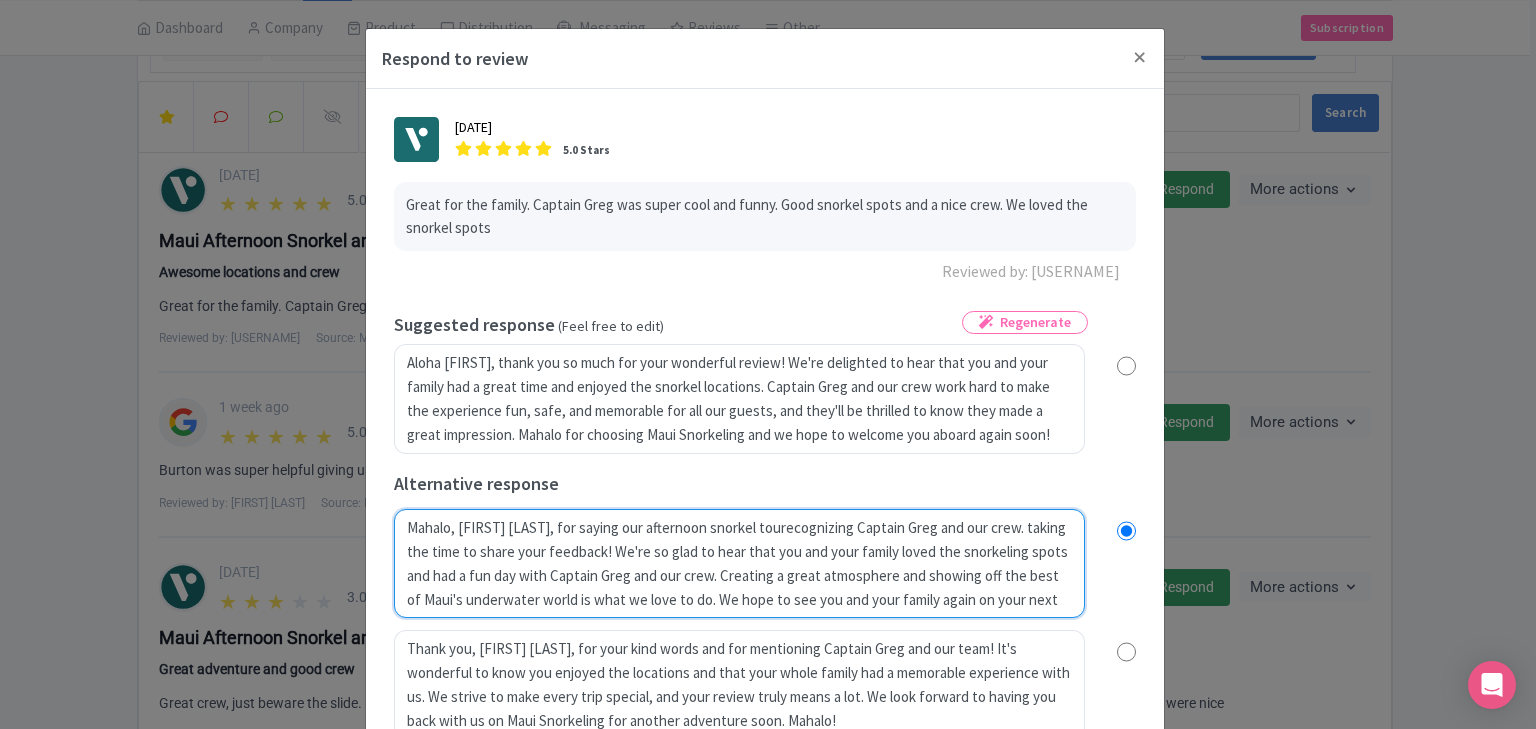 radio on "true" 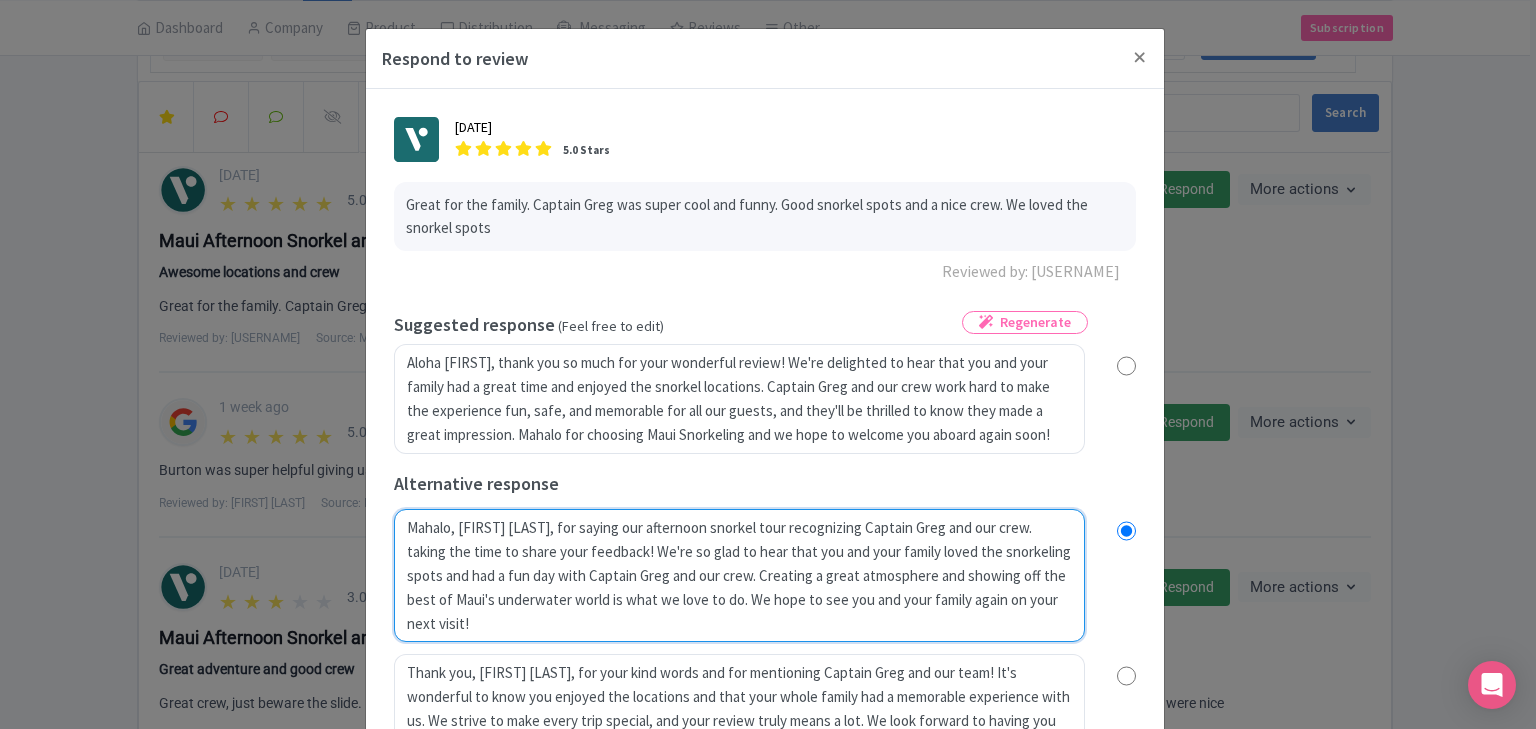 radio on "true" 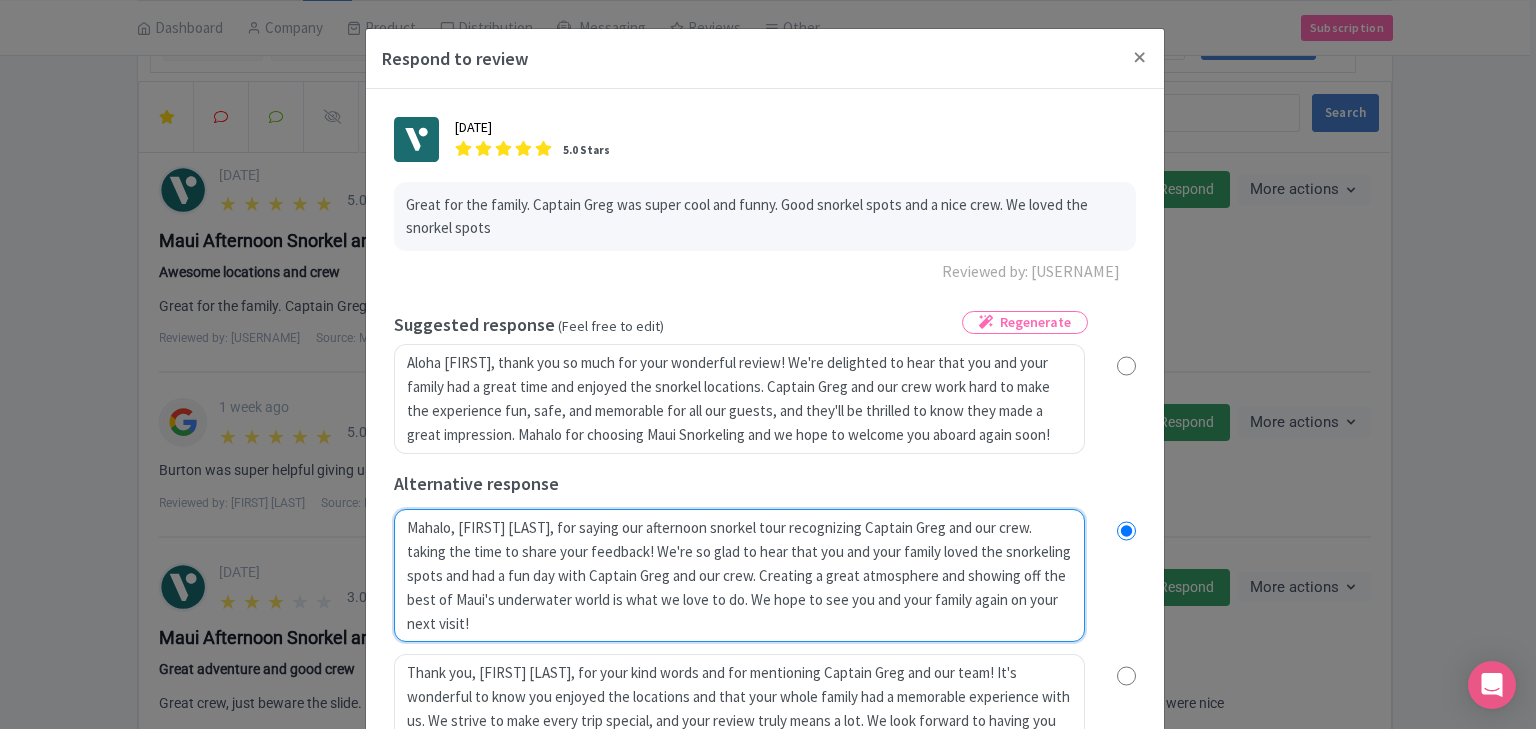 type on "Mahalo, James, for saying our afternoon snorkel tour recognizing Captain Greg and our crew.  taking the time to share your feedback! We're so glad to hear that you and your family loved the snorkeling spots and had a fun day with Captain Greg and our crew. Creating a great atmosphere and showing off the best of Maui's underwater world is what we love to do. We hope to see you and your family again on your next visit!" 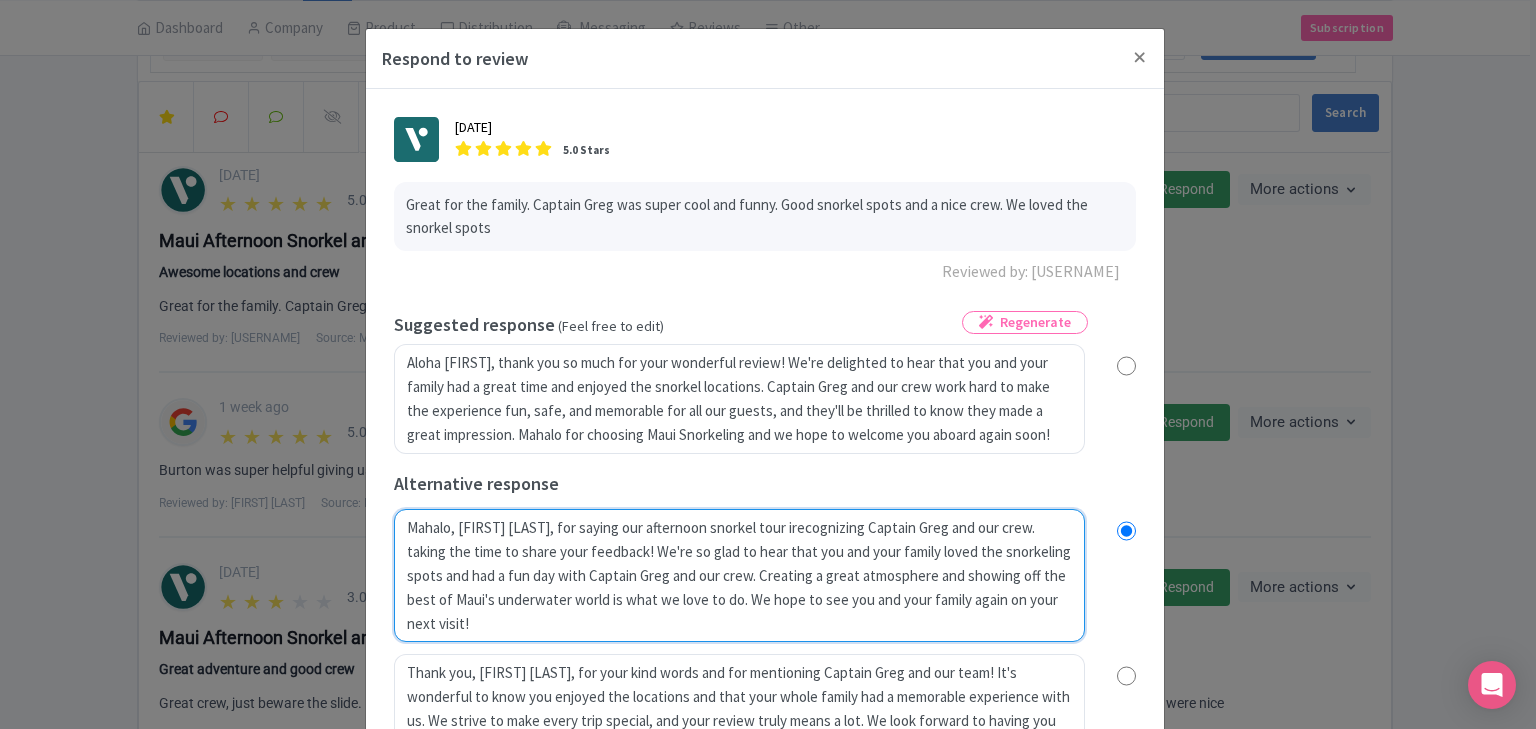 radio on "true" 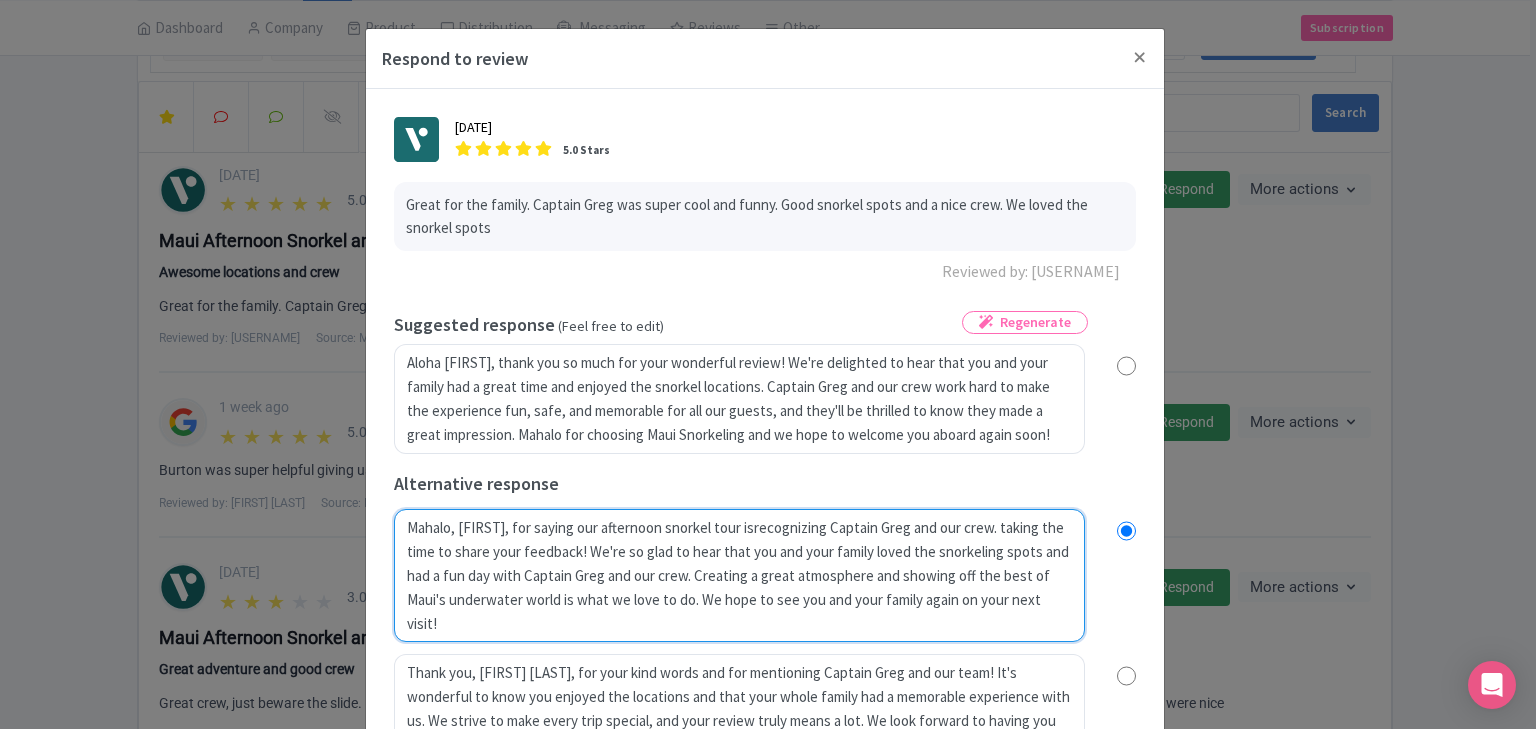 radio on "true" 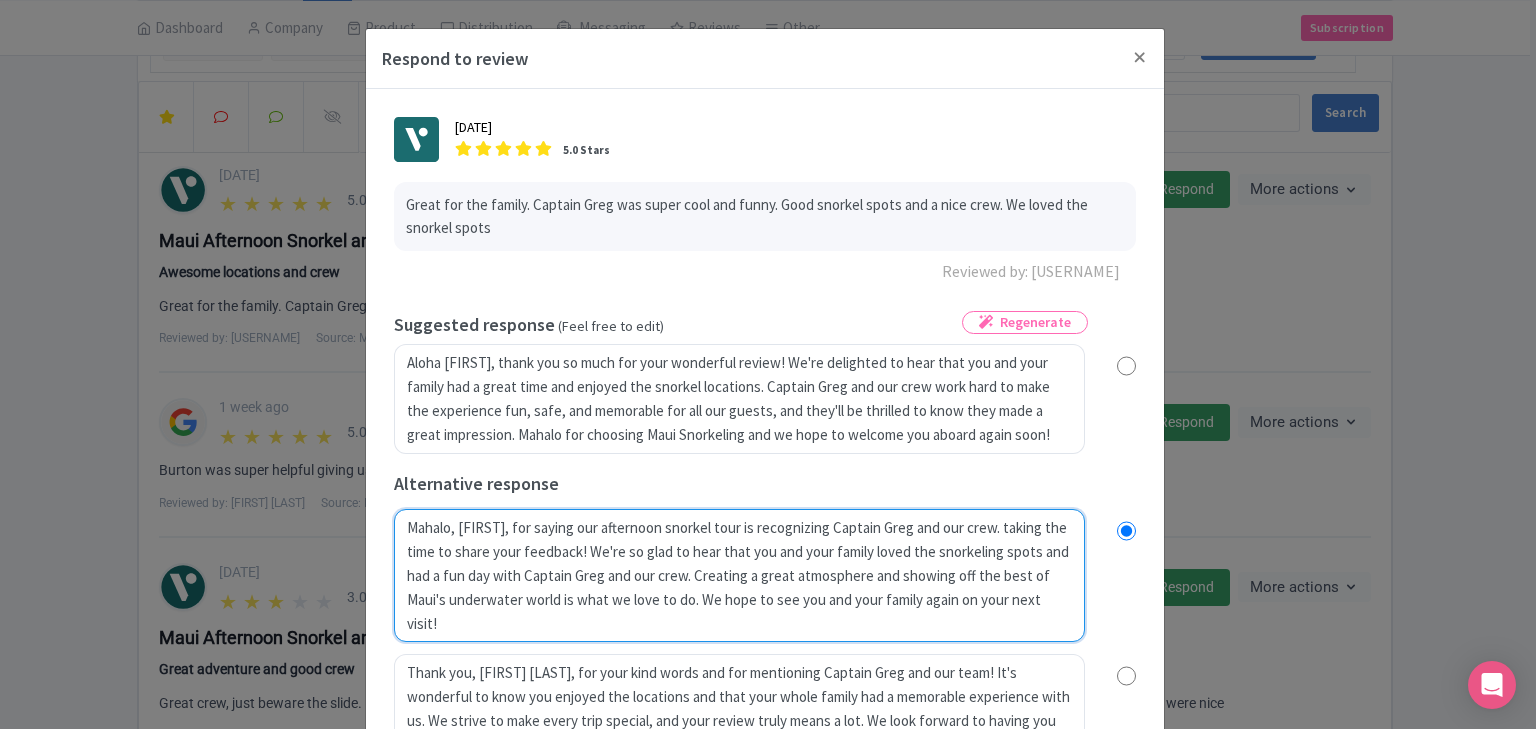 type on "Mahalo, James, for saying our afternoon snorkel tour is grecognizing Captain Greg and our crew.  taking the time to share your feedback! We're so glad to hear that you and your family loved the snorkeling spots and had a fun day with Captain Greg and our crew. Creating a great atmosphere and showing off the best of Maui's underwater world is what we love to do. We hope to see you and your family again on your next visit!" 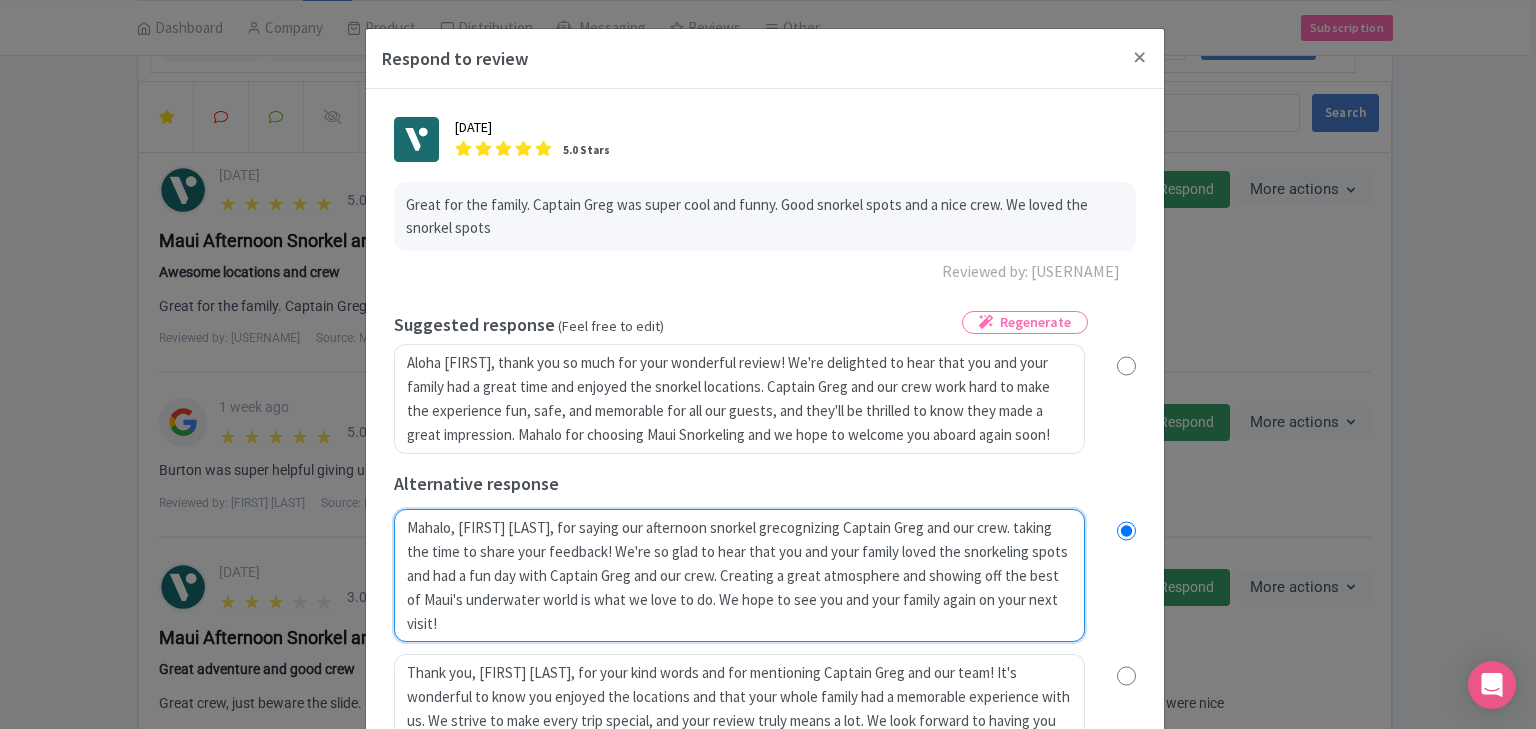 radio on "true" 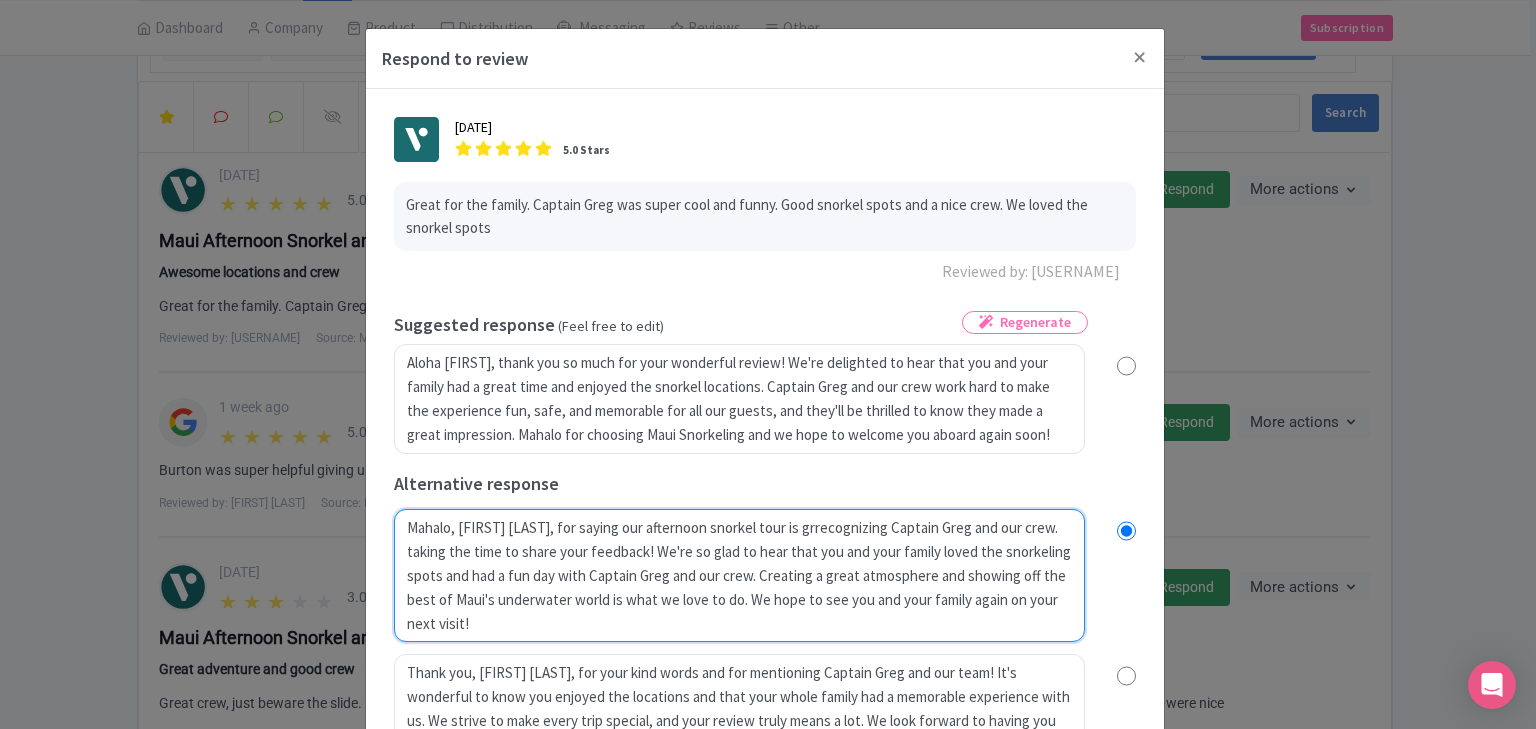 type on "Mahalo, James, for saying our afternoon snorkel tour is grerecognizing Captain Greg and our crew.  taking the time to share your feedback! We're so glad to hear that you and your family loved the snorkeling spots and had a fun day with Captain Greg and our crew. Creating a great atmosphere and showing off the best of Maui's underwater world is what we love to do. We hope to see you and your family again on your next visit!" 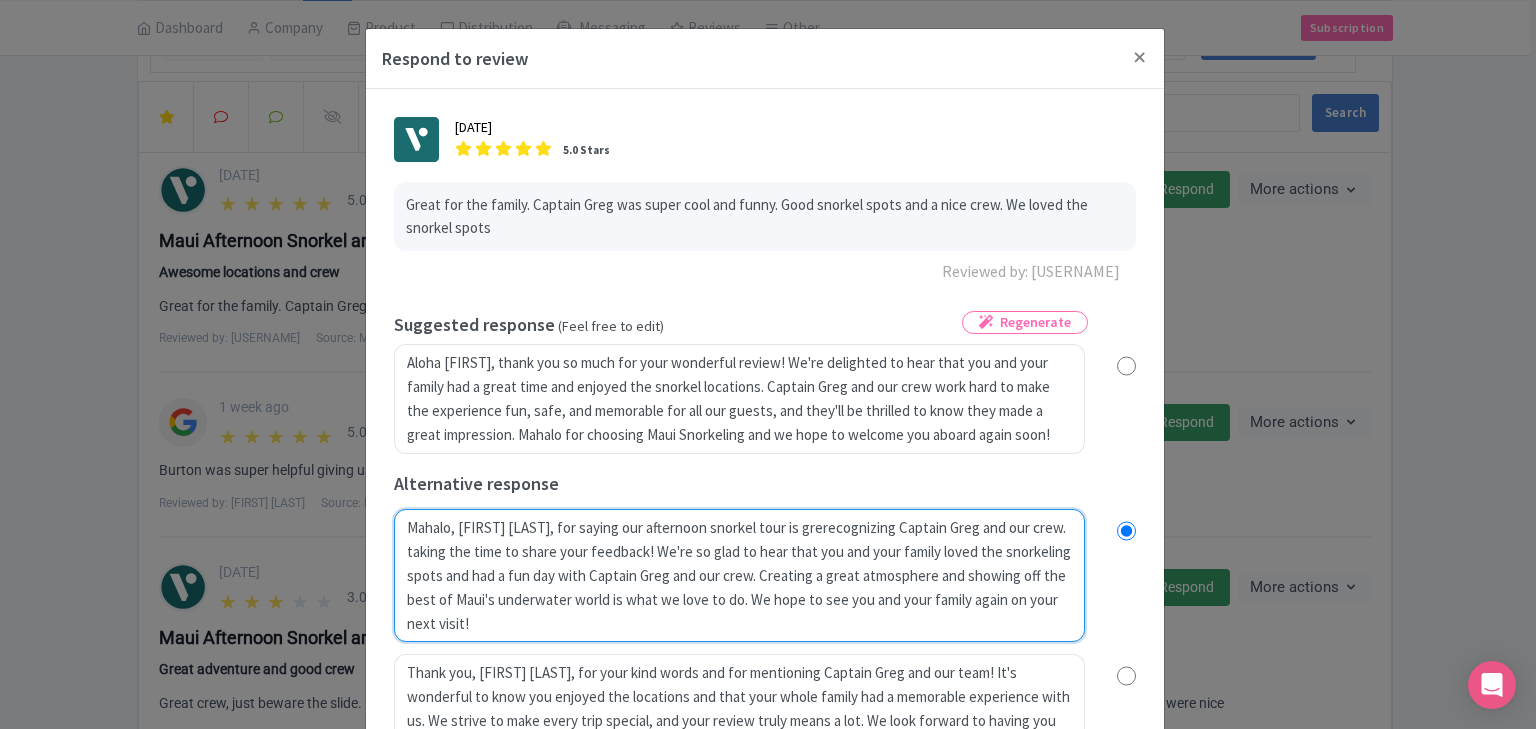 radio on "true" 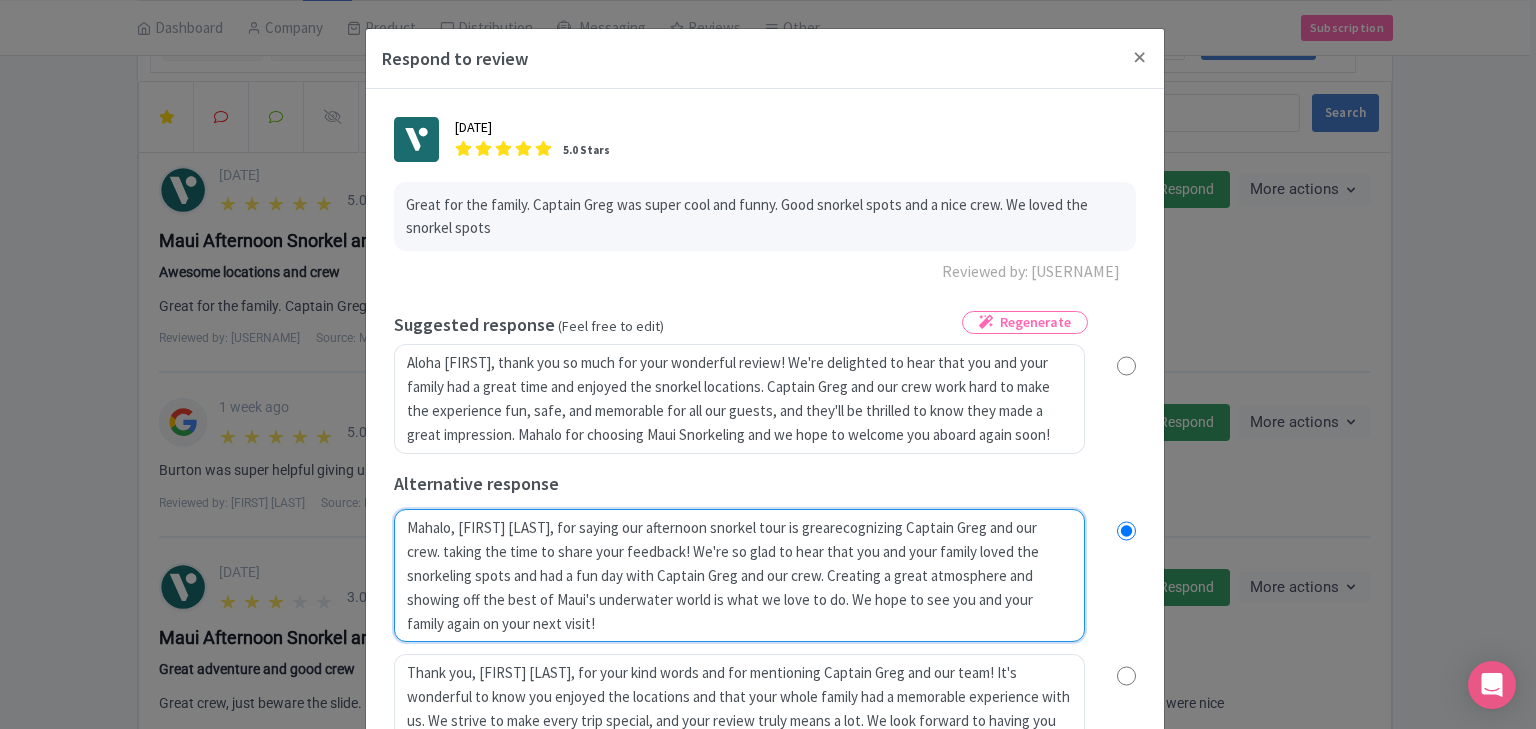type on "Mahalo, James, for saying our afternoon snorkel tour is greatrecognizing Captain Greg and our crew.  taking the time to share your feedback! We're so glad to hear that you and your family loved the snorkeling spots and had a fun day with Captain Greg and our crew. Creating a great atmosphere and showing off the best of Maui's underwater world is what we love to do. We hope to see you and your family again on your next visit!" 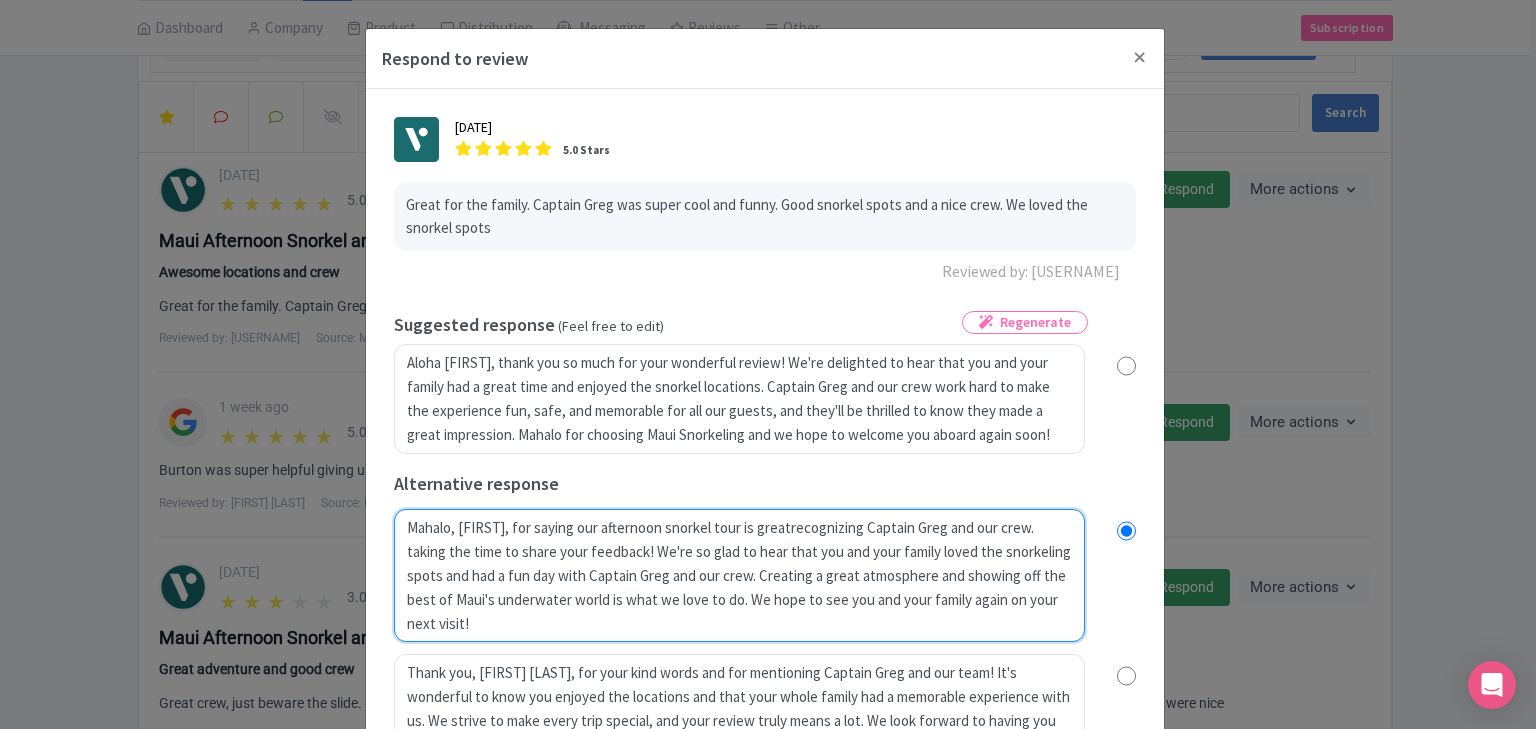 radio on "true" 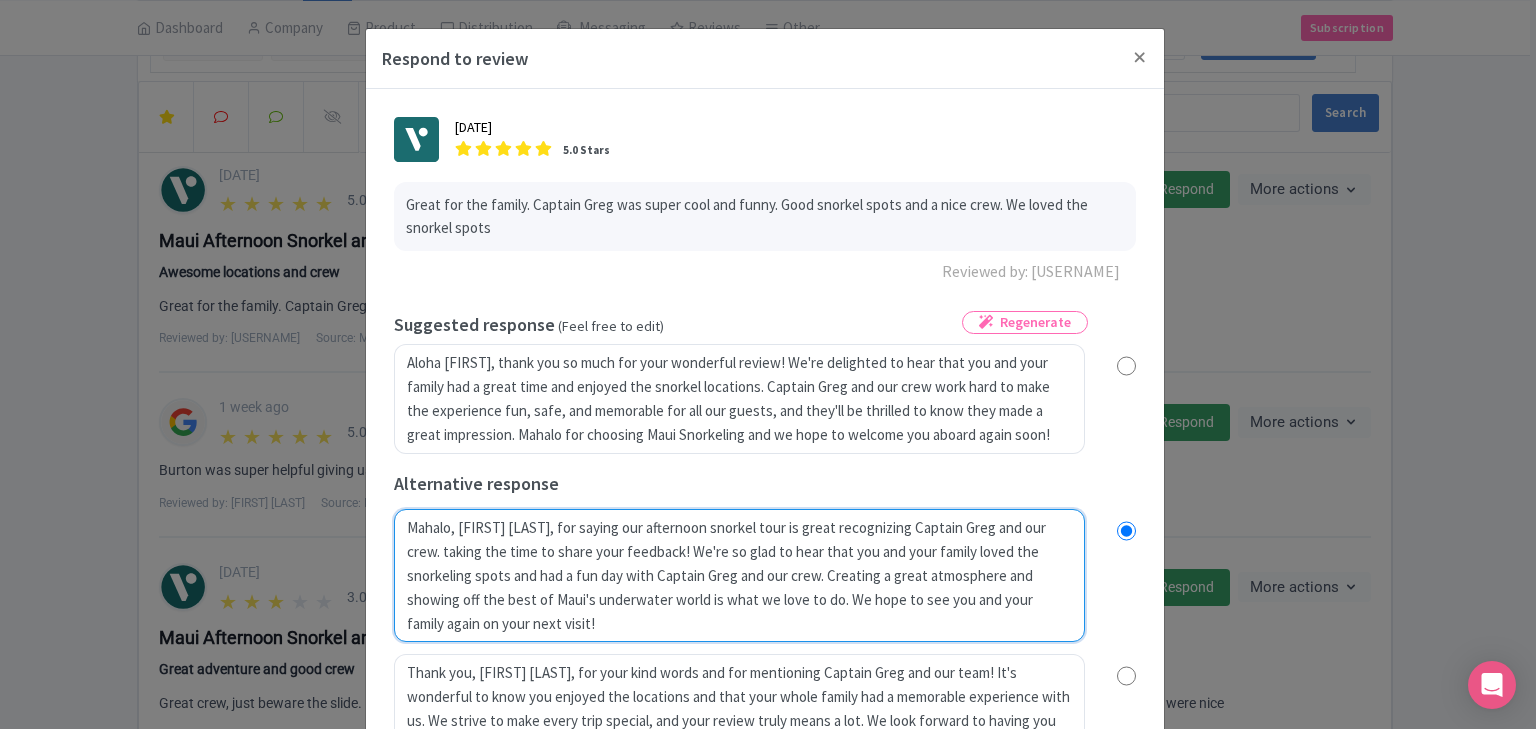 radio on "true" 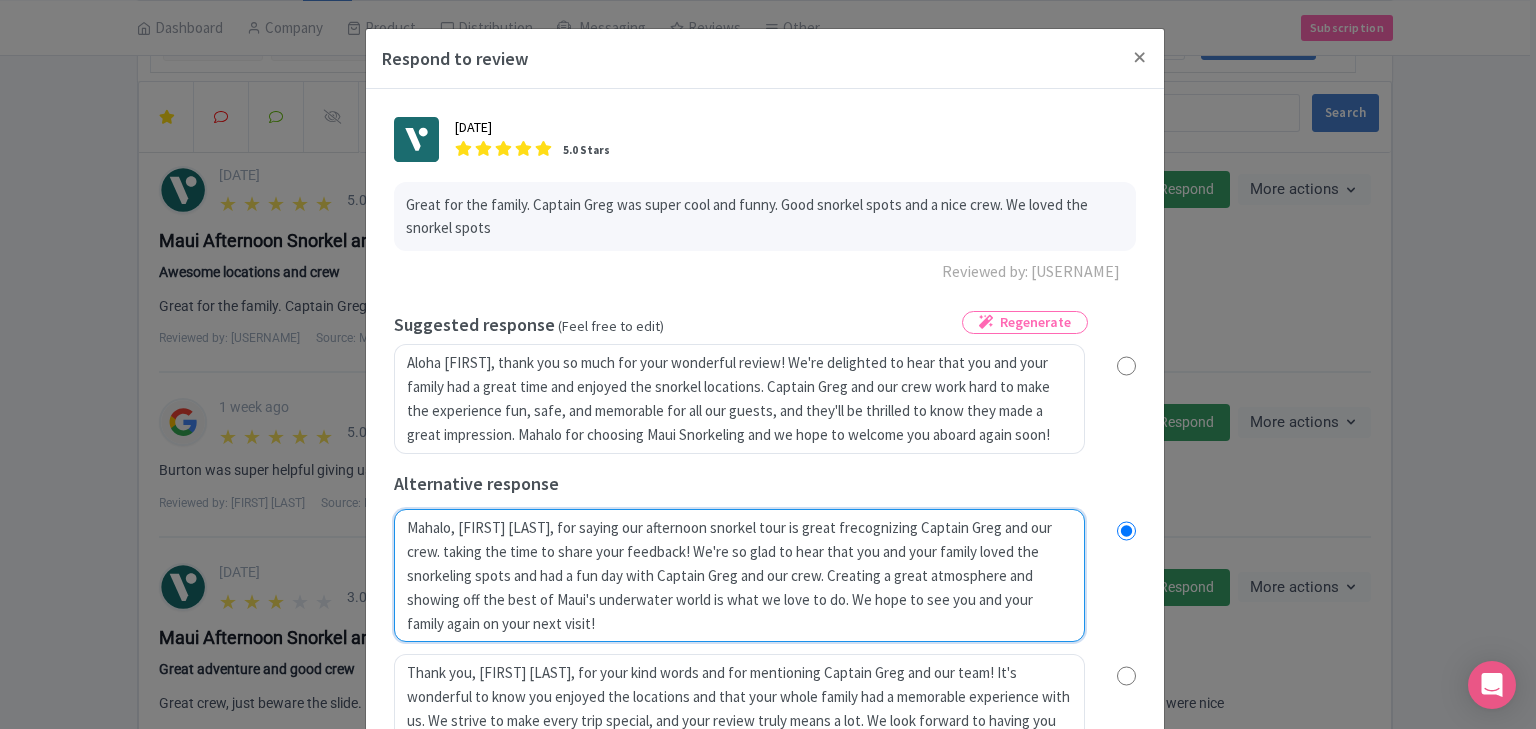 radio on "true" 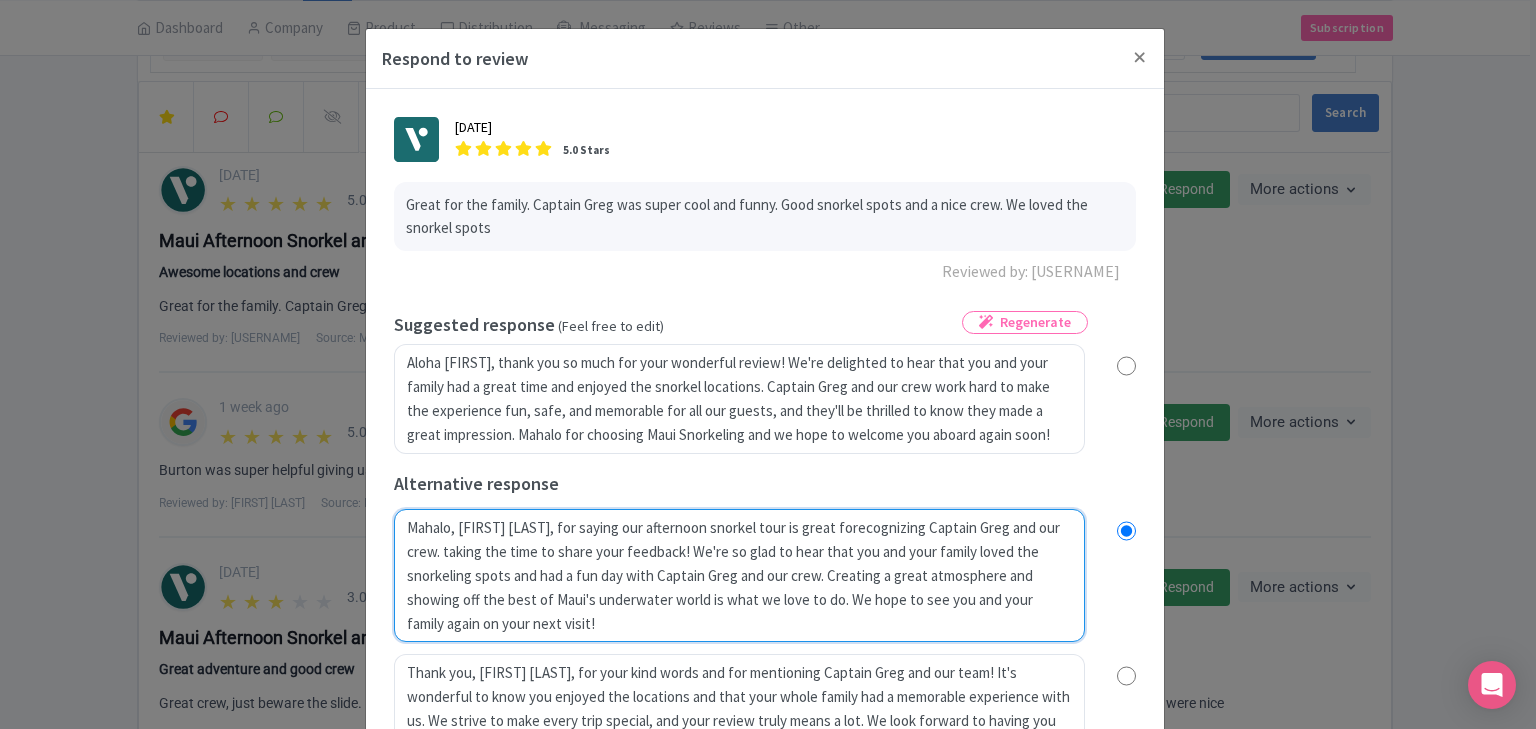radio on "true" 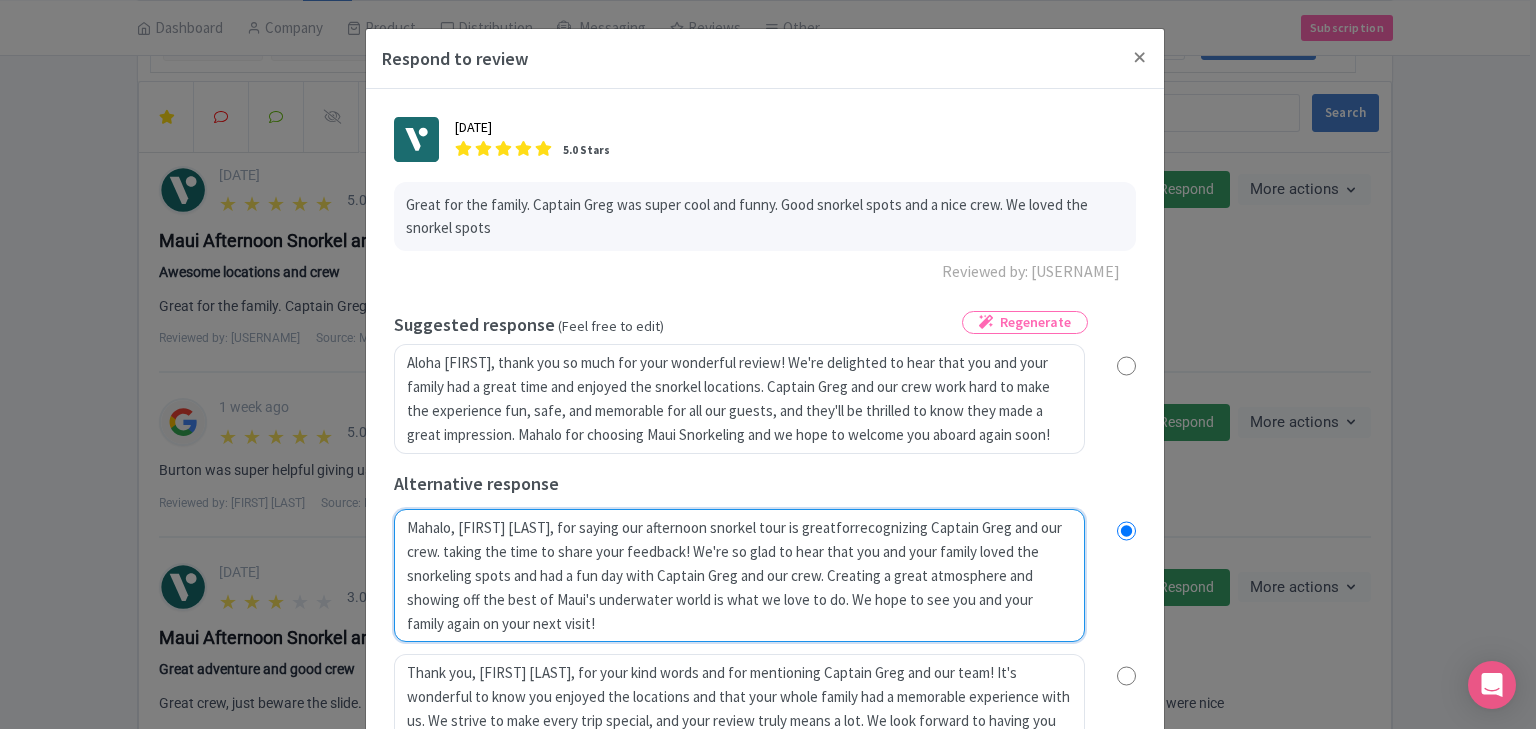 type on "Mahalo, James, for saying our afternoon snorkel tour is great for recognizing Captain Greg and our crew.  taking the time to share your feedback! We're so glad to hear that you and your family loved the snorkeling spots and had a fun day with Captain Greg and our crew. Creating a great atmosphere and showing off the best of Maui's underwater world is what we love to do. We hope to see you and your family again on your next visit!" 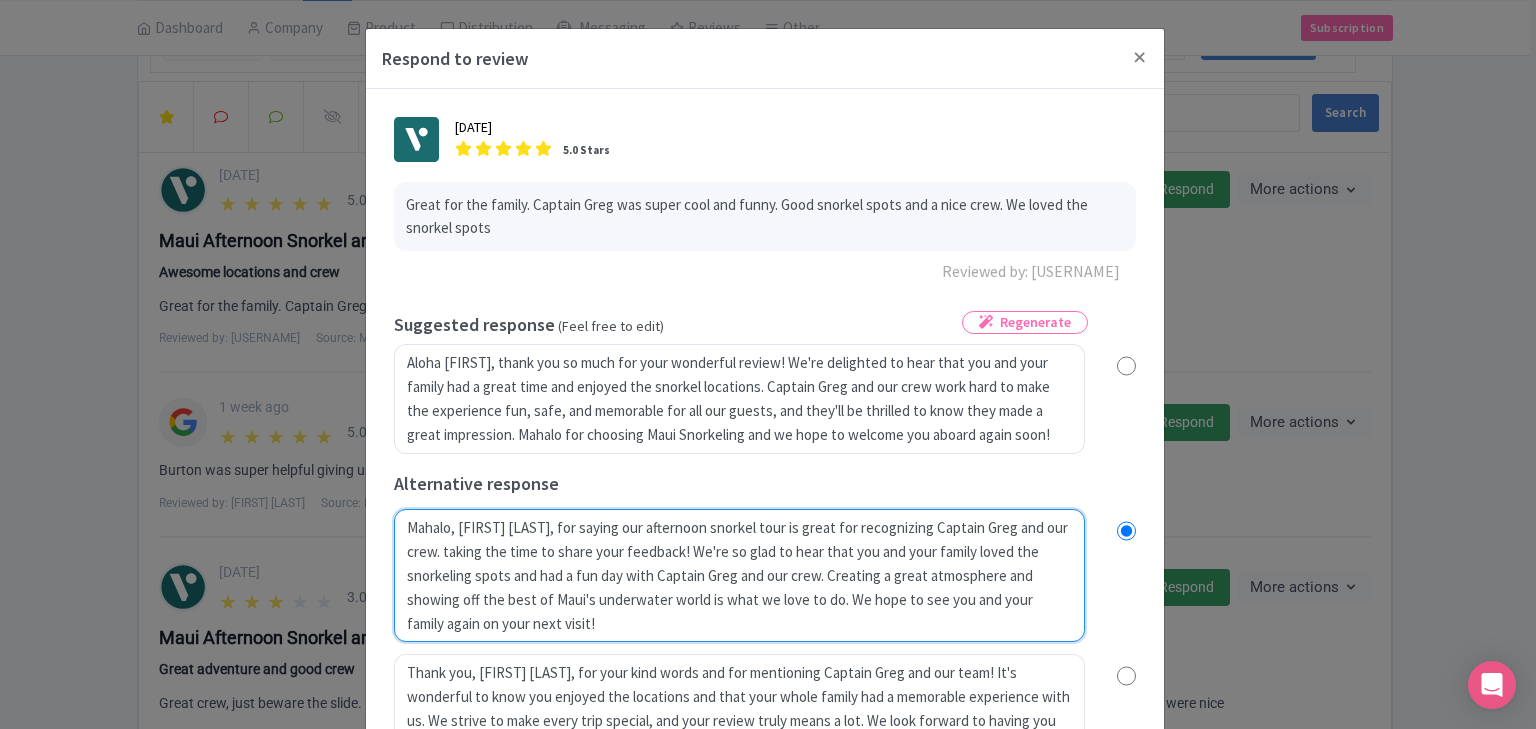 radio on "true" 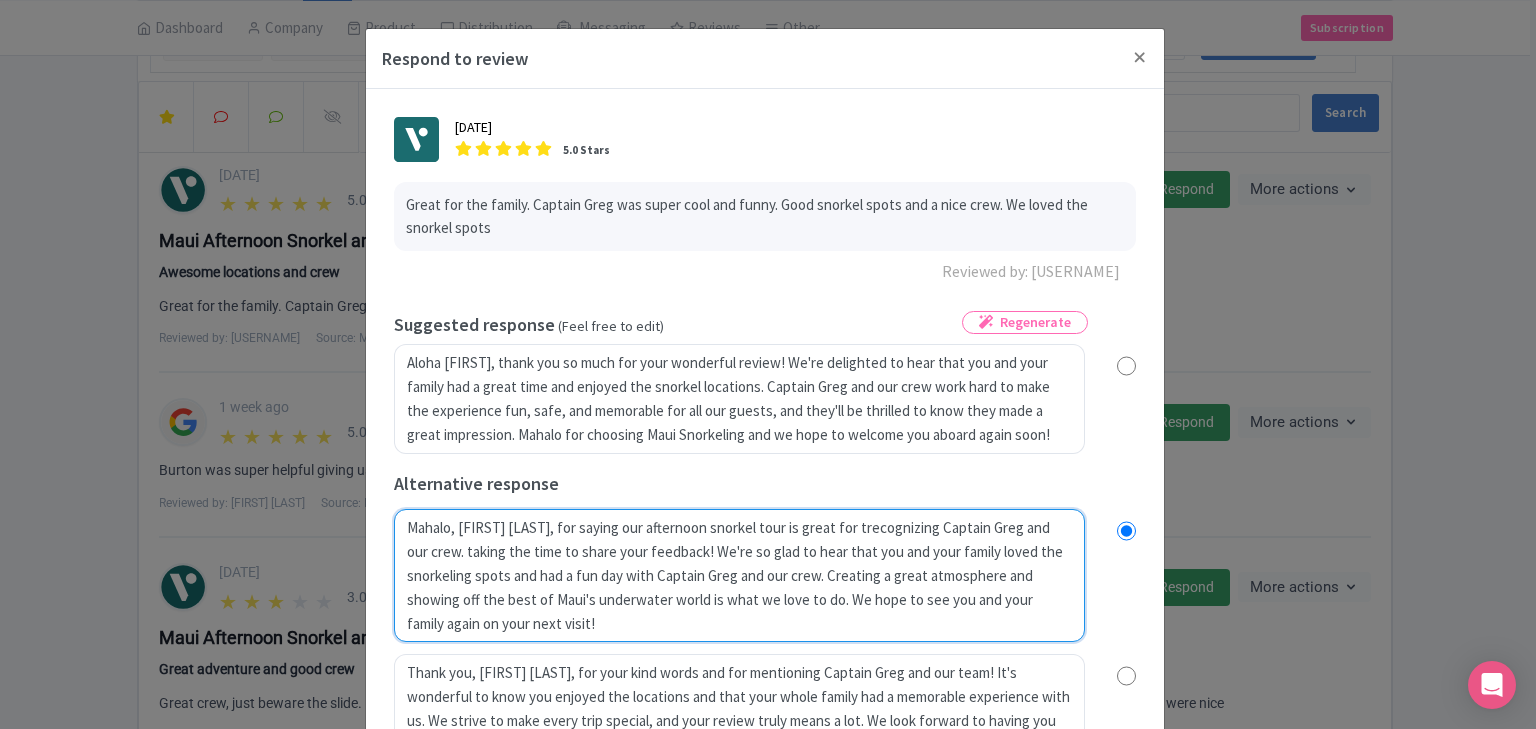 type on "Mahalo, James, for saying our afternoon snorkel tour is great for threcognizing Captain Greg and our crew.  taking the time to share your feedback! We're so glad to hear that you and your family loved the snorkeling spots and had a fun day with Captain Greg and our crew. Creating a great atmosphere and showing off the best of Maui's underwater world is what we love to do. We hope to see you and your family again on your next visit!" 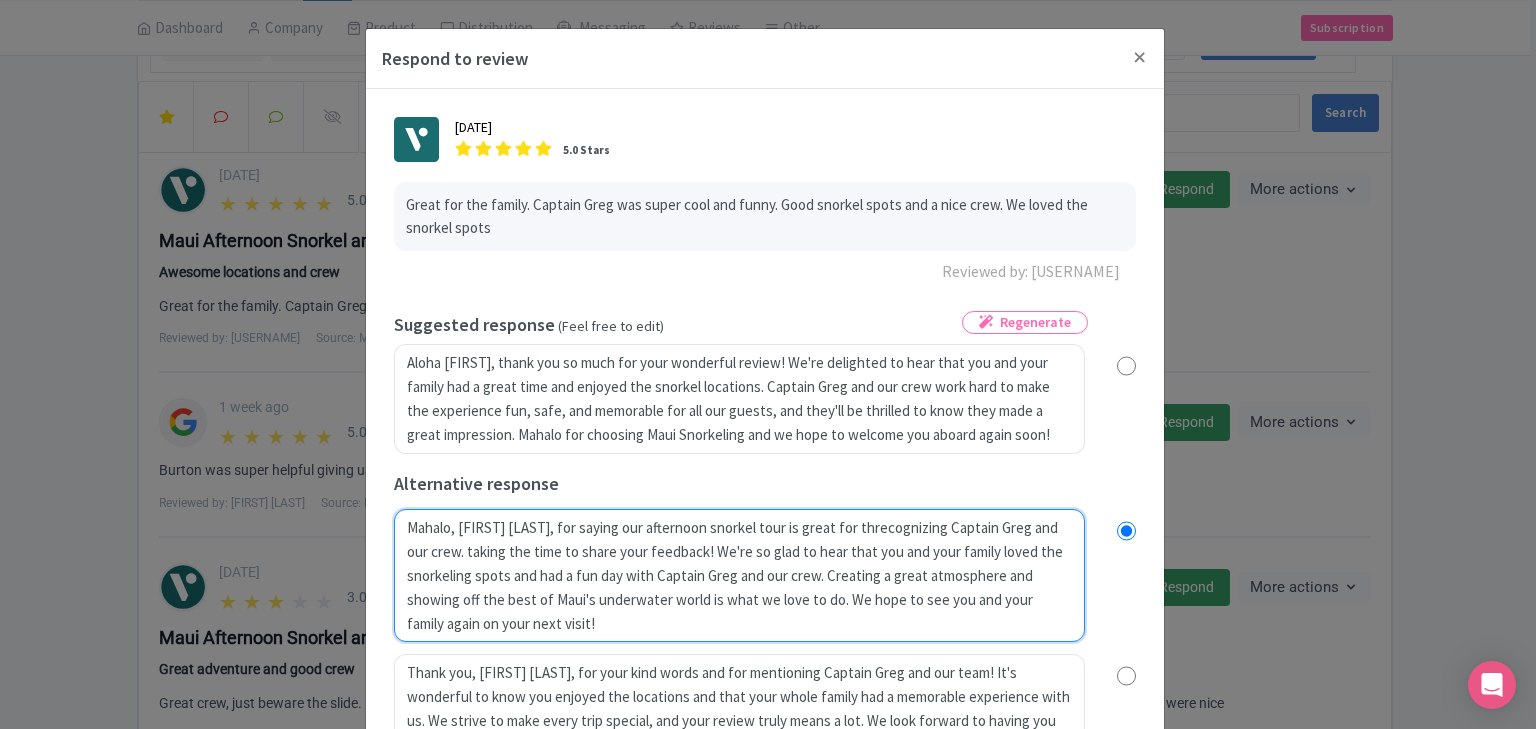 radio on "true" 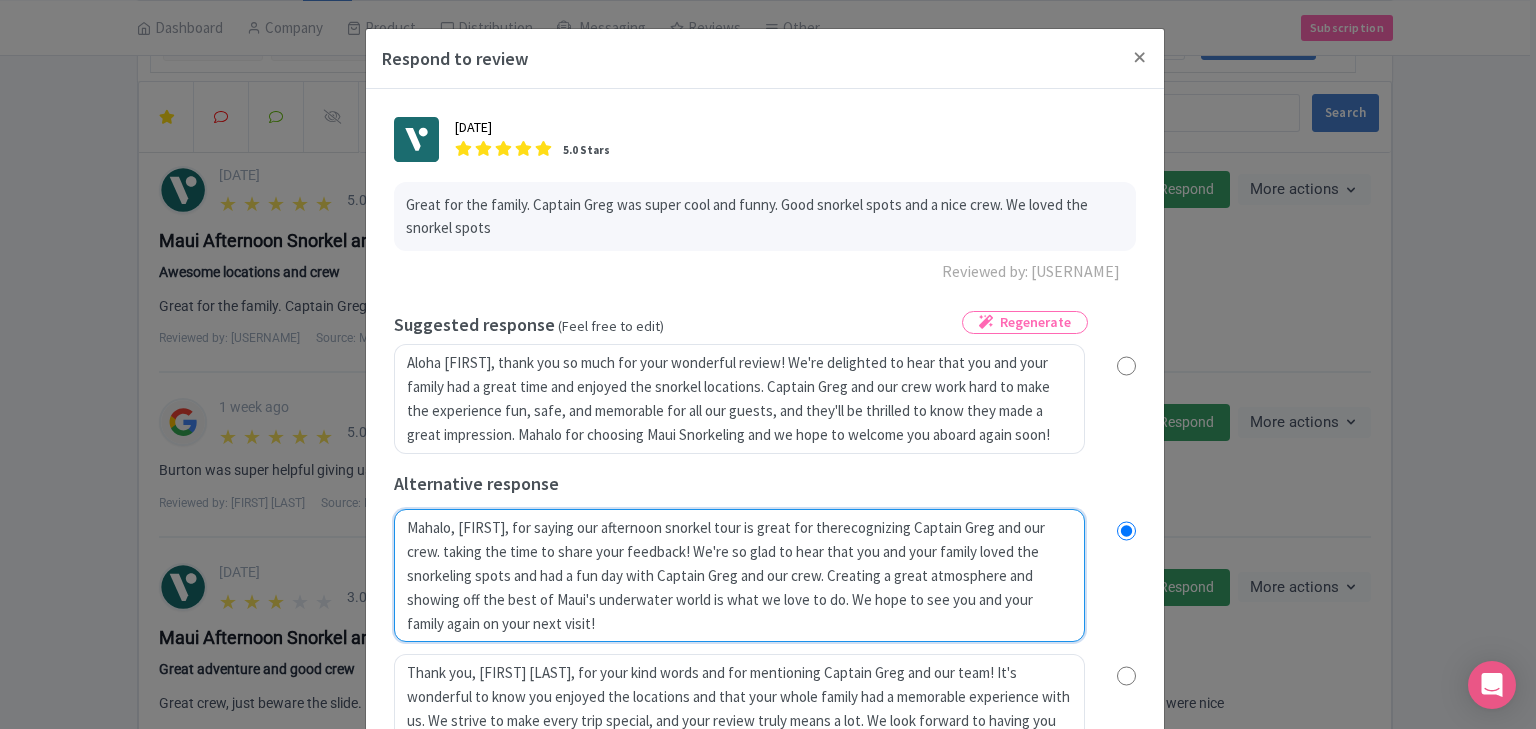type on "Mahalo, James, for saying our afternoon snorkel tour is great for the recognizing Captain Greg and our crew.  taking the time to share your feedback! We're so glad to hear that you and your family loved the snorkeling spots and had a fun day with Captain Greg and our crew. Creating a great atmosphere and showing off the best of Maui's underwater world is what we love to do. We hope to see you and your family again on your next visit!" 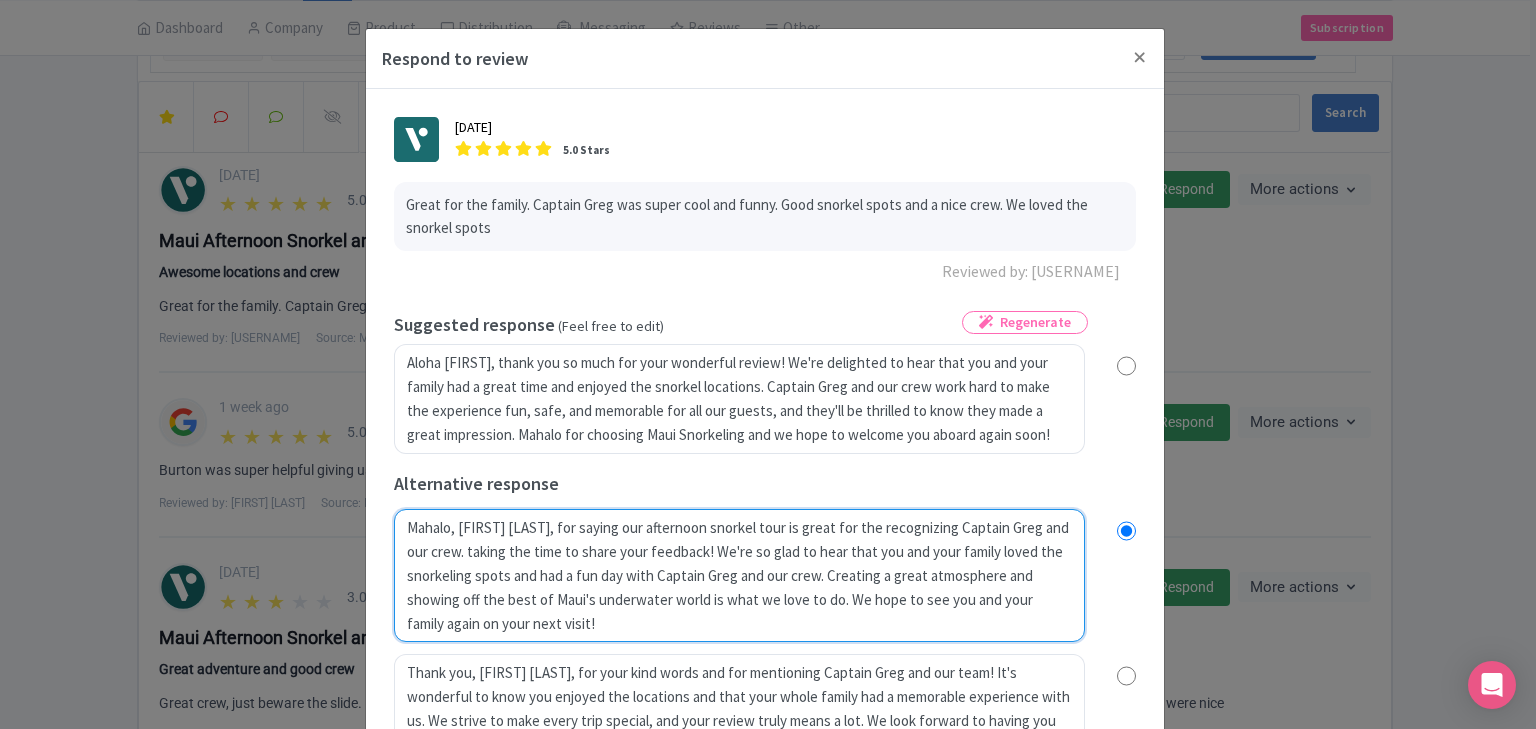 radio on "true" 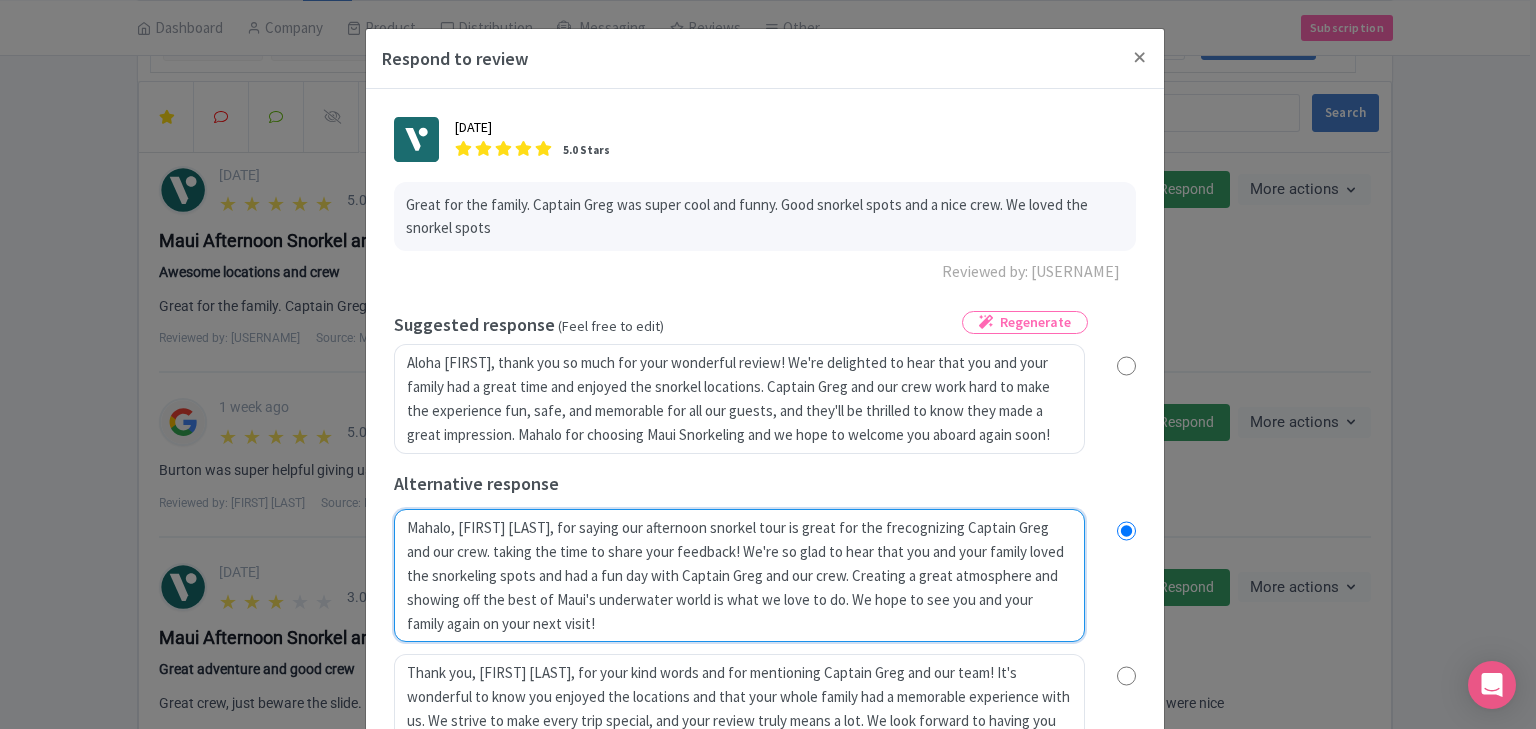 radio on "true" 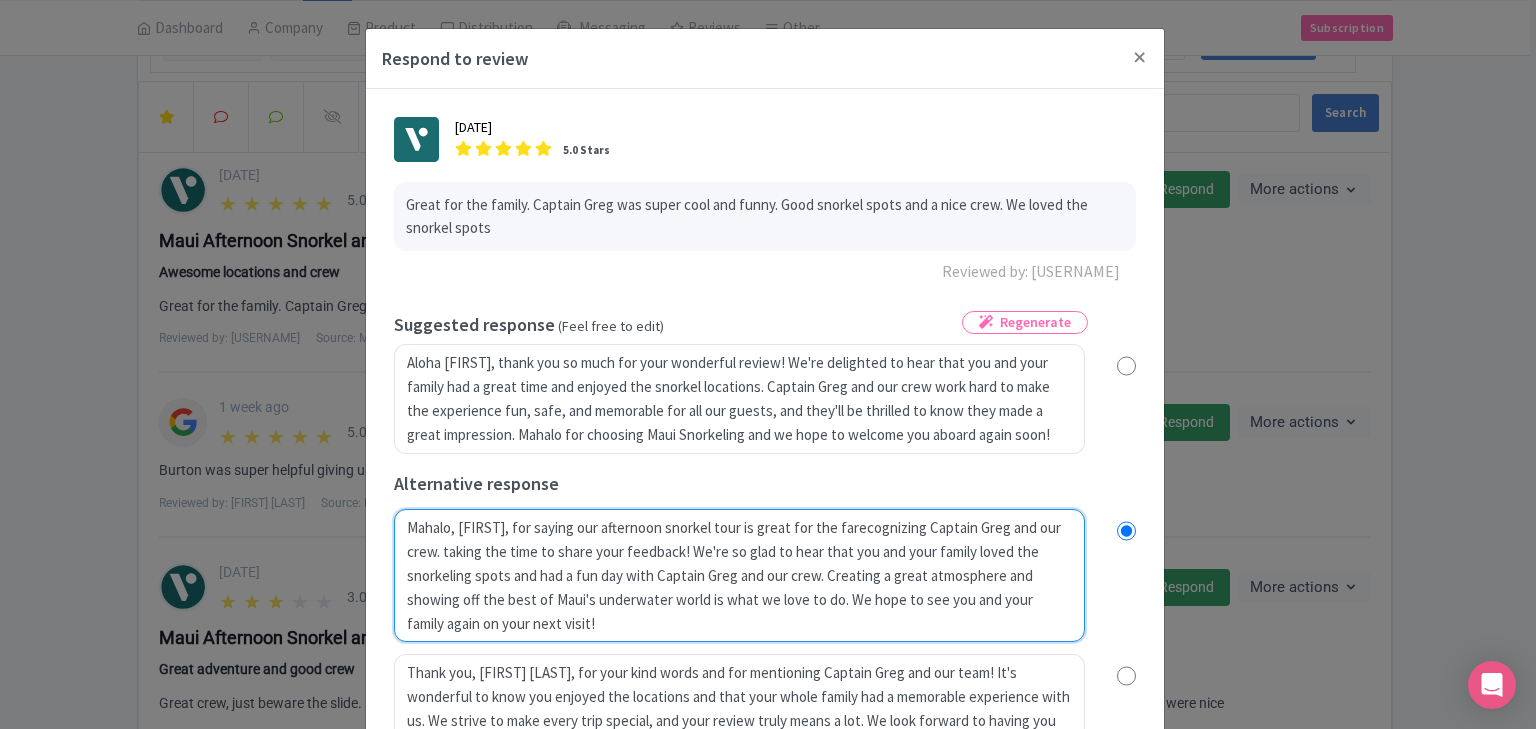type on "Mahalo, James, for saying our afternoon snorkel tour is great for the famrecognizing Captain Greg and our crew.  taking the time to share your feedback! We're so glad to hear that you and your family loved the snorkeling spots and had a fun day with Captain Greg and our crew. Creating a great atmosphere and showing off the best of Maui's underwater world is what we love to do. We hope to see you and your family again on your next visit!" 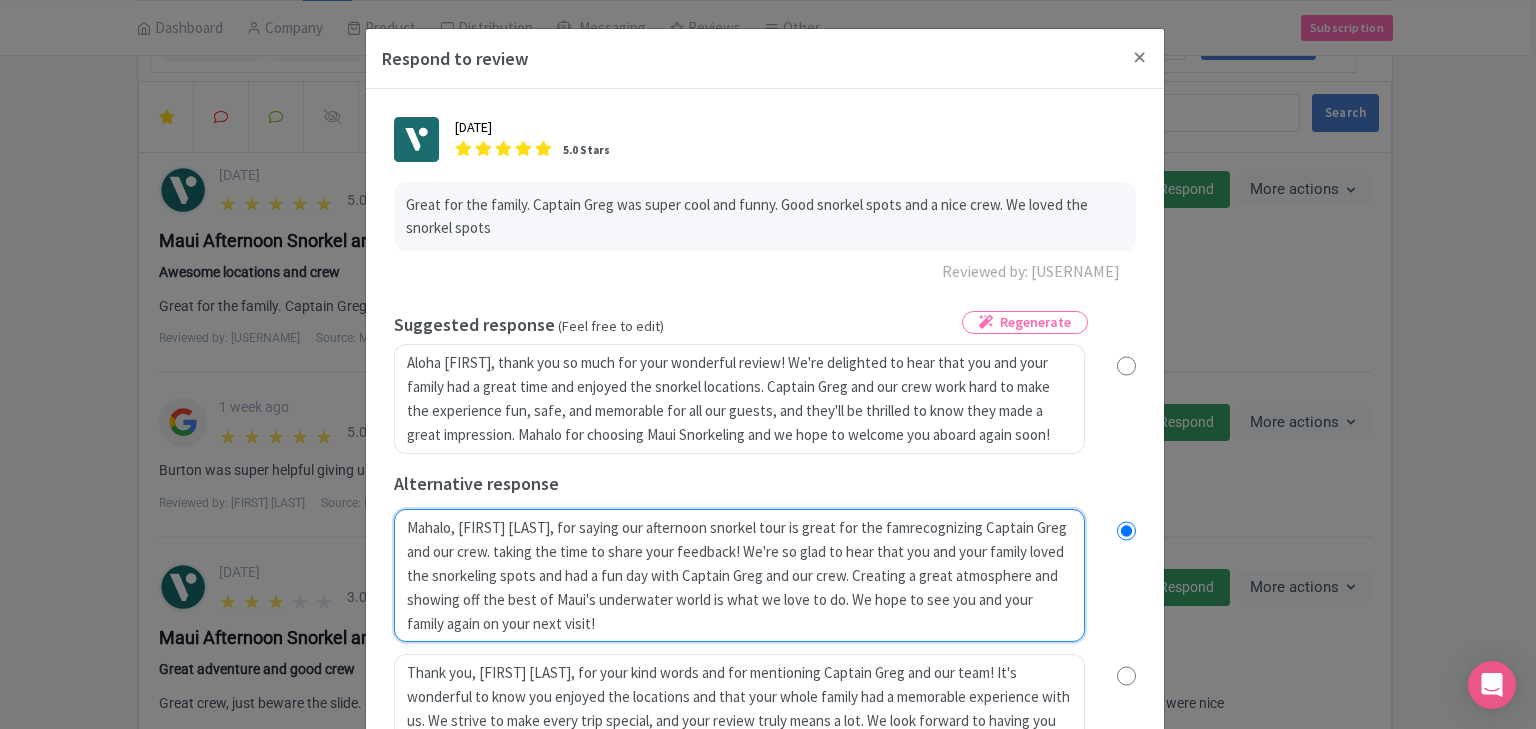 radio on "true" 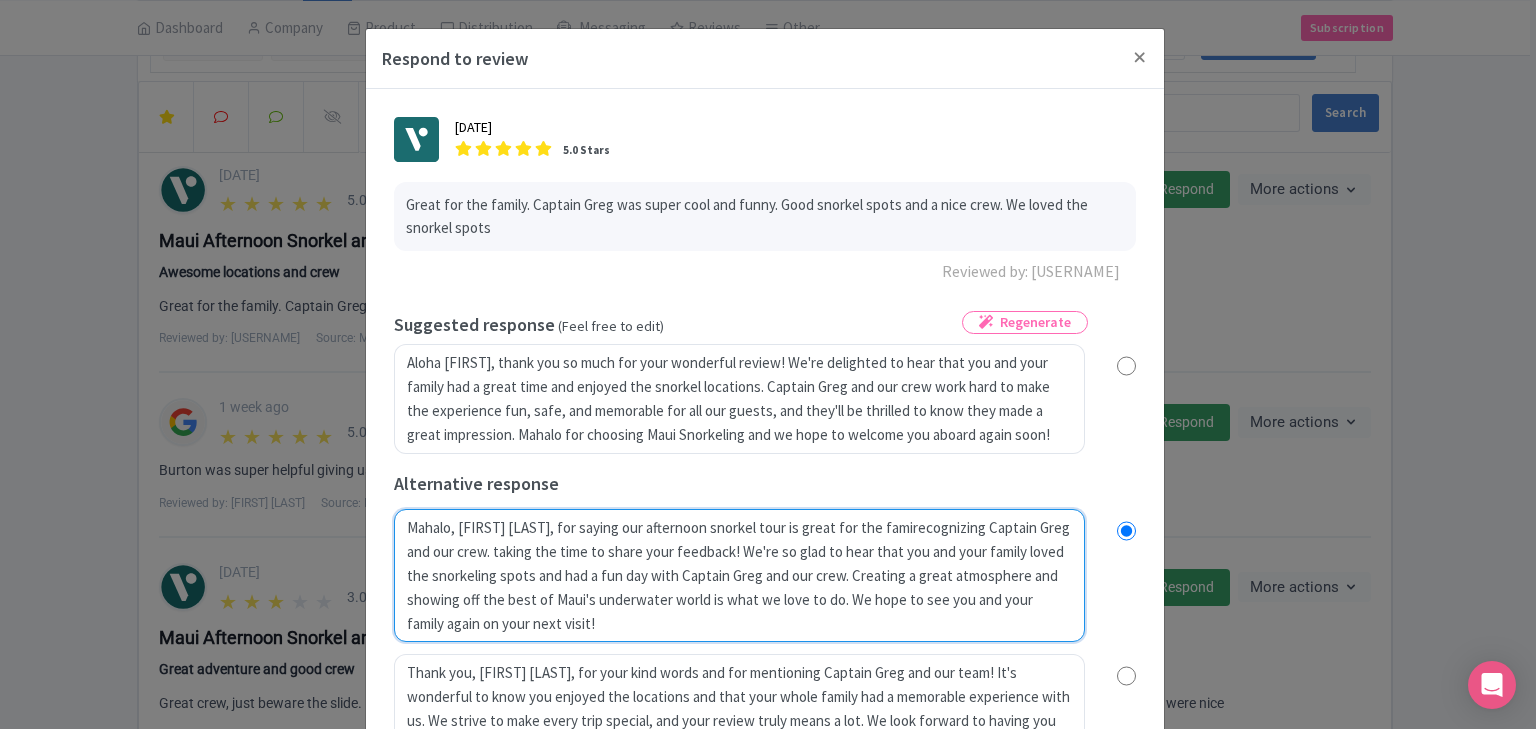 radio on "true" 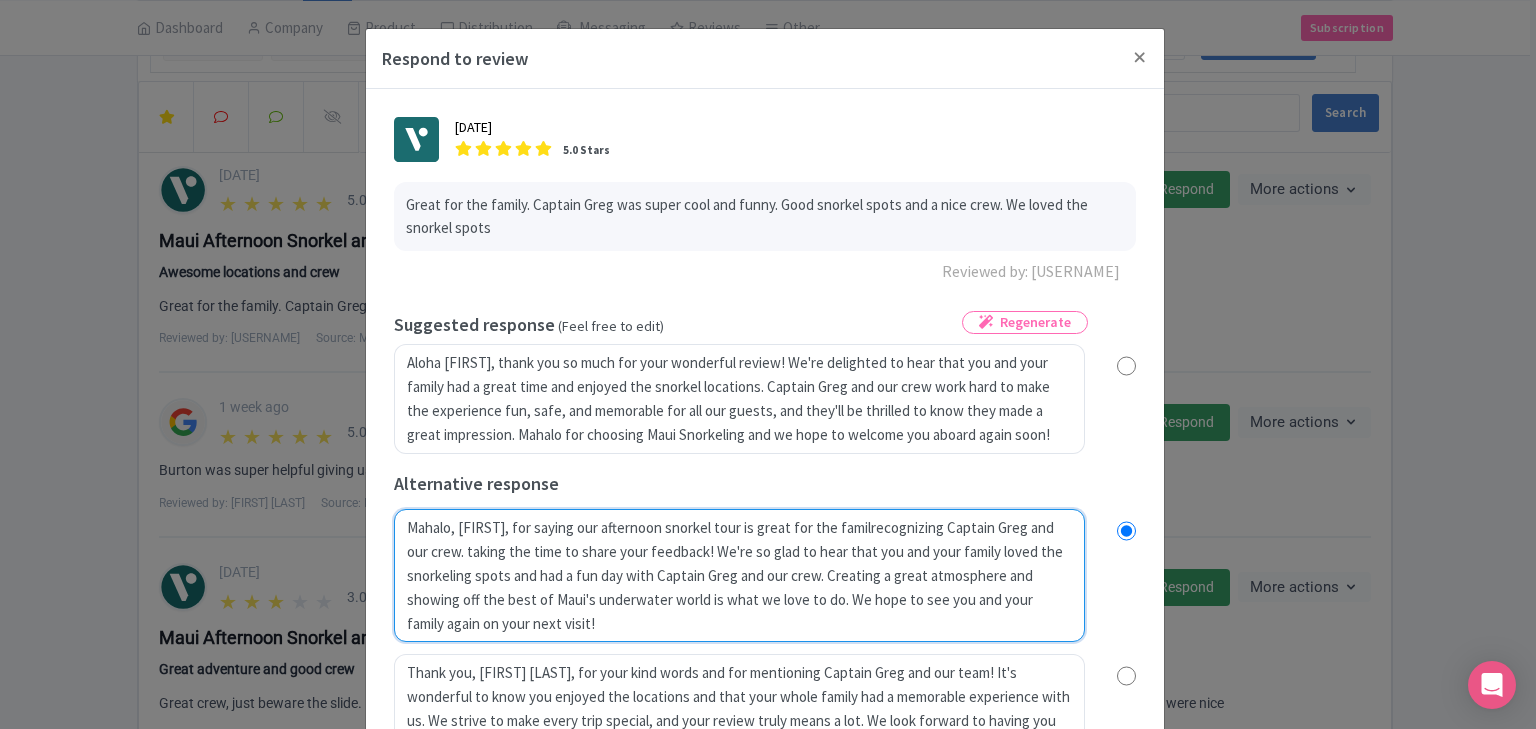 radio on "true" 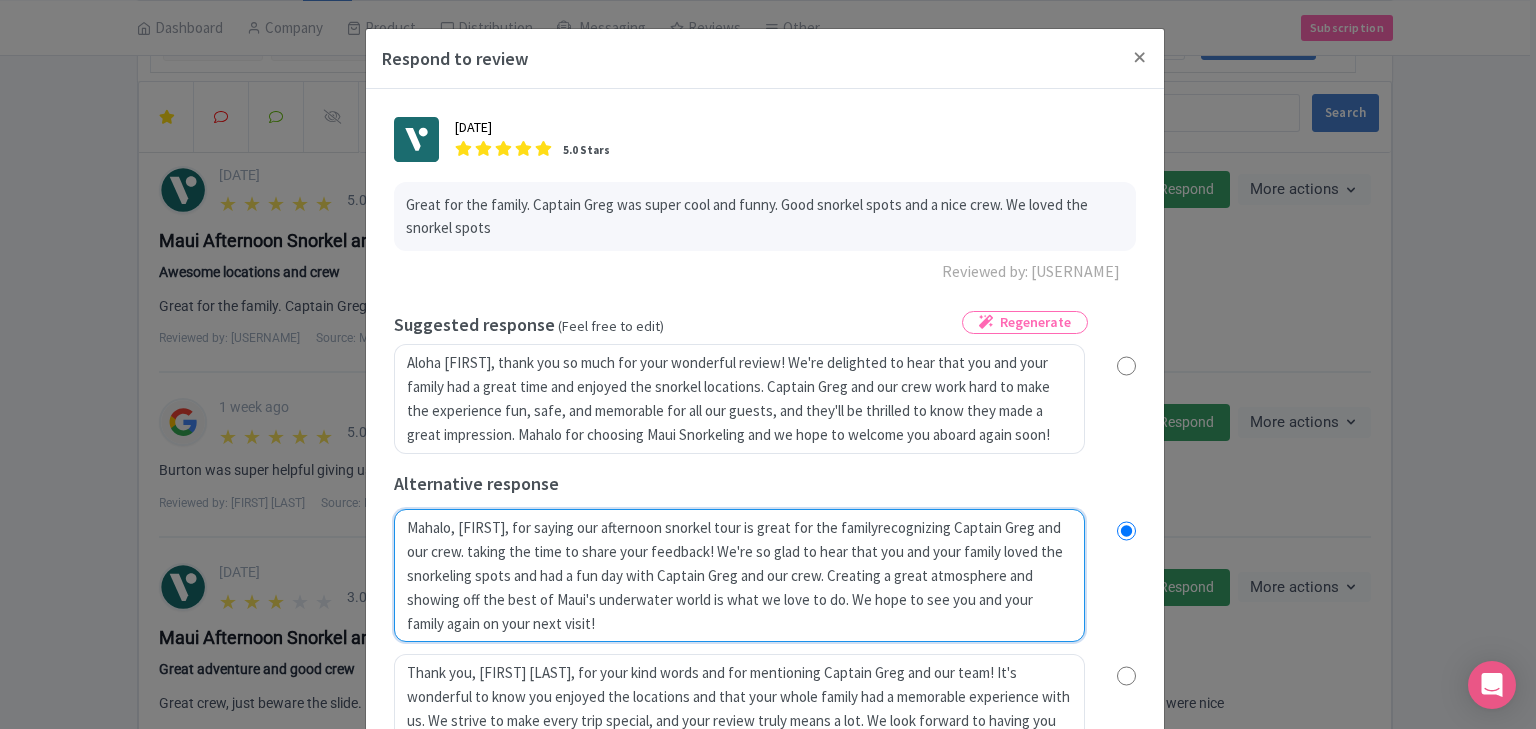 radio on "true" 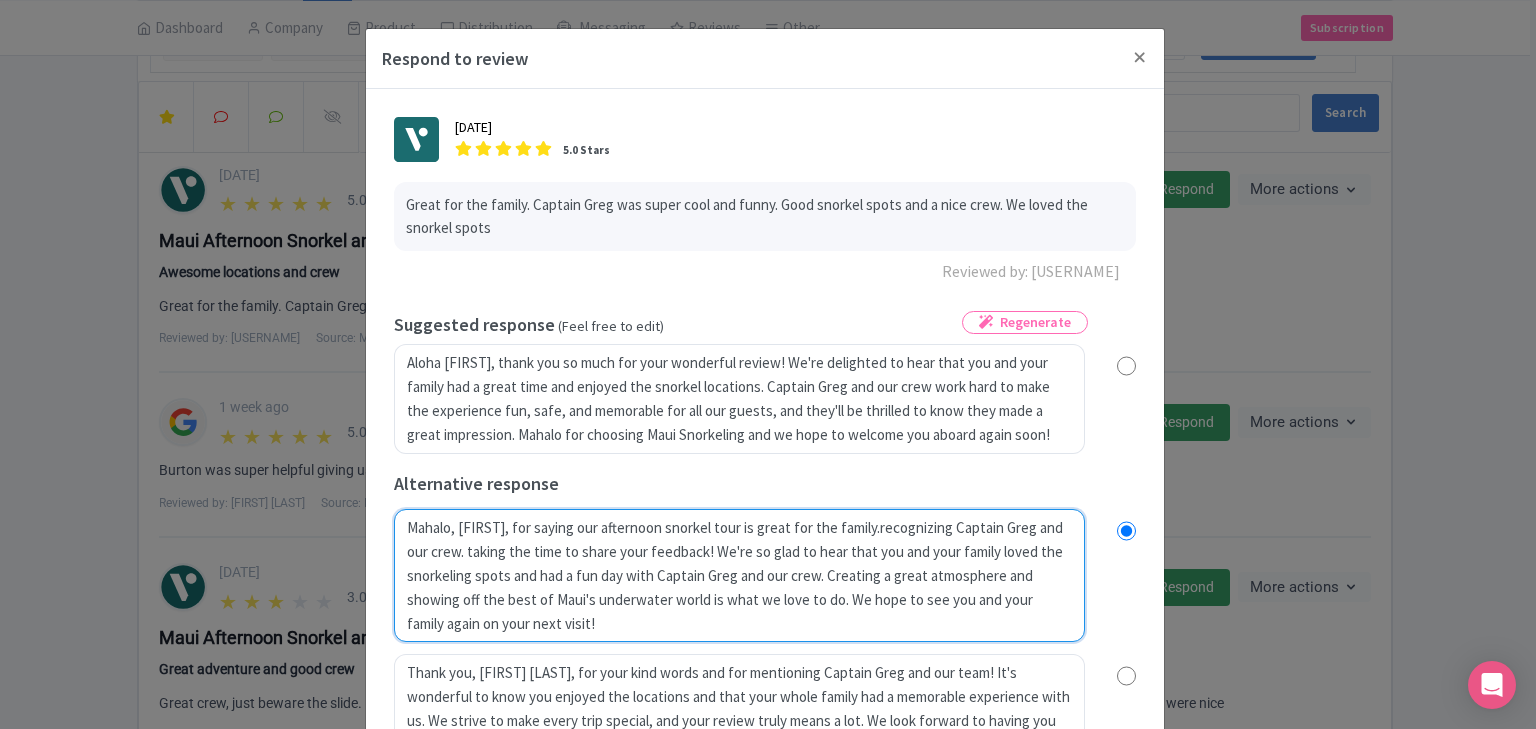 radio on "true" 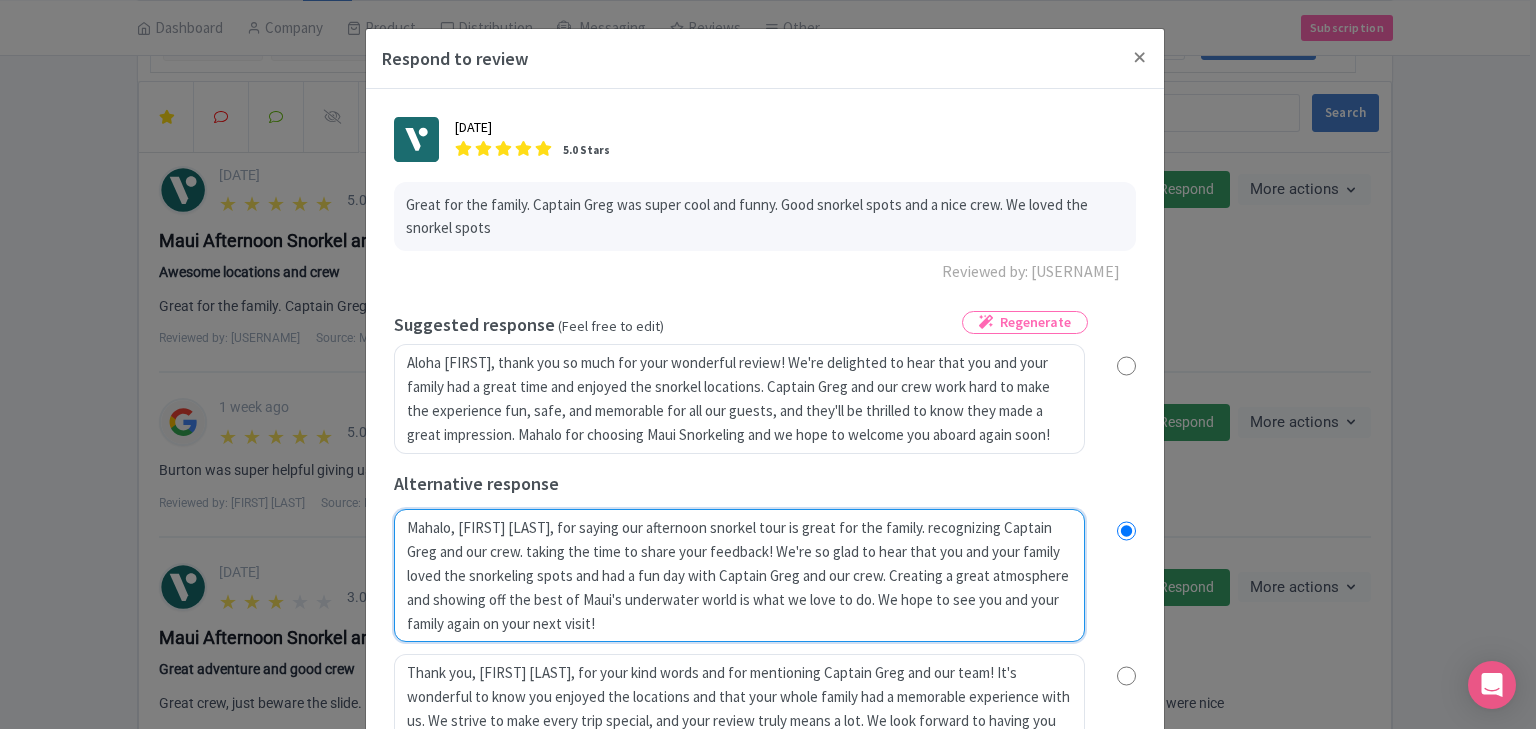 radio on "true" 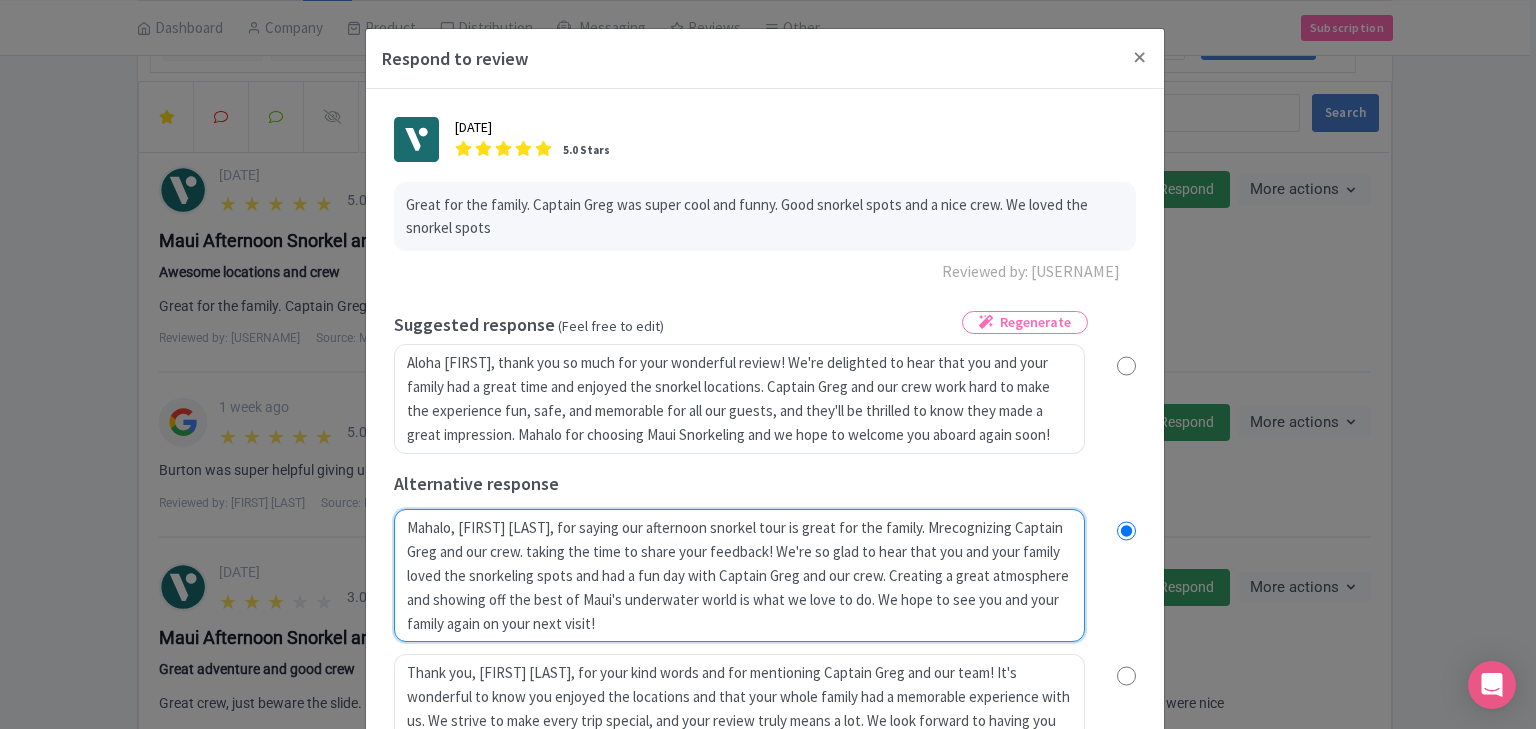 radio on "true" 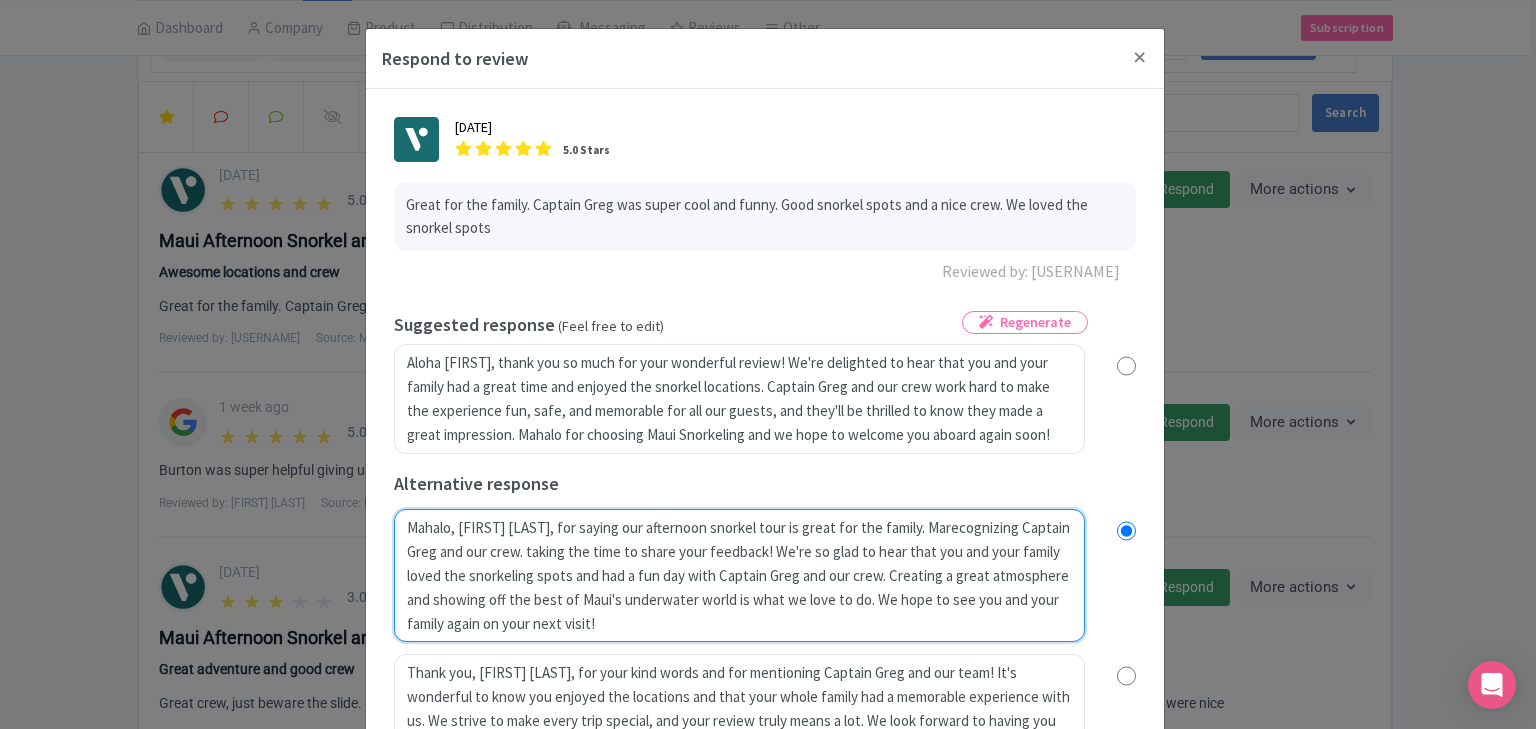 radio on "true" 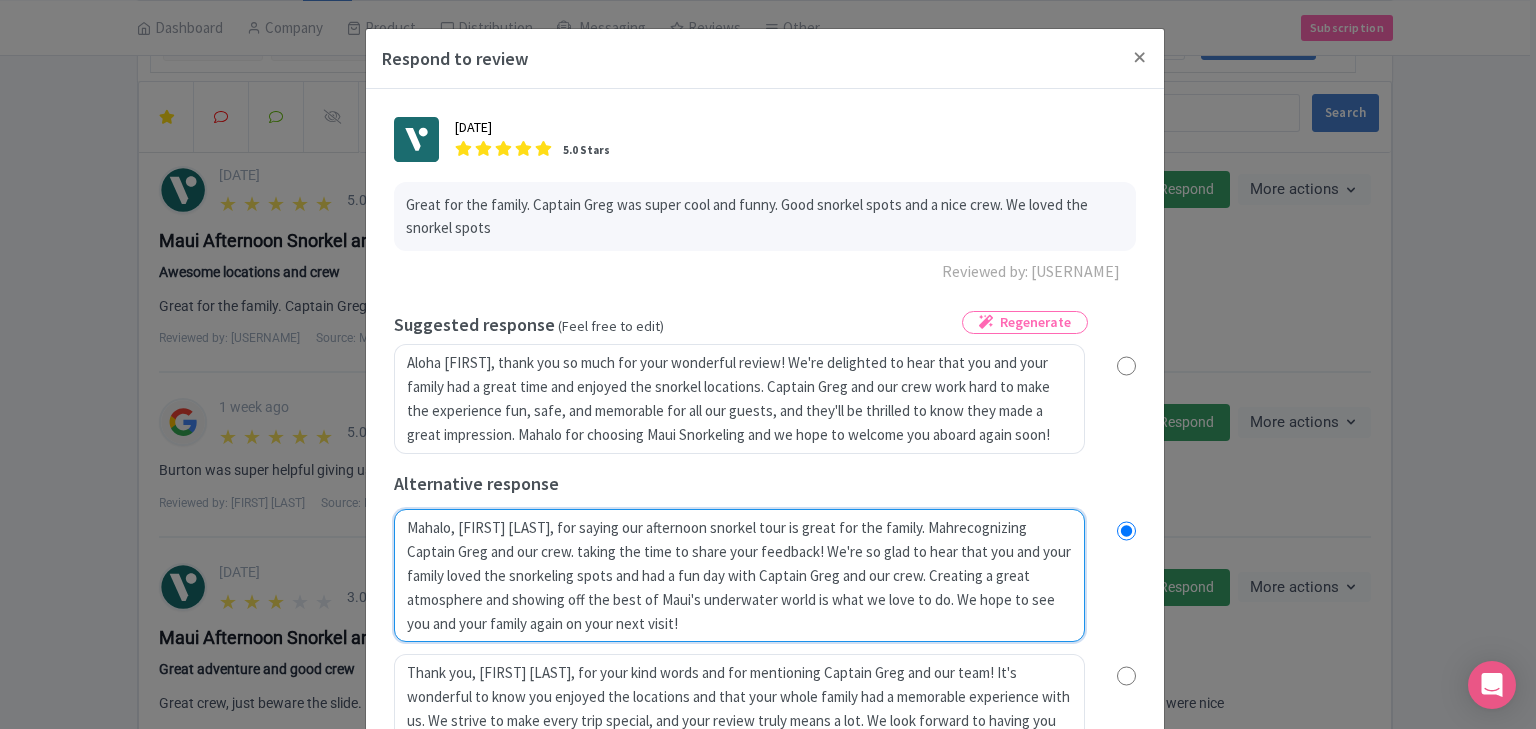radio on "true" 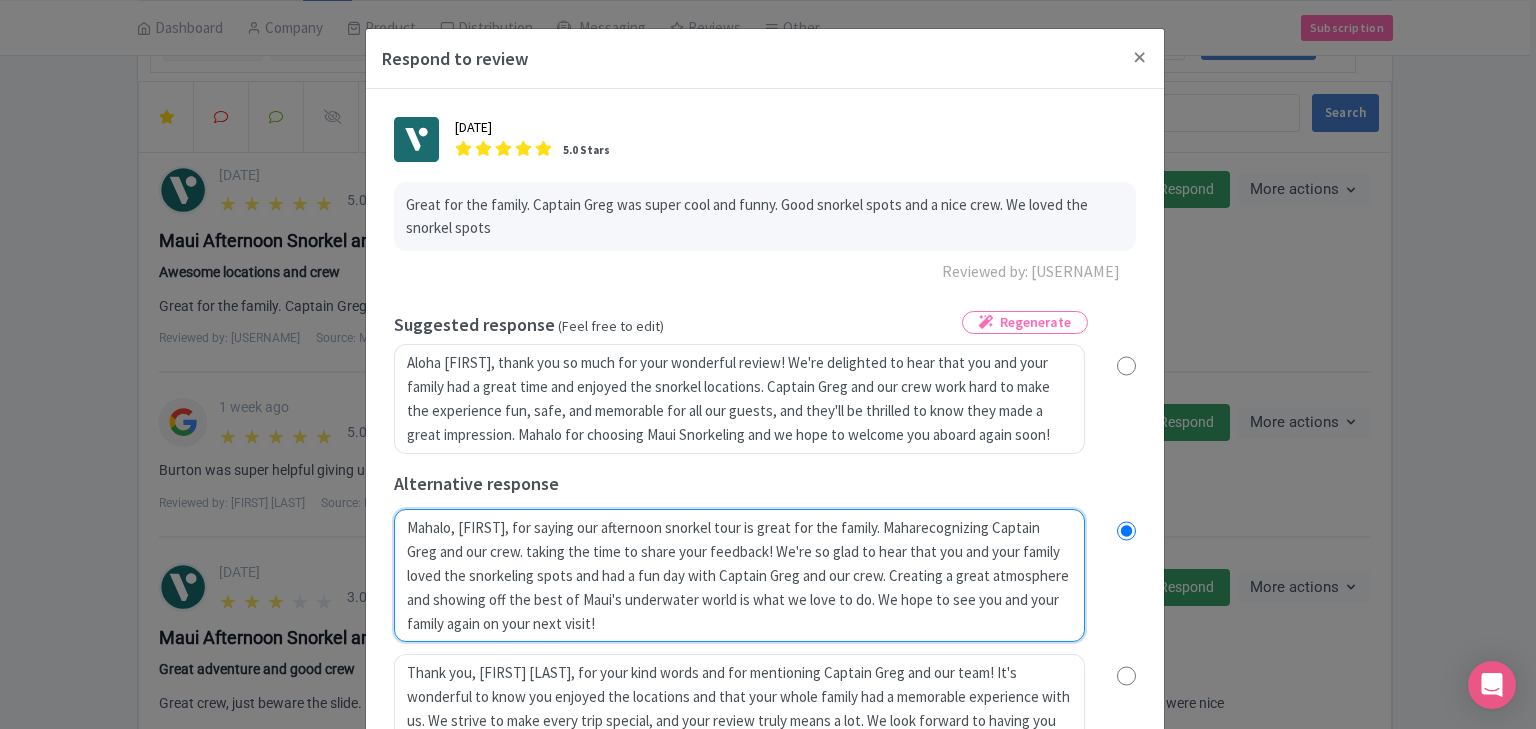 type on "Mahalo, James, for saying our afternoon snorkel tour is great for the family.  Mahalrecognizing Captain Greg and our crew.  taking the time to share your feedback! We're so glad to hear that you and your family loved the snorkeling spots and had a fun day with Captain Greg and our crew. Creating a great atmosphere and showing off the best of Maui's underwater world is what we love to do. We hope to see you and your family again on your next visit!" 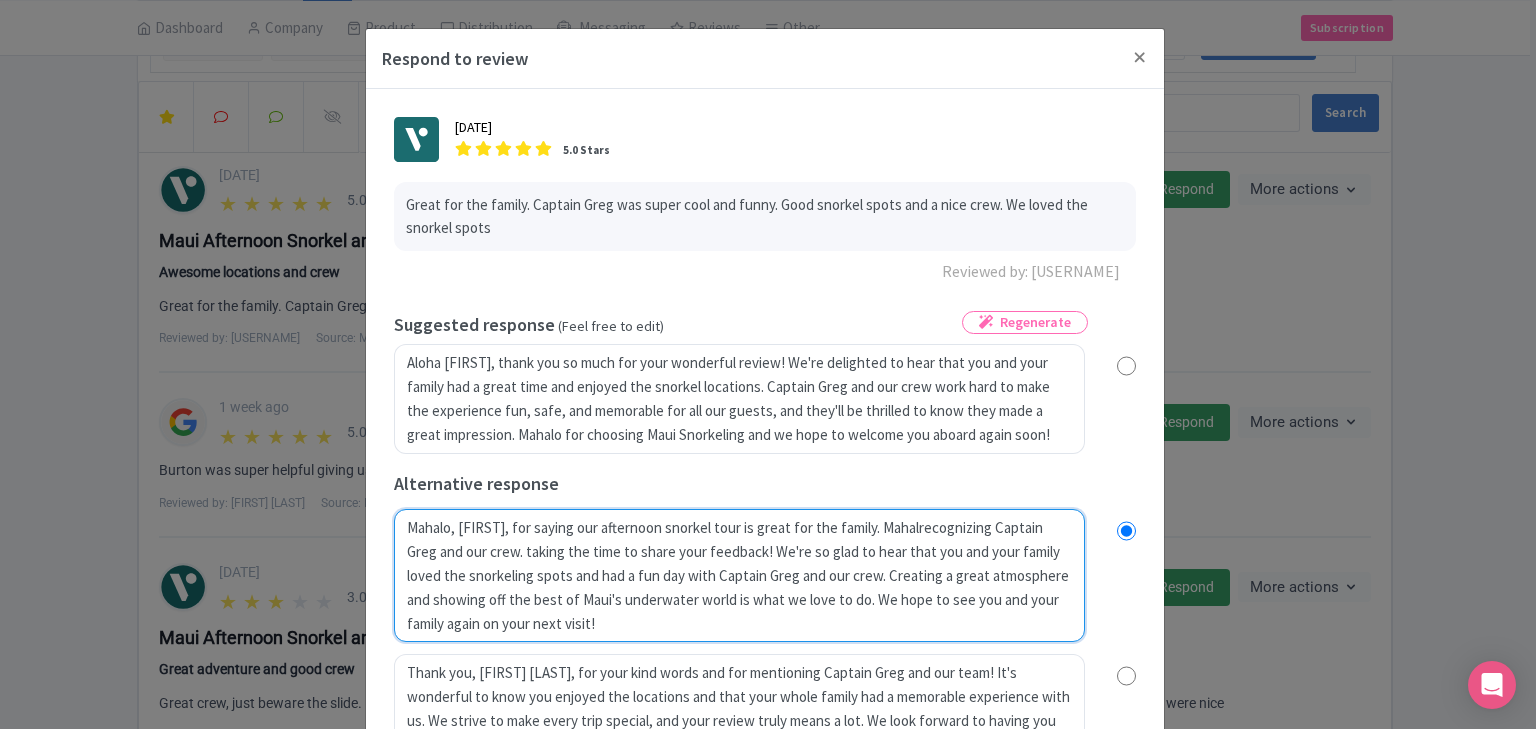 radio on "true" 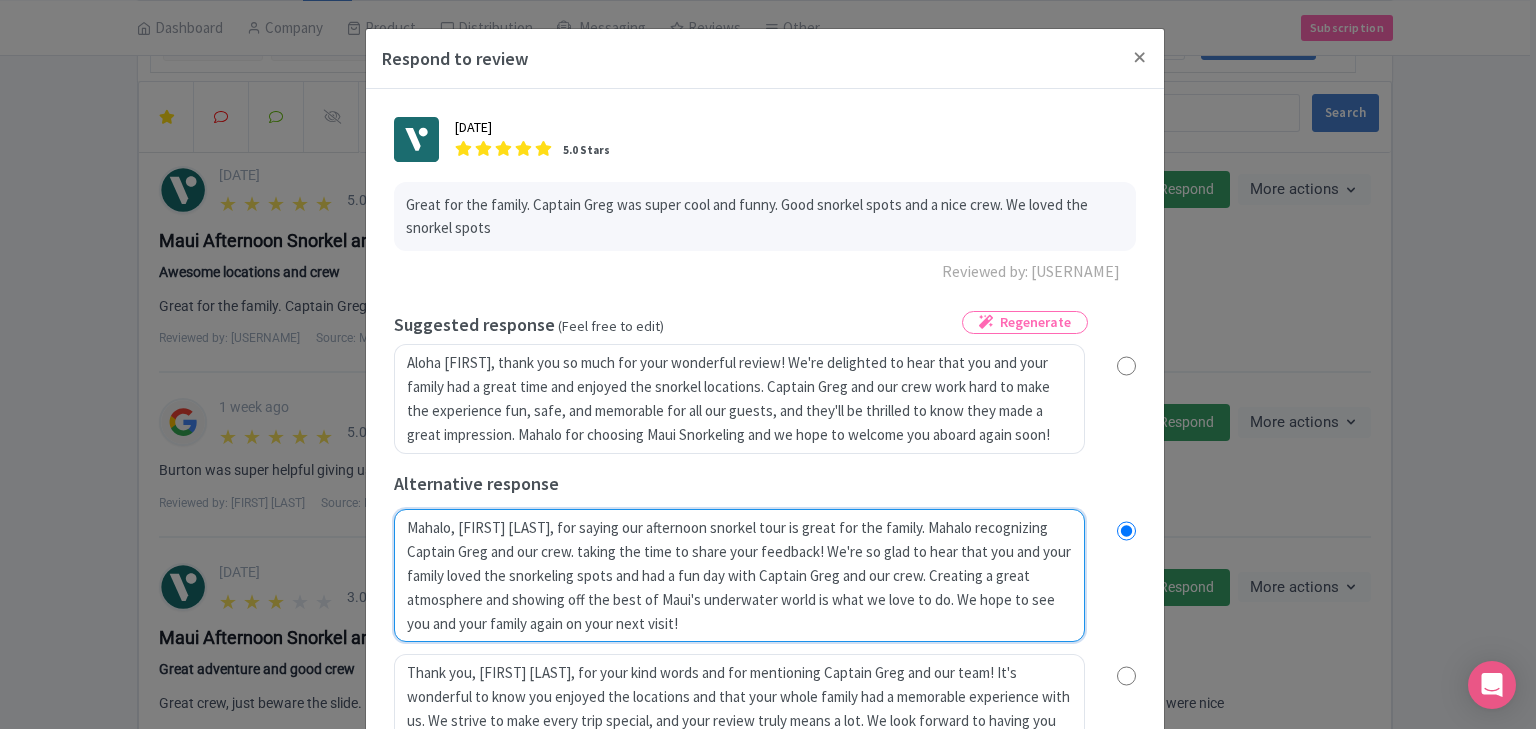 radio on "true" 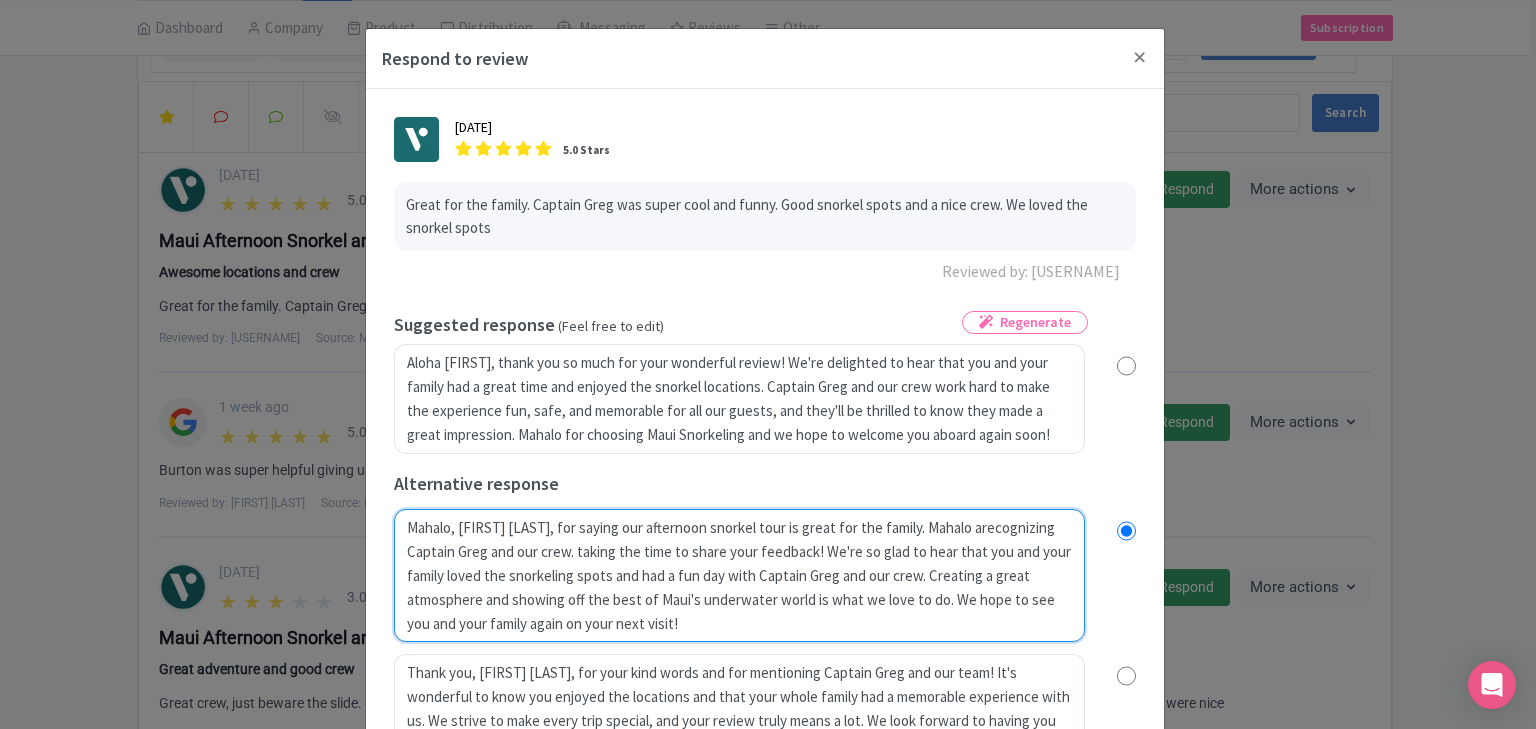 radio on "true" 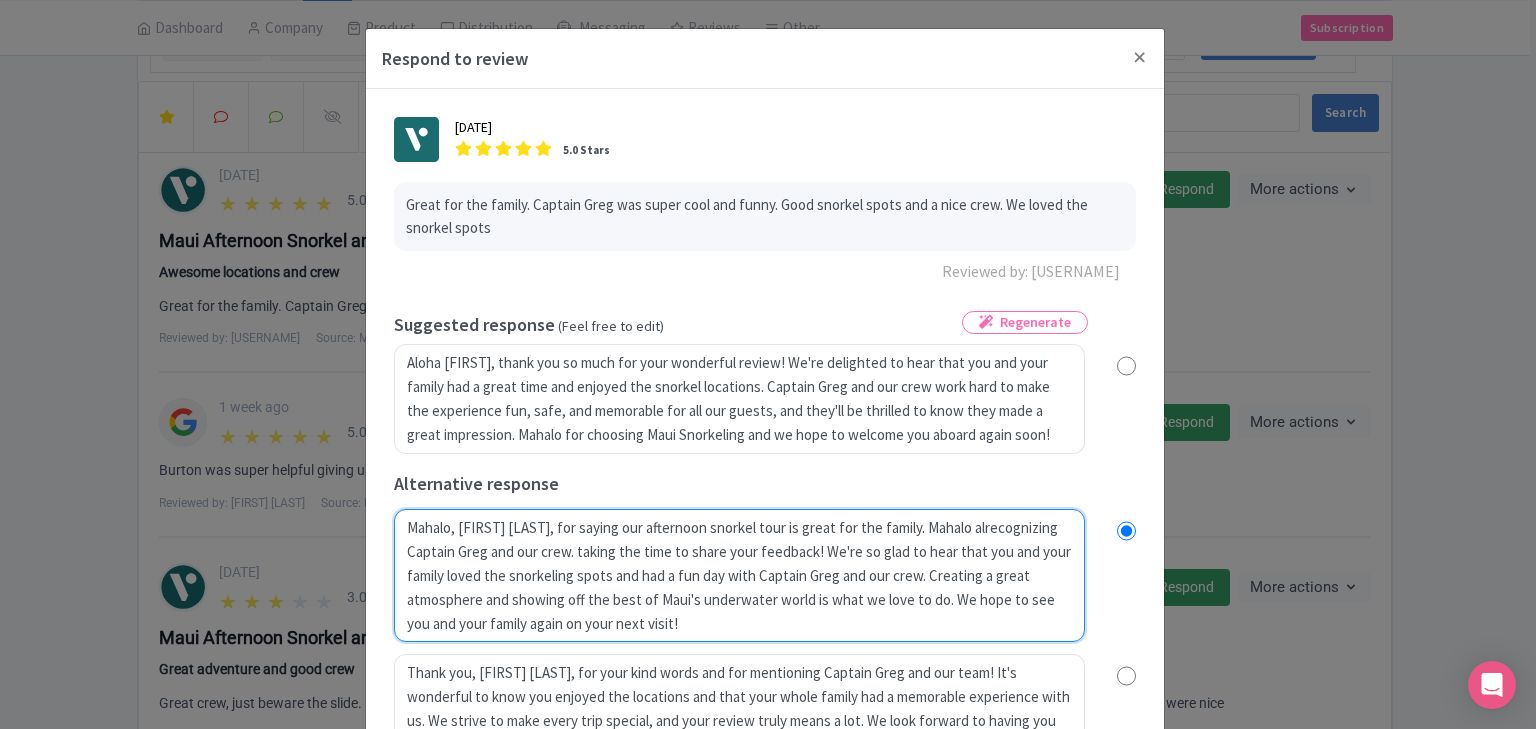 type 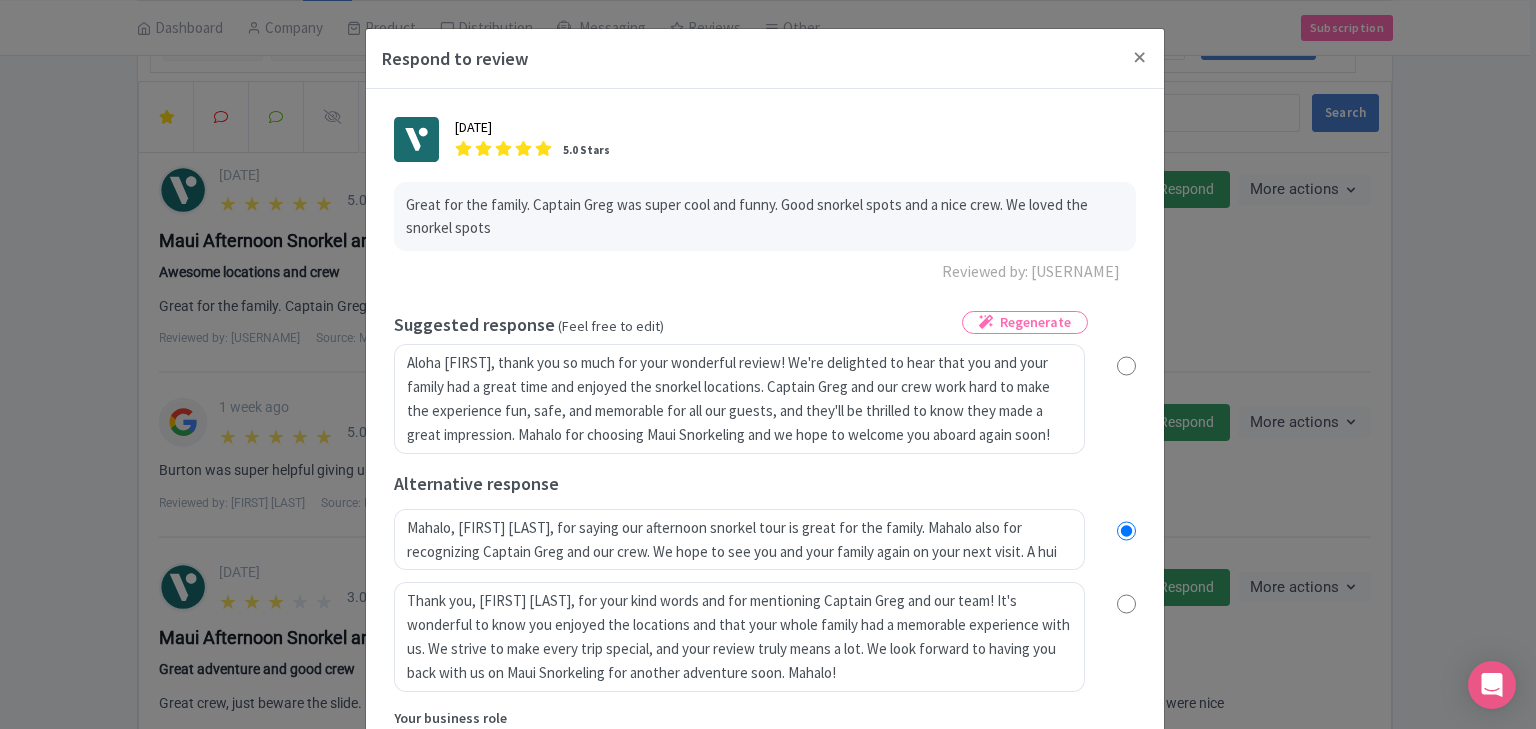 click on "July 28, 2025
5.0 Stars
Great for the family. Captain Greg was super cool and funny. Good snorkel spots and a nice crew. We loved the snorkel spots
Reviewed by: james_T
Regenerate
true
Suggested response
(Feel free to edit)
Aloha James, thank you so much for your wonderful review! We're delighted to hear that you and your family had a great time and enjoyed the snorkel locations. Captain Greg and our crew work hard to make the experience fun, safe, and memorable for all our guests, and they'll be thrilled to know they made a great impression. Mahalo for choosing Maui Snorkeling and we hope to welcome you aboard again soon!
Alternative response
Your business role Manager Manager
Send Response
Send Response
85e53815-292c-423c-b41c-ecca10b13c07" at bounding box center (765, 453) 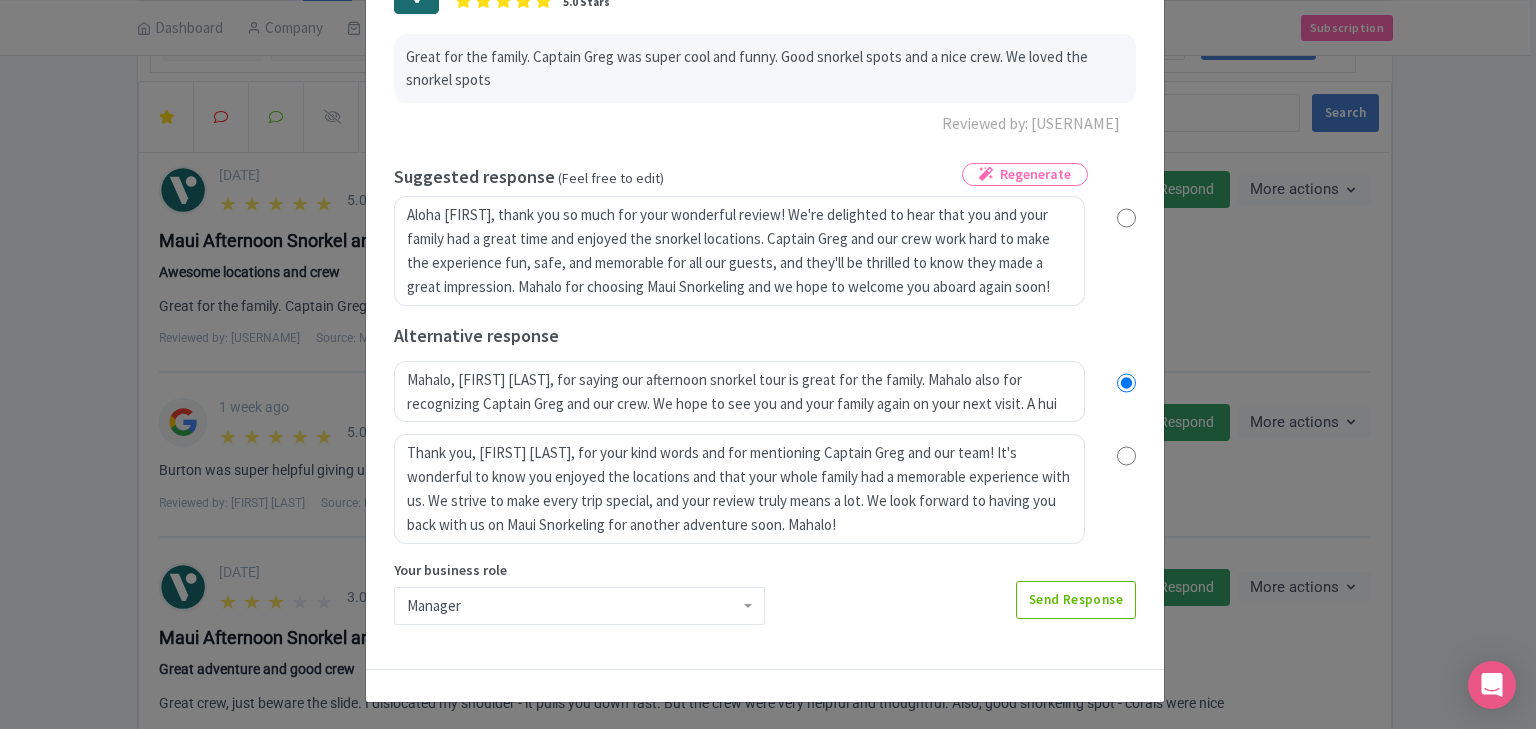 scroll, scrollTop: 149, scrollLeft: 0, axis: vertical 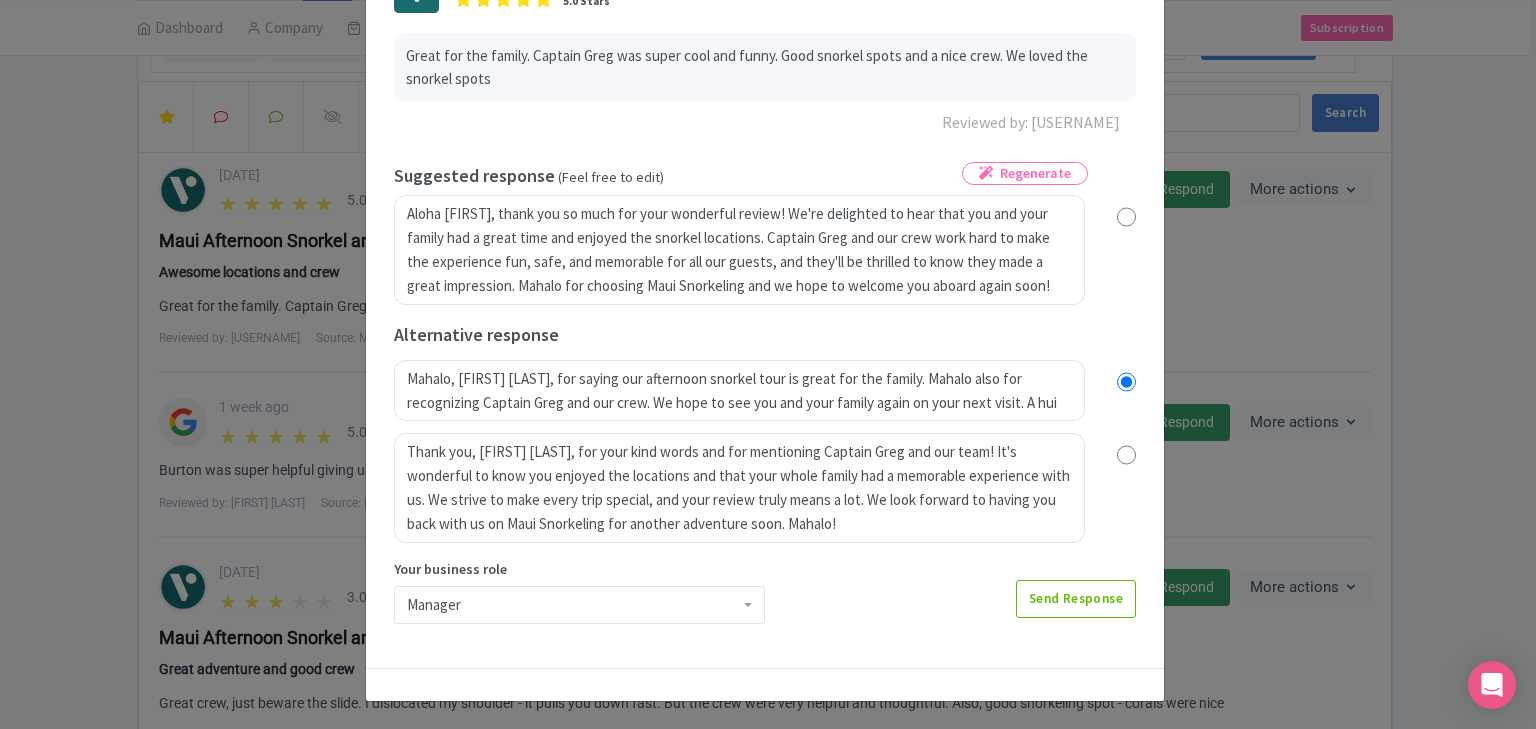 click on "Manager" at bounding box center [579, 605] 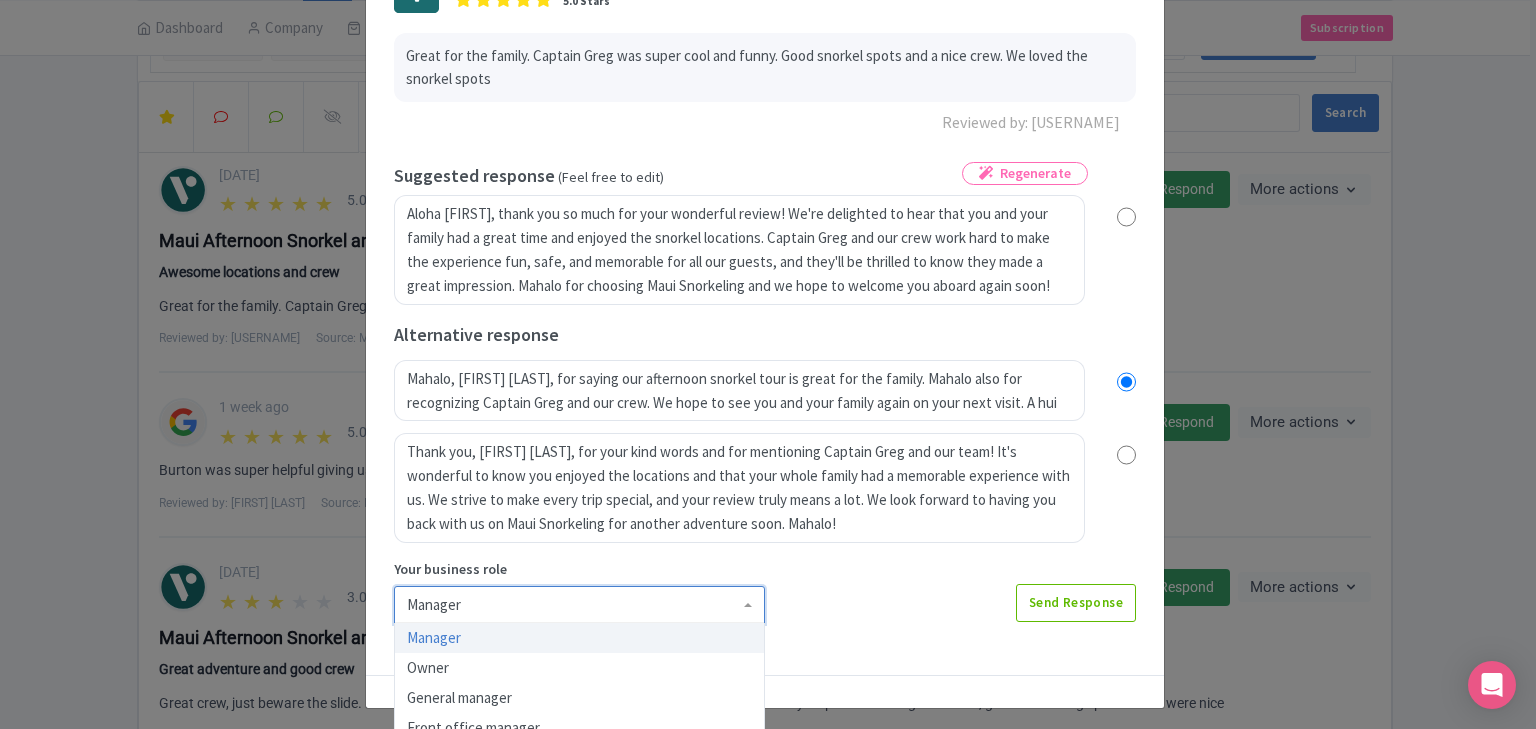 scroll, scrollTop: 12, scrollLeft: 0, axis: vertical 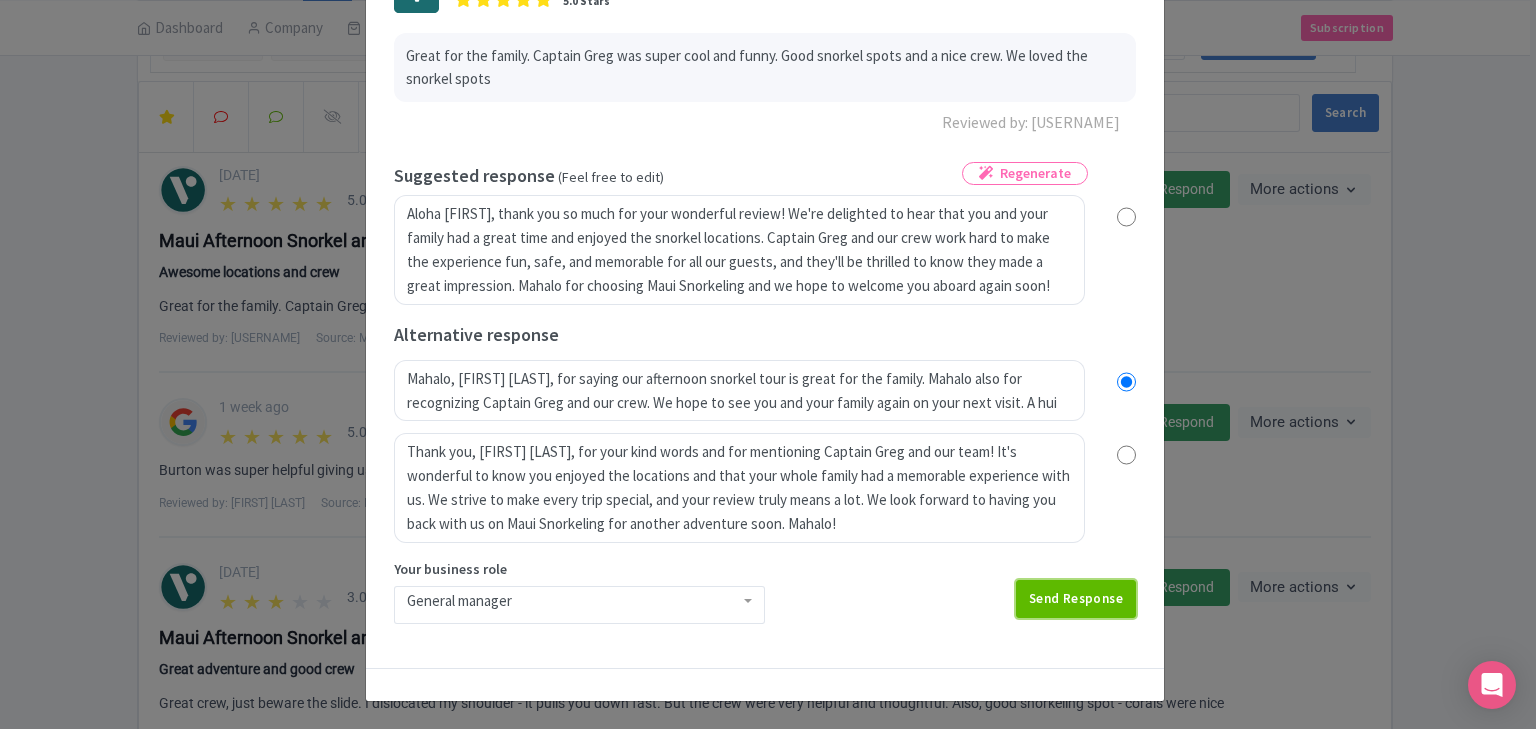 click on "Send Response" at bounding box center [1076, 599] 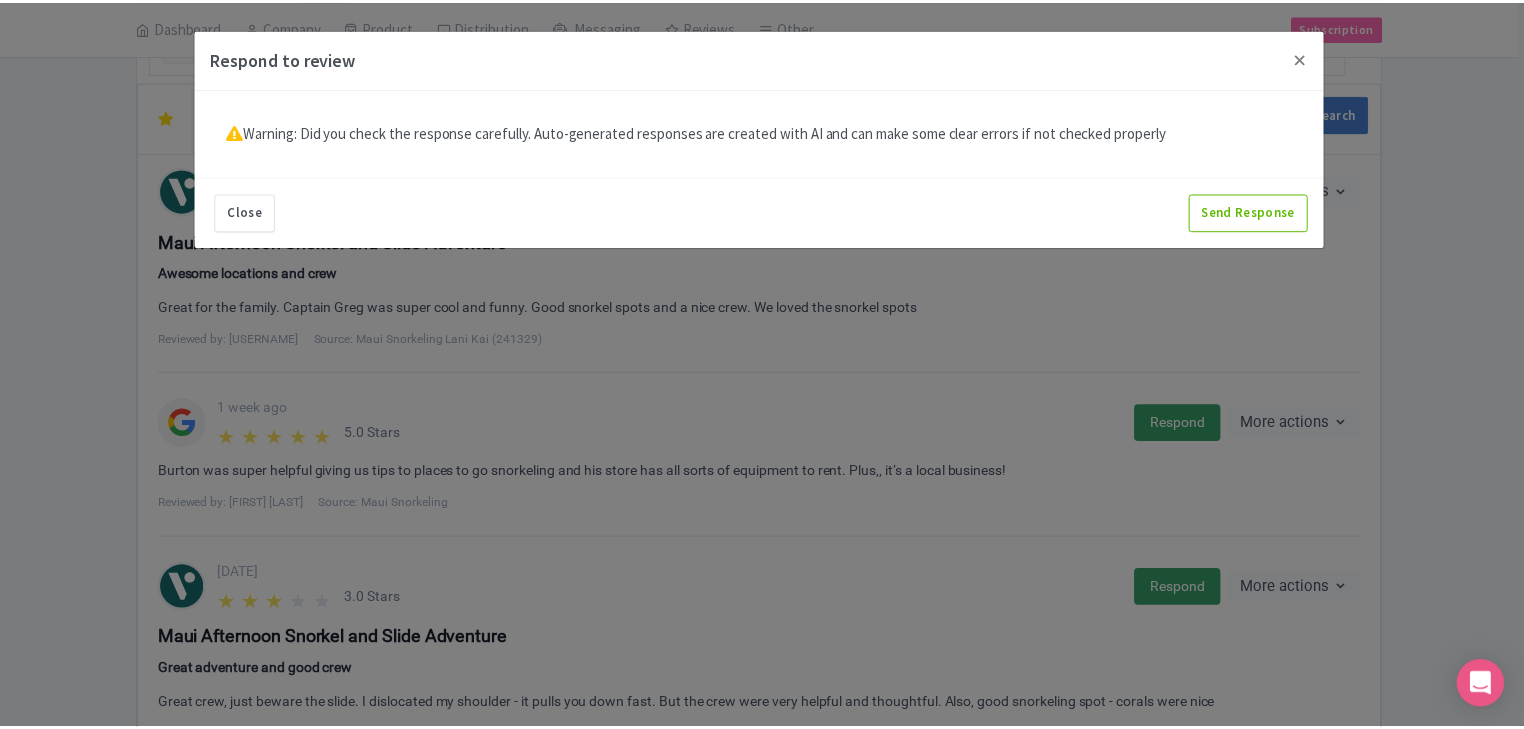 scroll, scrollTop: 0, scrollLeft: 0, axis: both 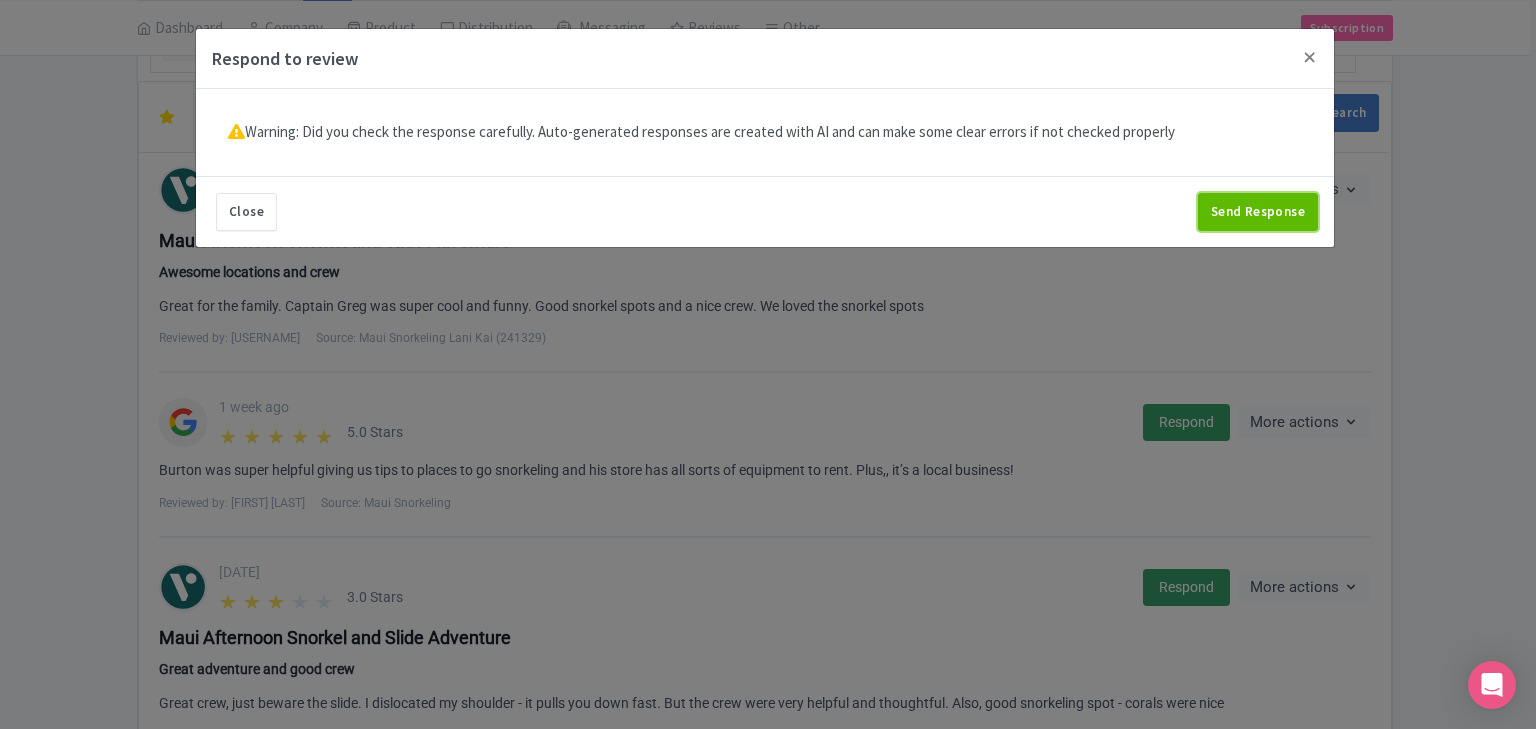 click on "Send Response" at bounding box center [1258, 212] 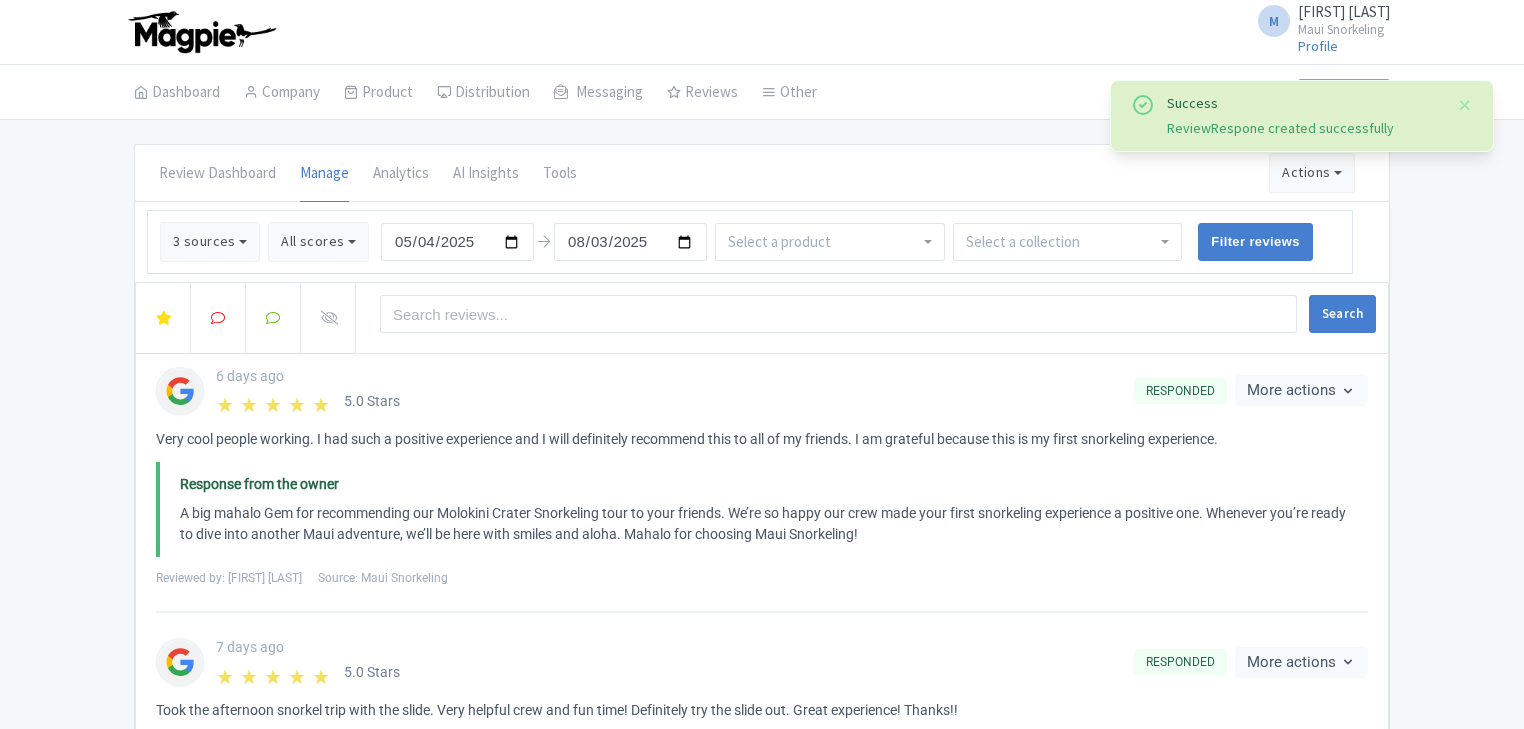 scroll, scrollTop: 0, scrollLeft: 0, axis: both 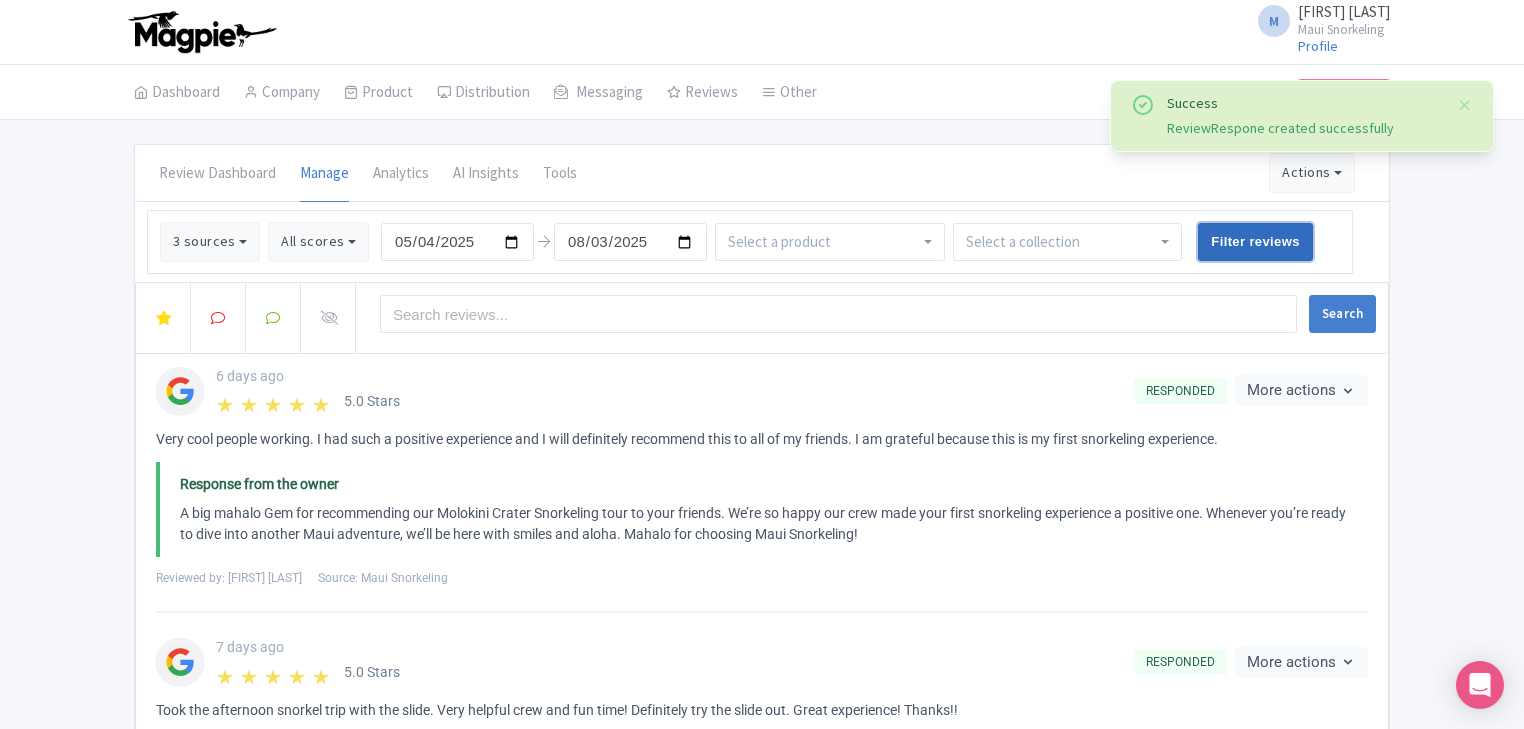 click on "Filter reviews" at bounding box center [1255, 242] 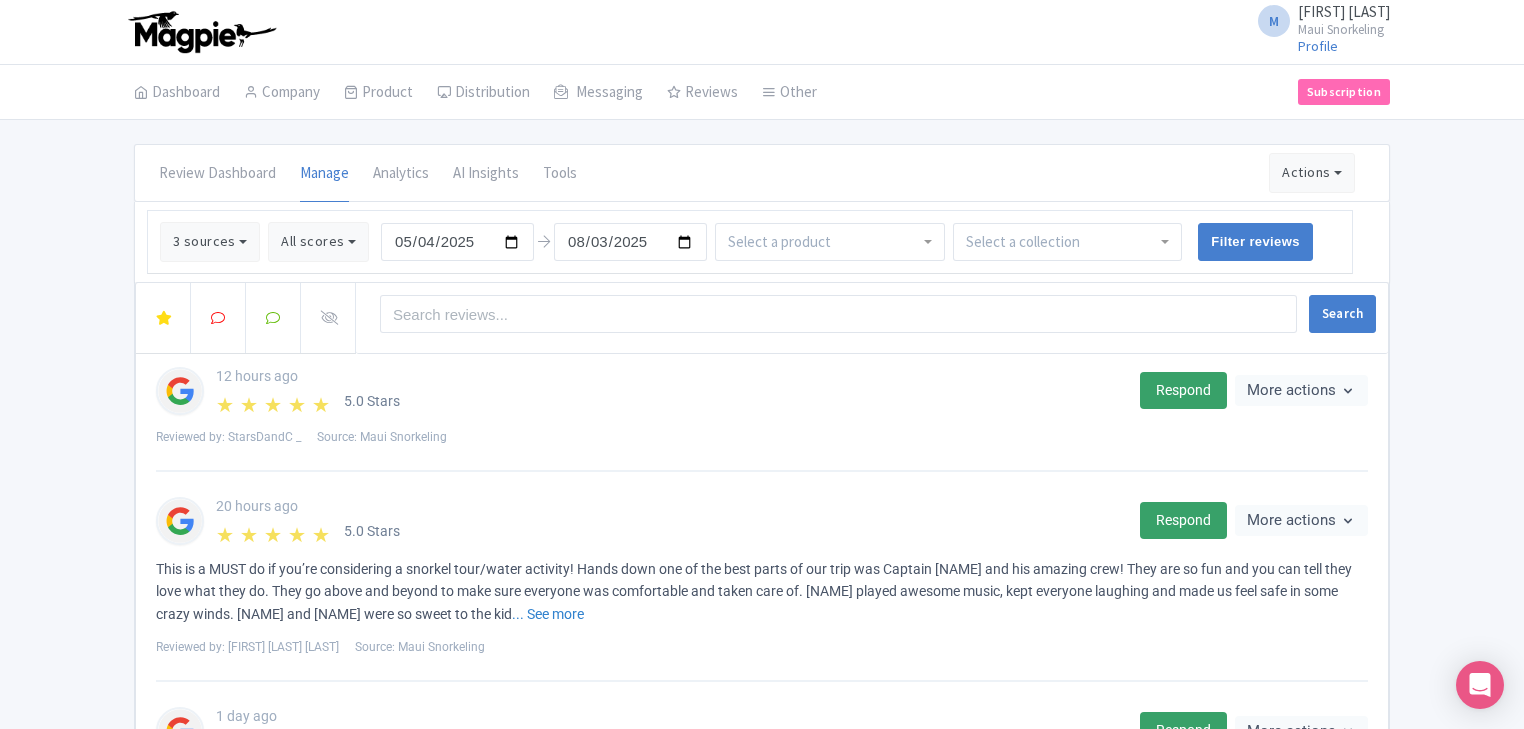 scroll, scrollTop: 0, scrollLeft: 0, axis: both 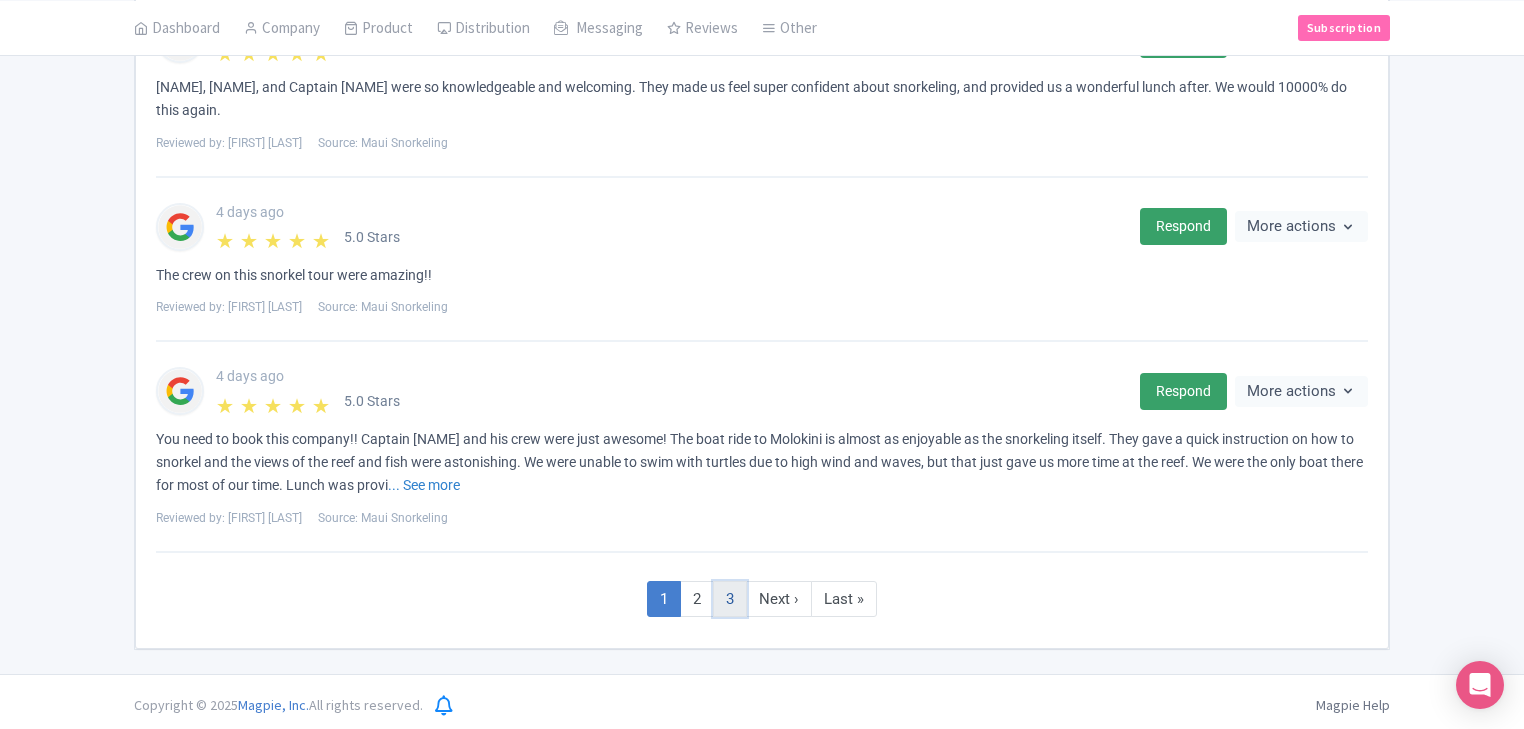 click on "3" at bounding box center [730, 599] 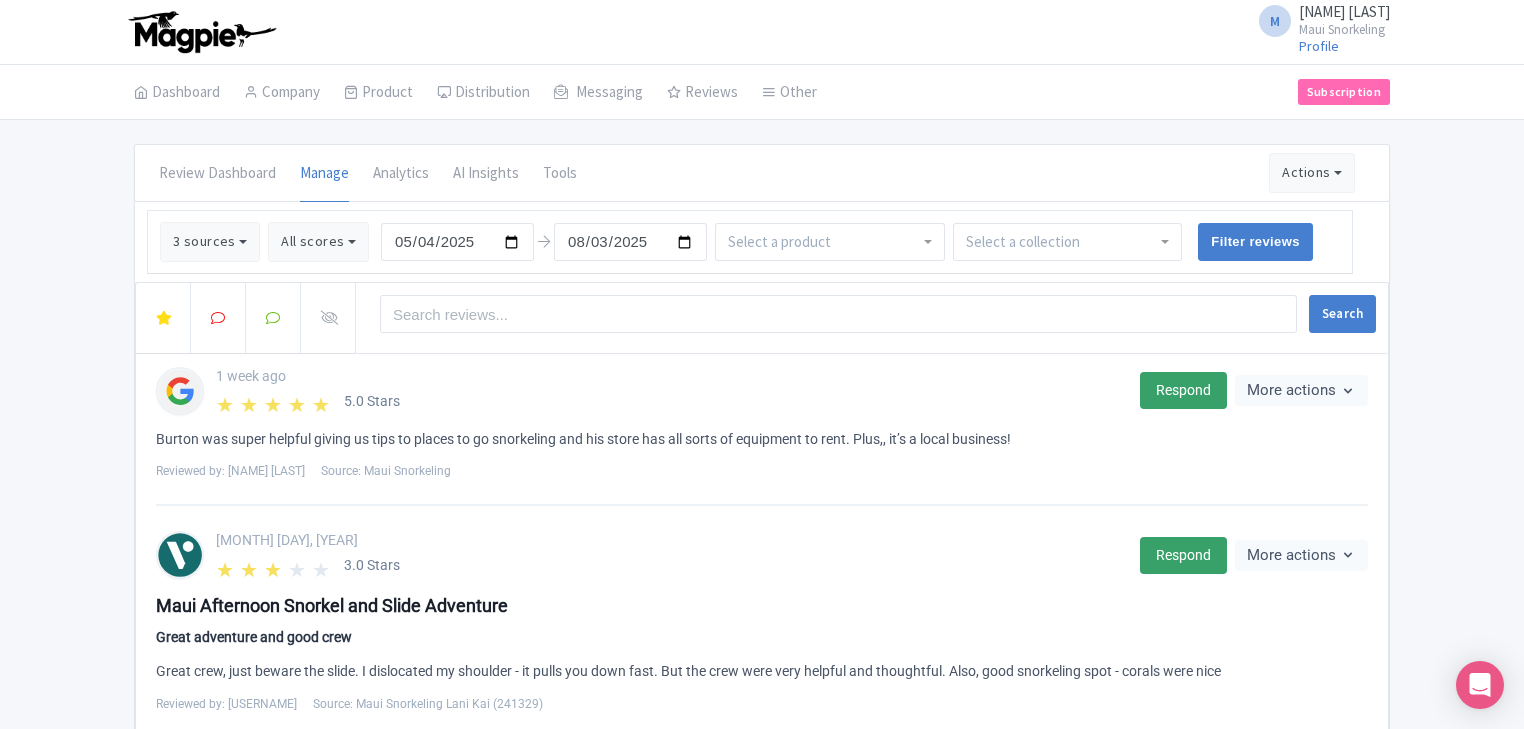 scroll, scrollTop: 352, scrollLeft: 0, axis: vertical 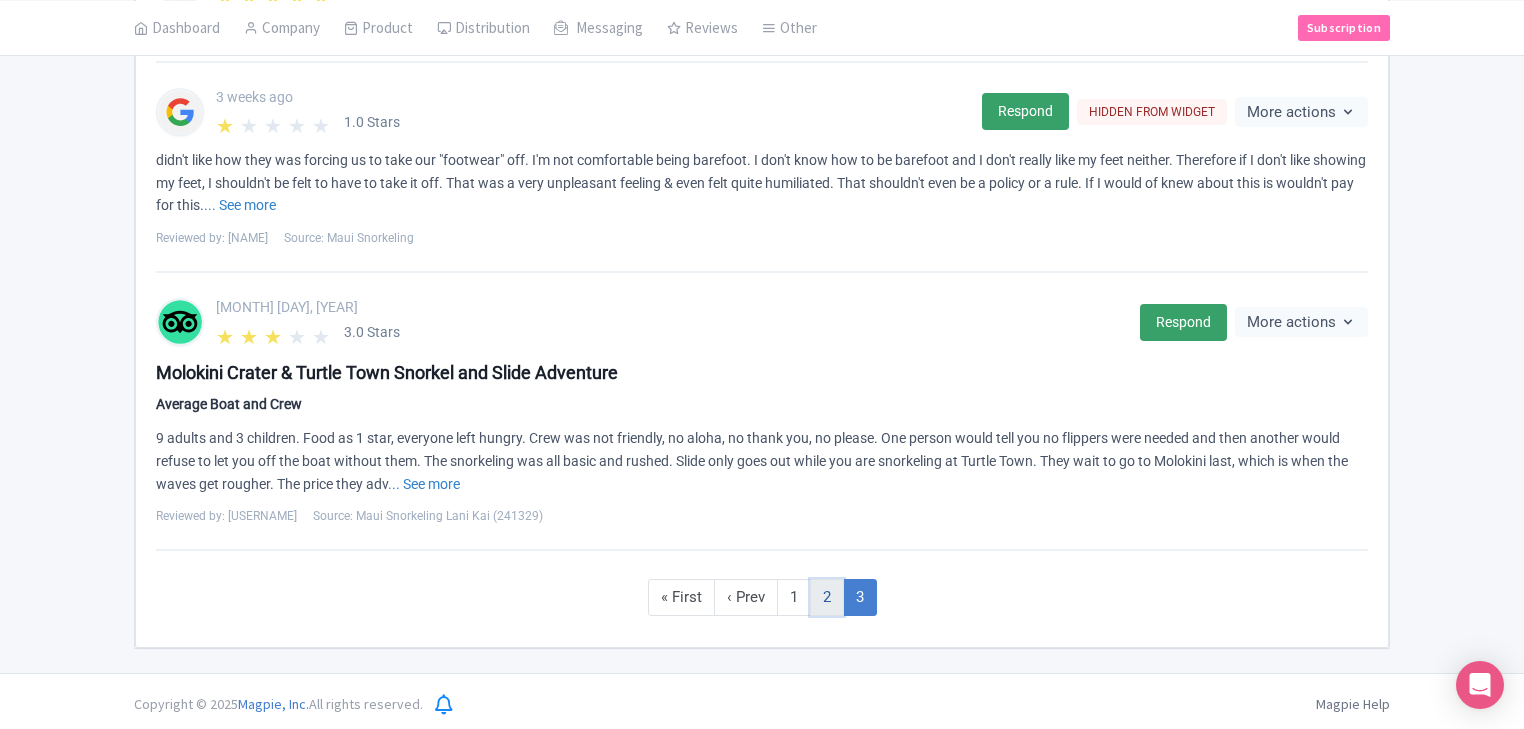 click on "2" at bounding box center (827, 597) 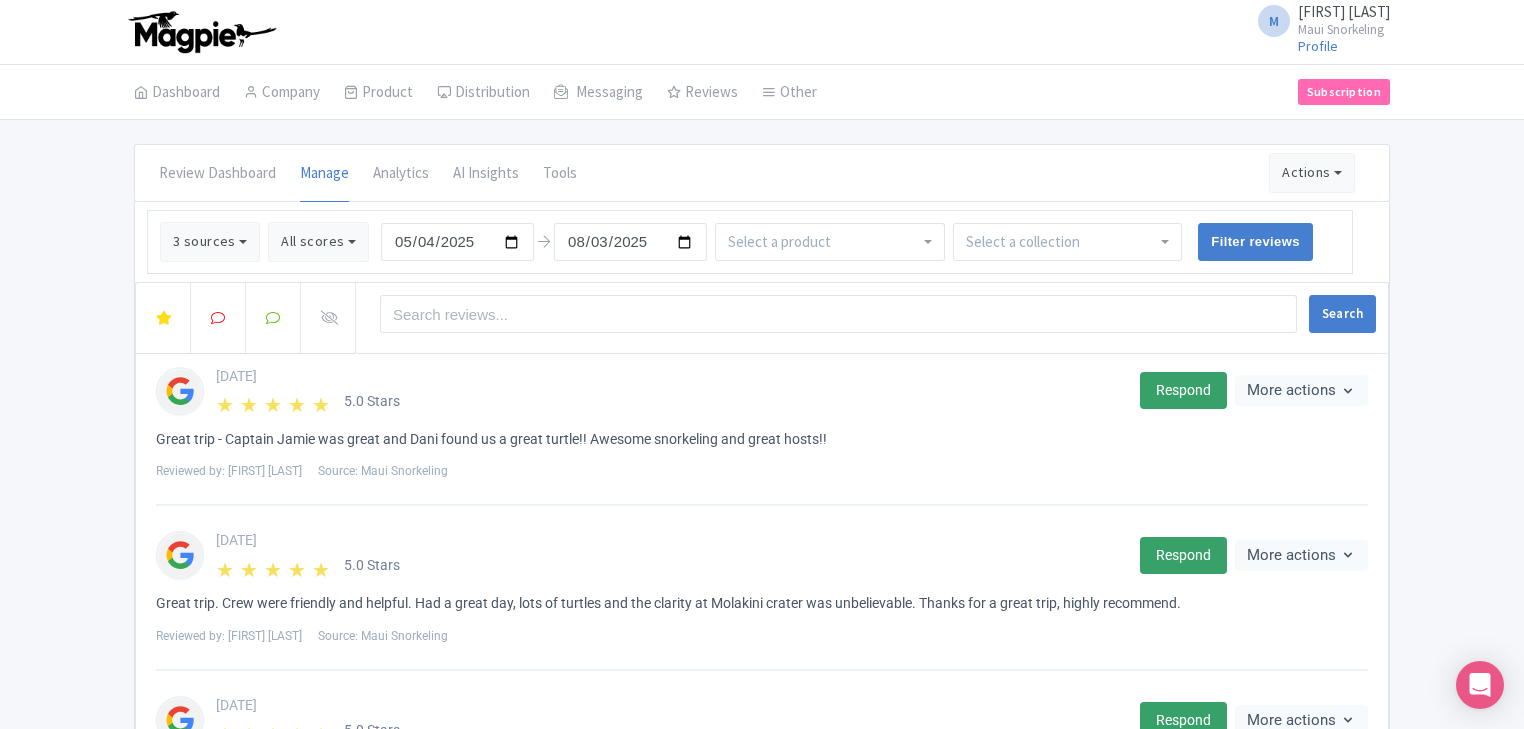 scroll, scrollTop: 352, scrollLeft: 0, axis: vertical 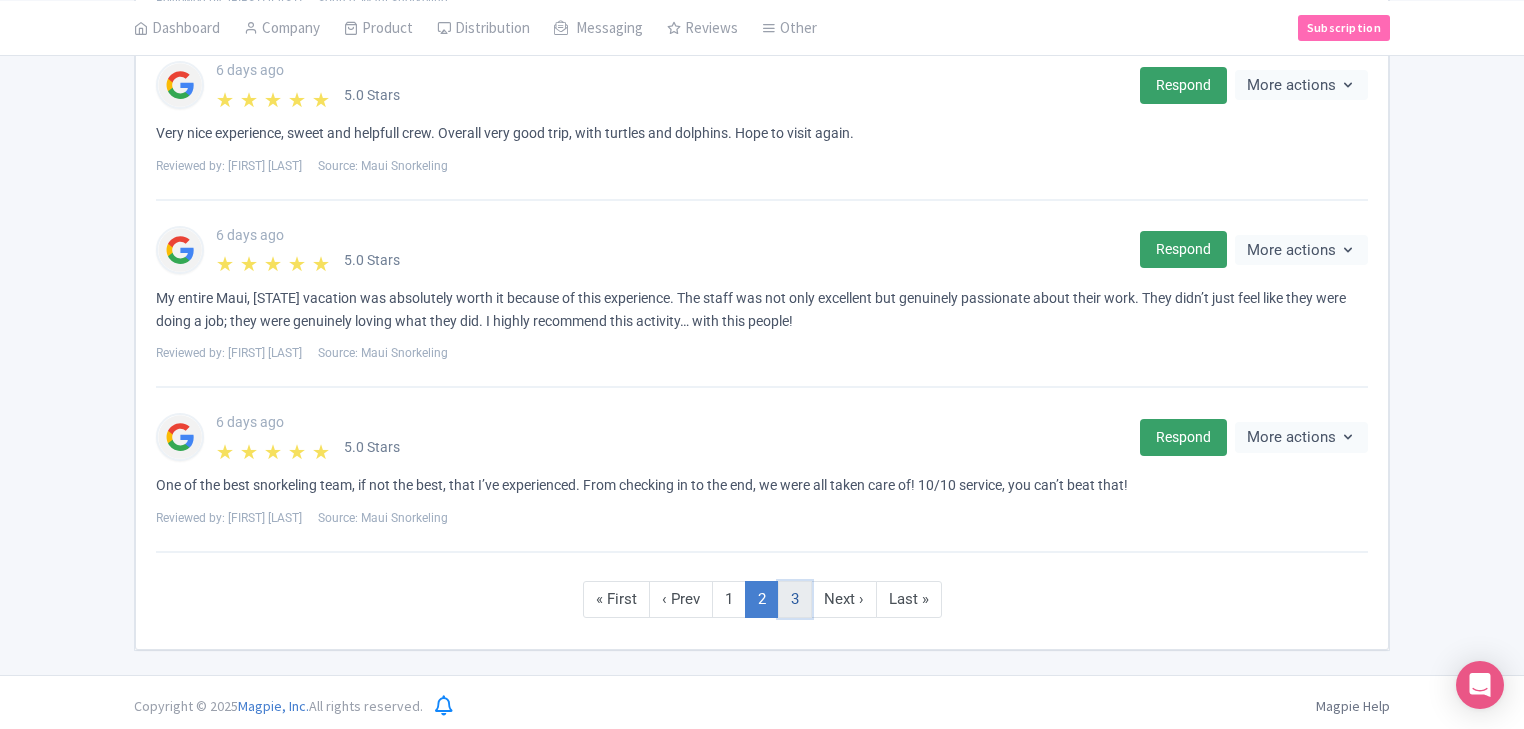 click on "3" at bounding box center [795, 599] 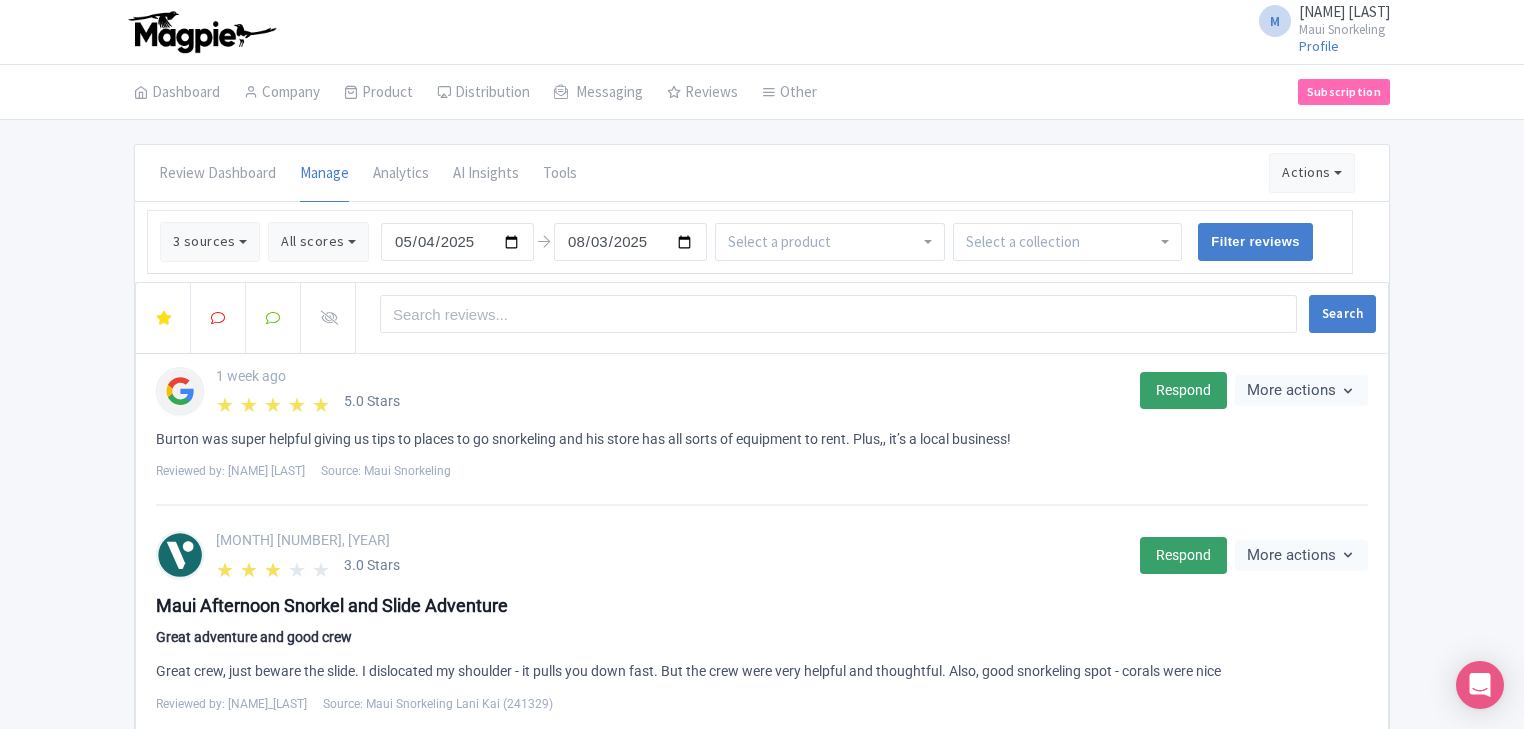 scroll, scrollTop: 0, scrollLeft: 0, axis: both 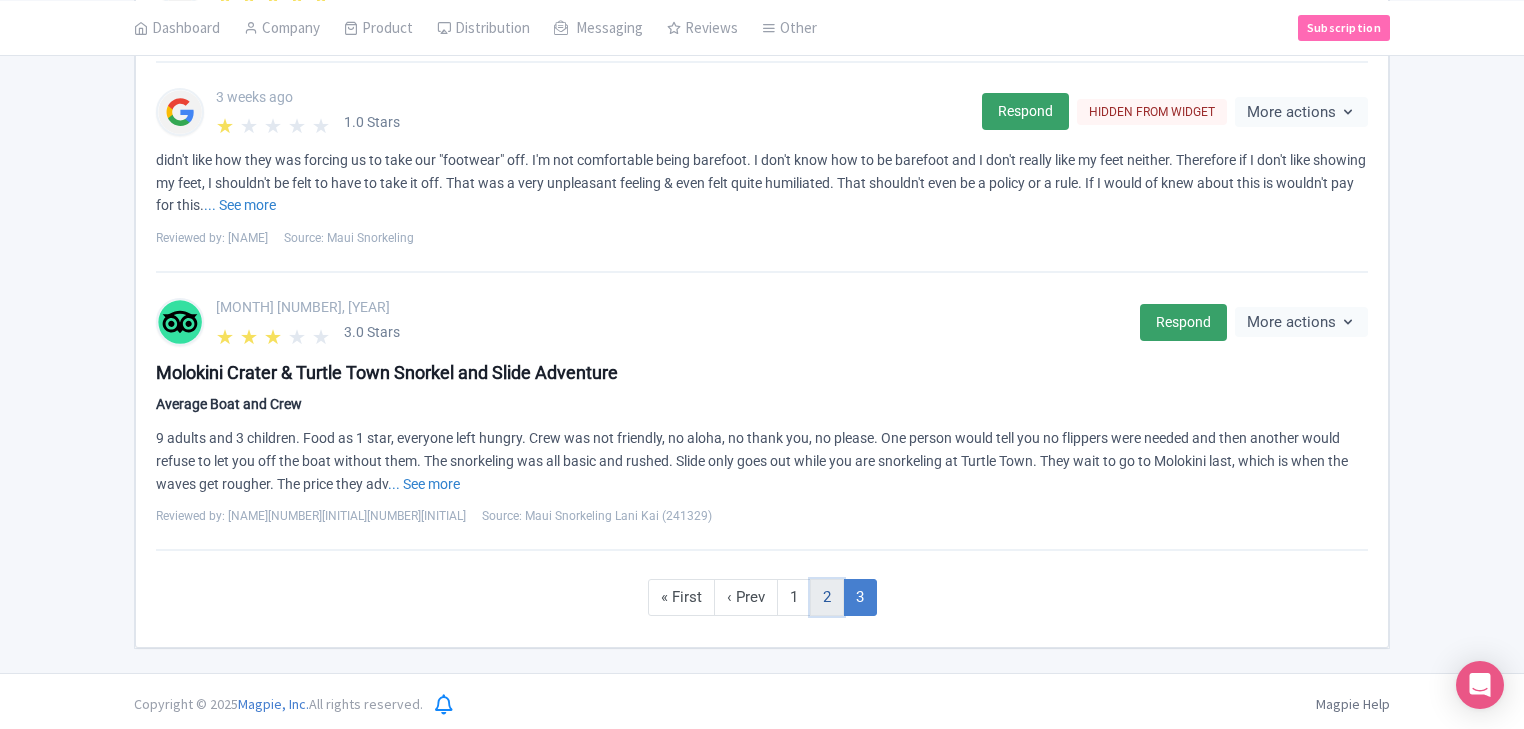 click on "2" at bounding box center (827, 597) 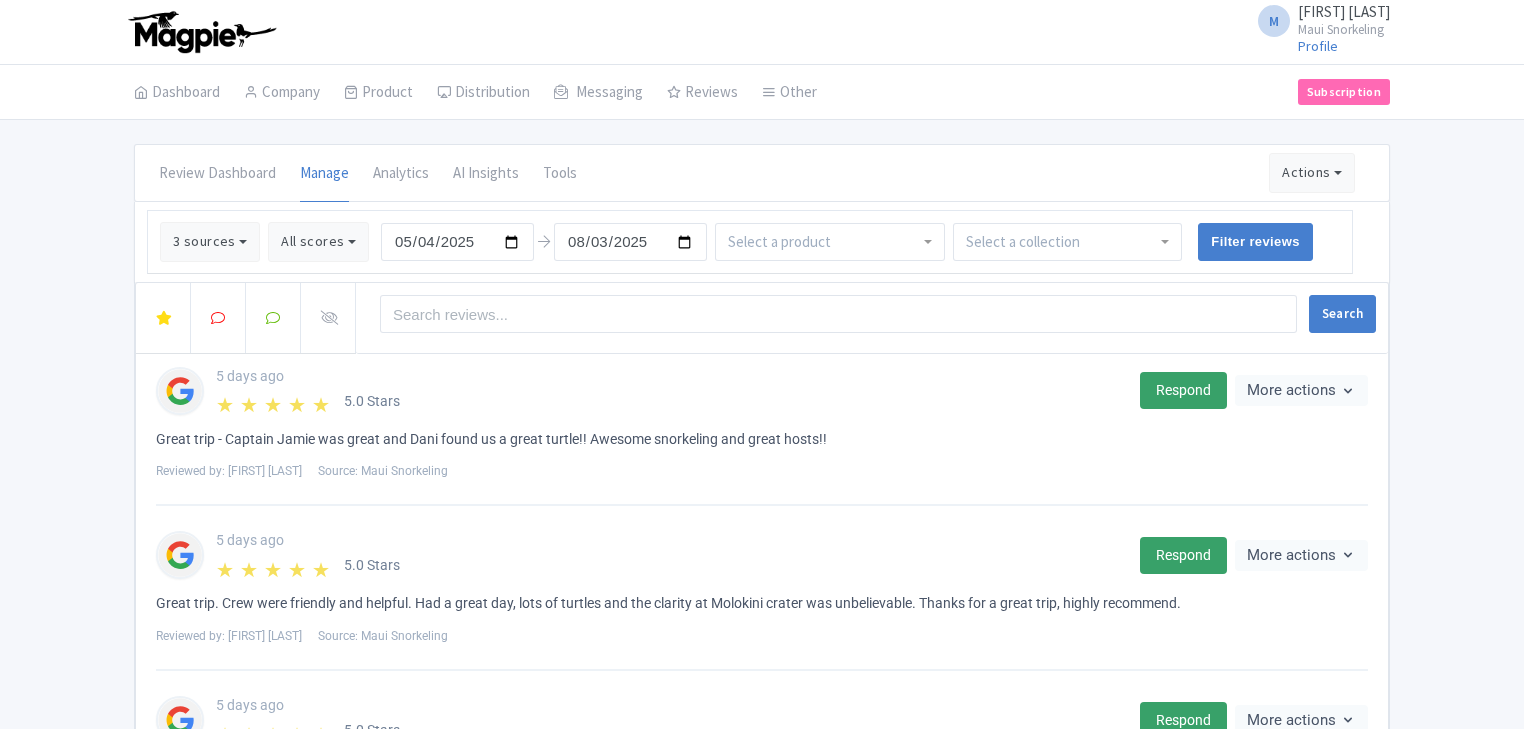 scroll, scrollTop: 352, scrollLeft: 0, axis: vertical 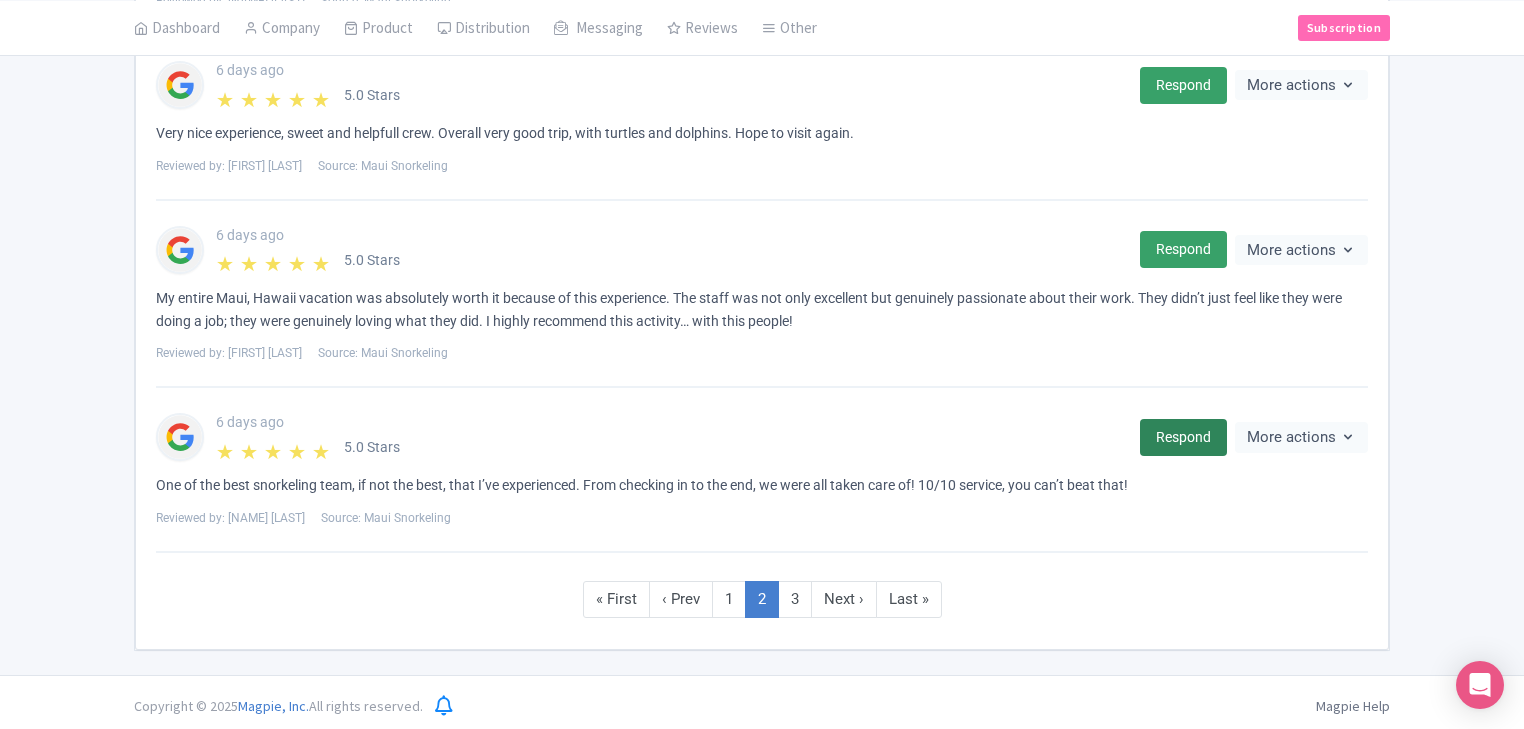 click on "Respond" at bounding box center (1183, 437) 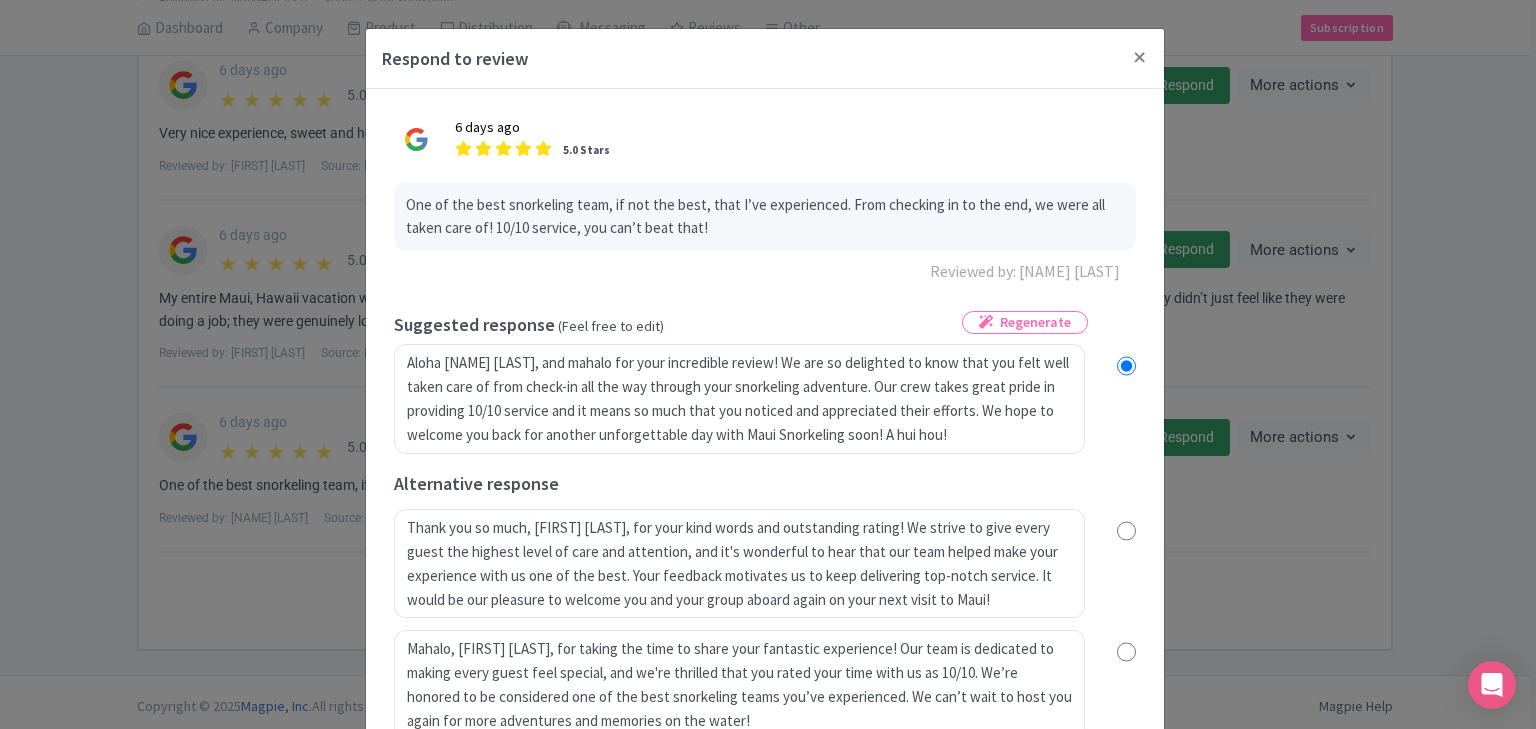 click on "[TIME_AGO]
5.0 Stars
One of the best snorkeling team, if not the best, that I’ve experienced. From checking in to the end, we were all taken care of! 10/10 service, you can’t beat that!
Reviewed by: [FIRST] [LAST]
Regenerate
true
Suggested response
(Feel free to edit)
Aloha [FIRST], and mahalo for your incredible review! We are so delighted to know that you felt well taken care of from check-in all the way through your snorkeling adventure. Our crew takes great pride in providing 10/10 service and it means so much that you noticed and appreciated their efforts. We hope to welcome you back for another unforgettable day with Maui Snorkeling soon! A hui hou!
Alternative response
Send Response
Send Response
5836e595-6c6c-4b55-b403-0e826583b583" at bounding box center (765, 455) 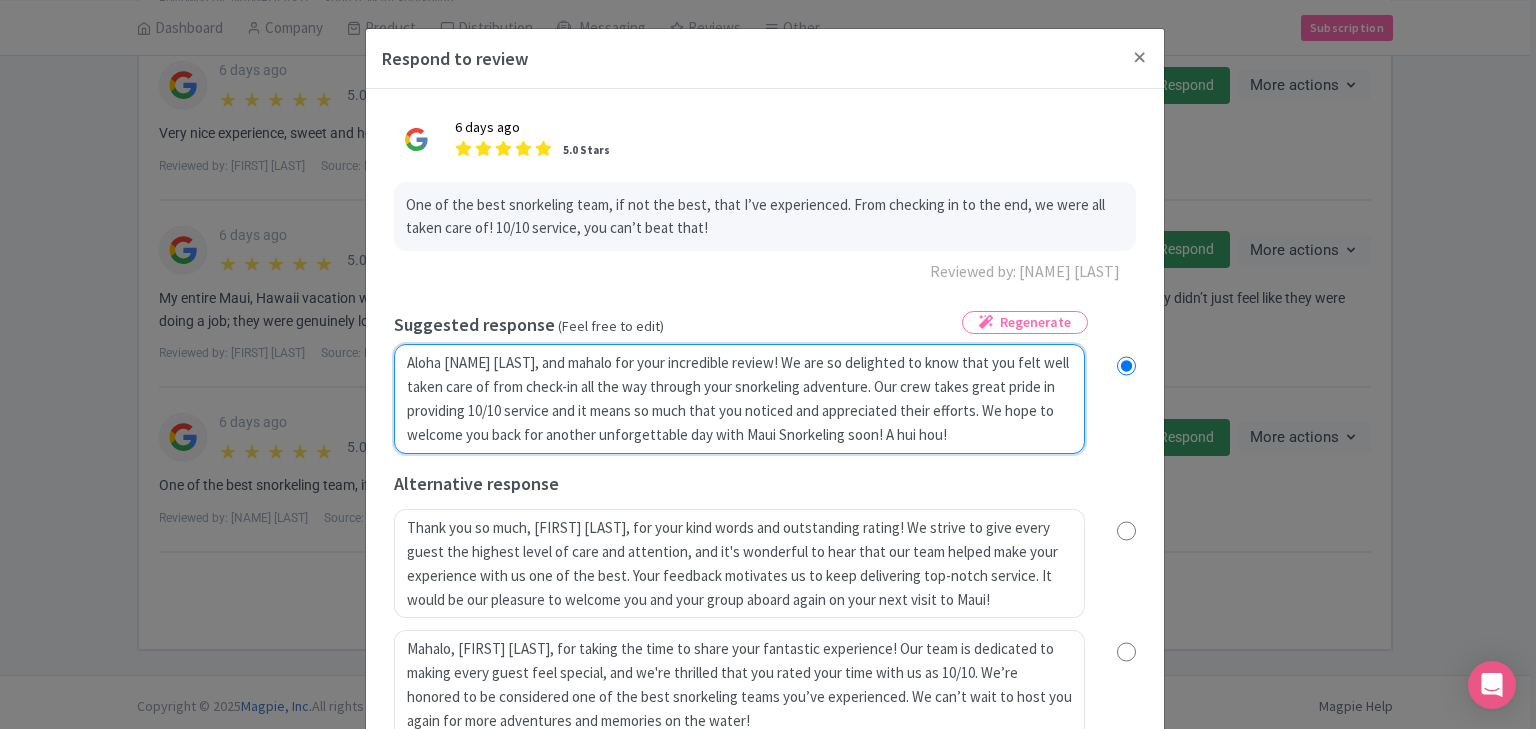 click on "Aloha [NAME] [LAST], and mahalo for your incredible review! We are so delighted to know that you felt well taken care of from check-in all the way through your snorkeling adventure. Our crew takes great pride in providing 10/10 service and it means so much that you noticed and appreciated their efforts. We hope to welcome you back for another unforgettable day with Maui Snorkeling soon! A hui hou!" at bounding box center [739, 399] 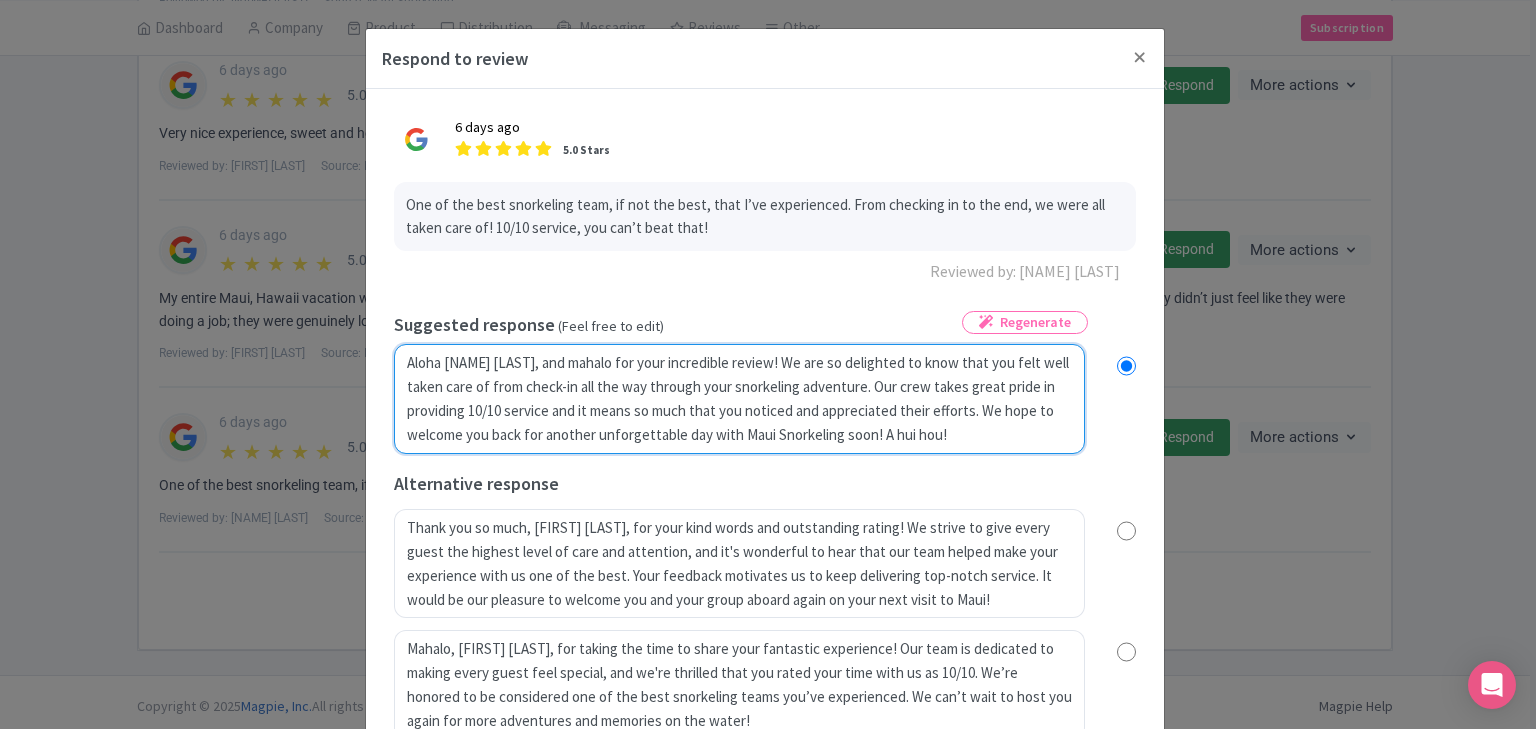 radio on "true" 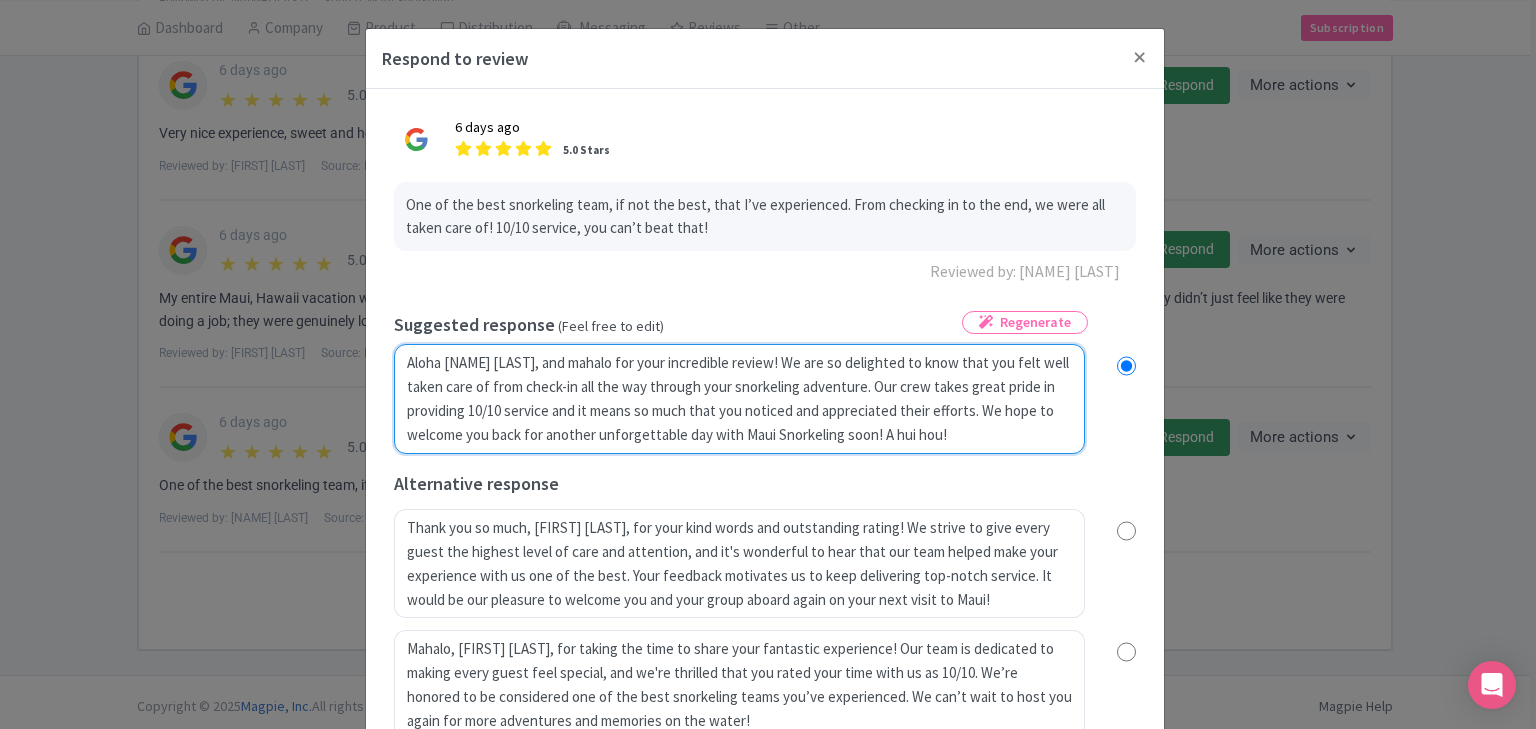 type on "Aloha [NAME] [LAST], and mahalo for cyour incredible review! We are so delighted to know that you felt well taken care of from check-in all the way through your snorkeling adventure. Our crew takes great pride in providing 10/10 service and it means so much that you noticed and appreciated their efforts. We hope to welcome you back for another unforgettable day with Maui Snorkeling soon! A hui hou!" 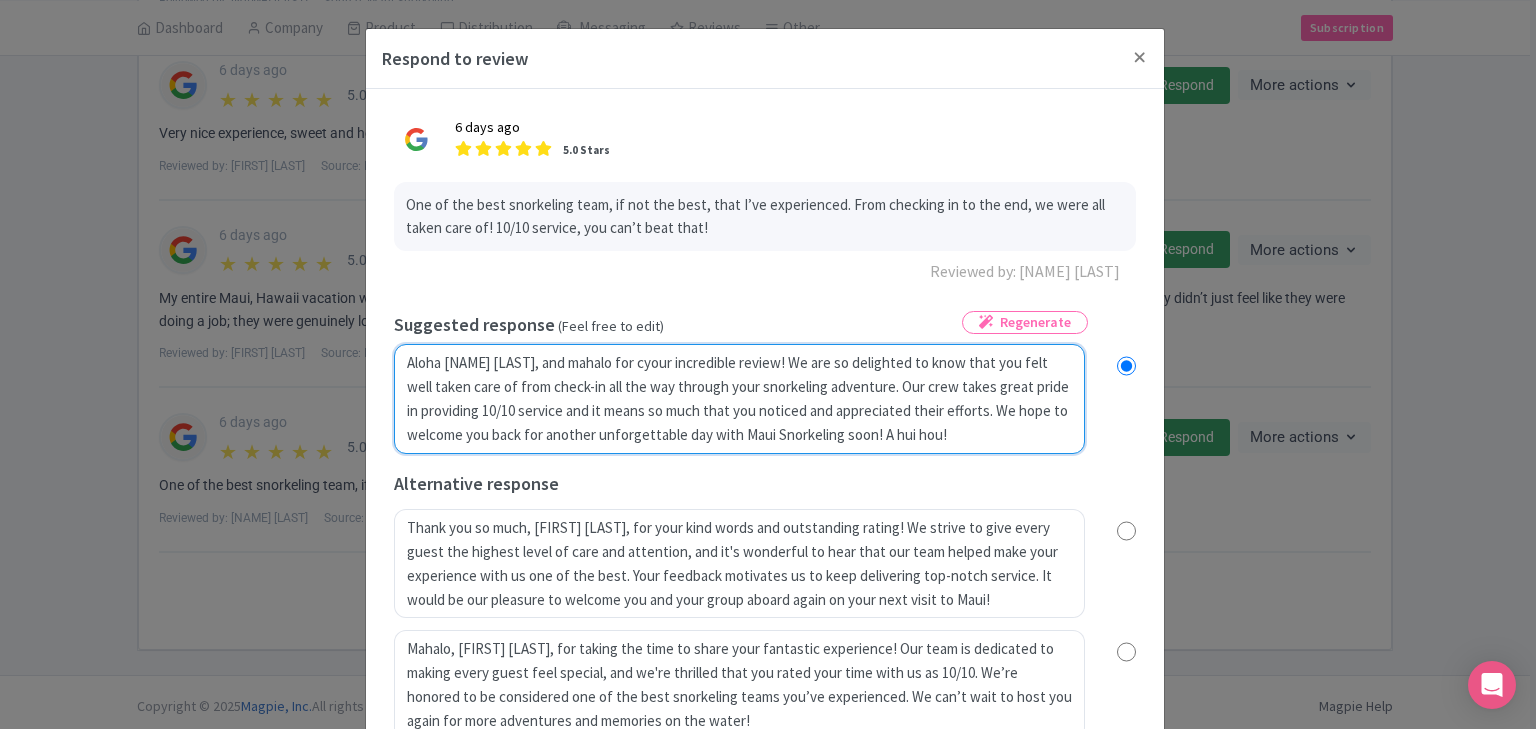 radio on "true" 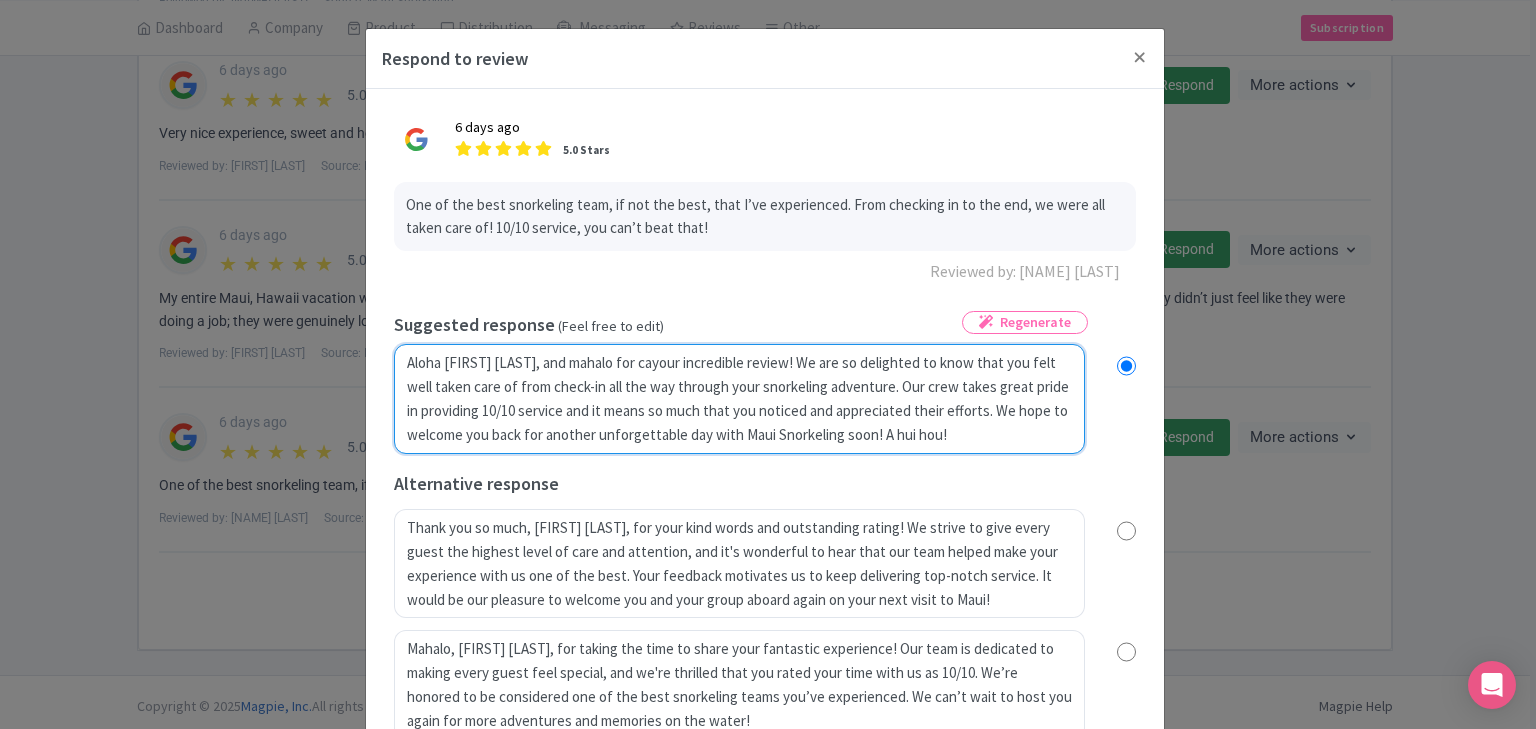 radio on "true" 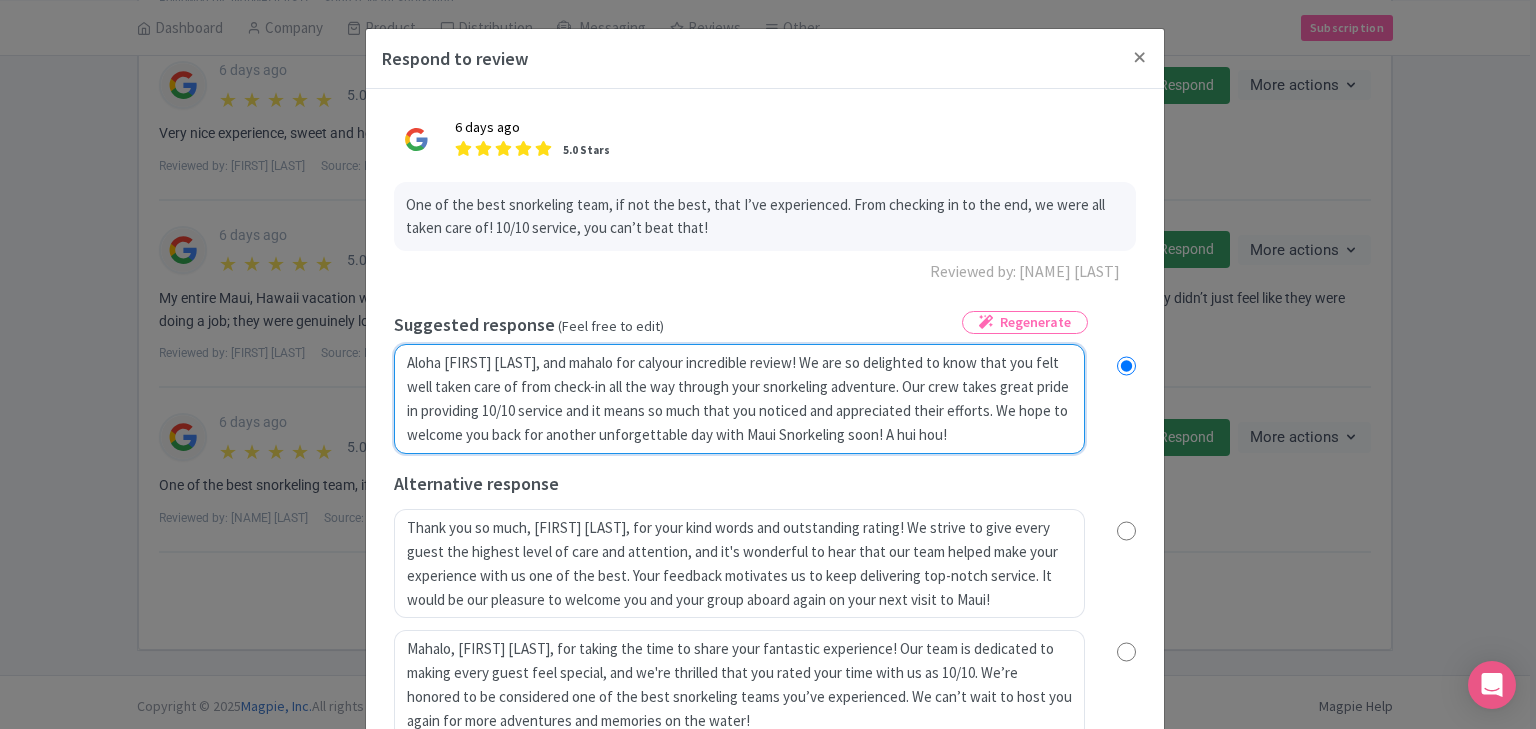 radio on "true" 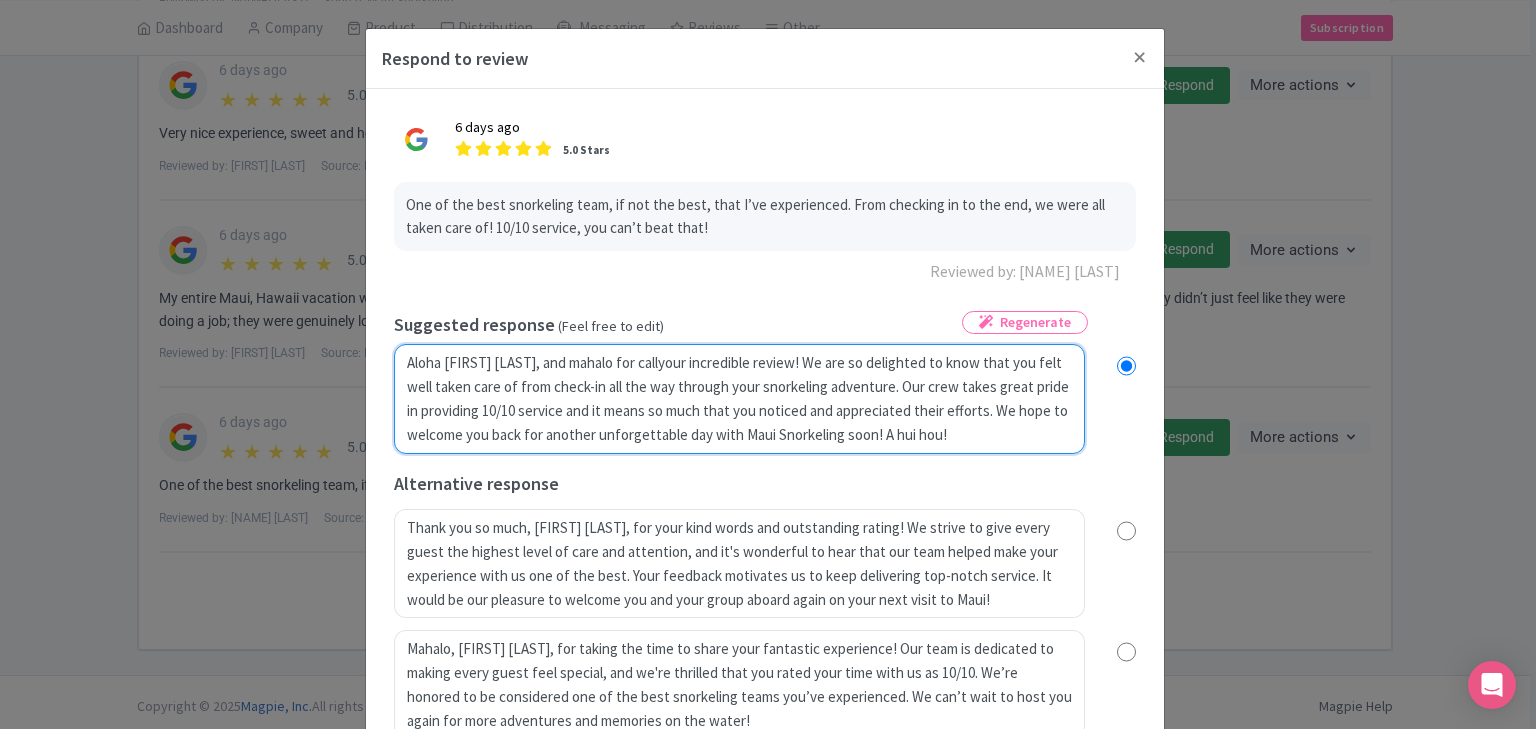 radio on "true" 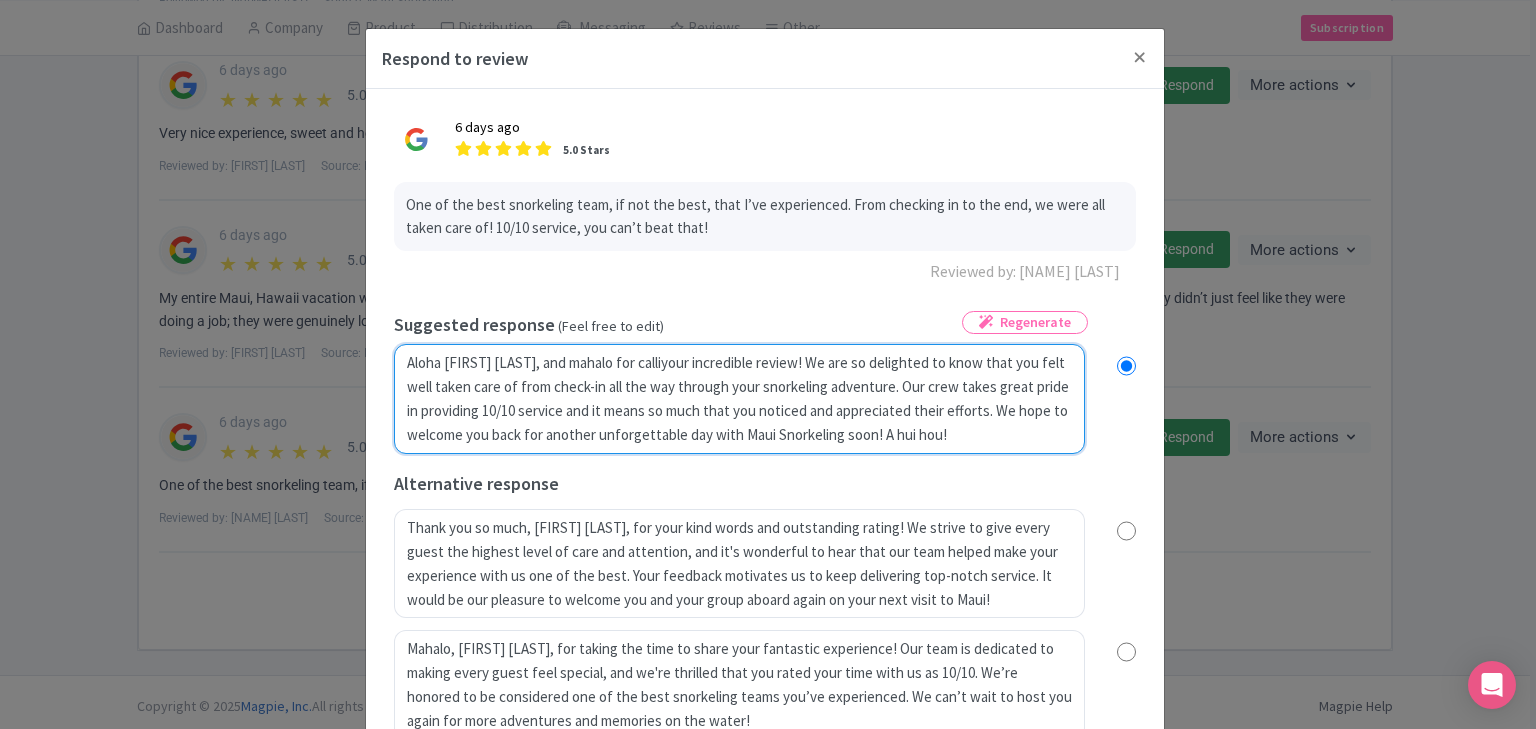 type on "Aloha [FIRST] [LAST], and mahalo for callinyour incredible review! We are so delighted to know that you felt well taken care of from check-in all the way through your snorkeling adventure. Our crew takes great pride in providing 10/10 service and it means so much that you noticed and appreciated their efforts. We hope to welcome you back for another unforgettable day with Maui Snorkeling soon! A hui hou!" 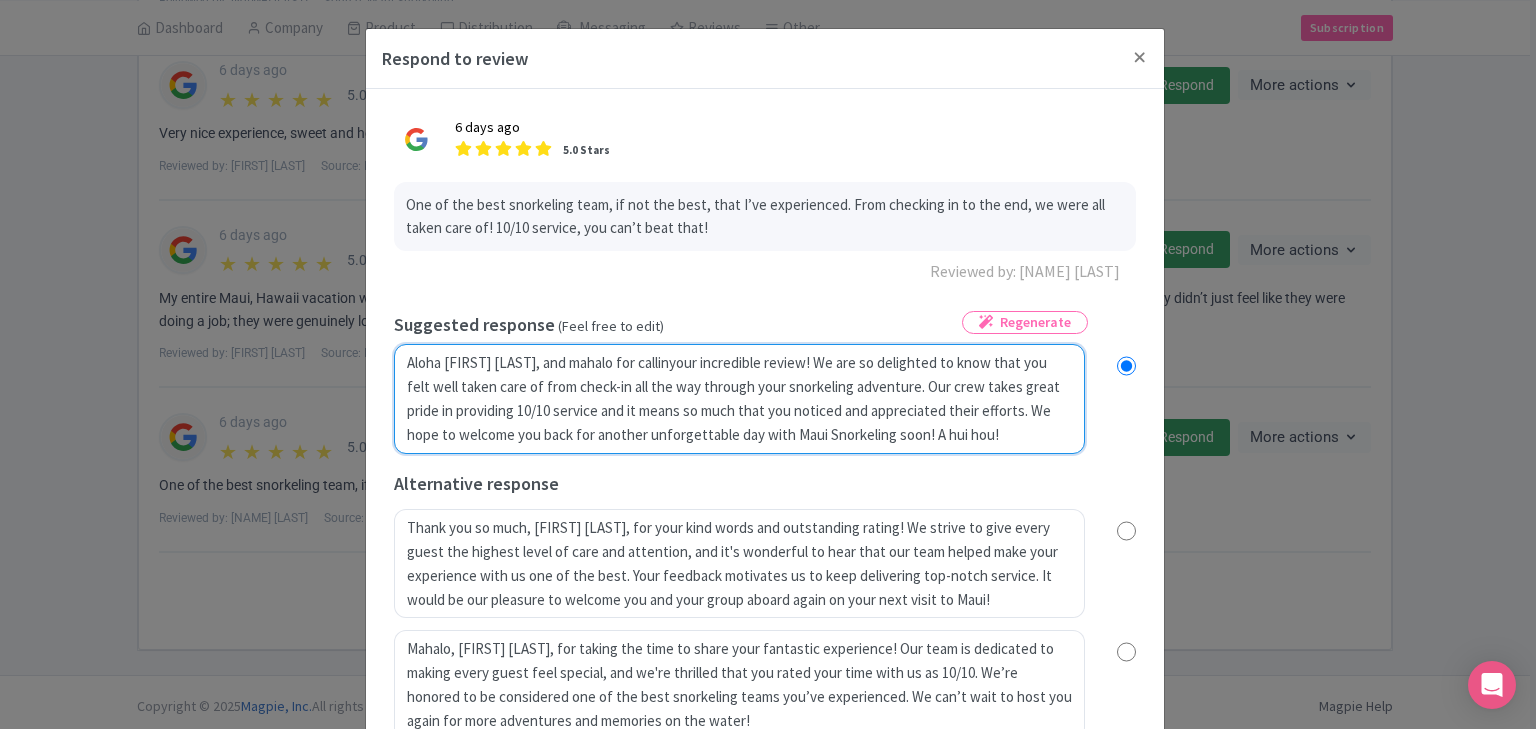radio on "true" 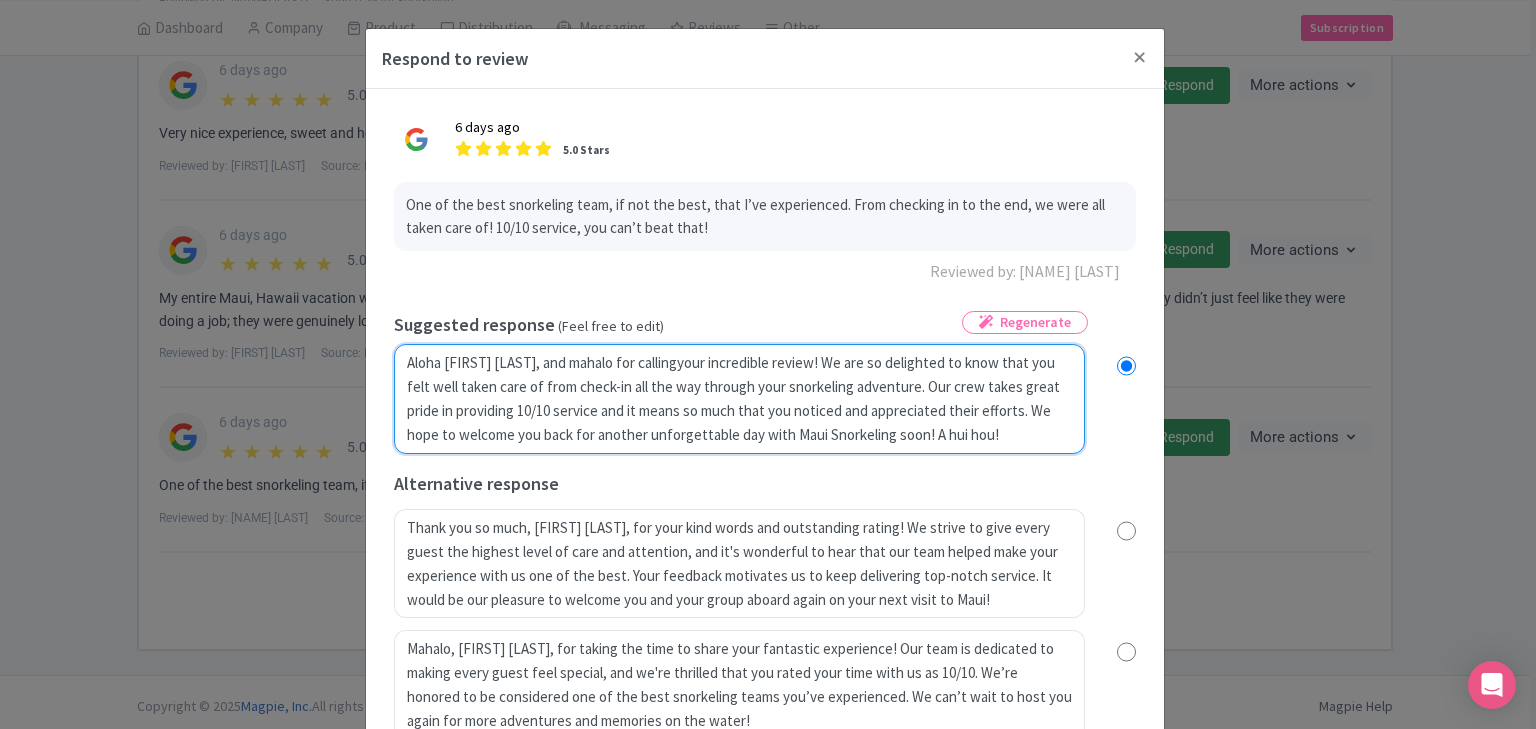 radio on "true" 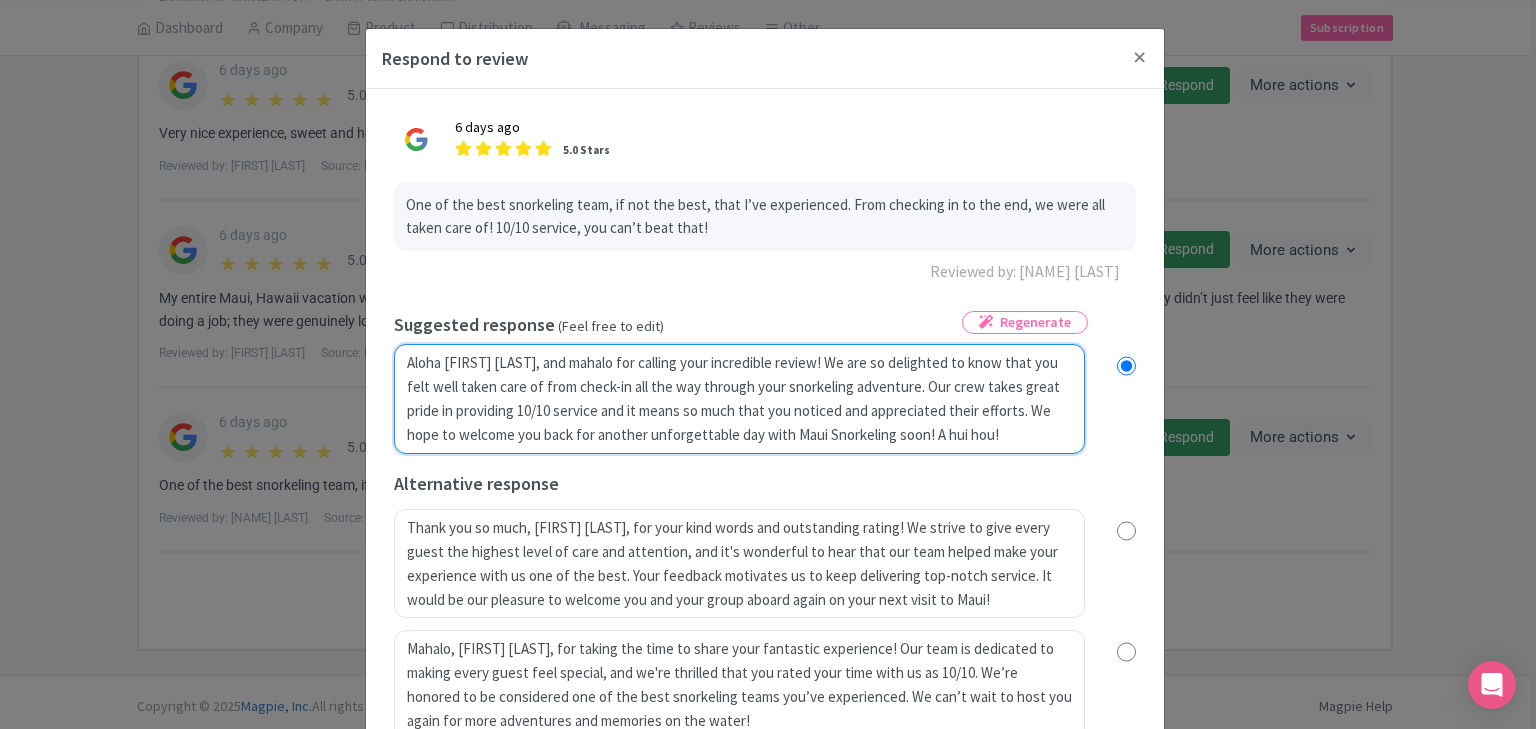 radio on "true" 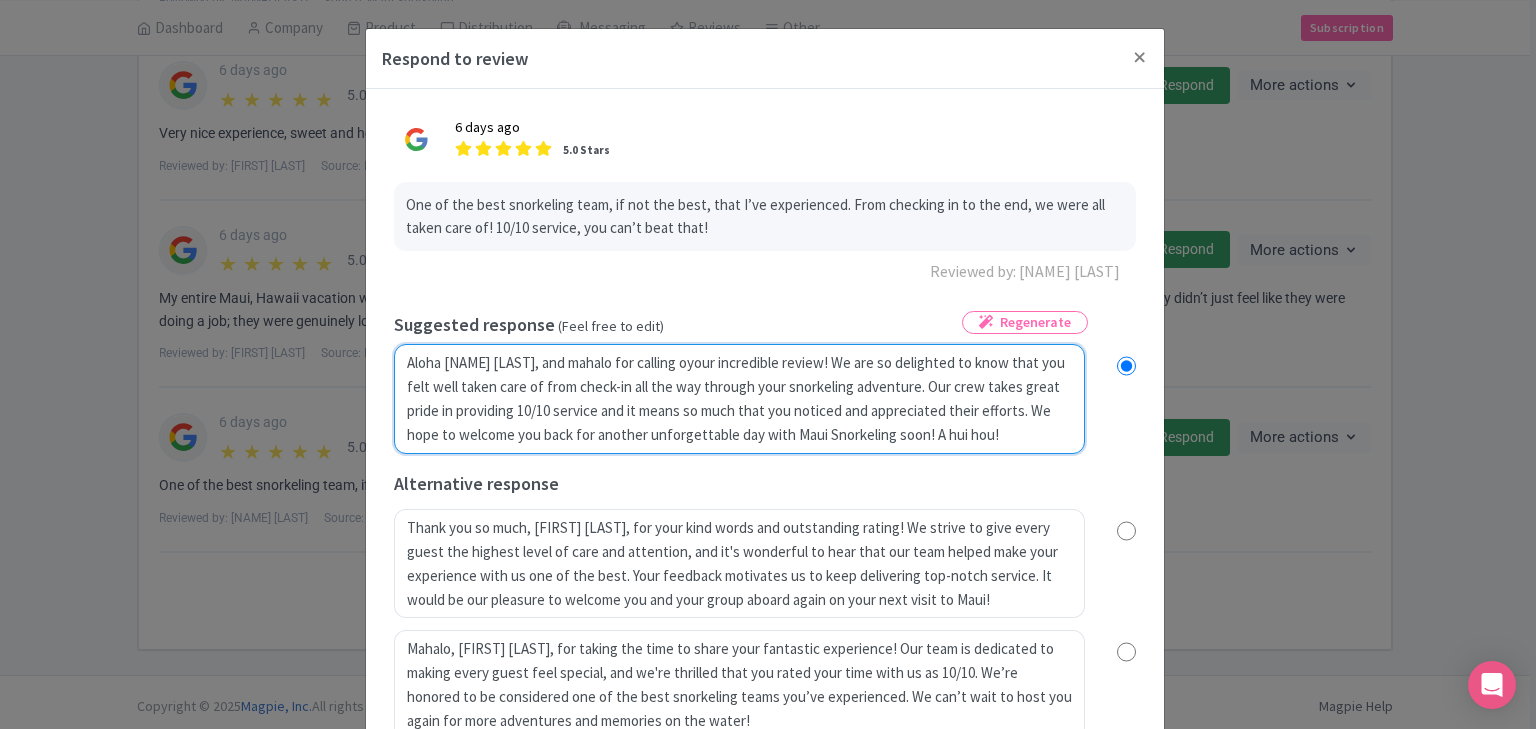 type on "Aloha Louie, and mahalo for calling ouyour incredible review! We are so delighted to know that you felt well taken care of from check-in all the way through your snorkeling adventure. Our crew takes great pride in providing 10/10 service and it means so much that you noticed and appreciated their efforts. We hope to welcome you back for another unforgettable day with Maui Snorkeling soon! A hui hou!" 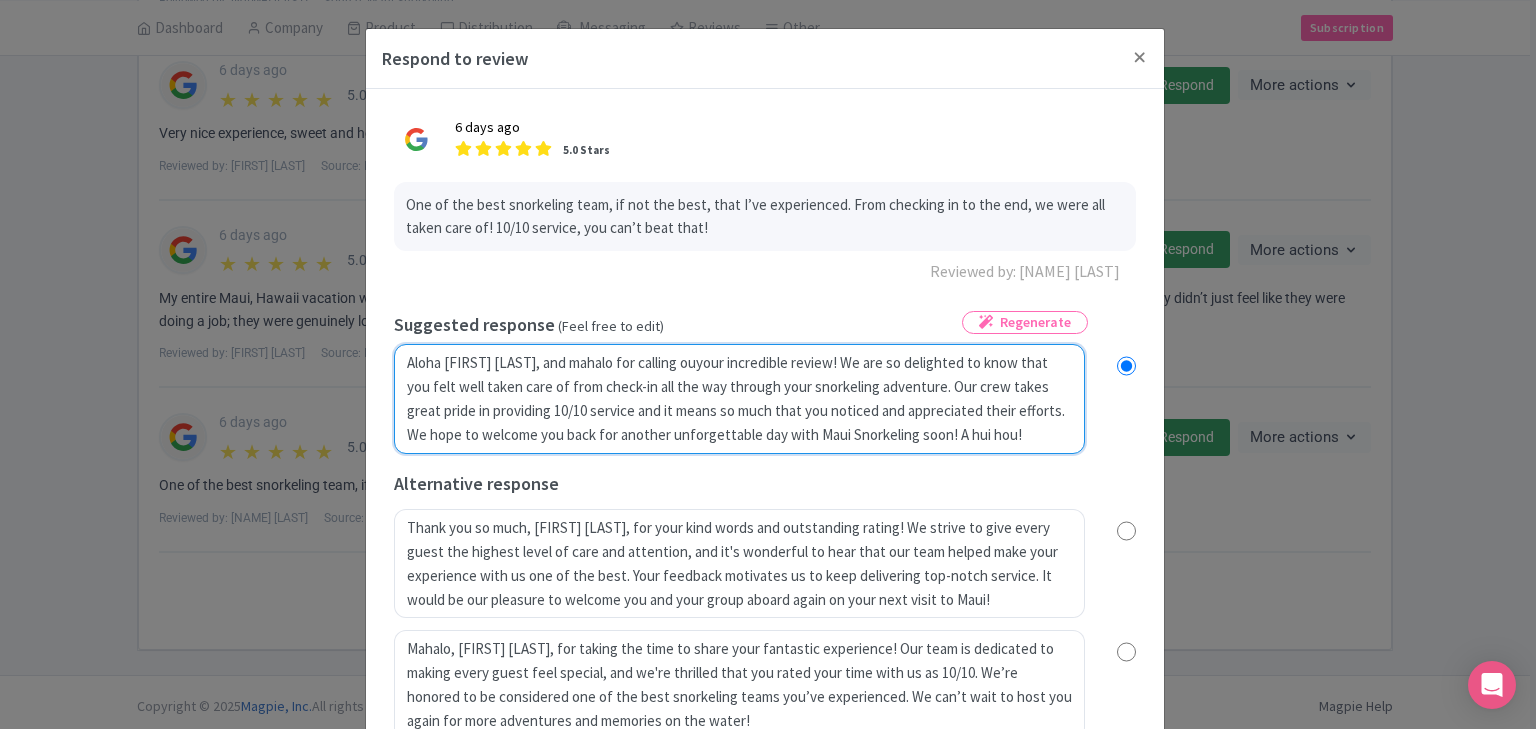 radio on "true" 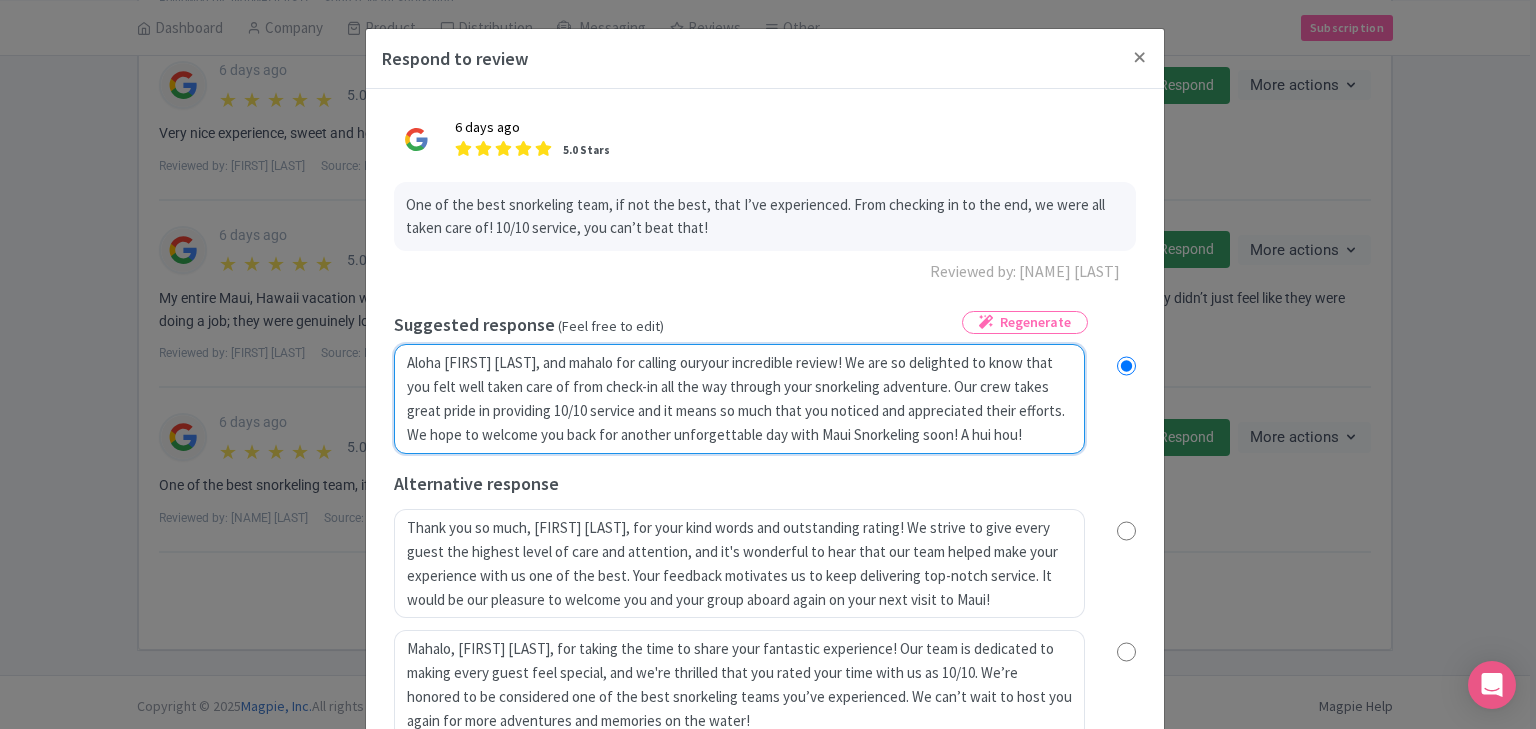 radio on "true" 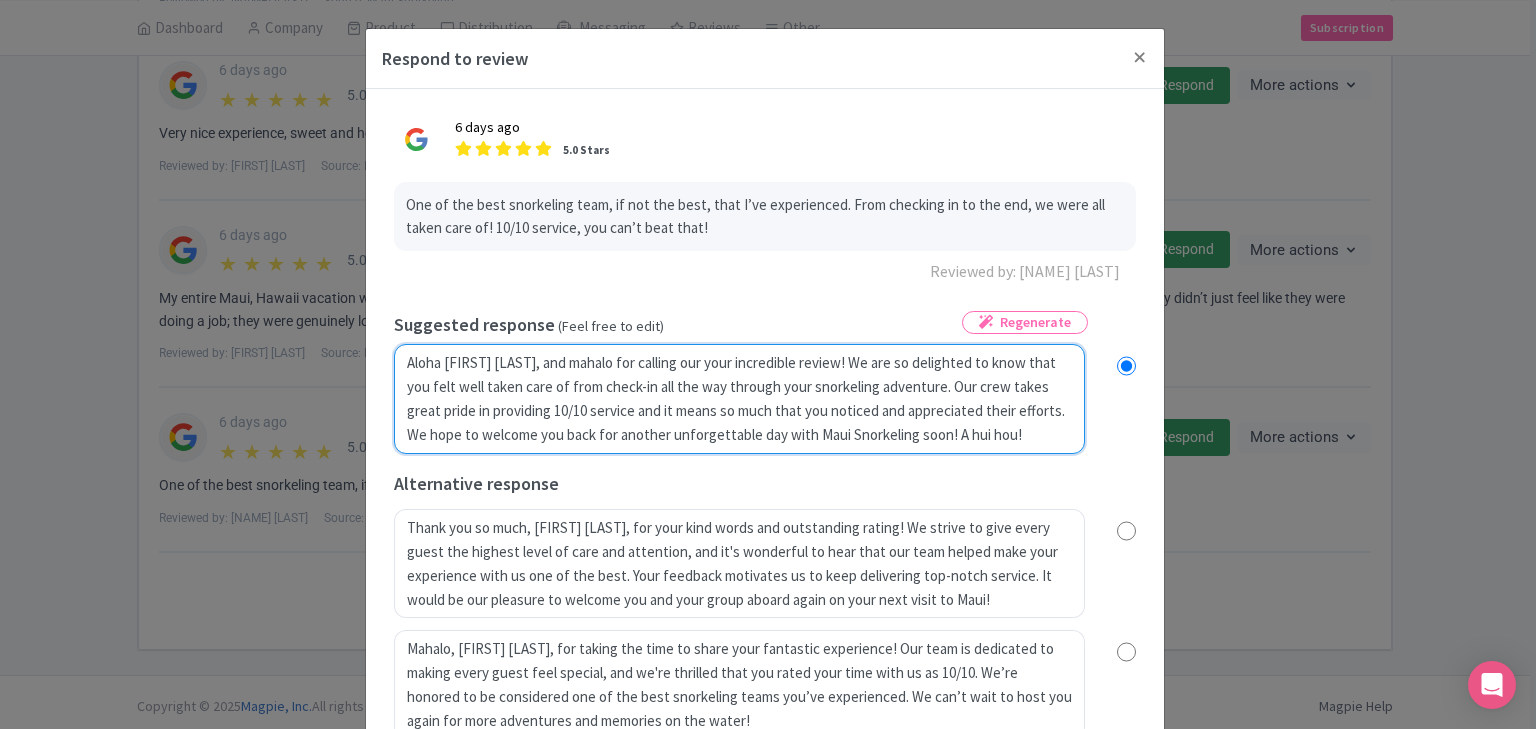 radio on "true" 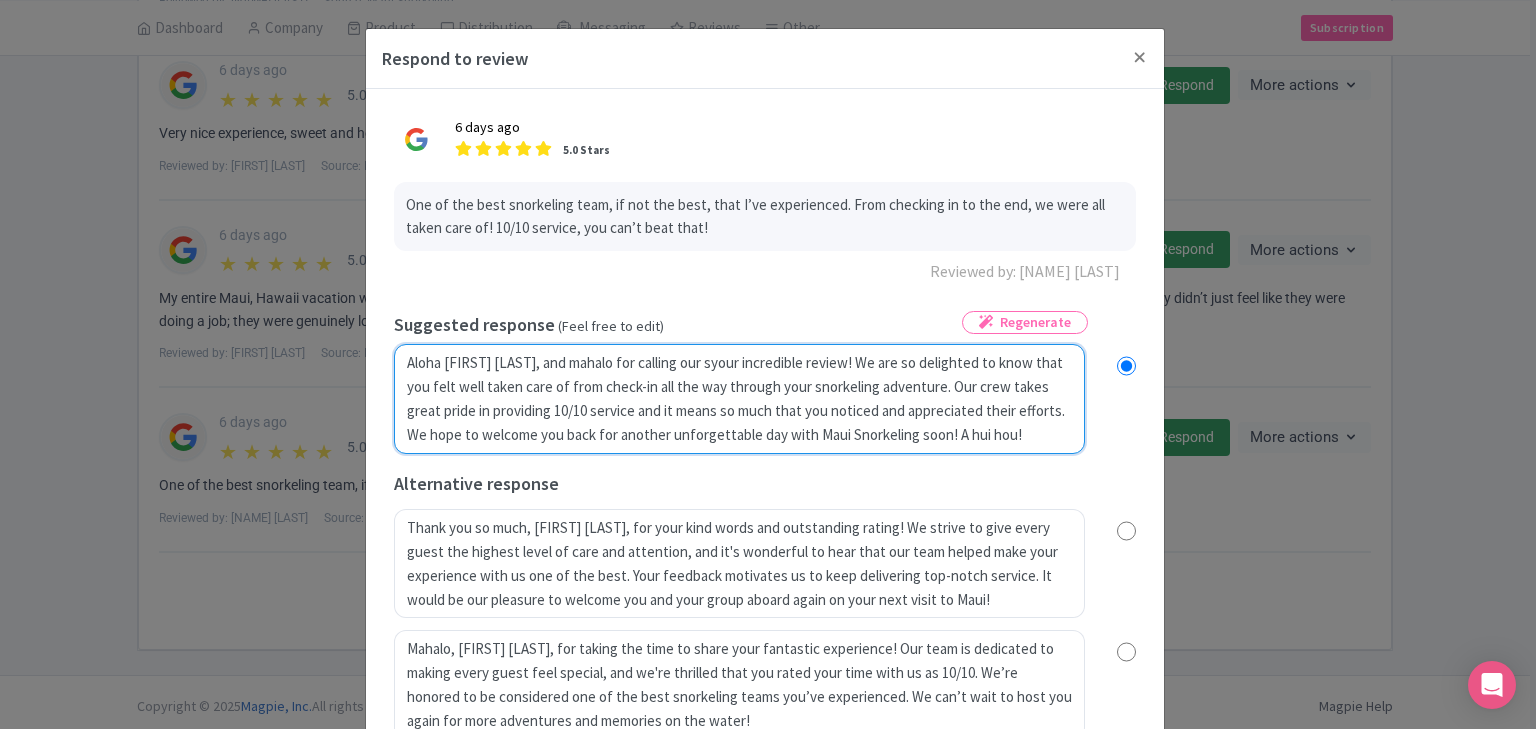 radio on "true" 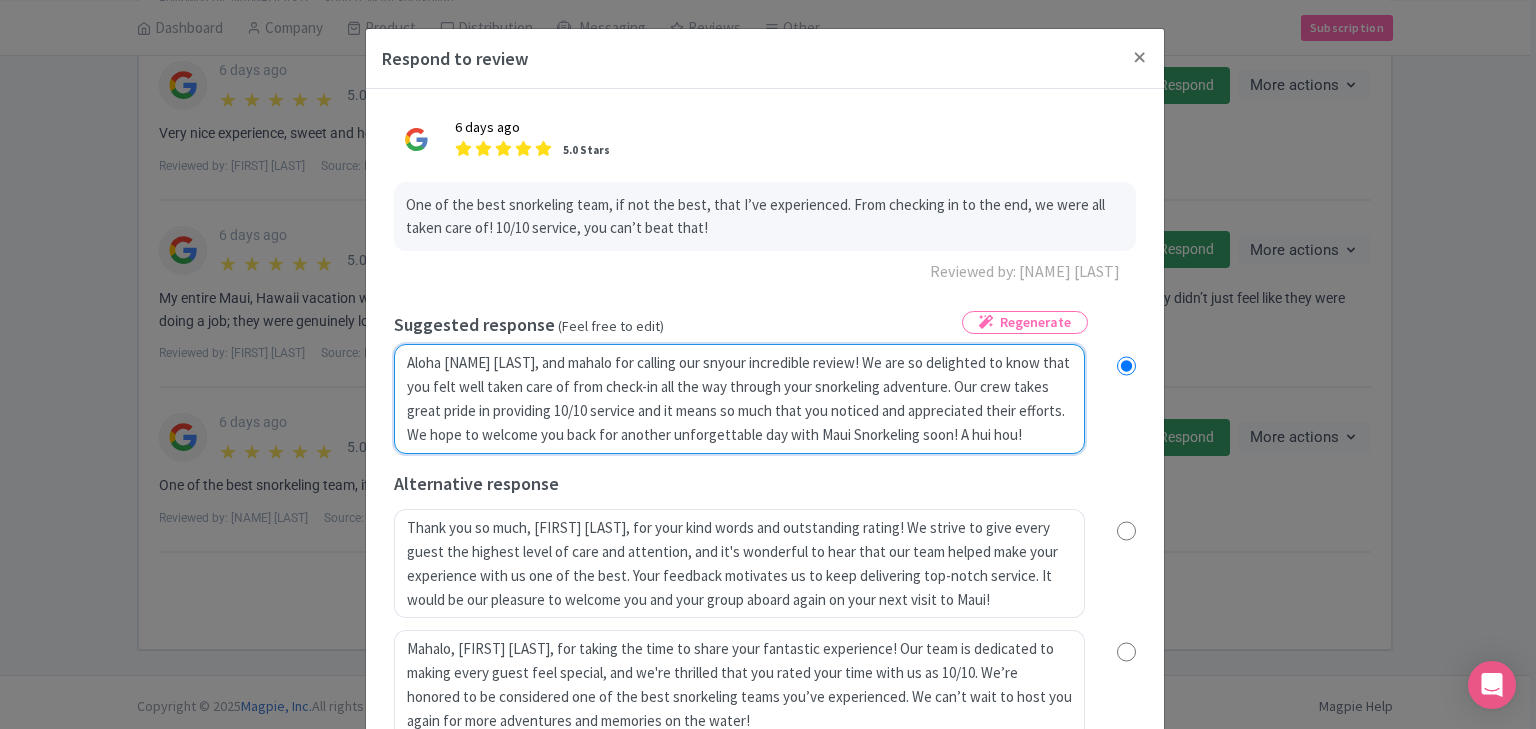 radio on "true" 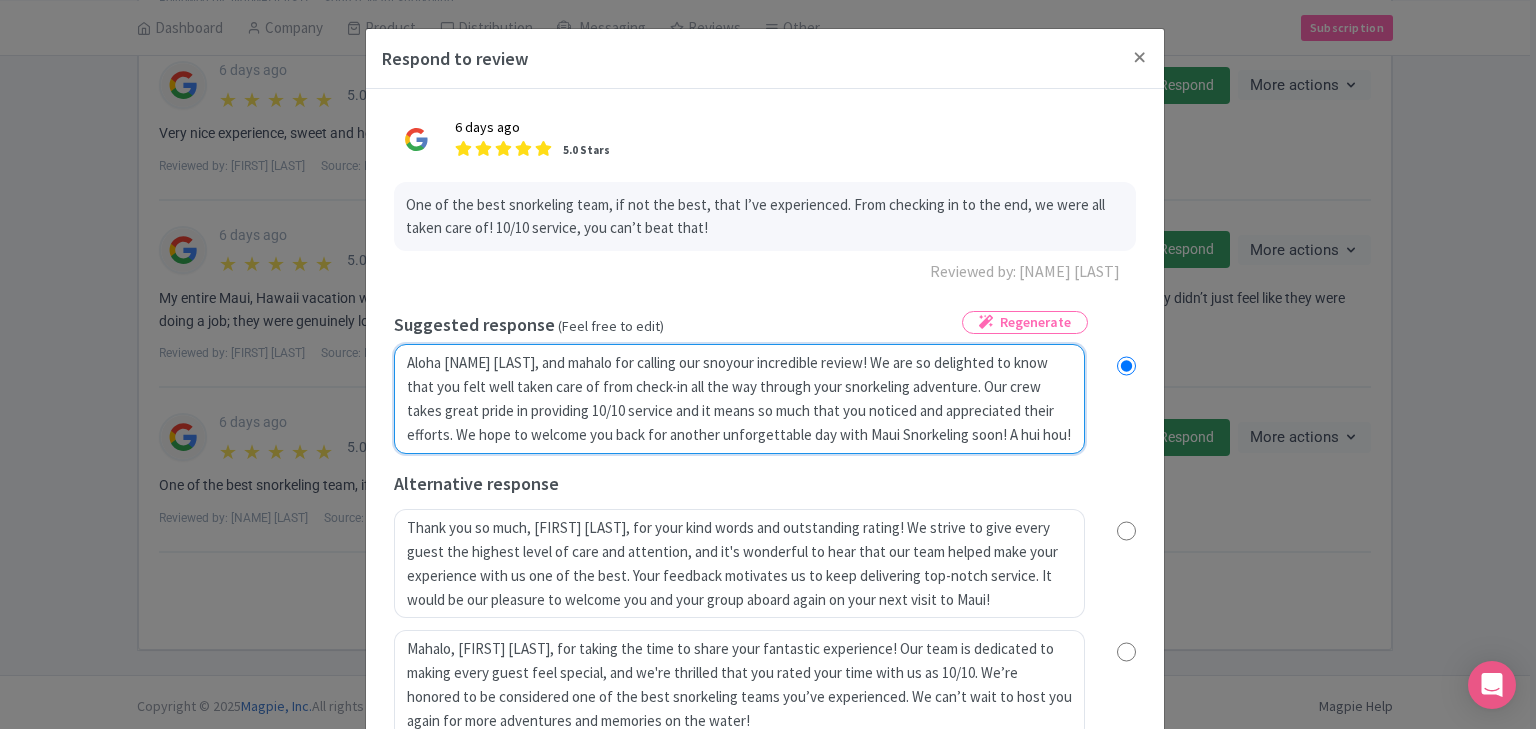 radio on "true" 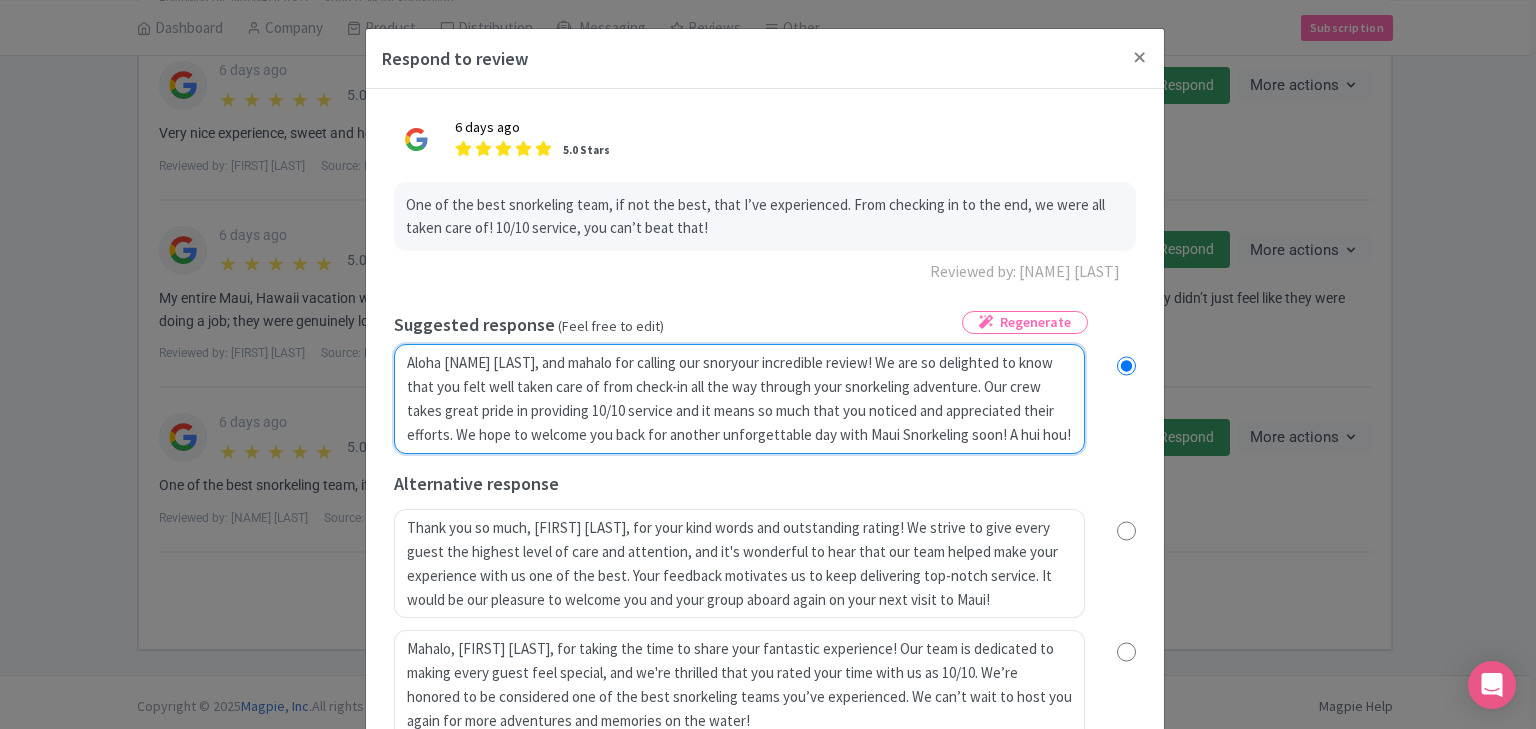 radio on "true" 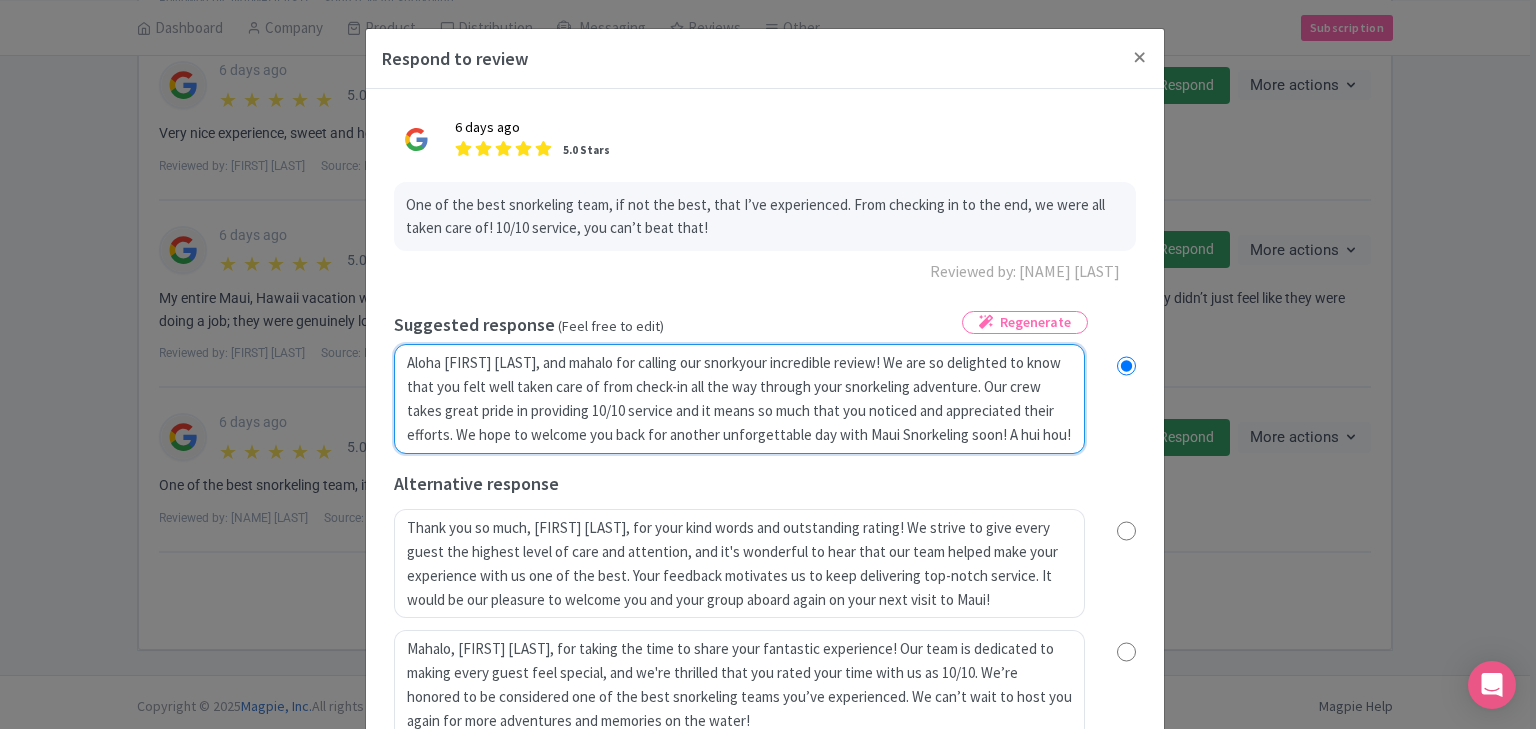 radio on "true" 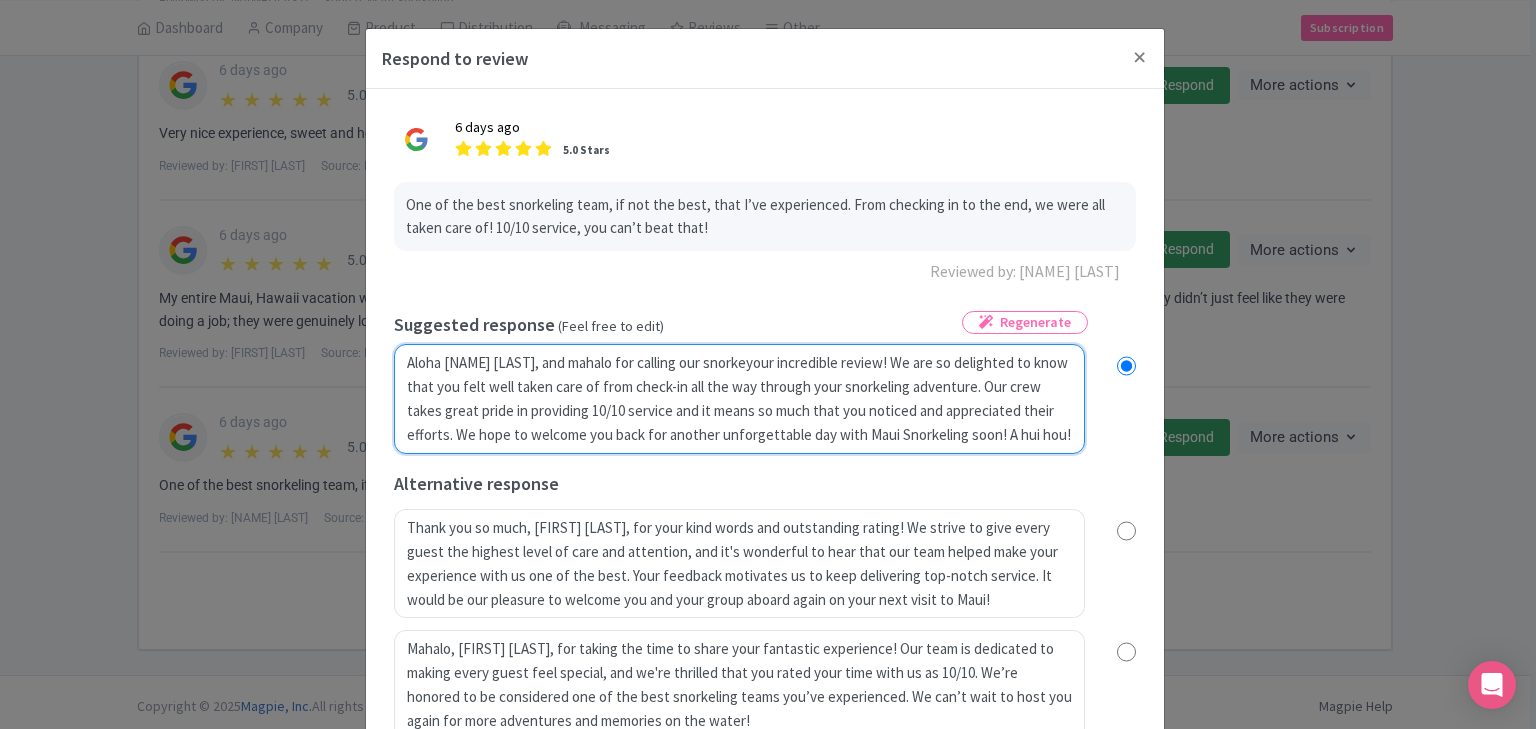 type on "Aloha Louie, and mahalo for calling our snorkelyour incredible review! We are so delighted to know that you felt well taken care of from check-in all the way through your snorkeling adventure. Our crew takes great pride in providing 10/10 service and it means so much that you noticed and appreciated their efforts. We hope to welcome you back for another unforgettable day with Maui Snorkeling soon! A hui hou!" 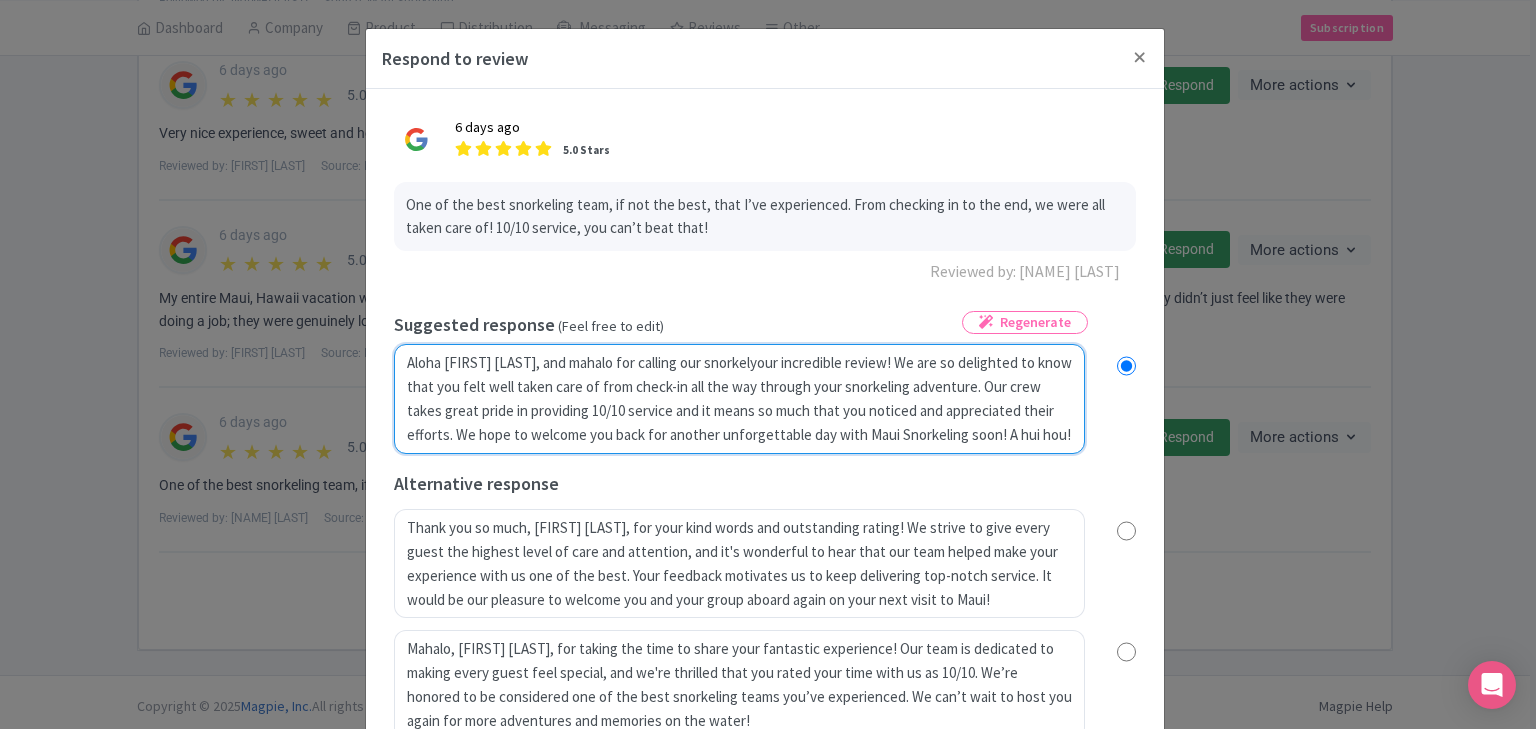 radio on "true" 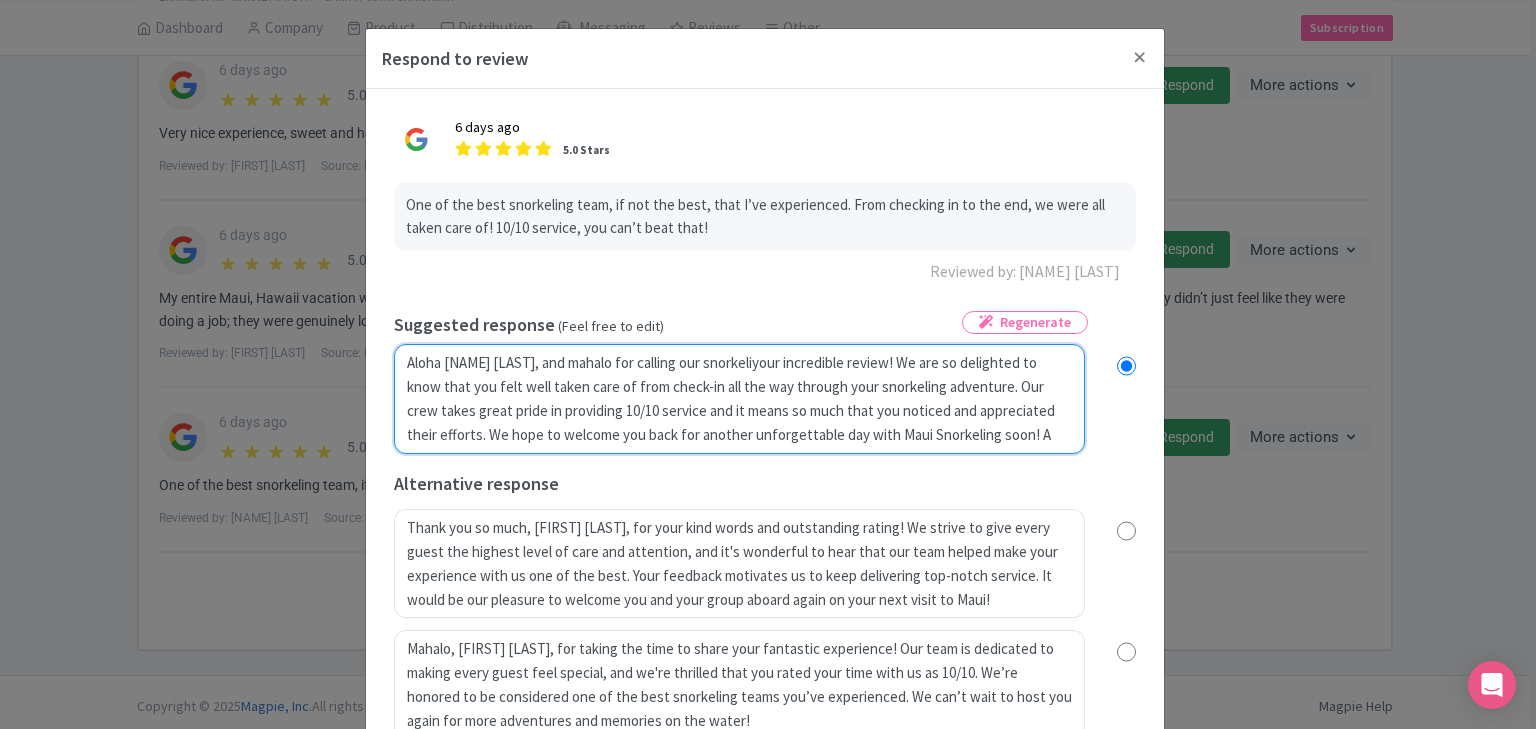 radio on "true" 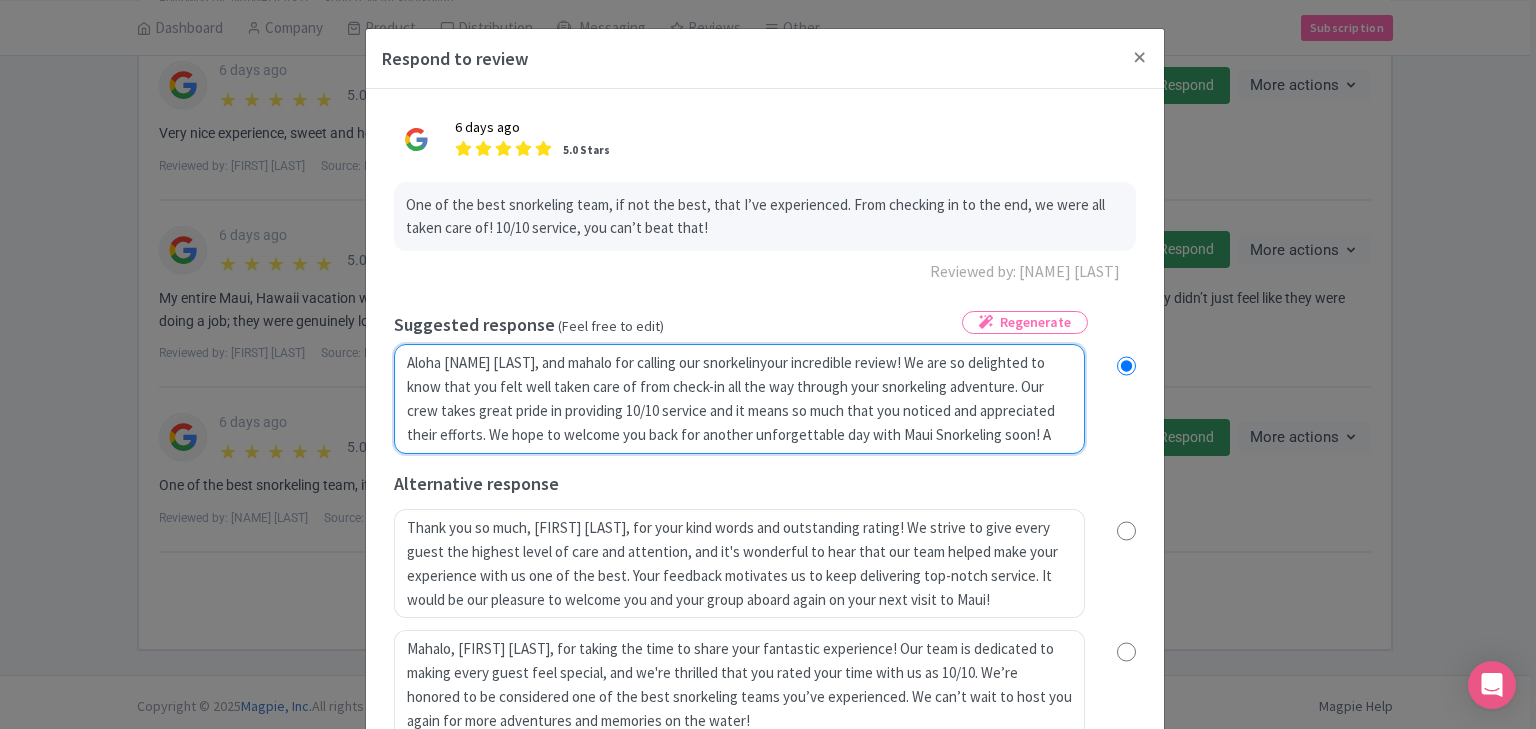 radio on "true" 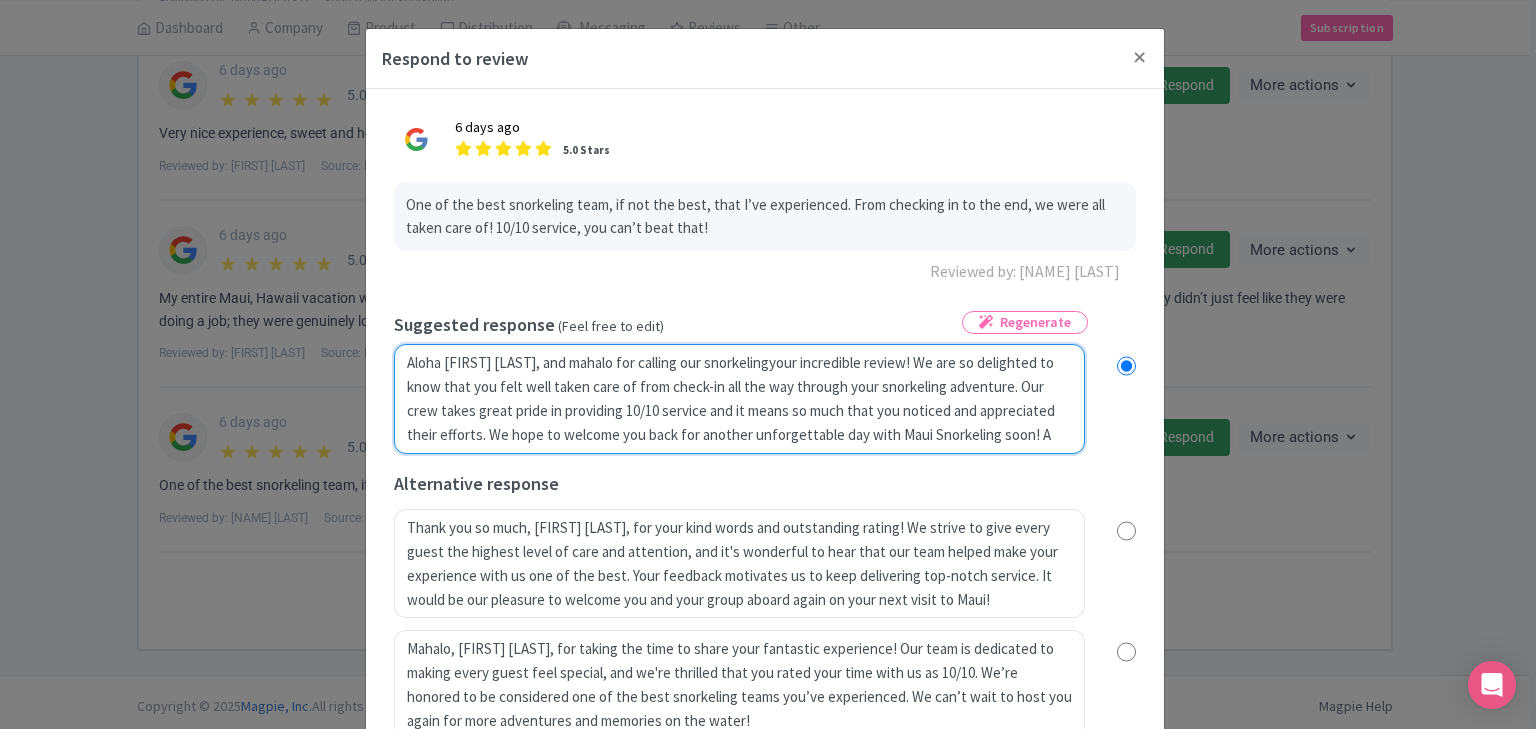 radio on "true" 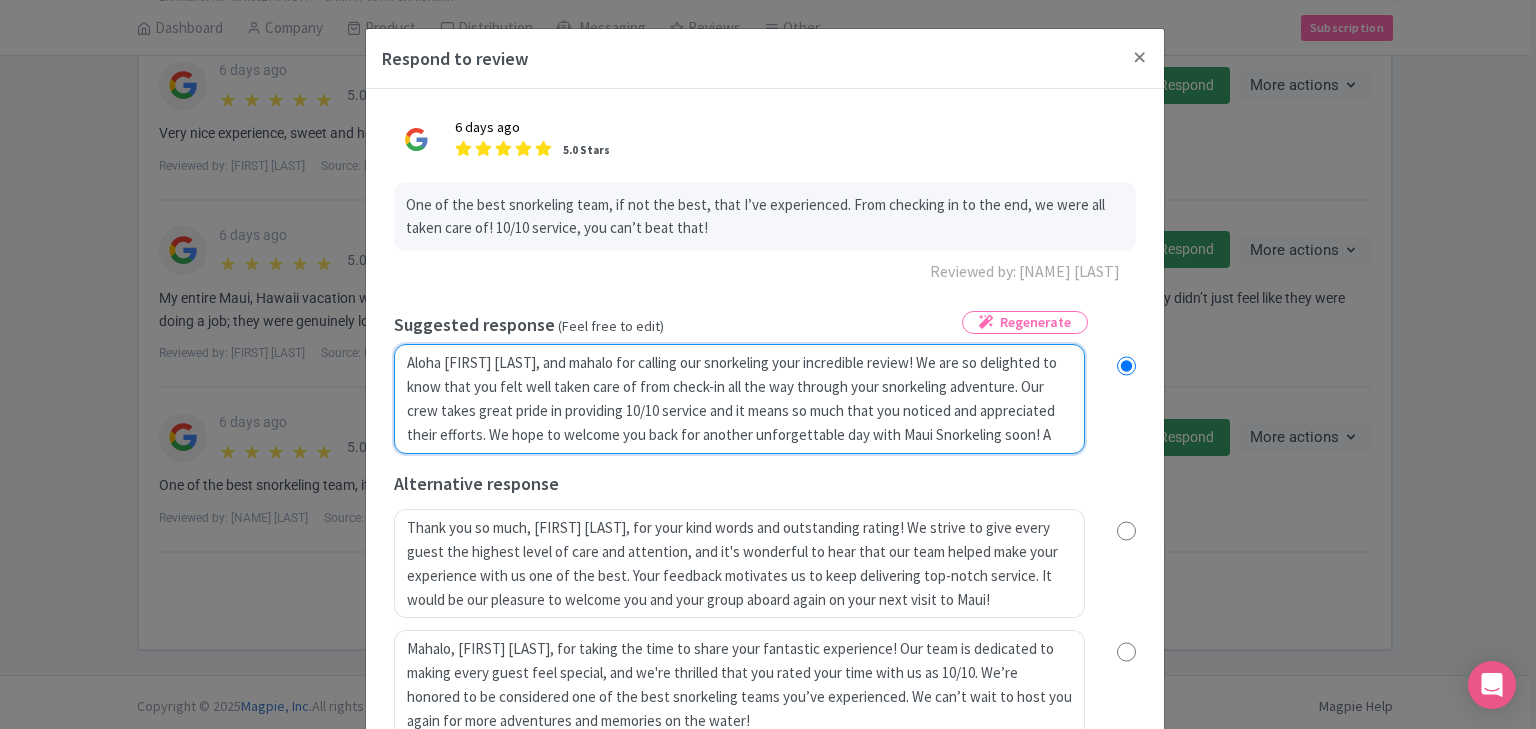 type on "Aloha Louie, and mahalo for calling our snorkeling cyour incredible review! We are so delighted to know that you felt well taken care of from check-in all the way through your snorkeling adventure. Our crew takes great pride in providing 10/10 service and it means so much that you noticed and appreciated their efforts. We hope to welcome you back for another unforgettable day with Maui Snorkeling soon! A hui hou!" 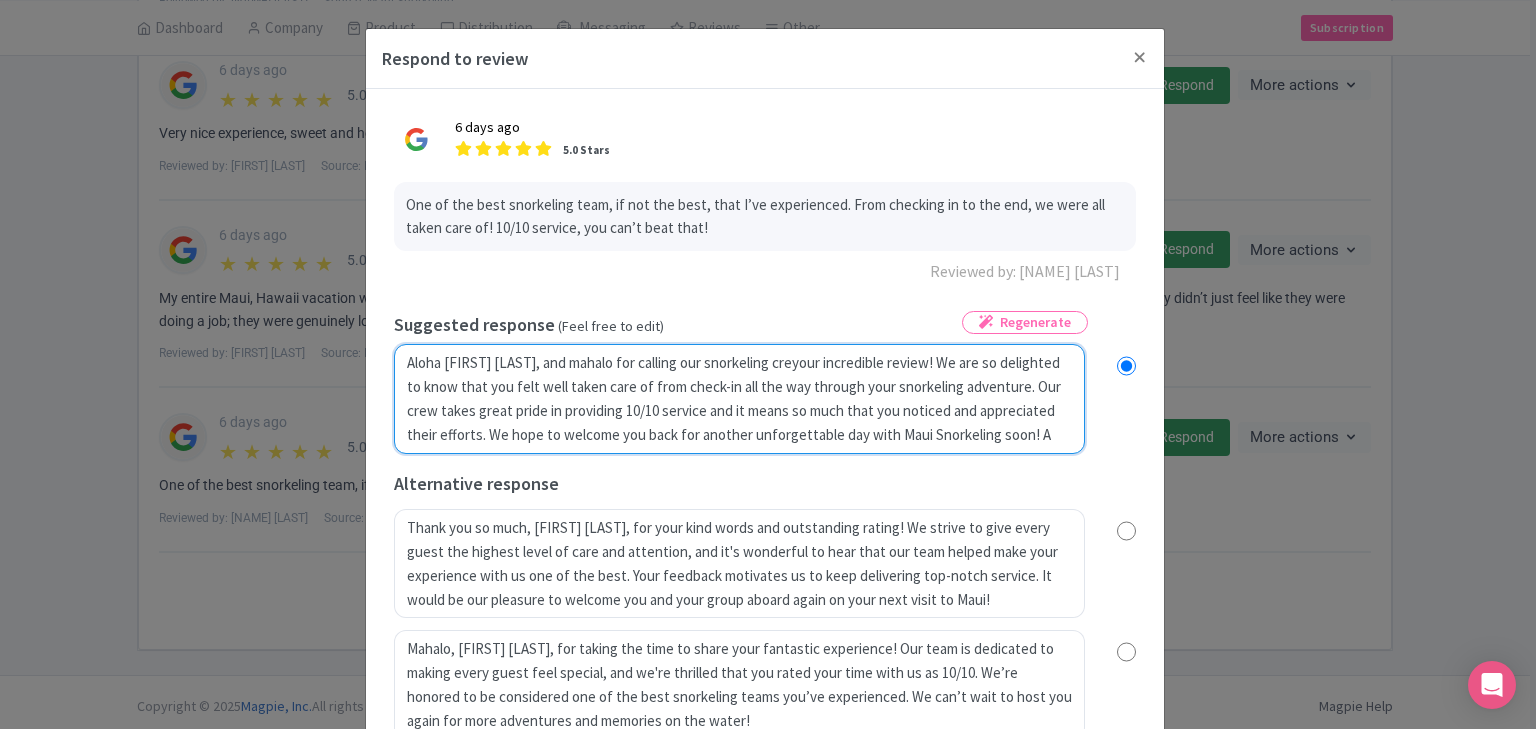 radio on "true" 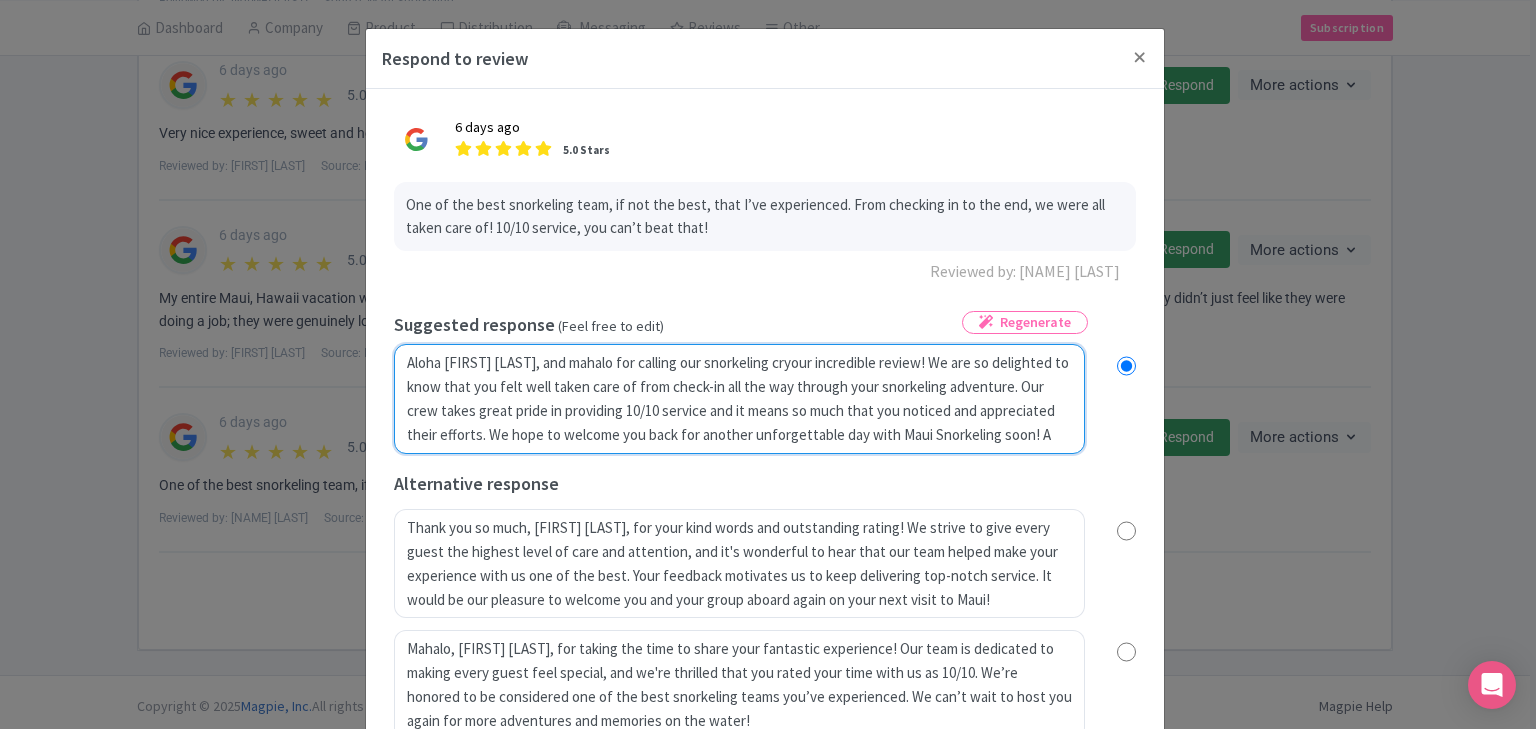 radio on "true" 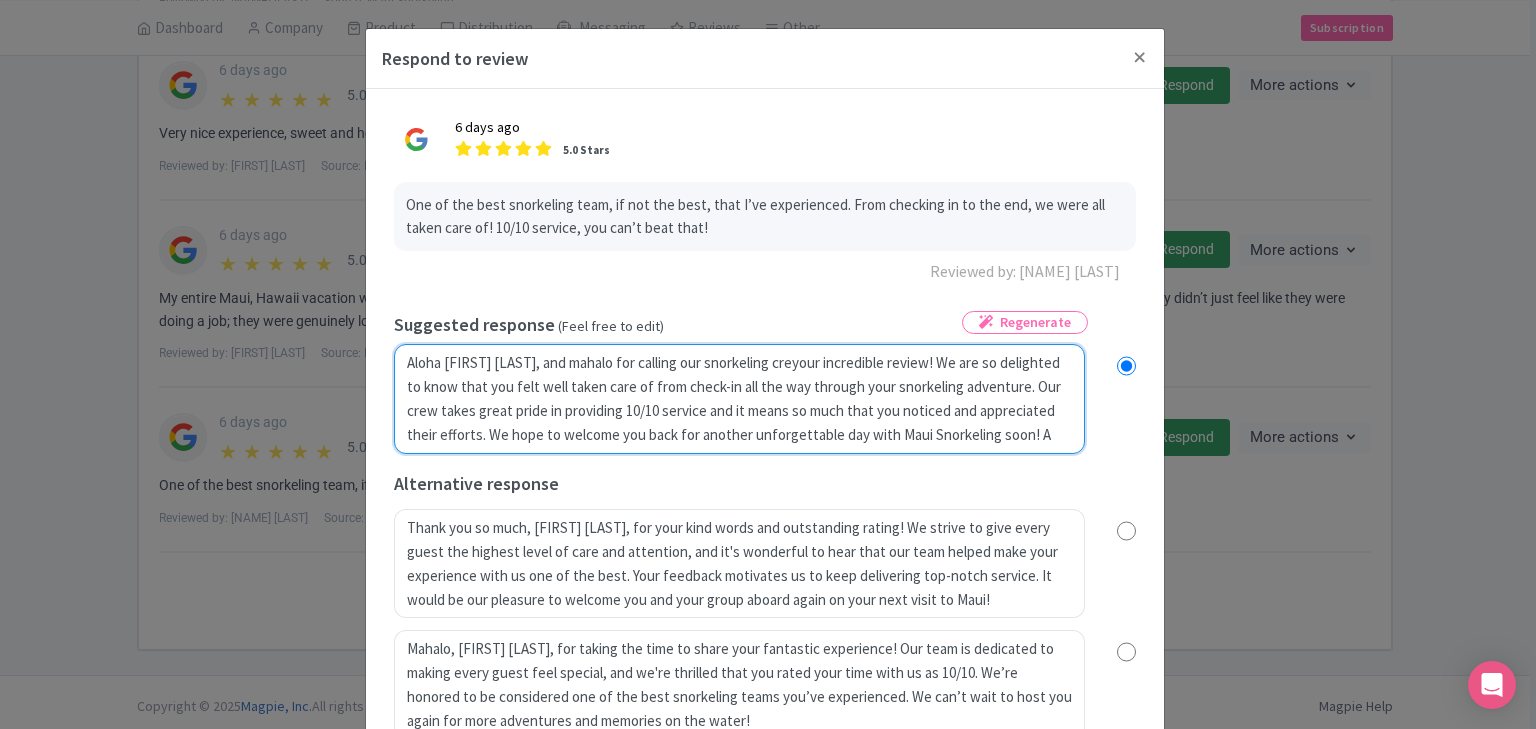 radio on "true" 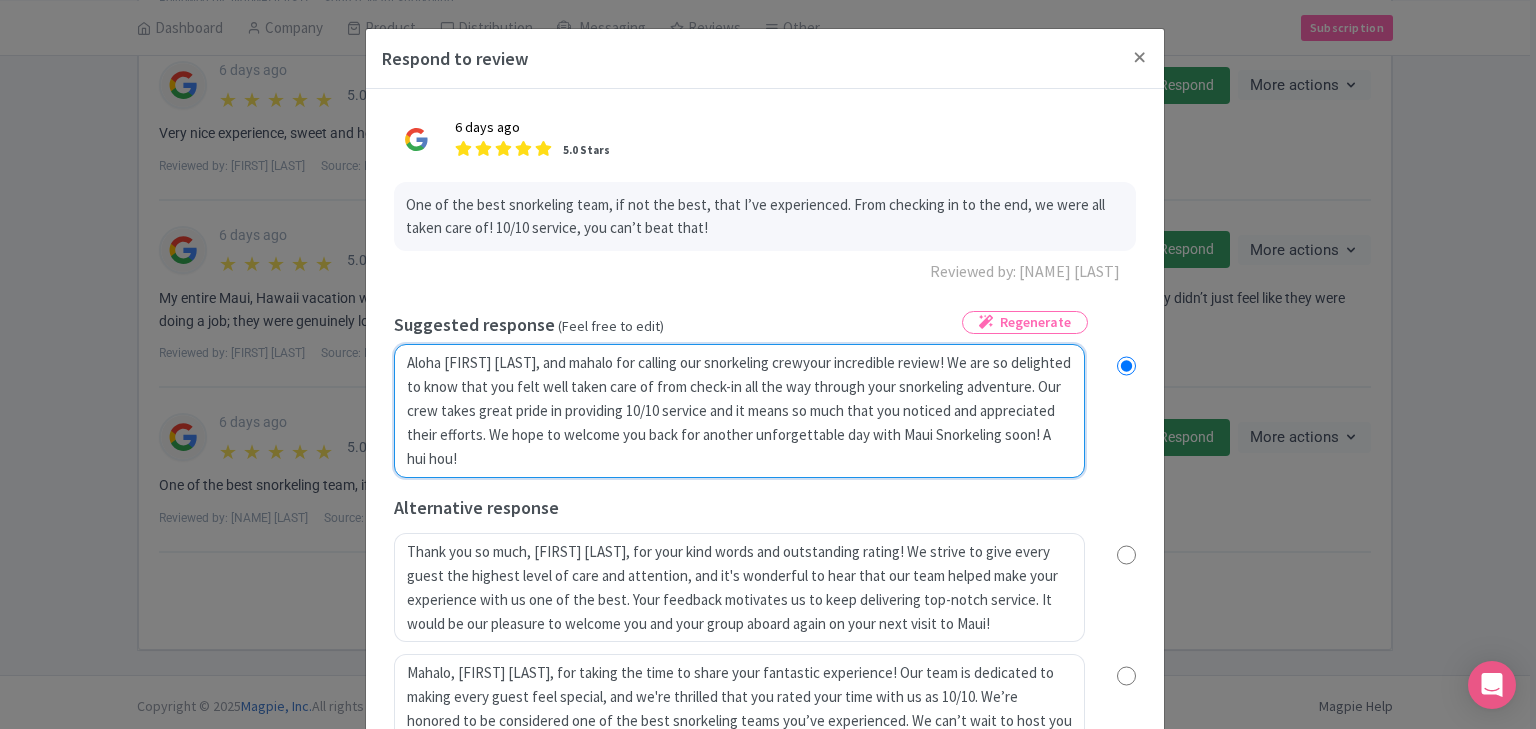 radio on "true" 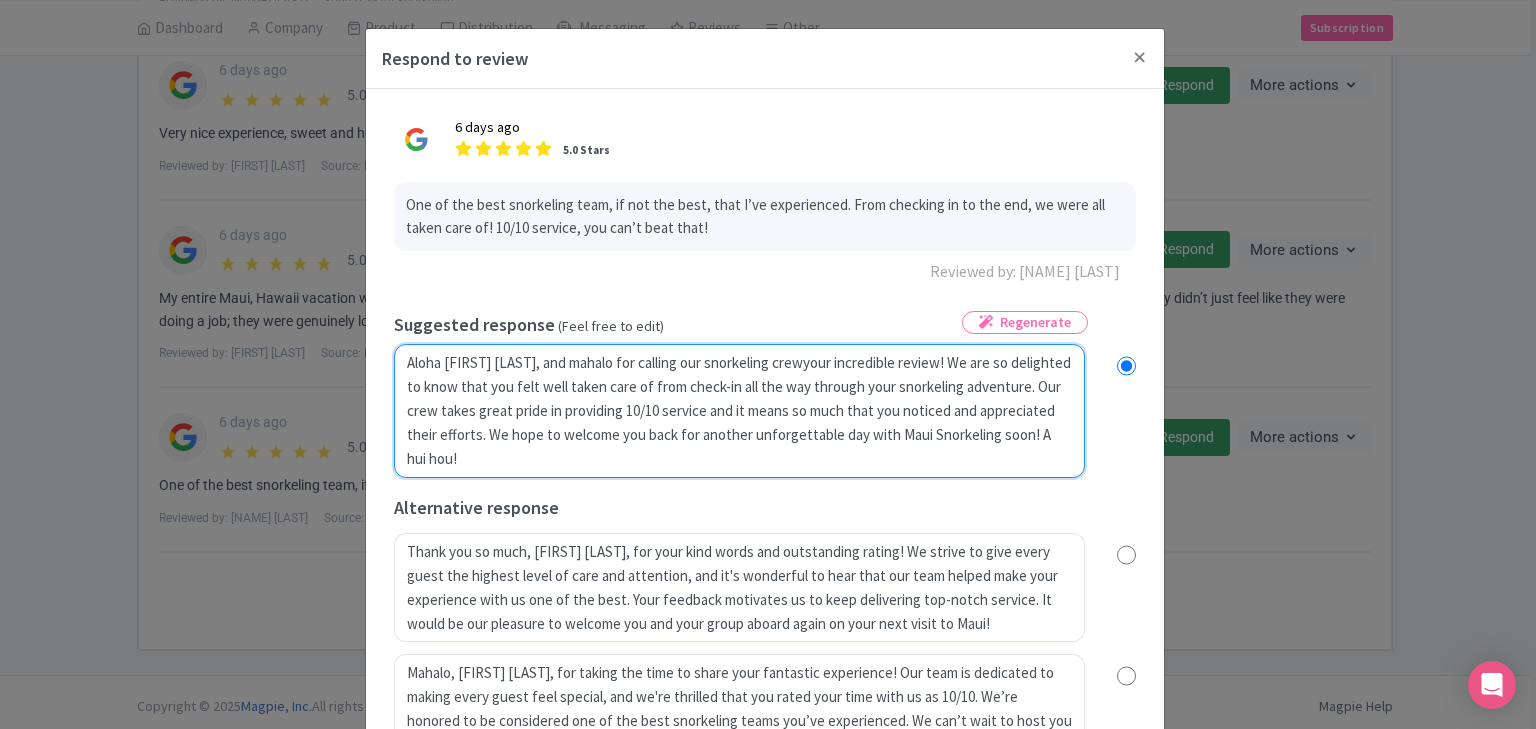 type on "Aloha Louie, and mahalo for calling our snorkeling crew your incredible review! We are so delighted to know that you felt well taken care of from check-in all the way through your snorkeling adventure. Our crew takes great pride in providing 10/10 service and it means so much that you noticed and appreciated their efforts. We hope to welcome you back for another unforgettable day with Maui Snorkeling soon! A hui hou!" 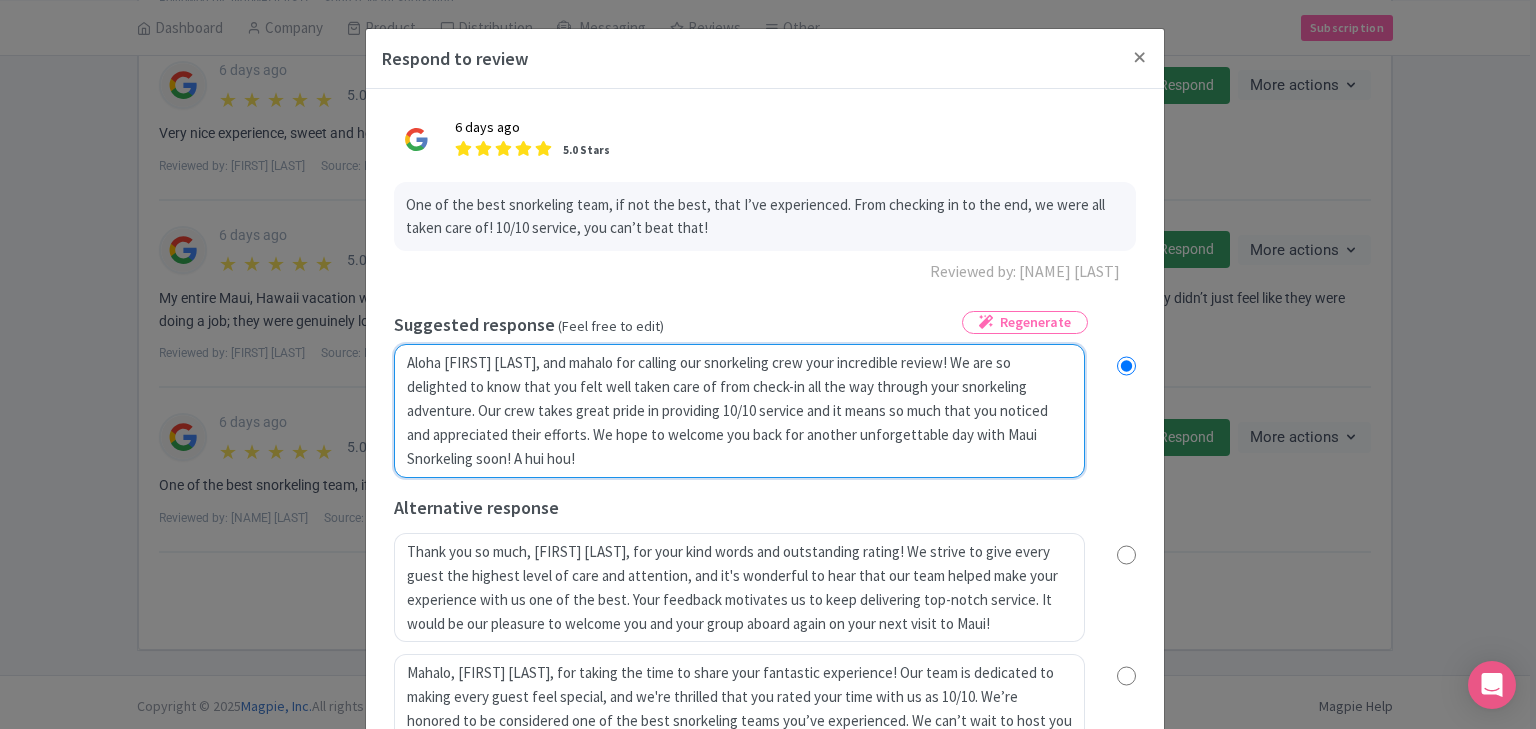radio on "true" 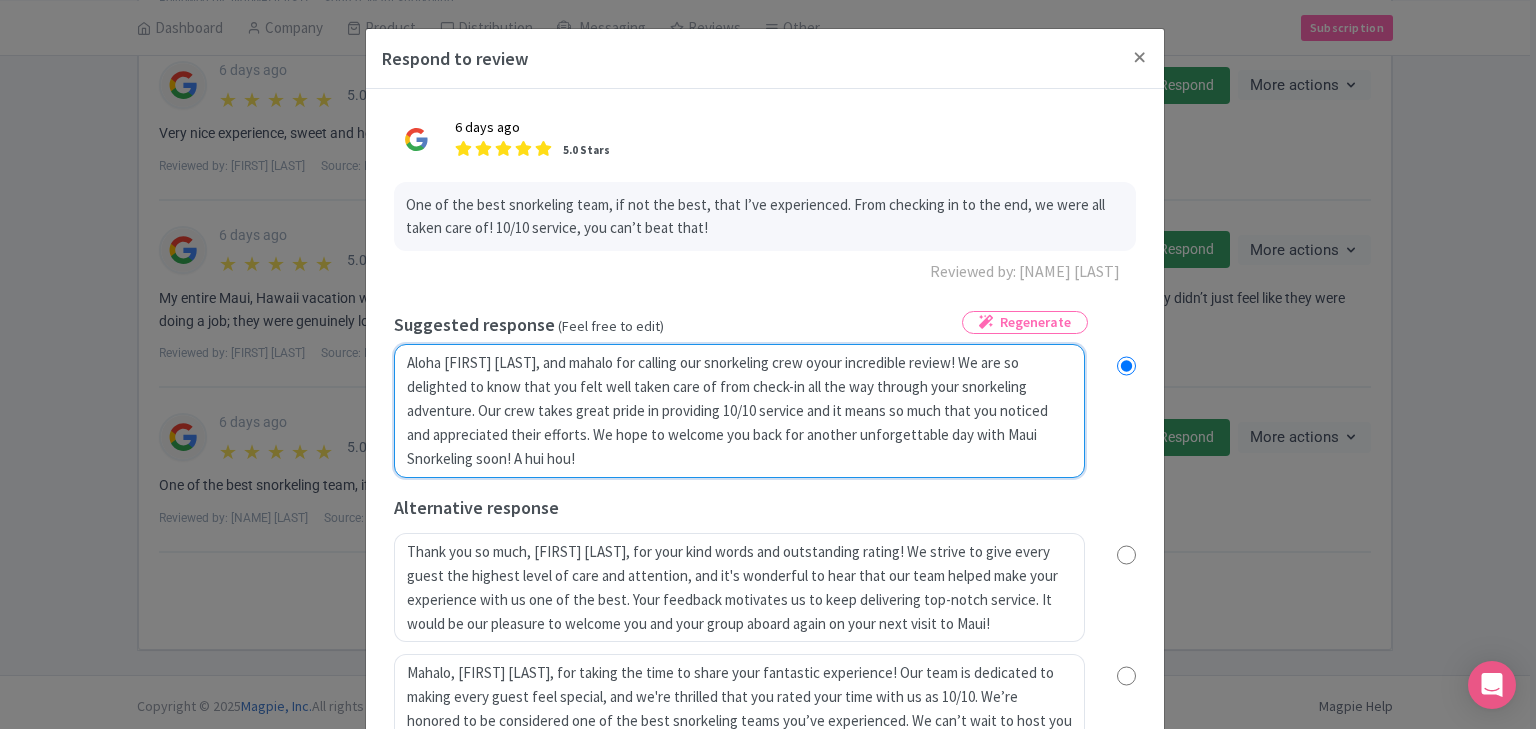 type on "Aloha Louie, and mahalo for calling our snorkeling crew onyour incredible review! We are so delighted to know that you felt well taken care of from check-in all the way through your snorkeling adventure. Our crew takes great pride in providing 10/10 service and it means so much that you noticed and appreciated their efforts. We hope to welcome you back for another unforgettable day with Maui Snorkeling soon! A hui hou!" 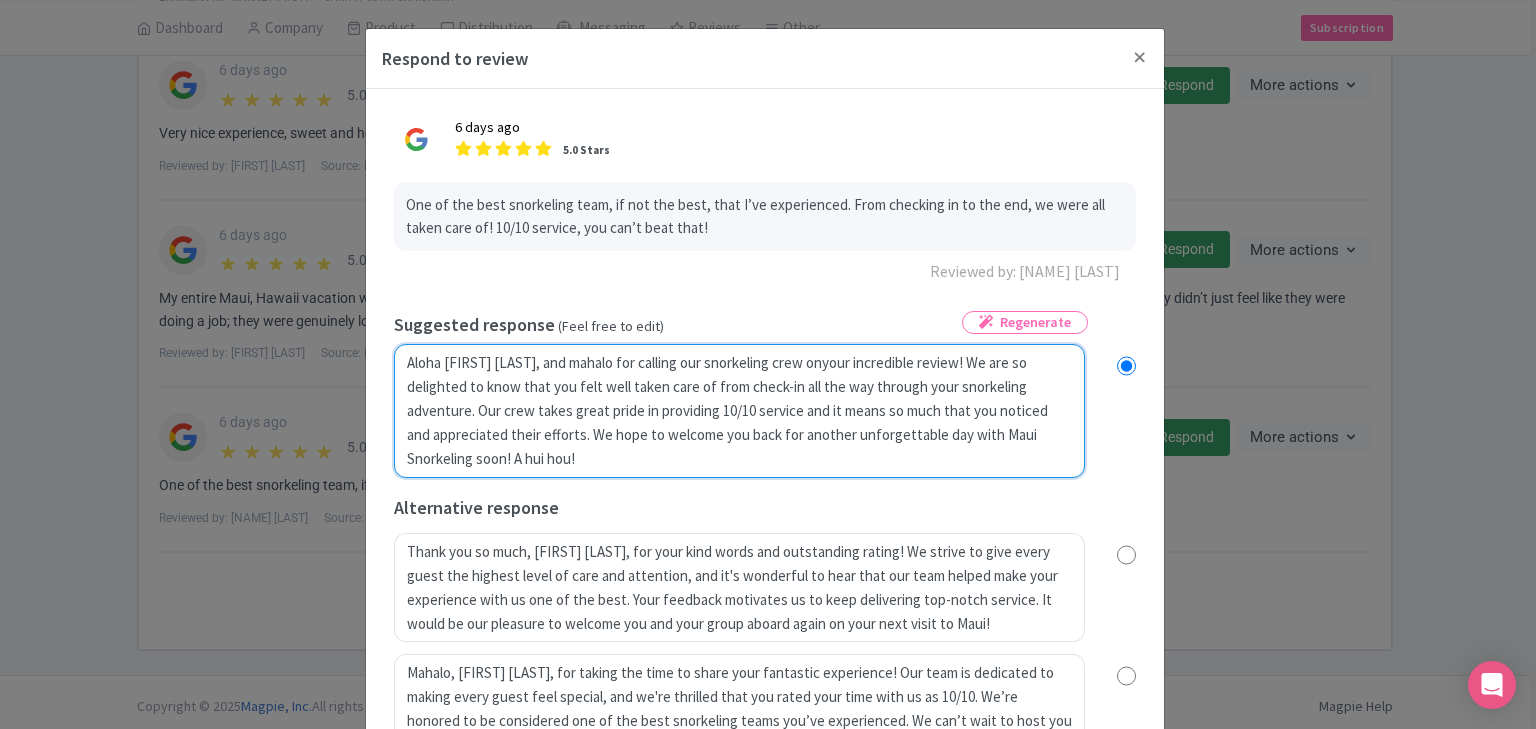 radio on "true" 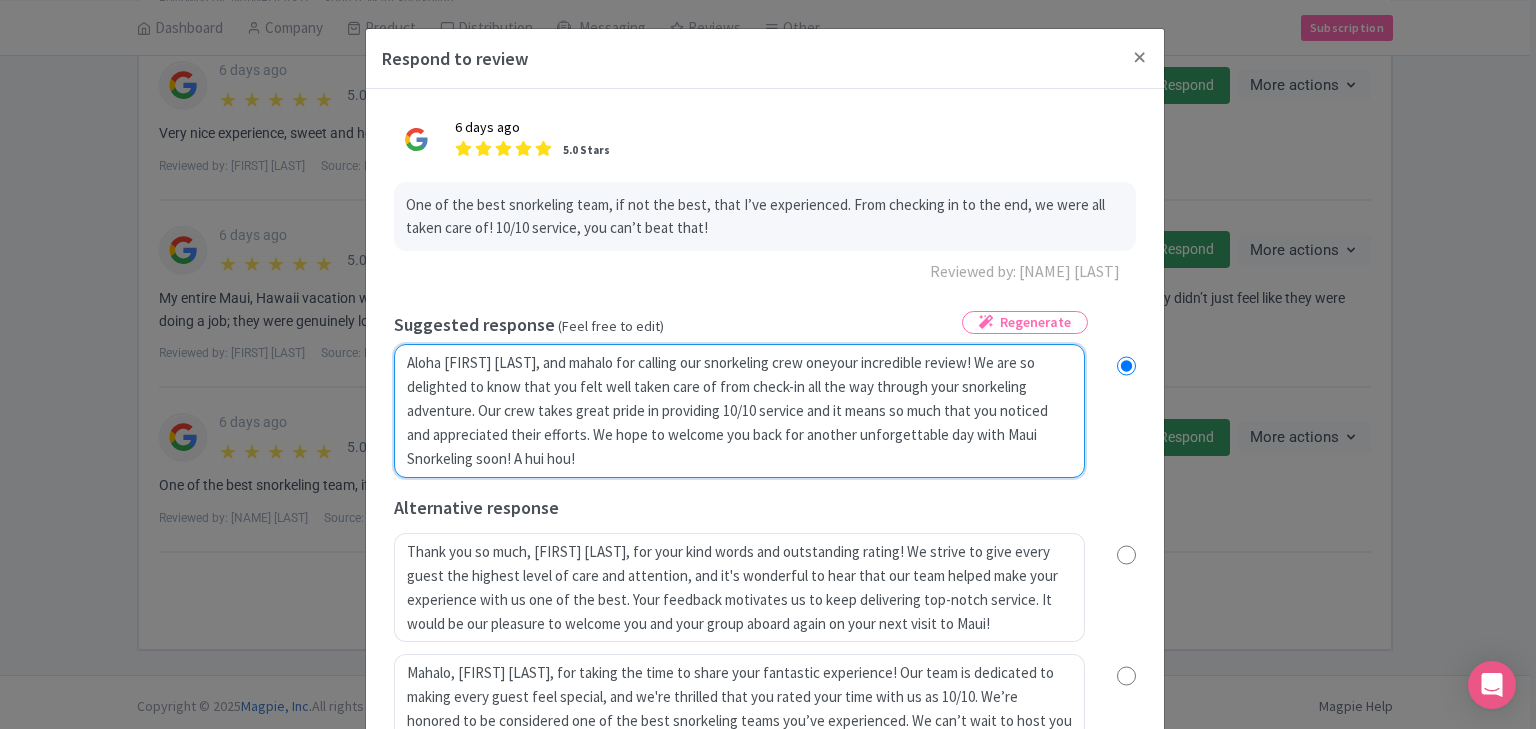 type on "Aloha Louie, and mahalo for calling our snorkeling crew one your incredible review! We are so delighted to know that you felt well taken care of from check-in all the way through your snorkeling adventure. Our crew takes great pride in providing 10/10 service and it means so much that you noticed and appreciated their efforts. We hope to welcome you back for another unforgettable day with Maui Snorkeling soon! A hui hou!" 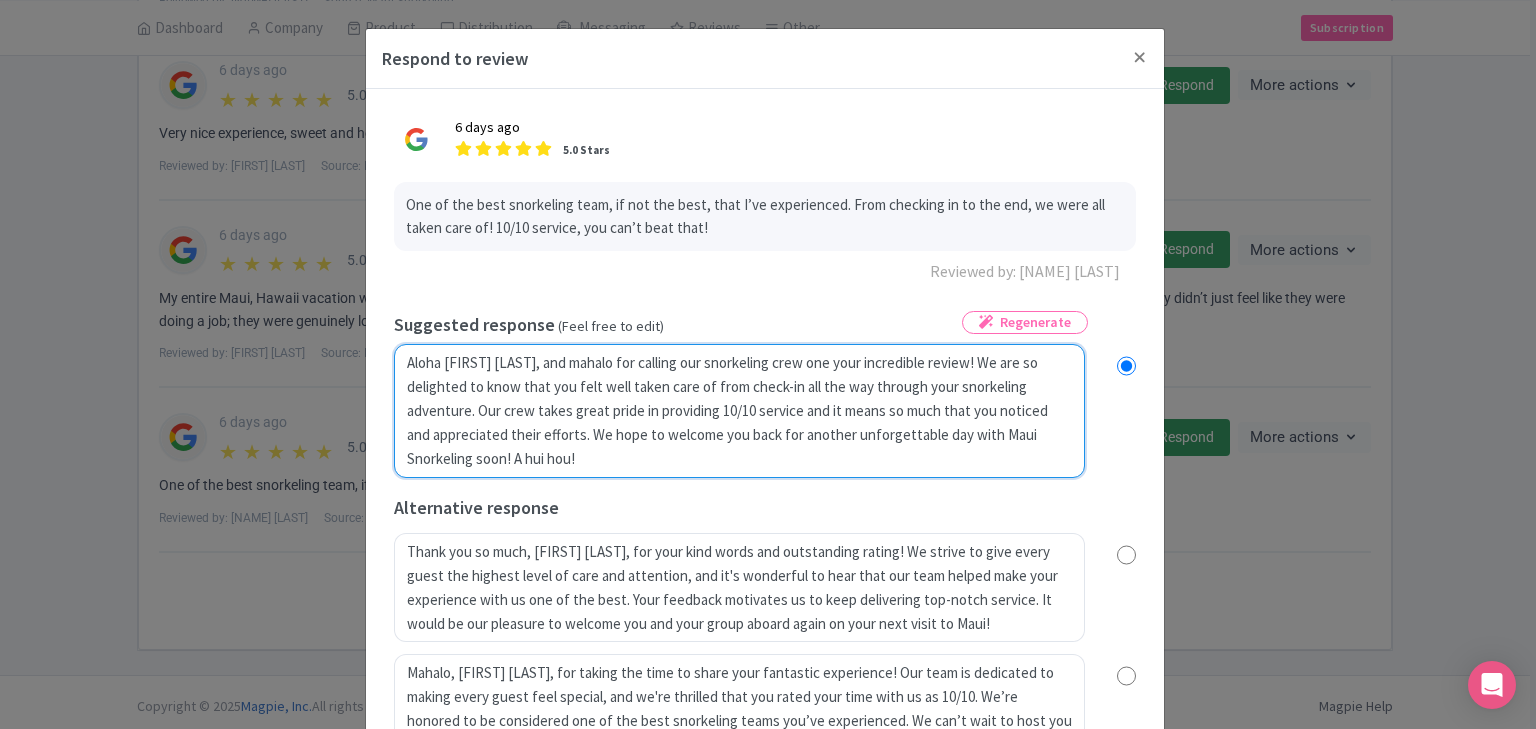 radio on "true" 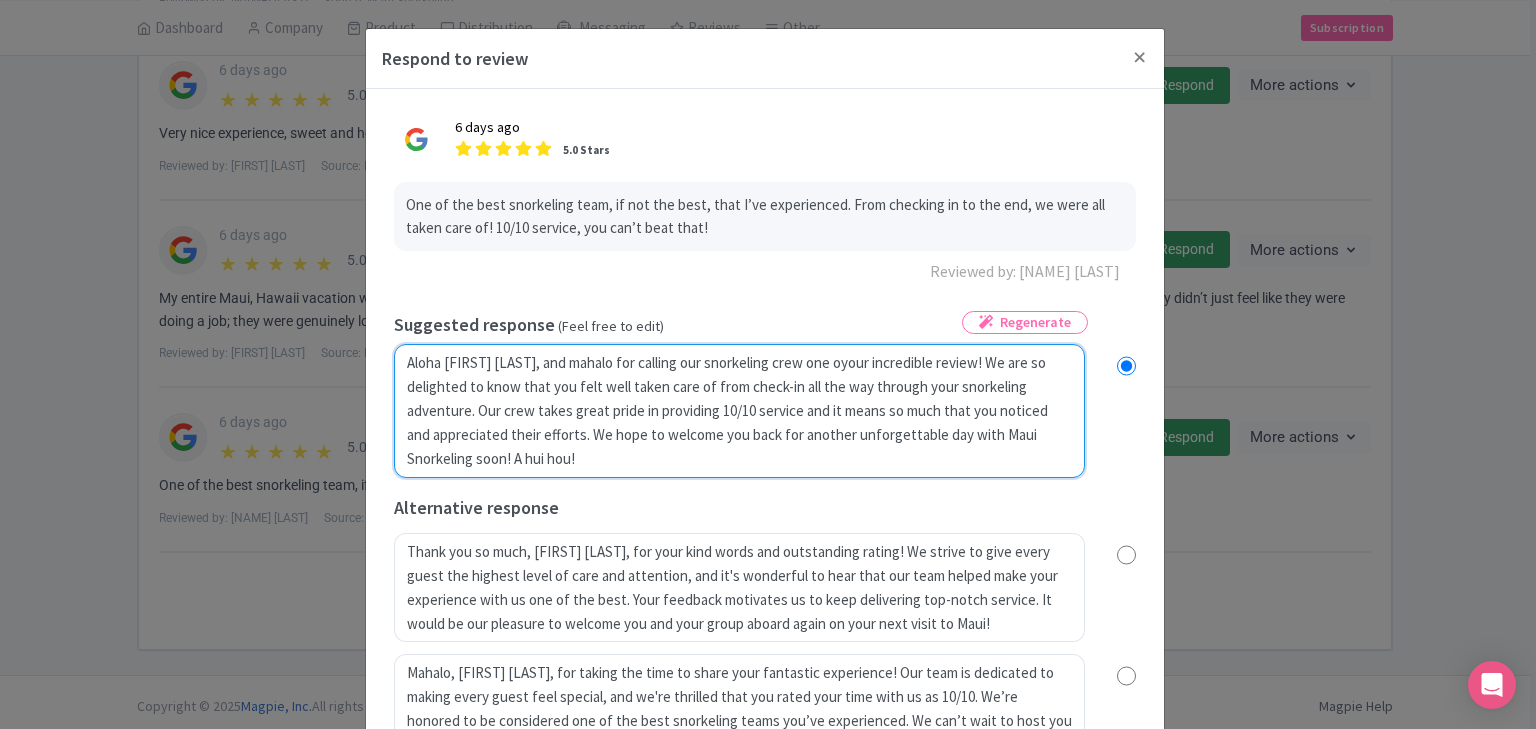 radio on "true" 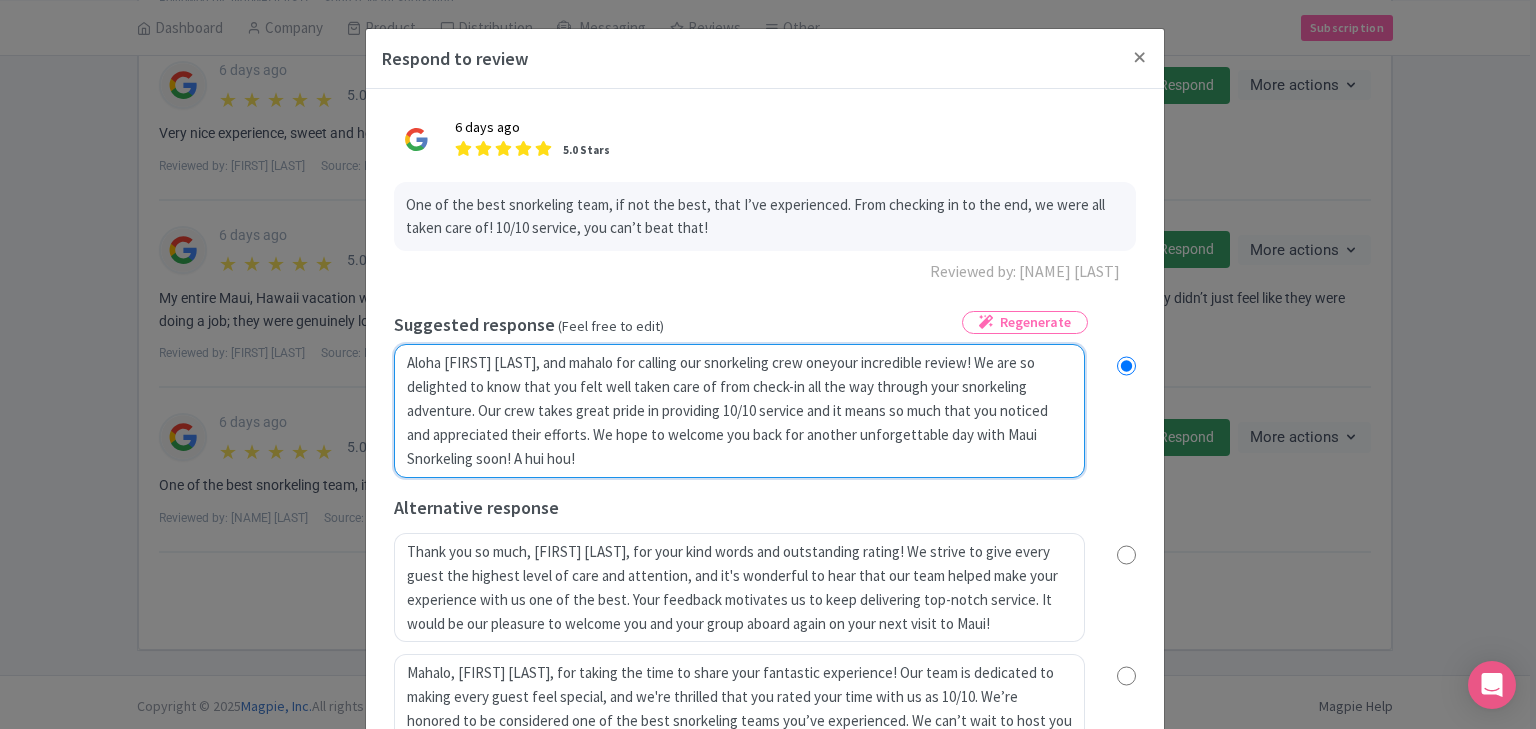 type on "Aloha Louie, and mahalo for calling our snorkeling crew one of your incredible review! We are so delighted to know that you felt well taken care of from check-in all the way through your snorkeling adventure. Our crew takes great pride in providing 10/10 service and it means so much that you noticed and appreciated their efforts. We hope to welcome you back for another unforgettable day with Maui Snorkeling soon! A hui hou!" 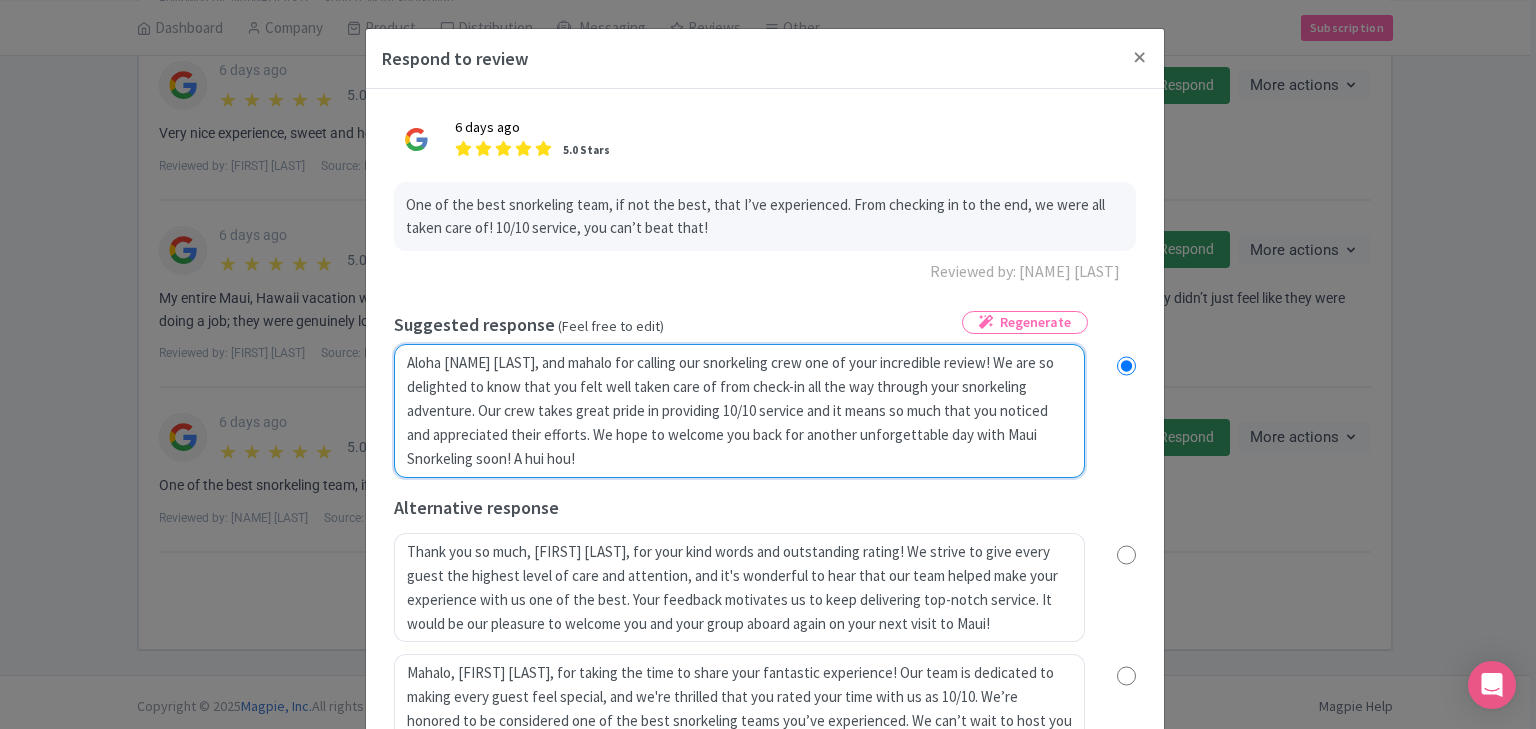 radio on "true" 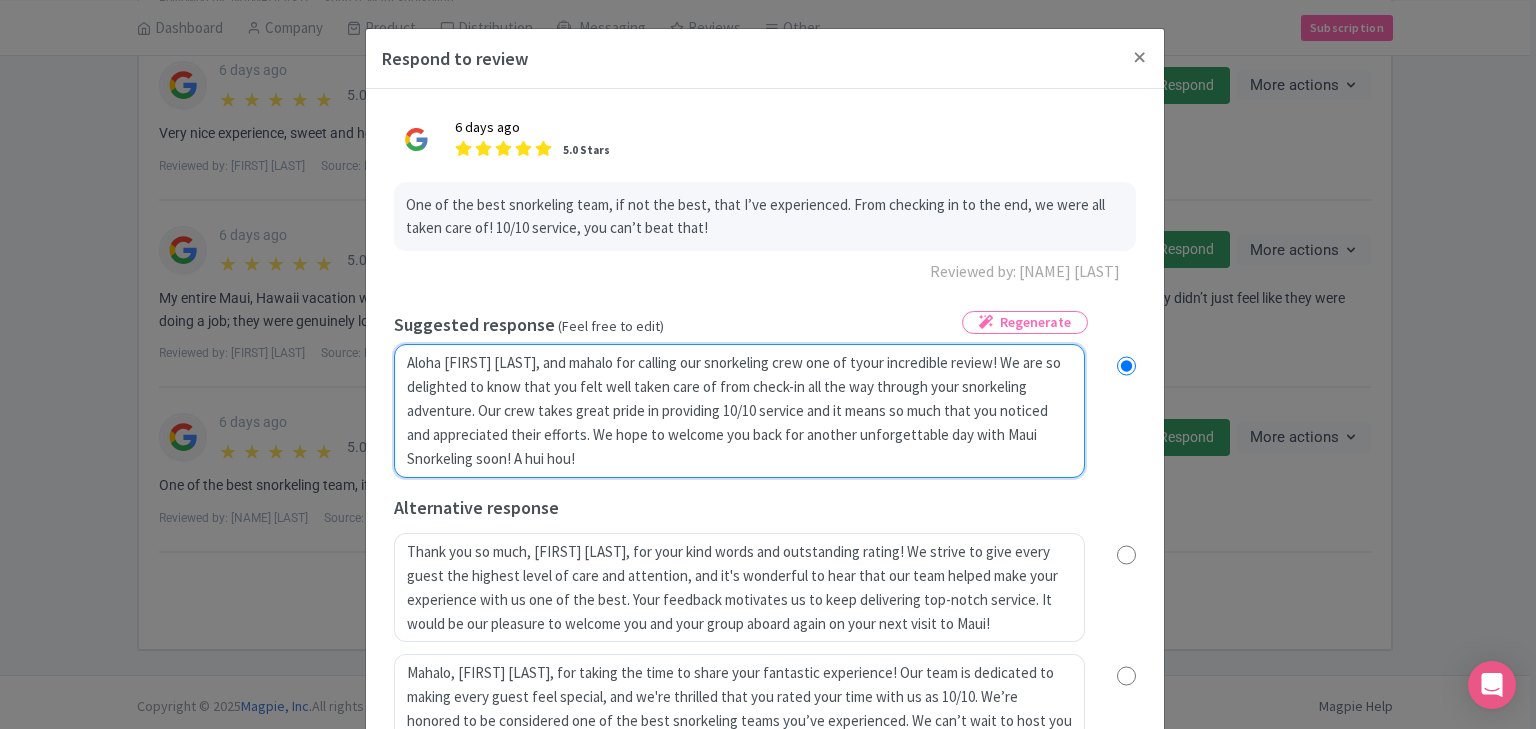 radio on "true" 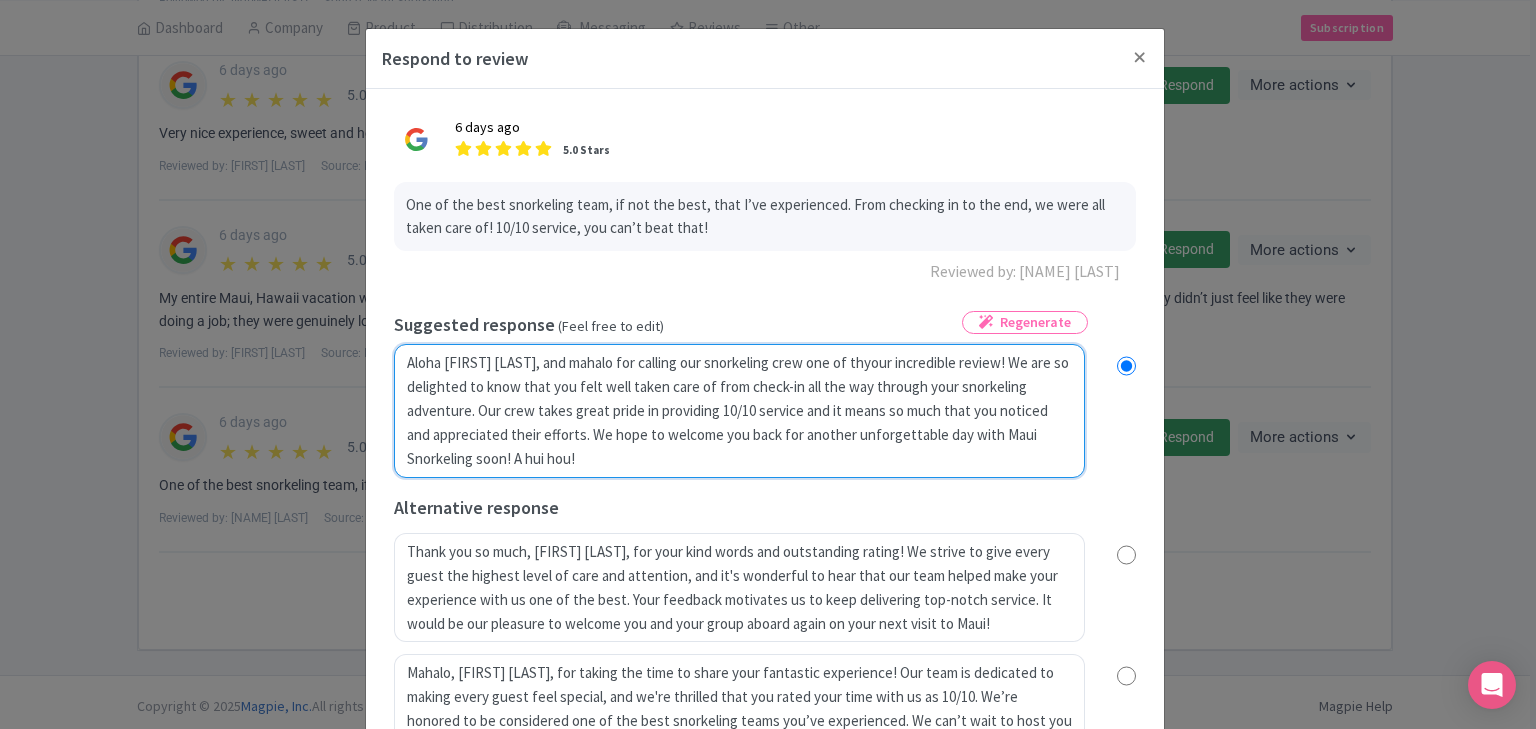 type on "Aloha Louie, and mahalo for calling our snorkeling crew one of theyour incredible review! We are so delighted to know that you felt well taken care of from check-in all the way through your snorkeling adventure. Our crew takes great pride in providing 10/10 service and it means so much that you noticed and appreciated their efforts. We hope to welcome you back for another unforgettable day with Maui Snorkeling soon! A hui hou!" 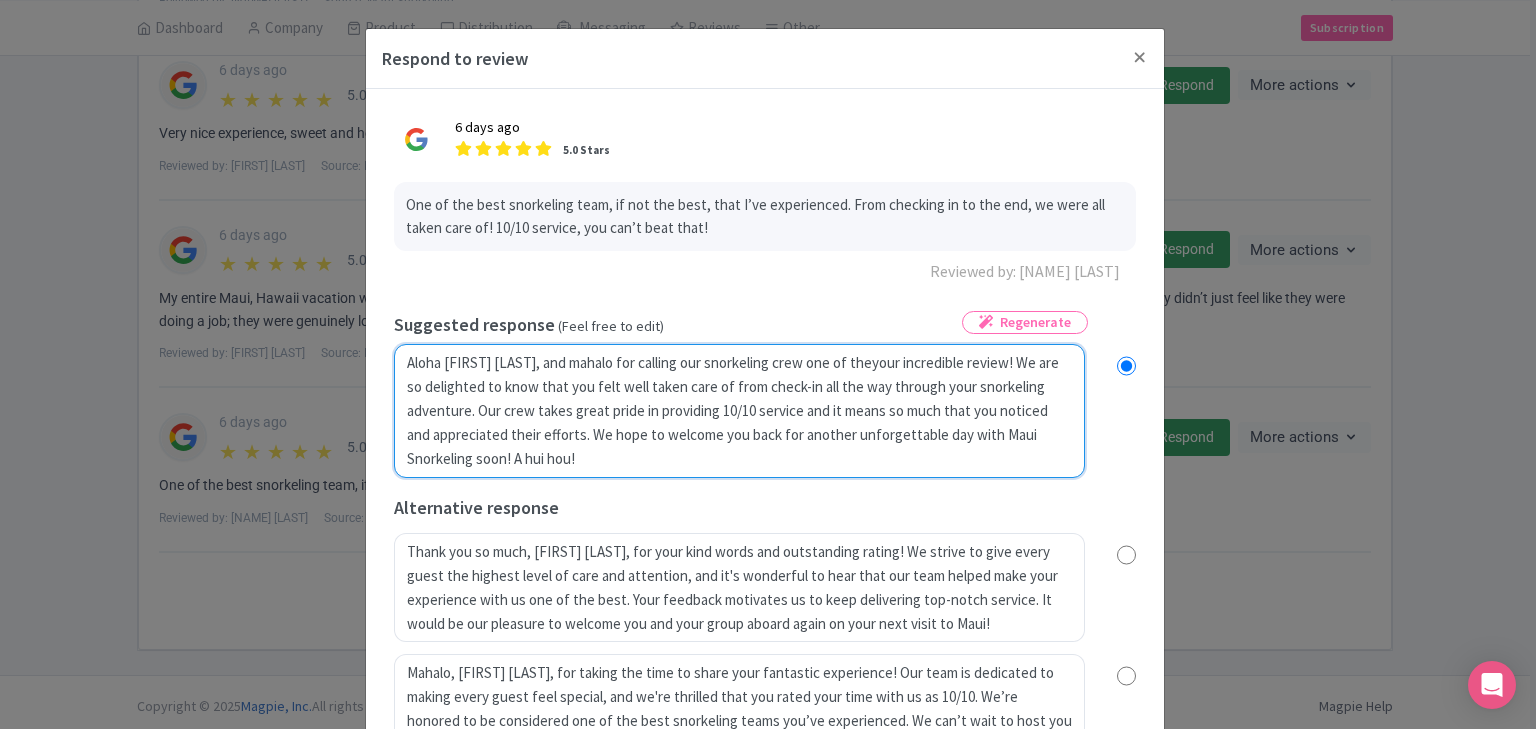 type on "Aloha Louie, and mahalo for calling our snorkeling crew one of the your incredible review! We are so delighted to know that you felt well taken care of from check-in all the way through your snorkeling adventure. Our crew takes great pride in providing 10/10 service and it means so much that you noticed and appreciated their efforts. We hope to welcome you back for another unforgettable day with Maui Snorkeling soon! A hui hou!" 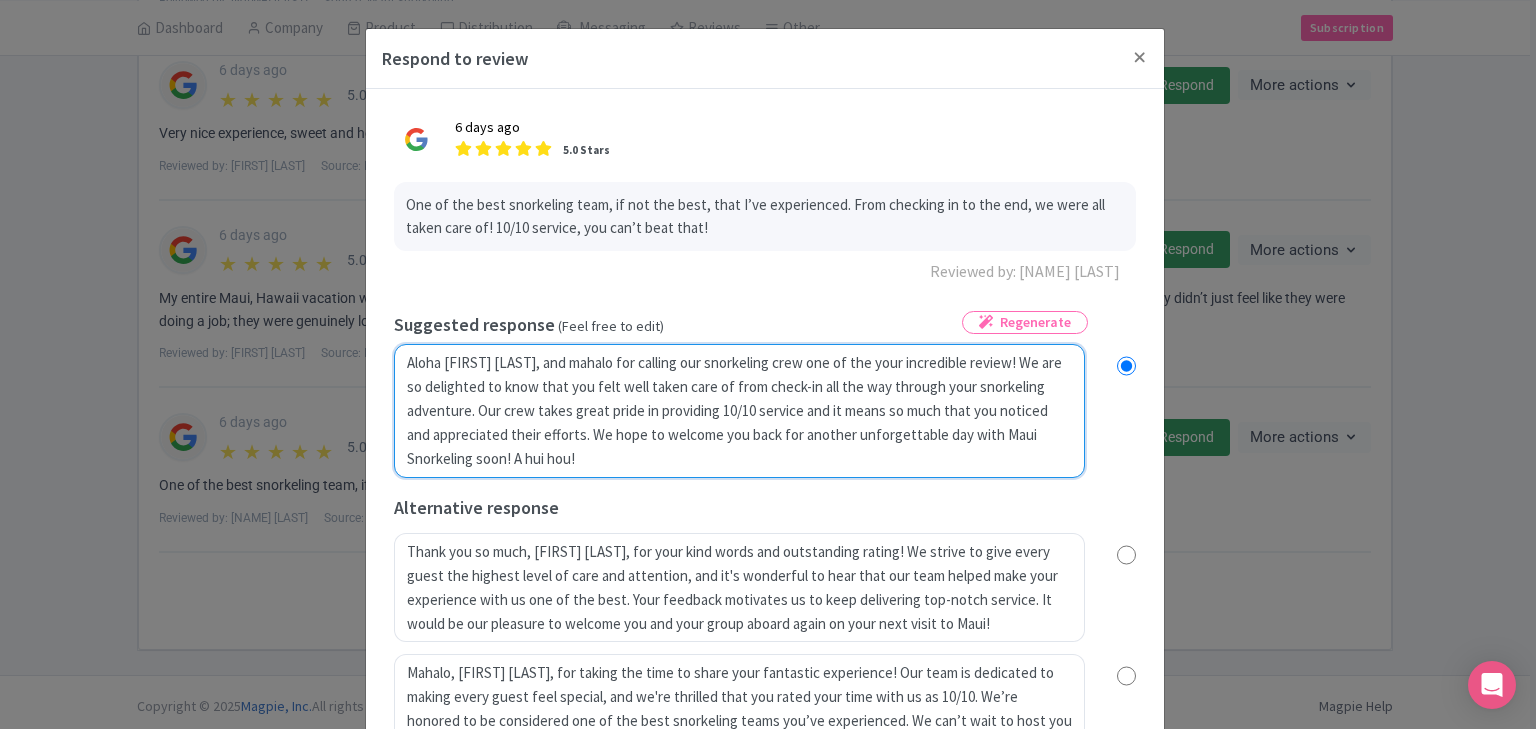 radio on "true" 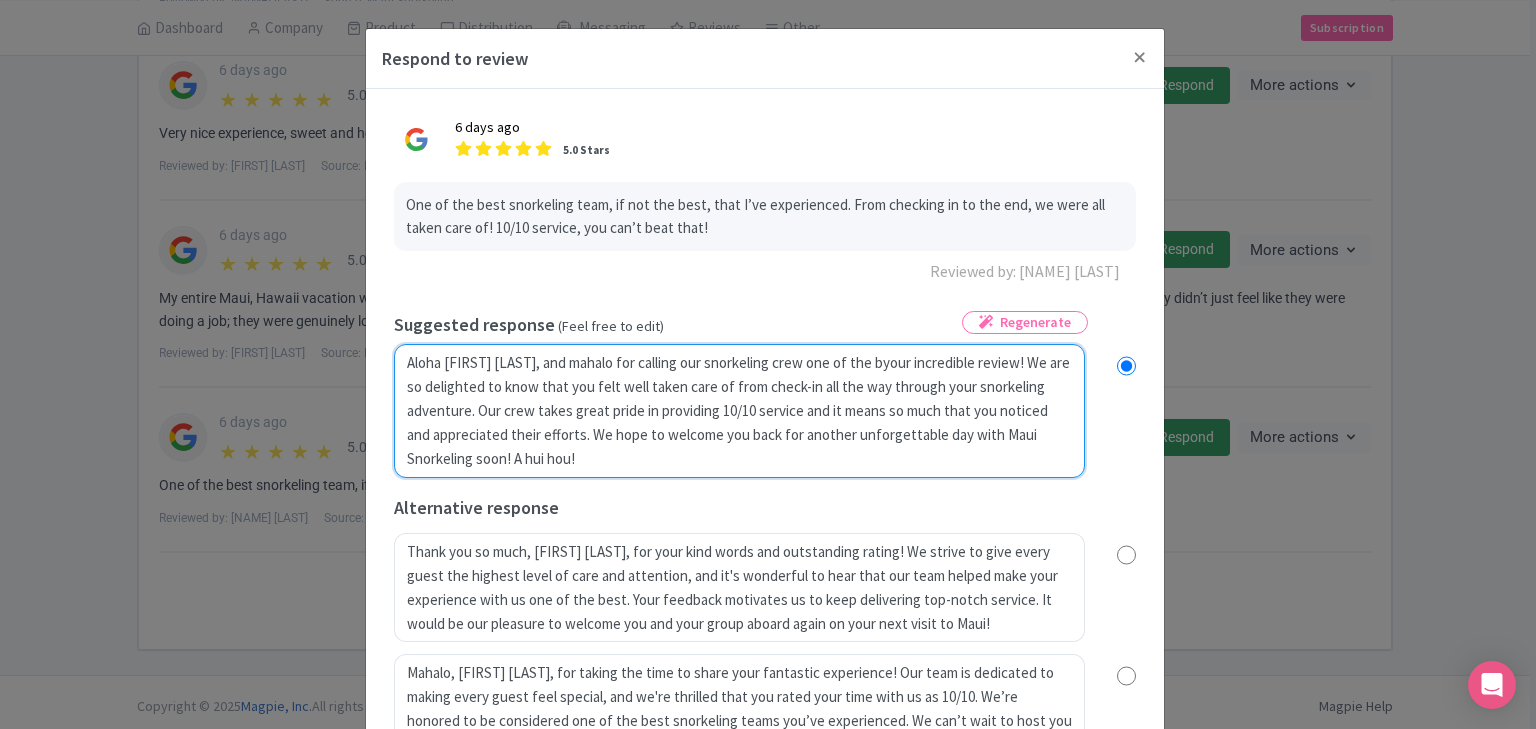 type on "Aloha Louie, and mahalo for calling our snorkeling crew one of the beyour incredible review! We are so delighted to know that you felt well taken care of from check-in all the way through your snorkeling adventure. Our crew takes great pride in providing 10/10 service and it means so much that you noticed and appreciated their efforts. We hope to welcome you back for another unforgettable day with Maui Snorkeling soon! A hui hou!" 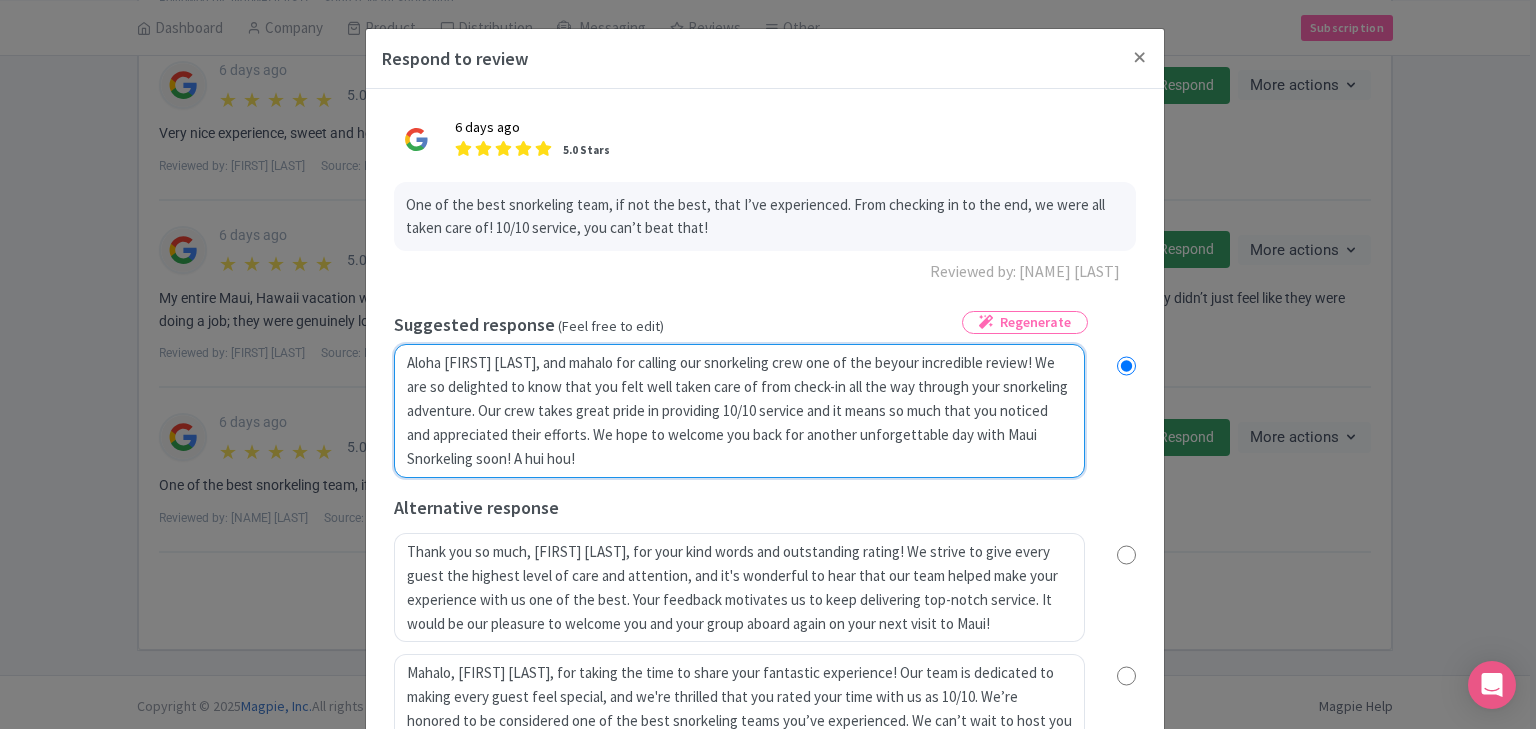 radio on "true" 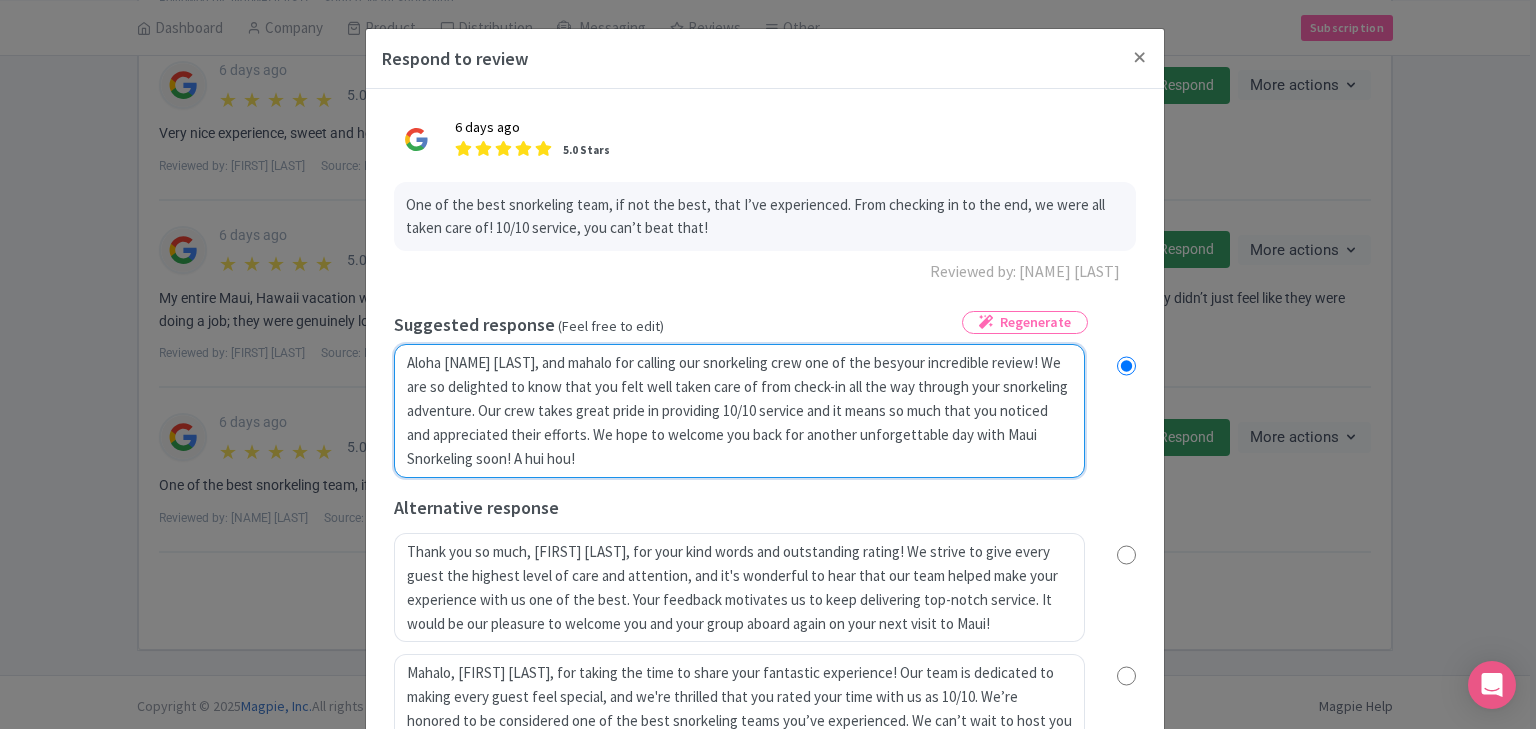 type on "Aloha Louie, and mahalo for calling our snorkeling crew one of the bestyour incredible review! We are so delighted to know that you felt well taken care of from check-in all the way through your snorkeling adventure. Our crew takes great pride in providing 10/10 service and it means so much that you noticed and appreciated their efforts. We hope to welcome you back for another unforgettable day with Maui Snorkeling soon! A hui hou!" 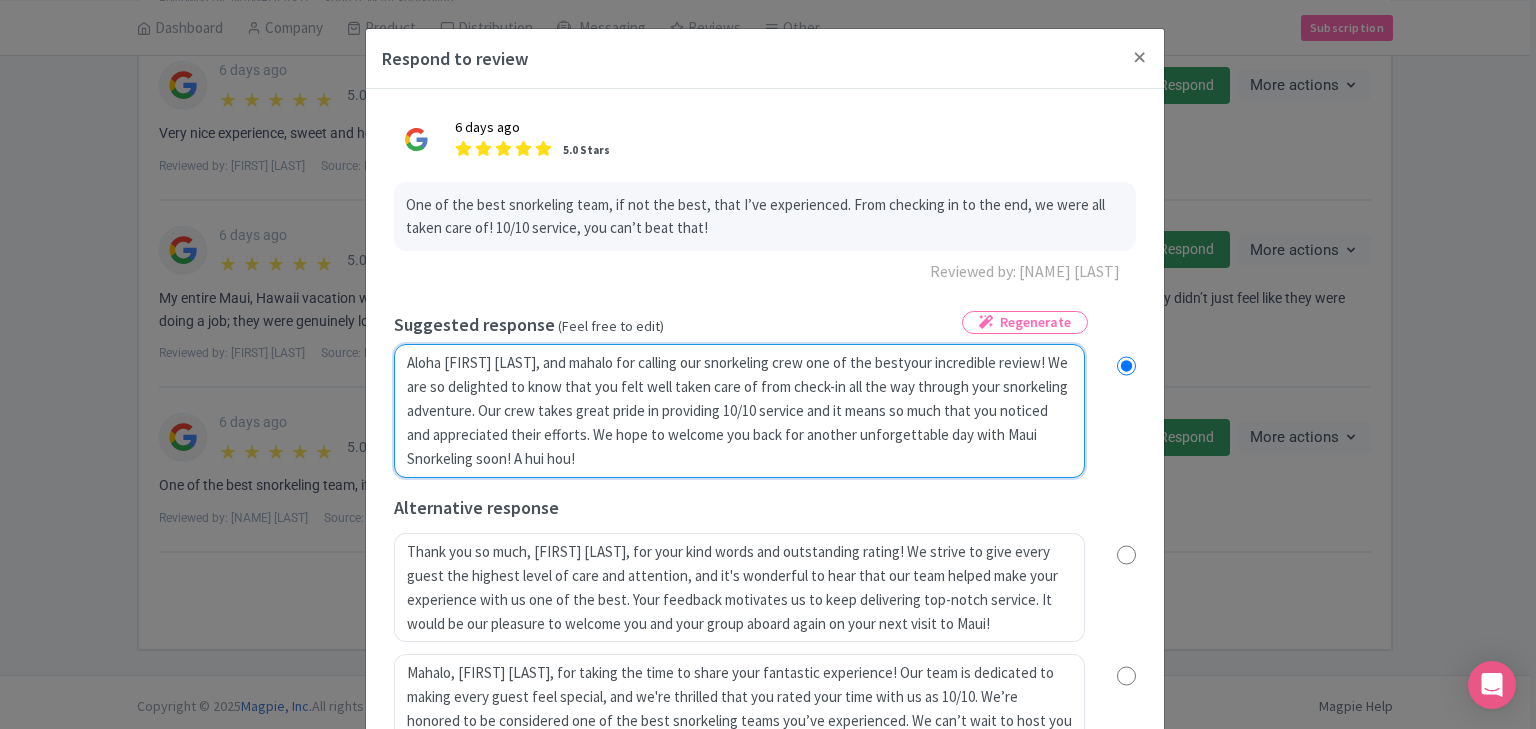 radio on "true" 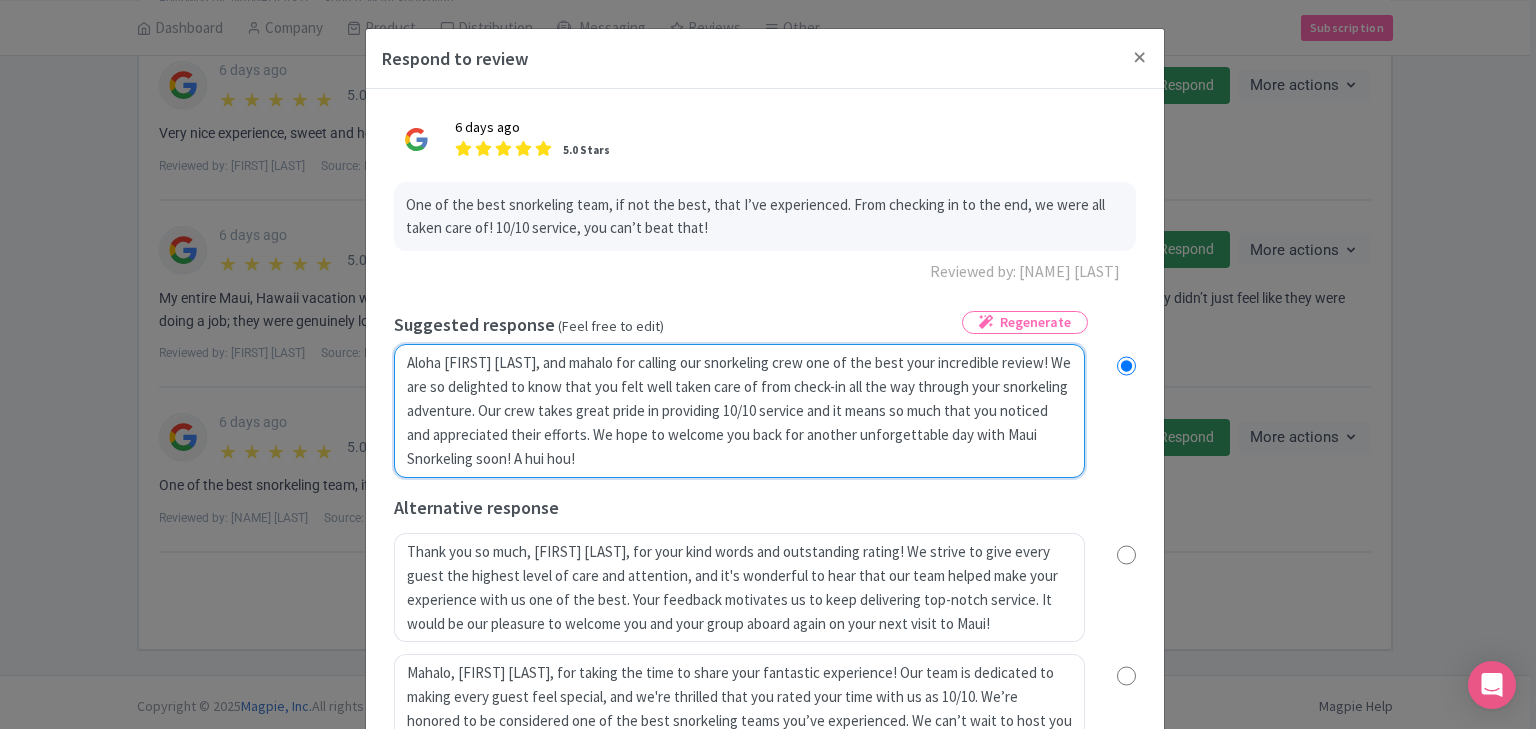 radio on "true" 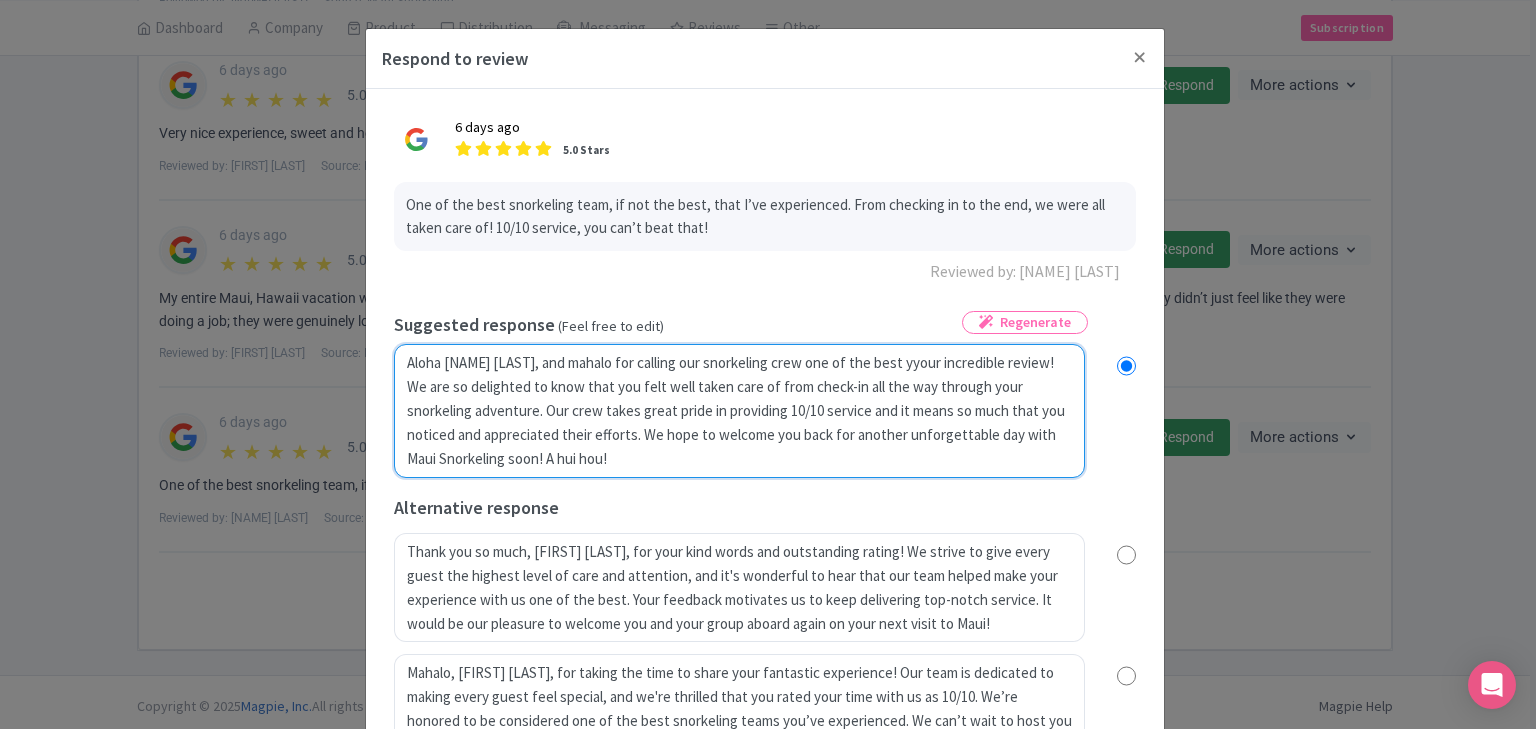 radio on "true" 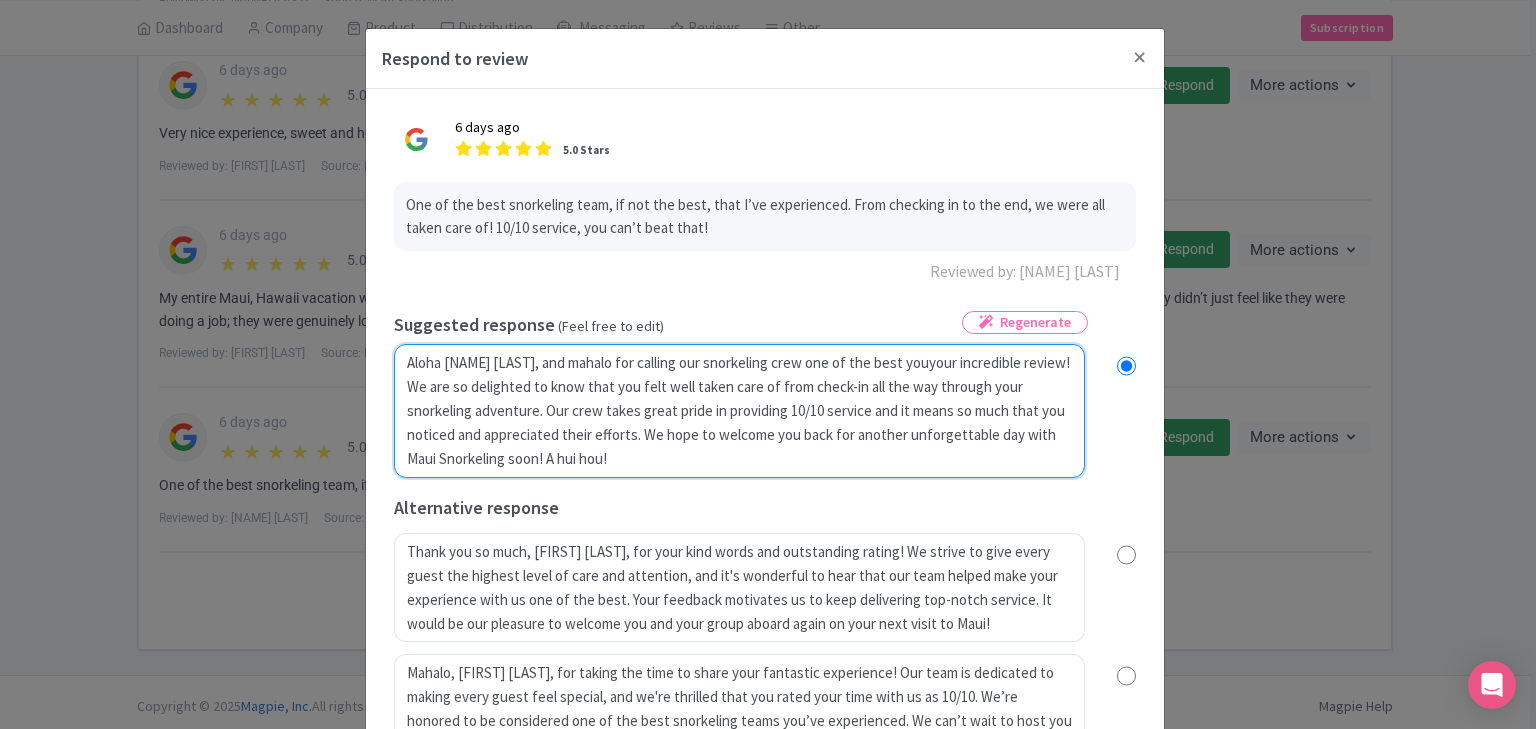 type on "Aloha Louie, and mahalo for calling our snorkeling crew one of the best you your incredible review! We are so delighted to know that you felt well taken care of from check-in all the way through your snorkeling adventure. Our crew takes great pride in providing 10/10 service and it means so much that you noticed and appreciated their efforts. We hope to welcome you back for another unforgettable day with Maui Snorkeling soon! A hui hou!" 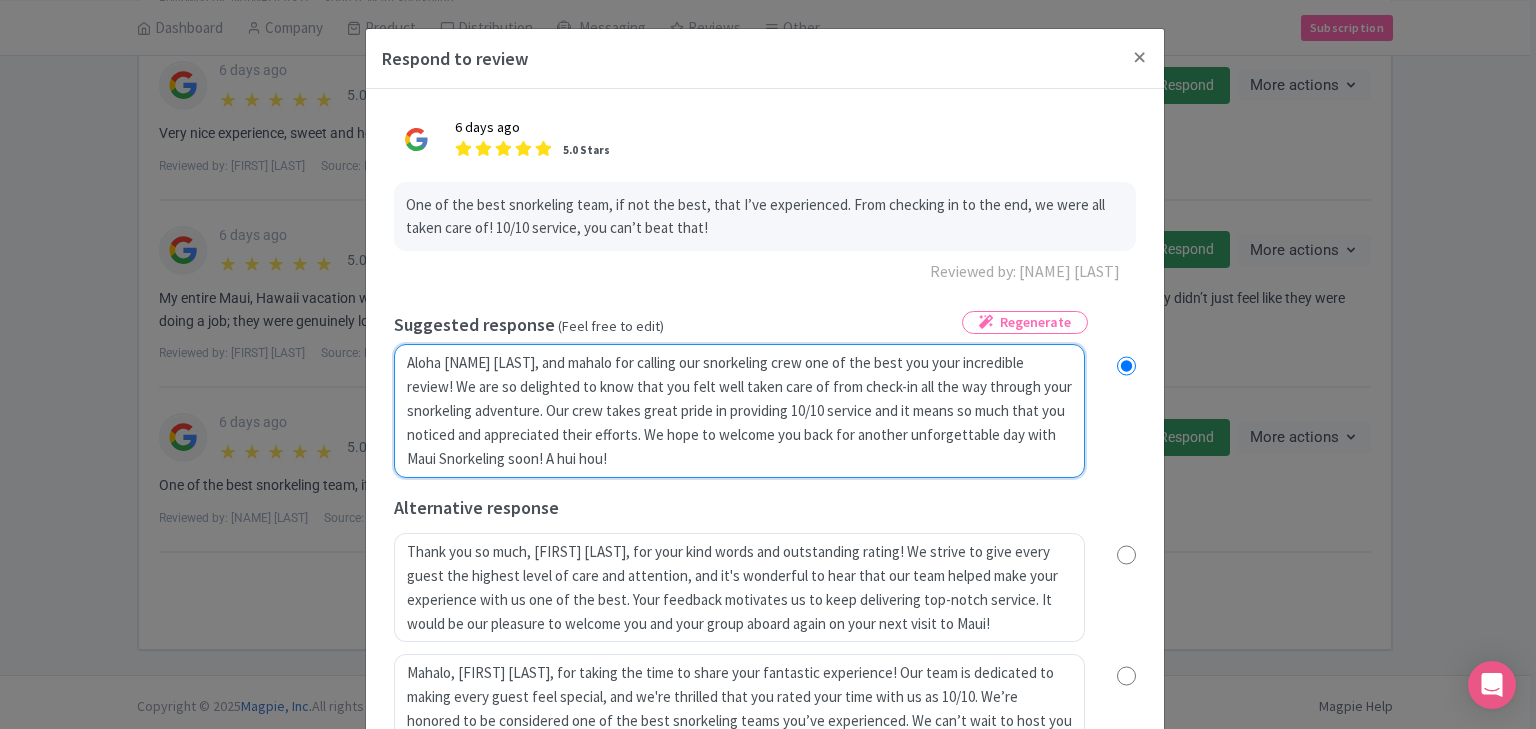 radio on "true" 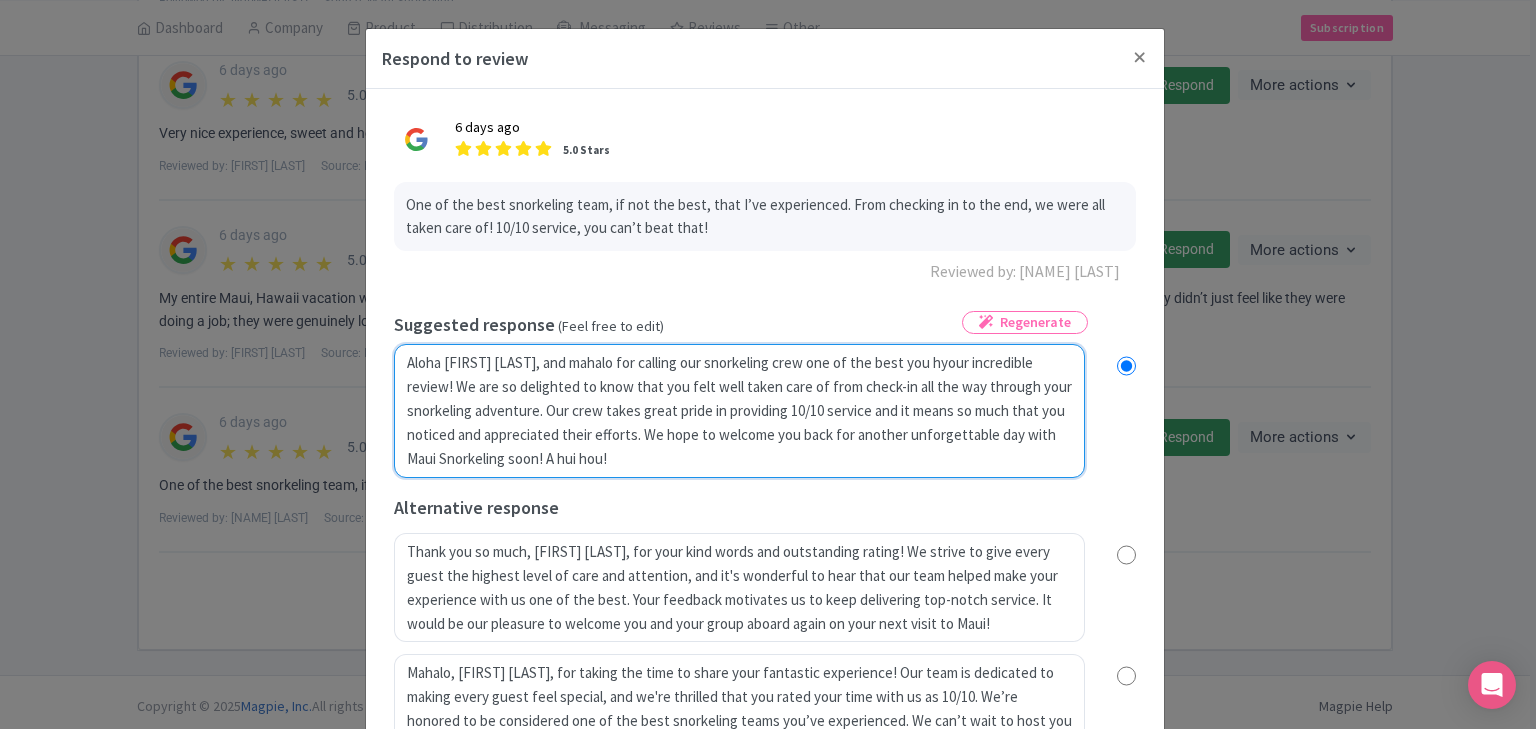 radio on "true" 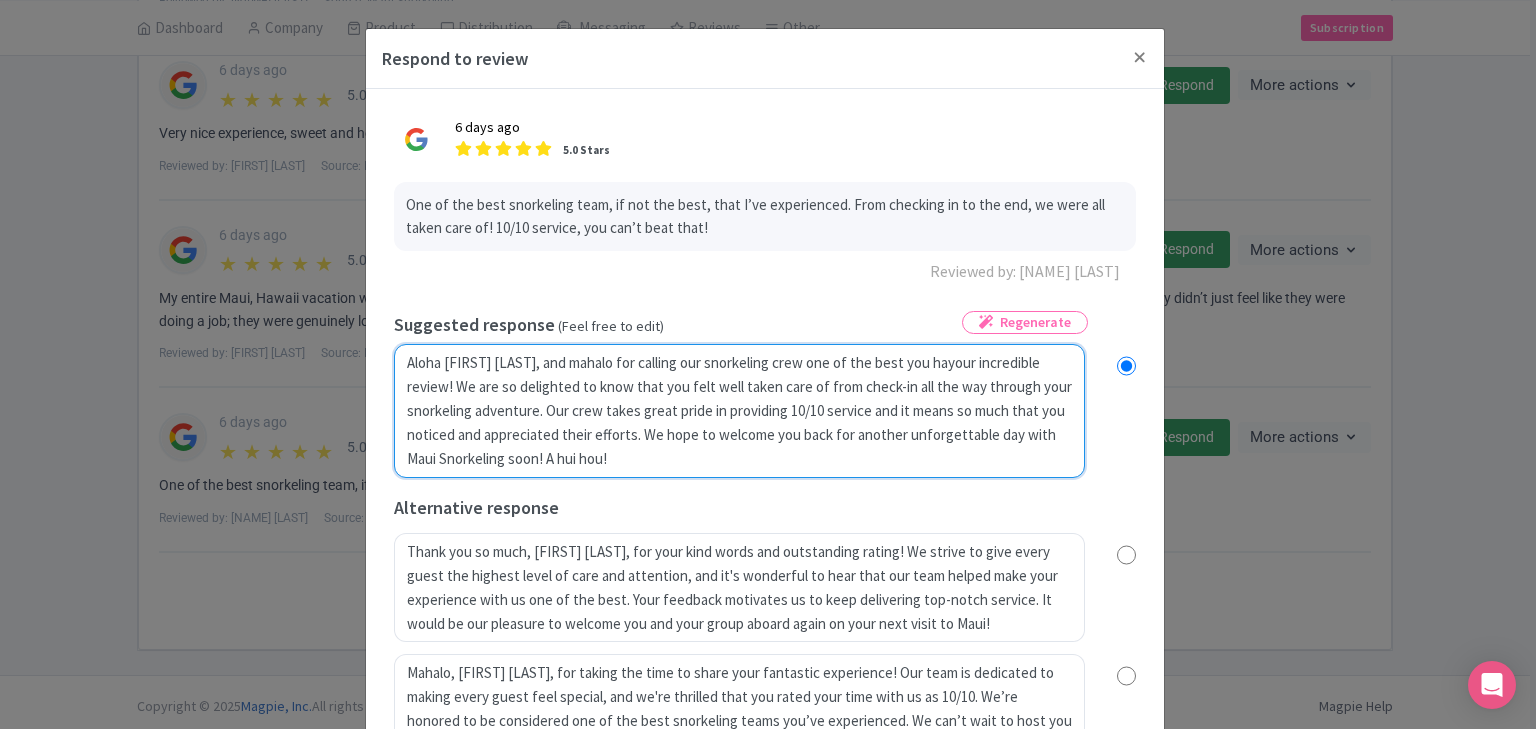 radio on "true" 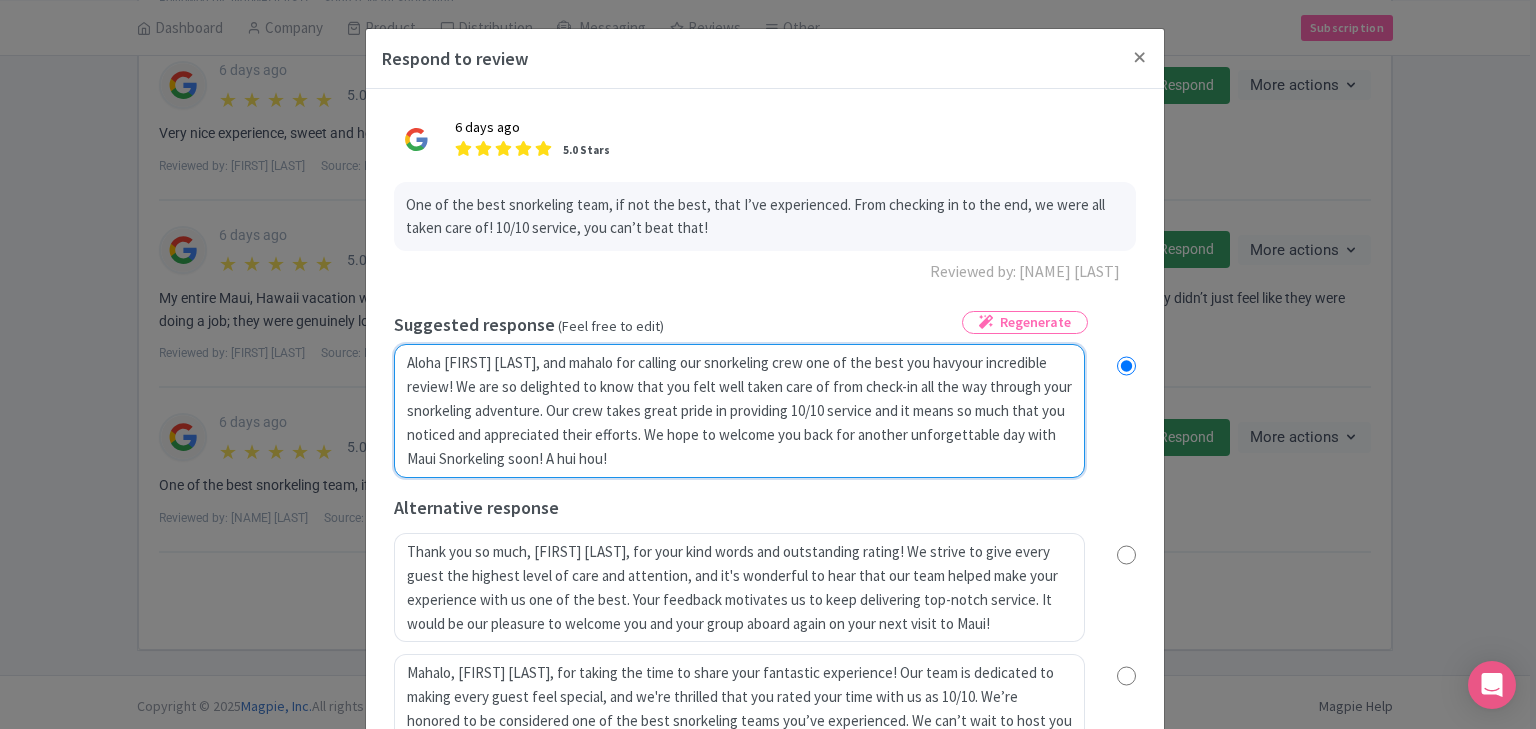 radio on "true" 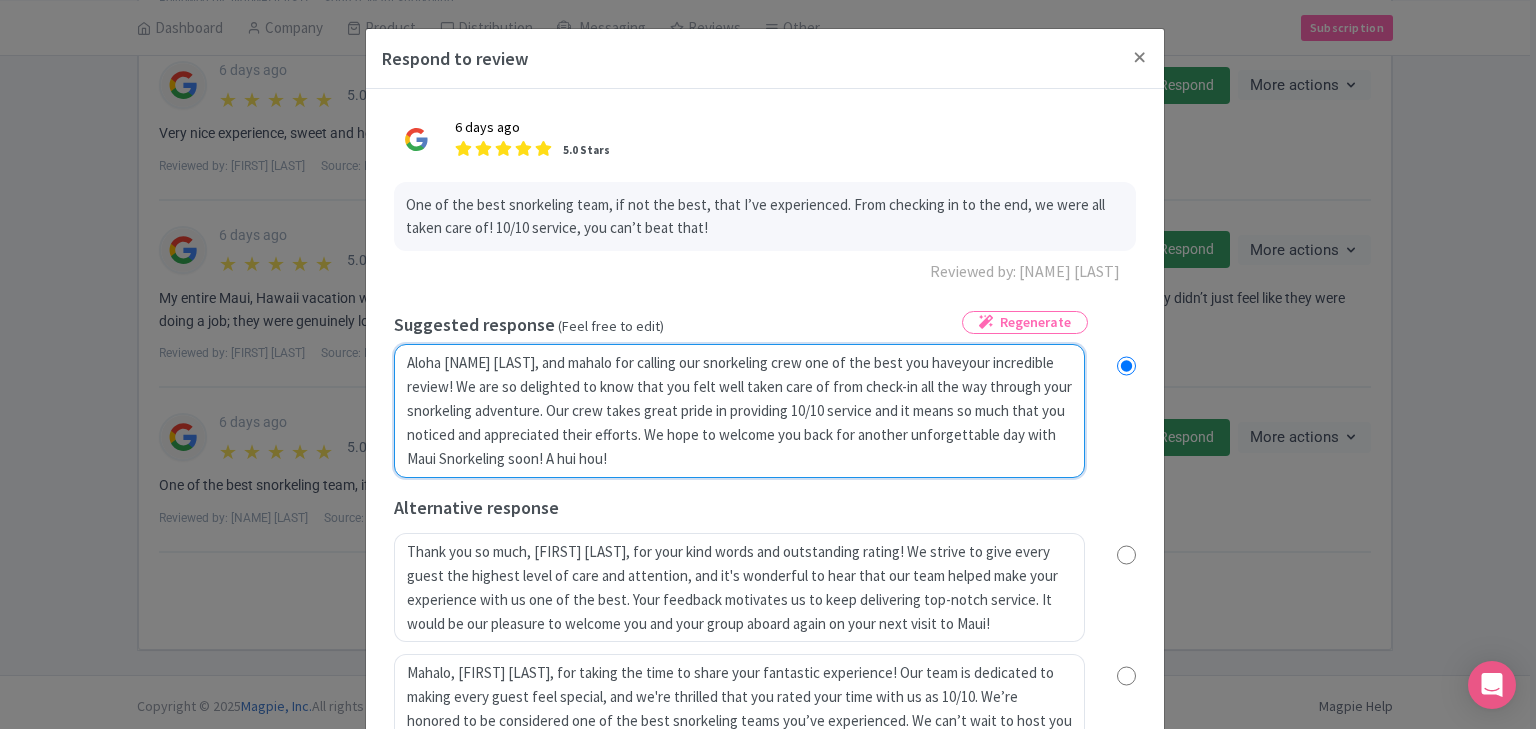 type on "Aloha Louie, and mahalo for calling our snorkeling crew one of the best you have your incredible review! We are so delighted to know that you felt well taken care of from check-in all the way through your snorkeling adventure. Our crew takes great pride in providing 10/10 service and it means so much that you noticed and appreciated their efforts. We hope to welcome you back for another unforgettable day with Maui Snorkeling soon! A hui hou!" 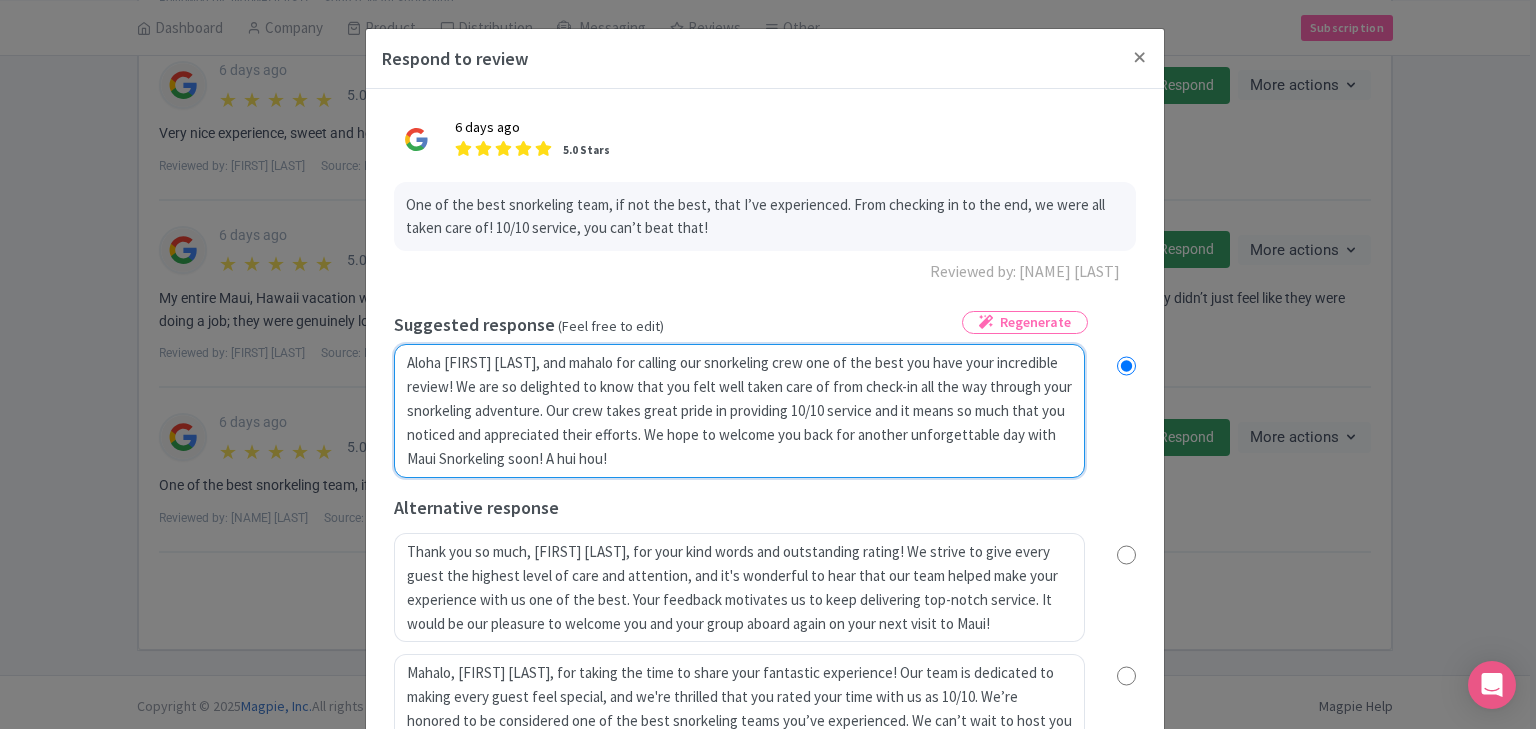 radio on "true" 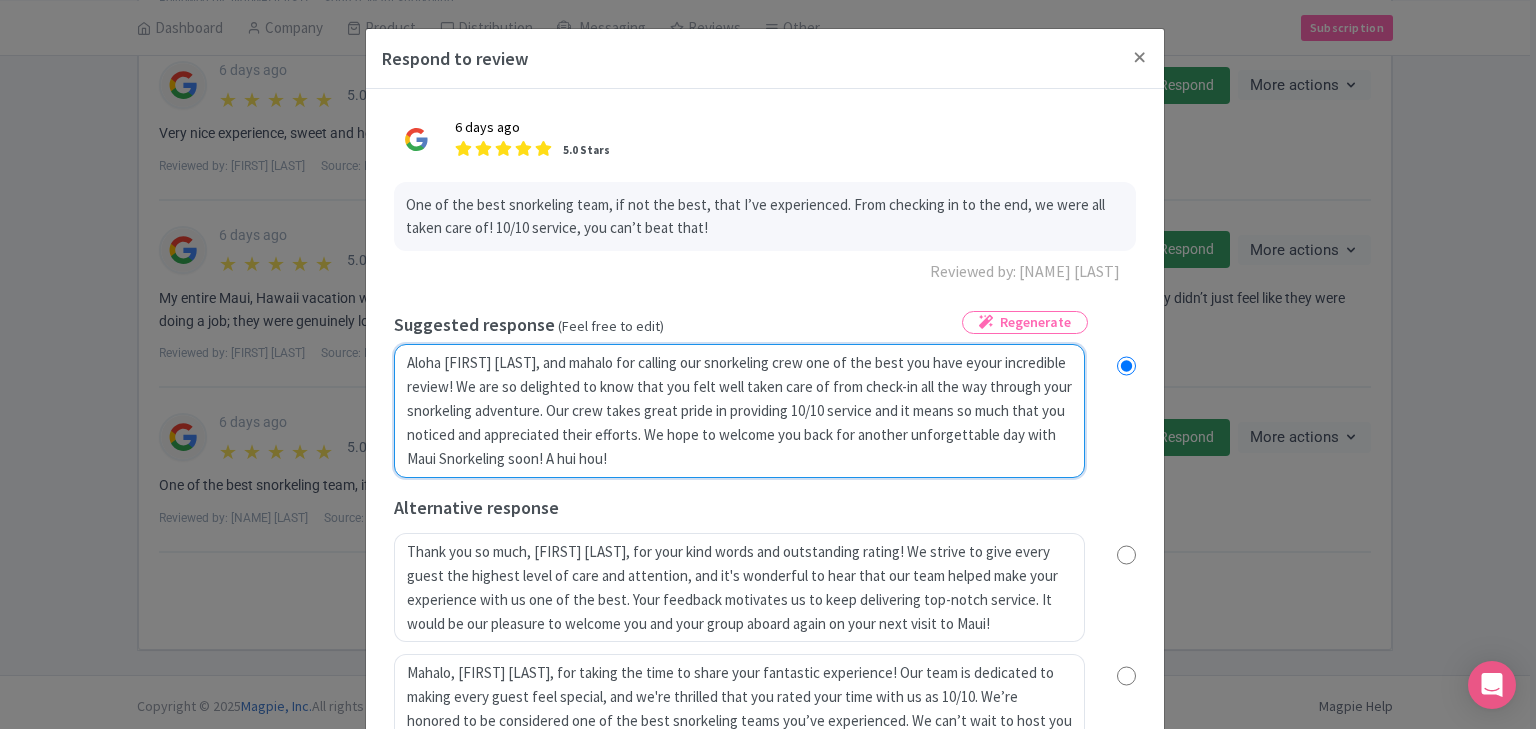 radio on "true" 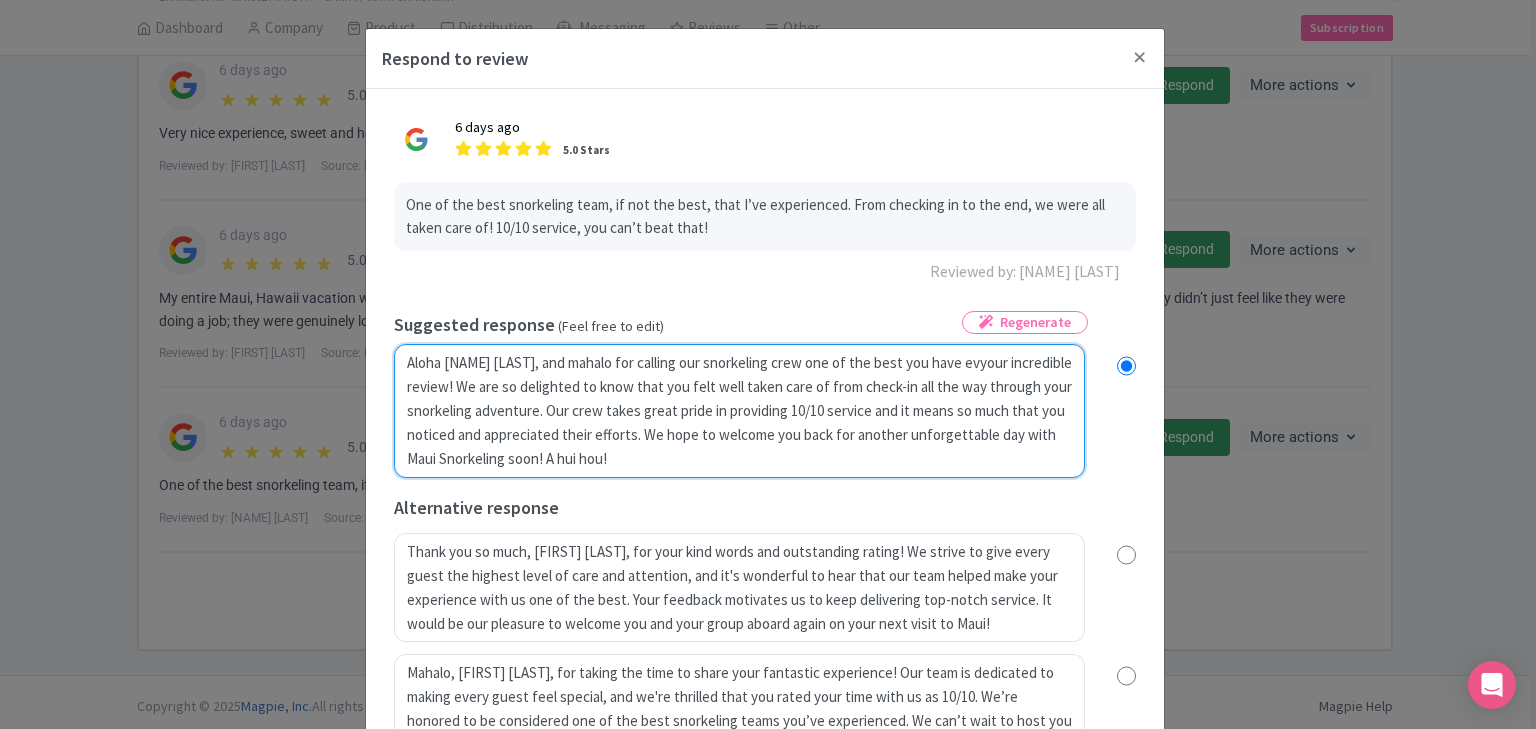 radio on "true" 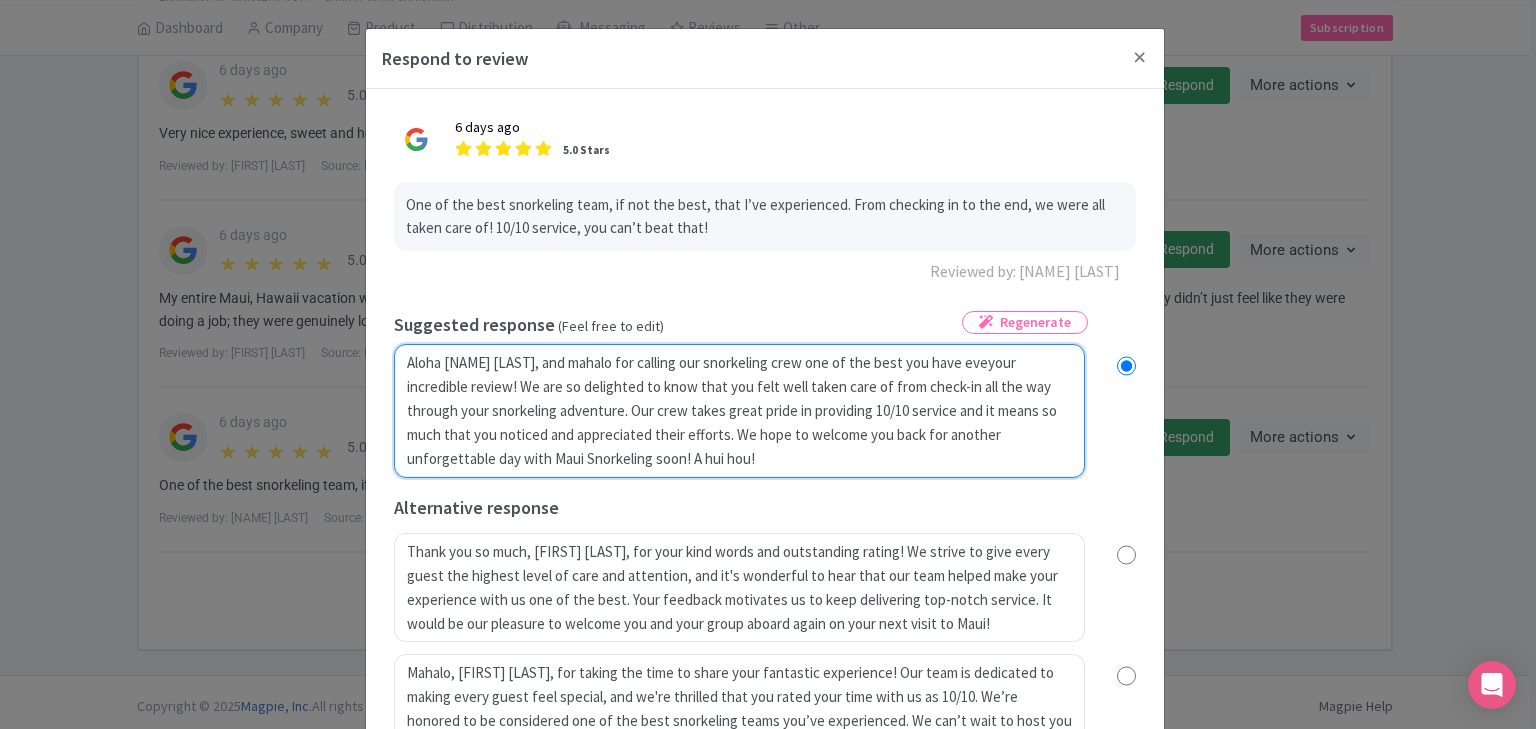 type on "Aloha Louie, and mahalo for calling our snorkeling crew one of the best you have everyour incredible review! We are so delighted to know that you felt well taken care of from check-in all the way through your snorkeling adventure. Our crew takes great pride in providing 10/10 service and it means so much that you noticed and appreciated their efforts. We hope to welcome you back for another unforgettable day with Maui Snorkeling soon! A hui hou!" 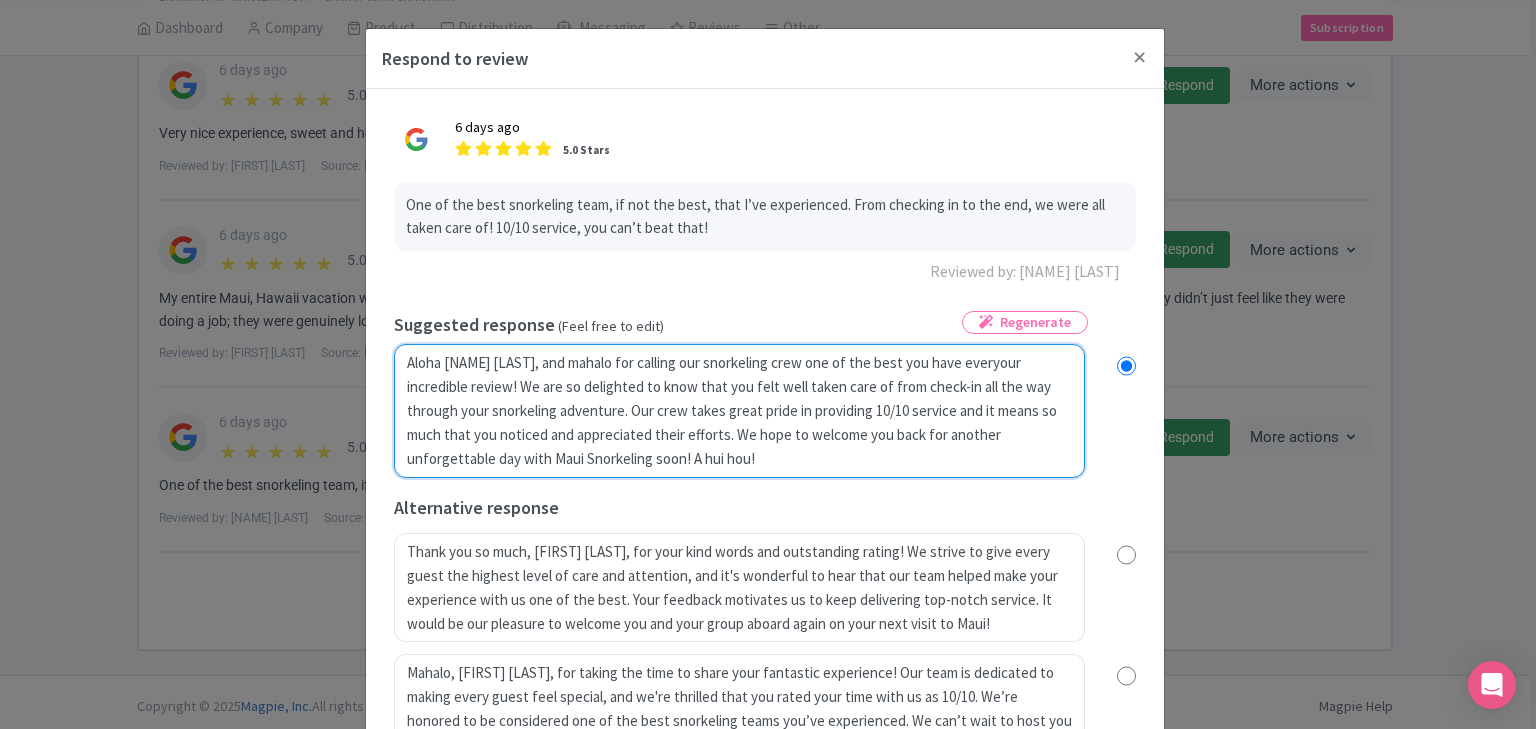 radio on "true" 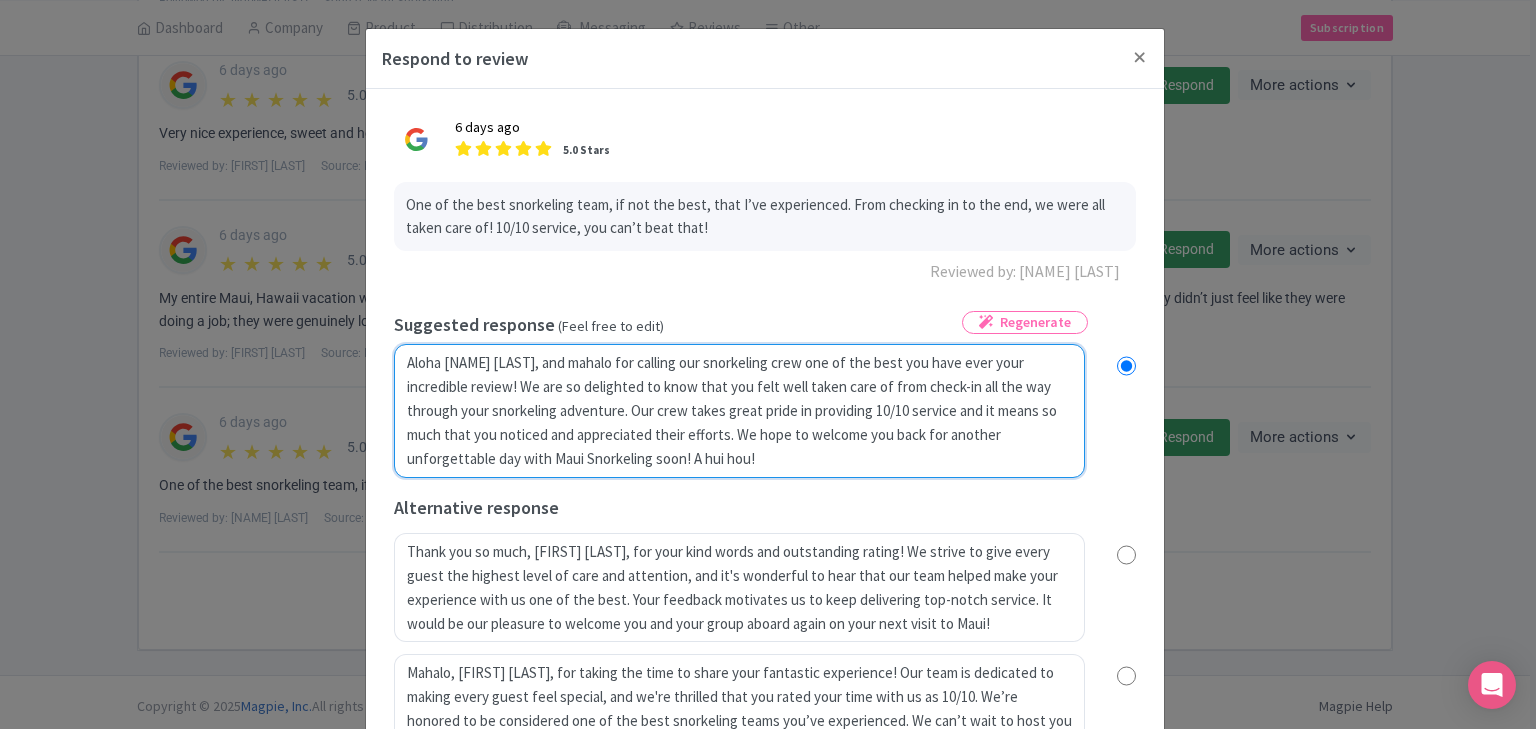 radio on "true" 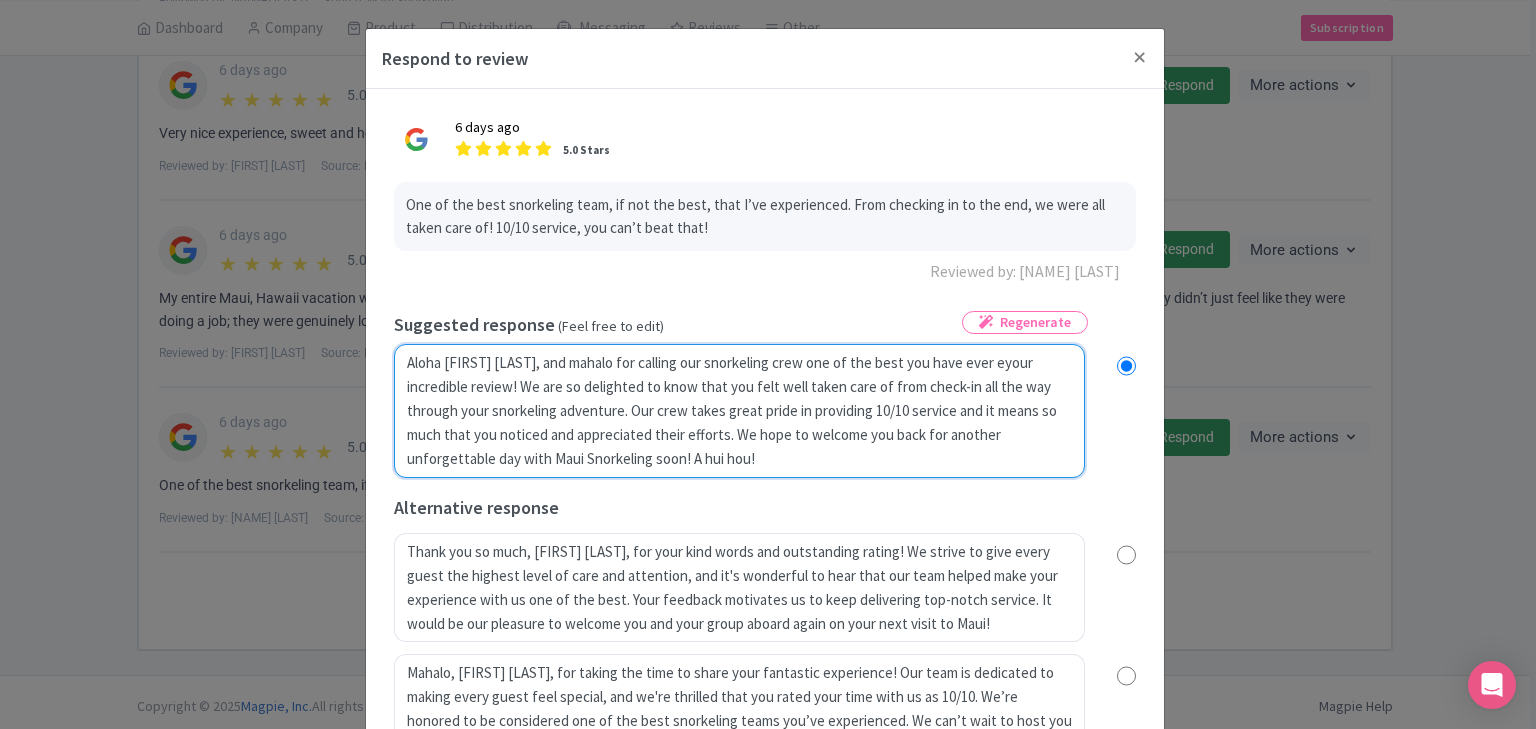 radio on "true" 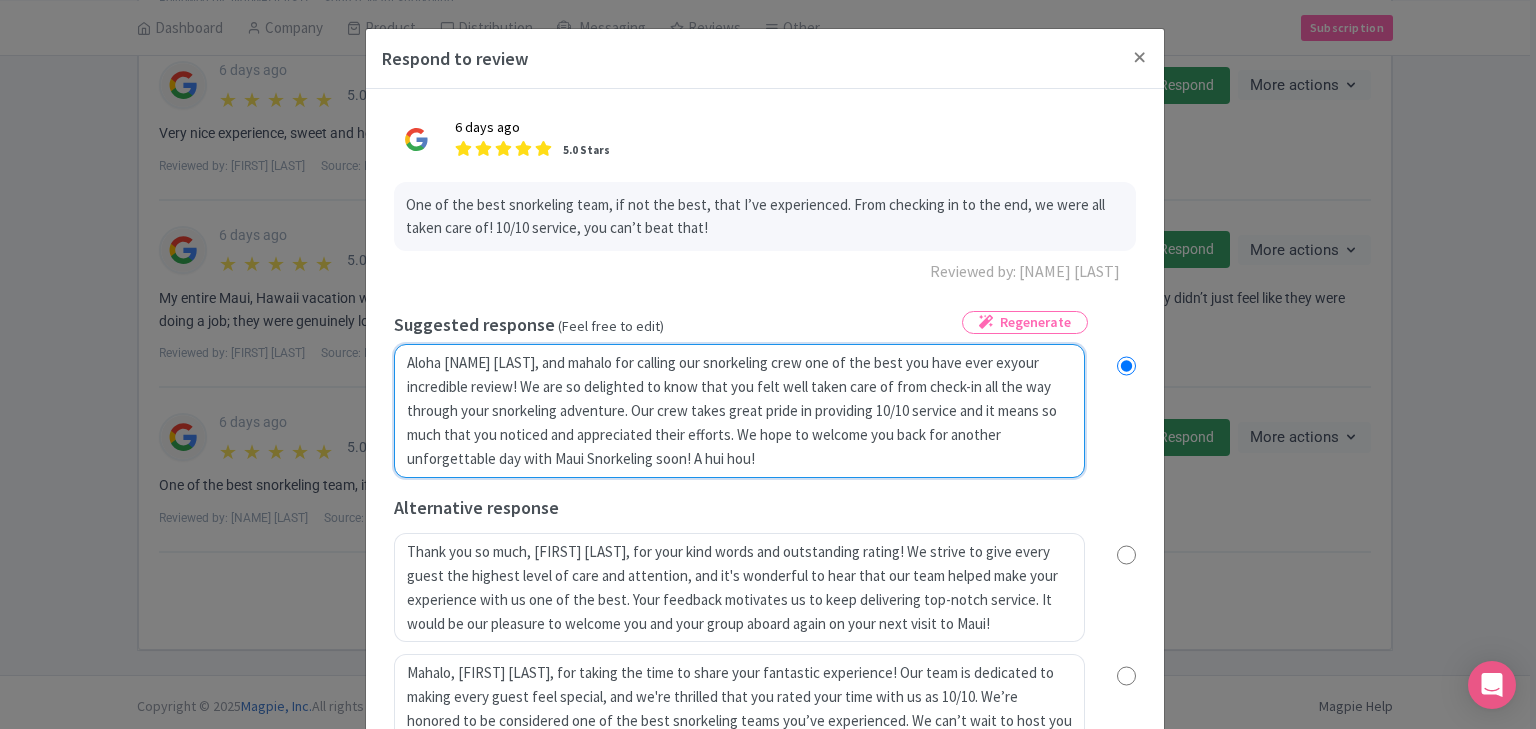 radio on "true" 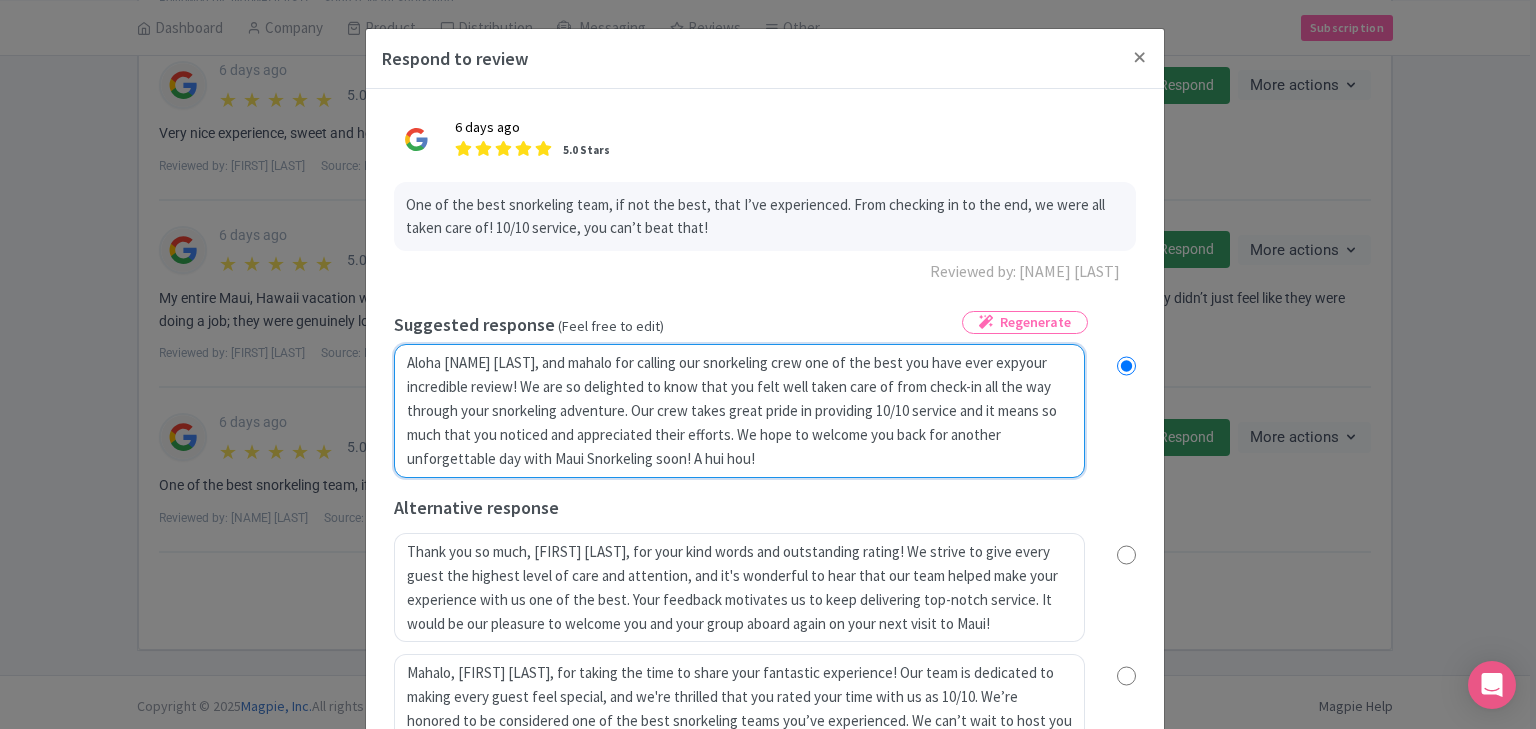 radio on "true" 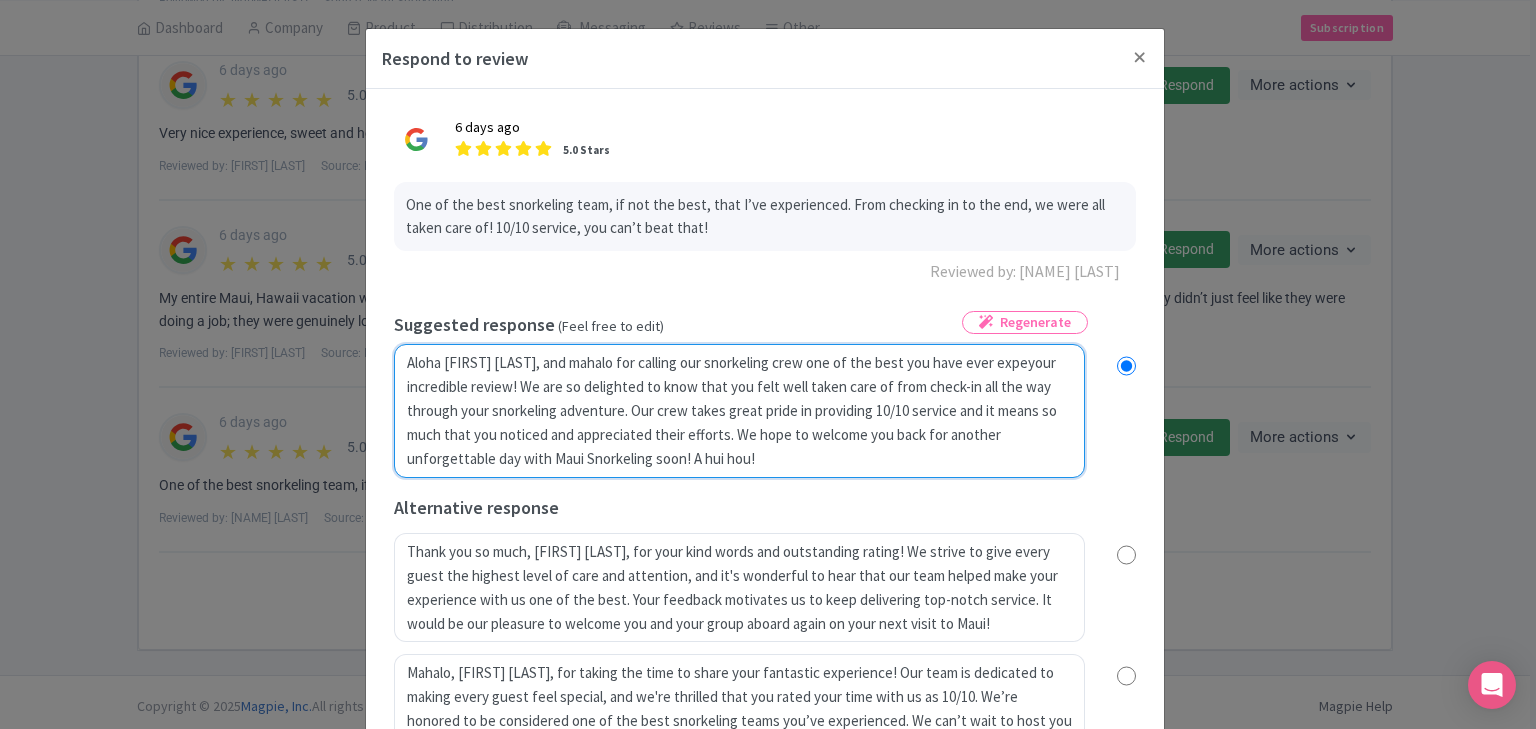 type on "Aloha Louie, and mahalo for calling our snorkeling crew one of the best you have ever experyour incredible review! We are so delighted to know that you felt well taken care of from check-in all the way through your snorkeling adventure. Our crew takes great pride in providing 10/10 service and it means so much that you noticed and appreciated their efforts. We hope to welcome you back for another unforgettable day with Maui Snorkeling soon! A hui hou!" 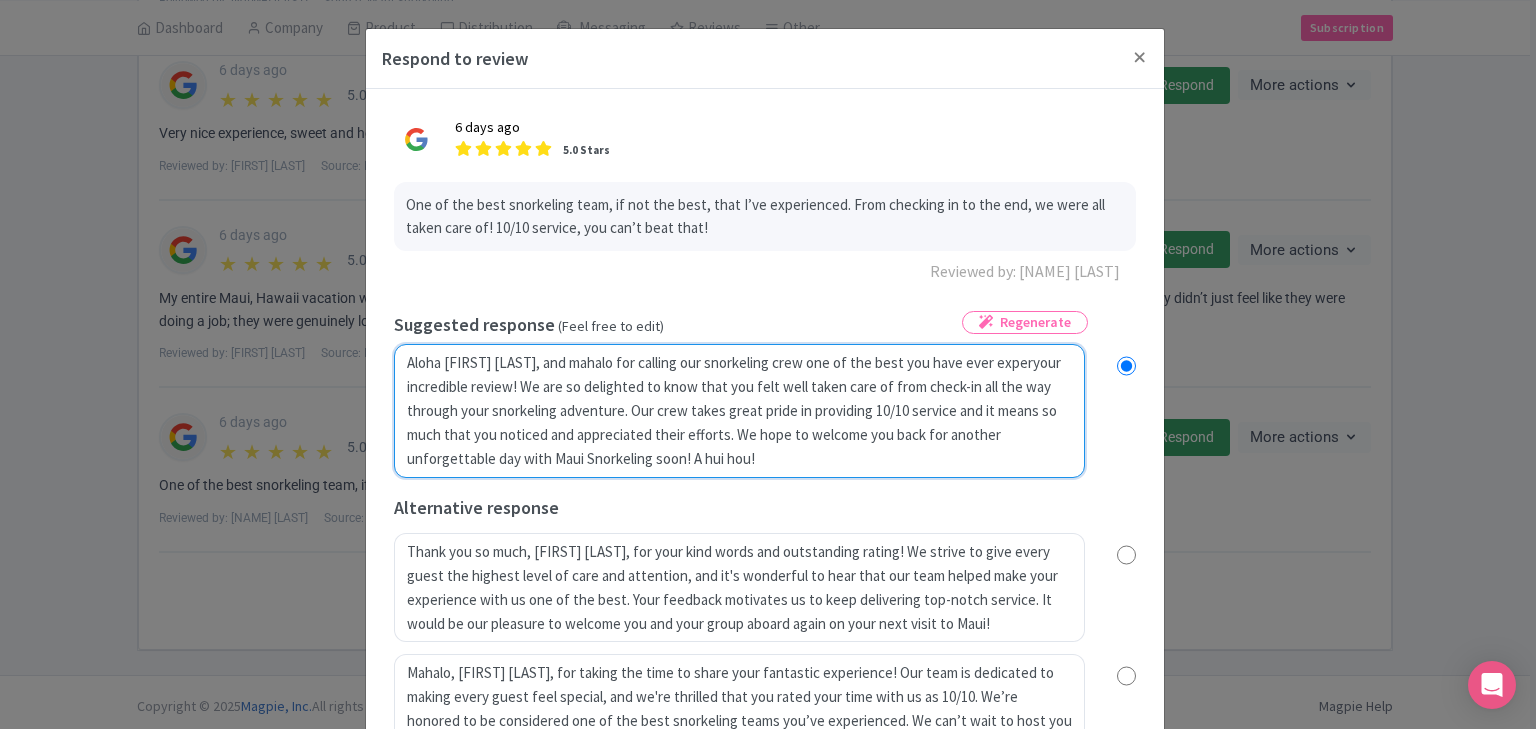 radio on "true" 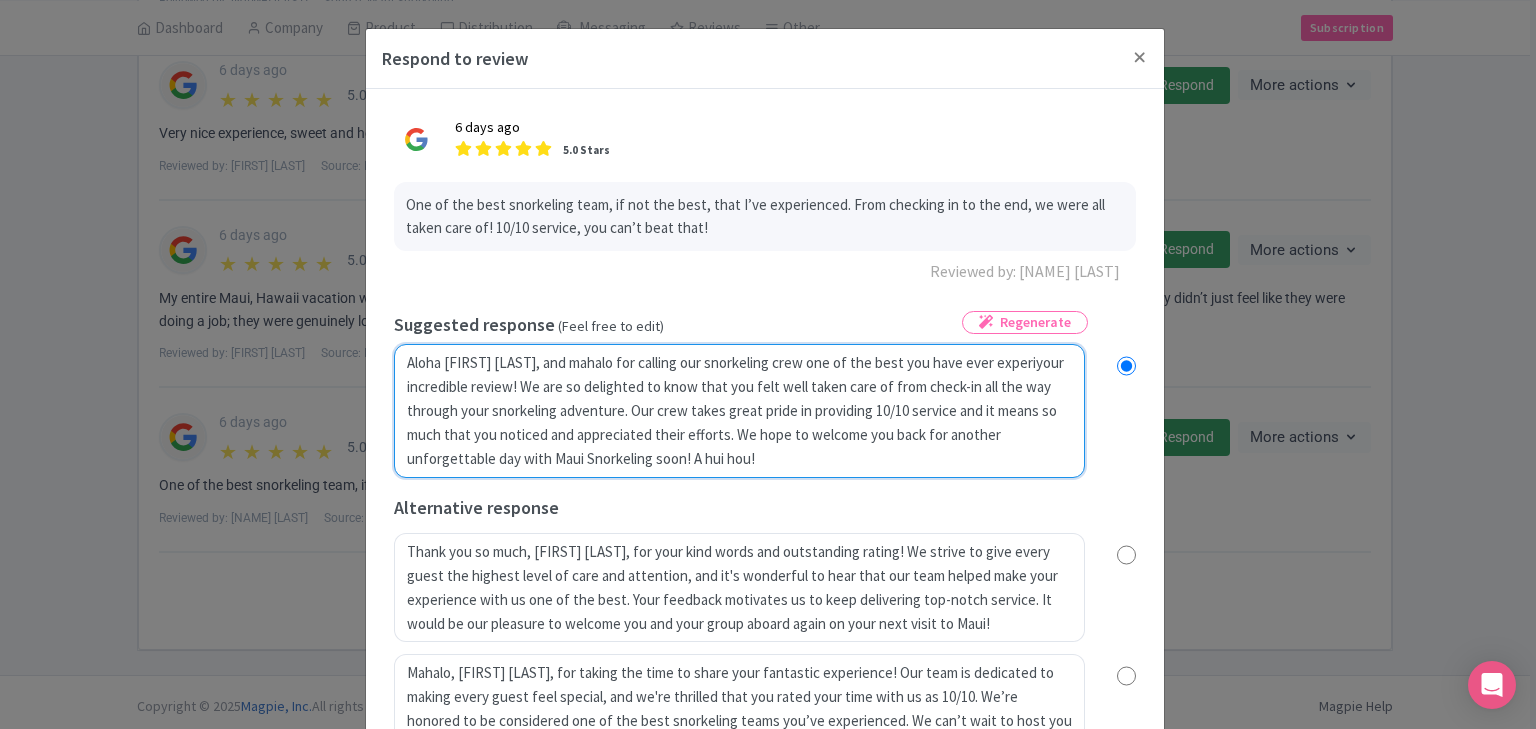 radio on "true" 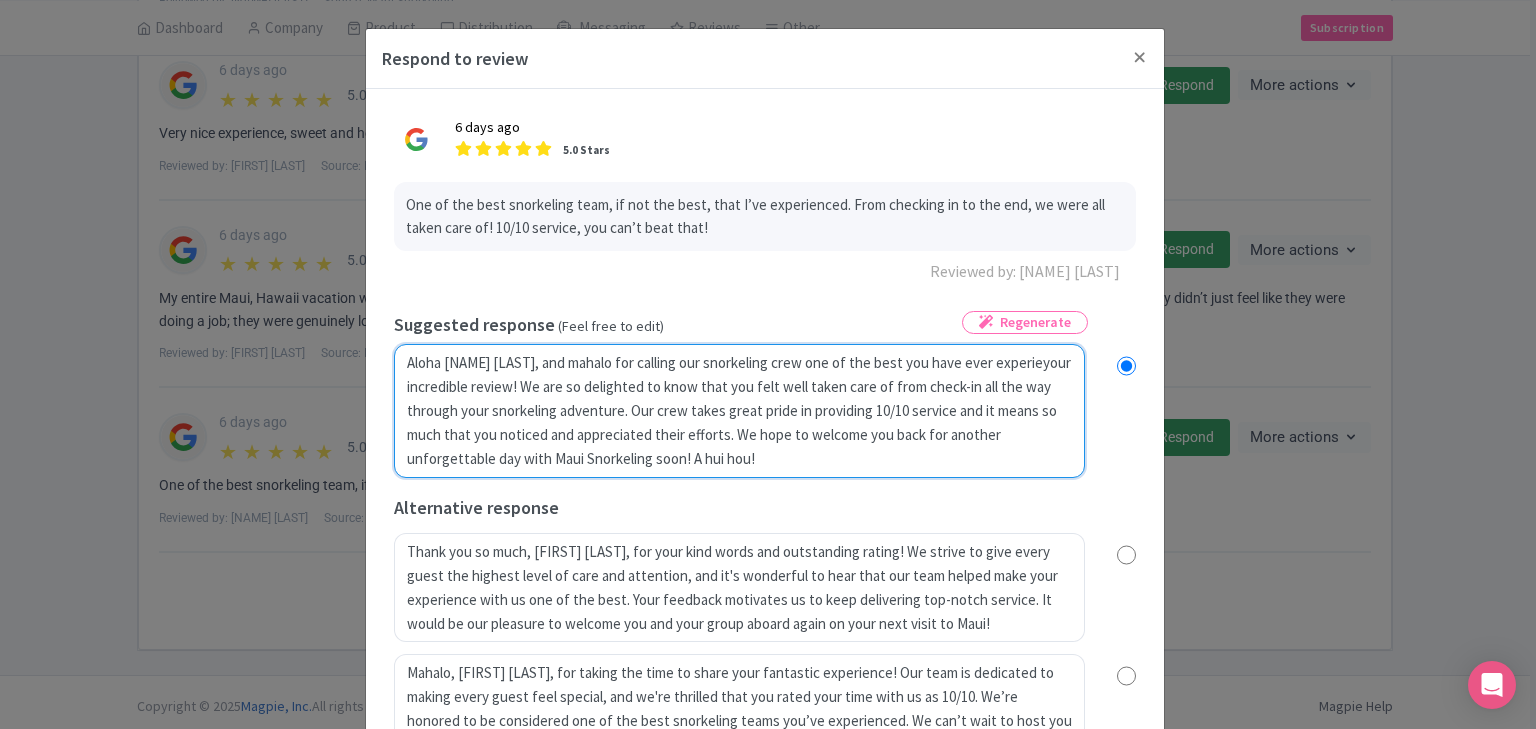 type on "Aloha Louie, and mahalo for calling our snorkeling crew one of the best you have ever experienyour incredible review! We are so delighted to know that you felt well taken care of from check-in all the way through your snorkeling adventure. Our crew takes great pride in providing 10/10 service and it means so much that you noticed and appreciated their efforts. We hope to welcome you back for another unforgettable day with Maui Snorkeling soon! A hui hou!" 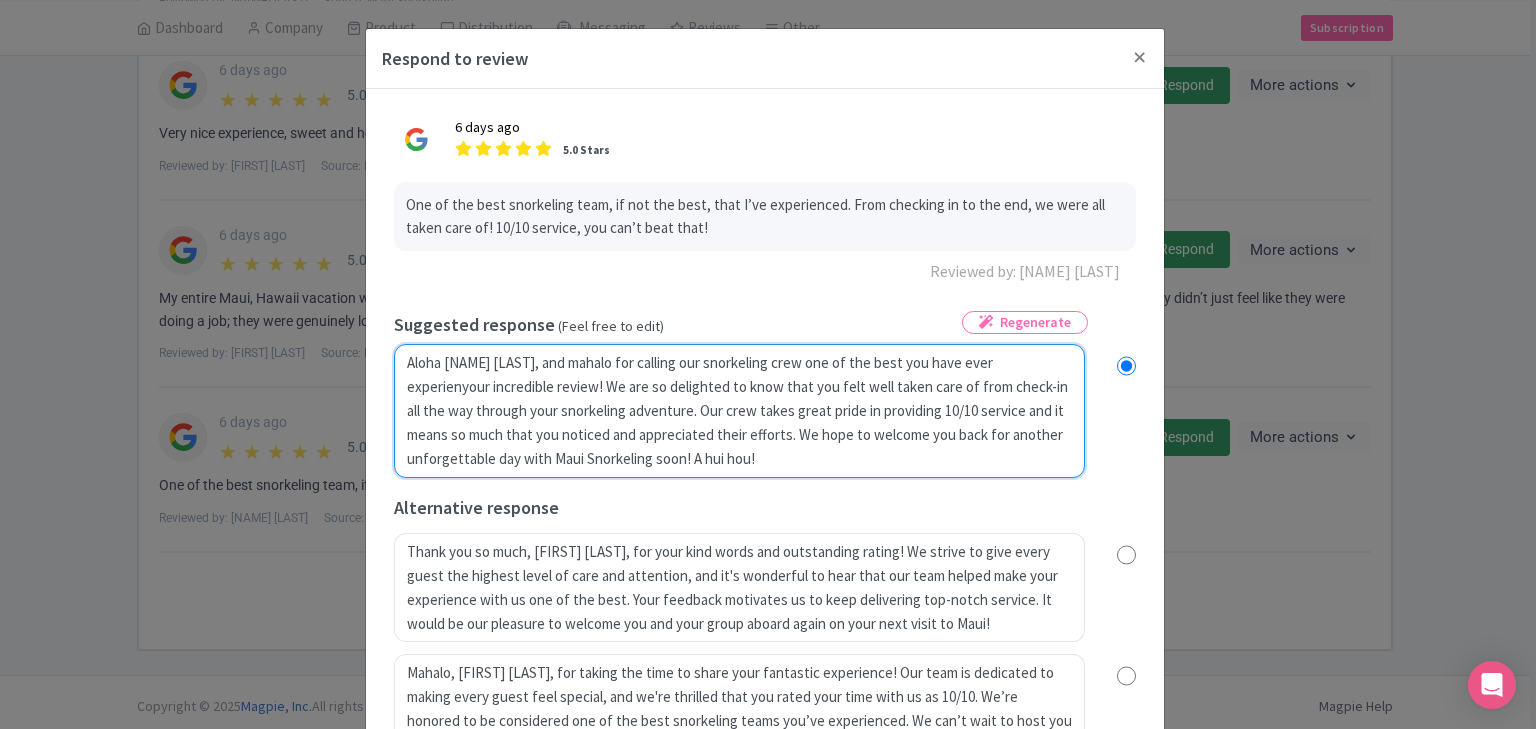 type on "Aloha Louie, and mahalo for calling our snorkeling crew one of the best you have ever experiencyour incredible review! We are so delighted to know that you felt well taken care of from check-in all the way through your snorkeling adventure. Our crew takes great pride in providing 10/10 service and it means so much that you noticed and appreciated their efforts. We hope to welcome you back for another unforgettable day with Maui Snorkeling soon! A hui hou!" 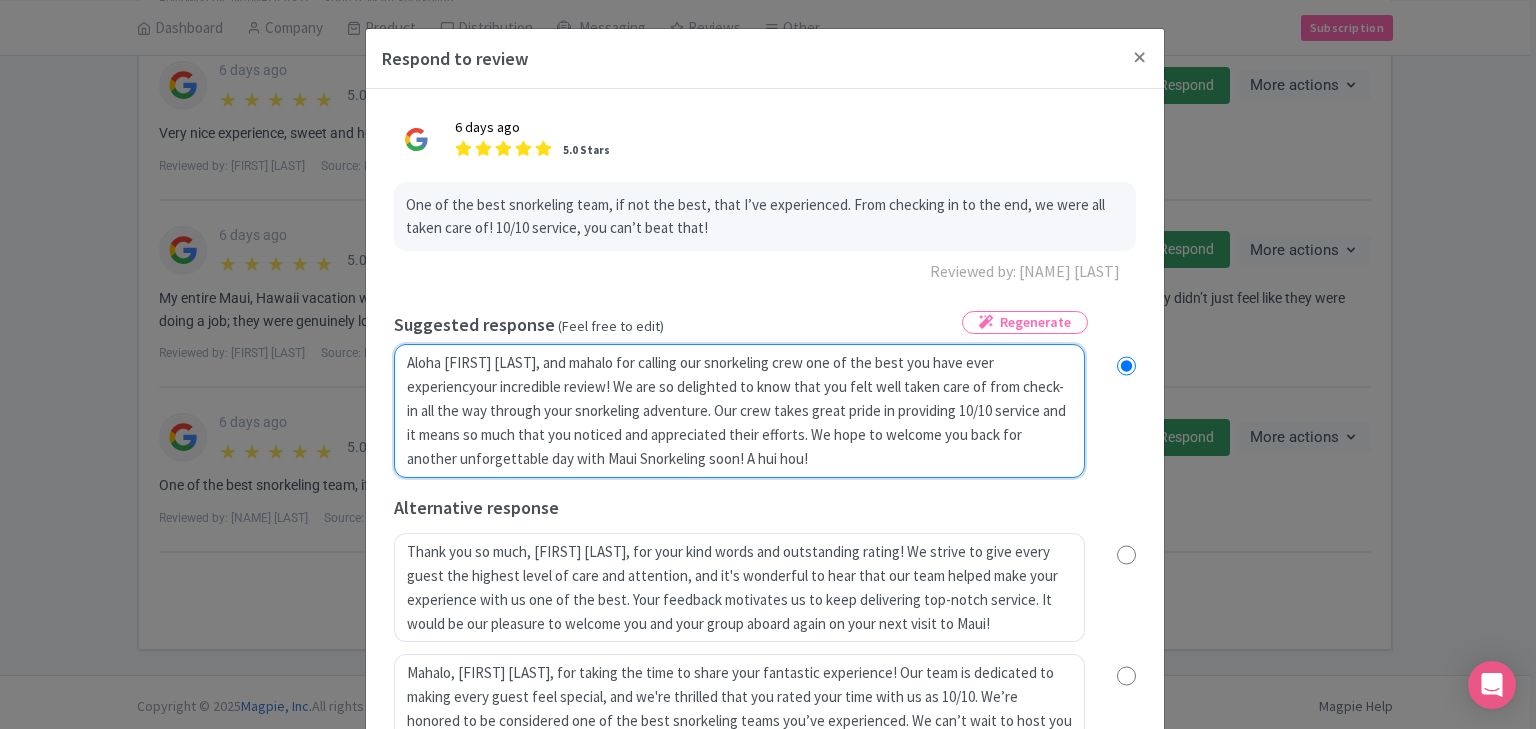 type on "Aloha Louie, and mahalo for calling our snorkeling crew one of the best you have ever experienceyour incredible review! We are so delighted to know that you felt well taken care of from check-in all the way through your snorkeling adventure. Our crew takes great pride in providing 10/10 service and it means so much that you noticed and appreciated their efforts. We hope to welcome you back for another unforgettable day with Maui Snorkeling soon! A hui hou!" 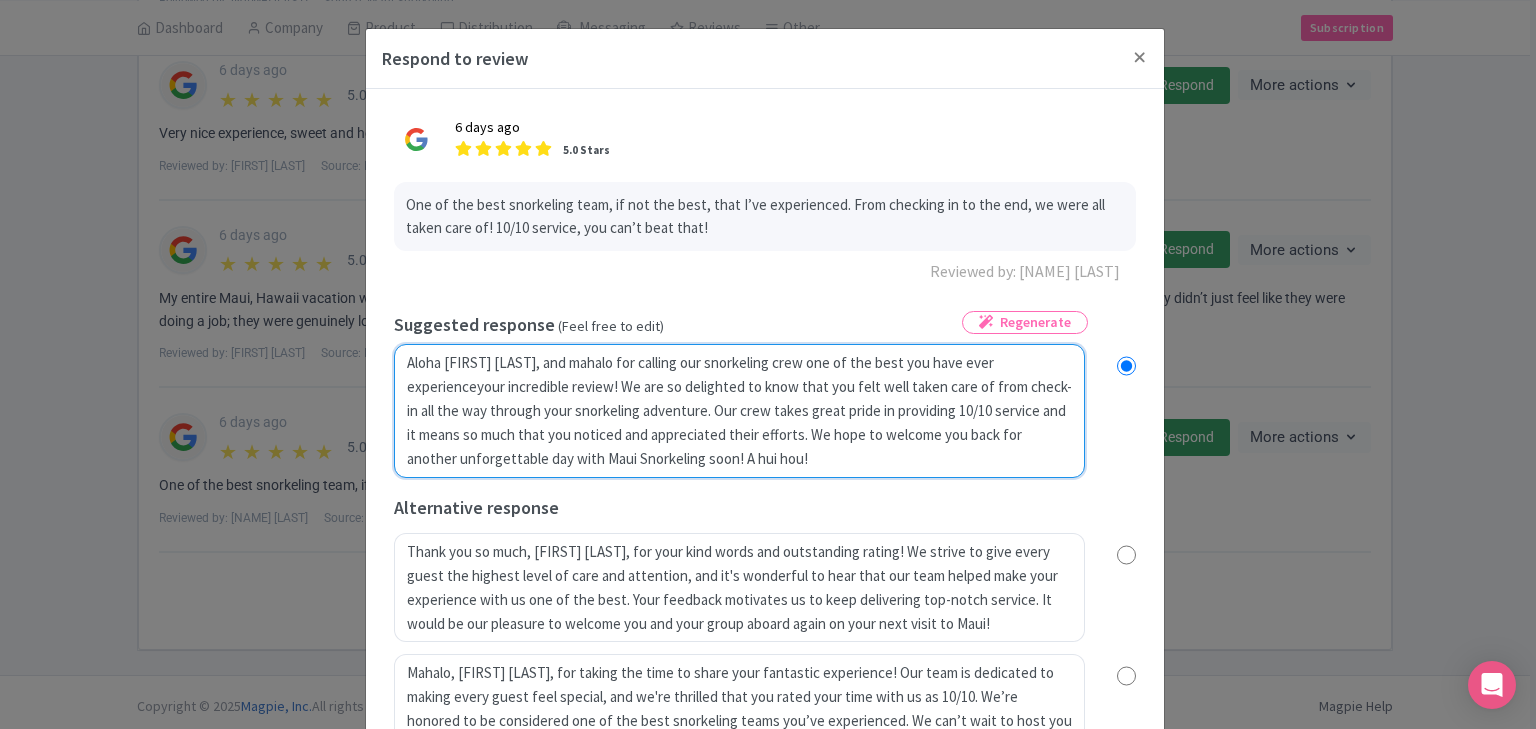 radio on "true" 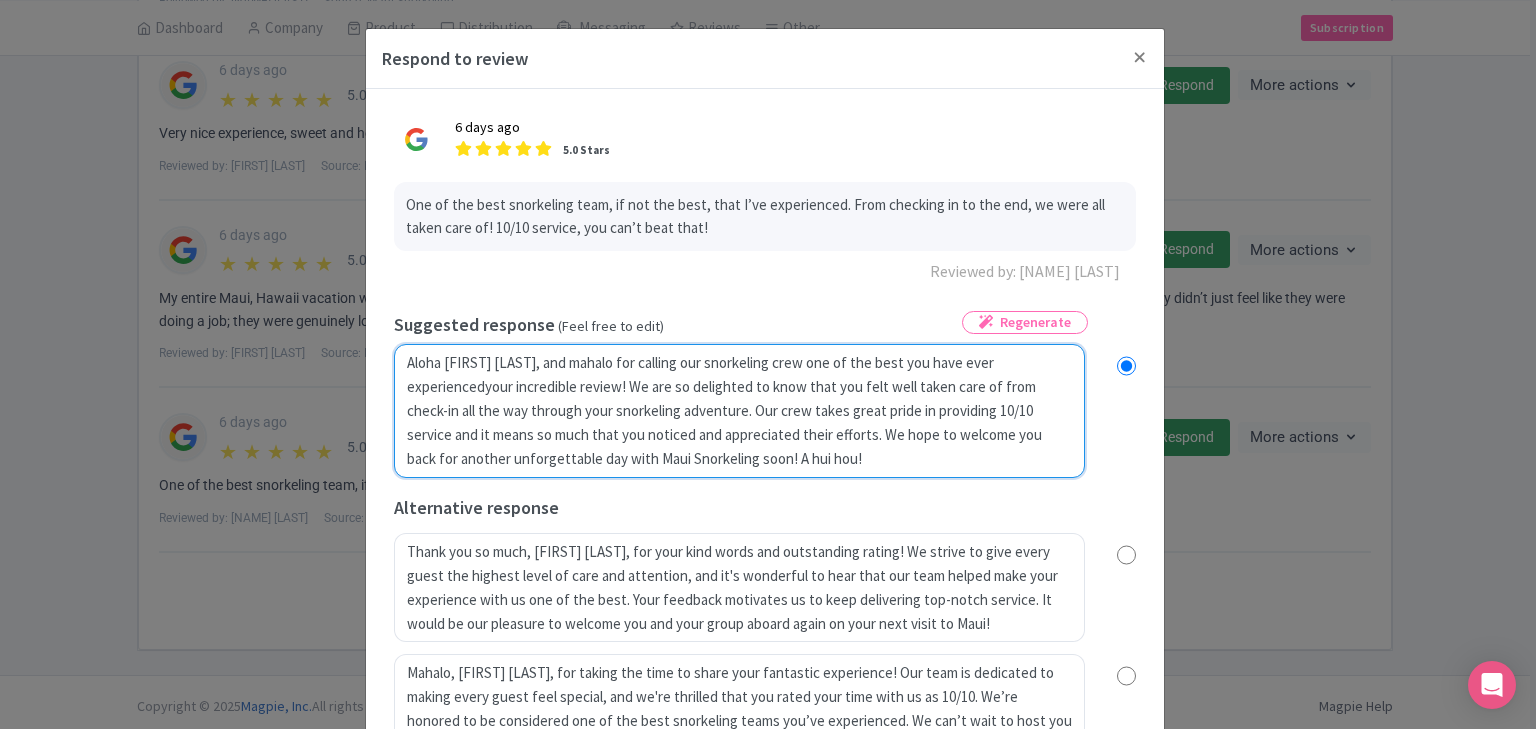radio on "true" 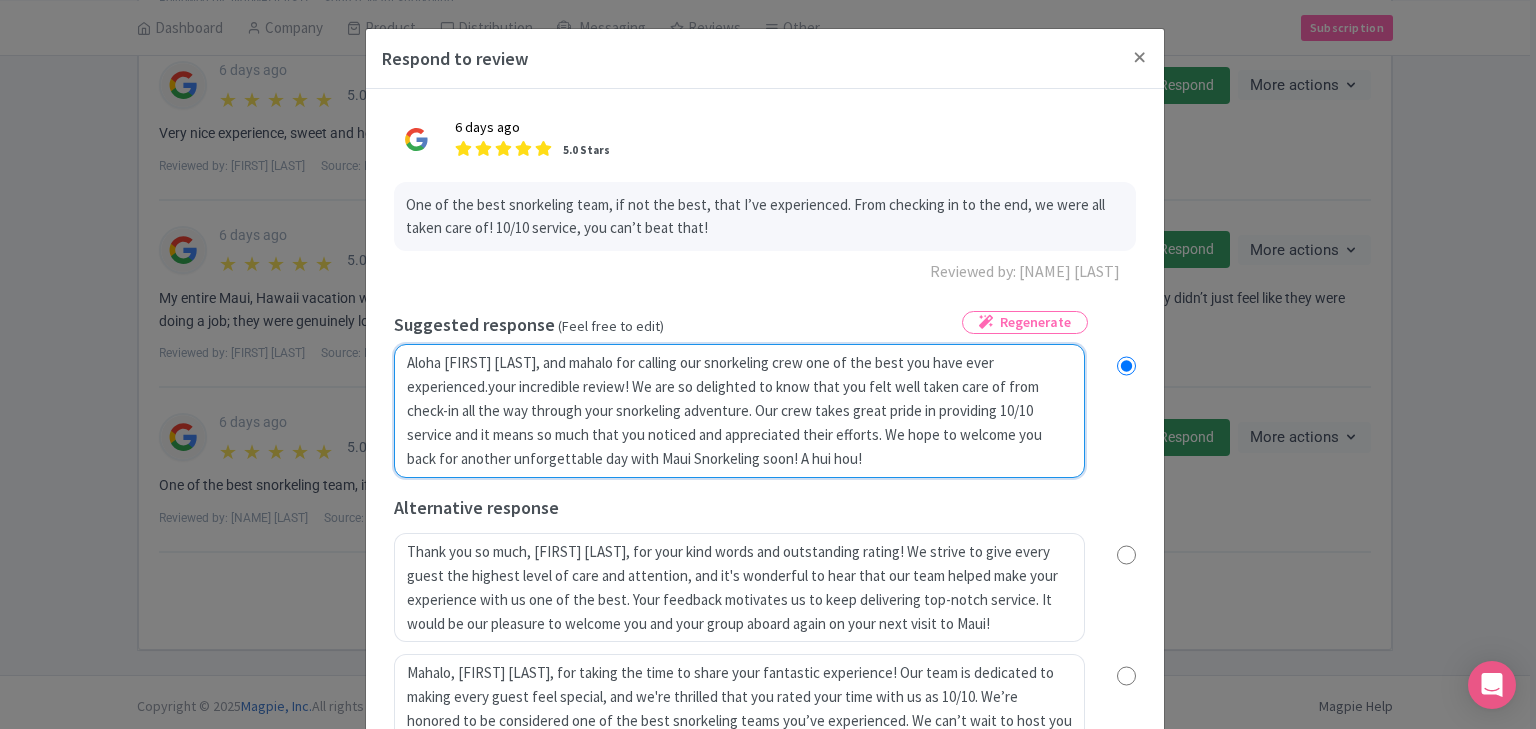 radio on "true" 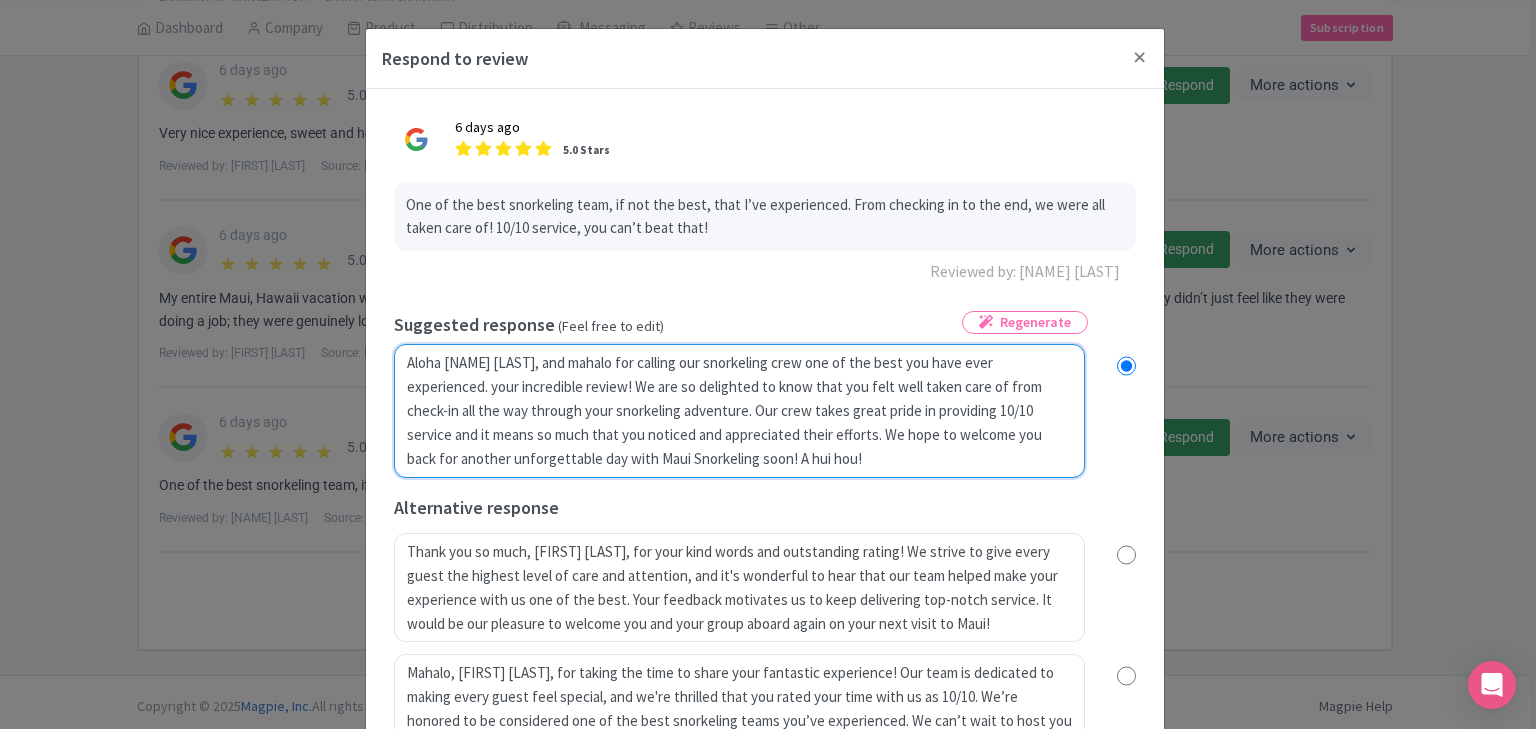 radio on "true" 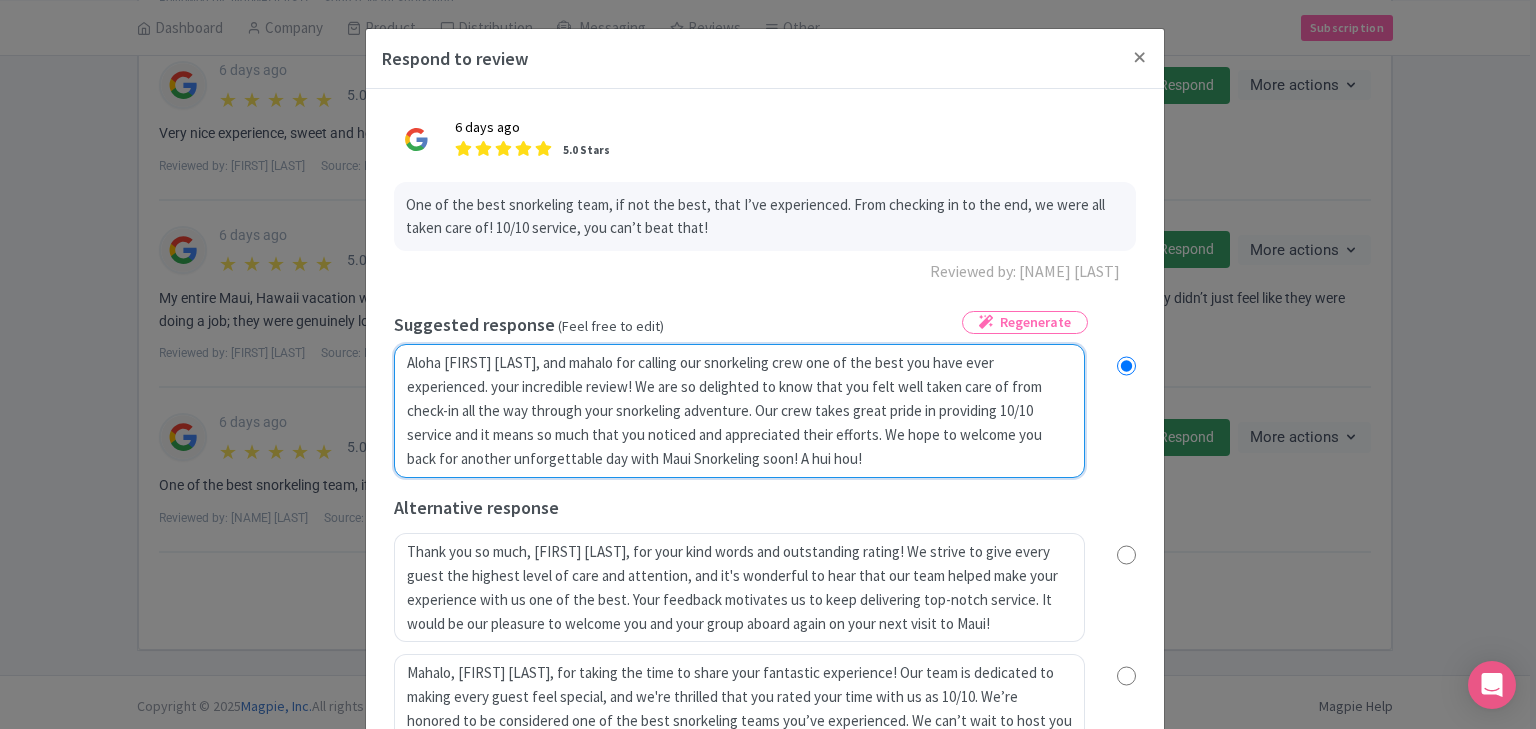 radio on "true" 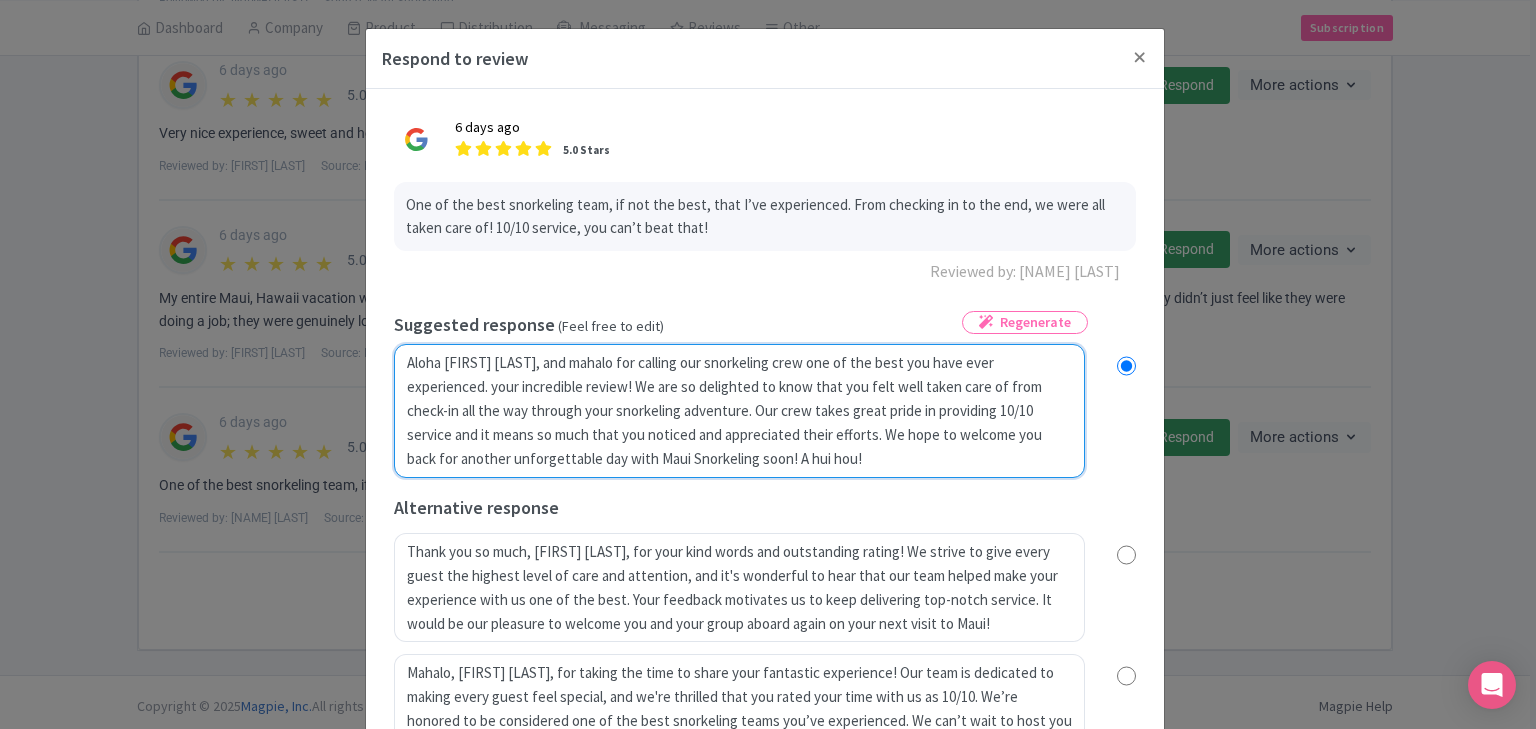 type on "Aloha Louie, and mahalo for calling our snorkeling crew one of the best you have ever experienced.  It means so much that you noticed and appreciated their efforts. We hope to welcome you back for another unforgettable day with Maui Snorkeling soon! A hui hou!" 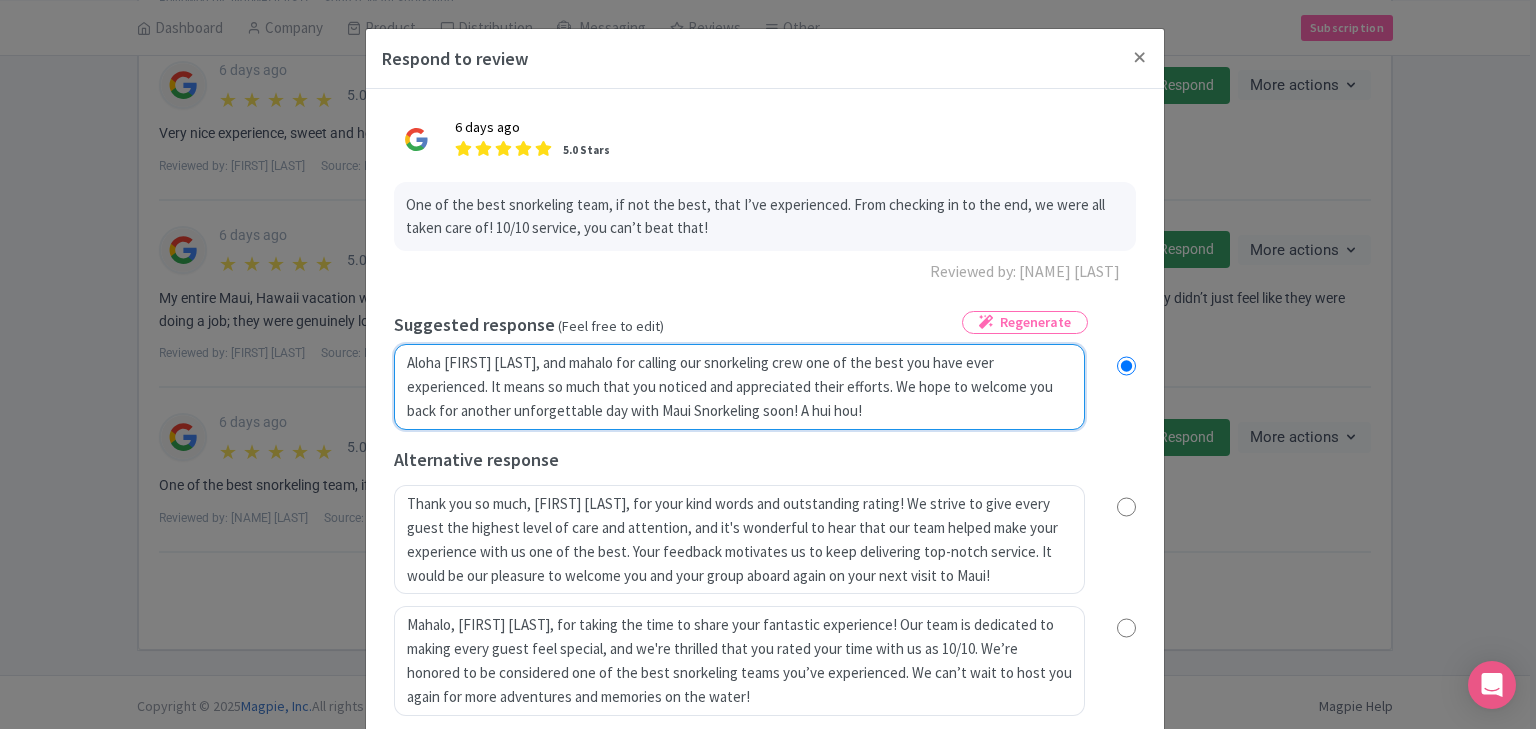 radio on "true" 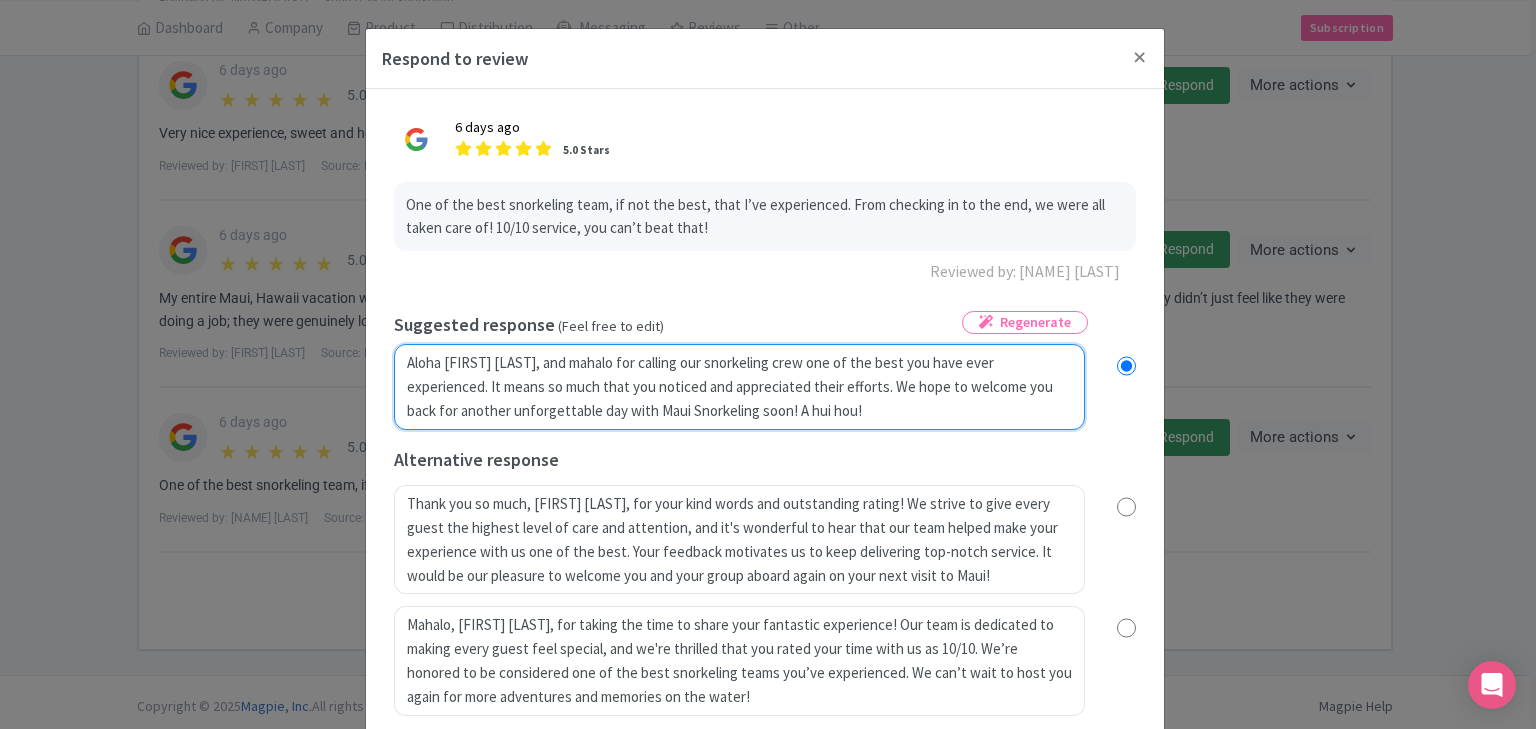 type on "Aloha Louie, and mahalo for calling our snorkeling crew one of the best you have ever experienced. It means so much that you noticed and appreciated their efforts. We hope to welcome you back for another unforgettable day with Maui Snorkeling soon! A hui hou!" 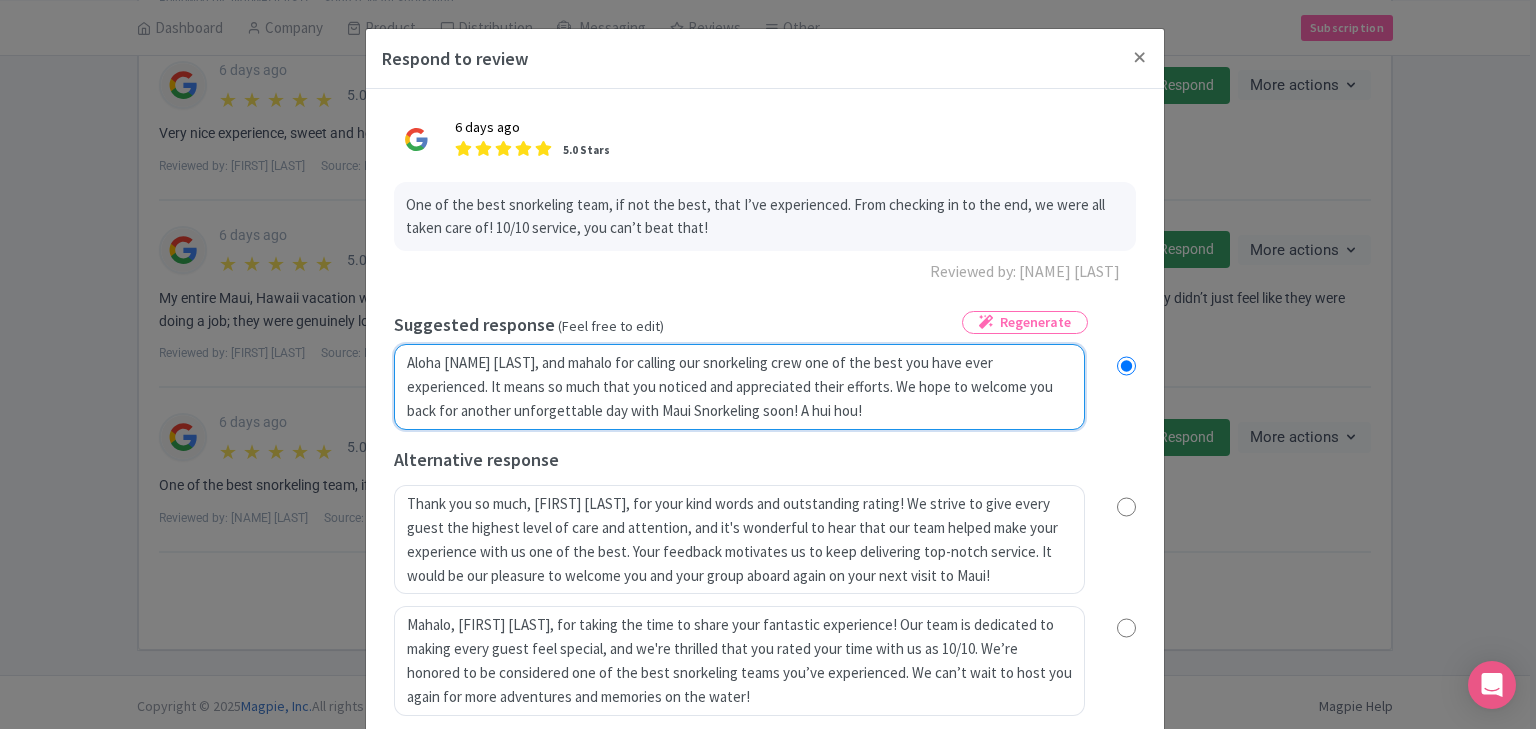 radio on "true" 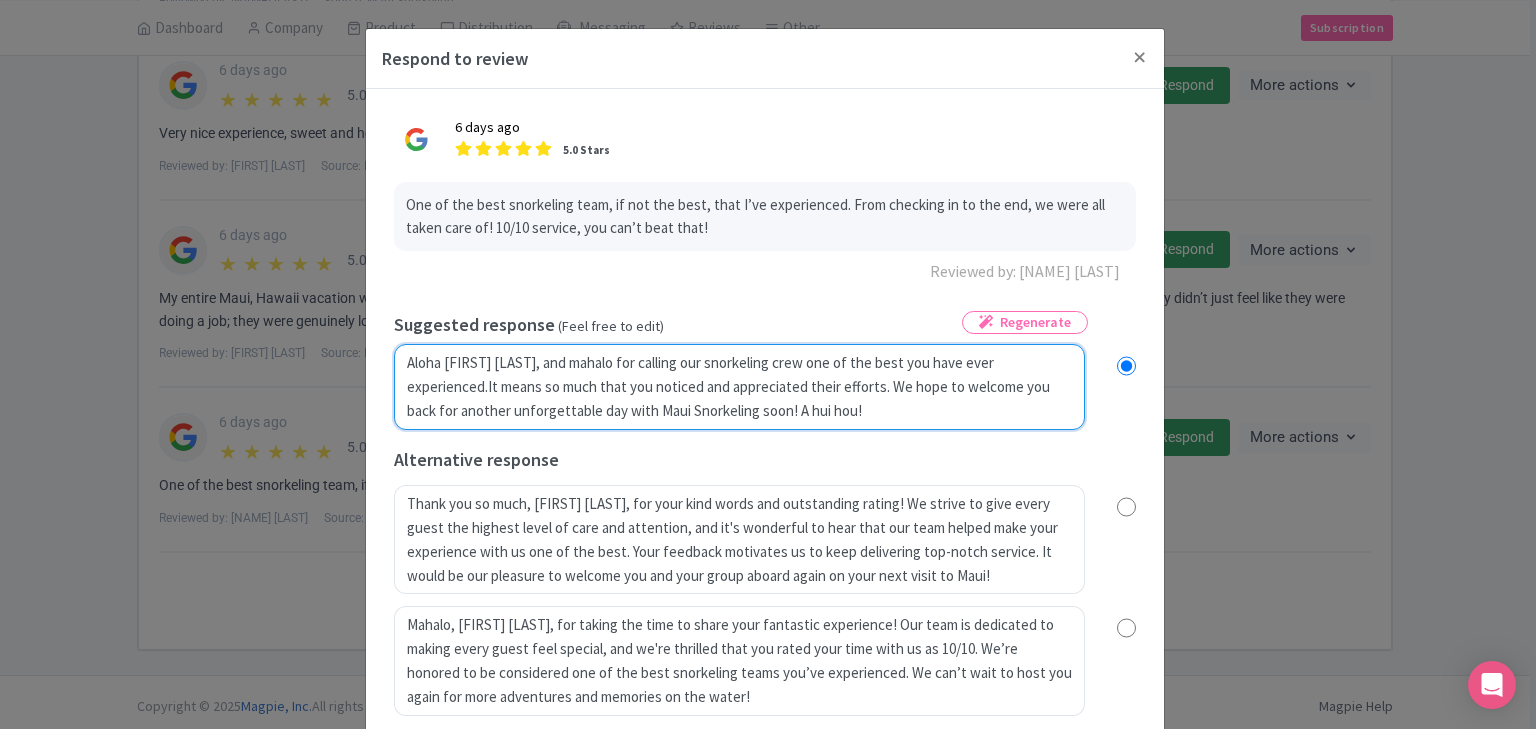 radio on "true" 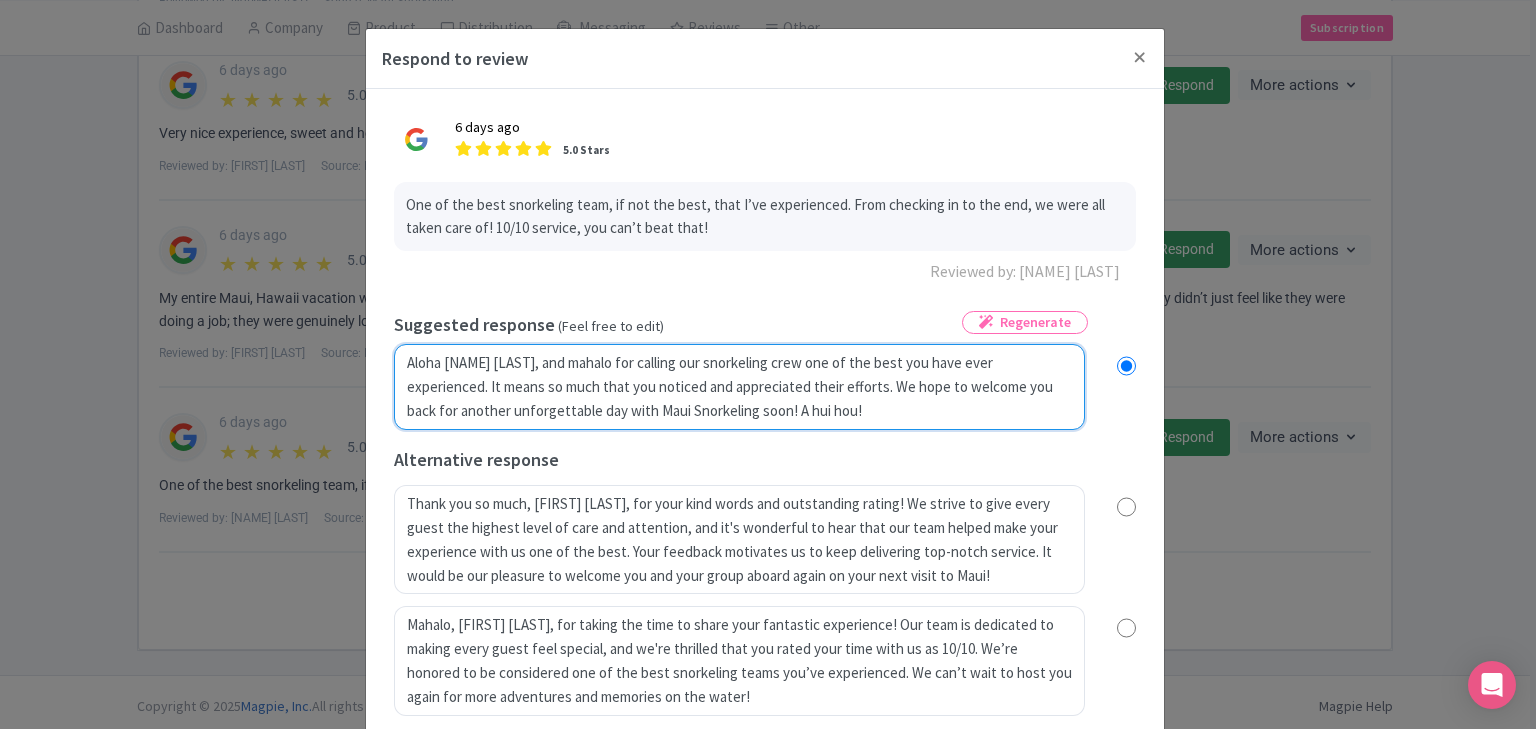 radio on "true" 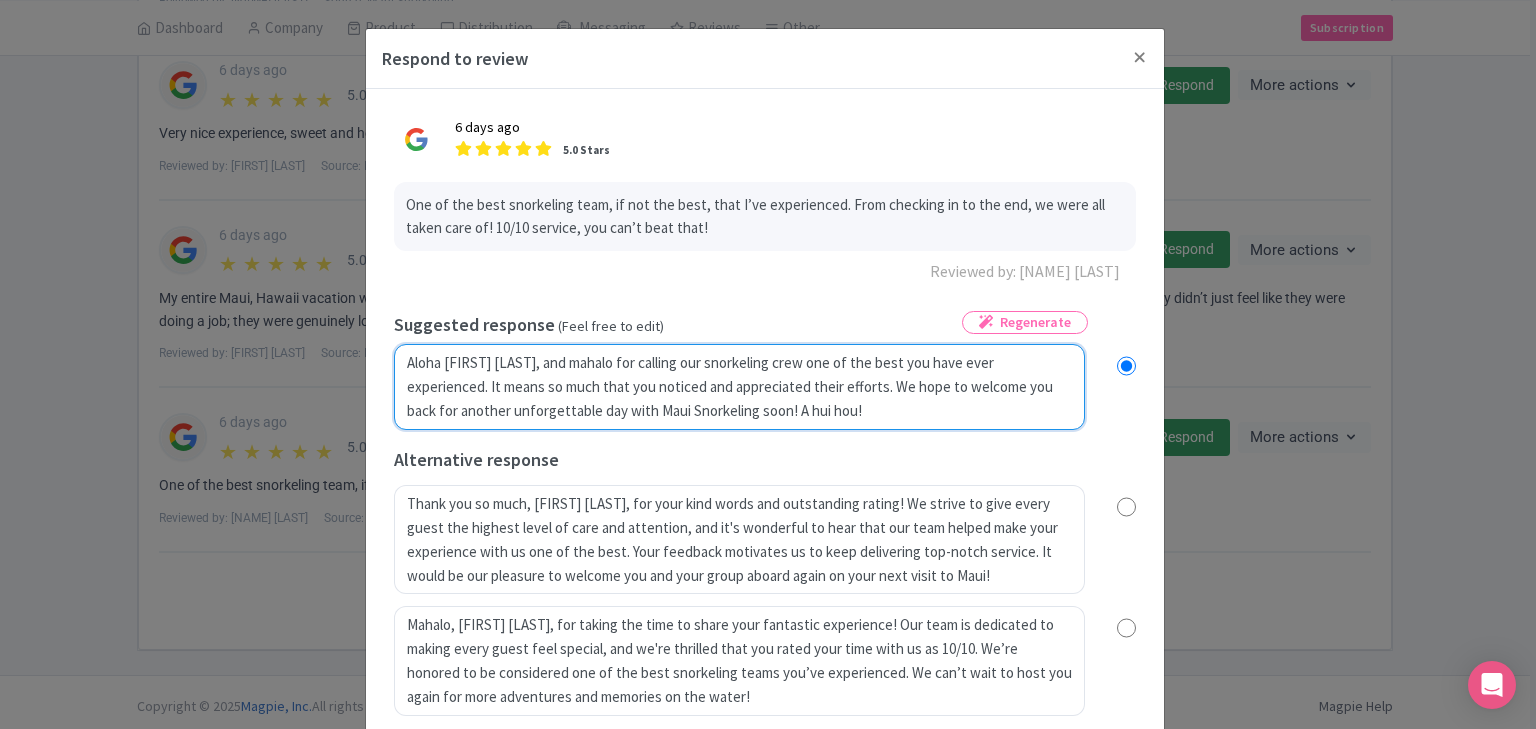radio on "true" 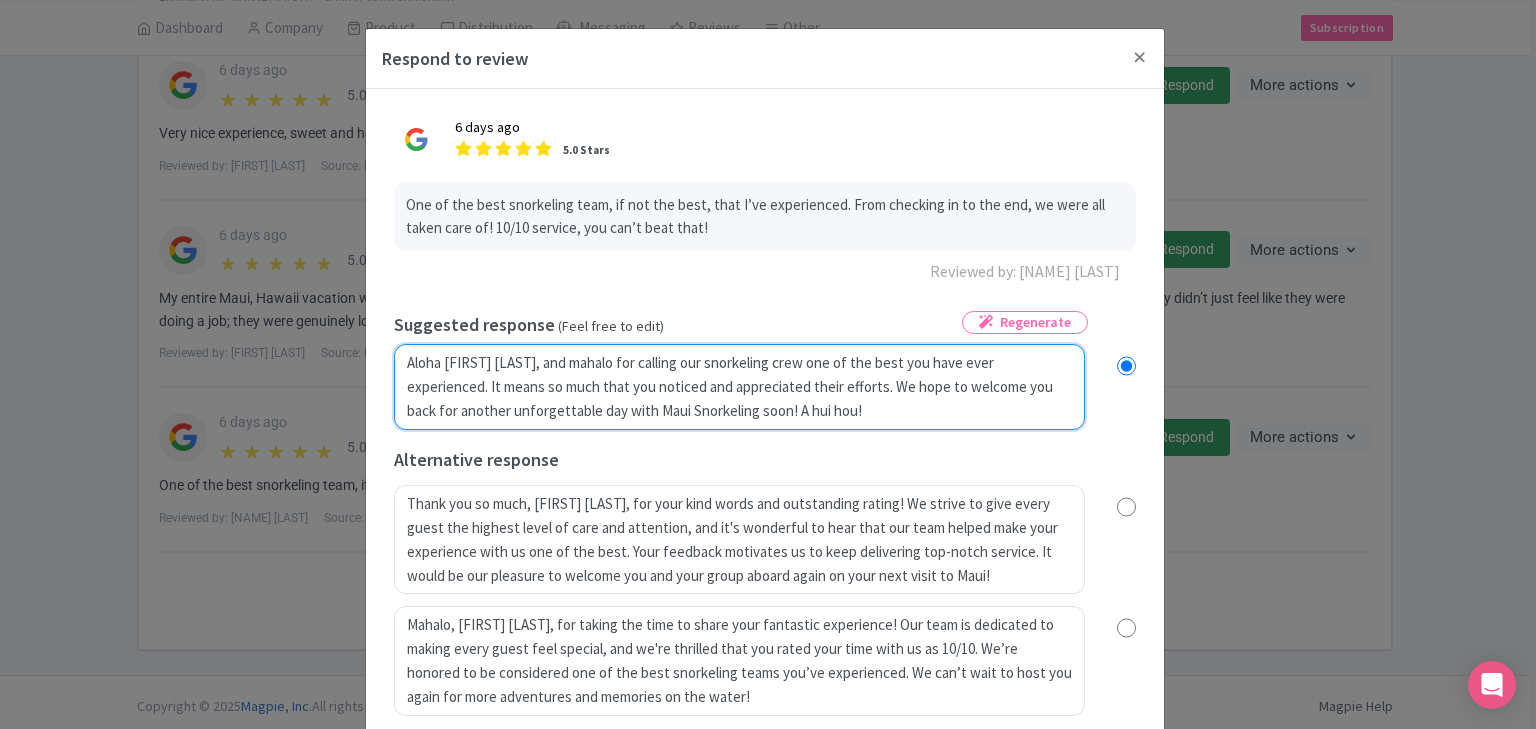 type on "Aloha Louie, and mahalo for calling our snorkeling crew one of the best you have ever experienced.  It means so much that you noticed and appreciated their effort. We hope to welcome you back for another unforgettable day with Maui Snorkeling soon! A hui hou!" 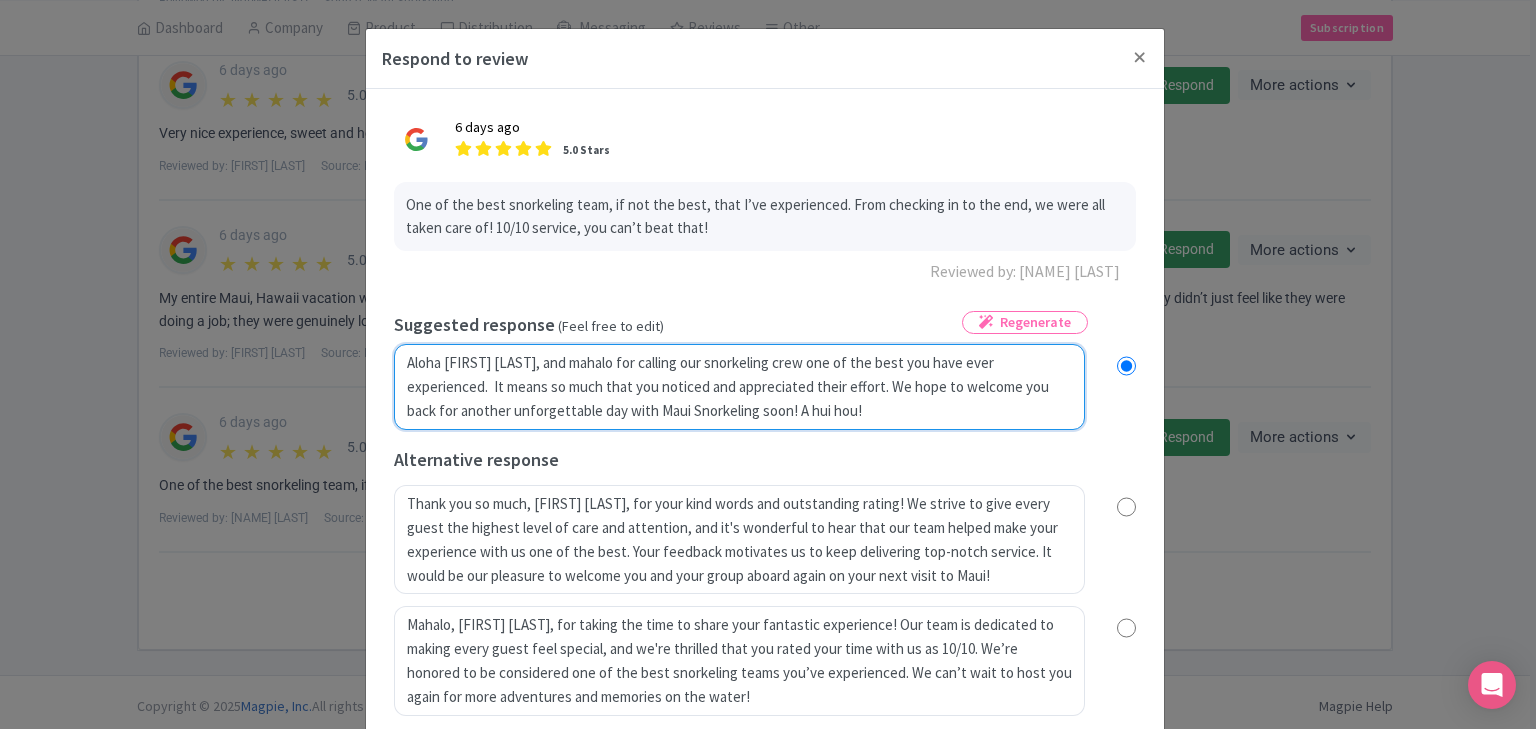 radio on "true" 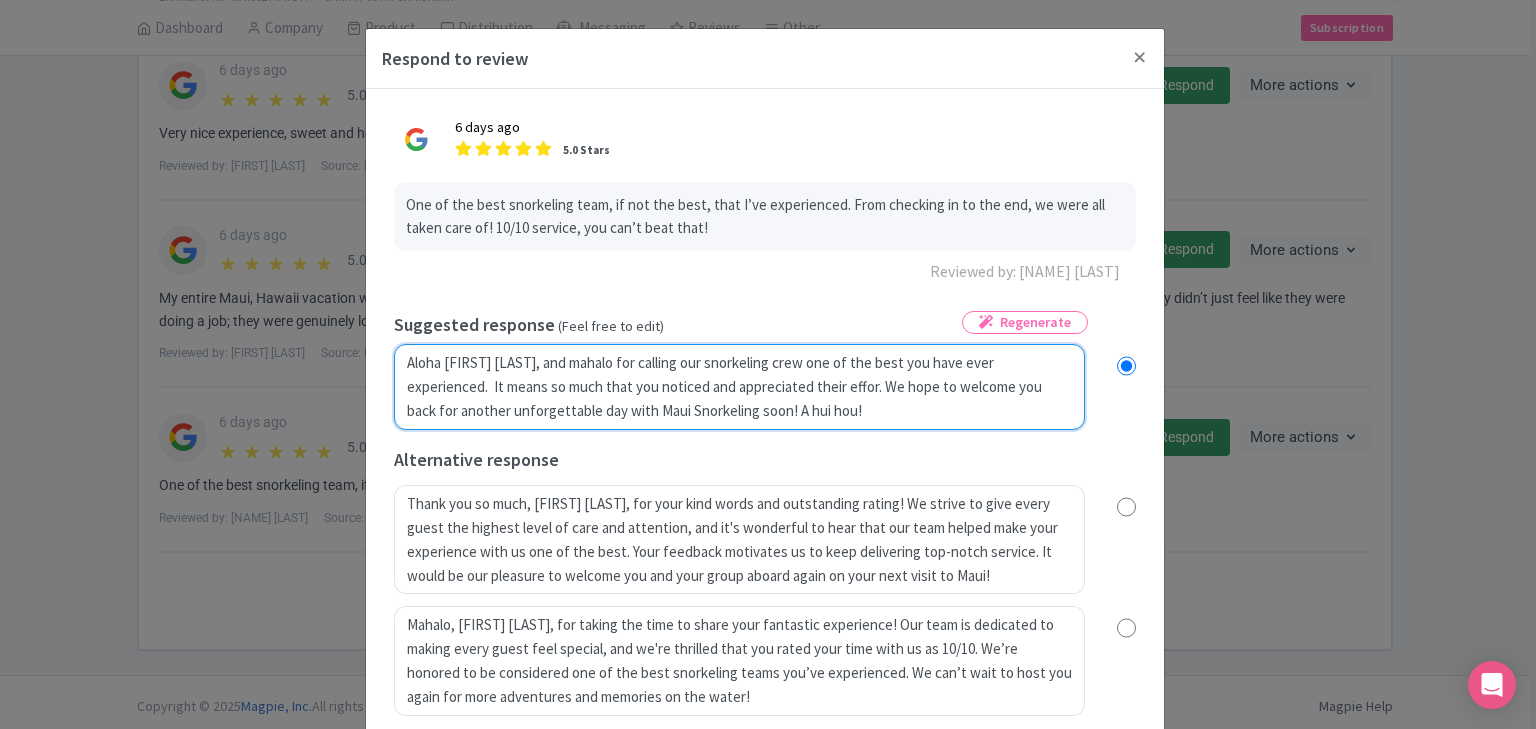 radio on "true" 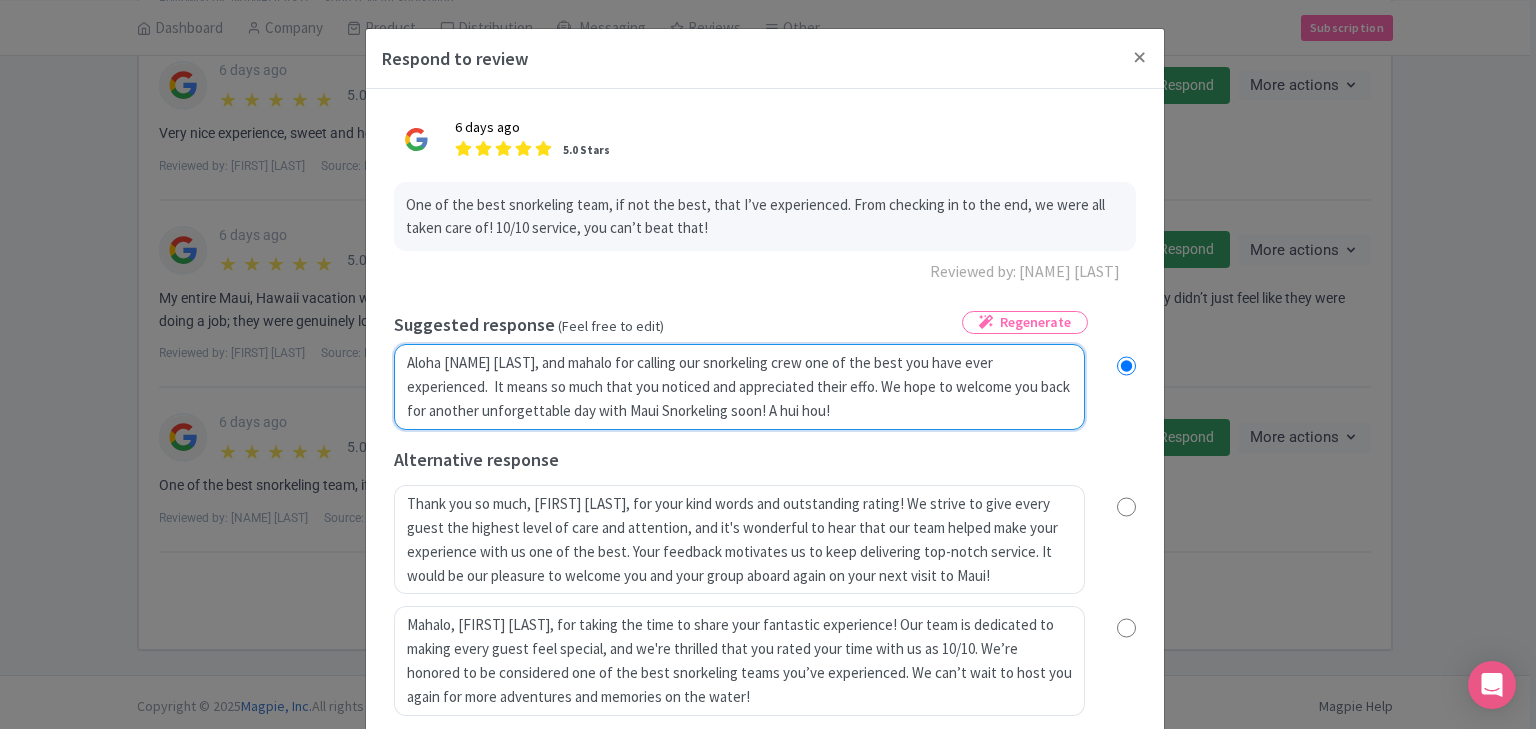 radio on "true" 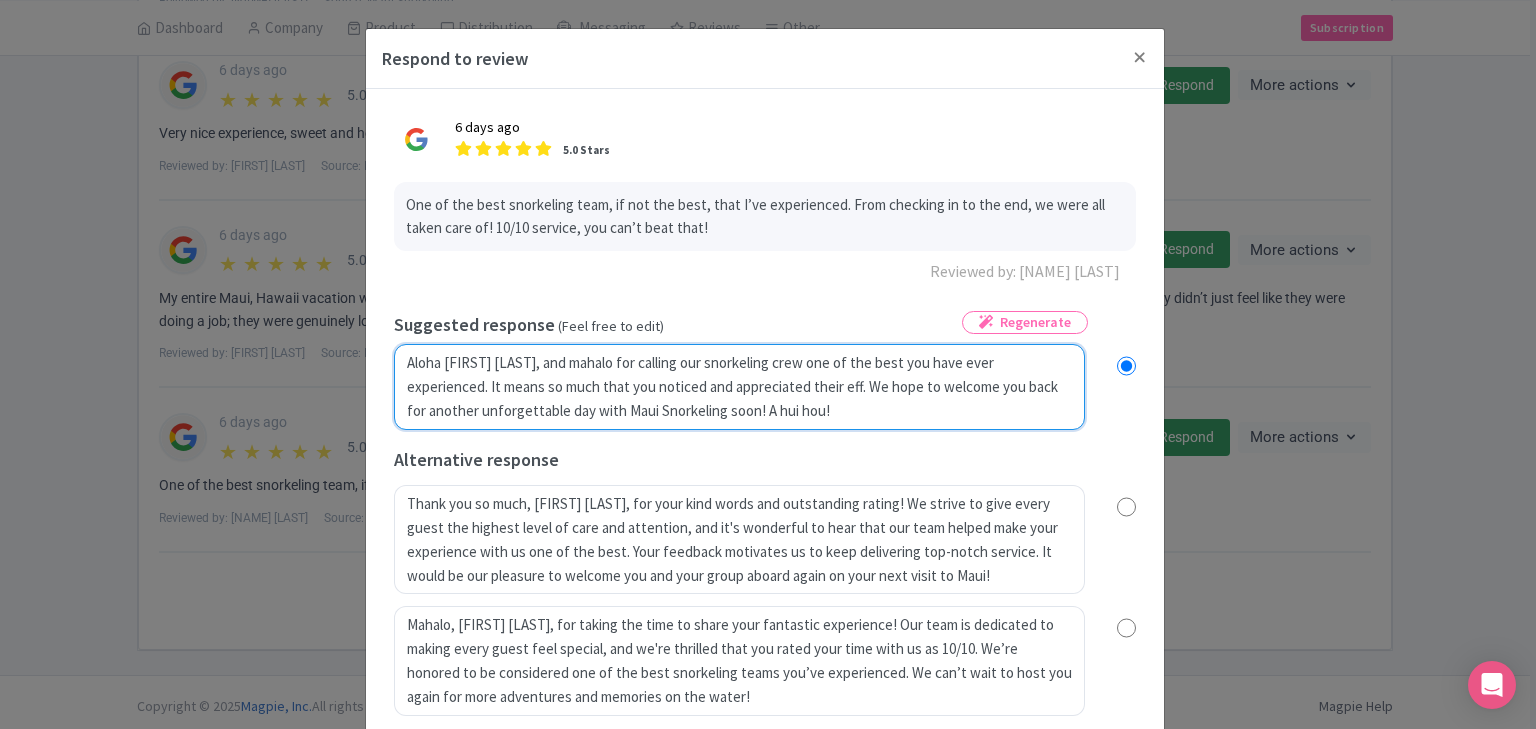 radio on "true" 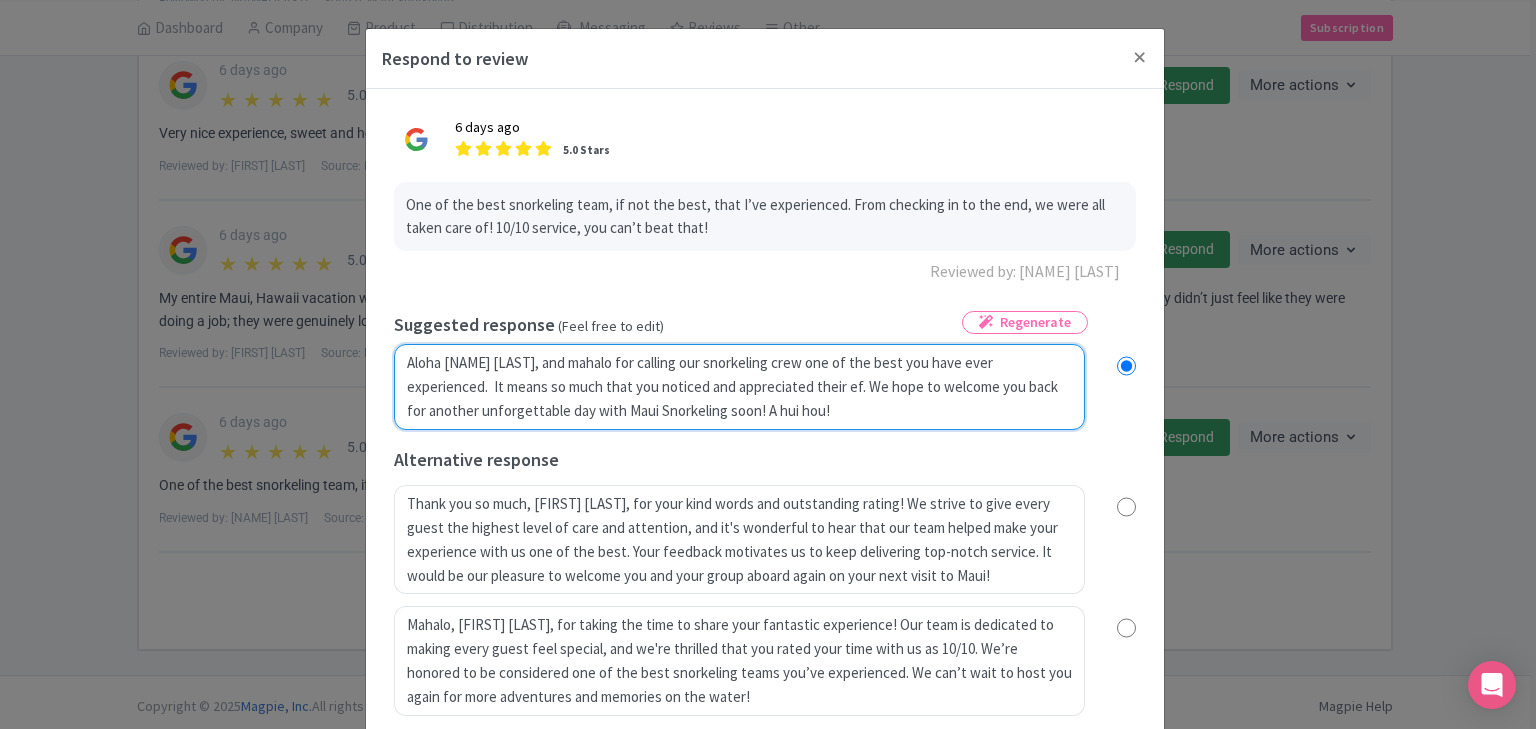 radio on "true" 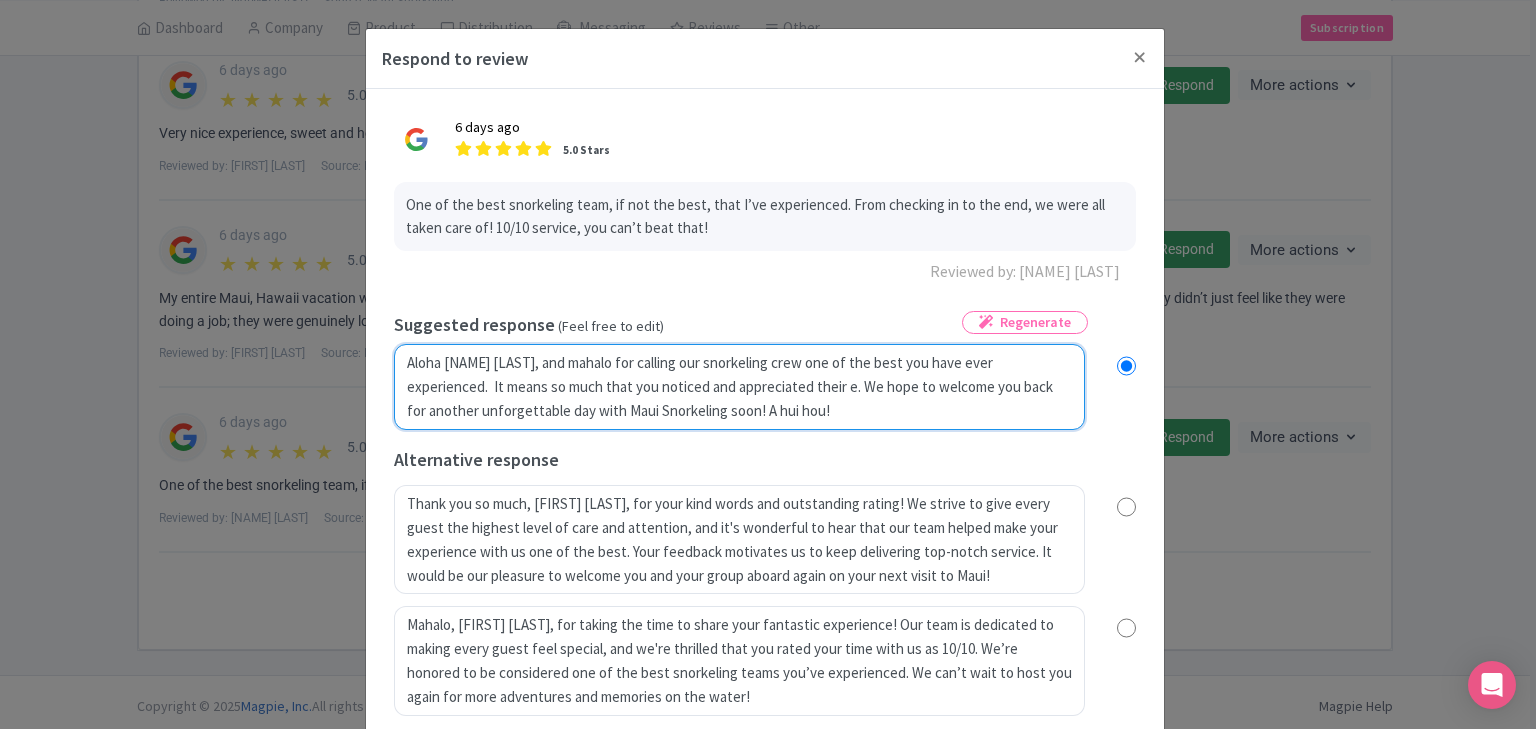 radio on "true" 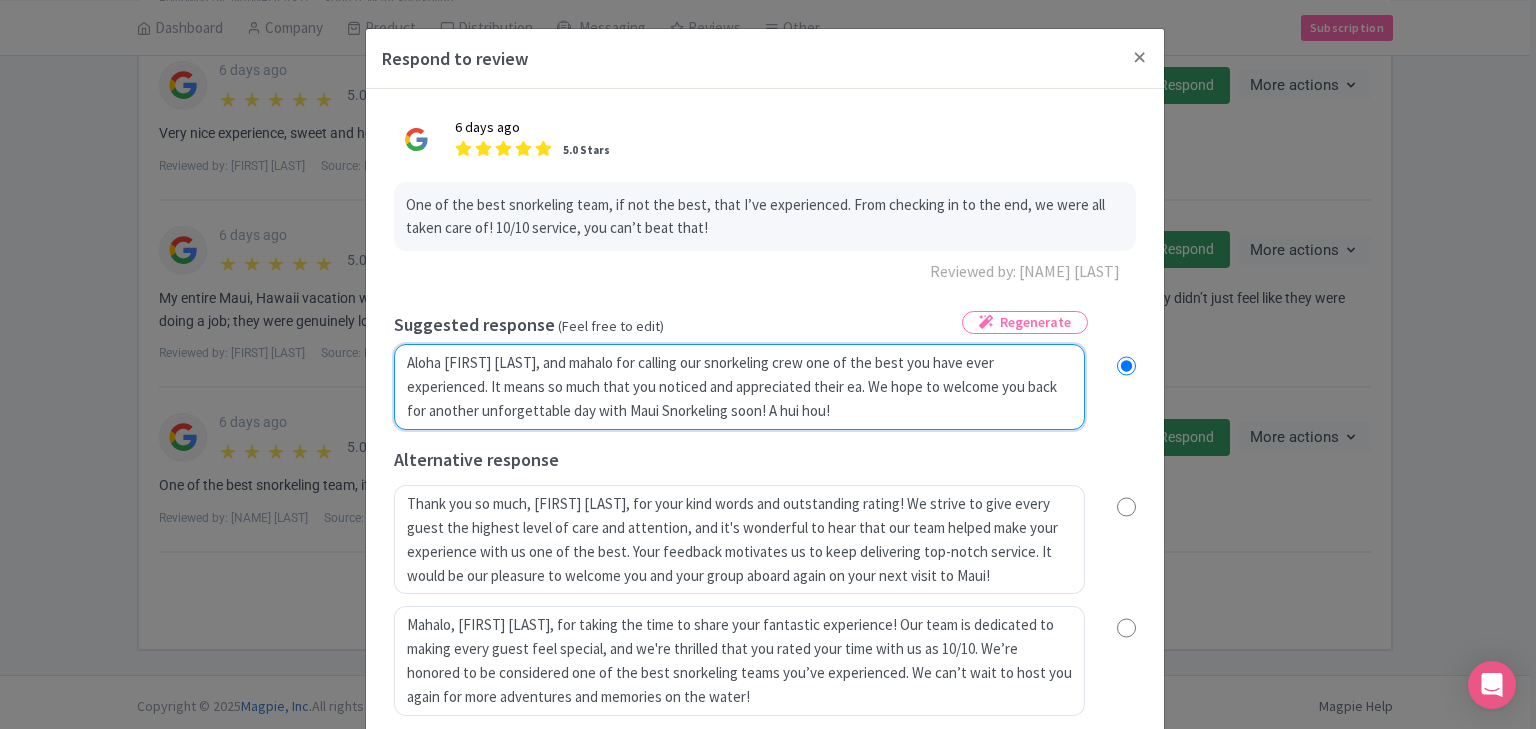 radio on "true" 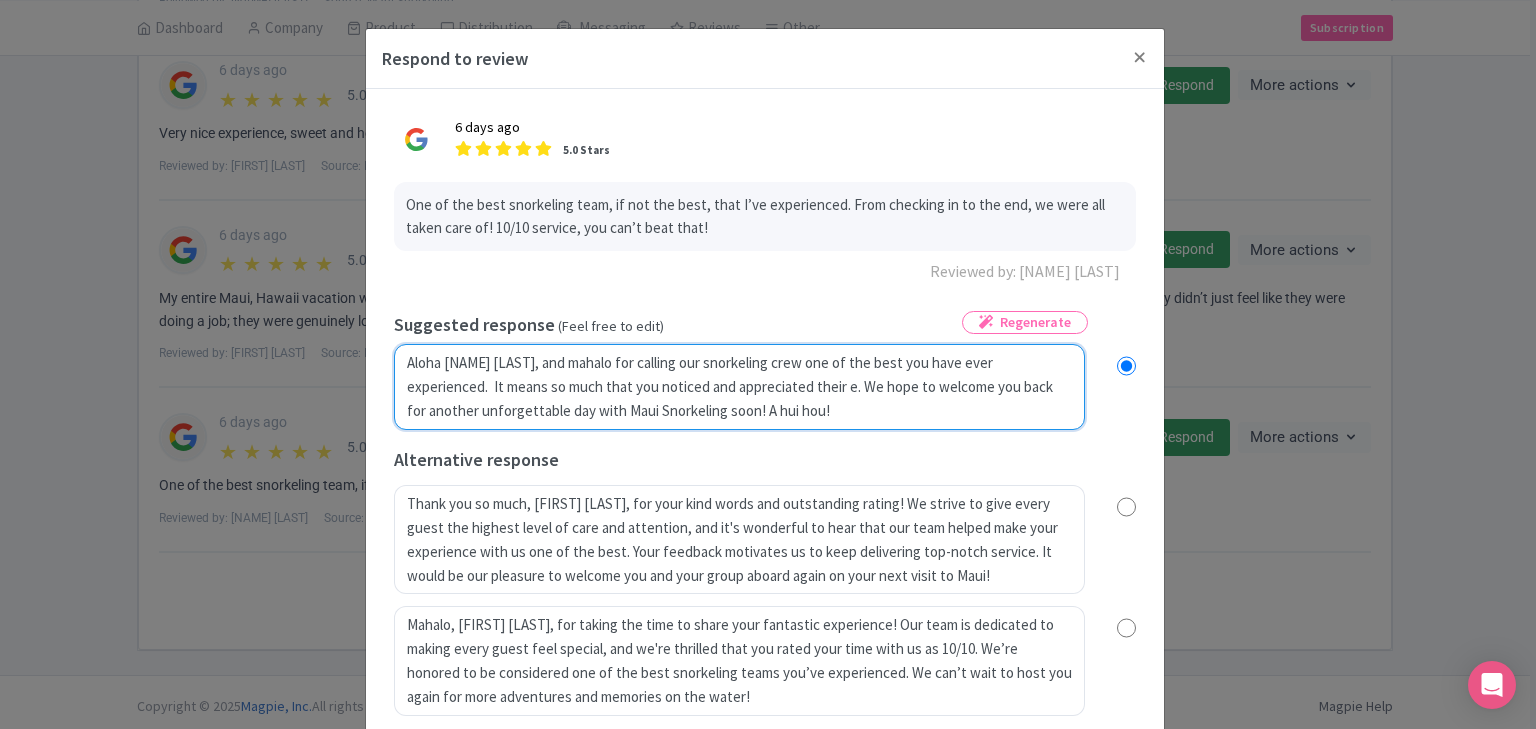 radio on "true" 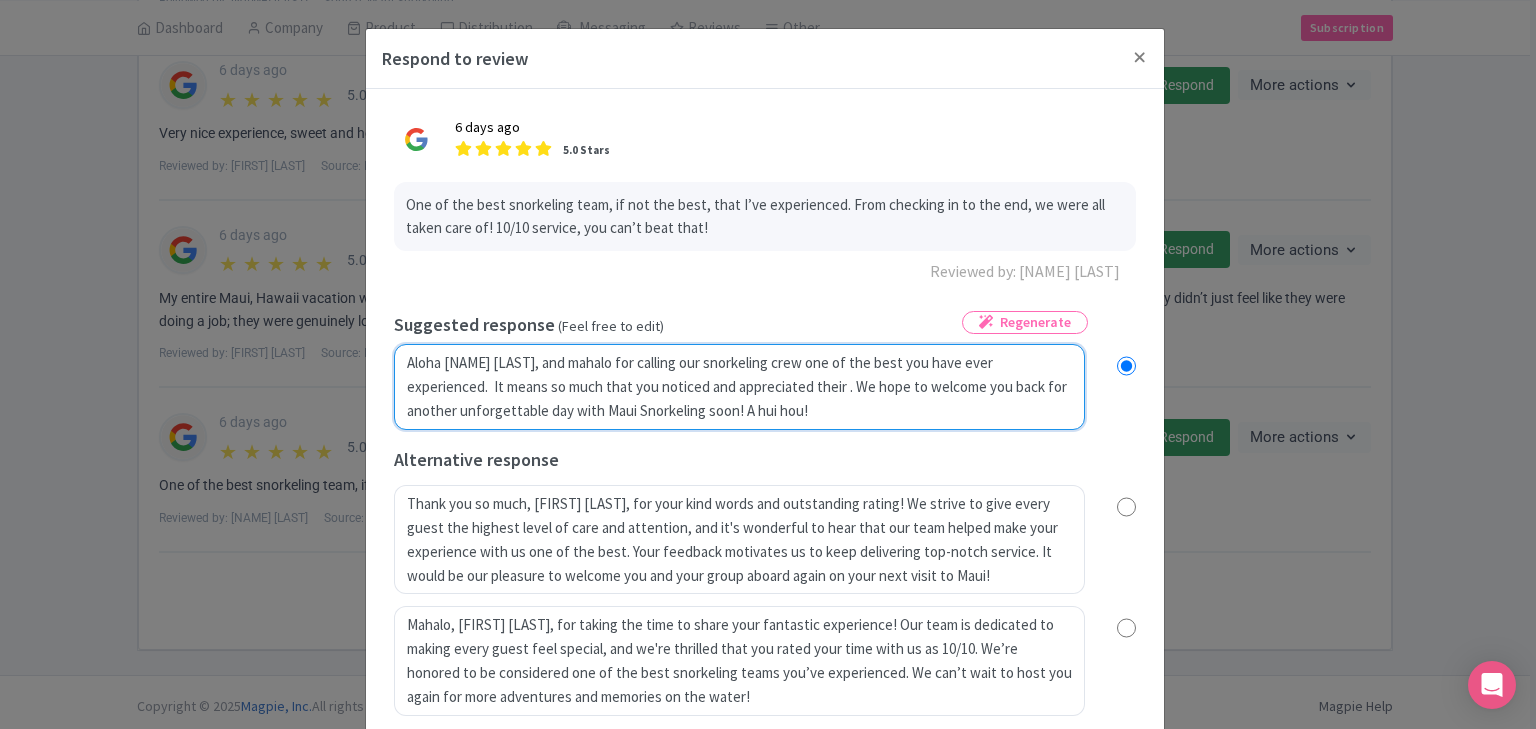 radio on "true" 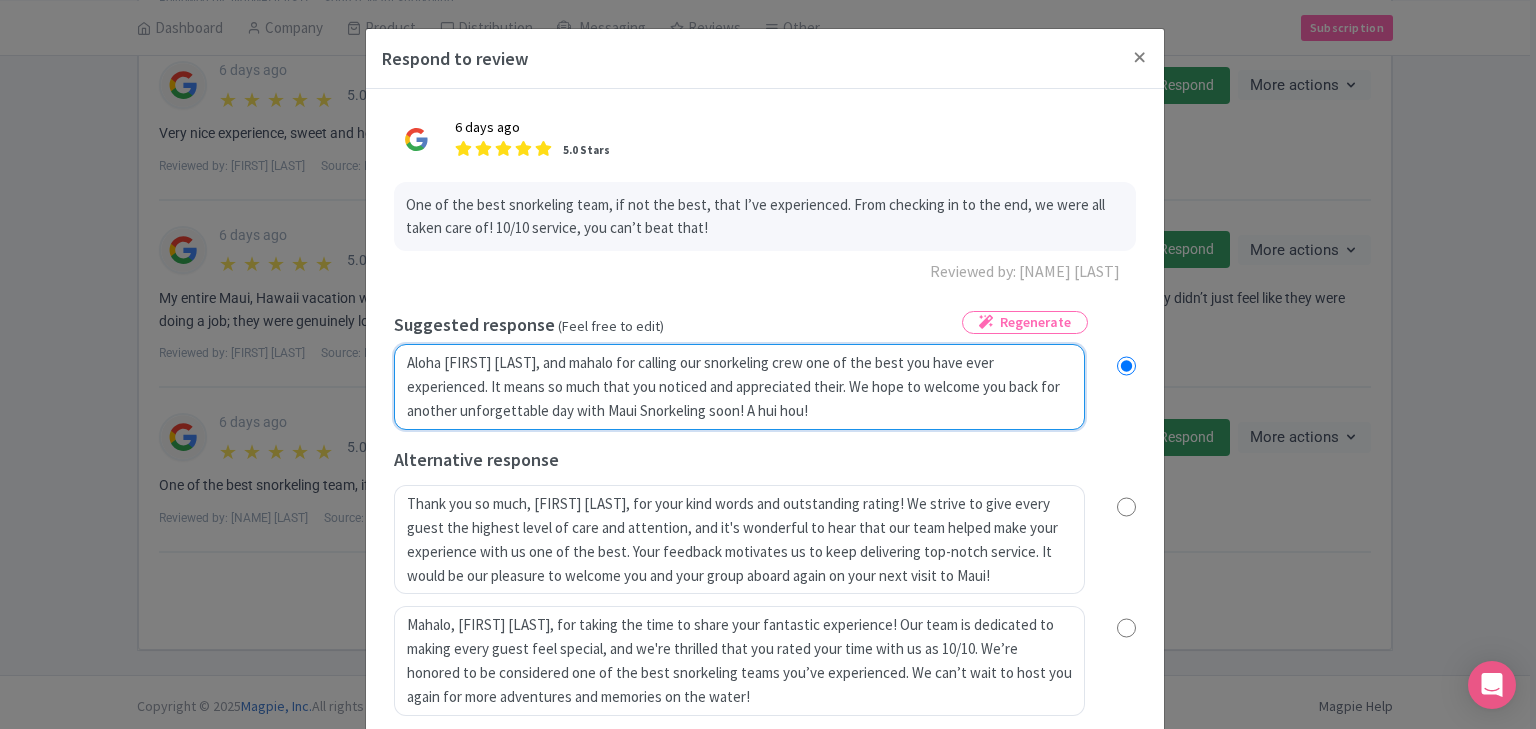 radio on "true" 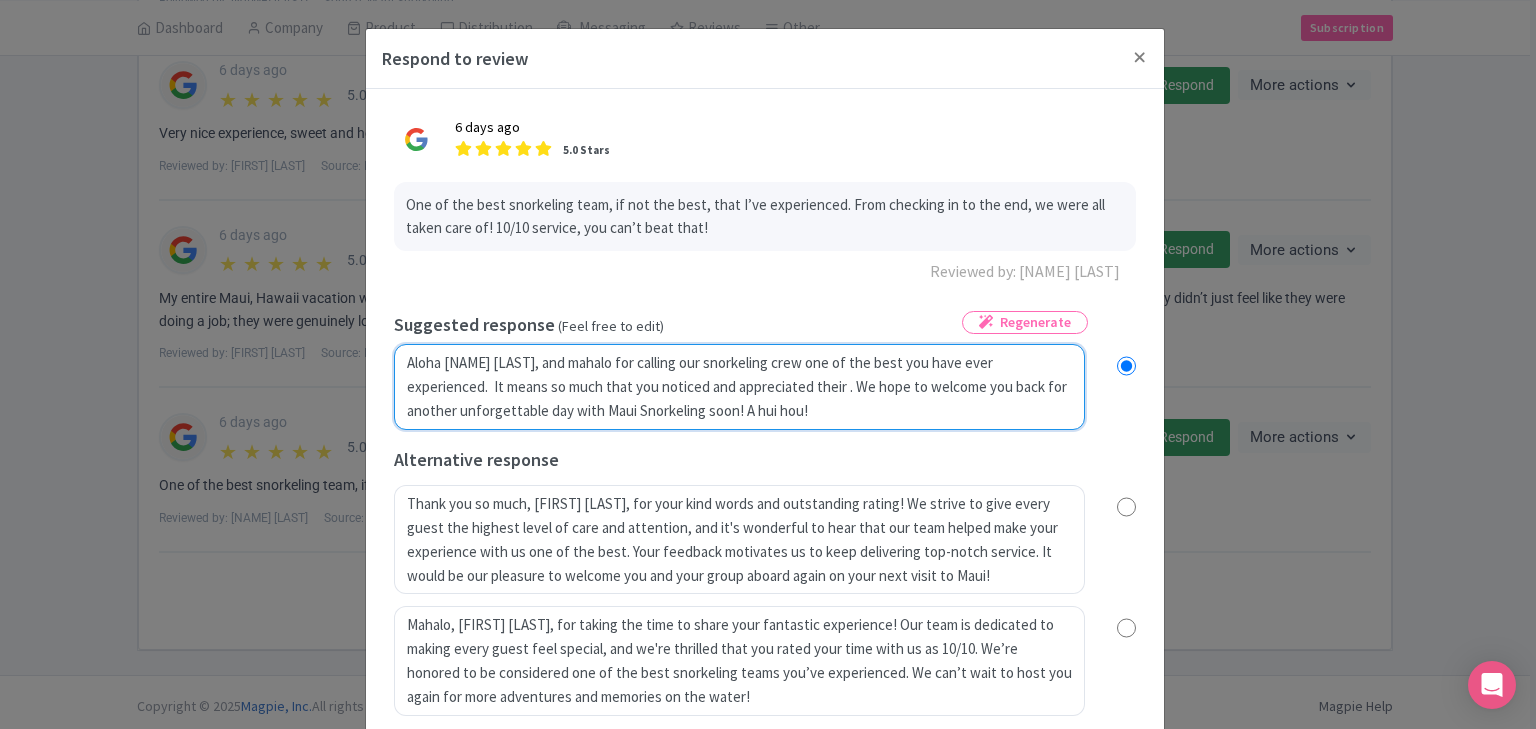 radio on "true" 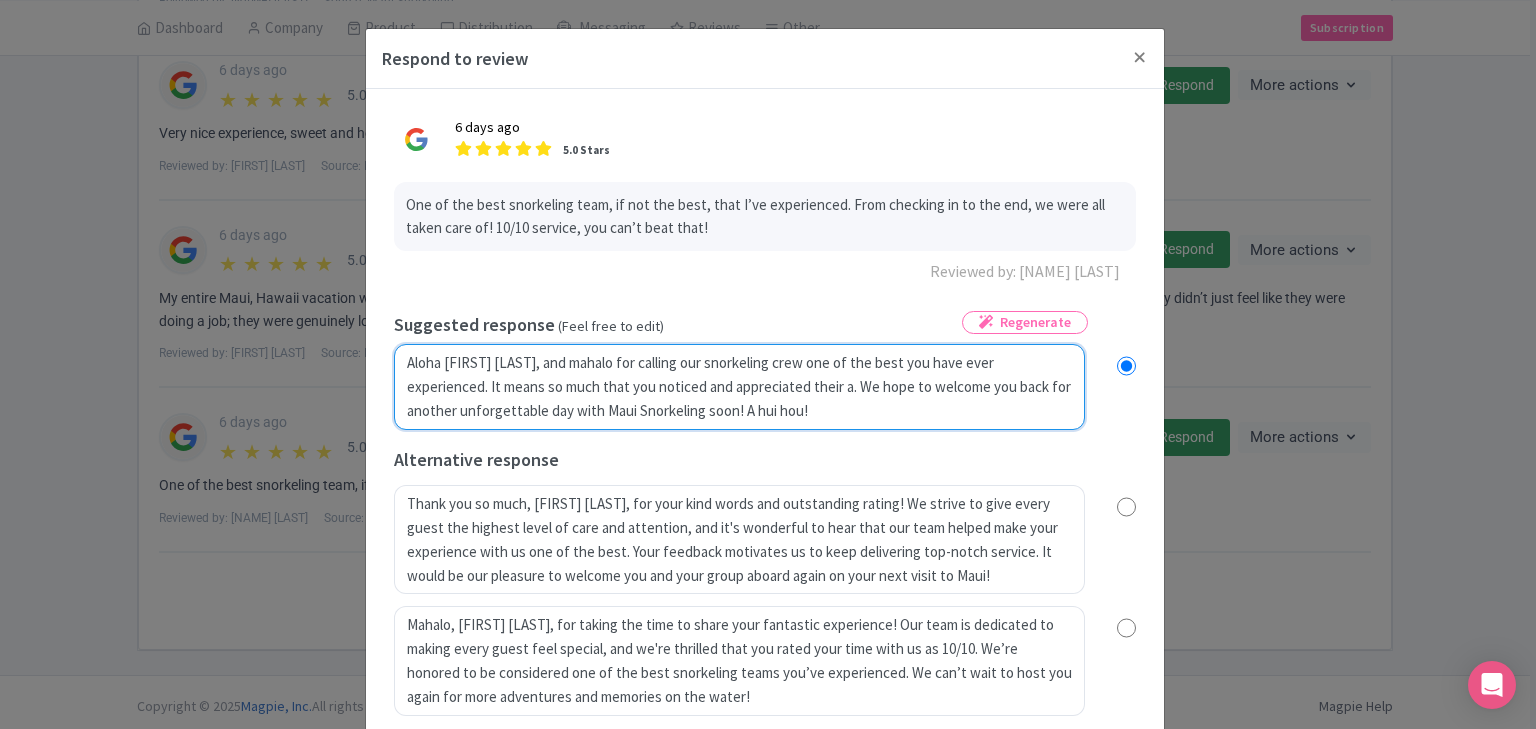 radio on "true" 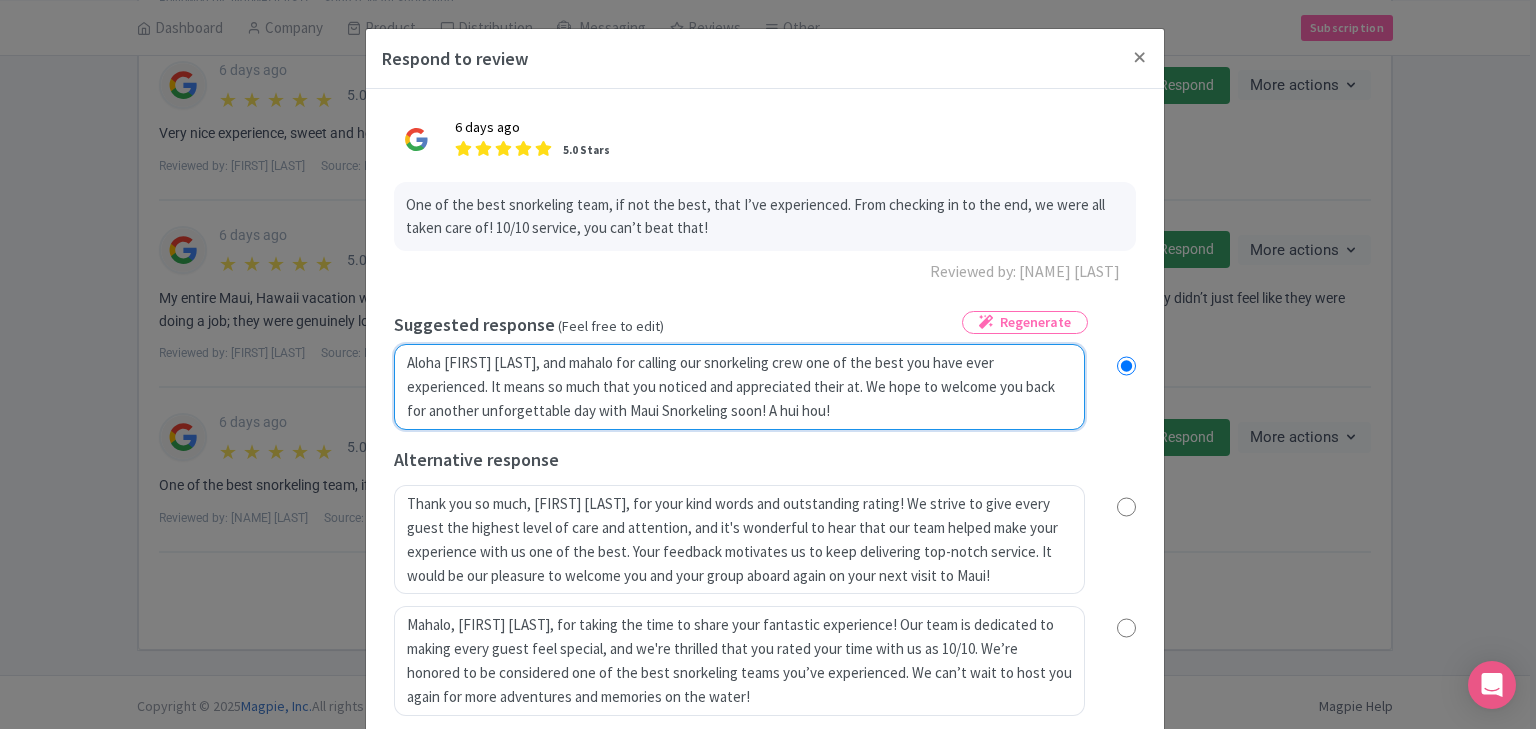 radio on "true" 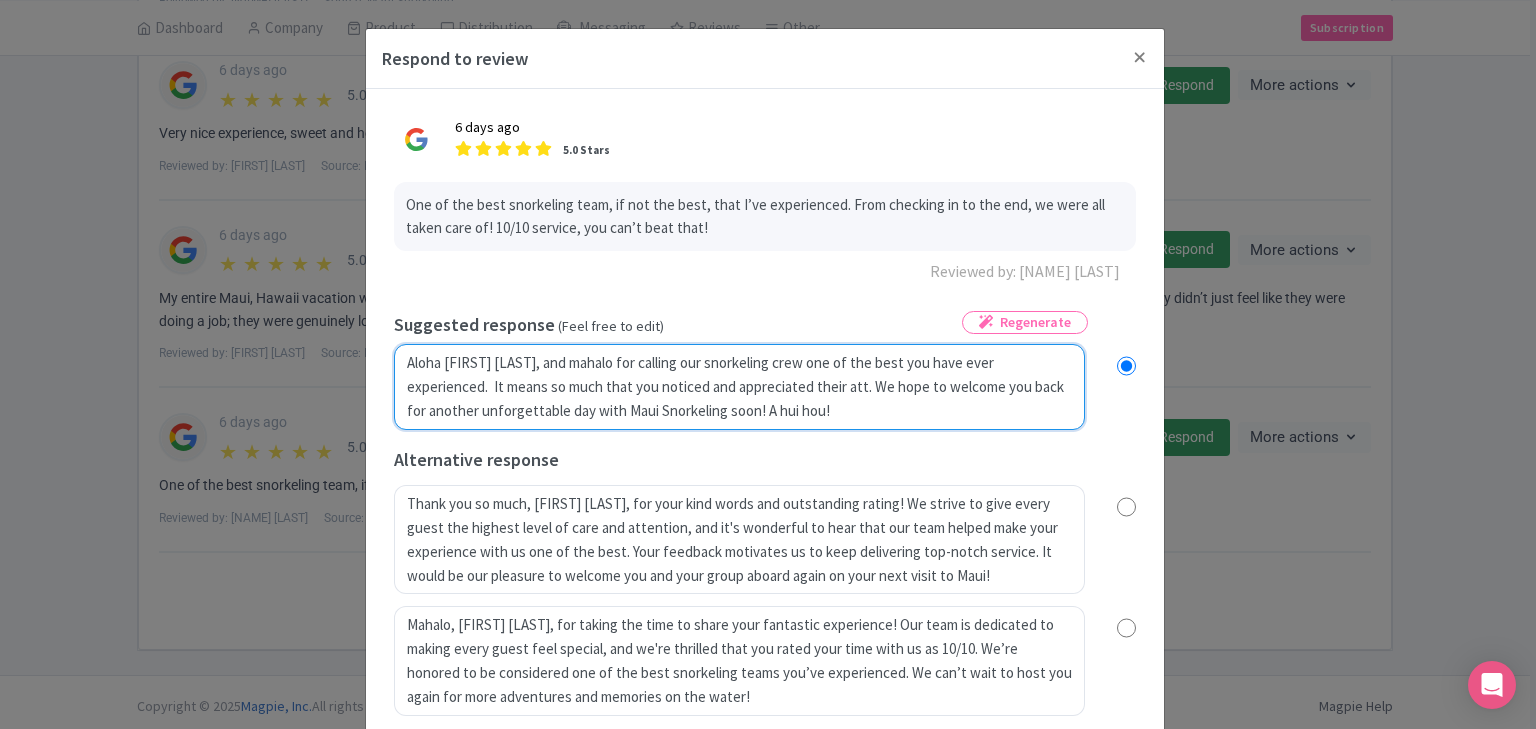 radio on "true" 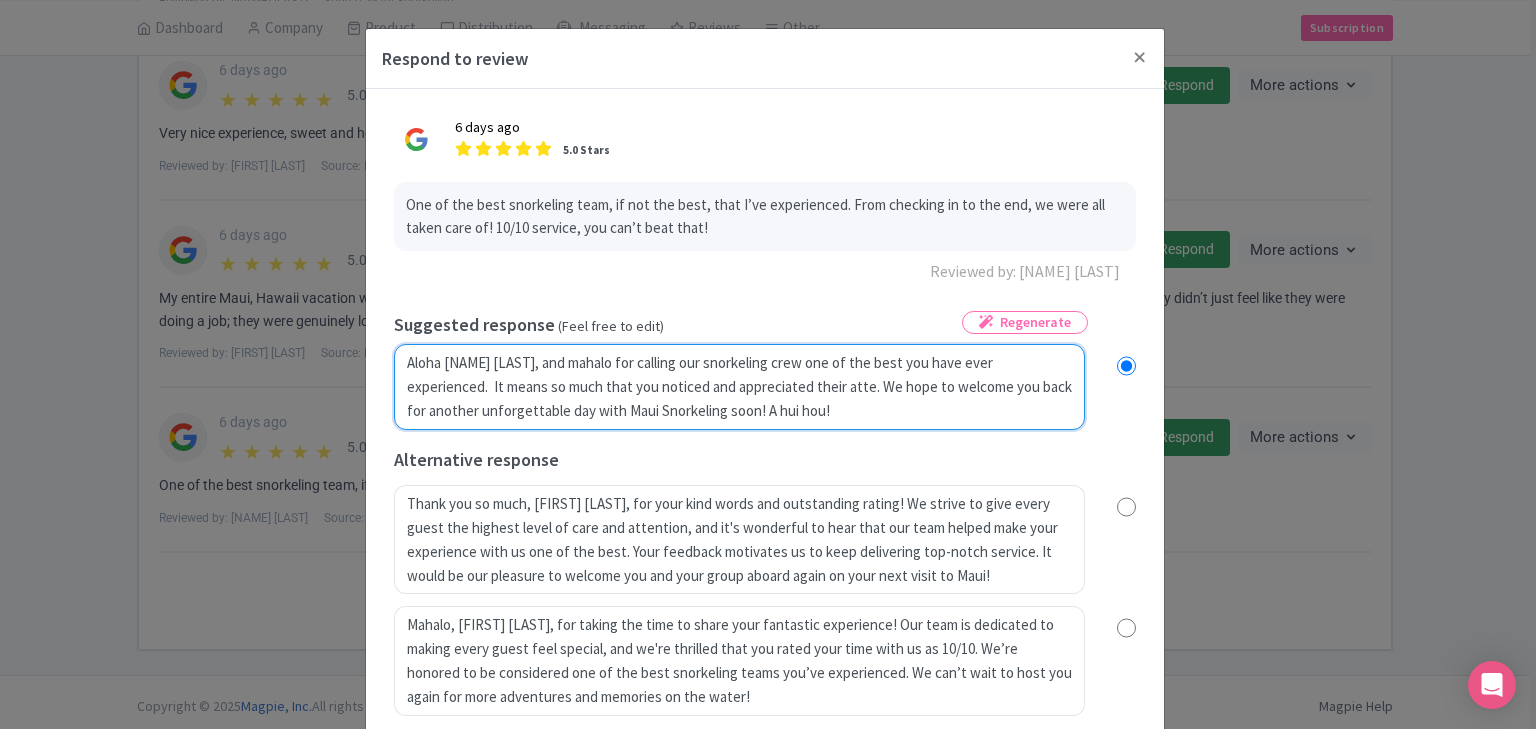 radio on "true" 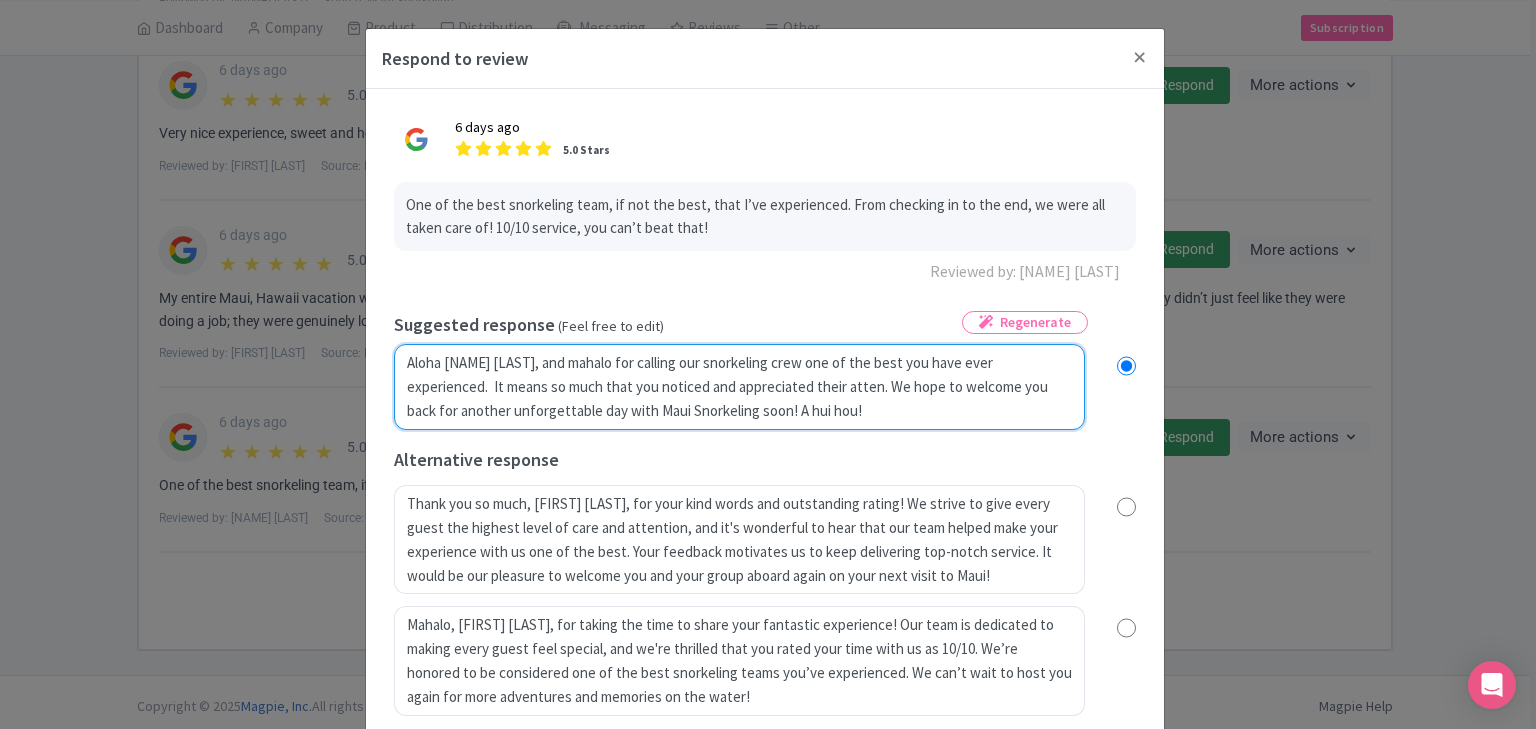 radio on "true" 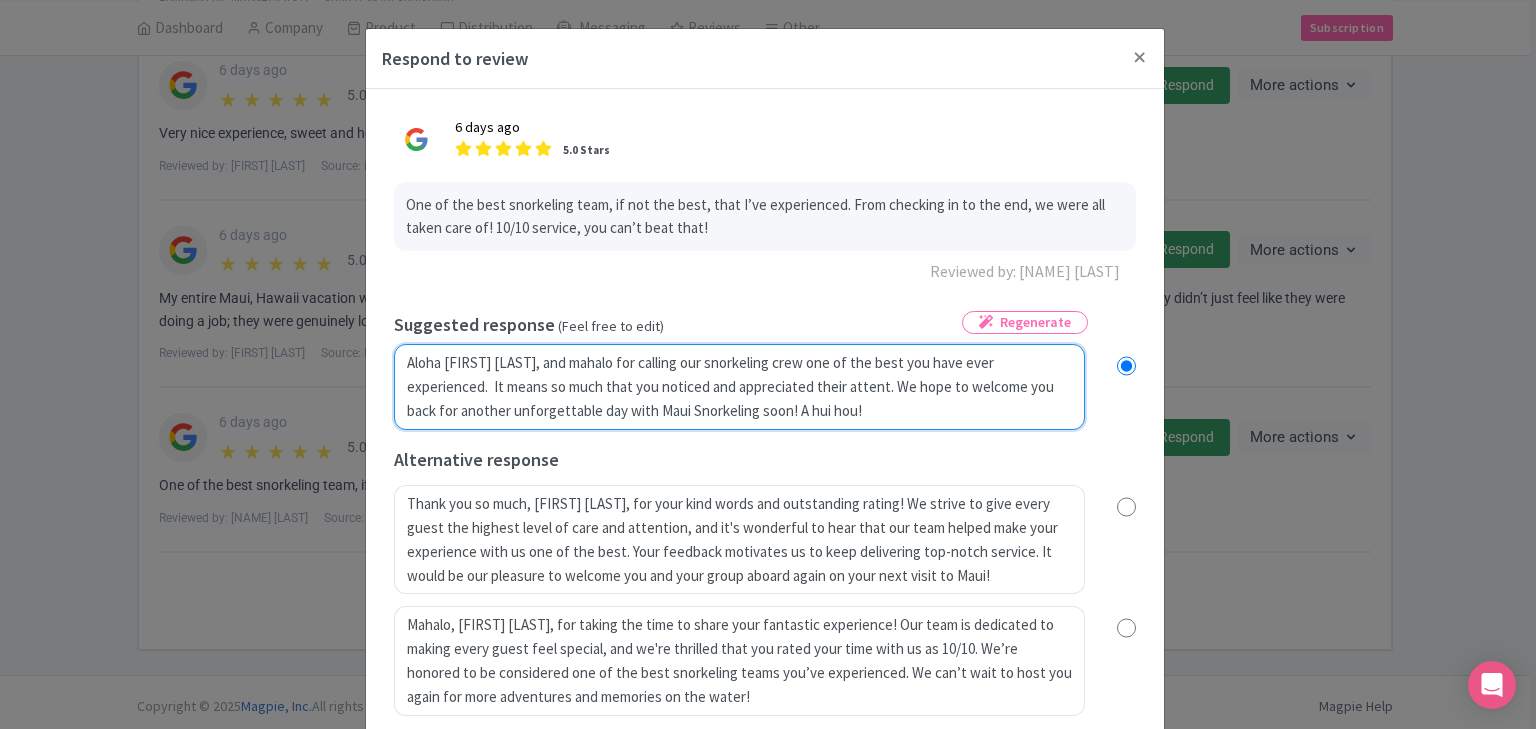 type on "Aloha Louie, and mahalo for calling our snorkeling crew one of the best you have ever experienced.  It means so much that you noticed and appreciated their attenti. We hope to welcome you back for another unforgettable day with Maui Snorkeling soon! A hui hou!" 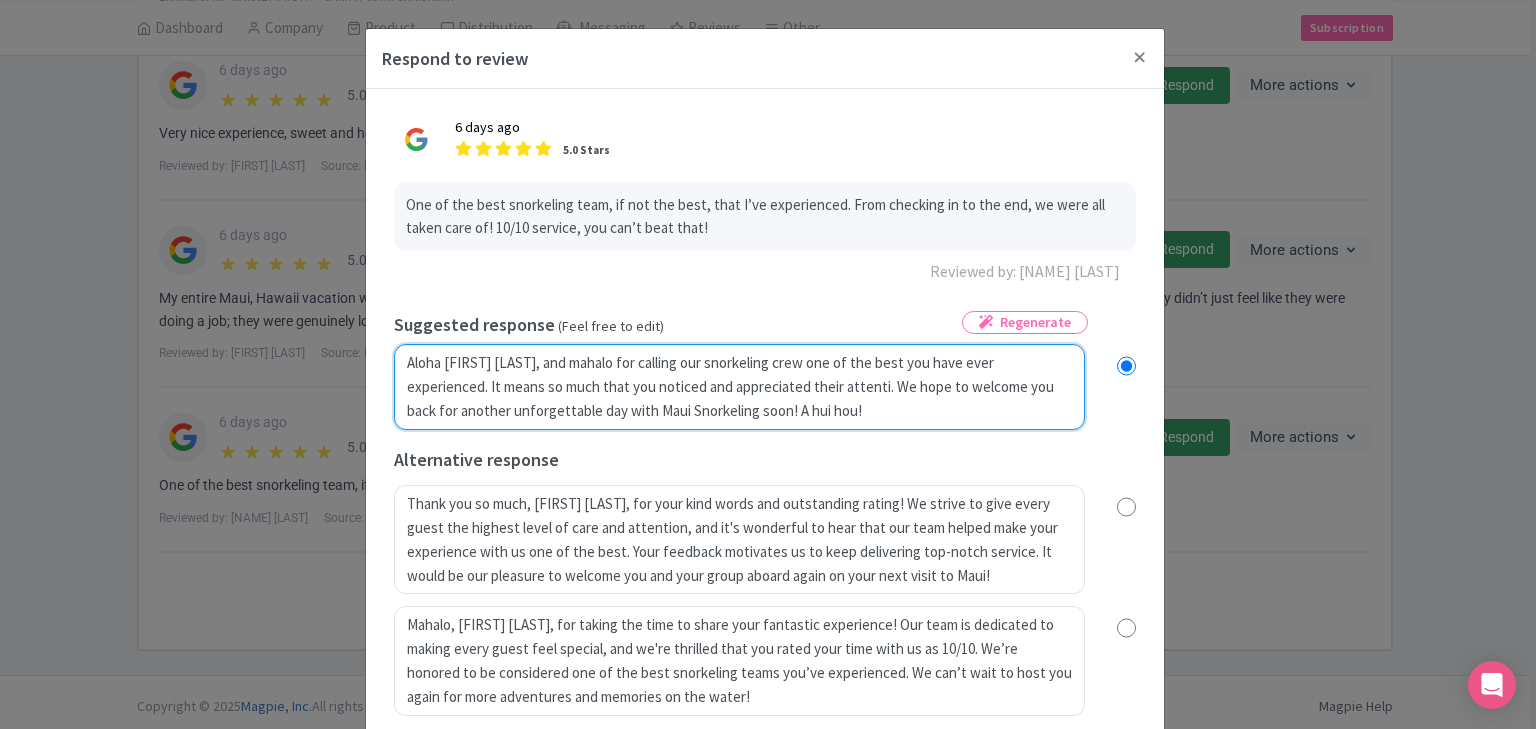 radio on "true" 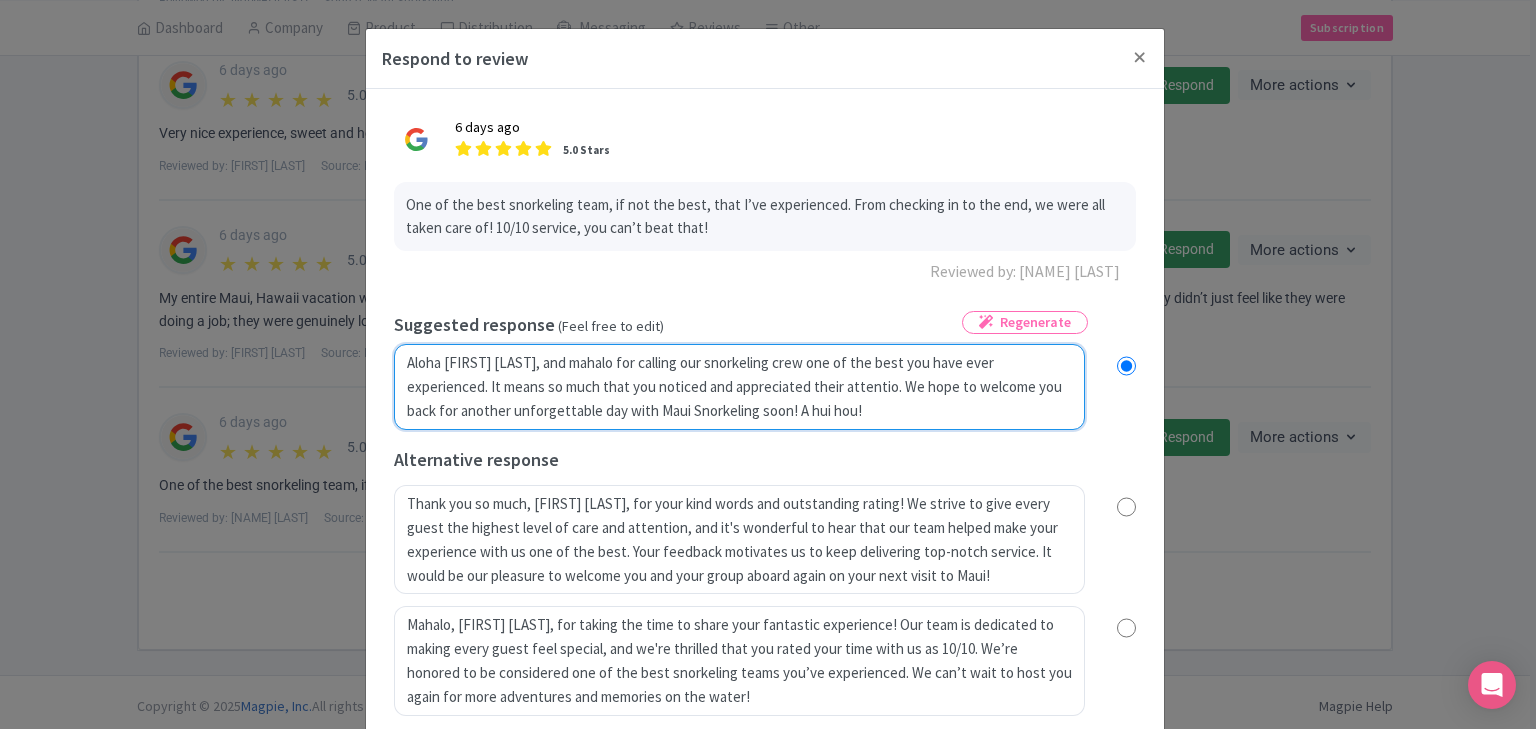 radio on "true" 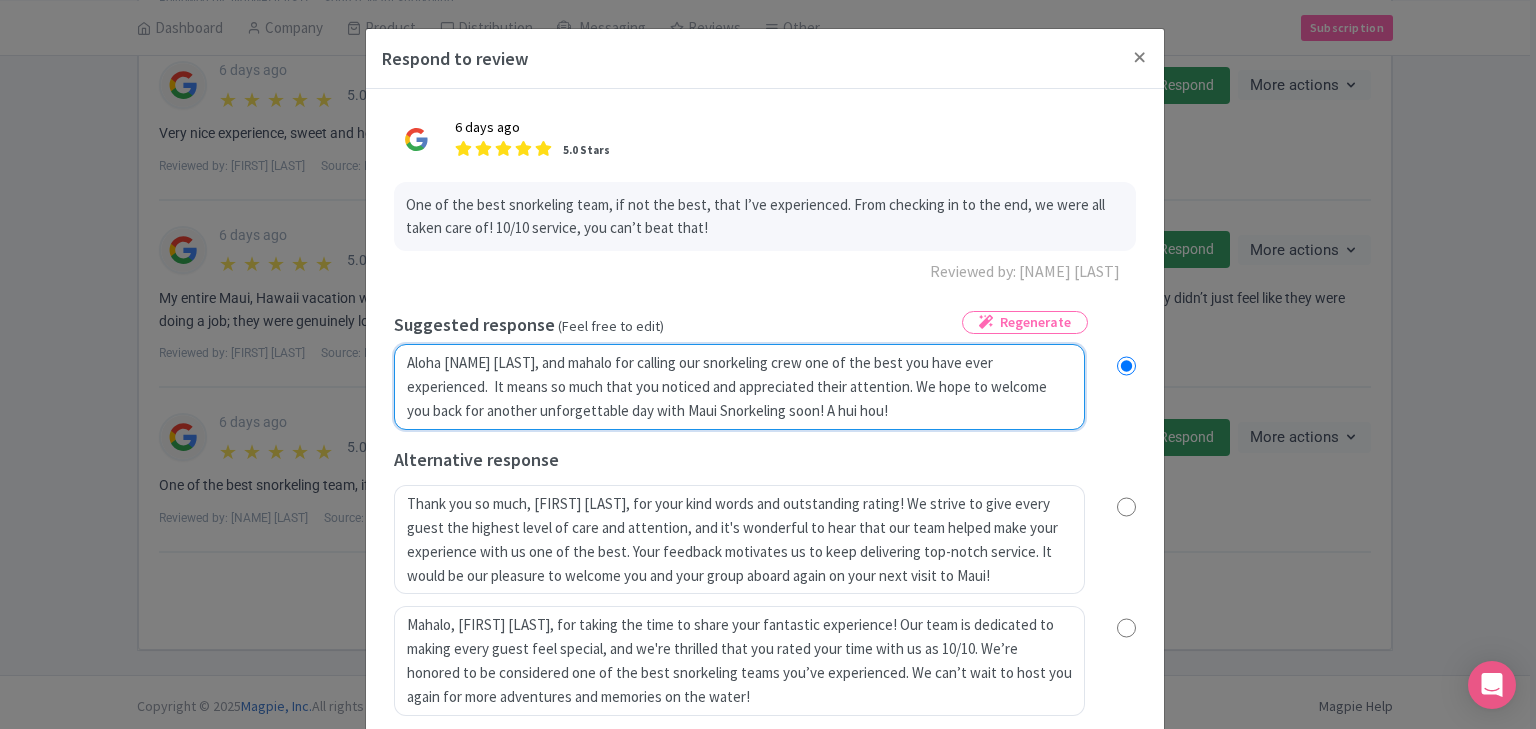 radio on "true" 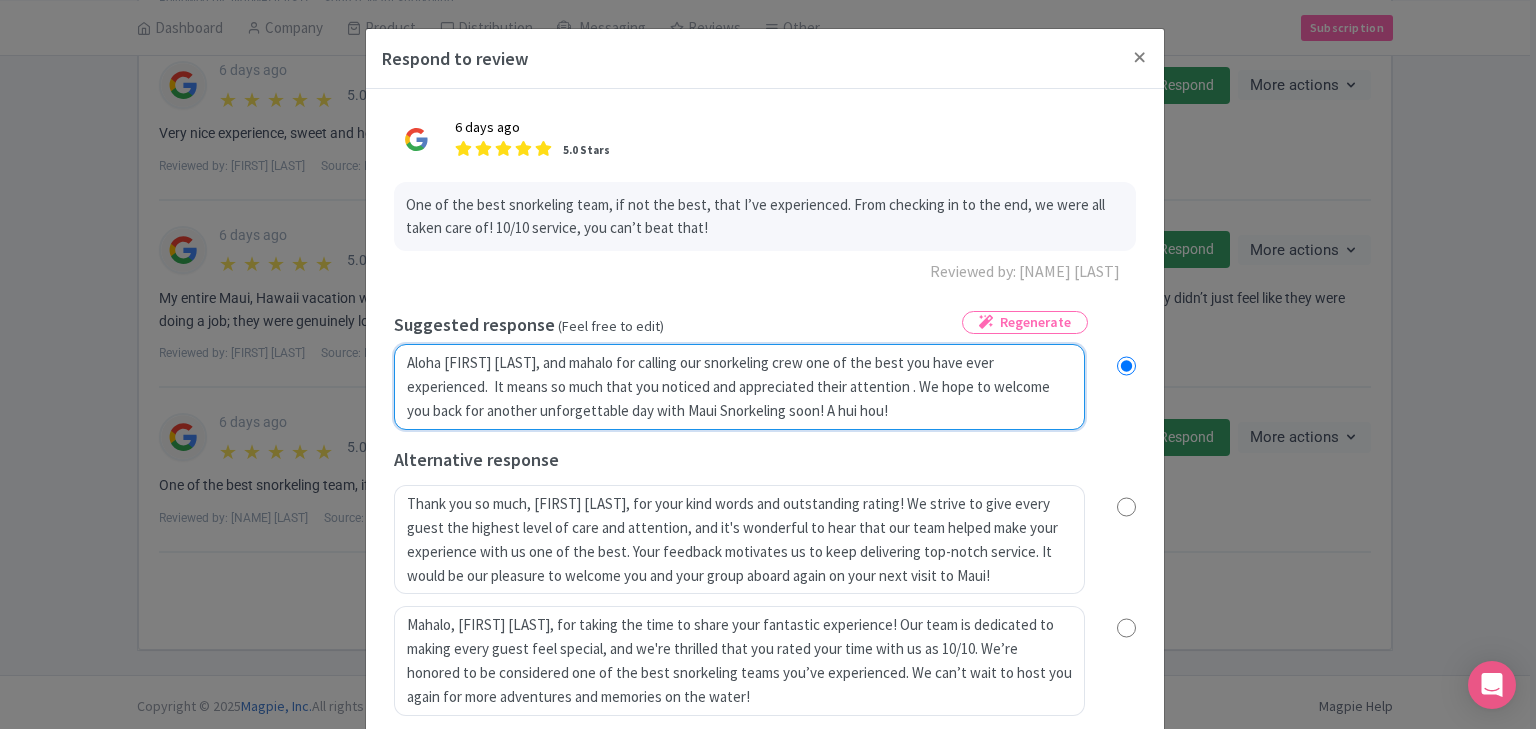 type on "Aloha Louie, and mahalo for calling our snorkeling crew one of the best you have ever experienced.  It means so much that you noticed and appreciated their attention t. We hope to welcome you back for another unforgettable day with Maui Snorkeling soon! A hui hou!" 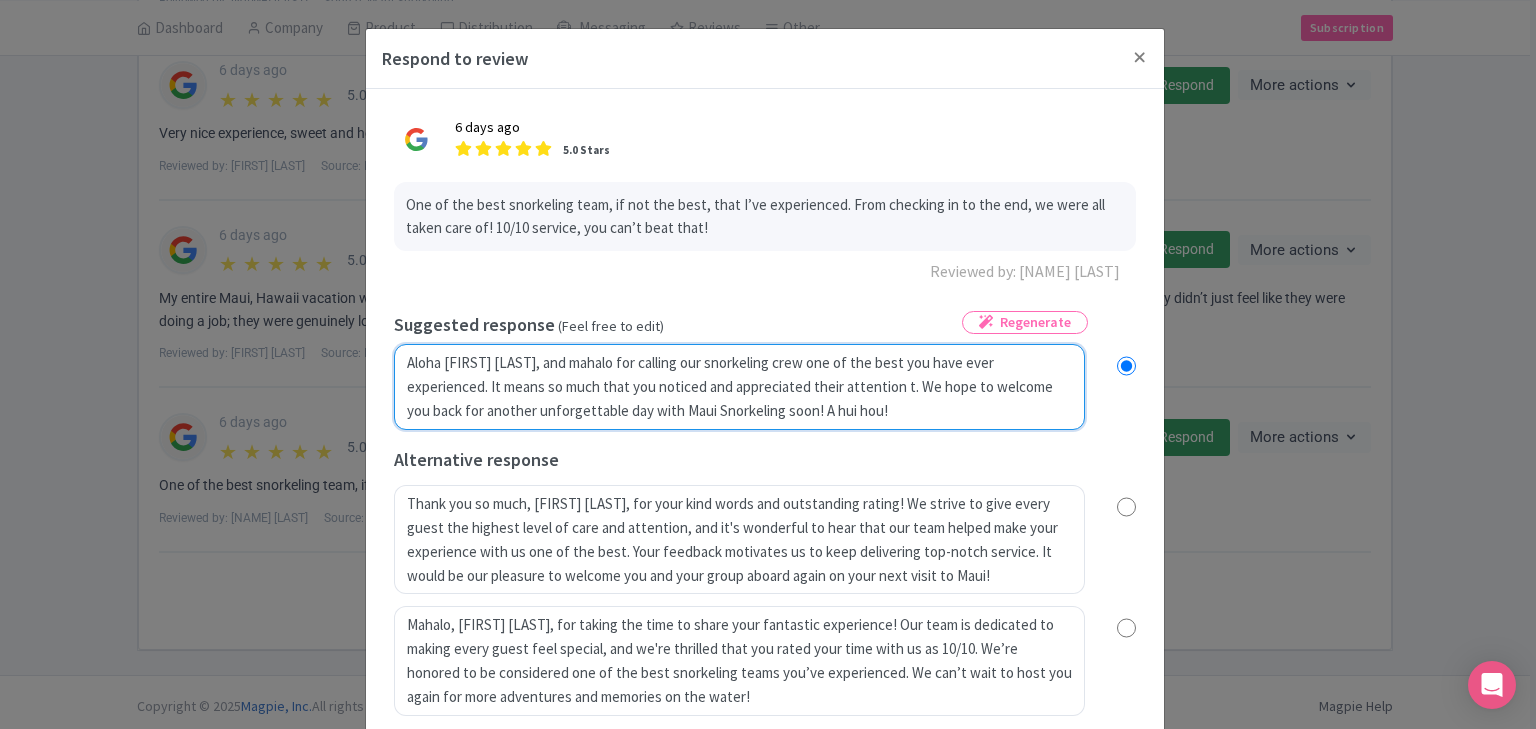 radio on "true" 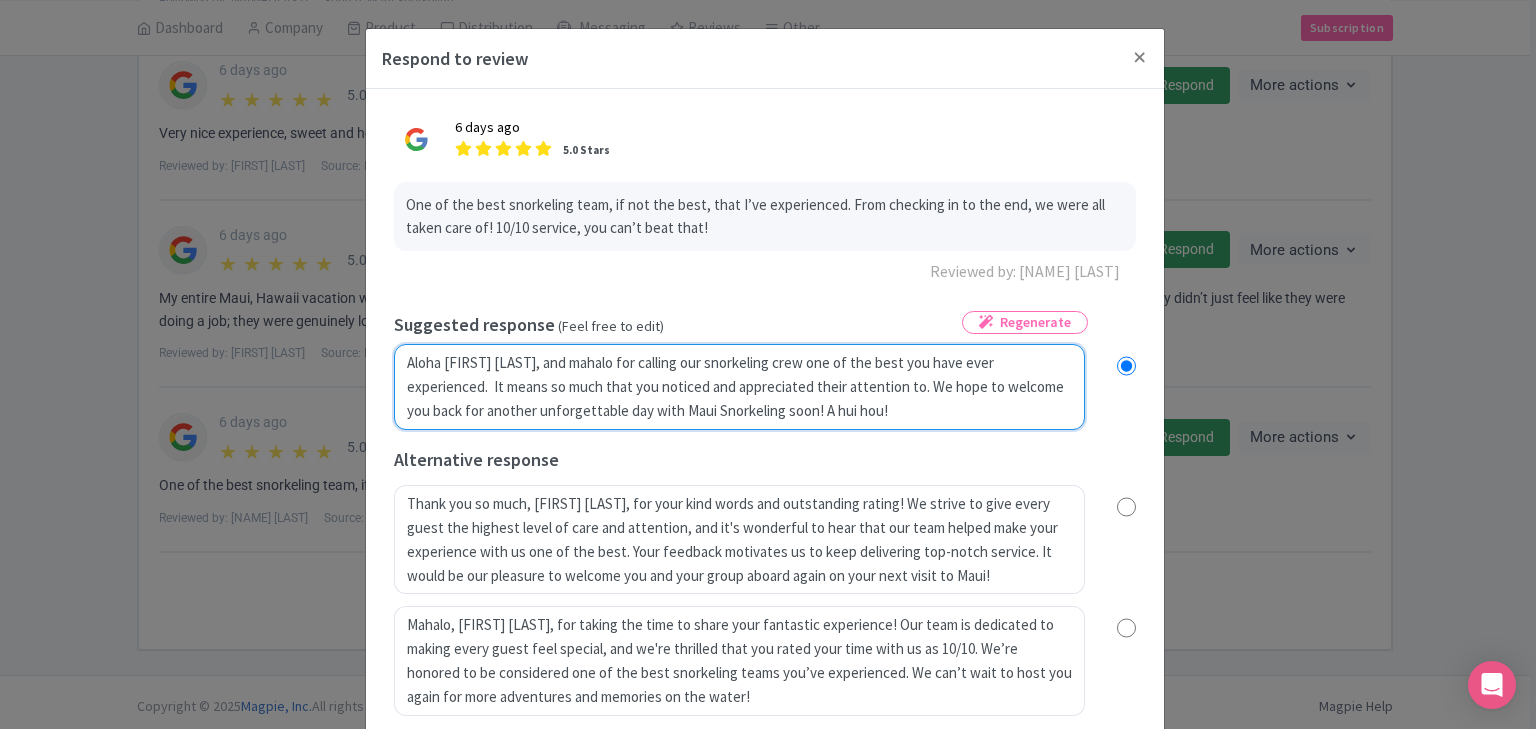 type on "Aloha Louie, and mahalo for calling our snorkeling crew one of the best you have ever experienced.  It means so much that you noticed and appreciated their attention to . We hope to welcome you back for another unforgettable day with Maui Snorkeling soon! A hui hou!" 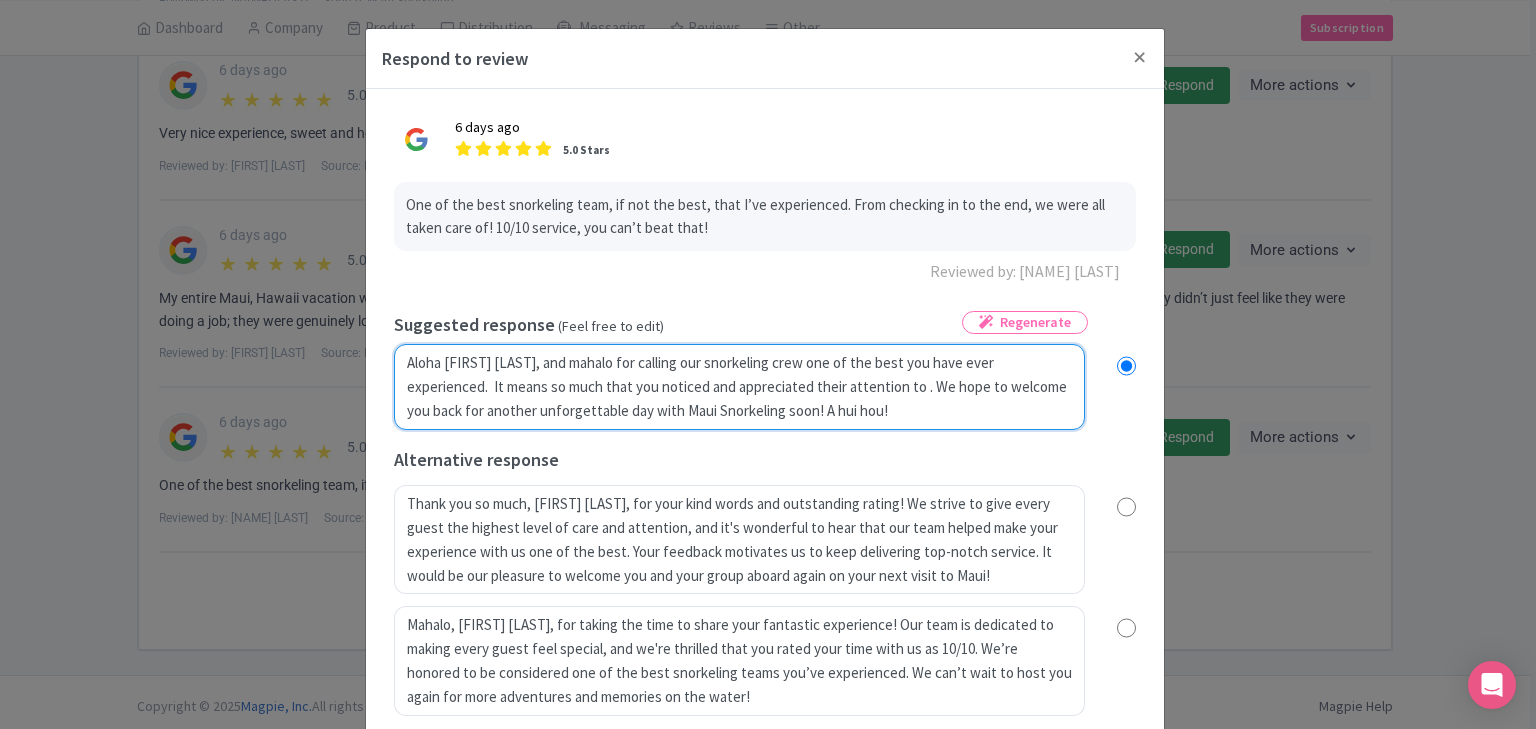 radio on "true" 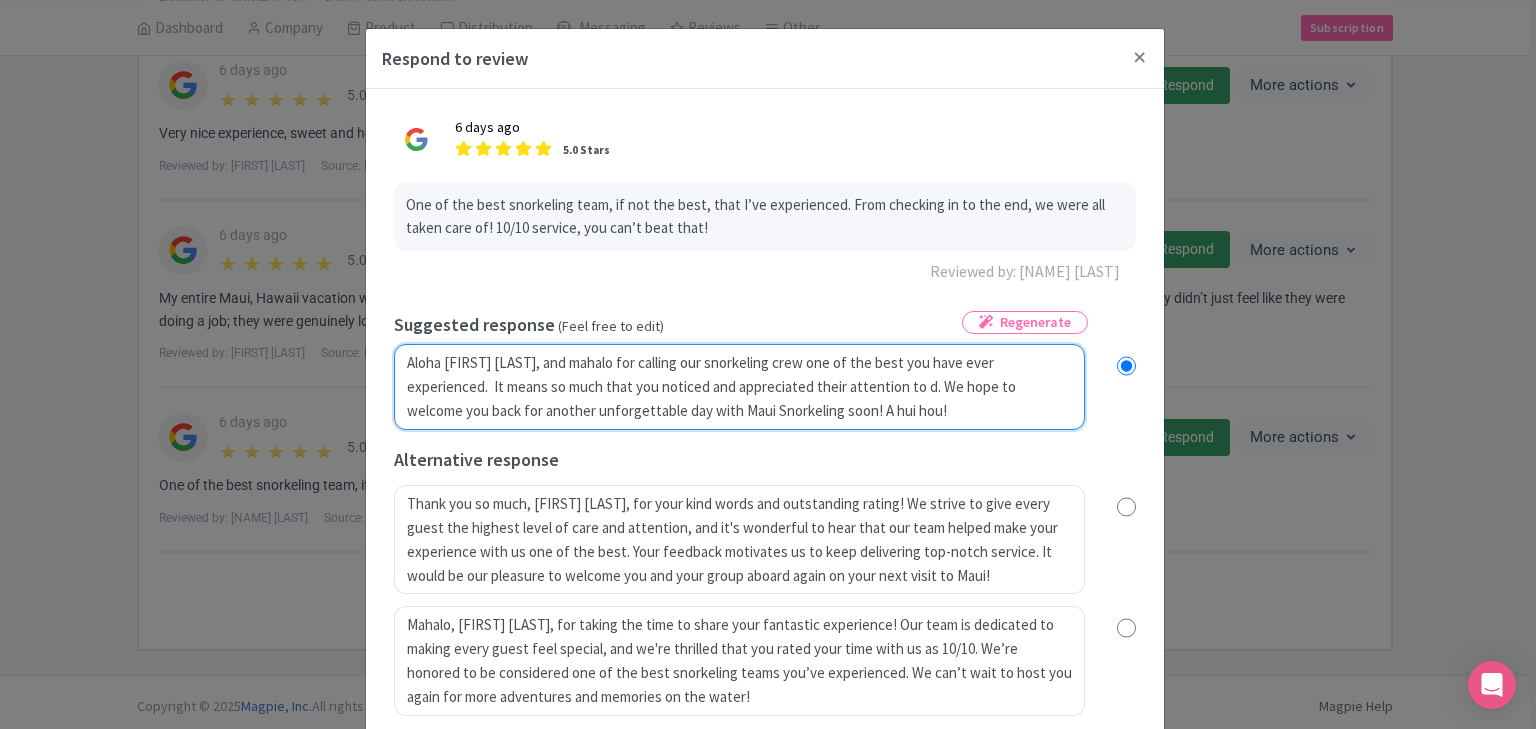radio on "true" 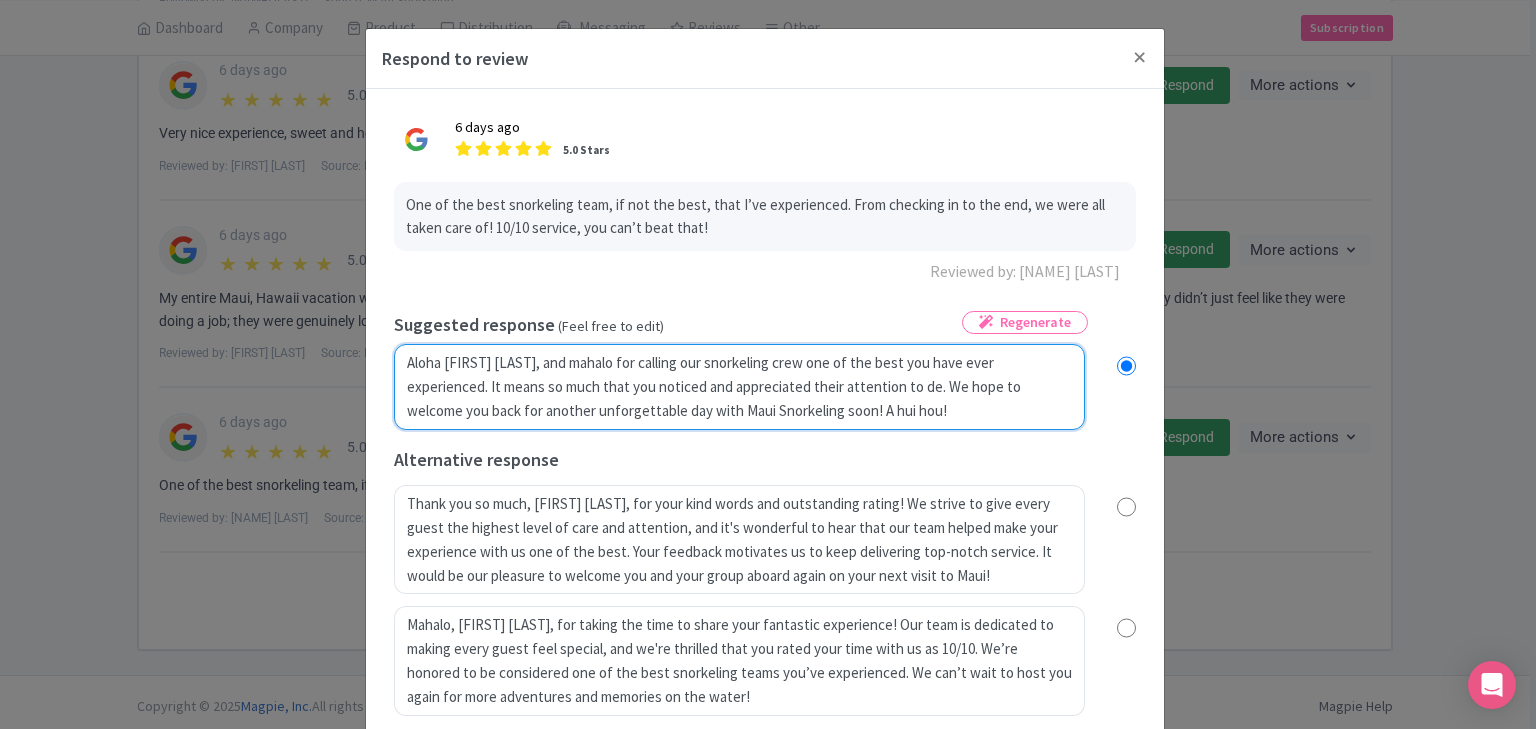 radio on "true" 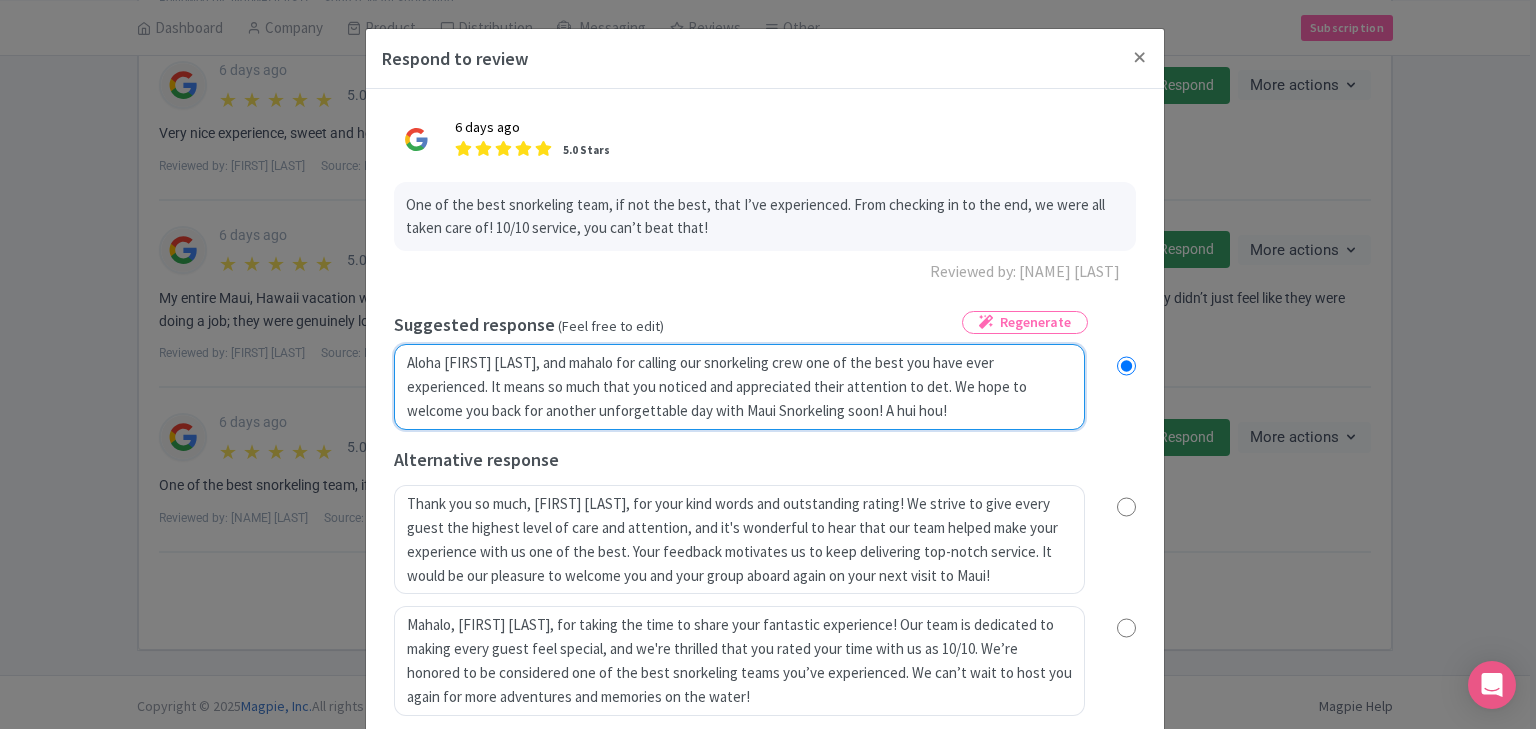 radio on "true" 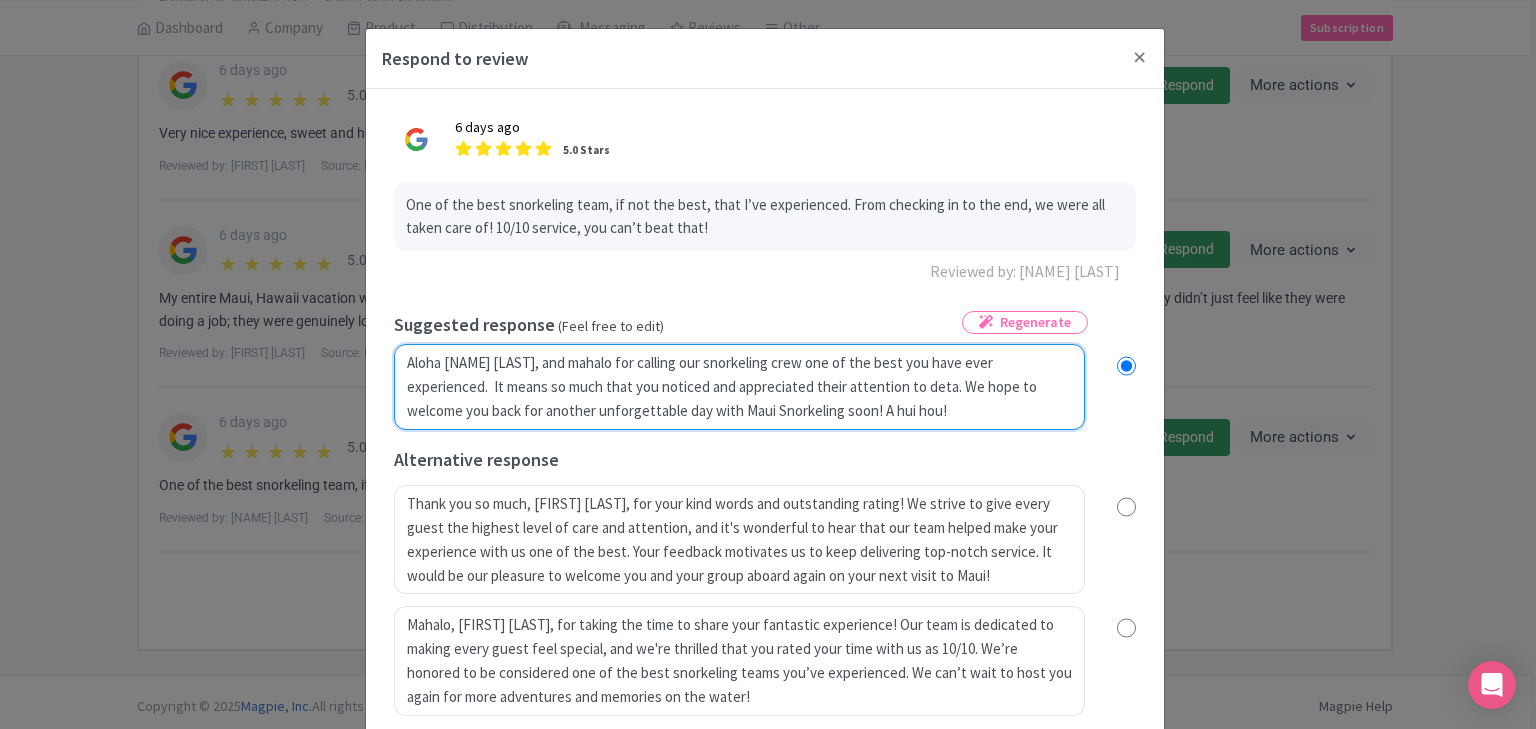type on "Aloha Louie, and mahalo for calling our snorkeling crew one of the best you have ever experienced.  It means so much that you noticed and appreciated their attention to detai. We hope to welcome you back for another unforgettable day with Maui Snorkeling soon! A hui hou!" 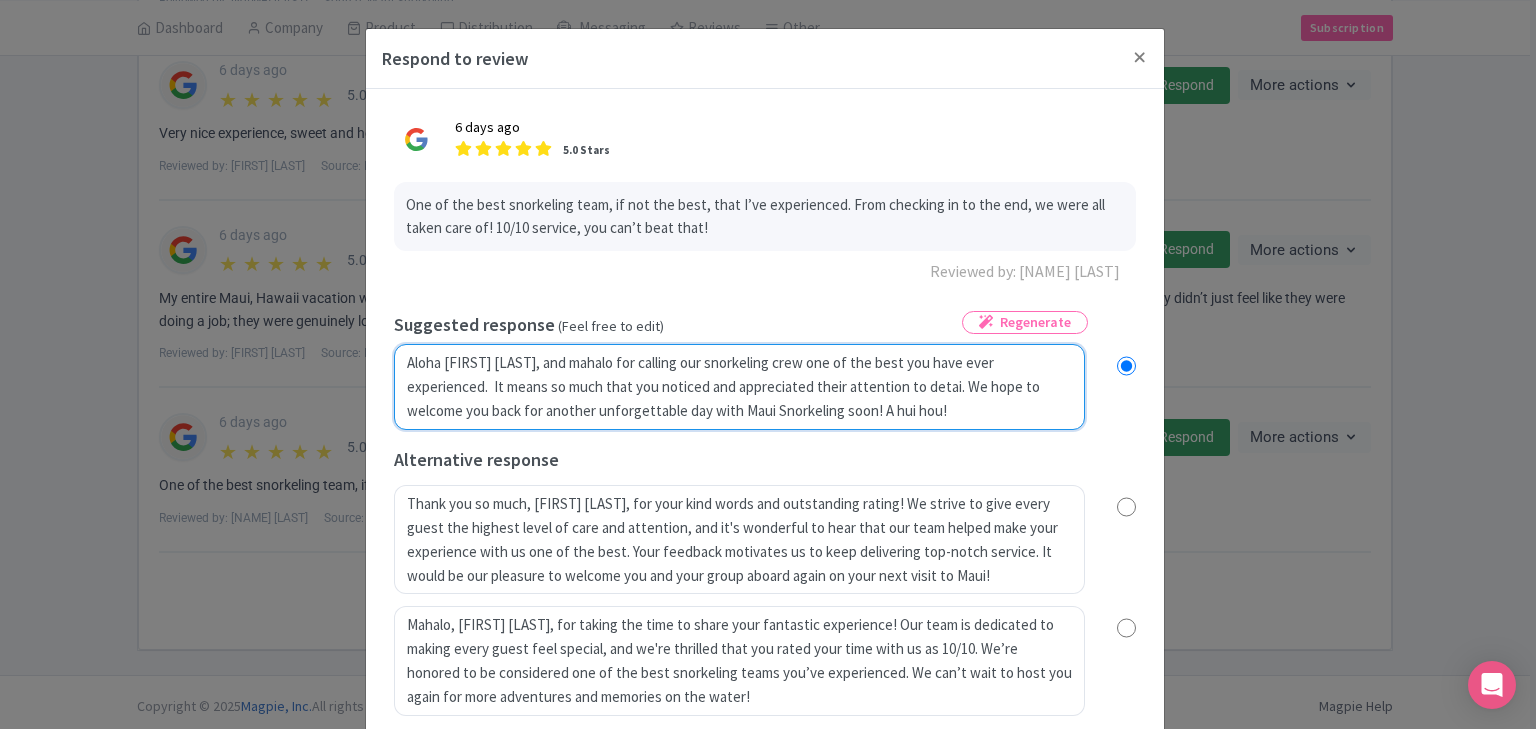 radio on "true" 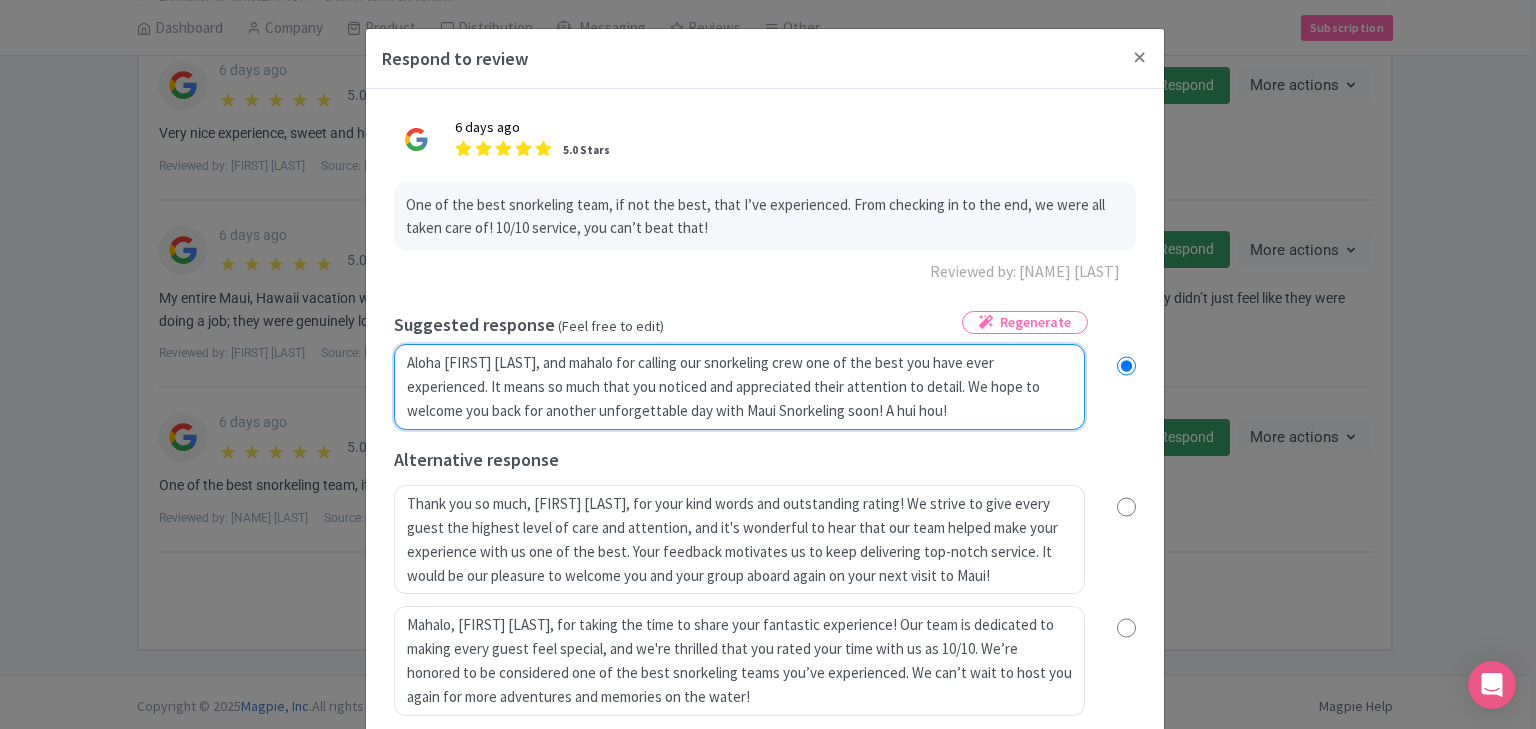 radio on "true" 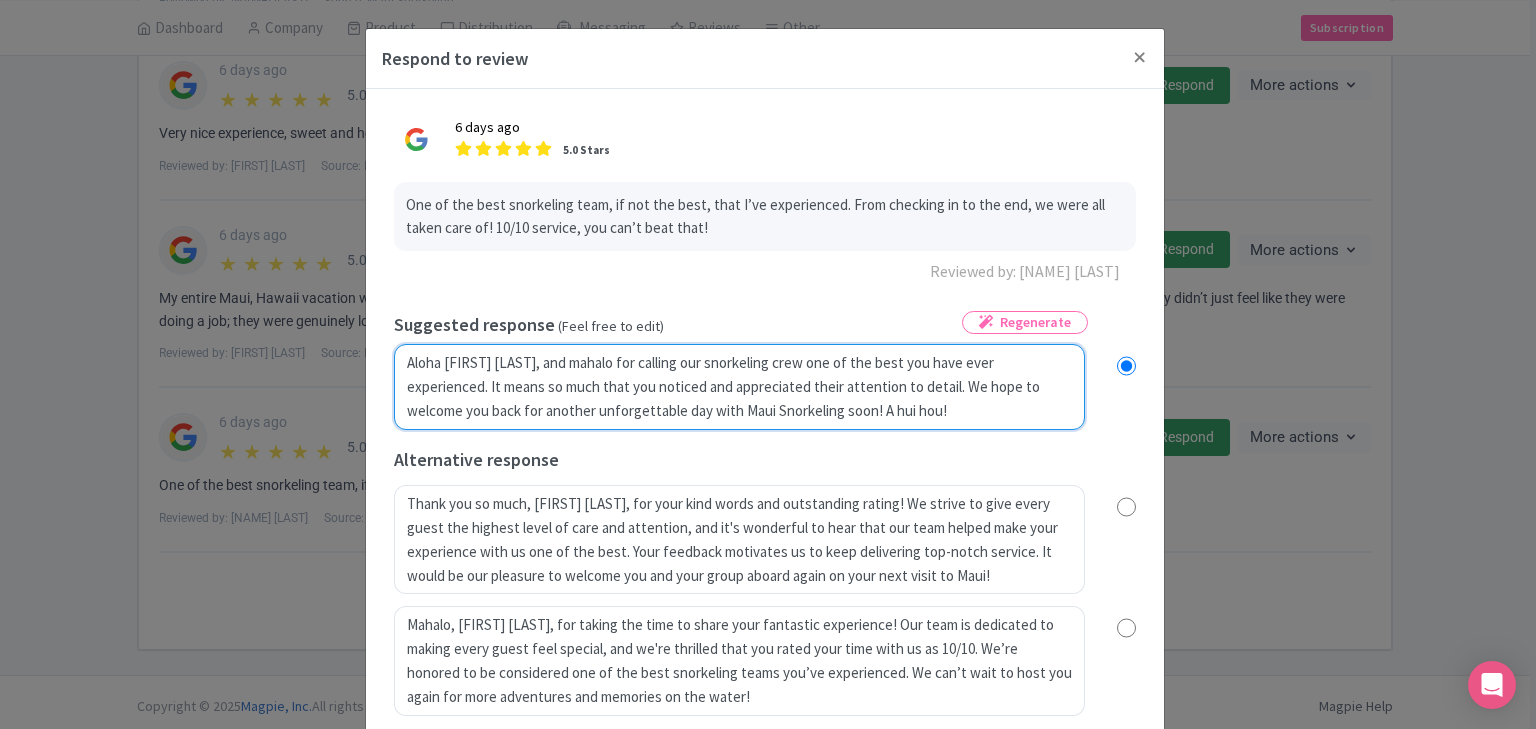 click on "Aloha Louie, and mahalo for your incredible review! We are so delighted to know that you felt well taken care of from check-in all the way through your snorkeling adventure. Our crew takes great pride in providing 10/10 service and it means so much that you noticed and appreciated their efforts. We hope to welcome you back for another unforgettable day with Maui Snorkeling soon! A hui hou!" at bounding box center (739, 387) 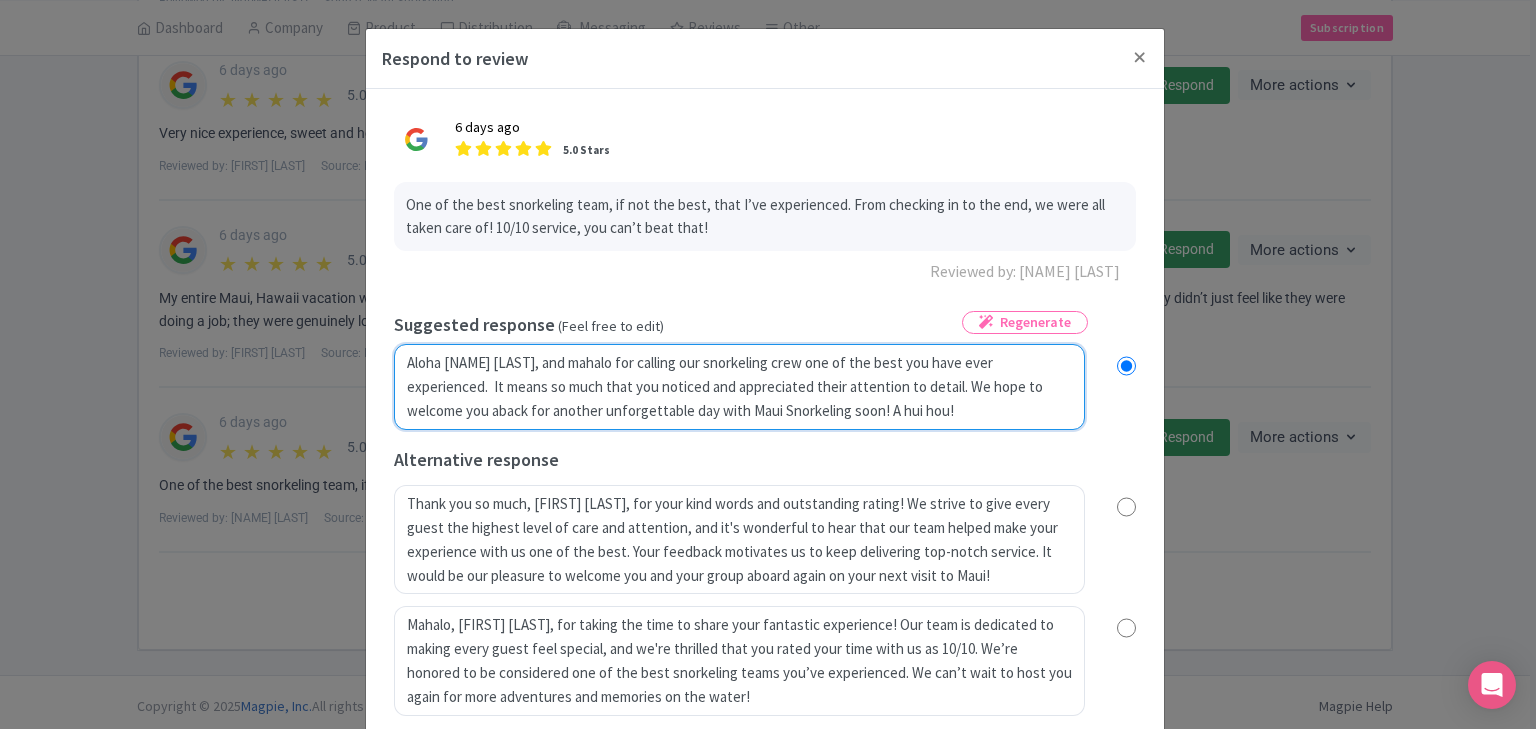 type on "Aloha Louie, and mahalo for calling our snorkeling crew one of the best you have ever experienced.  It means so much that you noticed and appreciated their attention to detail. We hope to welcome you anback for another unforgettable day with Maui Snorkeling soon! A hui hou!" 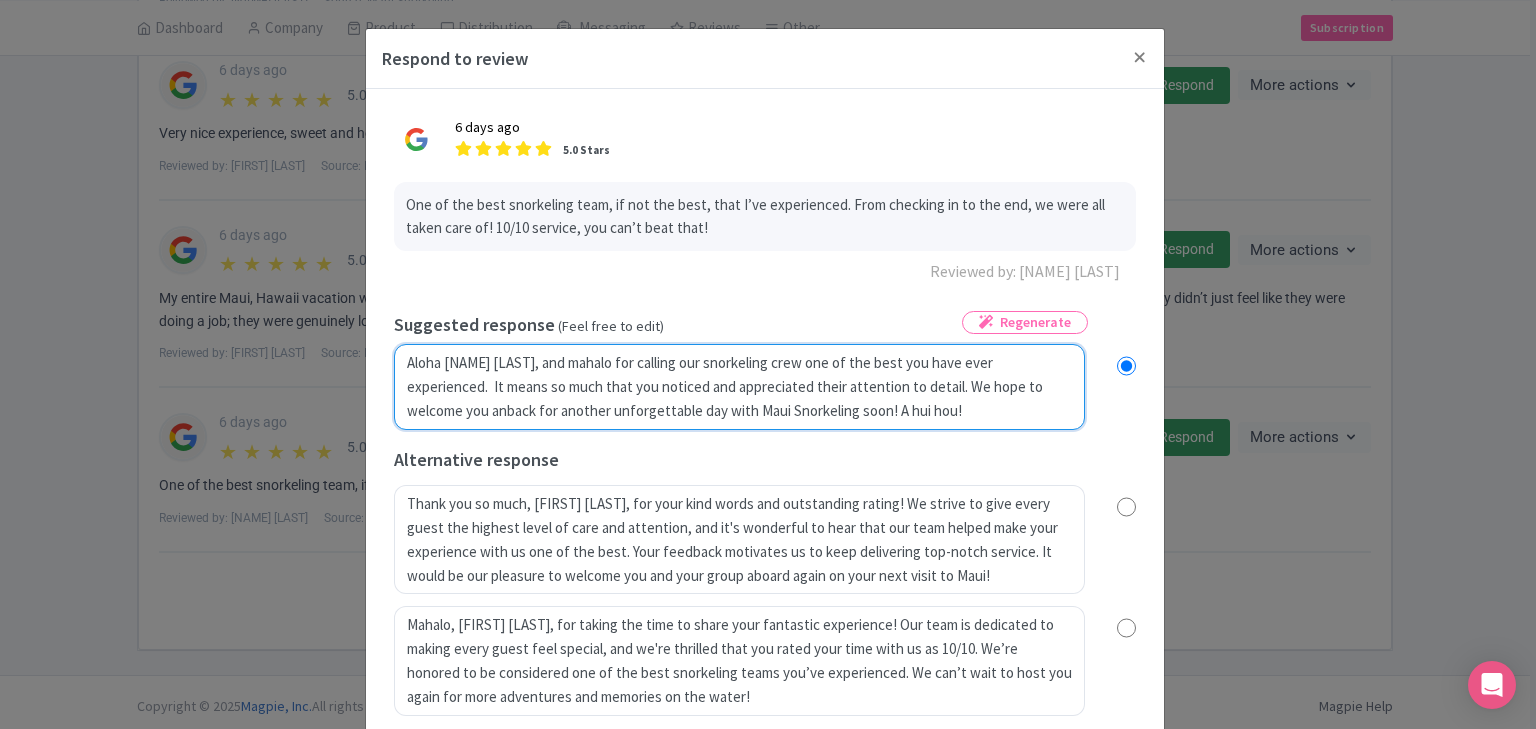 radio on "true" 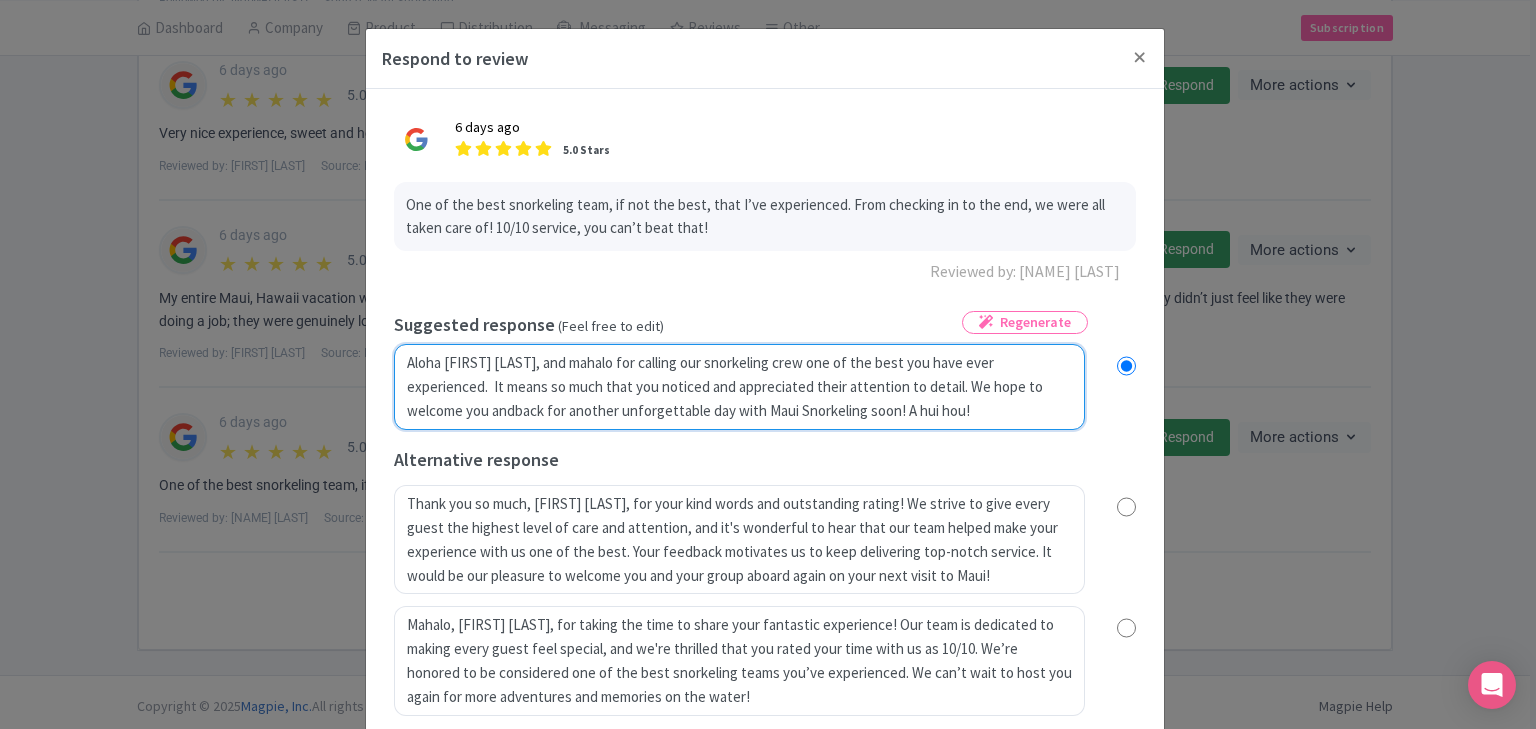 radio on "true" 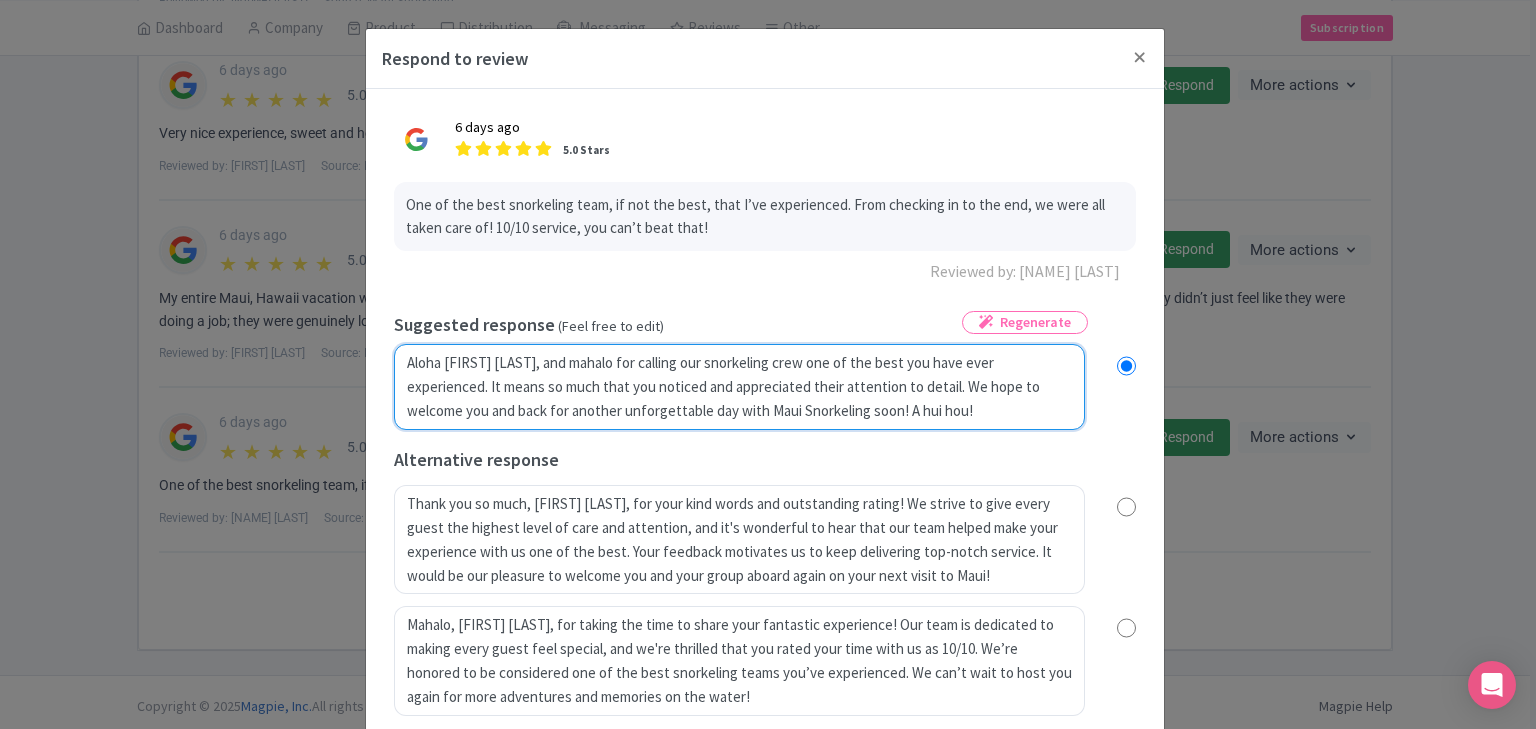 radio on "true" 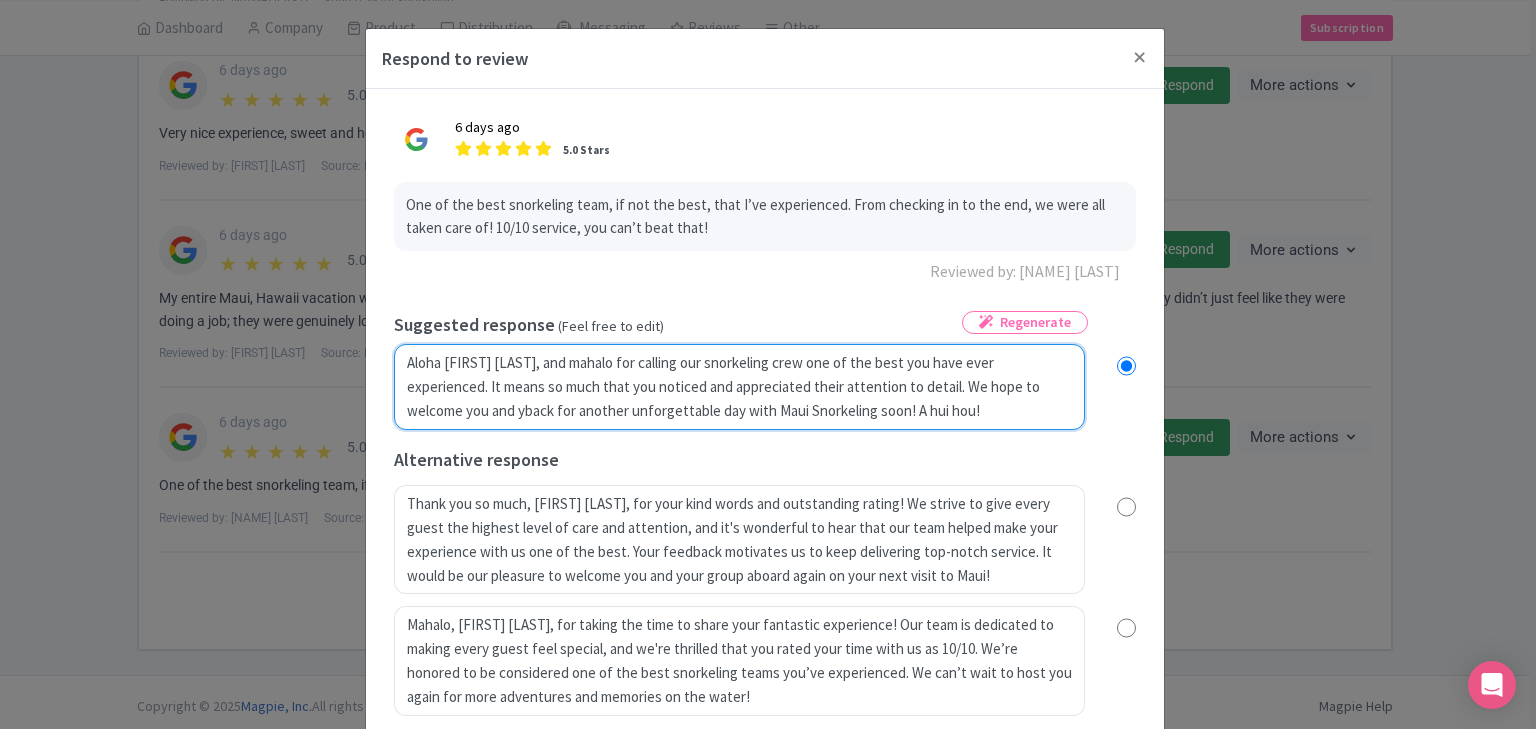 radio on "true" 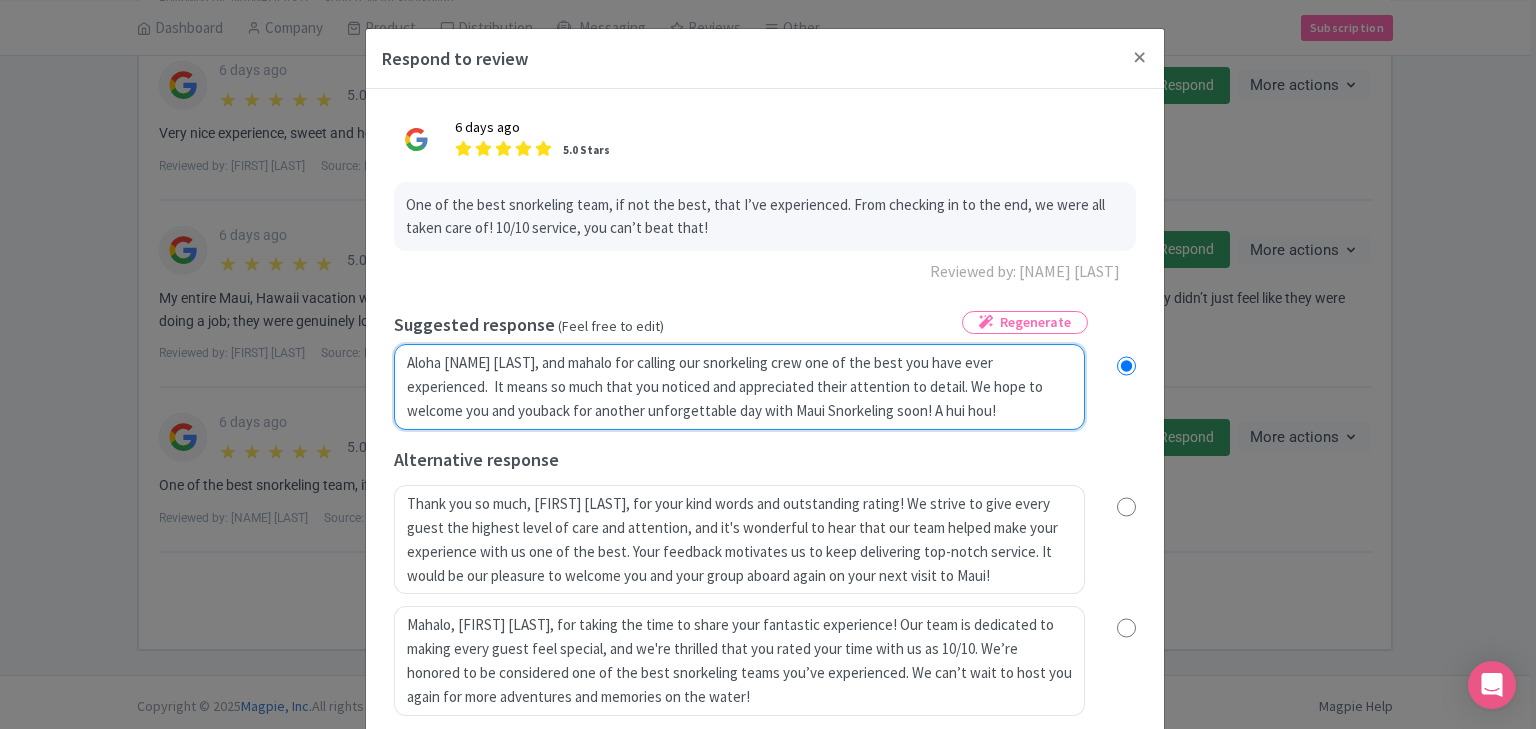 type on "Aloha Louie, and mahalo for calling our snorkeling crew one of the best you have ever experienced.  It means so much that you noticed and appreciated their attention to detail. We hope to welcome you and yourback for another unforgettable day with Maui Snorkeling soon! A hui hou!" 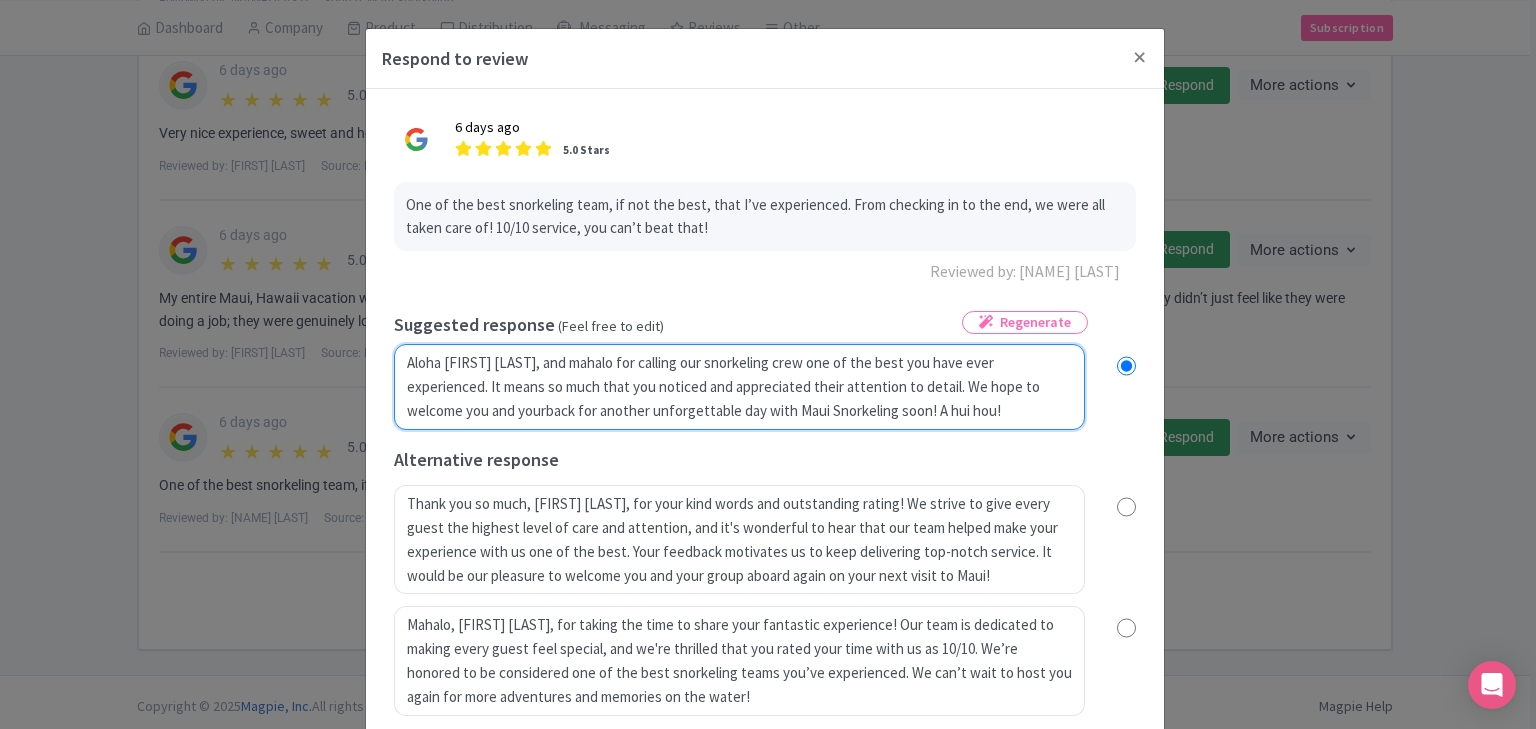 radio on "true" 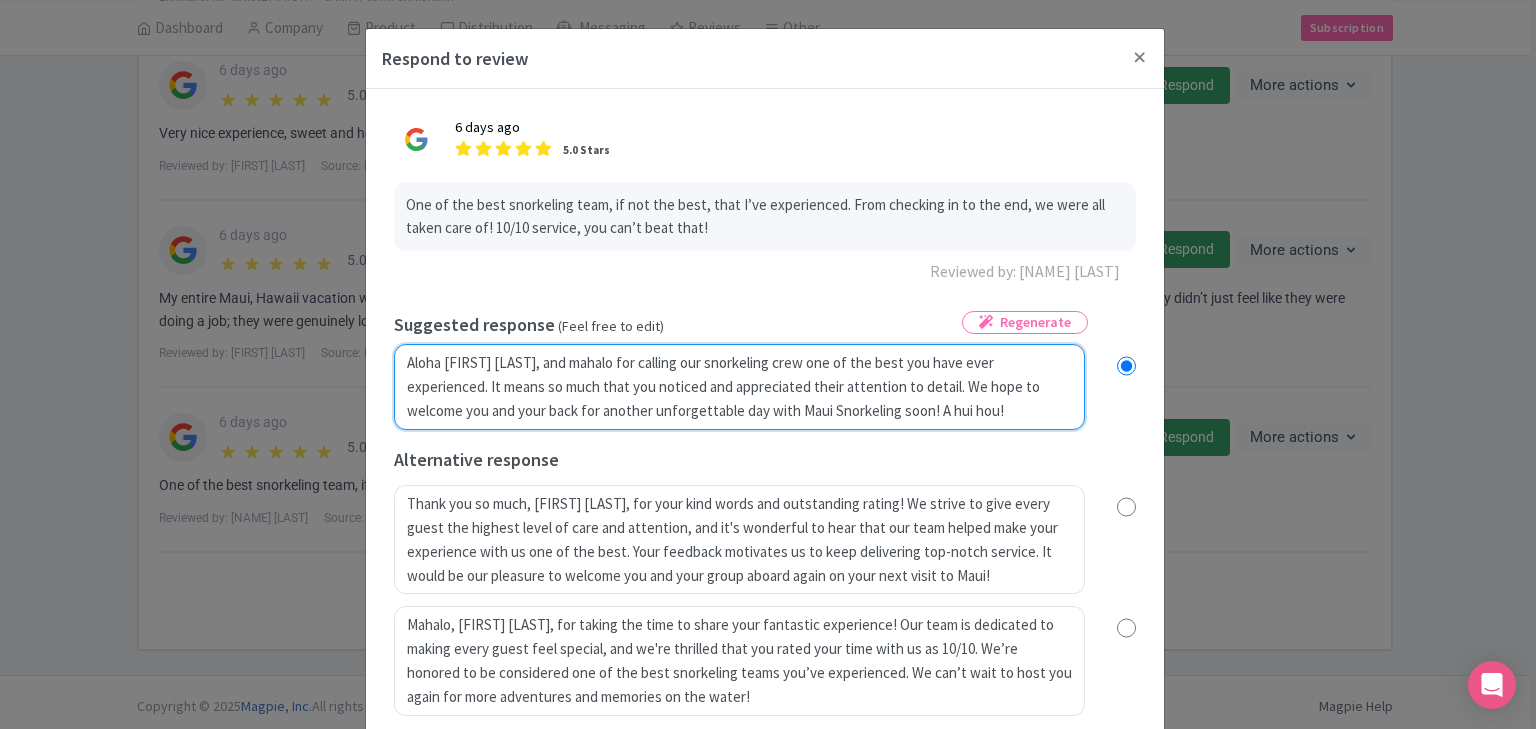radio on "true" 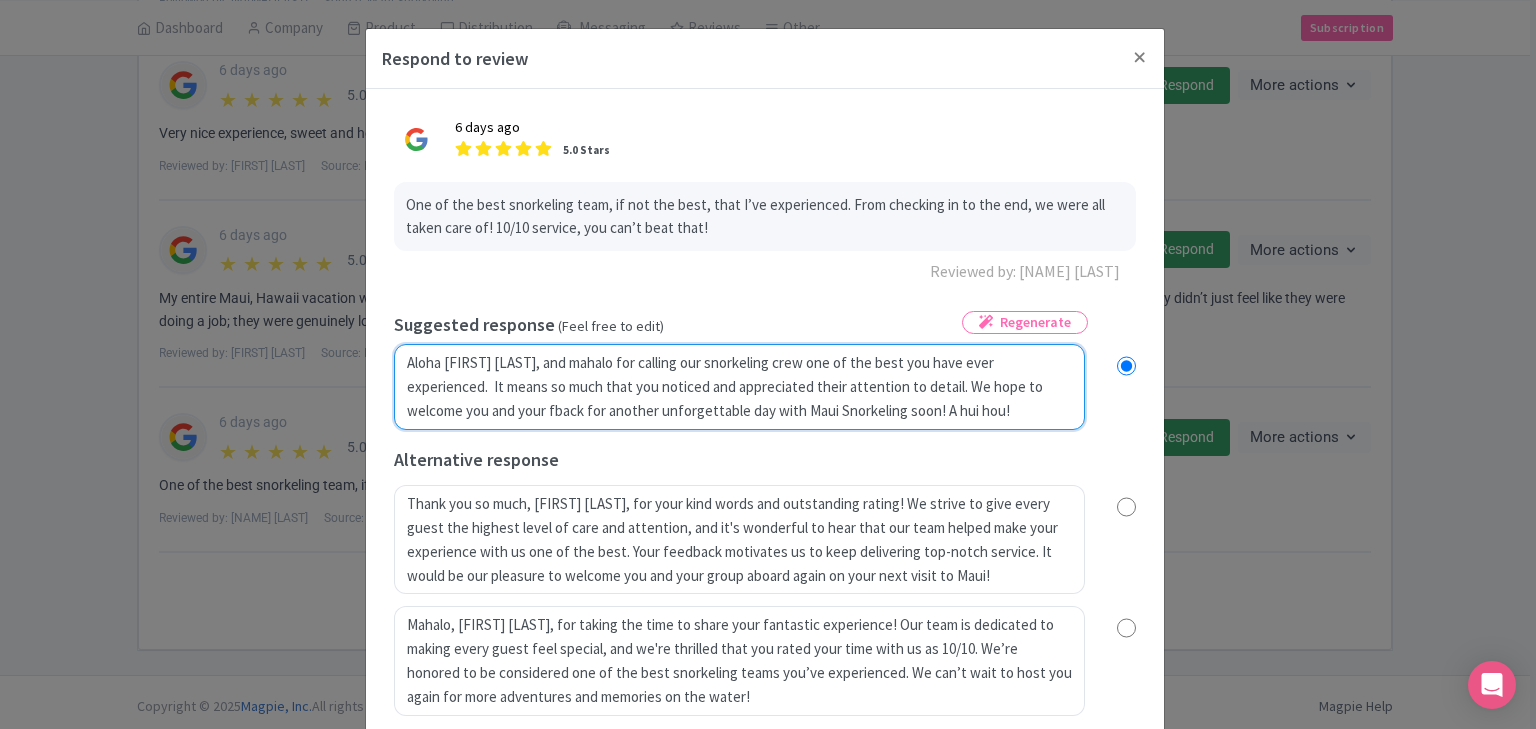 radio on "true" 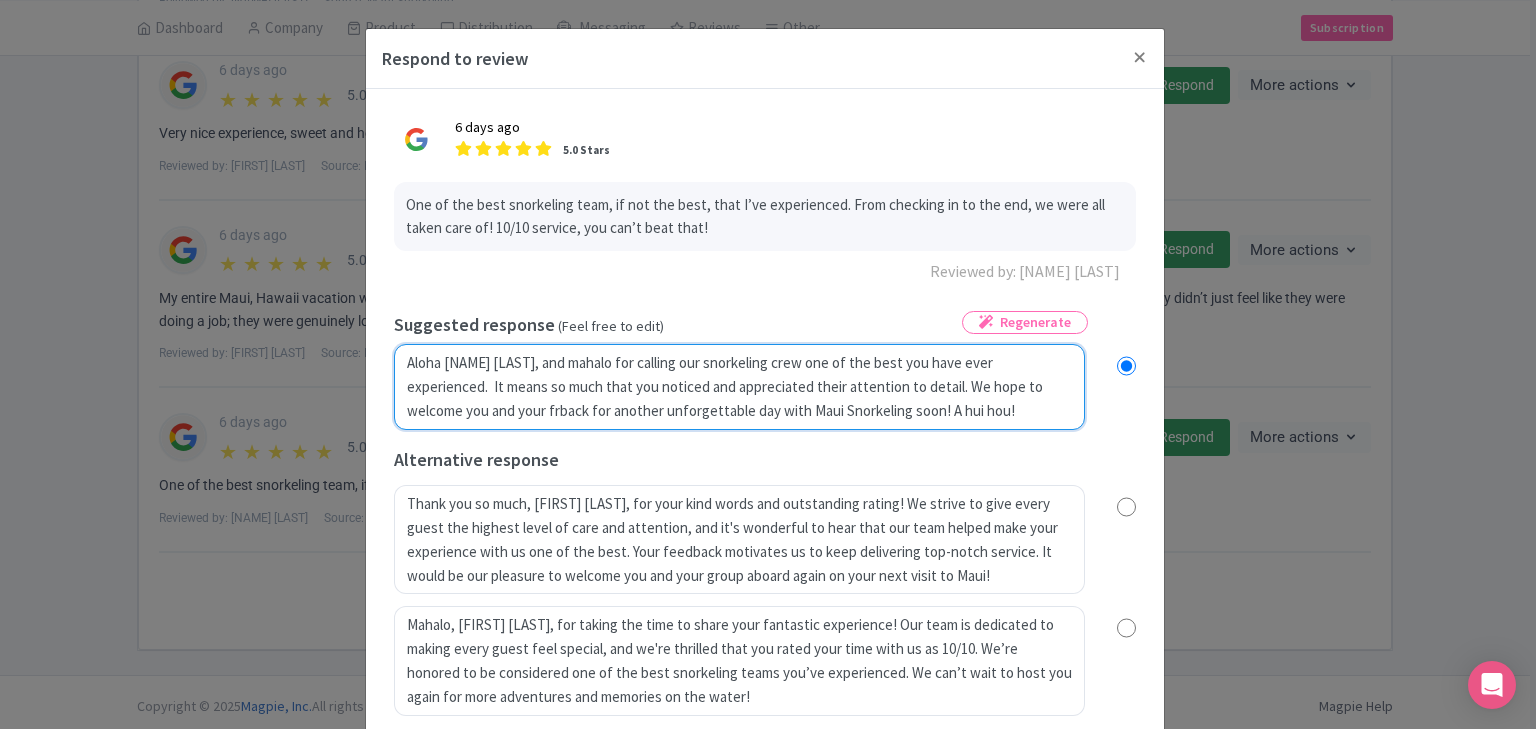 radio on "true" 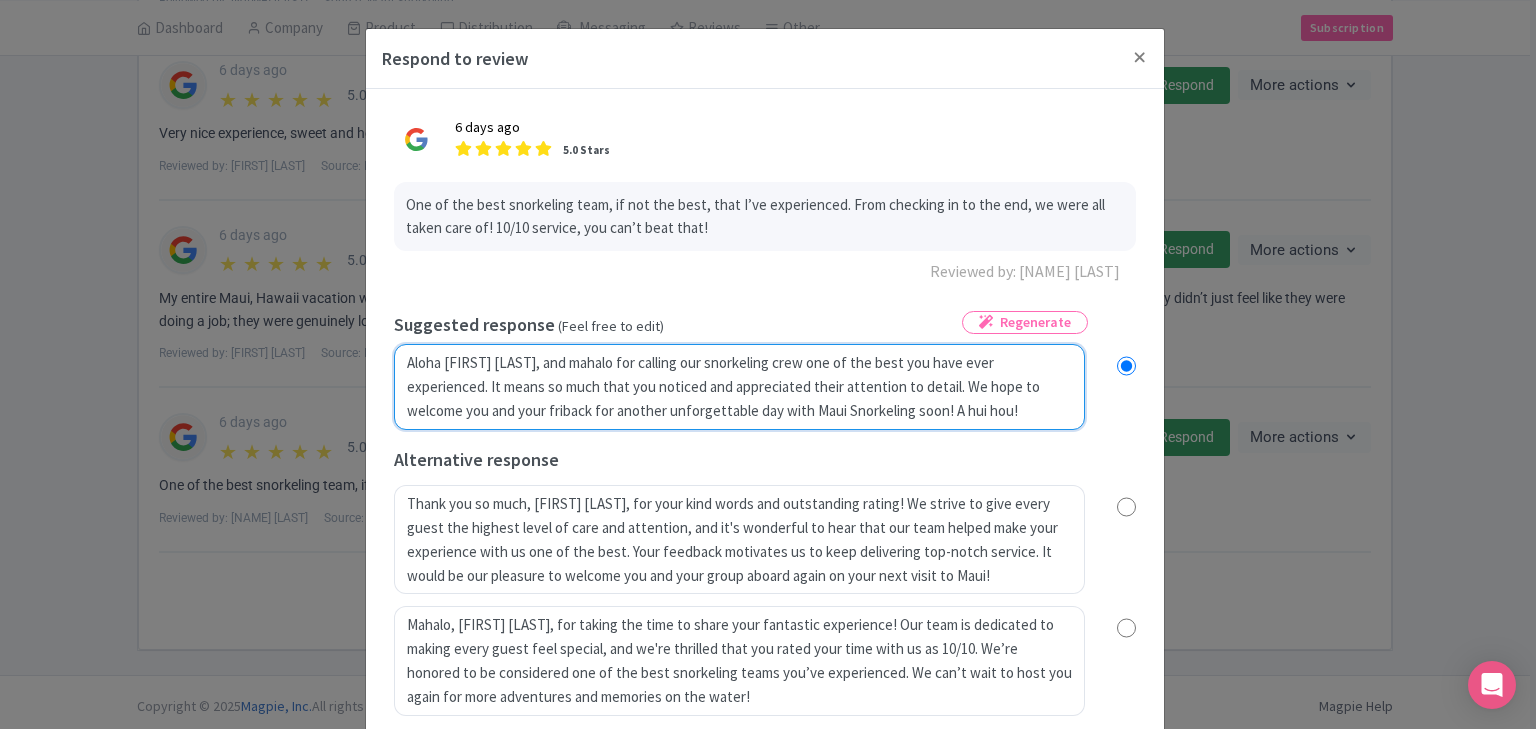 radio on "true" 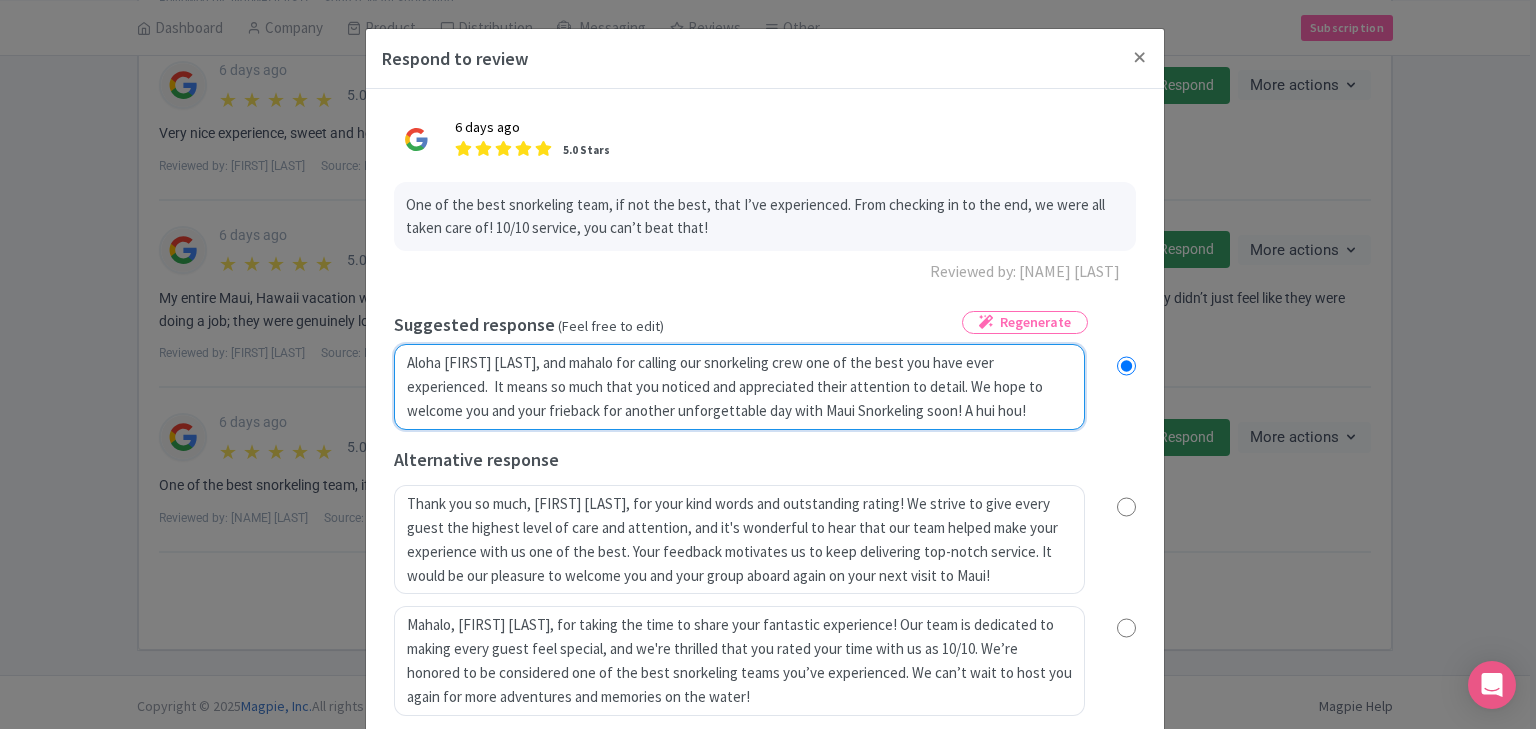 type on "Aloha Louie, and mahalo for calling our snorkeling crew one of the best you have ever experienced.  It means so much that you noticed and appreciated their attention to detail. We hope to welcome you and your frienback for another unforgettable day with Maui Snorkeling soon! A hui hou!" 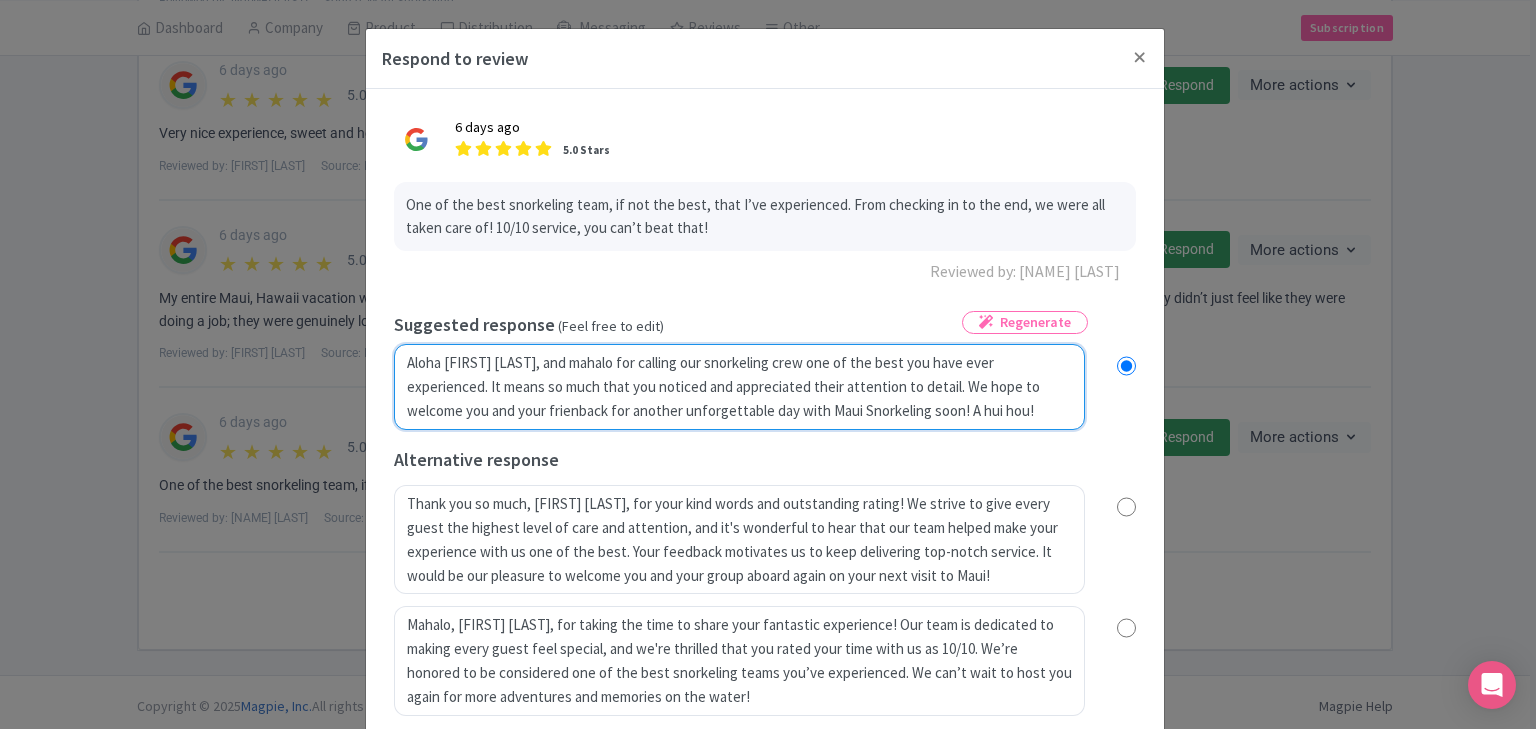type on "Aloha Louie, and mahalo for calling our snorkeling crew one of the best you have ever experienced.  It means so much that you noticed and appreciated their attention to detail. We hope to welcome you and your friendback for another unforgettable day with Maui Snorkeling soon! A hui hou!" 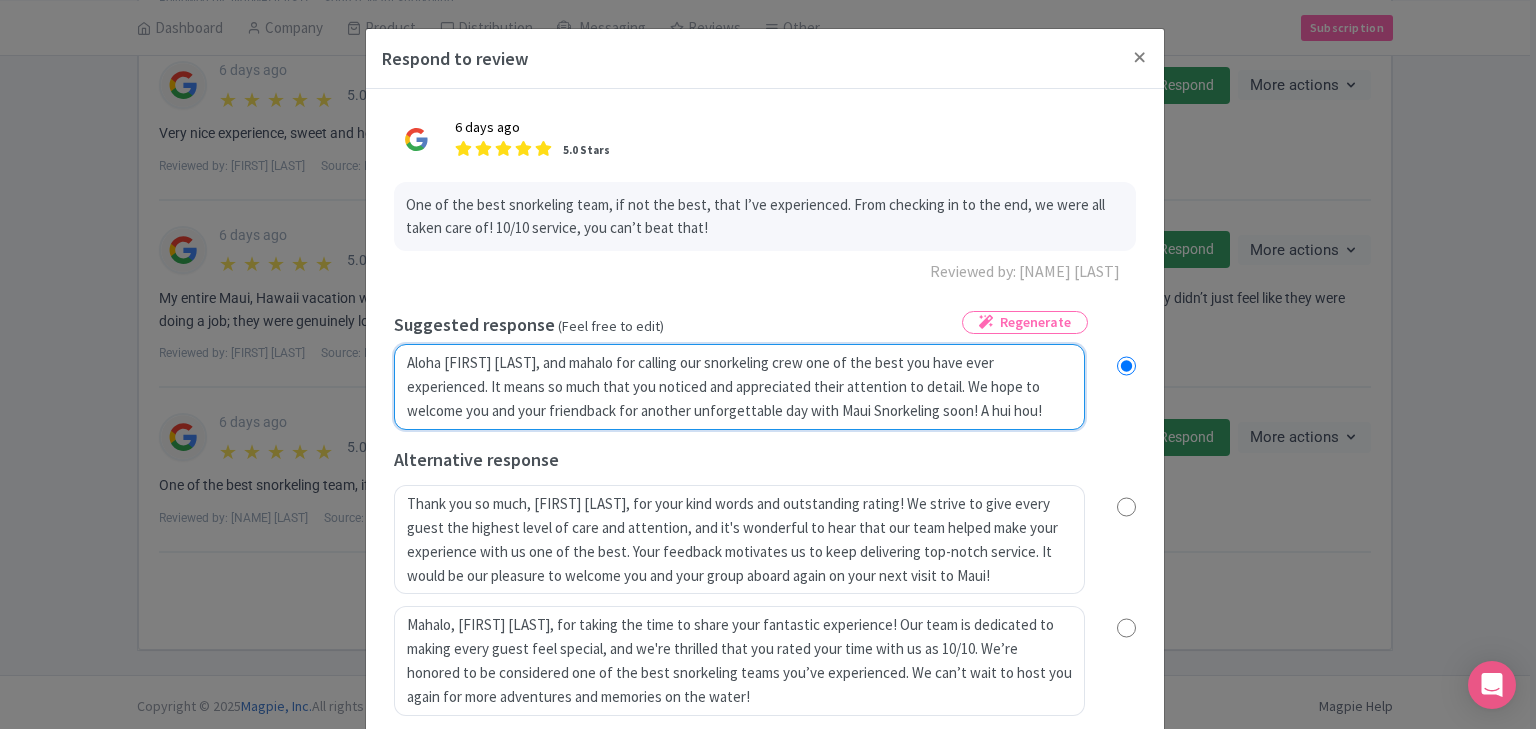 radio on "true" 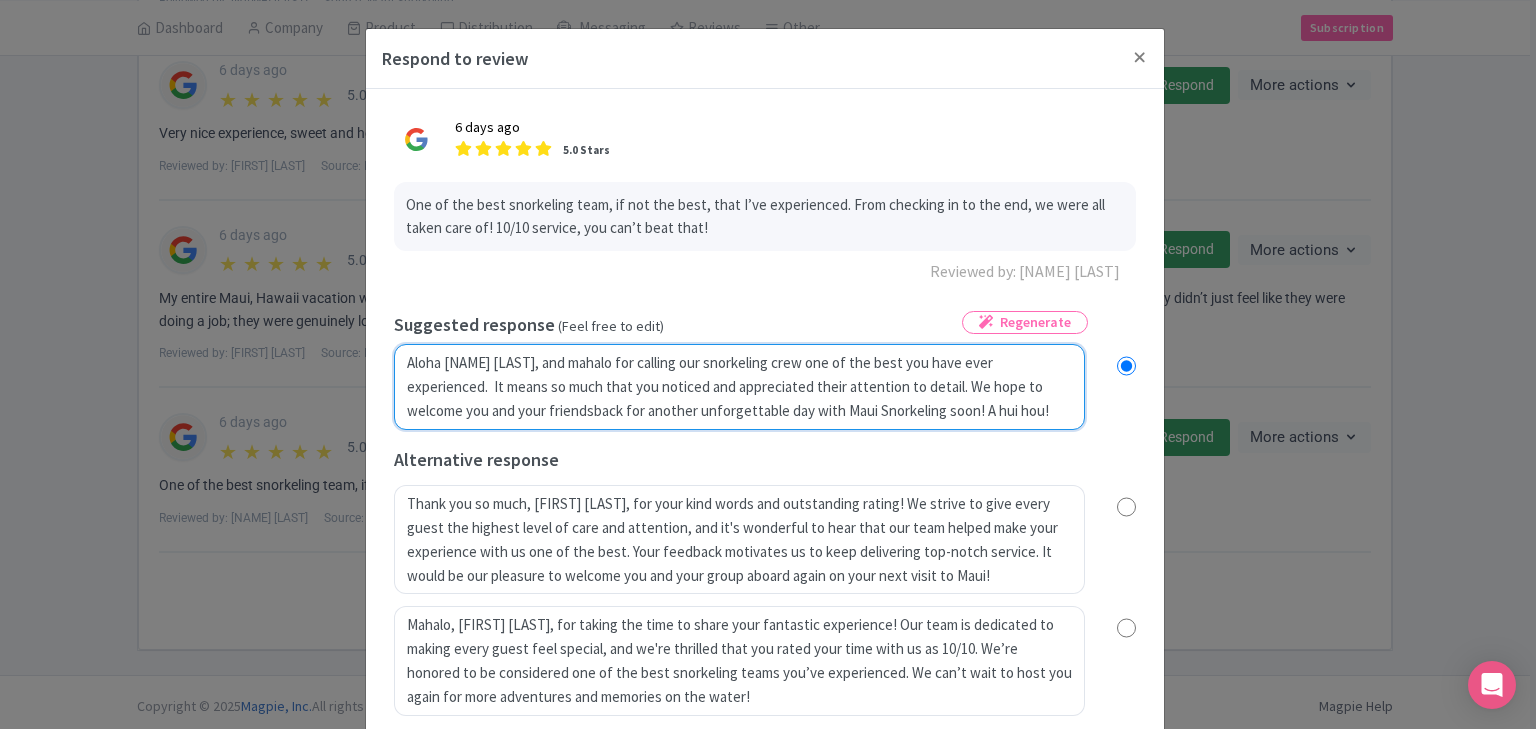 type 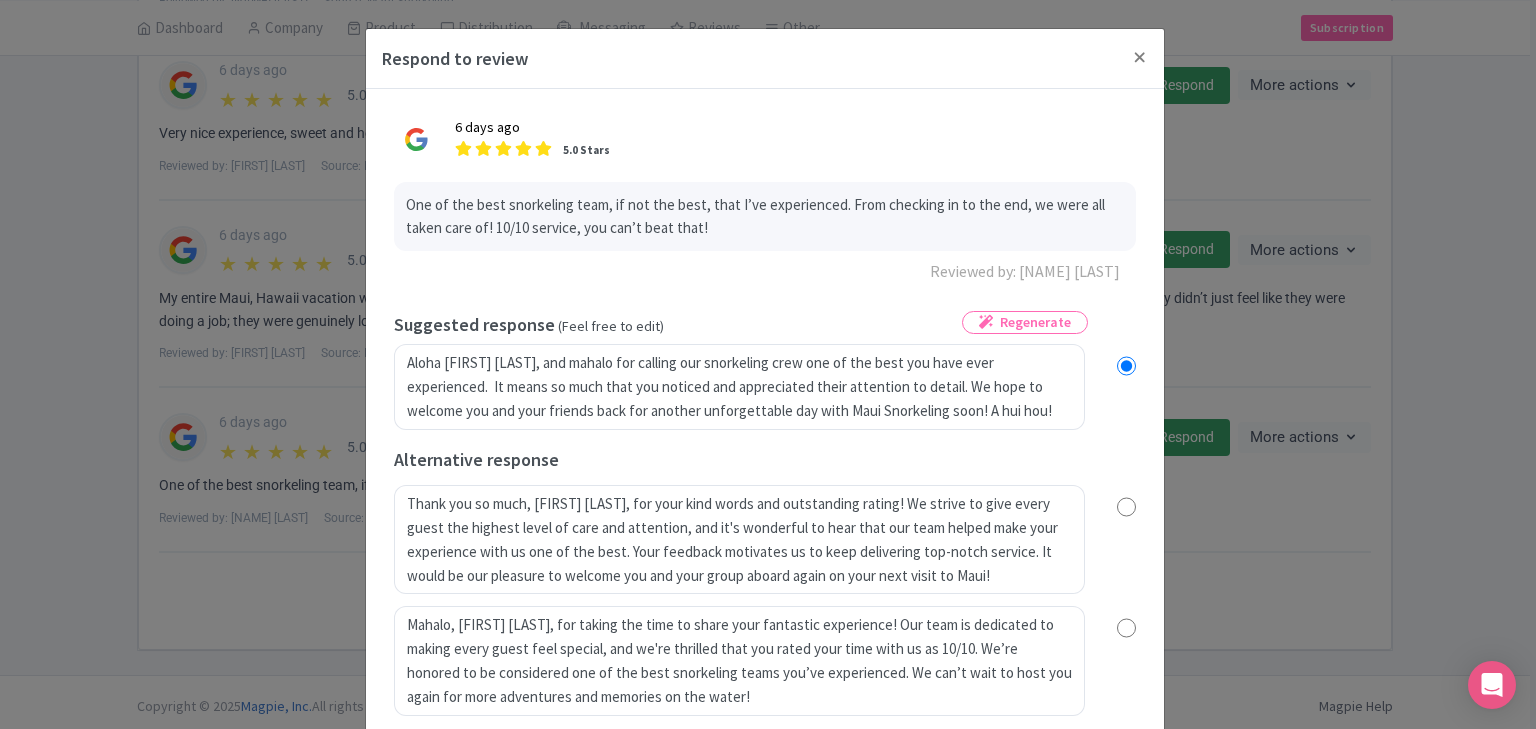 click on "Aloha Louie, and mahalo for your incredible review! We are so delighted to know that you felt well taken care of from check-in all the way through your snorkeling adventure. Our crew takes great pride in providing 10/10 service and it means so much that you noticed and appreciated their efforts. We hope to welcome you back for another unforgettable day with Maui Snorkeling soon! A hui hou!" at bounding box center [765, 387] 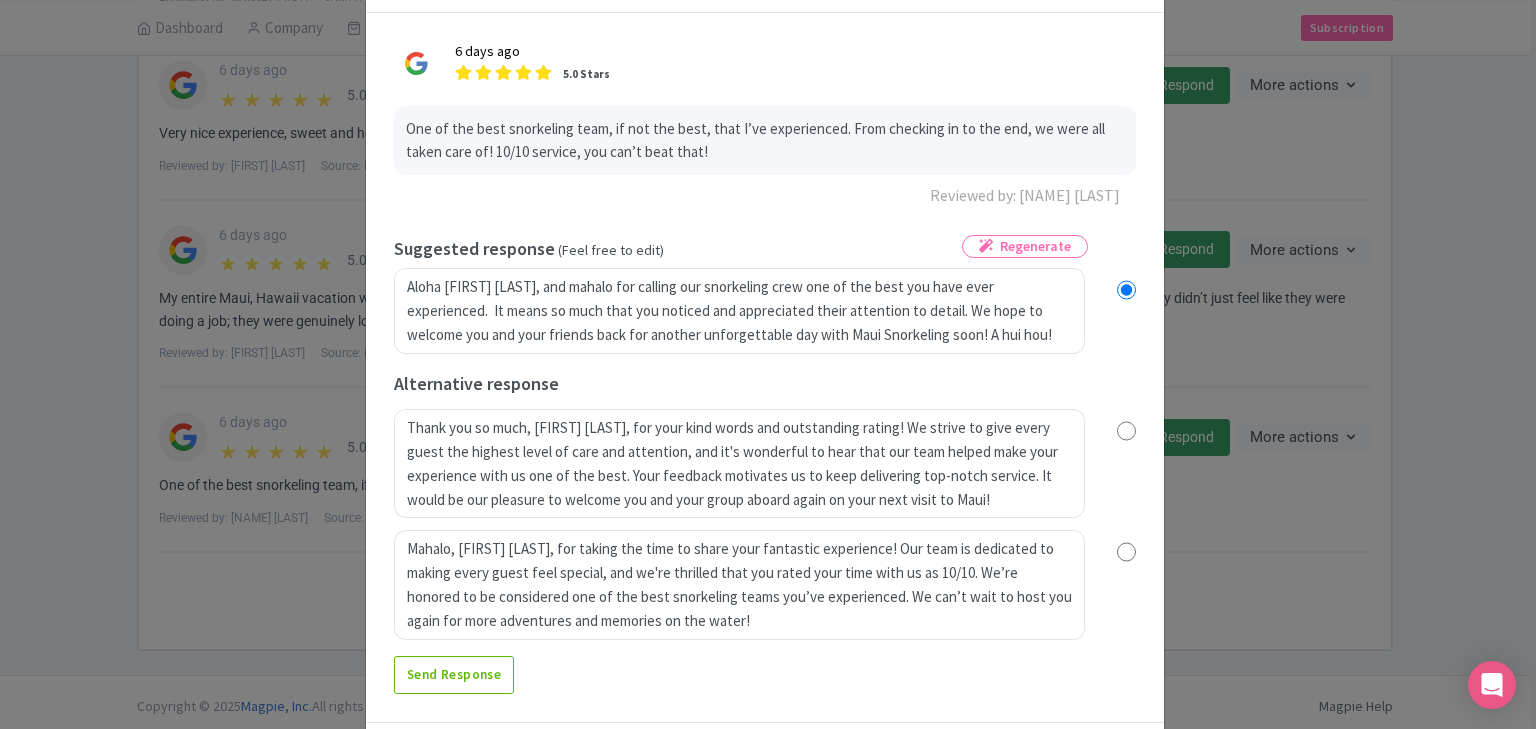 scroll, scrollTop: 129, scrollLeft: 0, axis: vertical 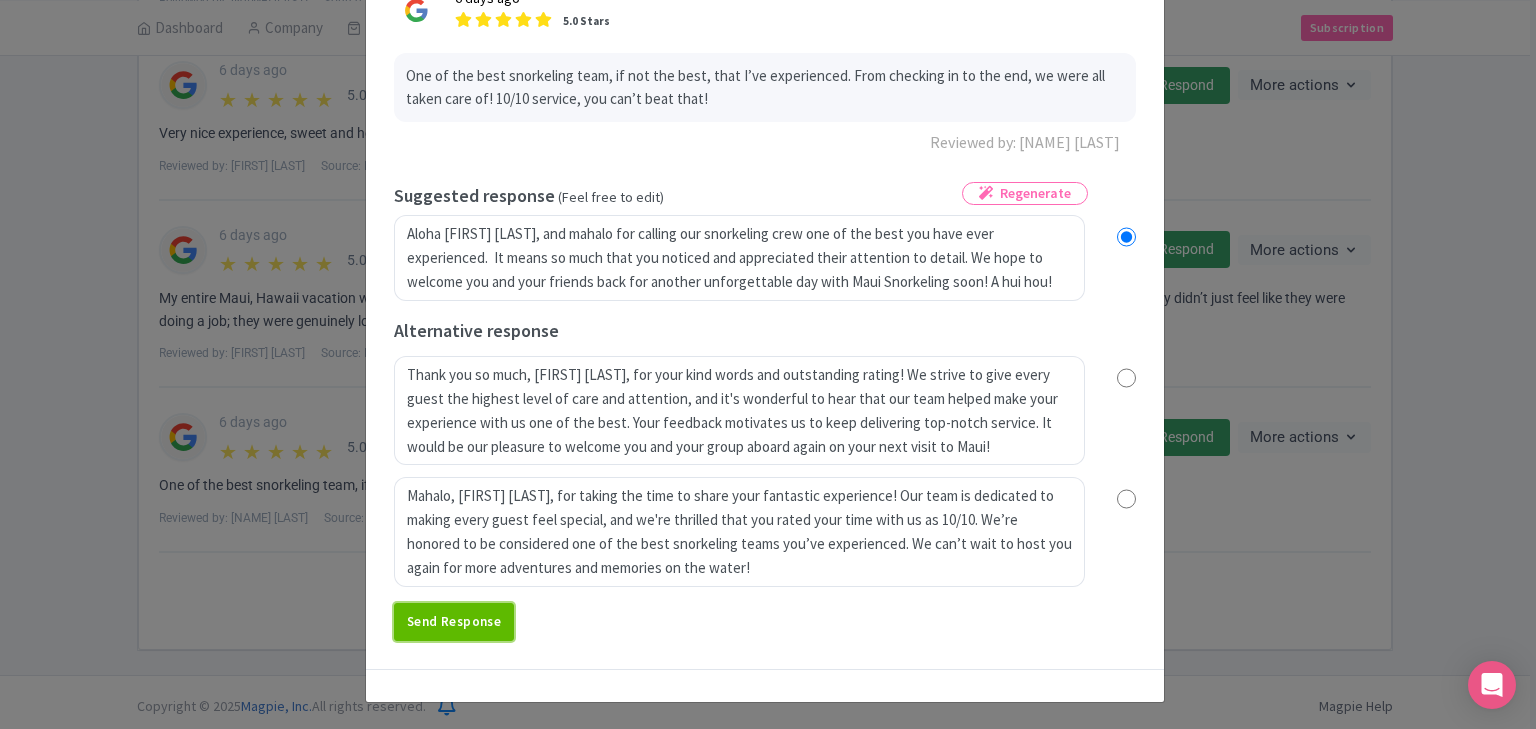 click on "Send Response" at bounding box center [454, 622] 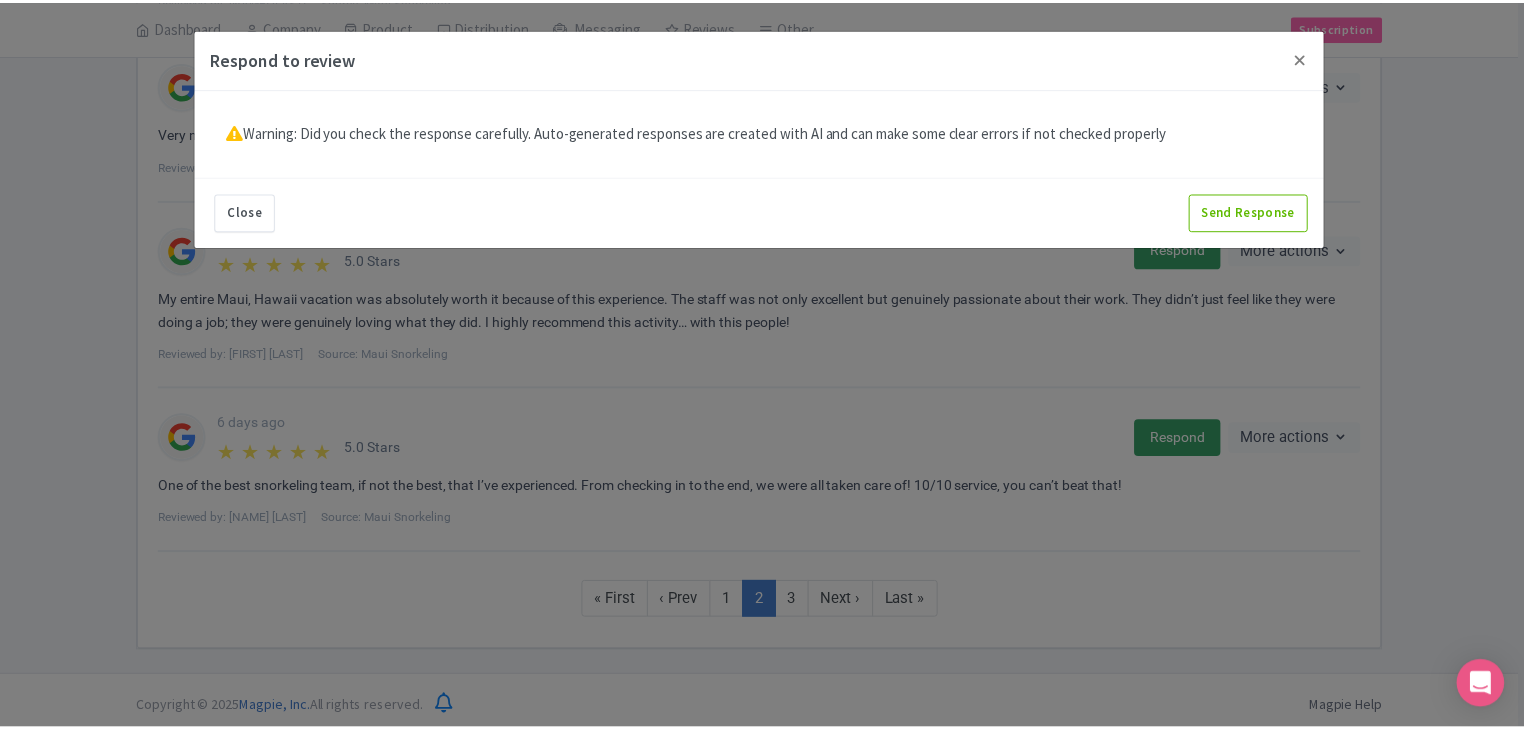 scroll, scrollTop: 0, scrollLeft: 0, axis: both 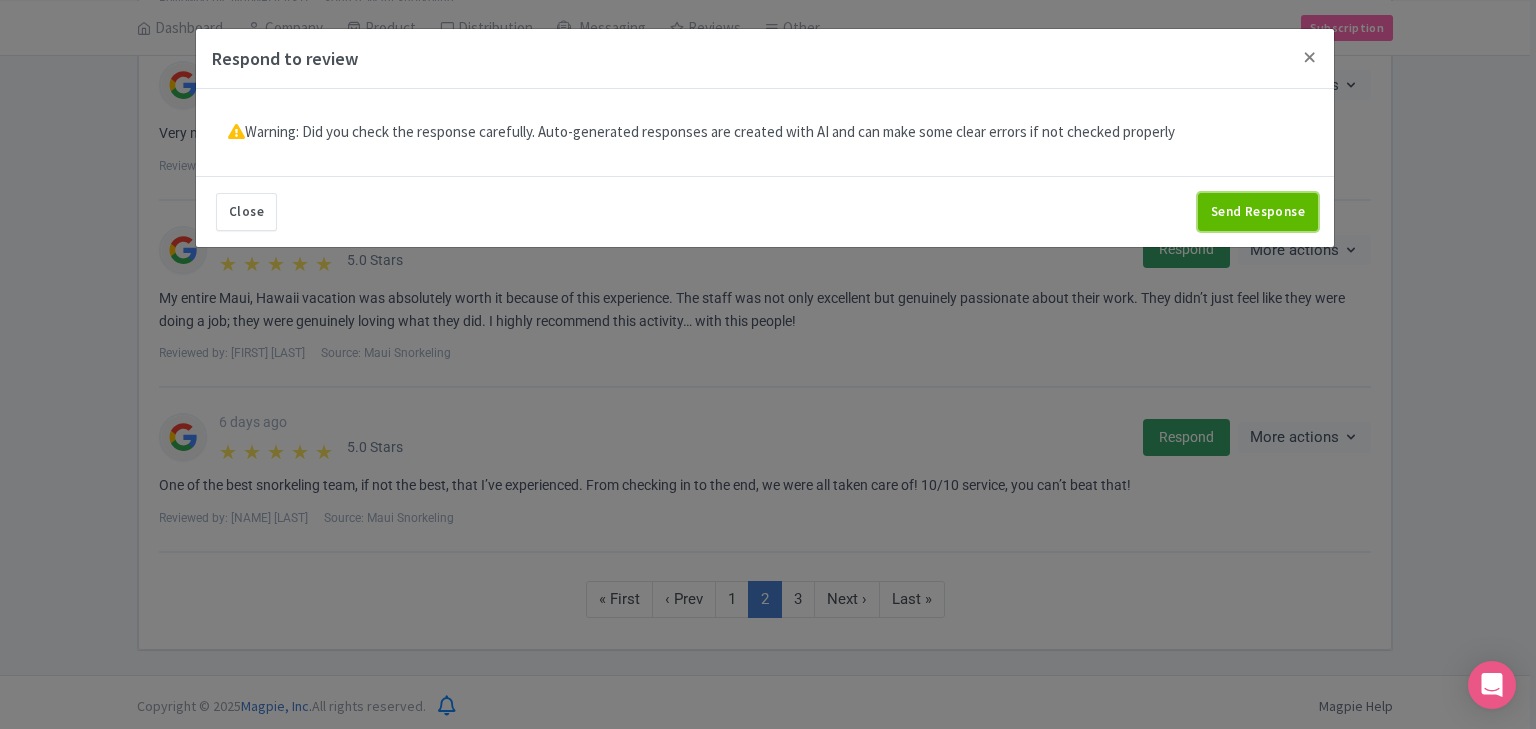 click on "Send Response" at bounding box center (1258, 212) 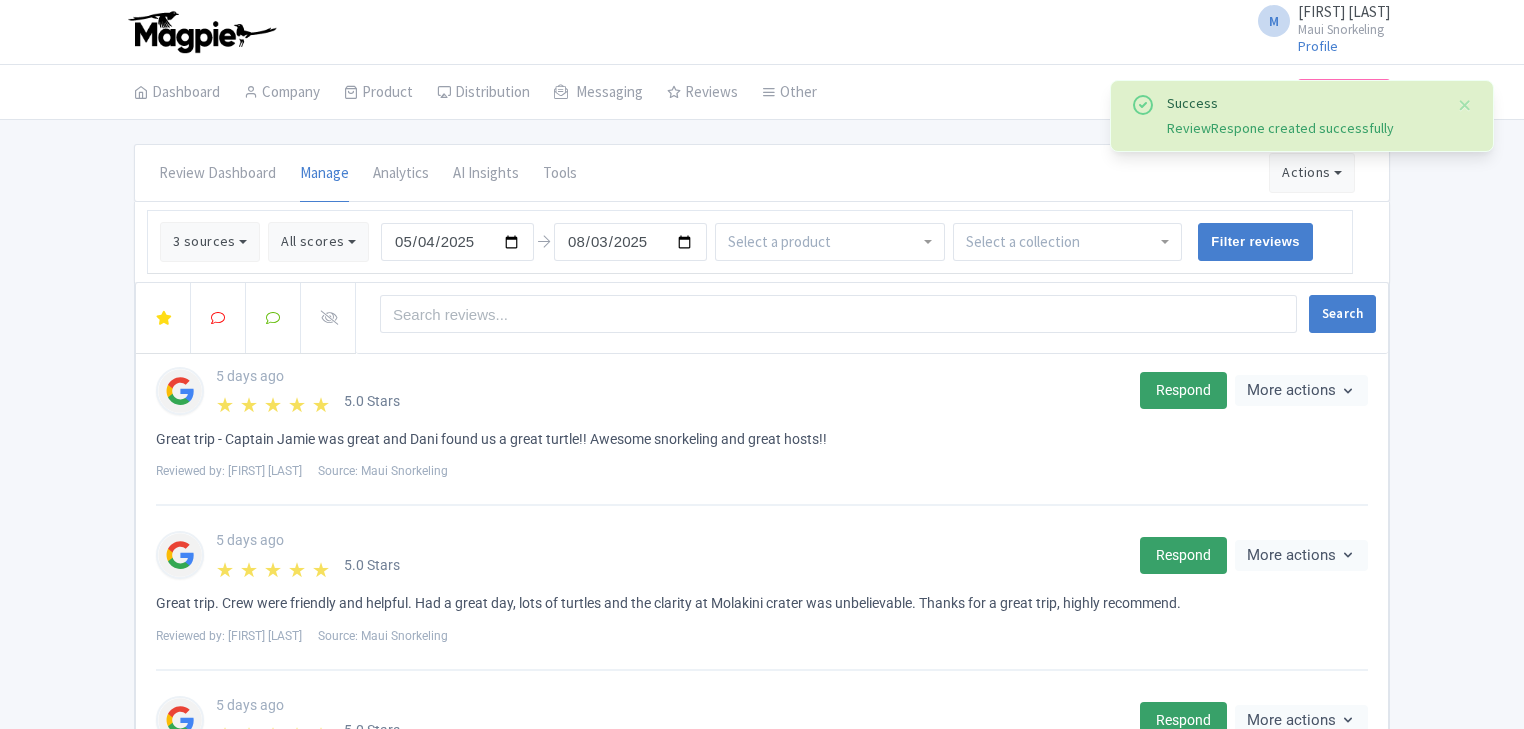 scroll, scrollTop: 0, scrollLeft: 0, axis: both 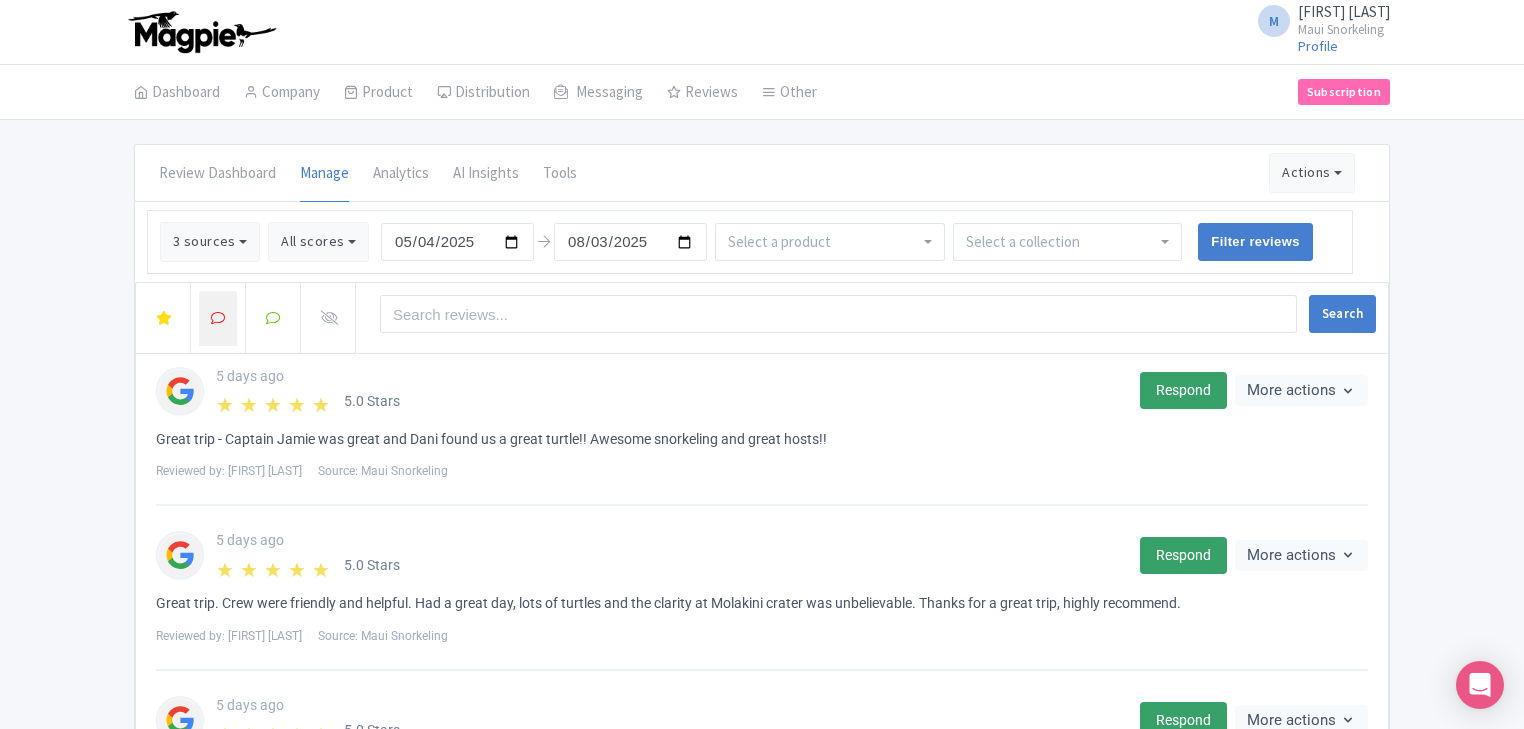 click at bounding box center (218, 318) 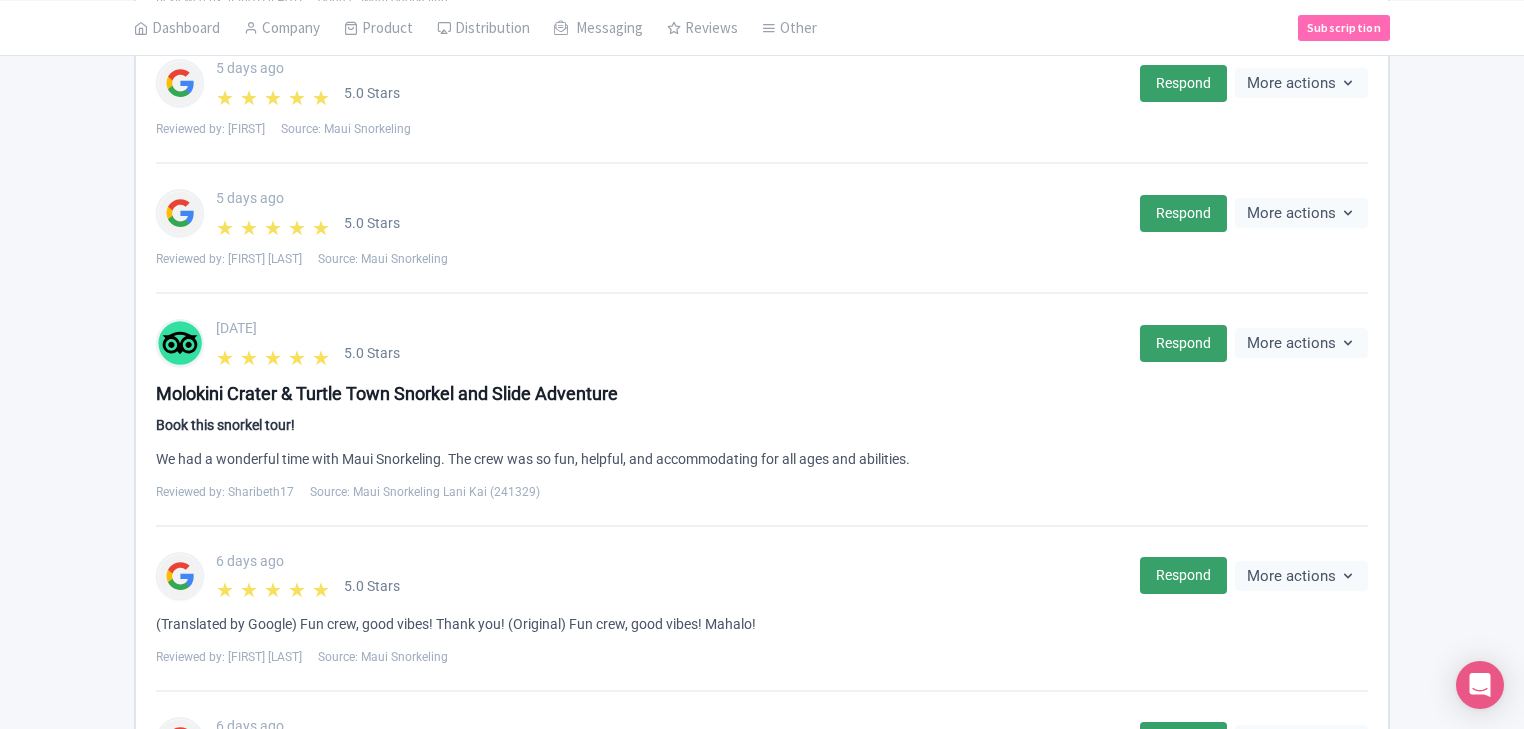 scroll, scrollTop: 1275, scrollLeft: 0, axis: vertical 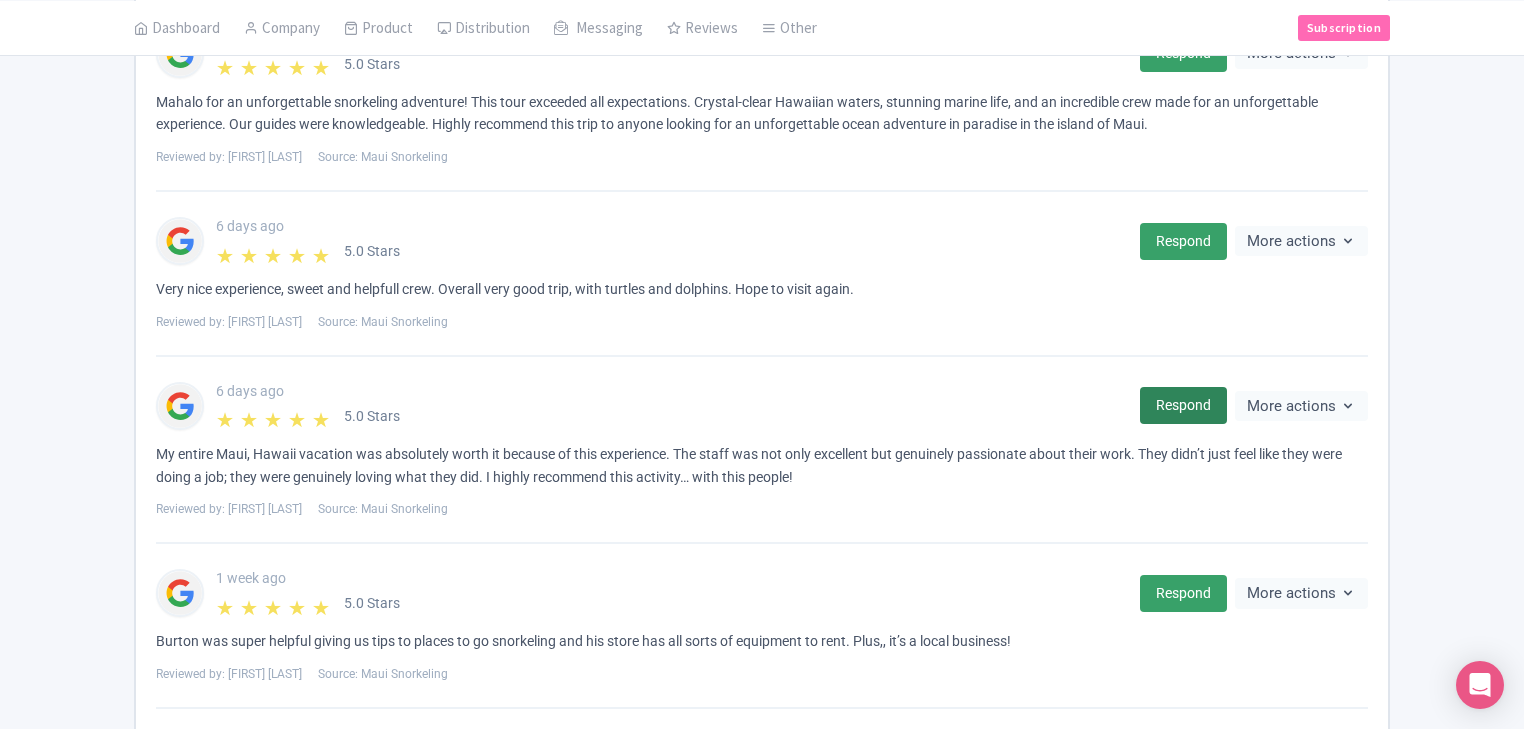 click on "Respond" at bounding box center (1183, 405) 